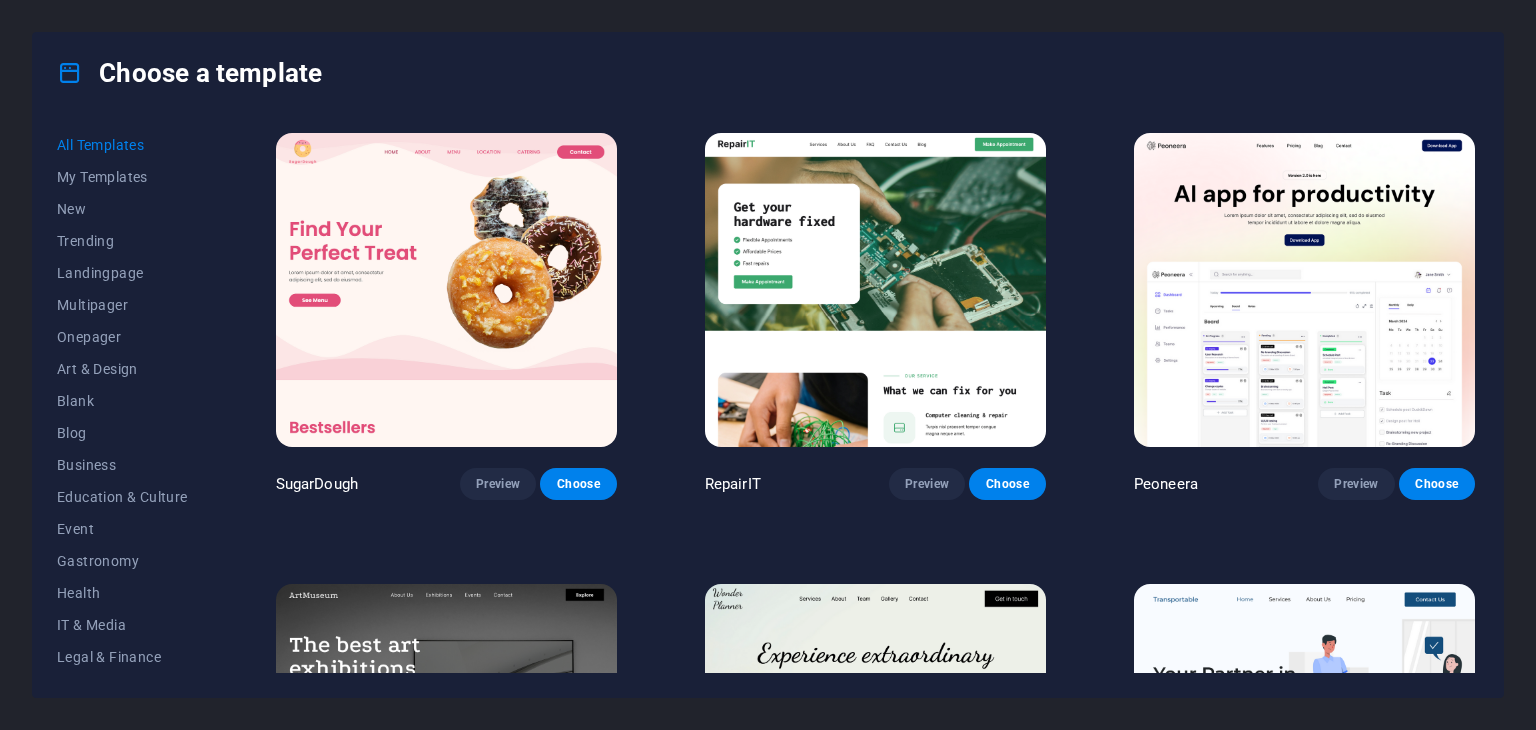 scroll, scrollTop: 0, scrollLeft: 0, axis: both 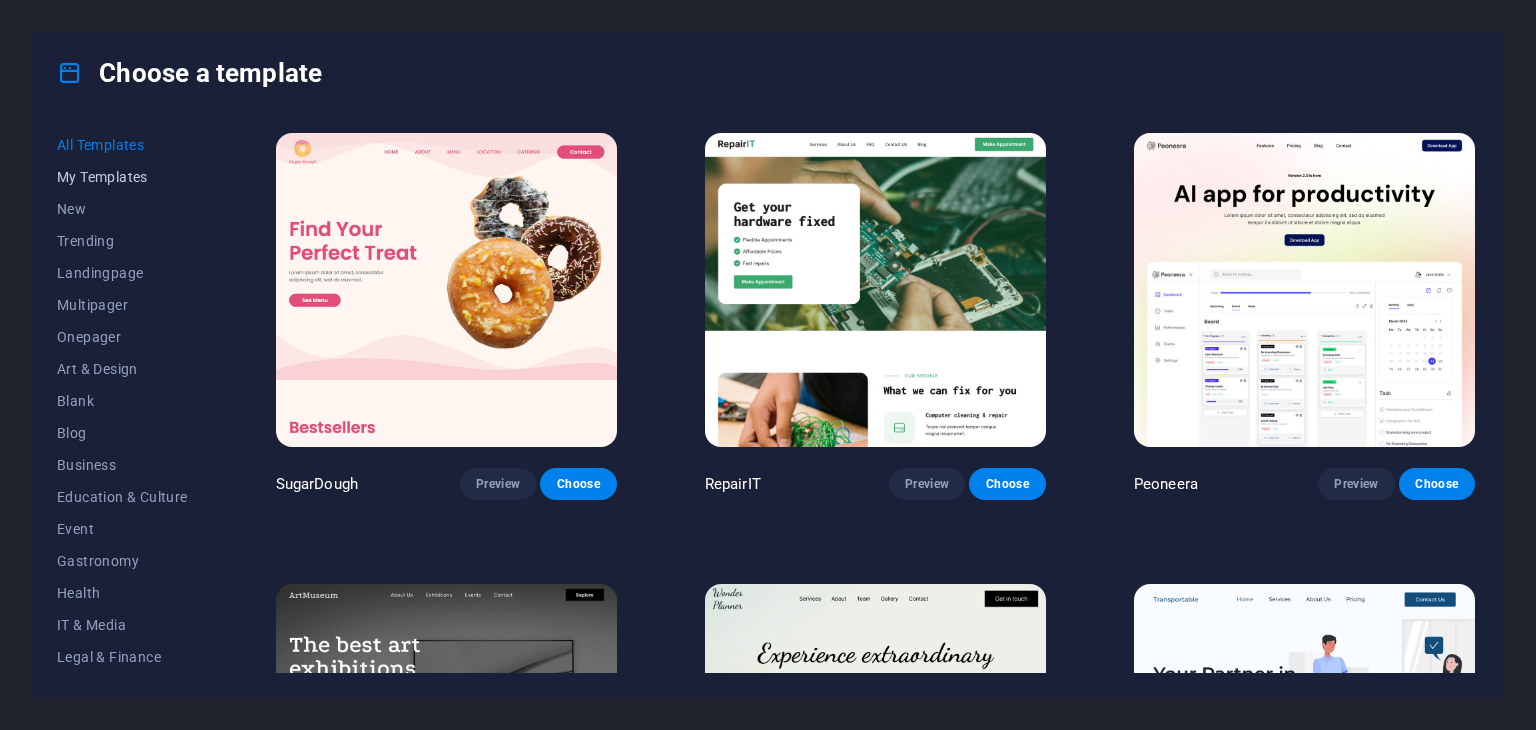 click on "My Templates" at bounding box center [122, 177] 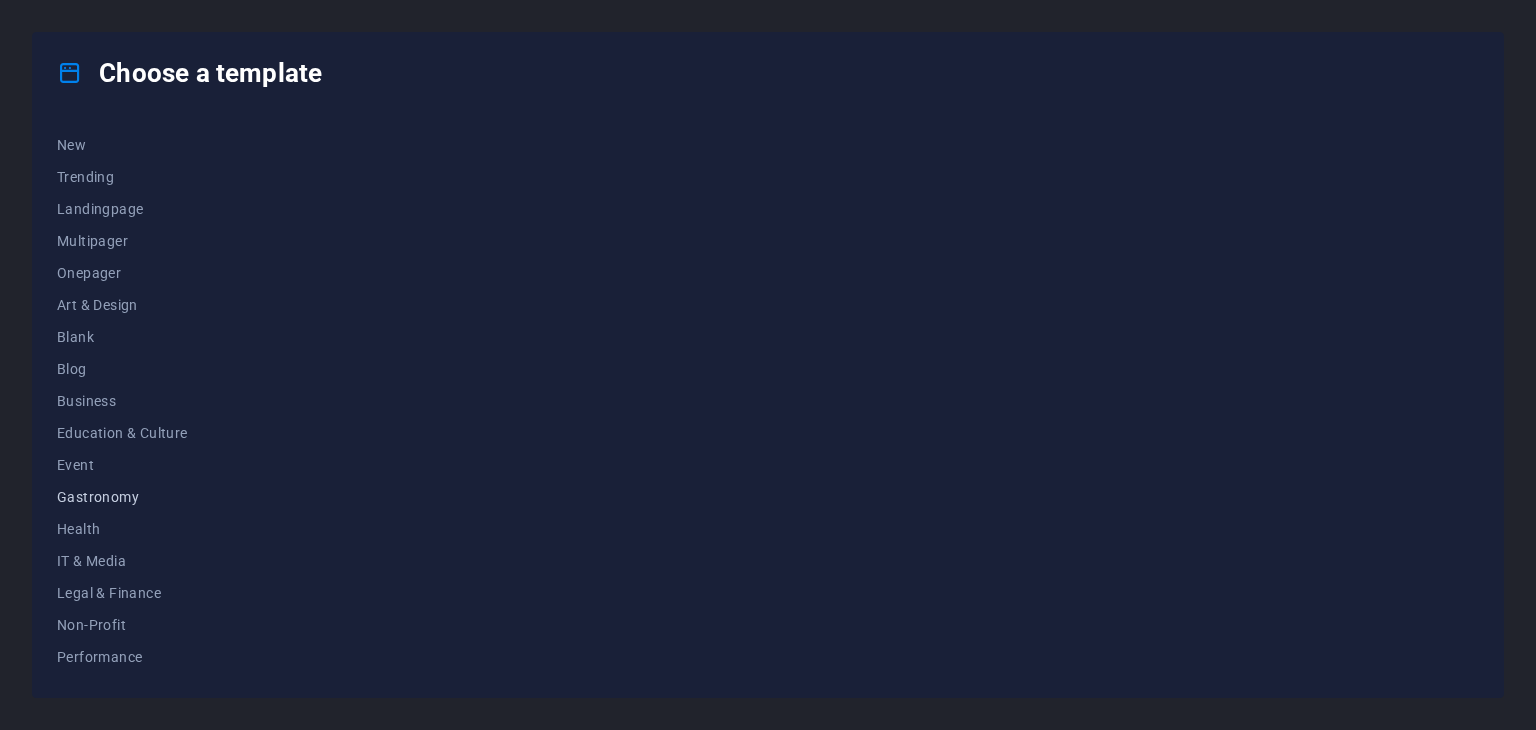 scroll, scrollTop: 0, scrollLeft: 0, axis: both 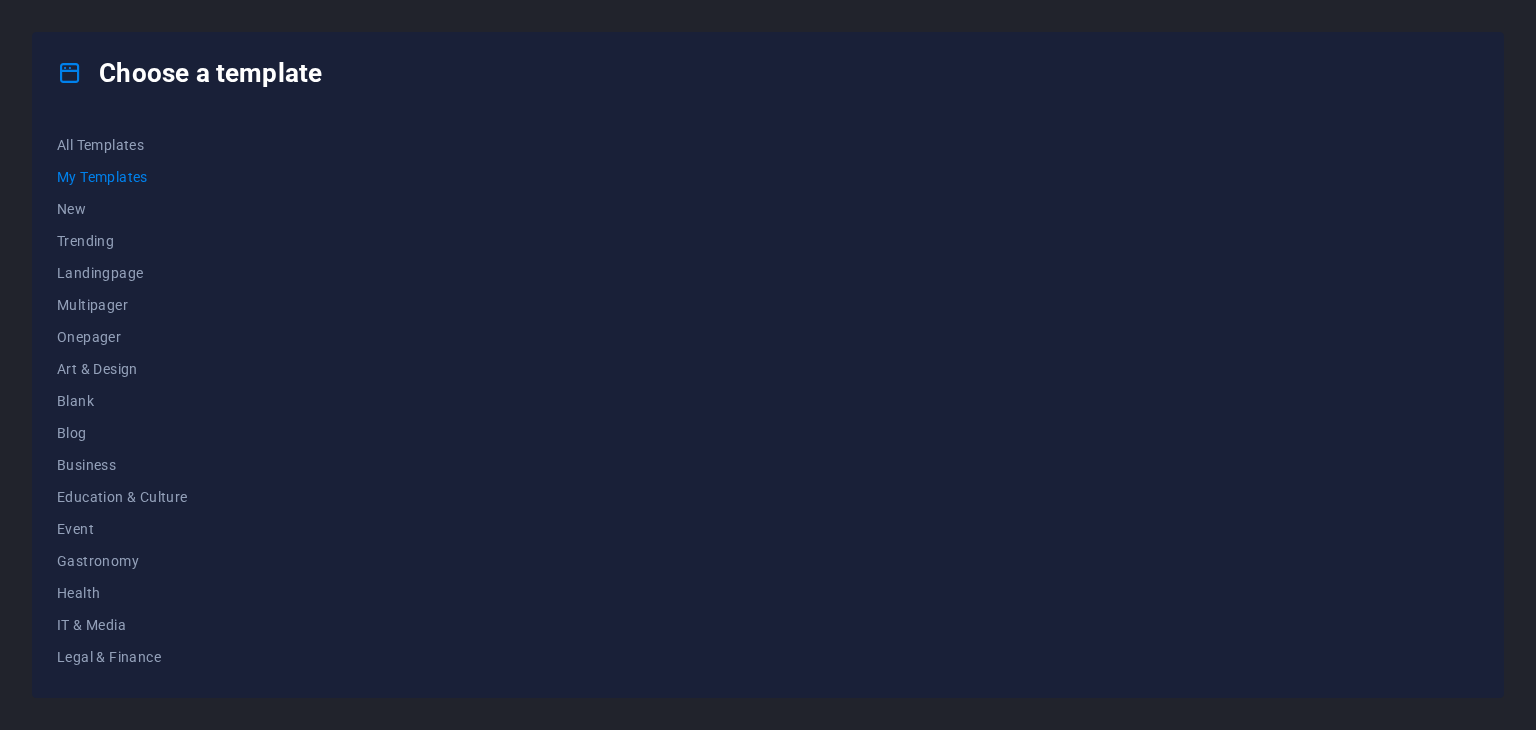 drag, startPoint x: 85, startPoint y: 141, endPoint x: 412, endPoint y: 124, distance: 327.4416 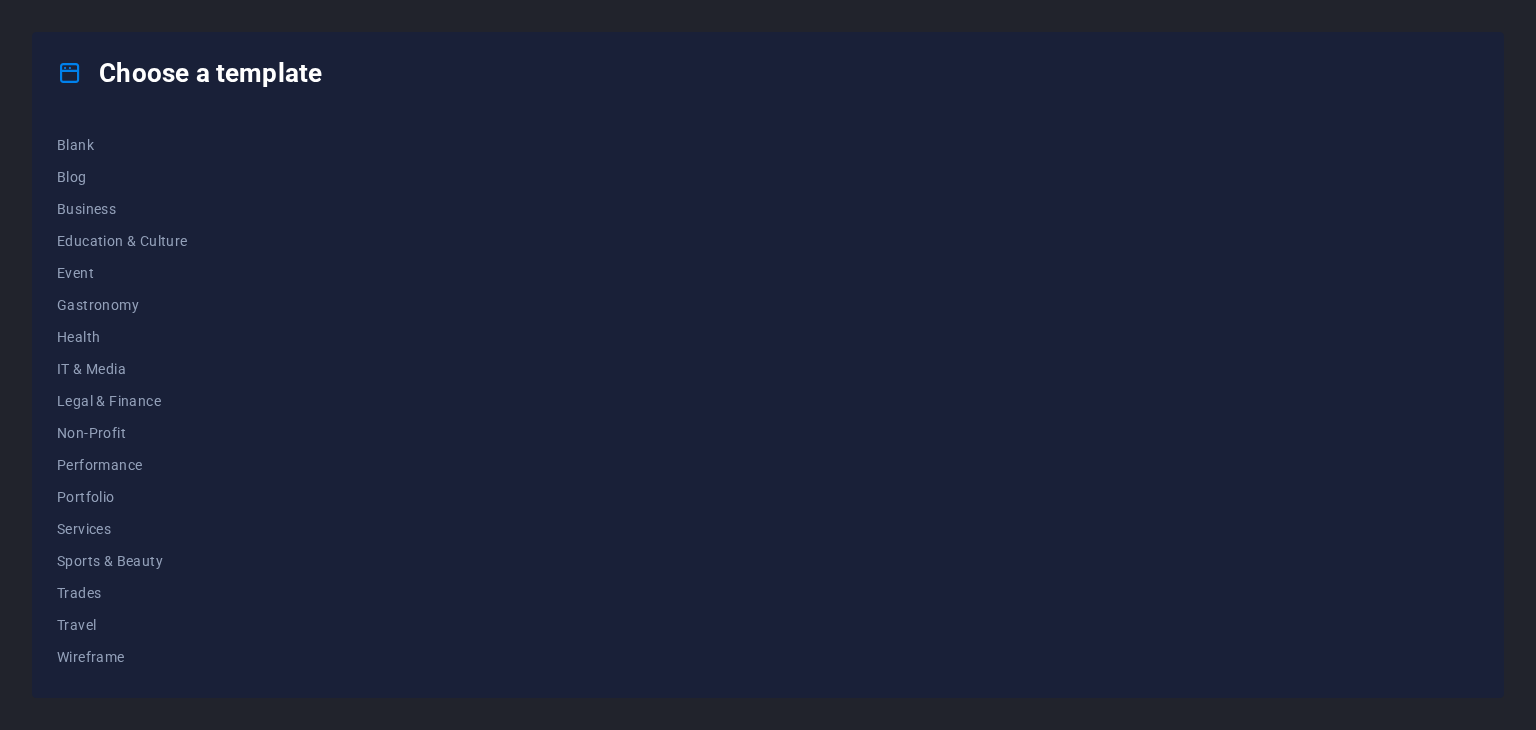 scroll, scrollTop: 255, scrollLeft: 0, axis: vertical 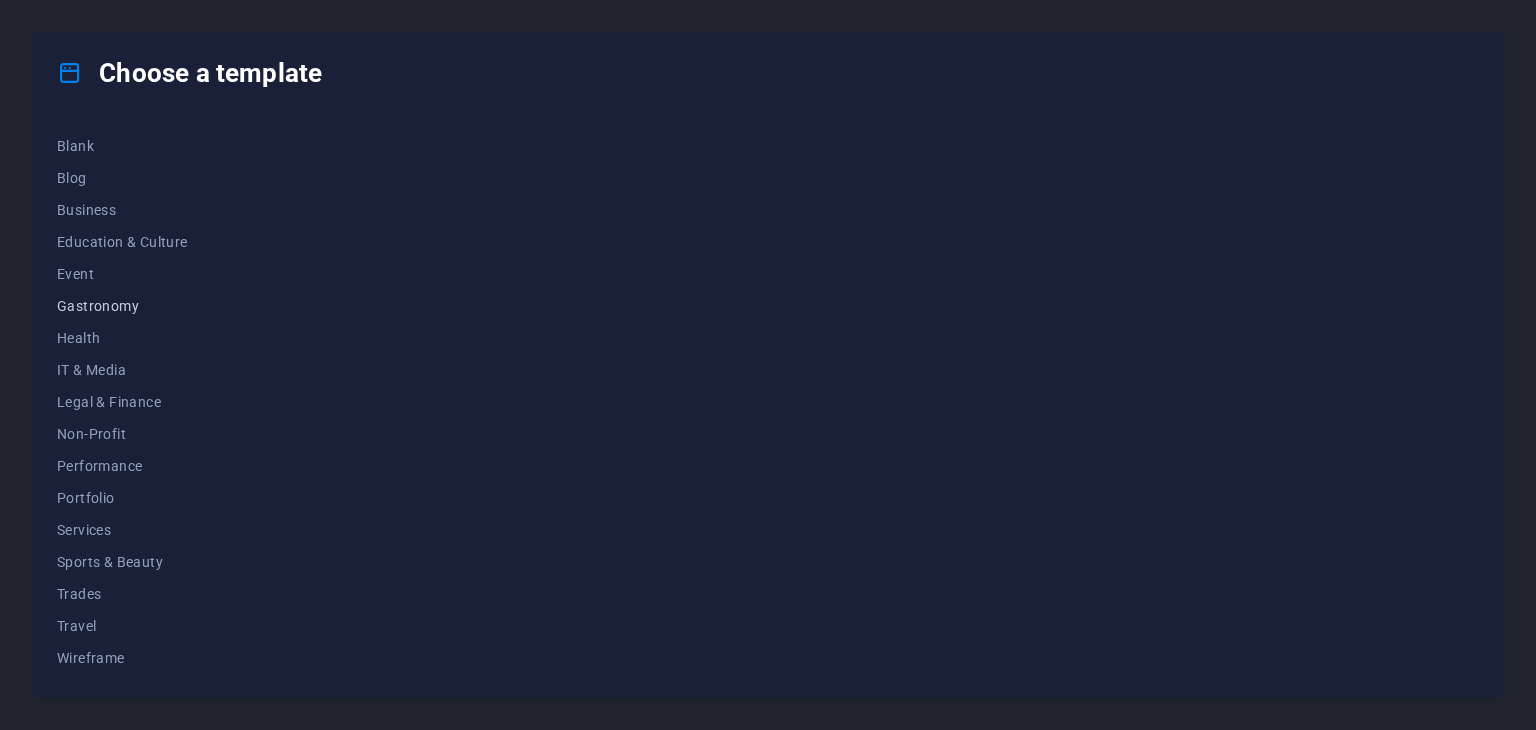 click on "Gastronomy" at bounding box center (122, 306) 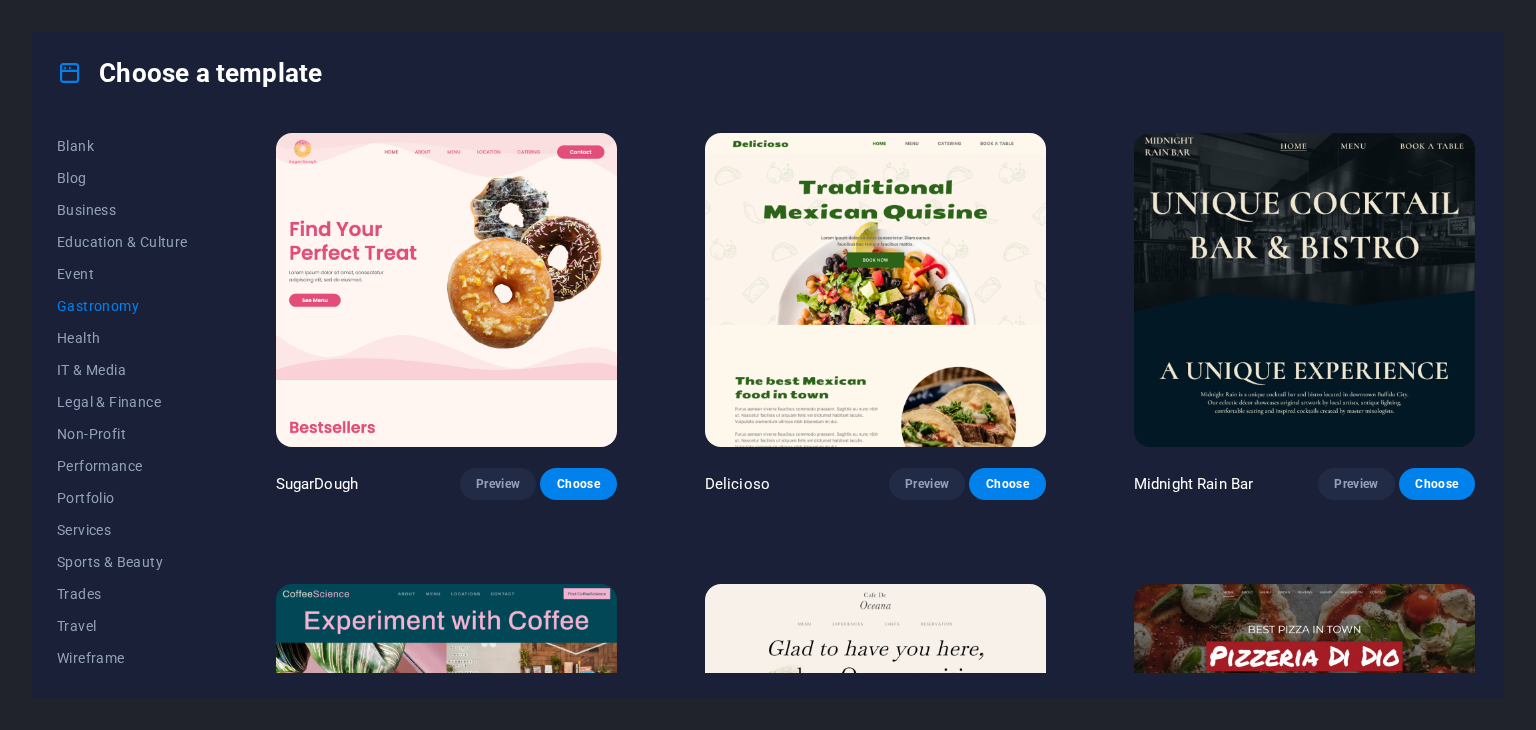 scroll, scrollTop: 0, scrollLeft: 0, axis: both 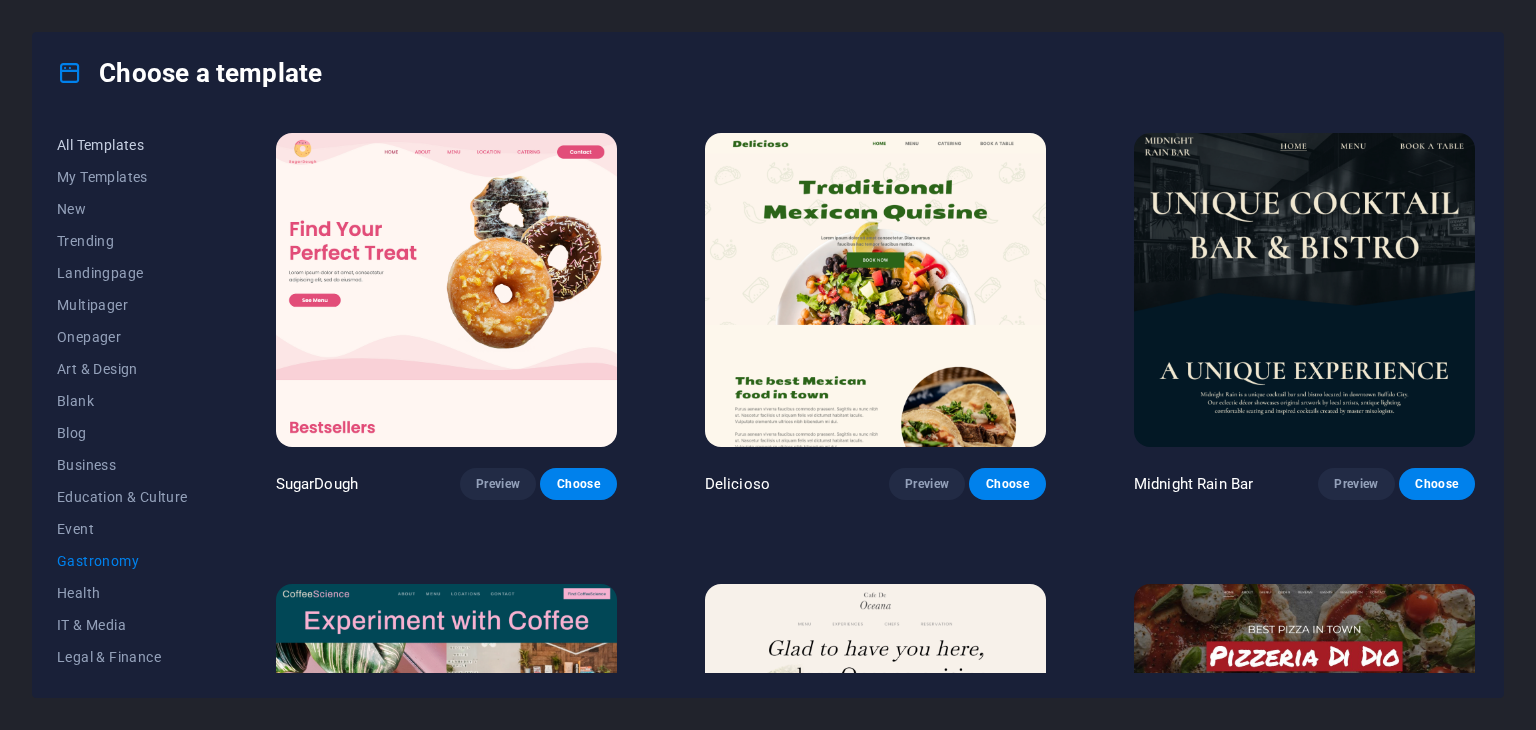click on "All Templates" at bounding box center (122, 145) 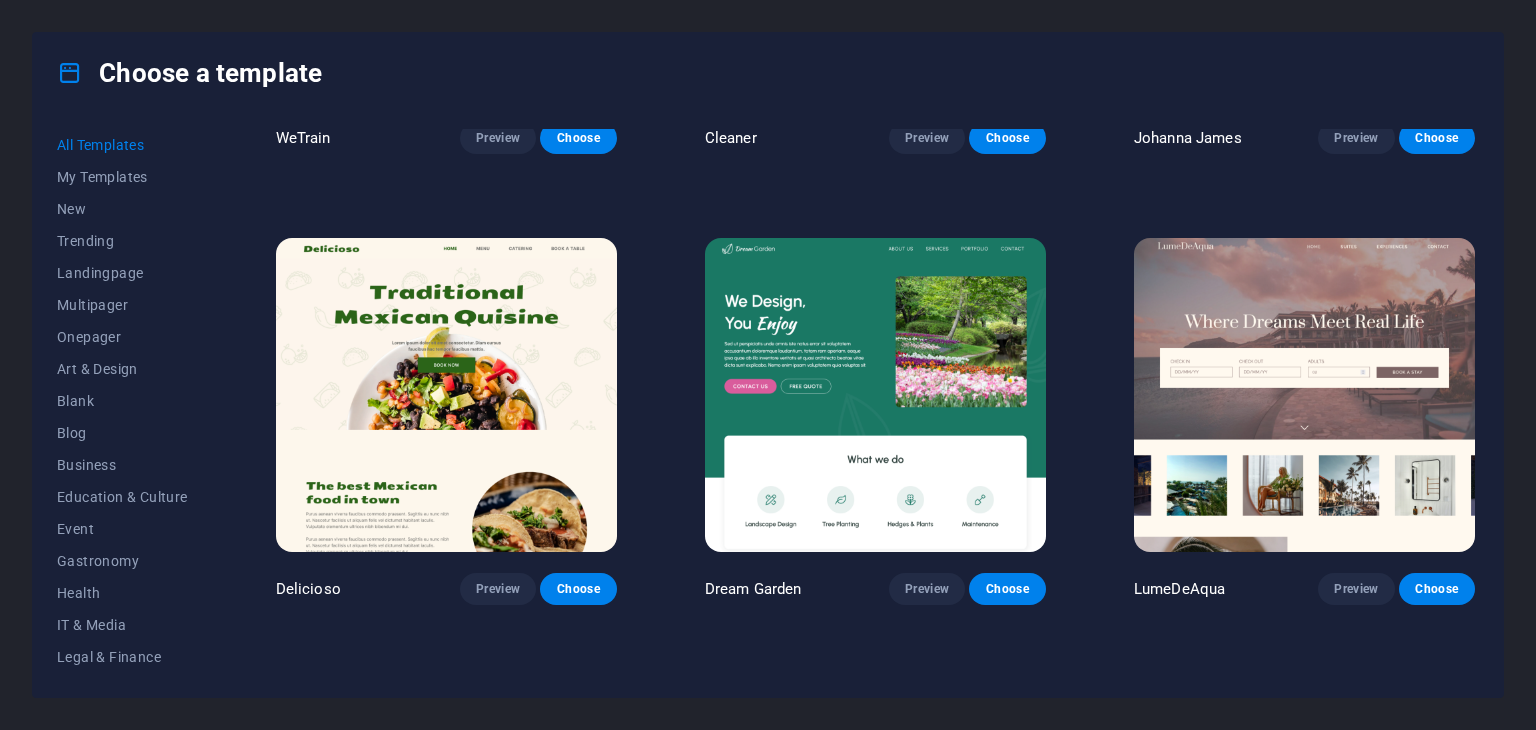 scroll, scrollTop: 3140, scrollLeft: 0, axis: vertical 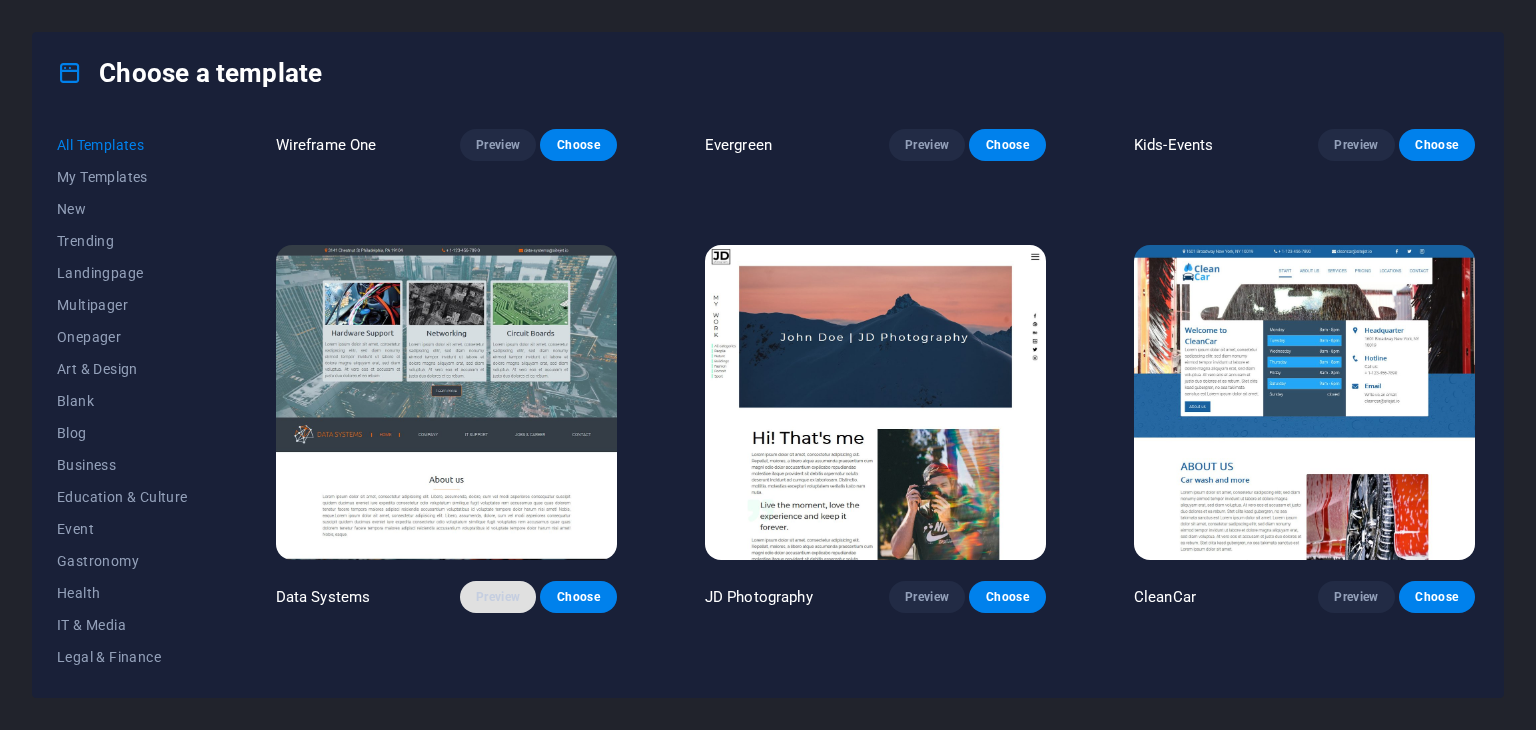 click on "Preview" at bounding box center [498, 597] 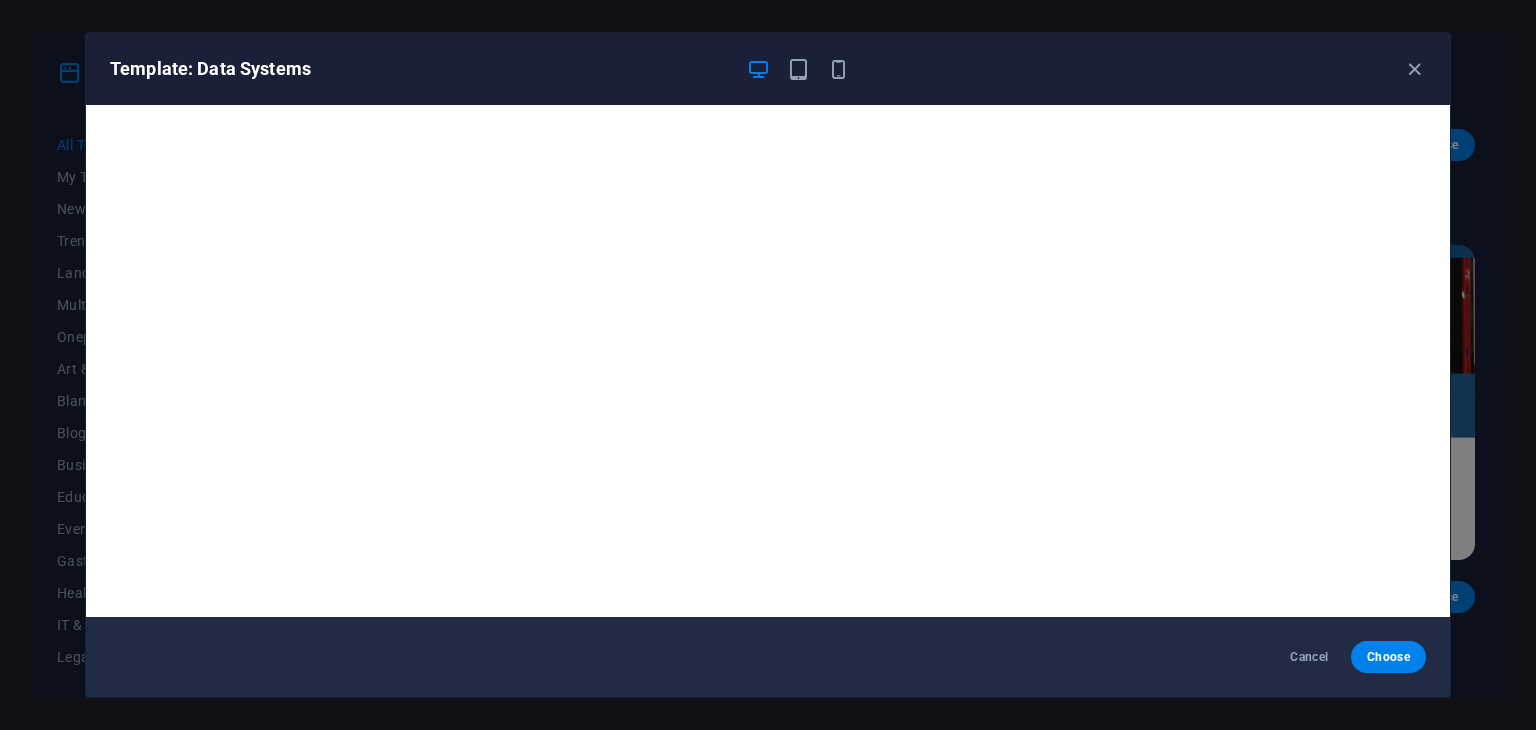 scroll, scrollTop: 5, scrollLeft: 0, axis: vertical 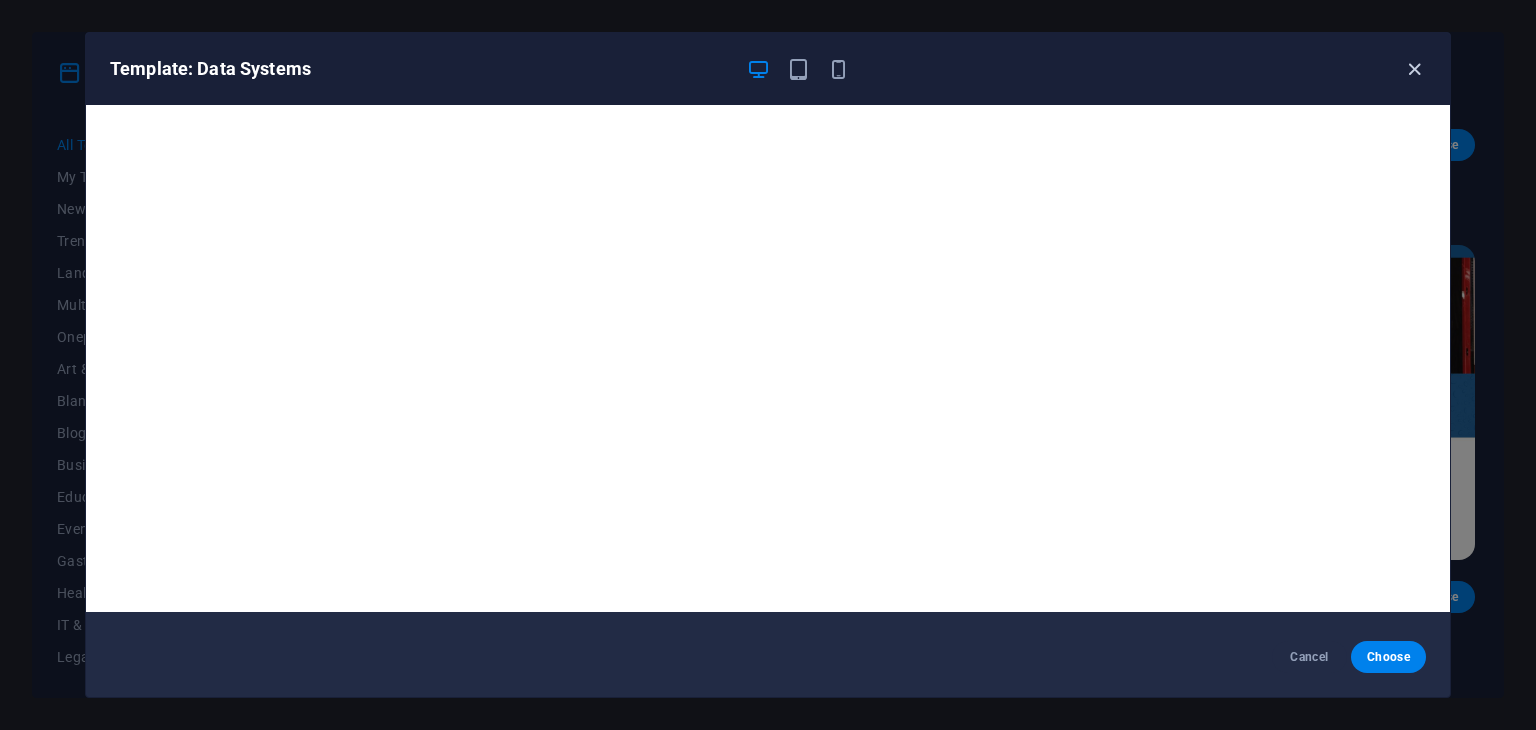 click at bounding box center (1414, 69) 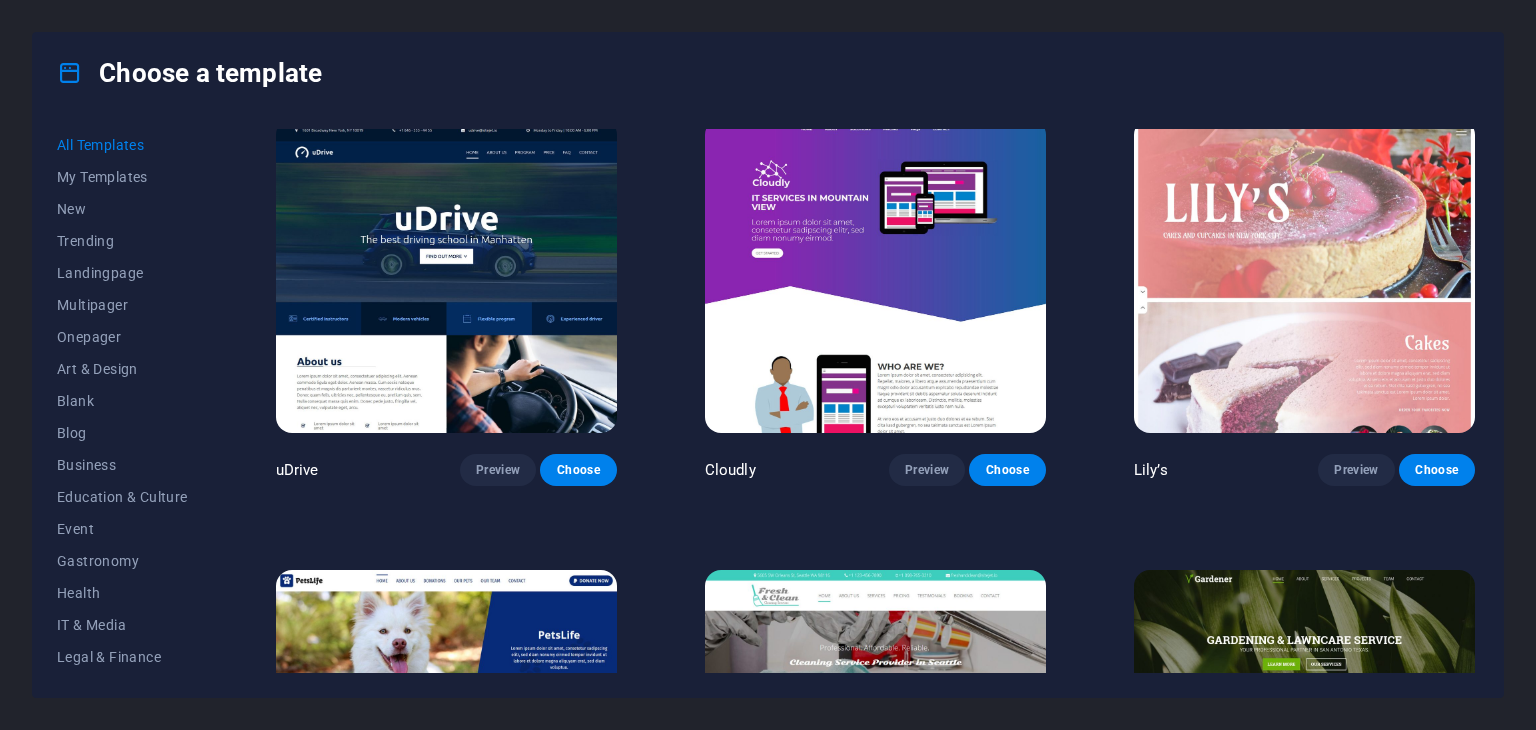 scroll, scrollTop: 14908, scrollLeft: 0, axis: vertical 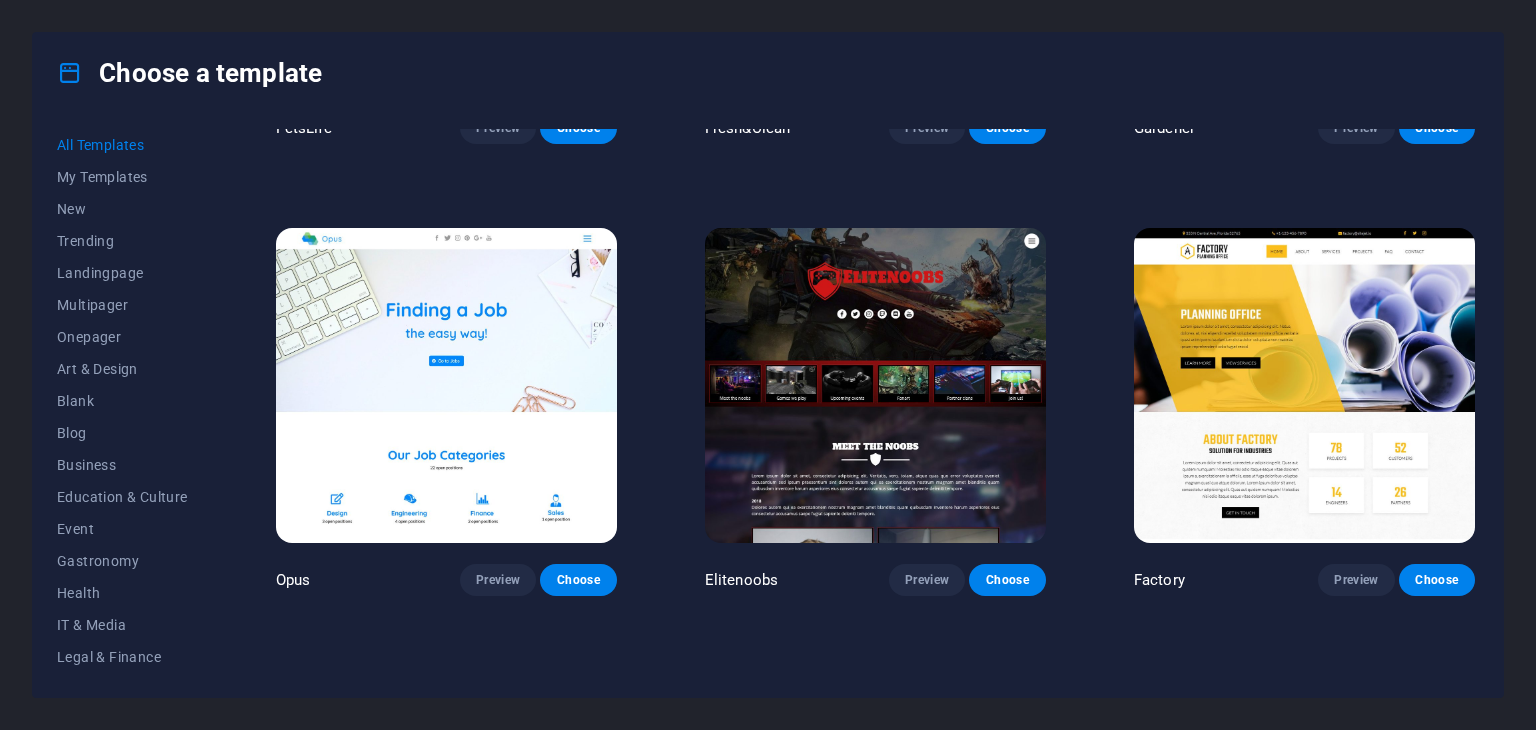 click on "SugarDough Preview Choose RepairIT Preview Choose Peoneera Preview Choose Art Museum Preview Choose Wonder Planner Preview Choose Transportable Preview Choose S&L Preview Choose WePaint Preview Choose Eco-Con Preview Choose MeetUp Preview Choose Help & Care Preview Choose Podcaster Preview Choose Academix Preview Choose BIG Barber Shop Preview Choose Health & Food Preview Choose UrbanNest Interiors Preview Choose Green Change Preview Choose The Beauty Temple Preview Choose WeTrain Preview Choose Cleaner Preview Choose Johanna James Preview Choose Delicioso Preview Choose Dream Garden Preview Choose LumeDeAqua Preview Choose Pets Care Preview Choose SafeSpace Preview Choose Midnight Rain Bar Preview Choose Drive Preview Choose Estator Preview Choose Health Group Preview Choose MakeIt Agency Preview Choose Wanderlust Preview Choose WeSpa Preview Choose BERLIN Preview Choose Gadgets Preview Choose CoffeeScience Preview Choose CoachLife Preview Choose Cafe de Oceana Preview Choose Max Hatzy Preview Choose Preview" at bounding box center [875, -3201] 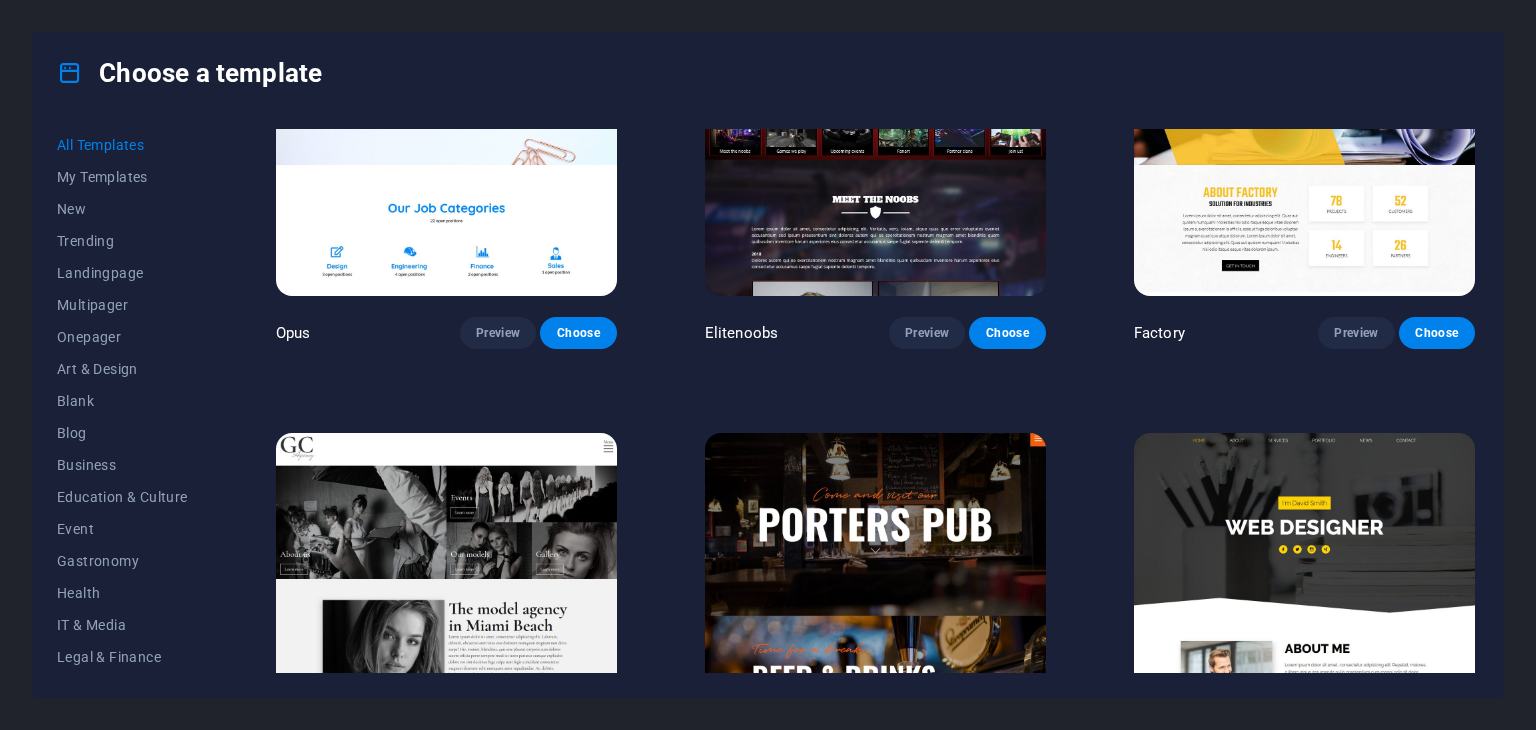 scroll, scrollTop: 15948, scrollLeft: 0, axis: vertical 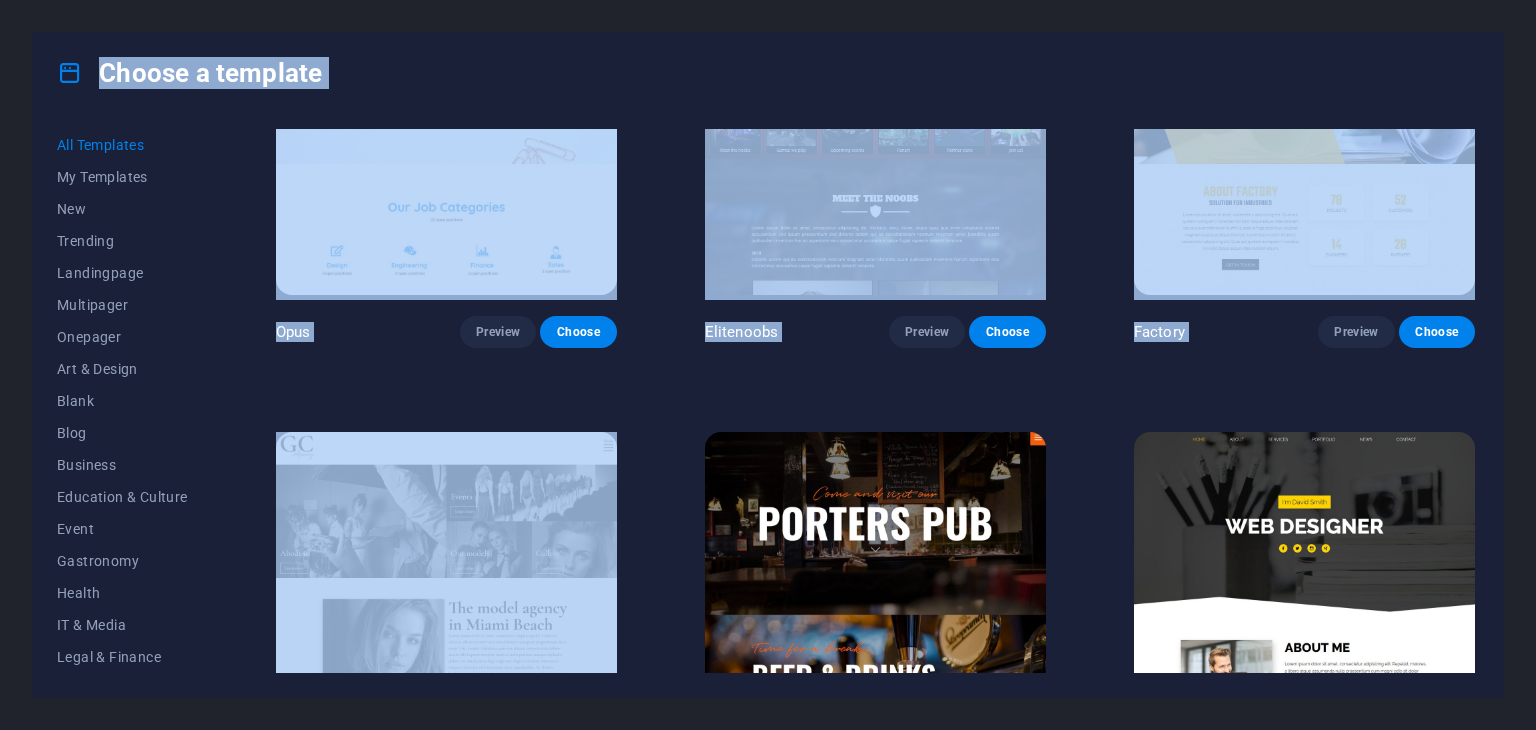 drag, startPoint x: 692, startPoint y: 505, endPoint x: 991, endPoint y: 715, distance: 365.3779 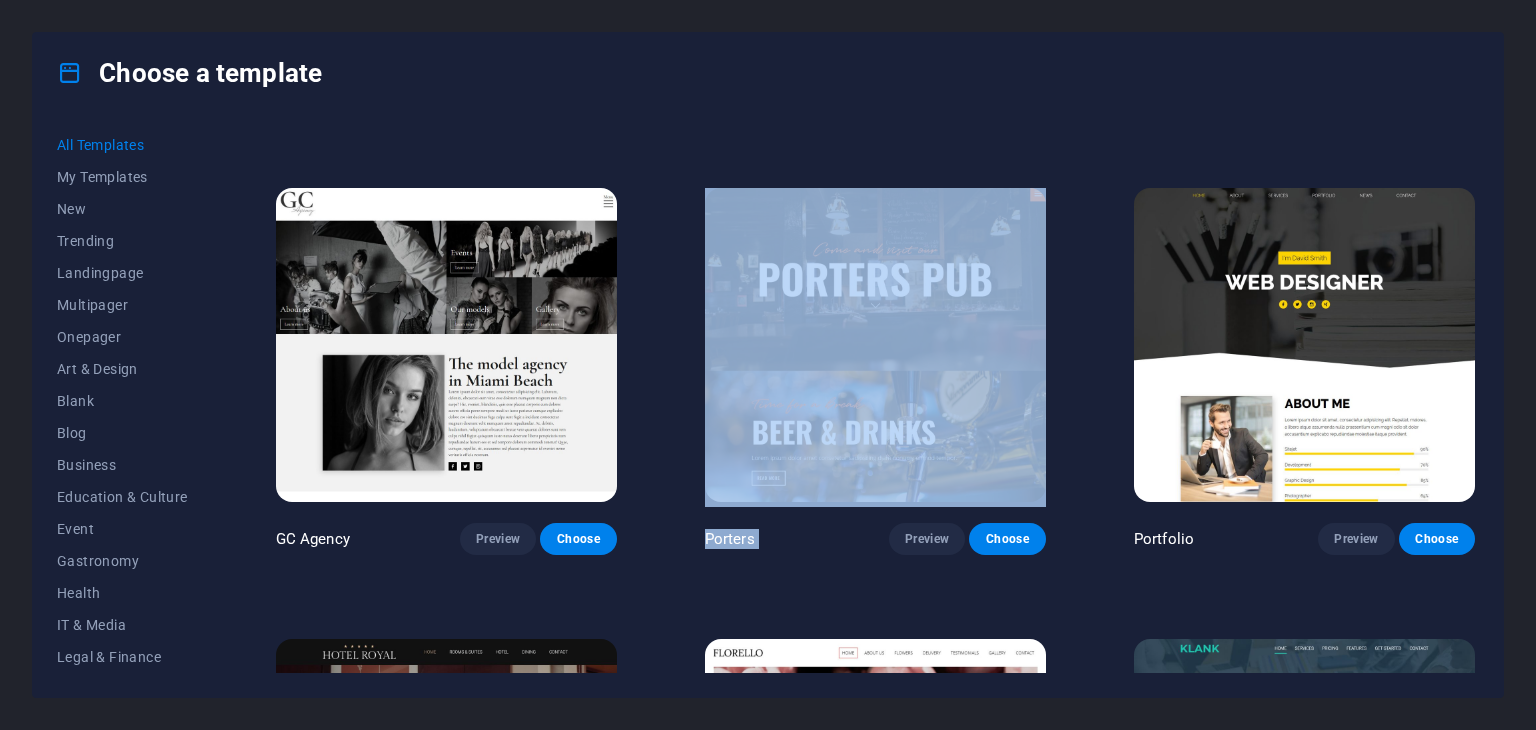 scroll, scrollTop: 16199, scrollLeft: 0, axis: vertical 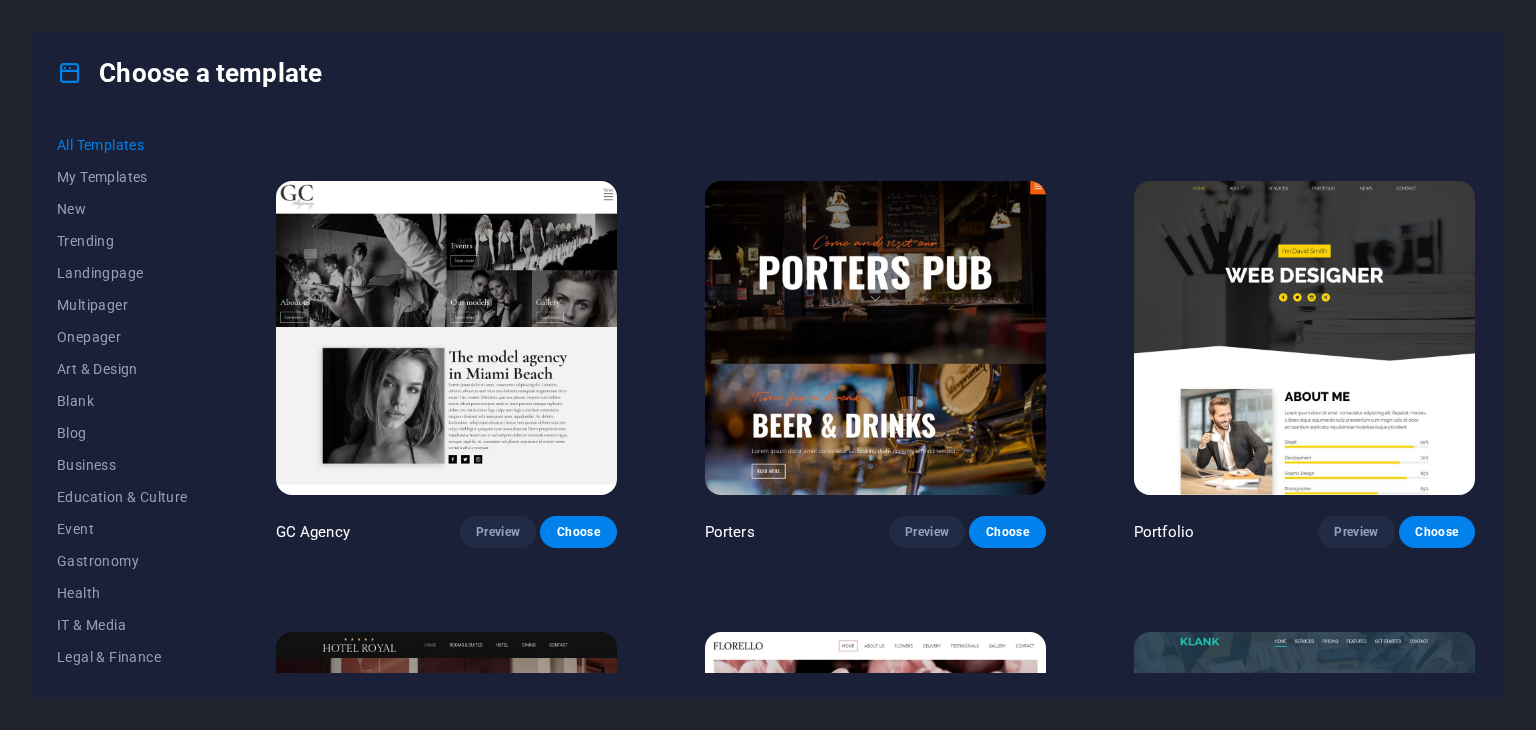 click on "SugarDough Preview Choose RepairIT Preview Choose Peoneera Preview Choose Art Museum Preview Choose Wonder Planner Preview Choose Transportable Preview Choose S&L Preview Choose WePaint Preview Choose Eco-Con Preview Choose MeetUp Preview Choose Help & Care Preview Choose Podcaster Preview Choose Academix Preview Choose BIG Barber Shop Preview Choose Health & Food Preview Choose UrbanNest Interiors Preview Choose Green Change Preview Choose The Beauty Temple Preview Choose WeTrain Preview Choose Cleaner Preview Choose Johanna James Preview Choose Delicioso Preview Choose Dream Garden Preview Choose LumeDeAqua Preview Choose Pets Care Preview Choose SafeSpace Preview Choose Midnight Rain Bar Preview Choose Drive Preview Choose Estator Preview Choose Health Group Preview Choose MakeIt Agency Preview Choose Wanderlust Preview Choose WeSpa Preview Choose BERLIN Preview Choose Gadgets Preview Choose CoffeeScience Preview Choose CoachLife Preview Choose Cafe de Oceana Preview Choose Max Hatzy Preview Choose Preview" at bounding box center (875, -3700) 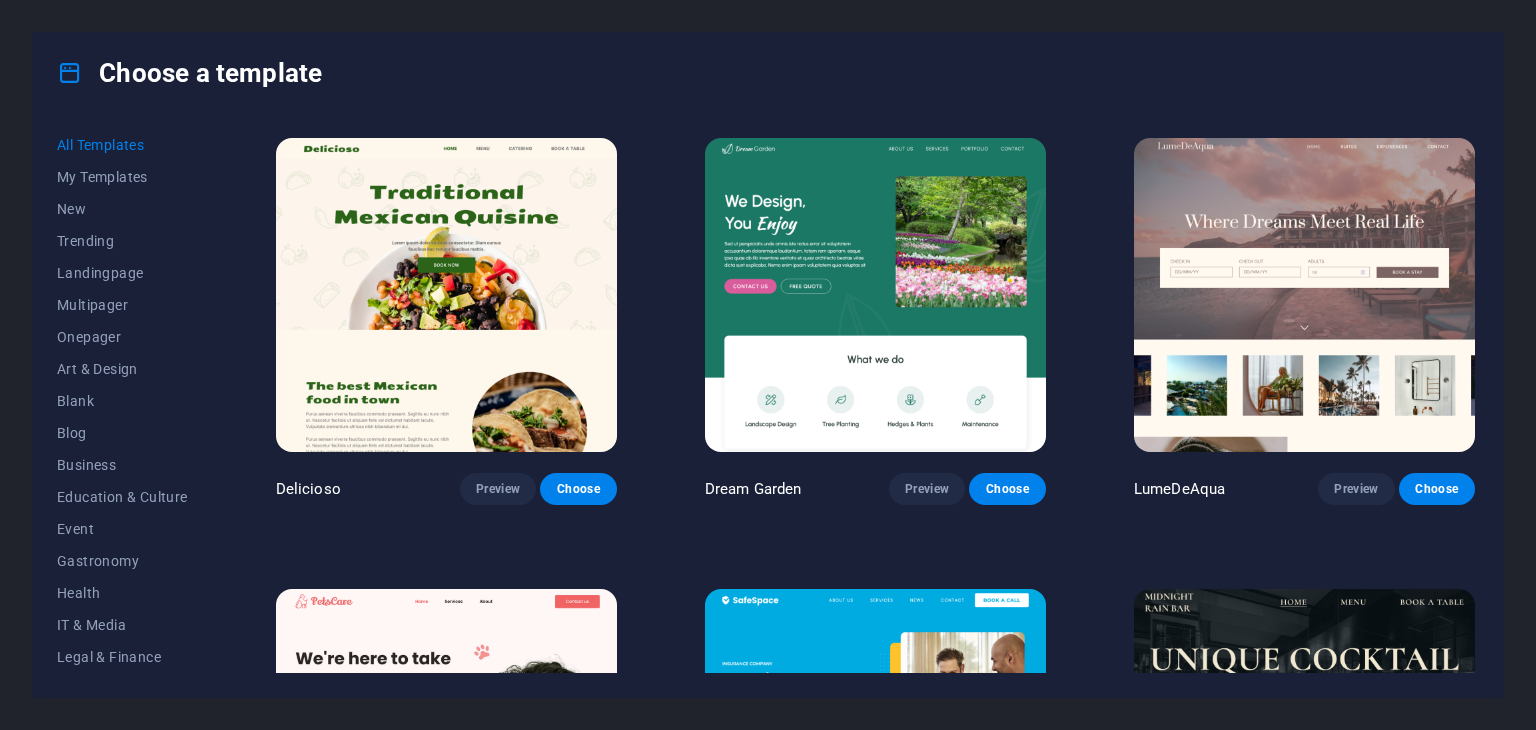 scroll, scrollTop: 3159, scrollLeft: 0, axis: vertical 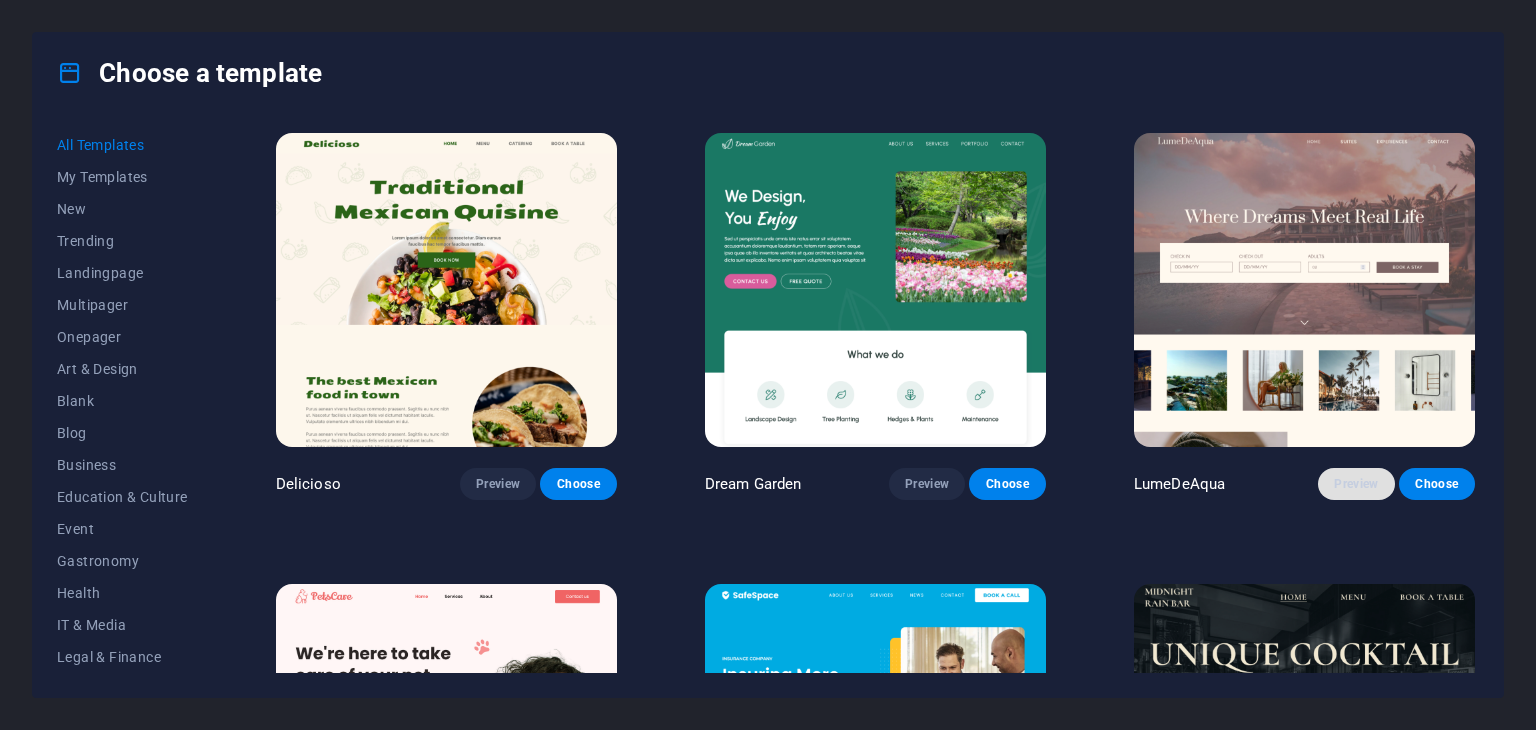drag, startPoint x: 1353, startPoint y: 470, endPoint x: 1366, endPoint y: 473, distance: 13.341664 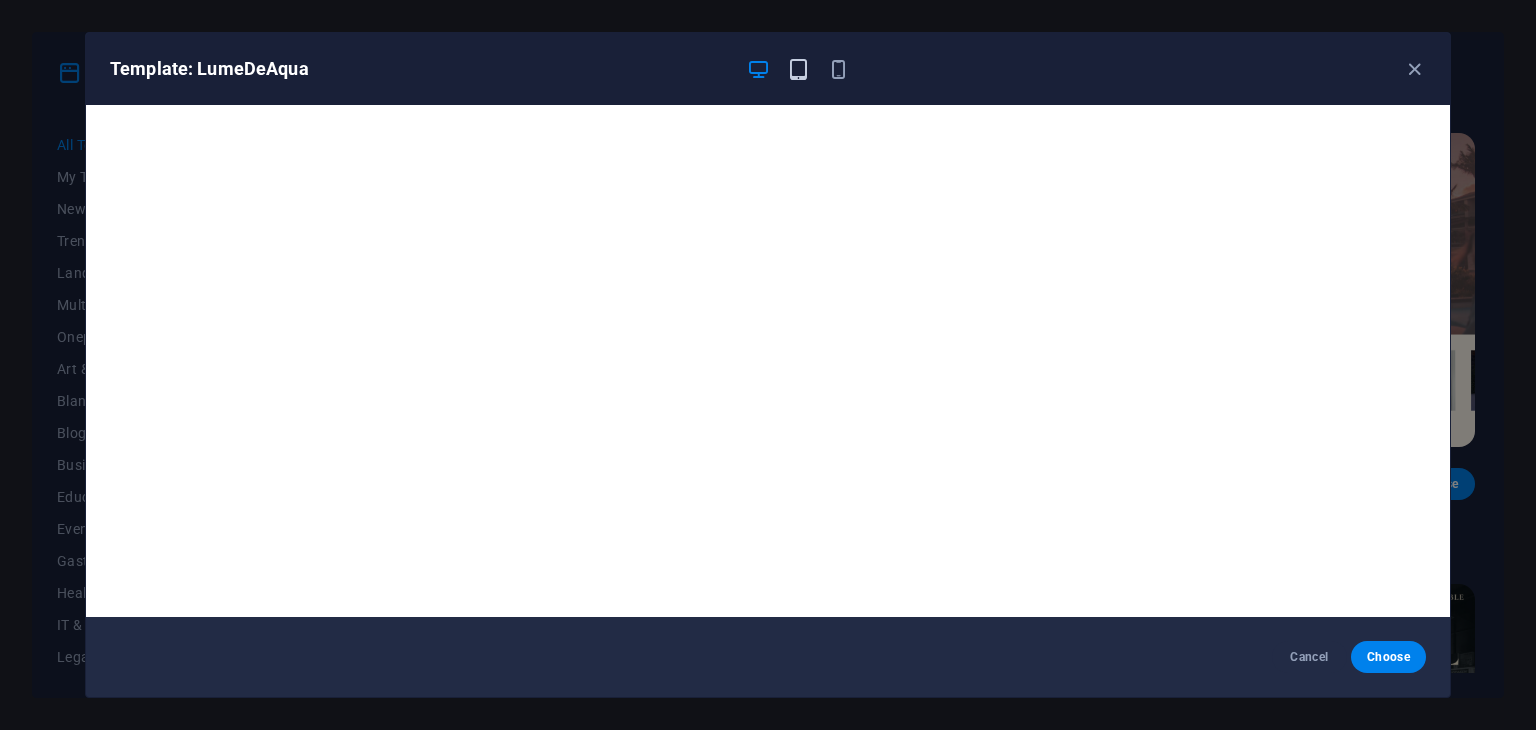 click at bounding box center [798, 69] 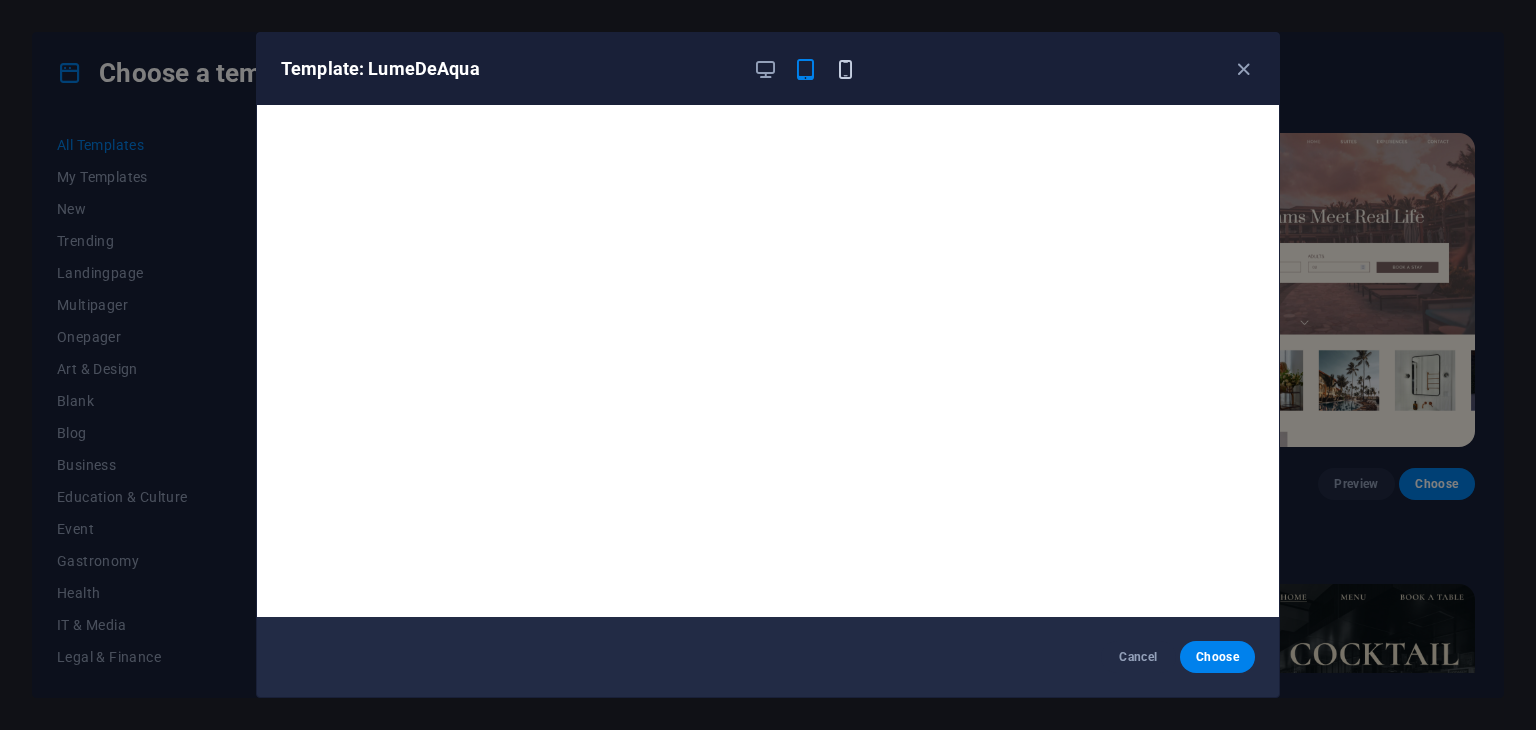click at bounding box center (845, 69) 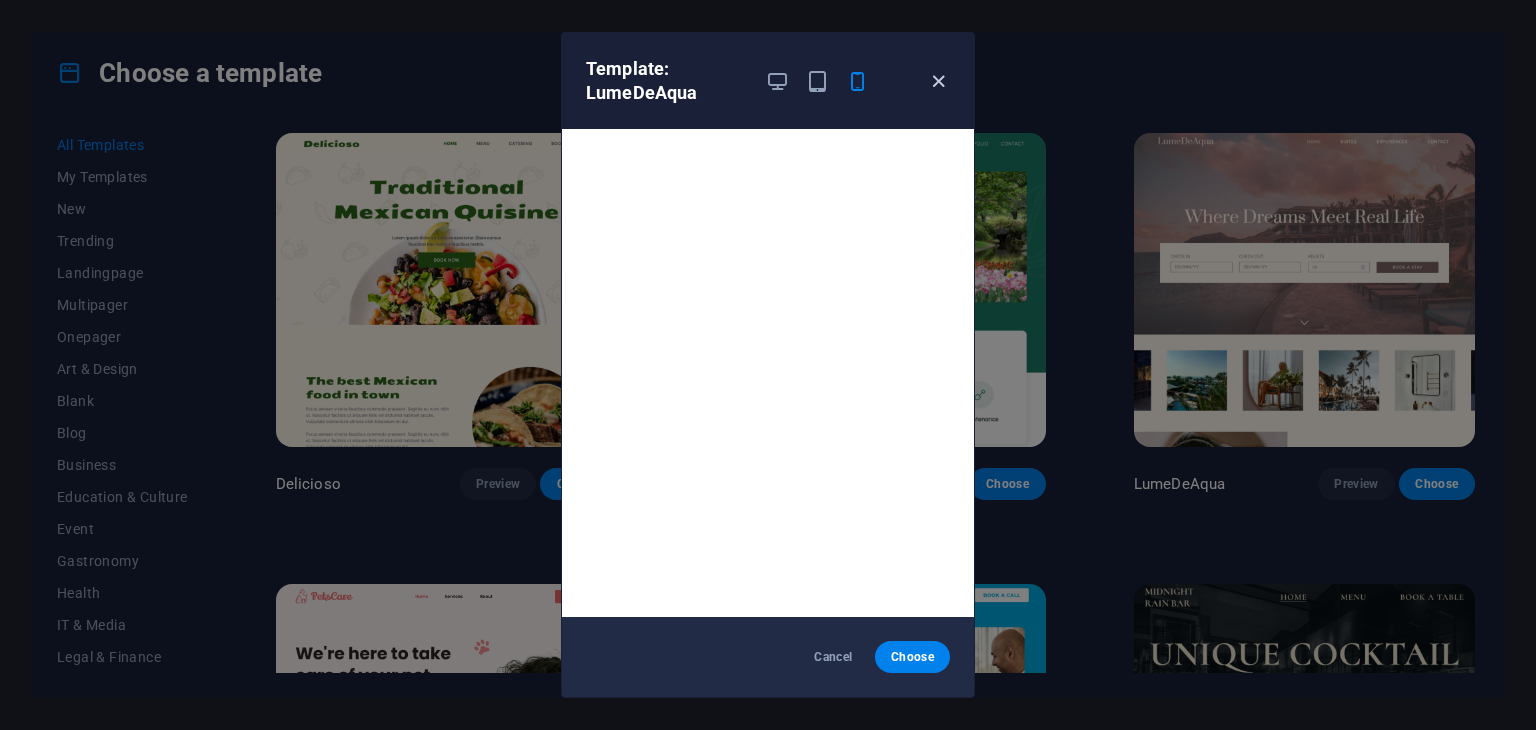 click at bounding box center (938, 81) 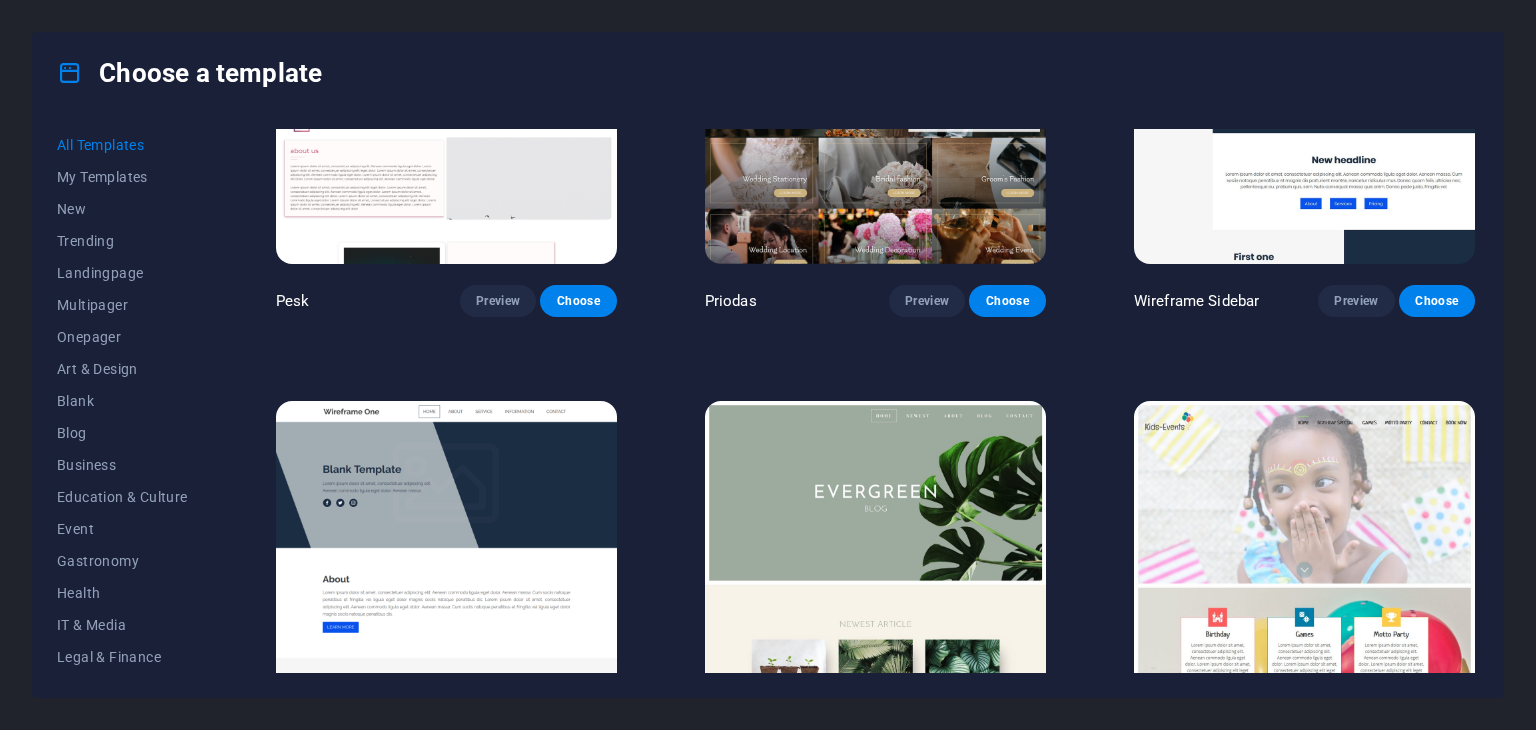 scroll, scrollTop: 7528, scrollLeft: 0, axis: vertical 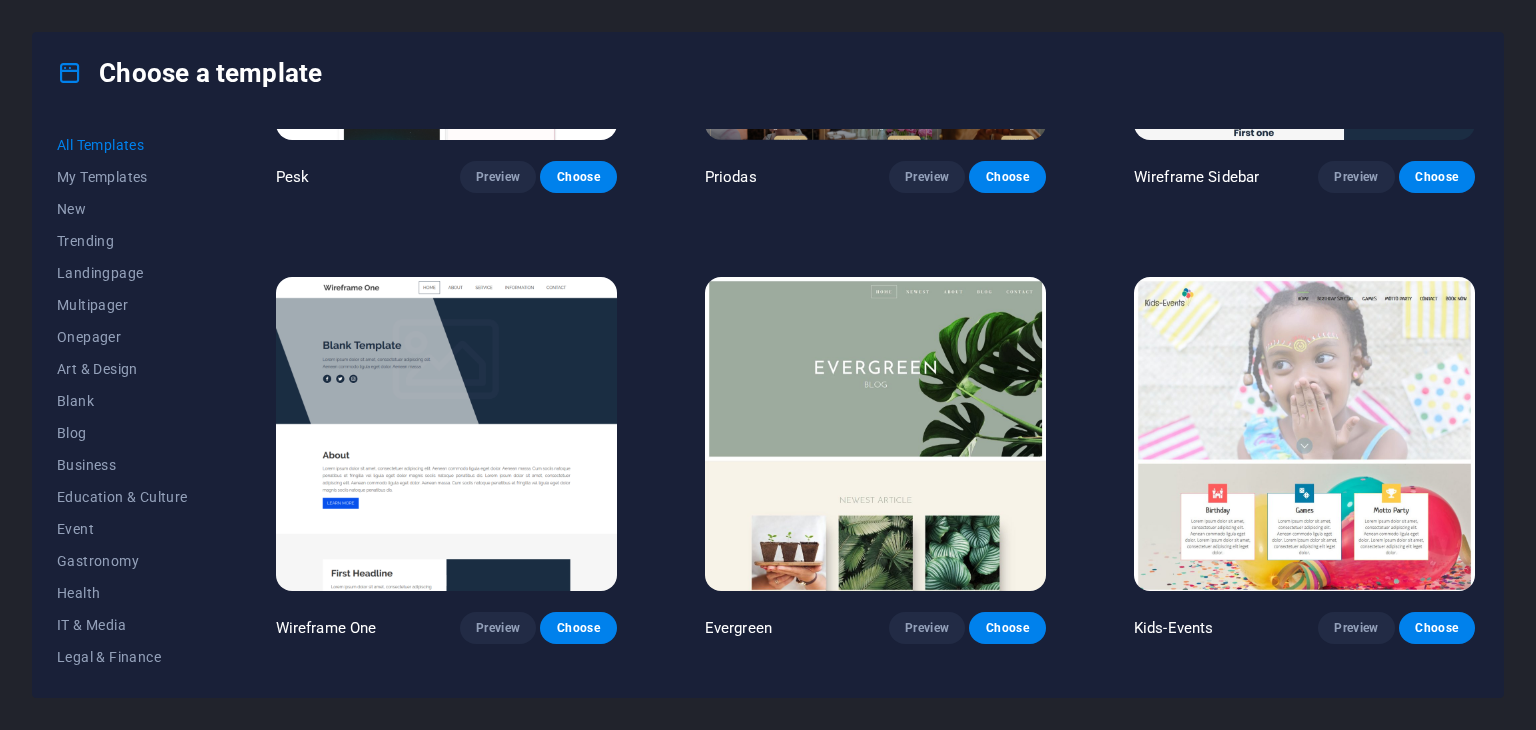 click at bounding box center [875, 434] 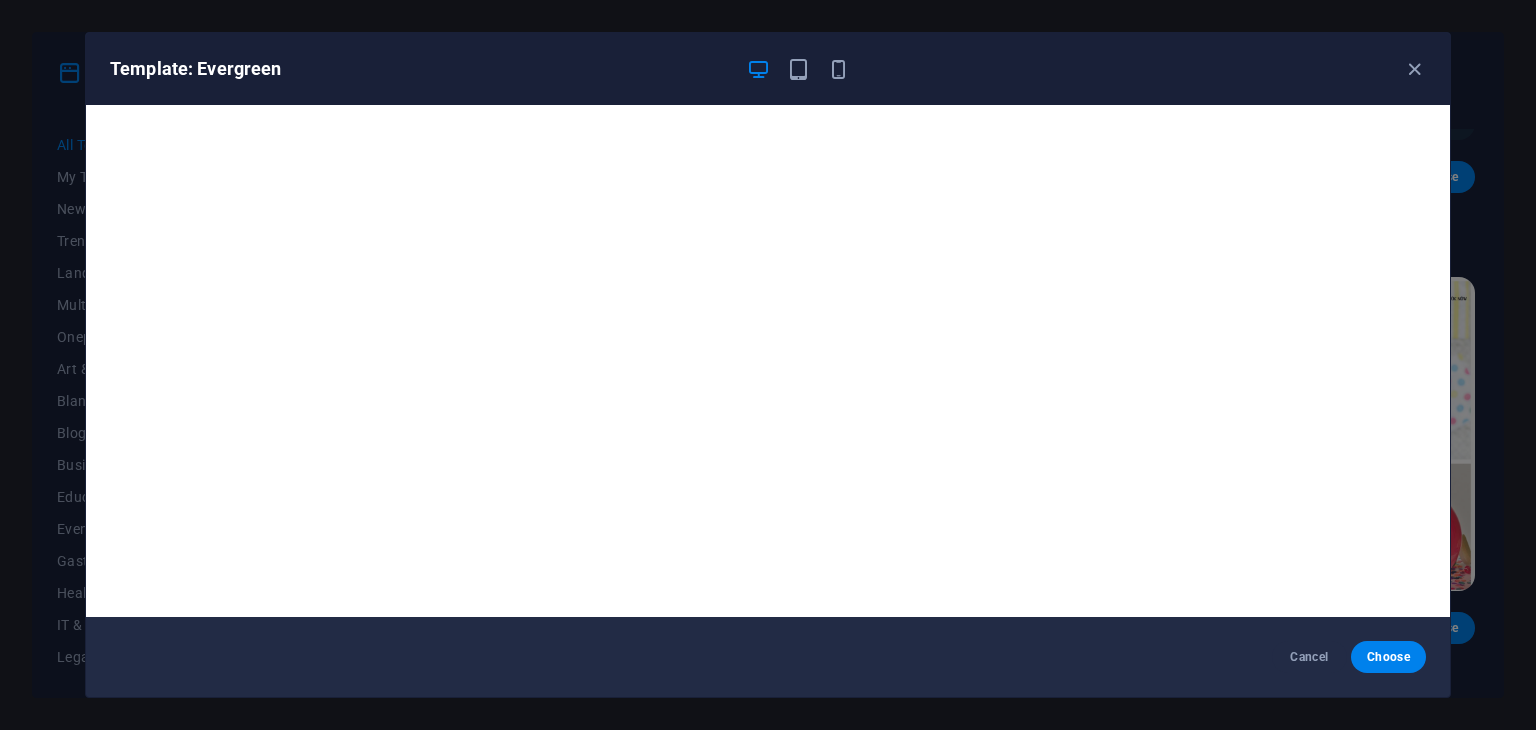 scroll, scrollTop: 5, scrollLeft: 0, axis: vertical 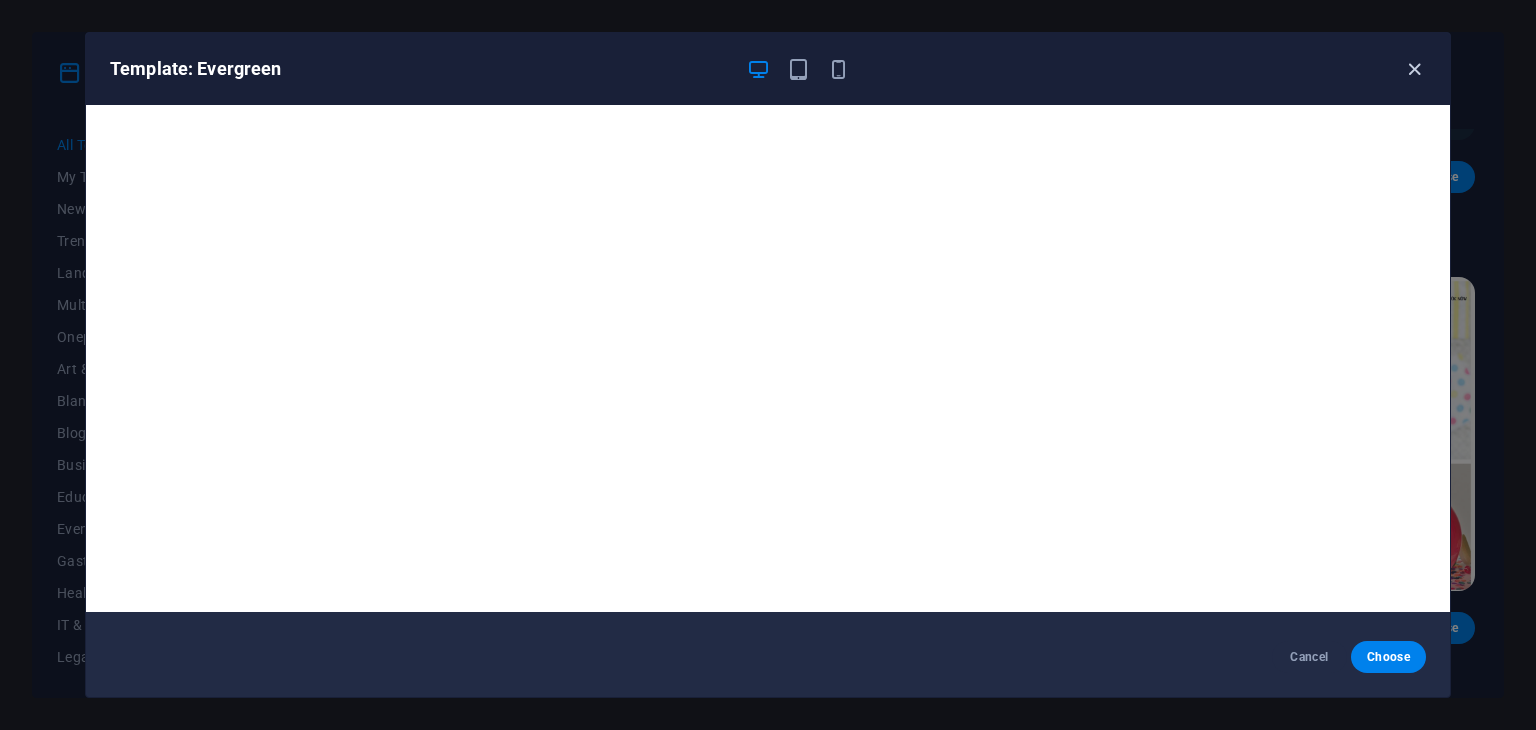click at bounding box center (1414, 69) 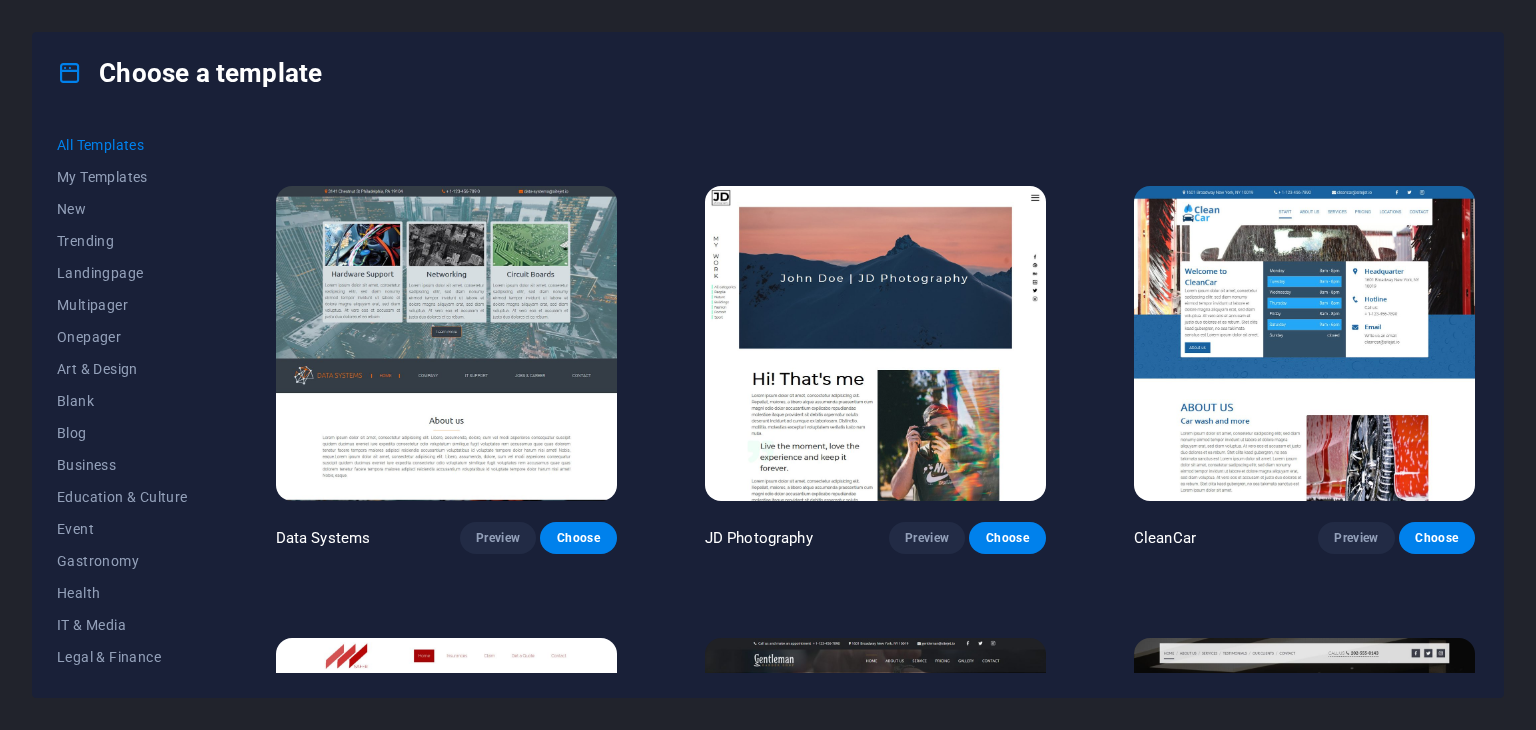scroll, scrollTop: 8071, scrollLeft: 0, axis: vertical 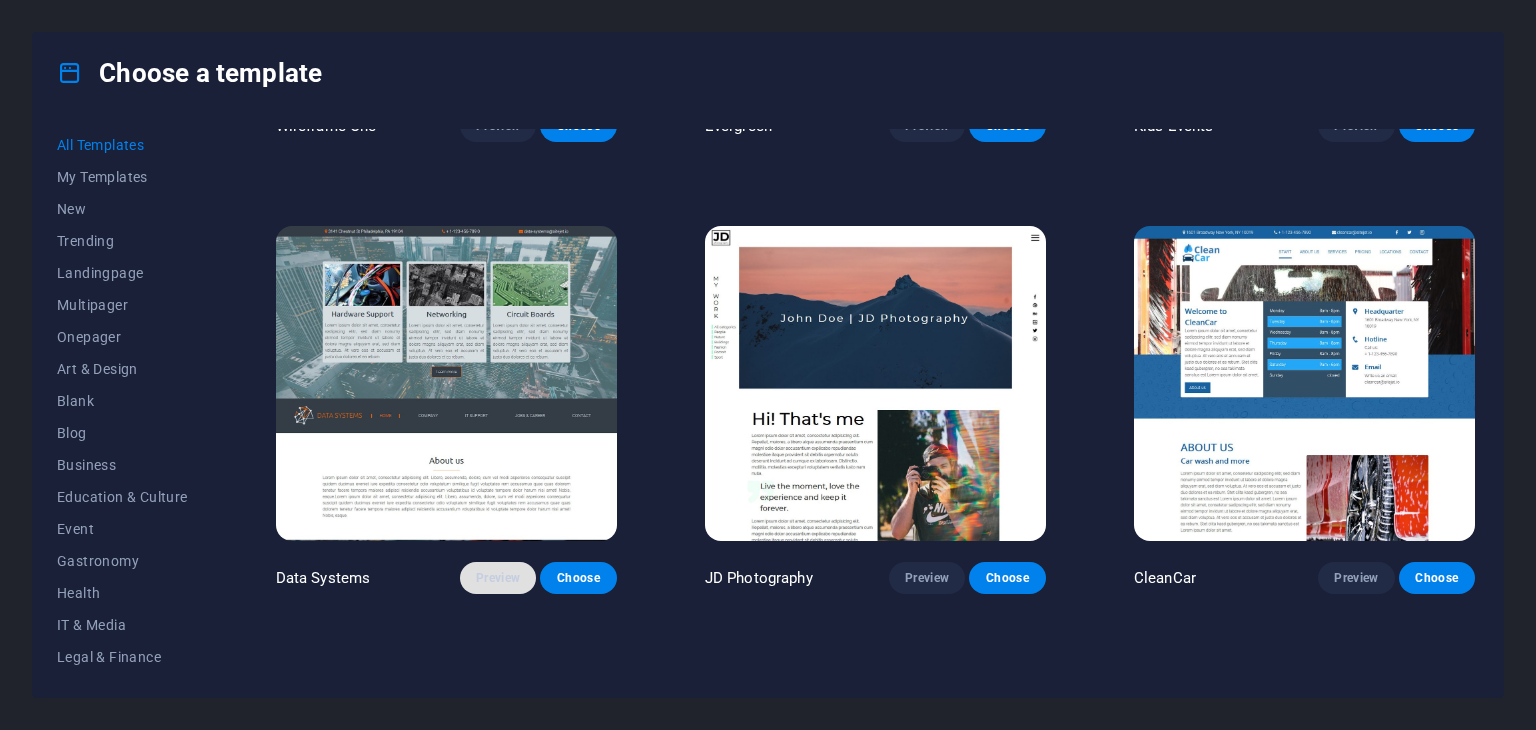 click on "Preview" at bounding box center (498, 578) 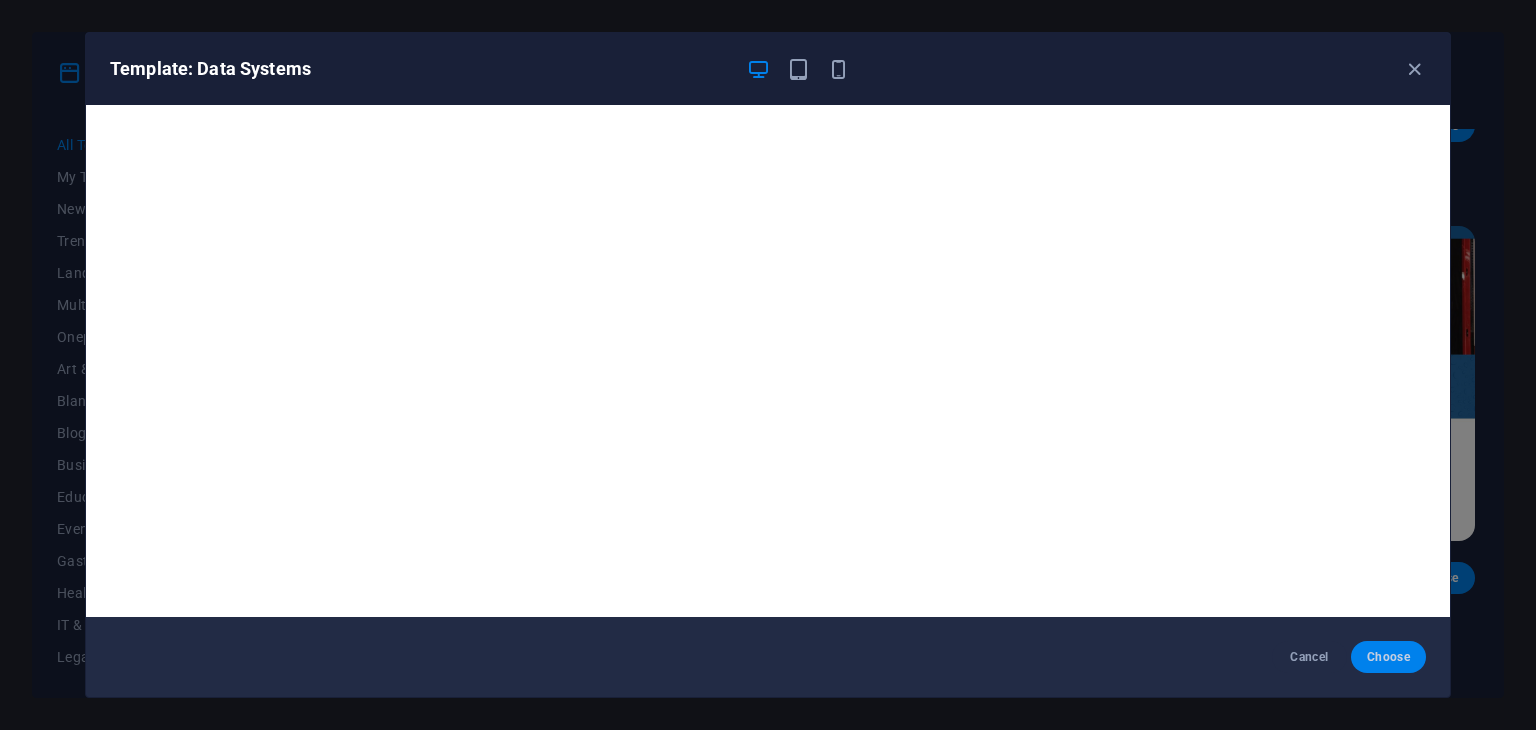 click on "Choose" at bounding box center (1388, 657) 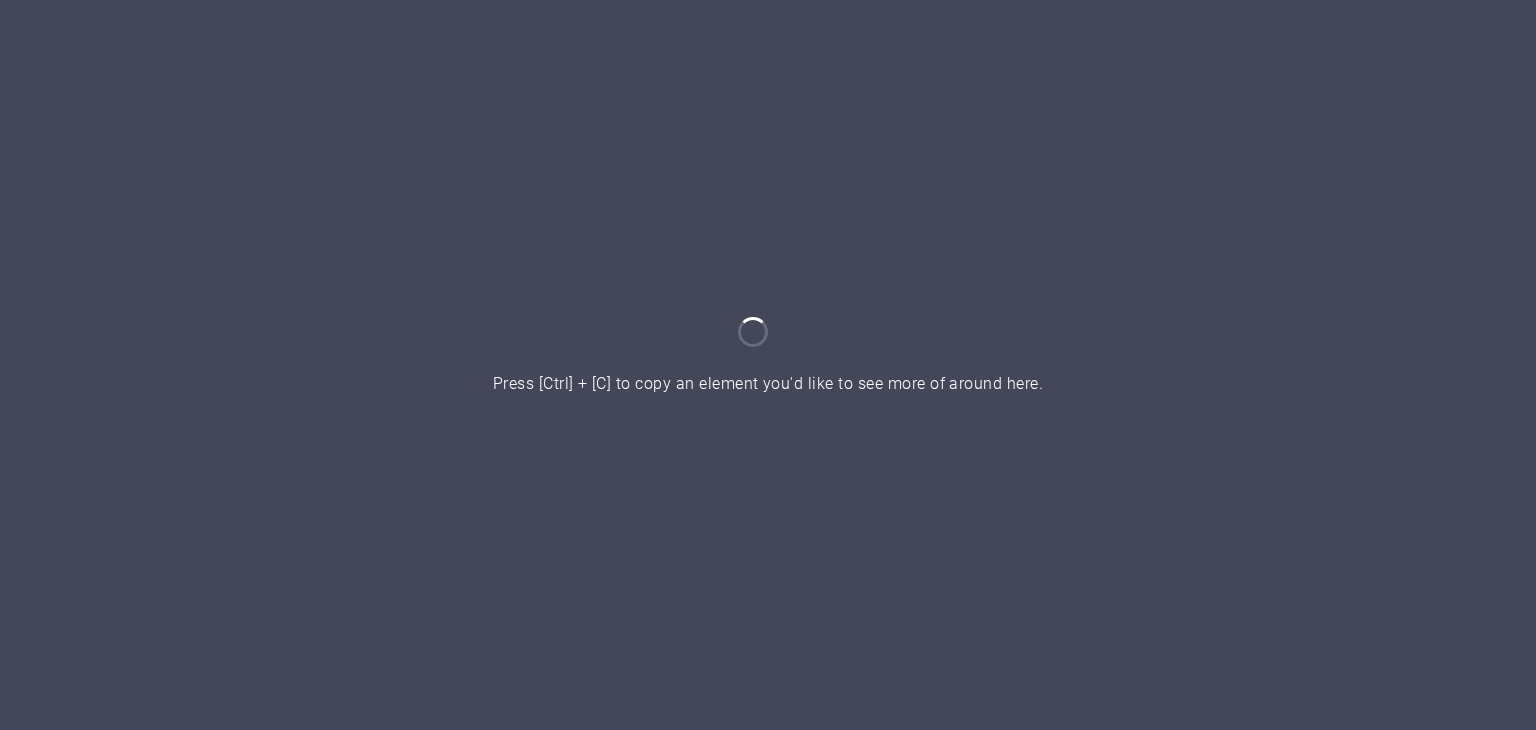 scroll, scrollTop: 0, scrollLeft: 0, axis: both 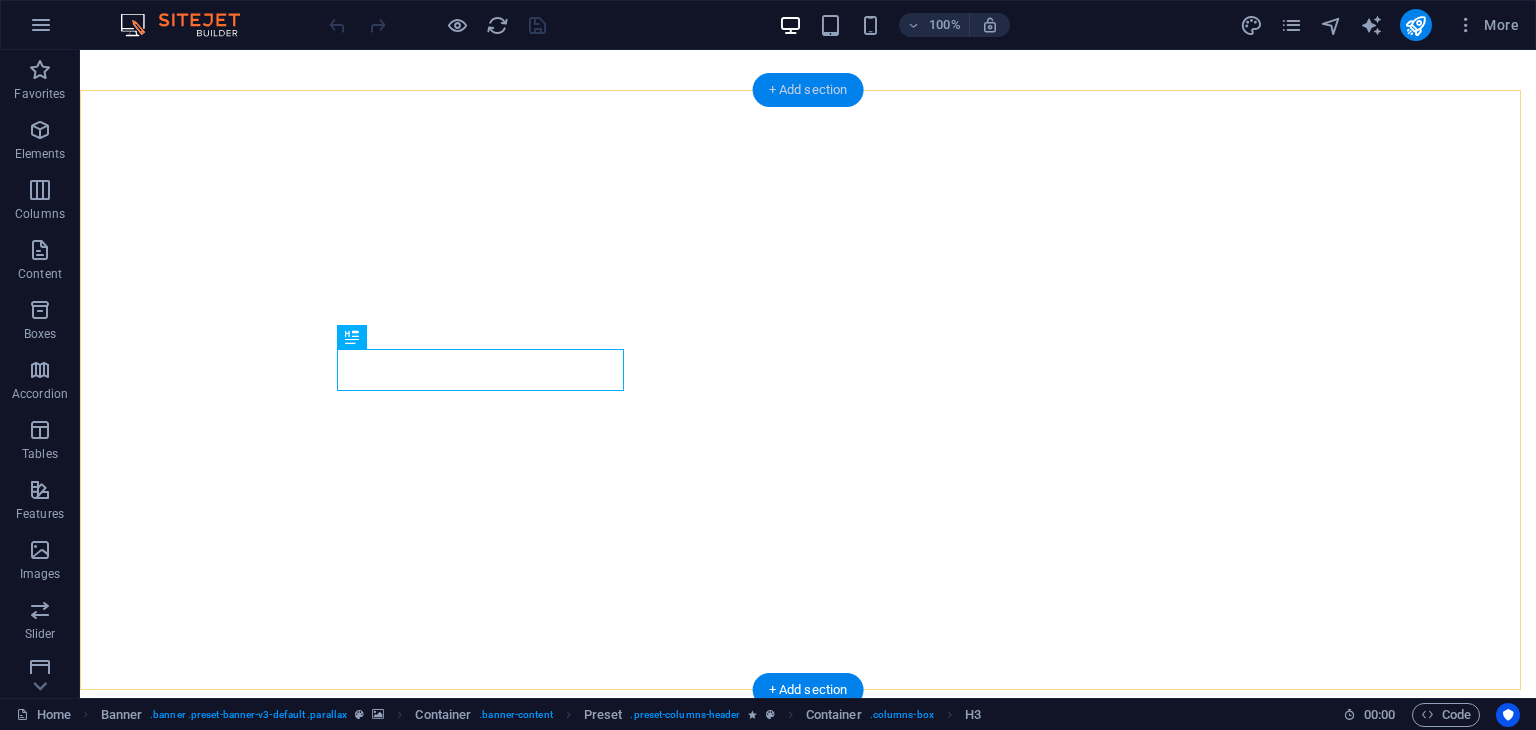click on "+ Add section" at bounding box center (808, 90) 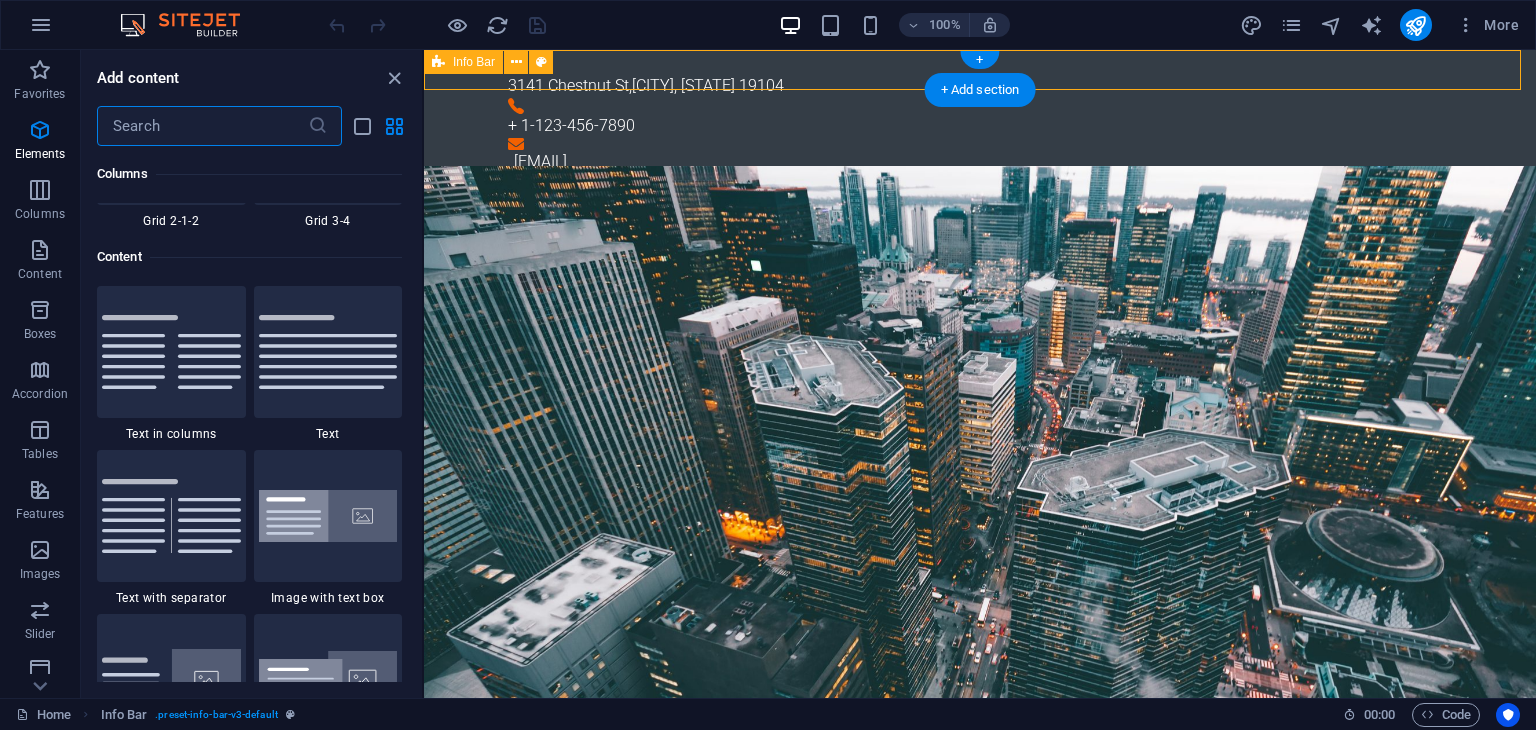scroll, scrollTop: 0, scrollLeft: 0, axis: both 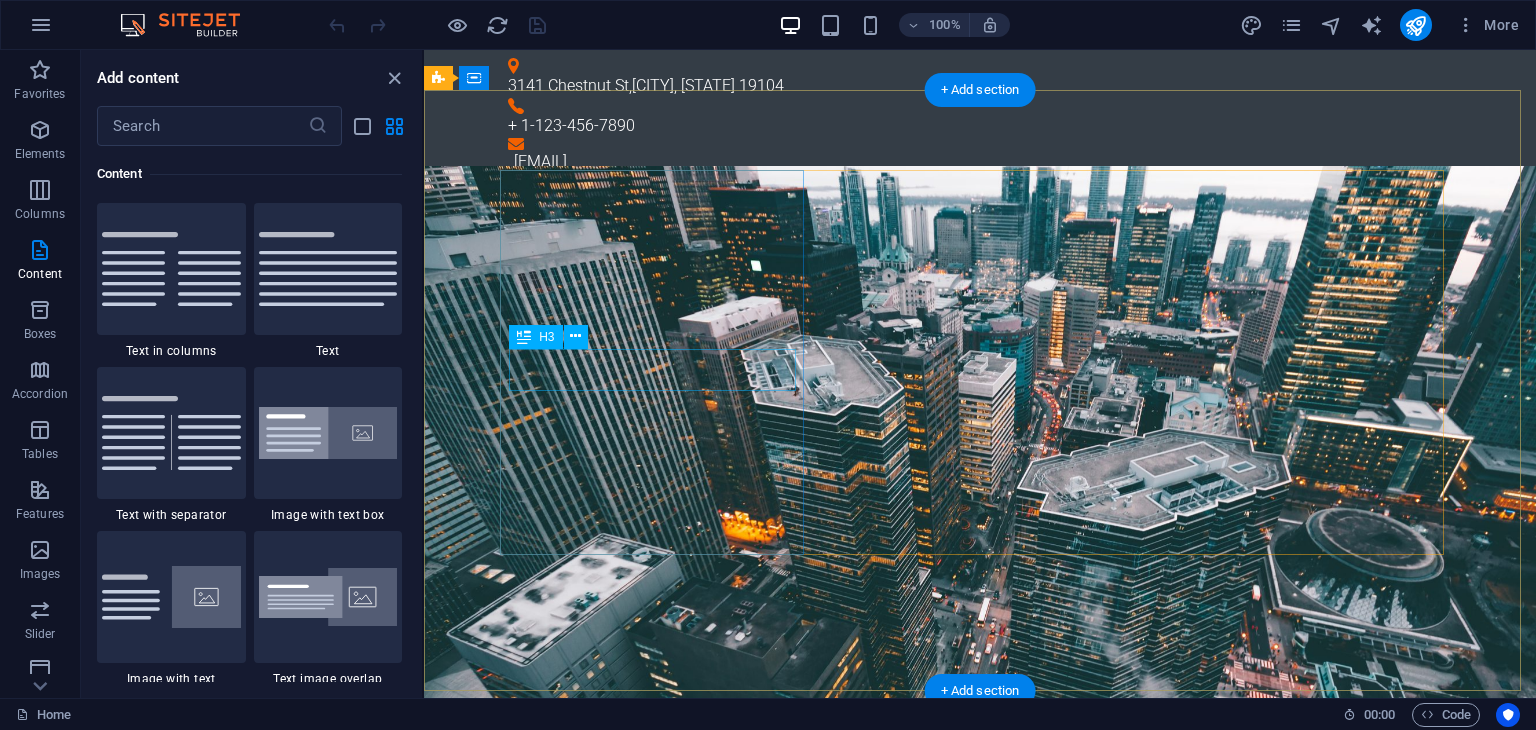 click on "Hardware Support" at bounding box center [980, 1440] 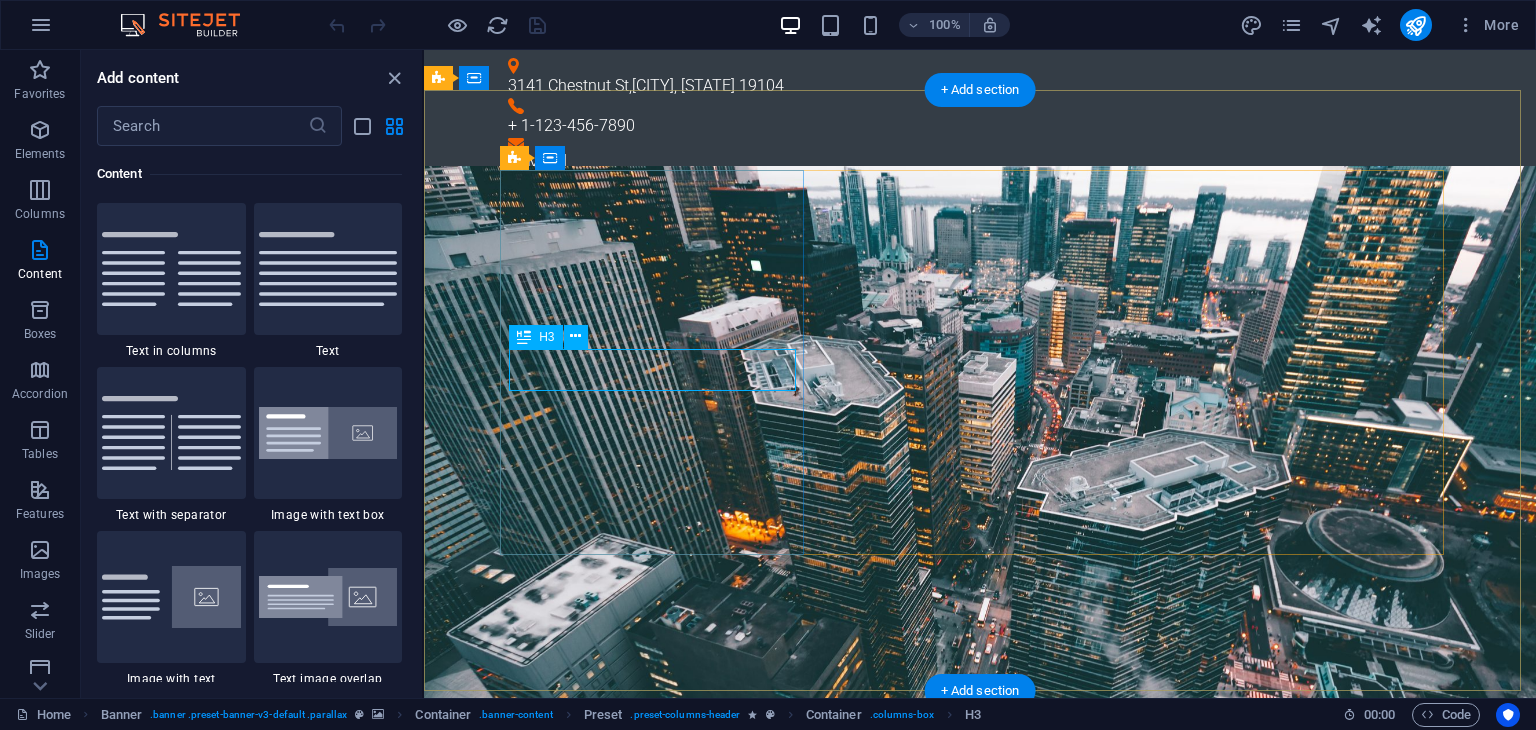 click on "Hardware Support" at bounding box center [980, 1440] 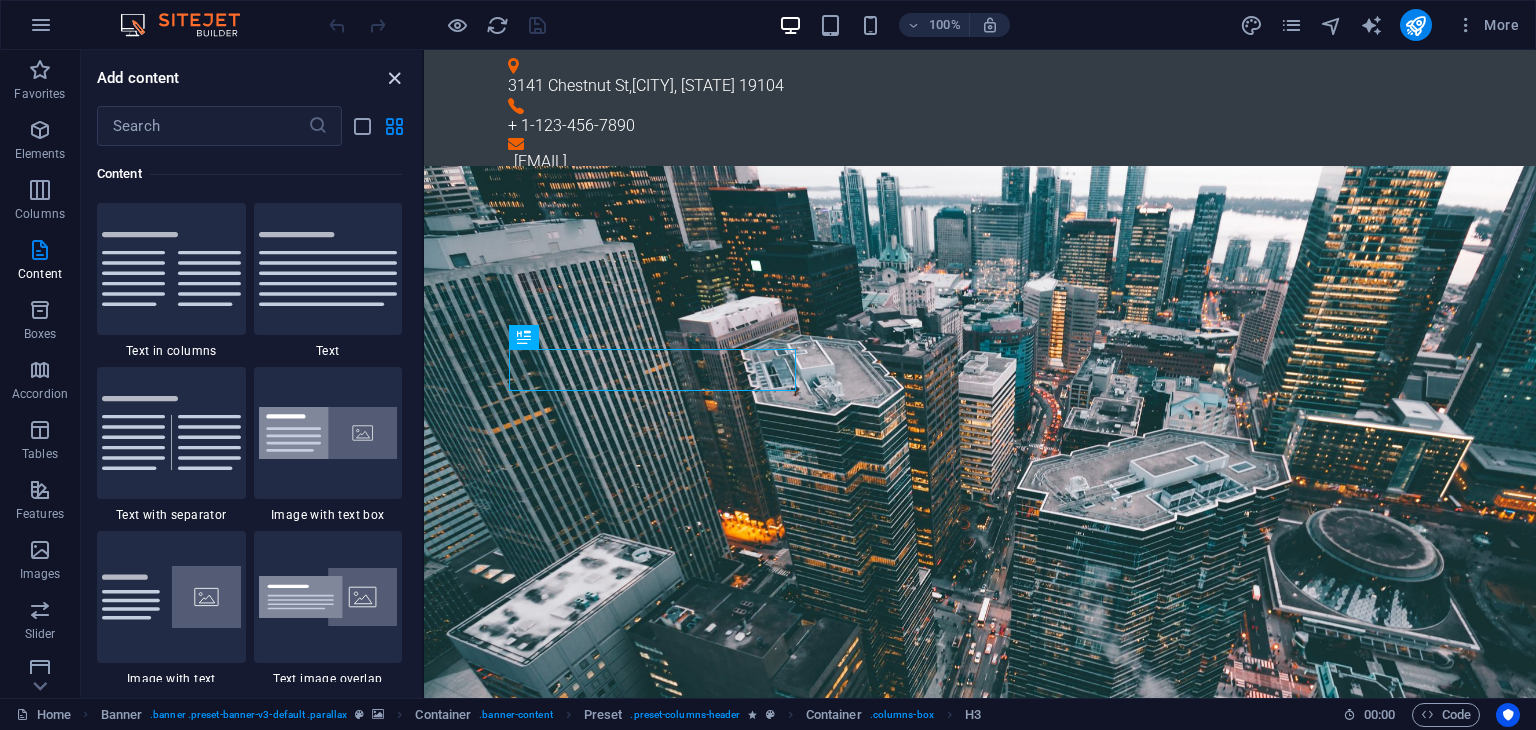 click at bounding box center [394, 78] 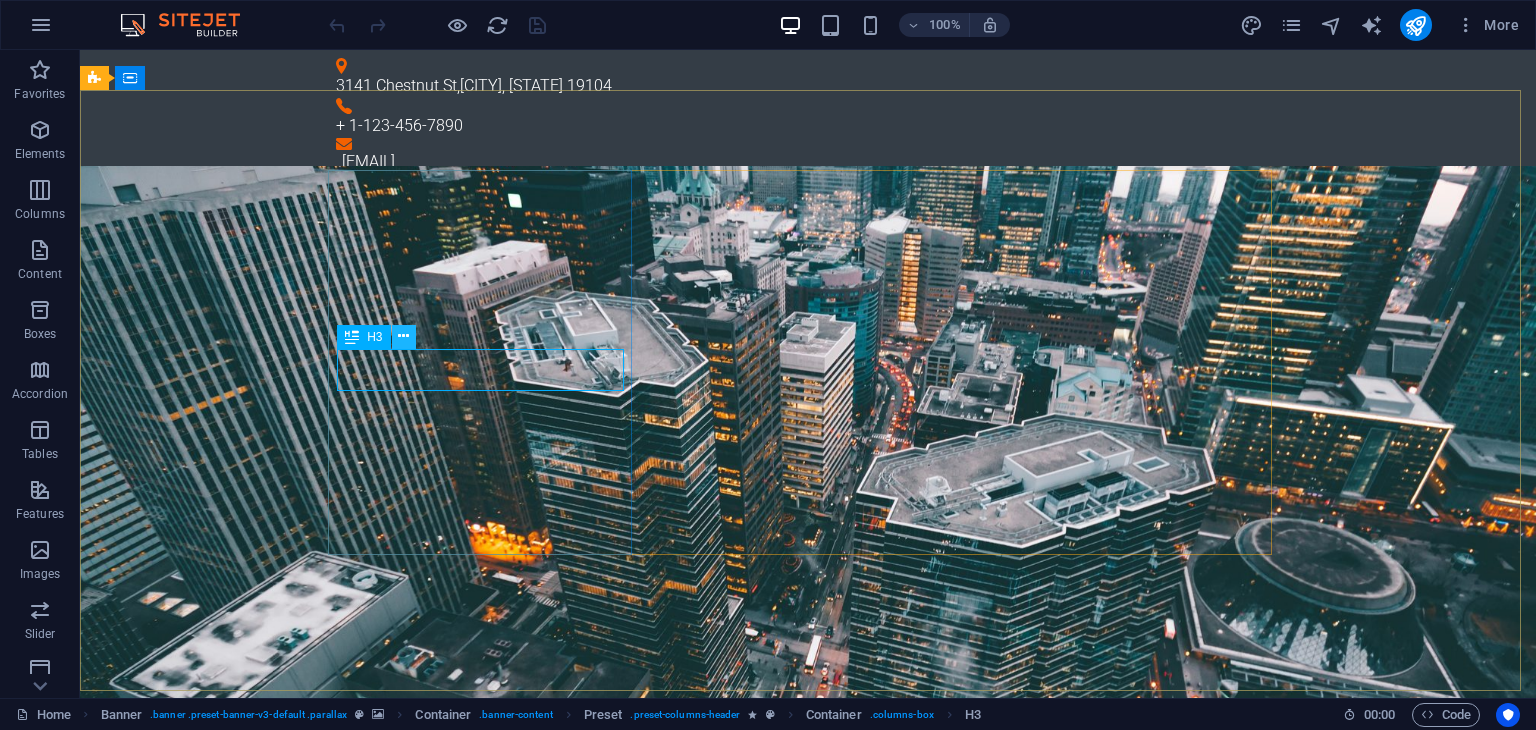 click at bounding box center (403, 336) 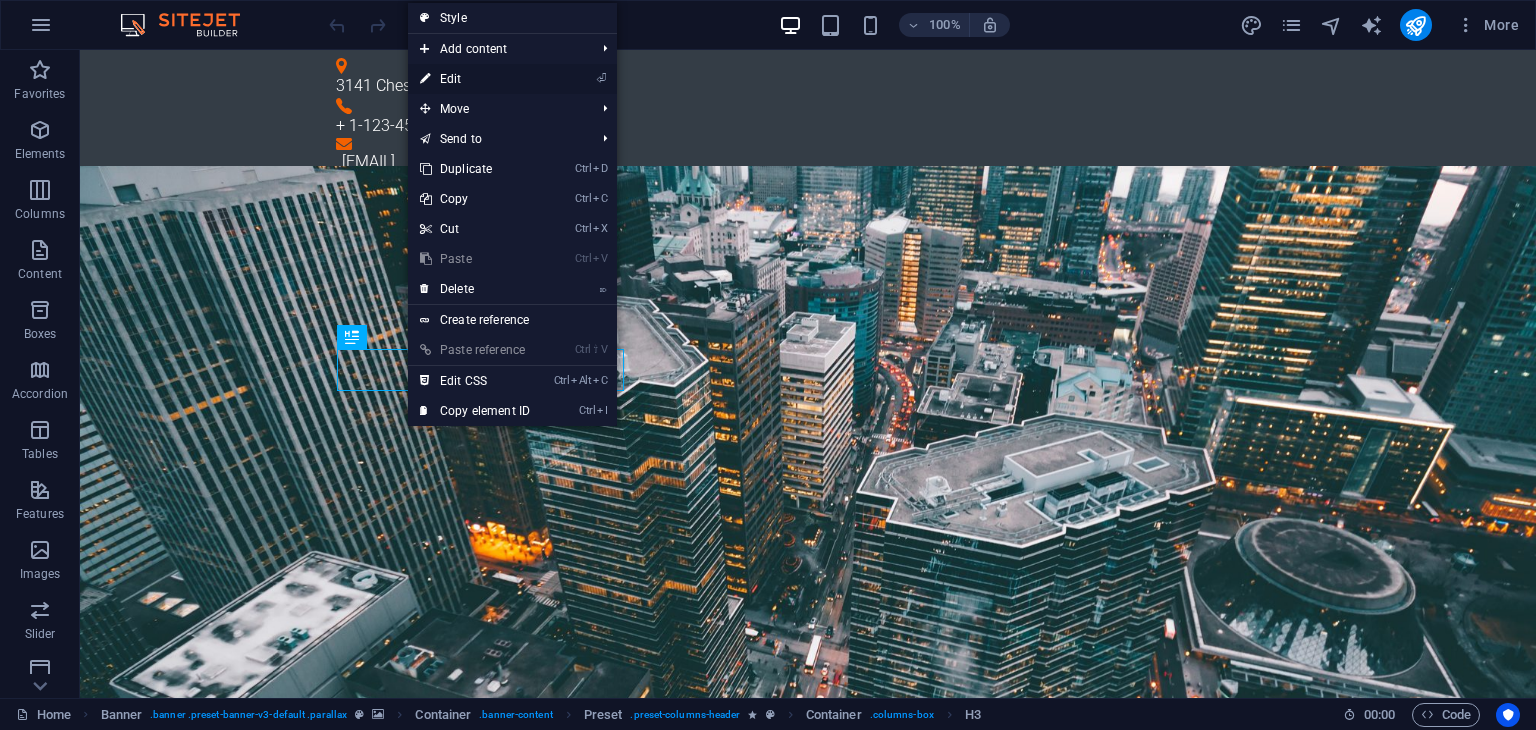 click on "⏎  Edit" at bounding box center (475, 79) 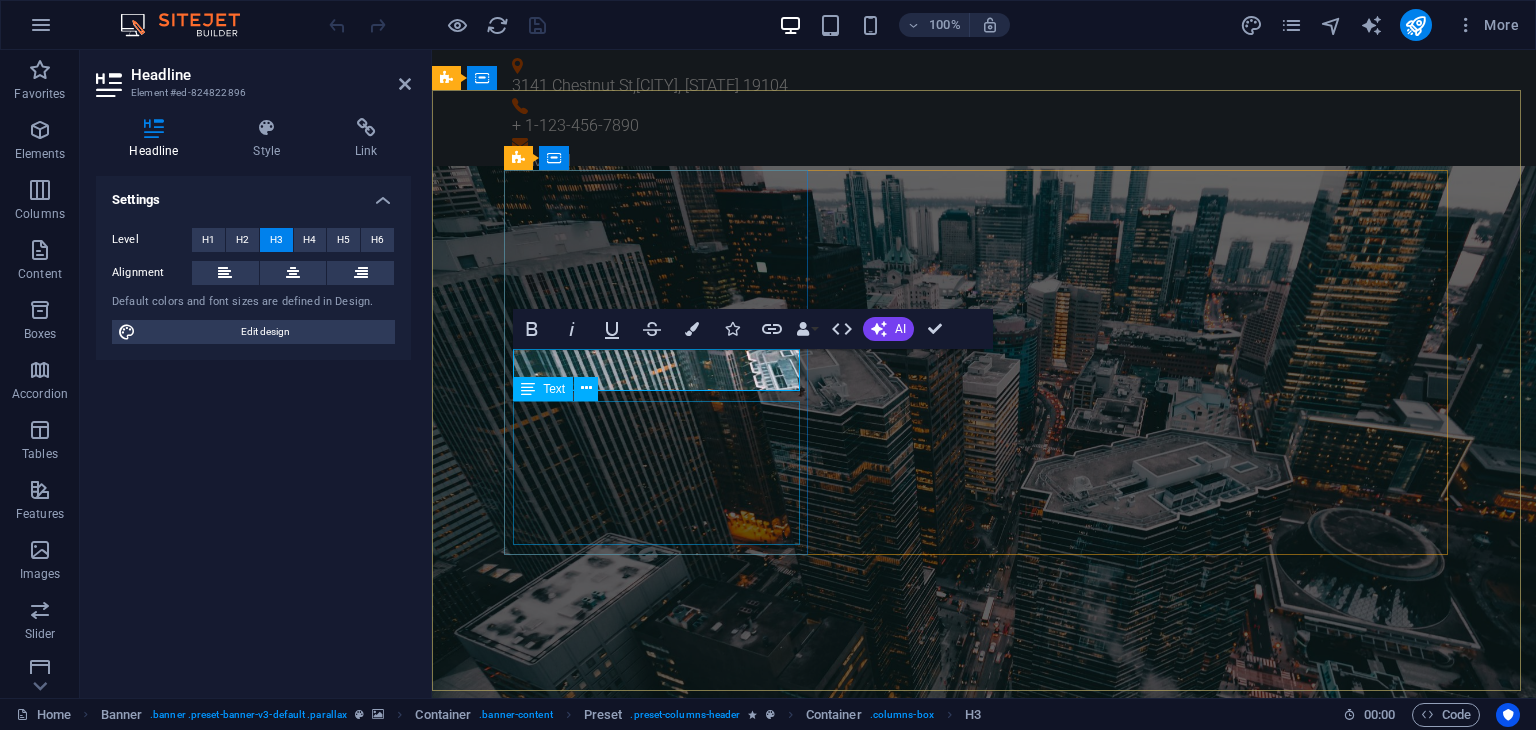 type 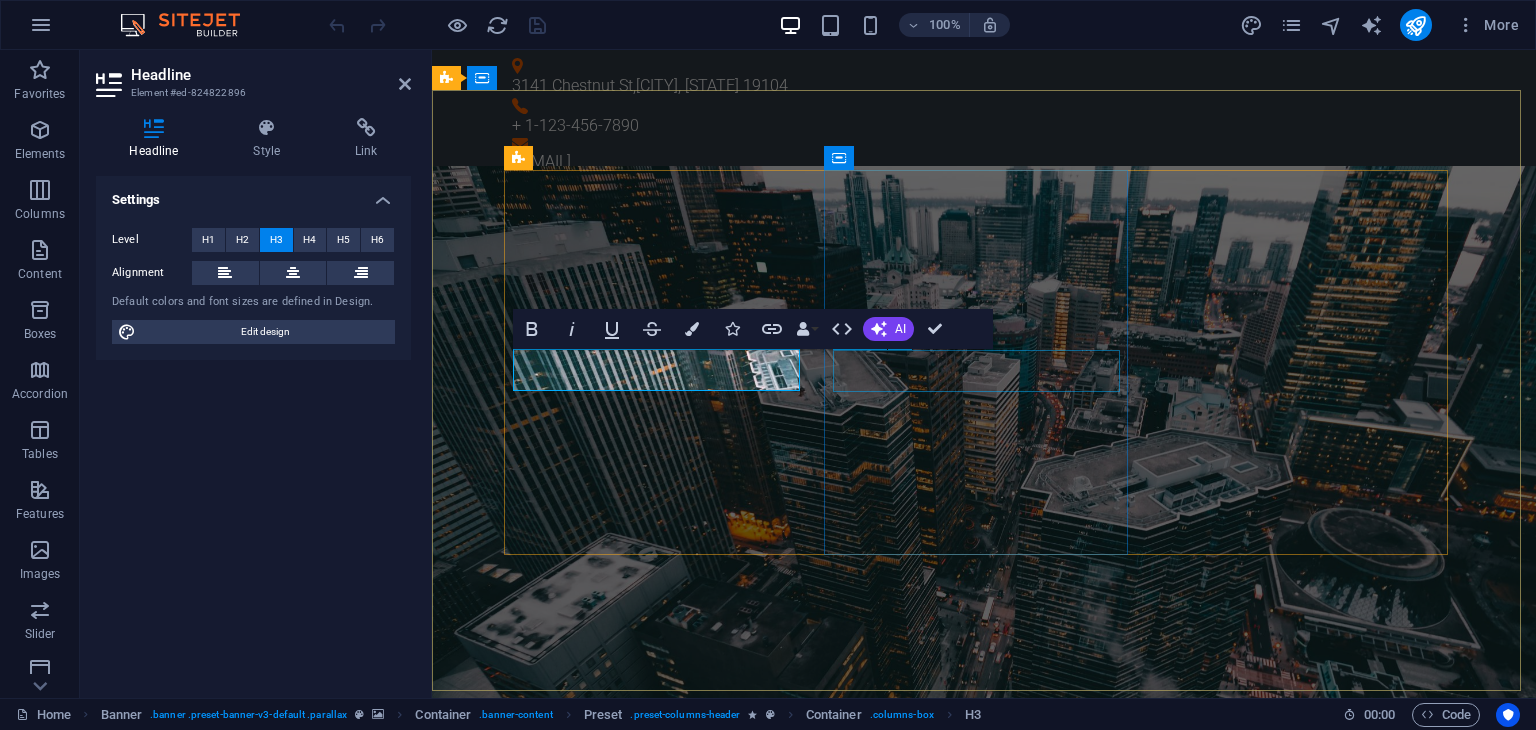 click on "Networking" at bounding box center (984, 2039) 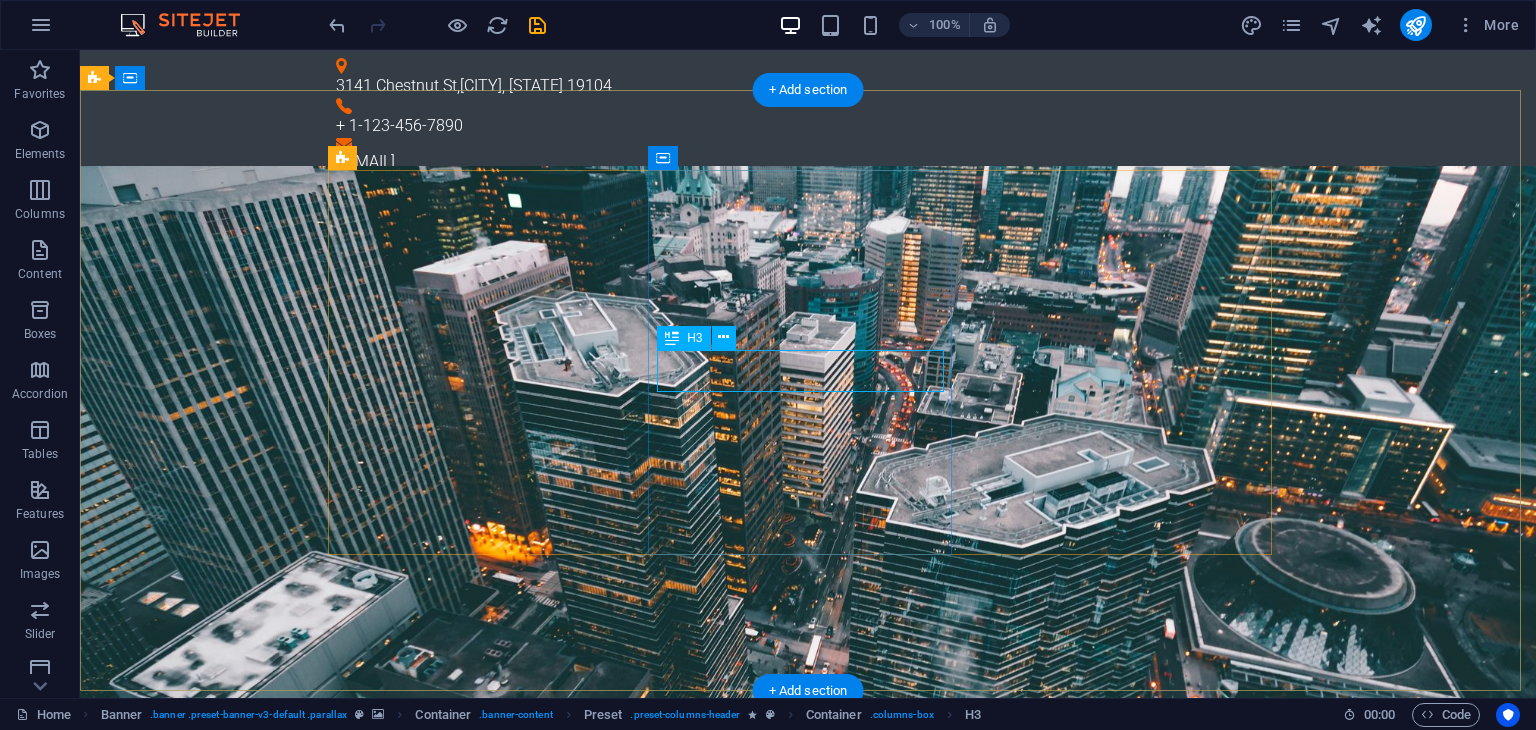 click on "Networking" at bounding box center (808, 2039) 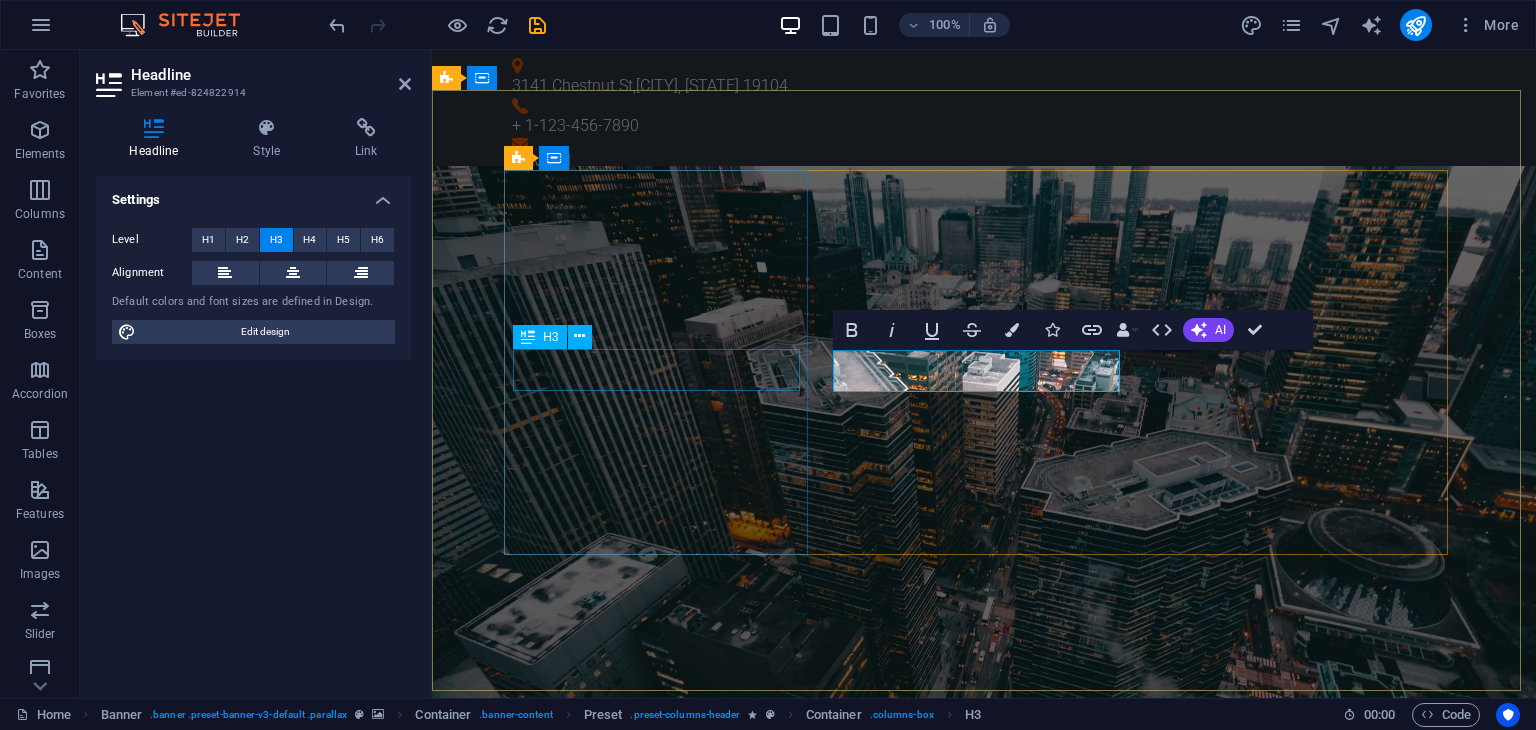 type 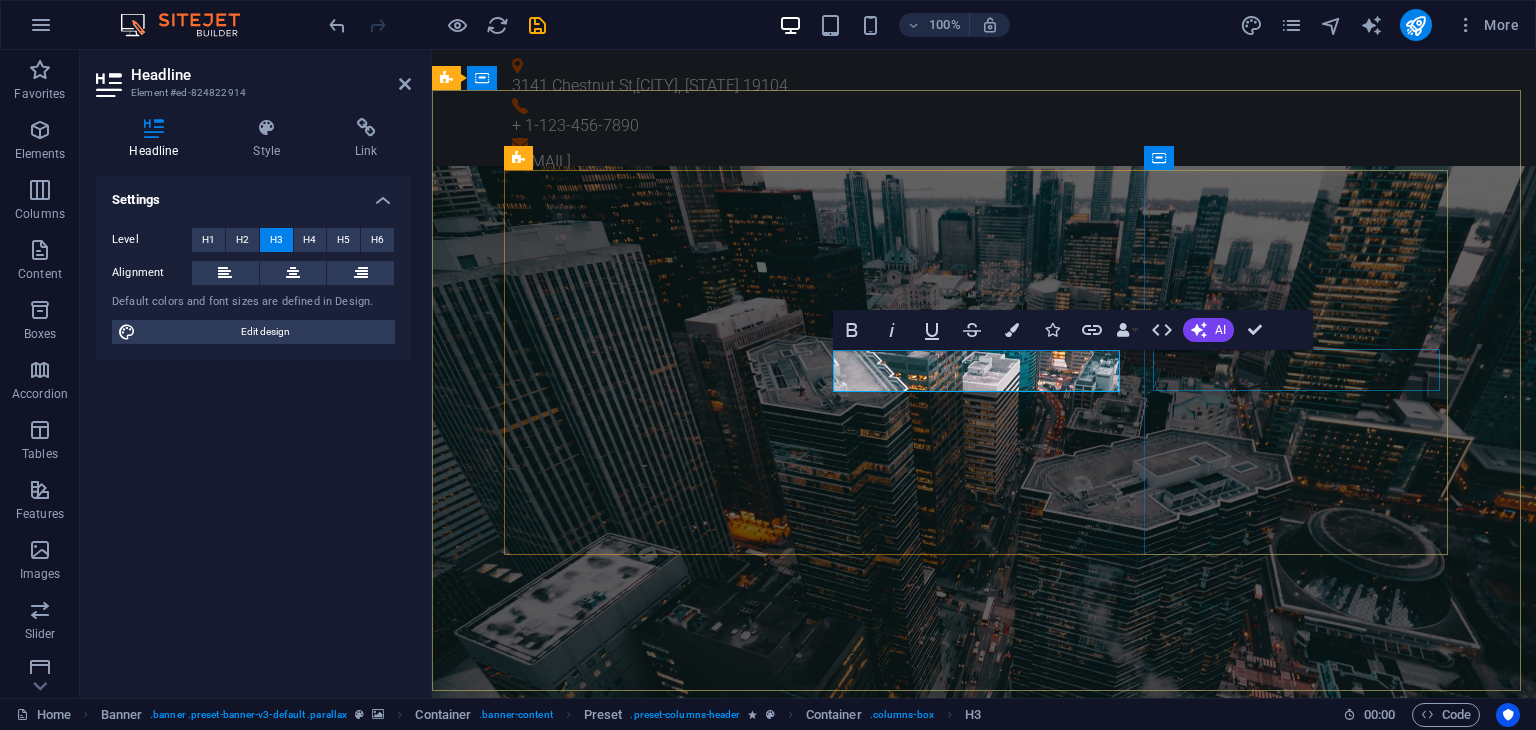 click on "Circuit Boards" at bounding box center [984, 2693] 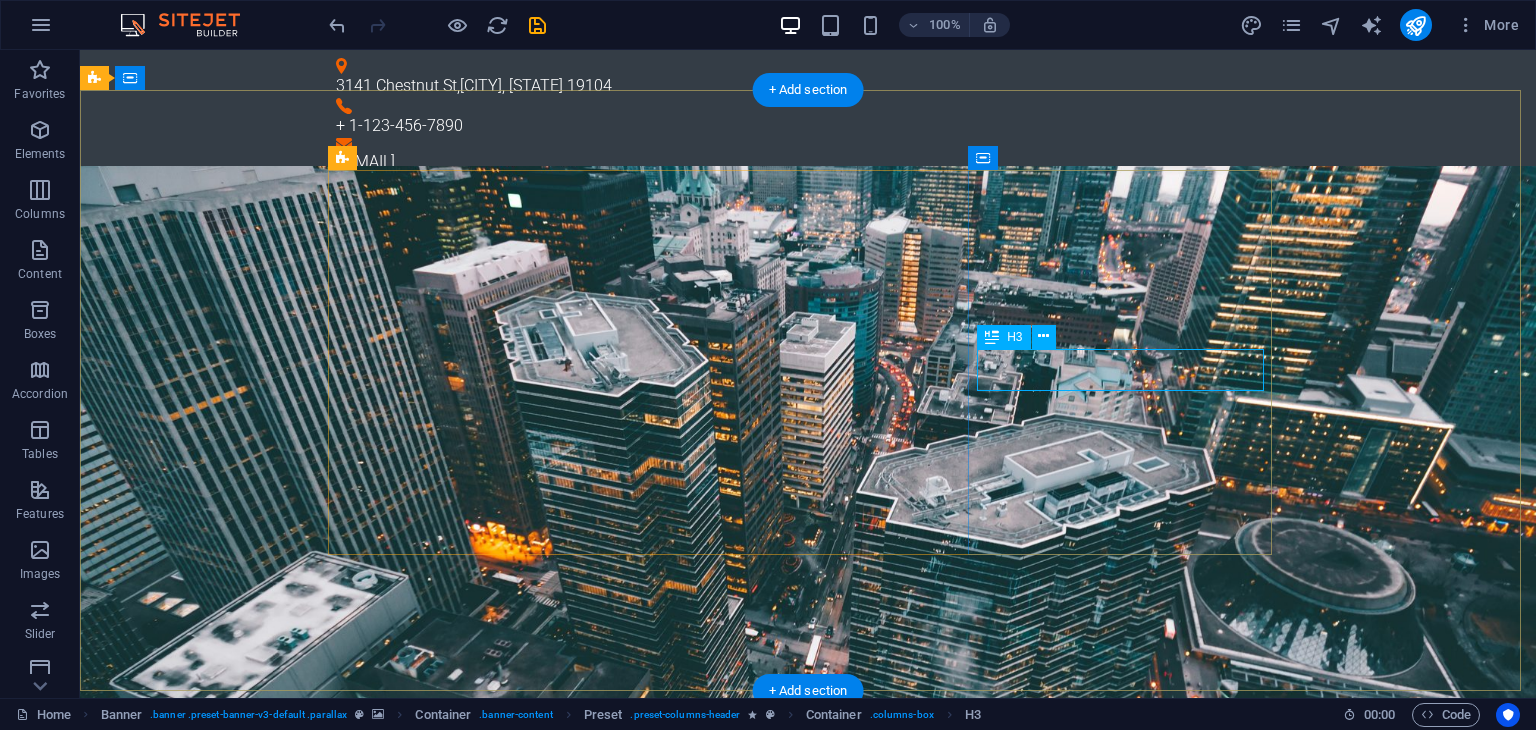 click on "Circuit Boards" at bounding box center (808, 2693) 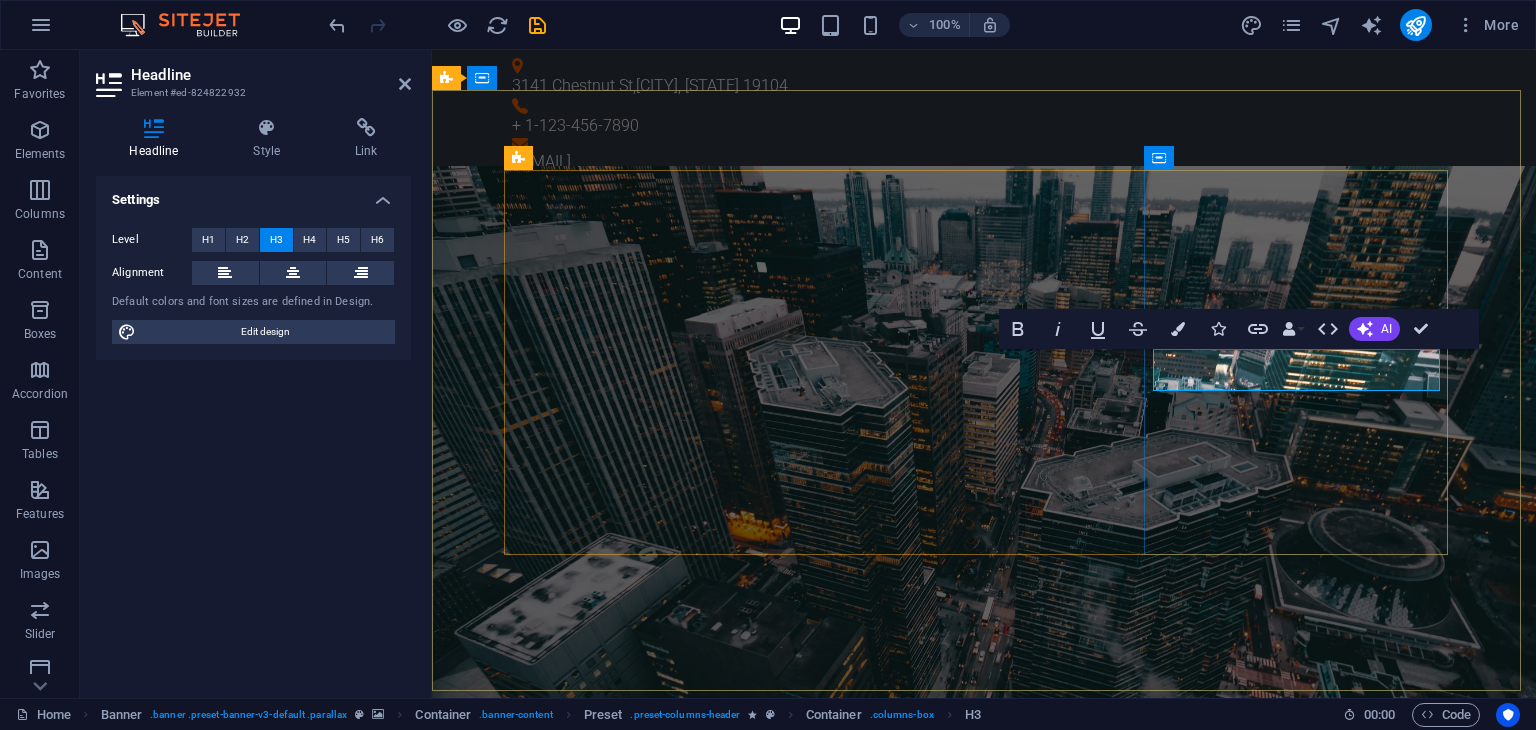 type 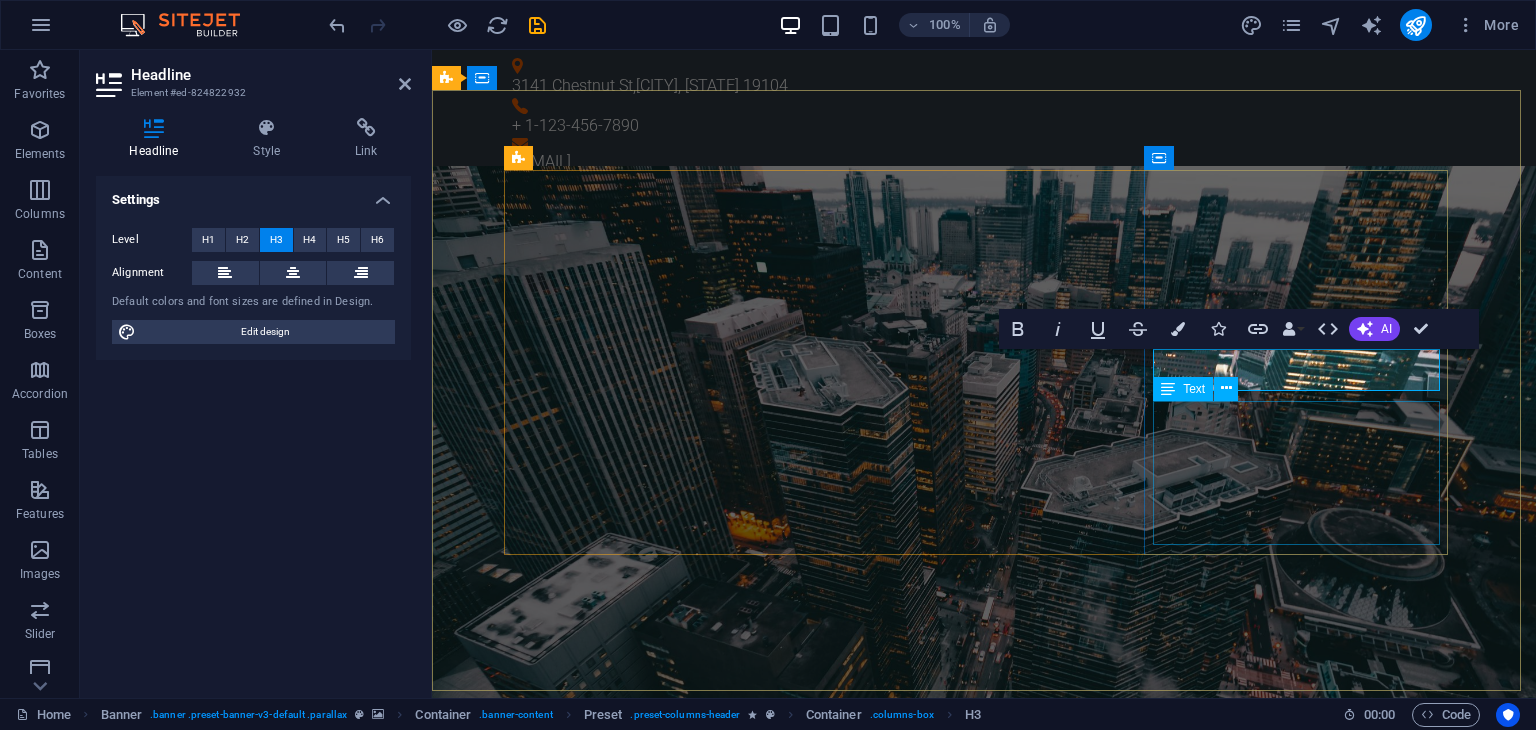 click on "Lorem ipsum dolor sit amet, consetetur sadipscing elitr, sed diam nonumy eirmod tempor invidunt ut labore et dolore magna aliquyam erat, sed diam voluptua. At vero eos et accusam et justo duo dolores et ea rebum." at bounding box center [984, 2748] 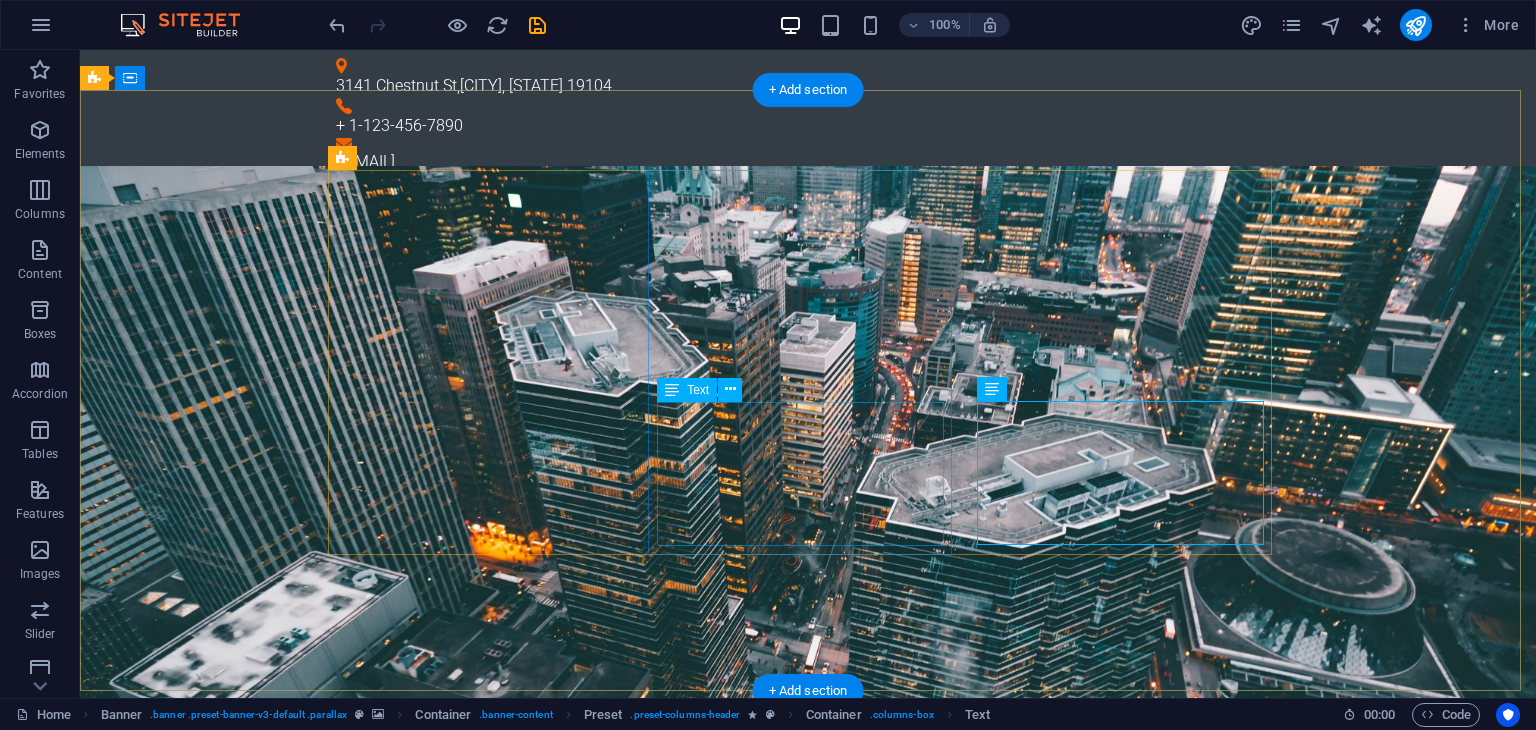 click on "Lorem ipsum dolor sit amet, consetetur sadipscing elitr, sed diam nonumy eirmod tempor invidunt ut labore et dolore magna aliquyam erat, sed diam voluptua. At vero eos et accusam et justo duo dolores et ea rebum." at bounding box center (808, 2094) 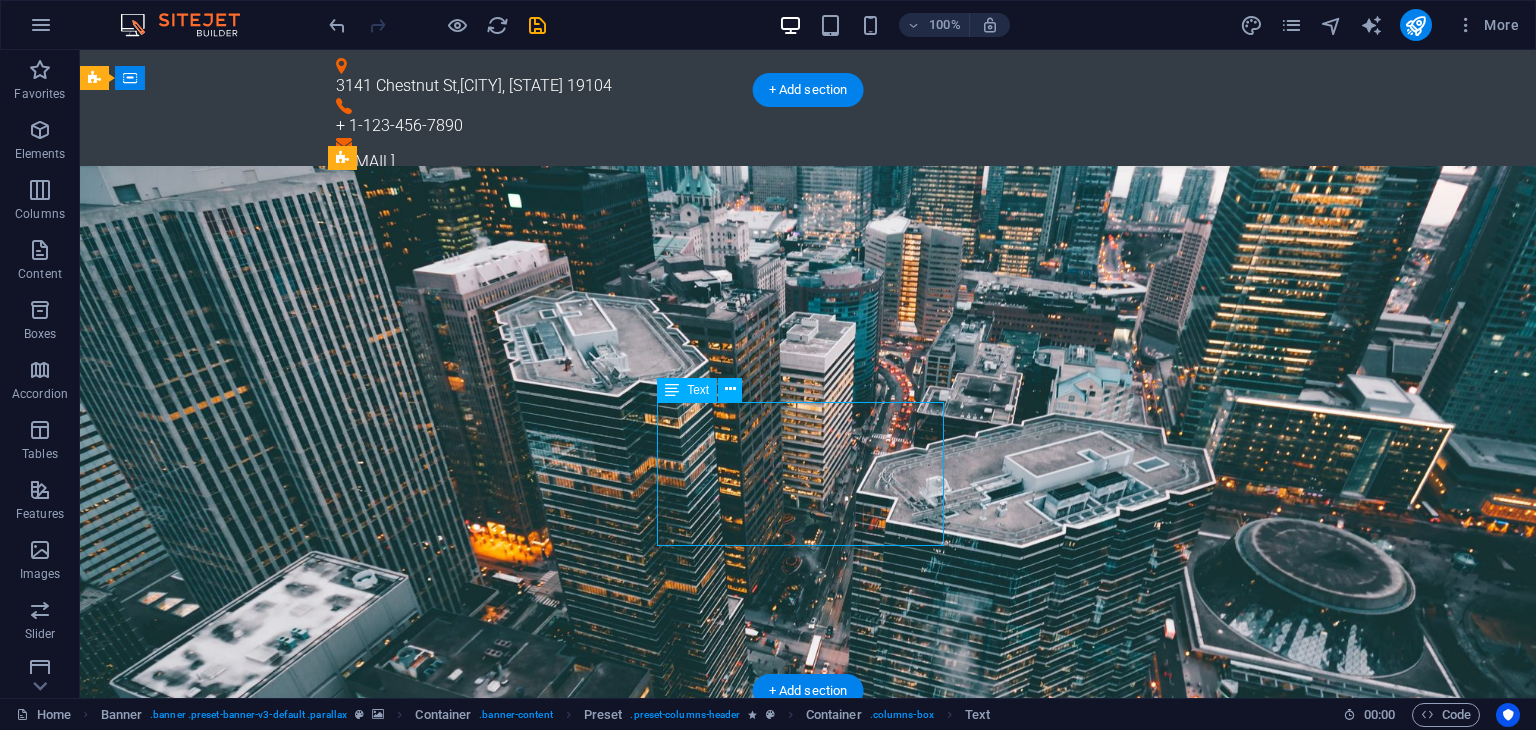 click on "Lorem ipsum dolor sit amet, consetetur sadipscing elitr, sed diam nonumy eirmod tempor invidunt ut labore et dolore magna aliquyam erat, sed diam voluptua. At vero eos et accusam et justo duo dolores et ea rebum." at bounding box center [808, 2094] 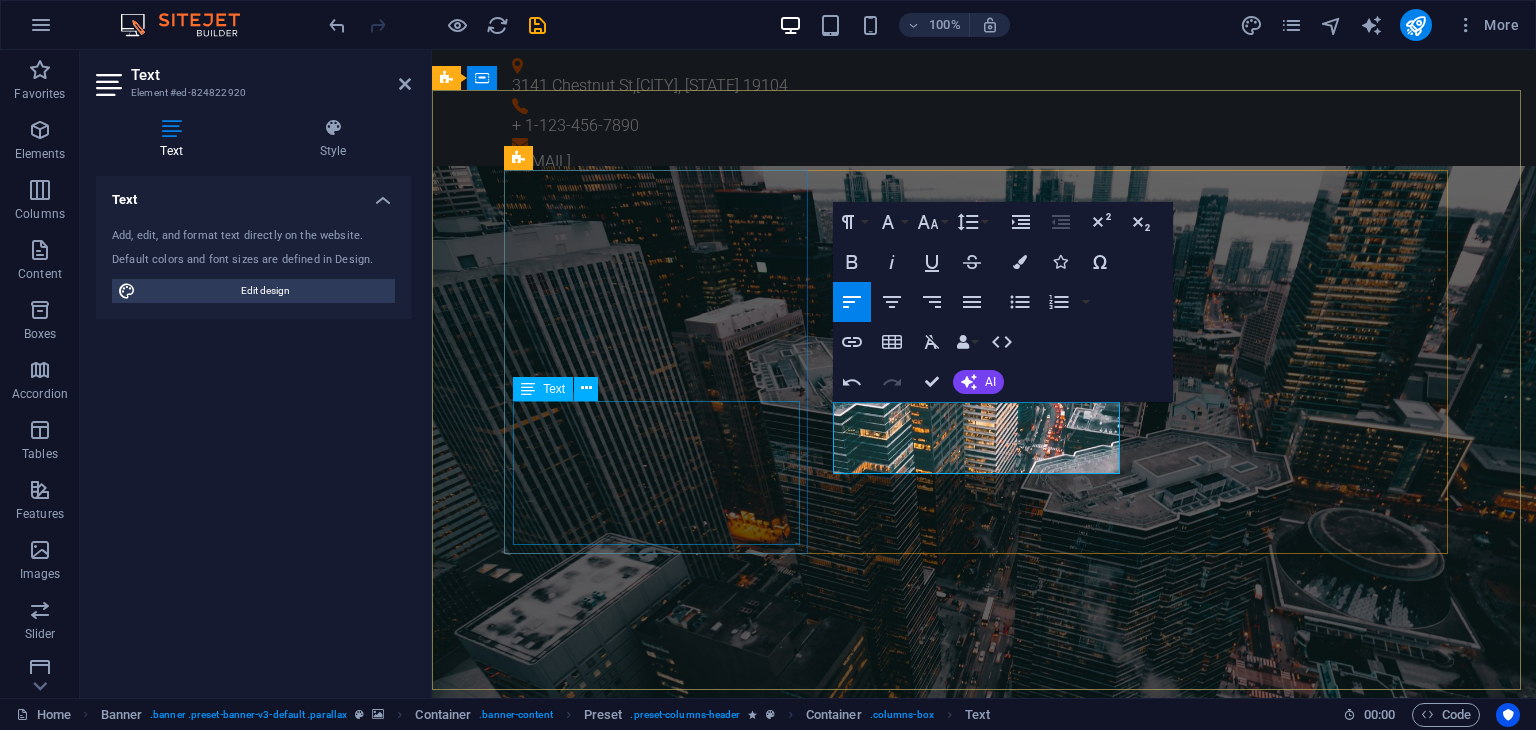 click on "Lorem ipsum dolor sit amet, consetetur sadipscing elitr, sed diam nonumy eirmod tempor invidunt ut labore et dolore magna aliquyam erat, sed diam voluptua. At vero eos et accusam et justo duo dolores et ea rebum." at bounding box center [984, 1495] 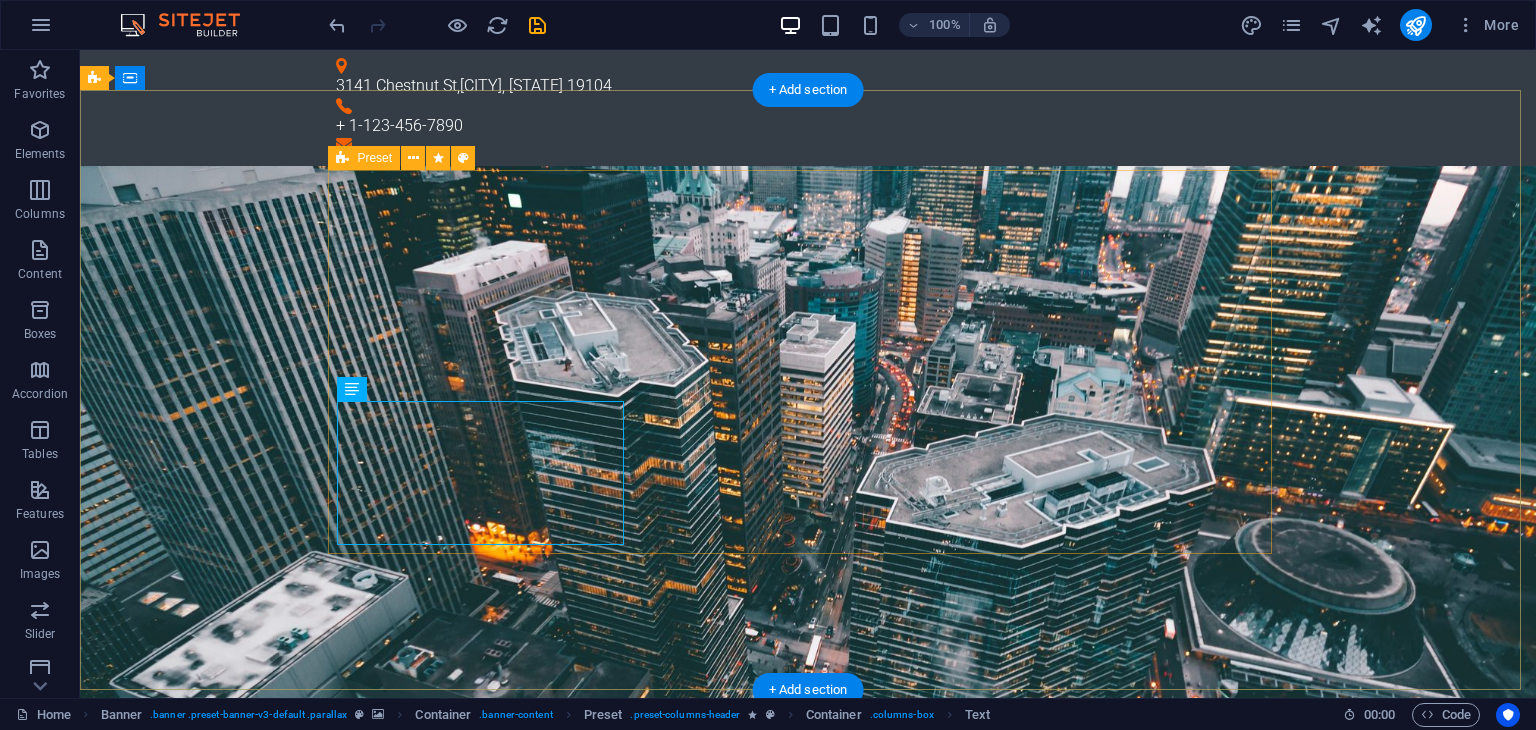 click on "Installations Lorem ipsum dolor sit amet, consetetur sadipscing elitr, sed diam nonumy eirmod tempor invidunt ut labore et dolore magna aliquyam erat, sed diam voluptua. At vero eos et accusam et justo duo dolores et ea rebum. Maintenance Proactive and expert maintenance services that keep your transformer systems running at peak performance Sales Lorem ipsum dolor sit amet, consetetur sadipscing elitr, sed diam nonumy eirmod tempor invidunt ut labore et dolore magna aliquyam erat, sed diam voluptua. At vero eos et accusam et justo duo dolores et ea rebum." at bounding box center [808, 1819] 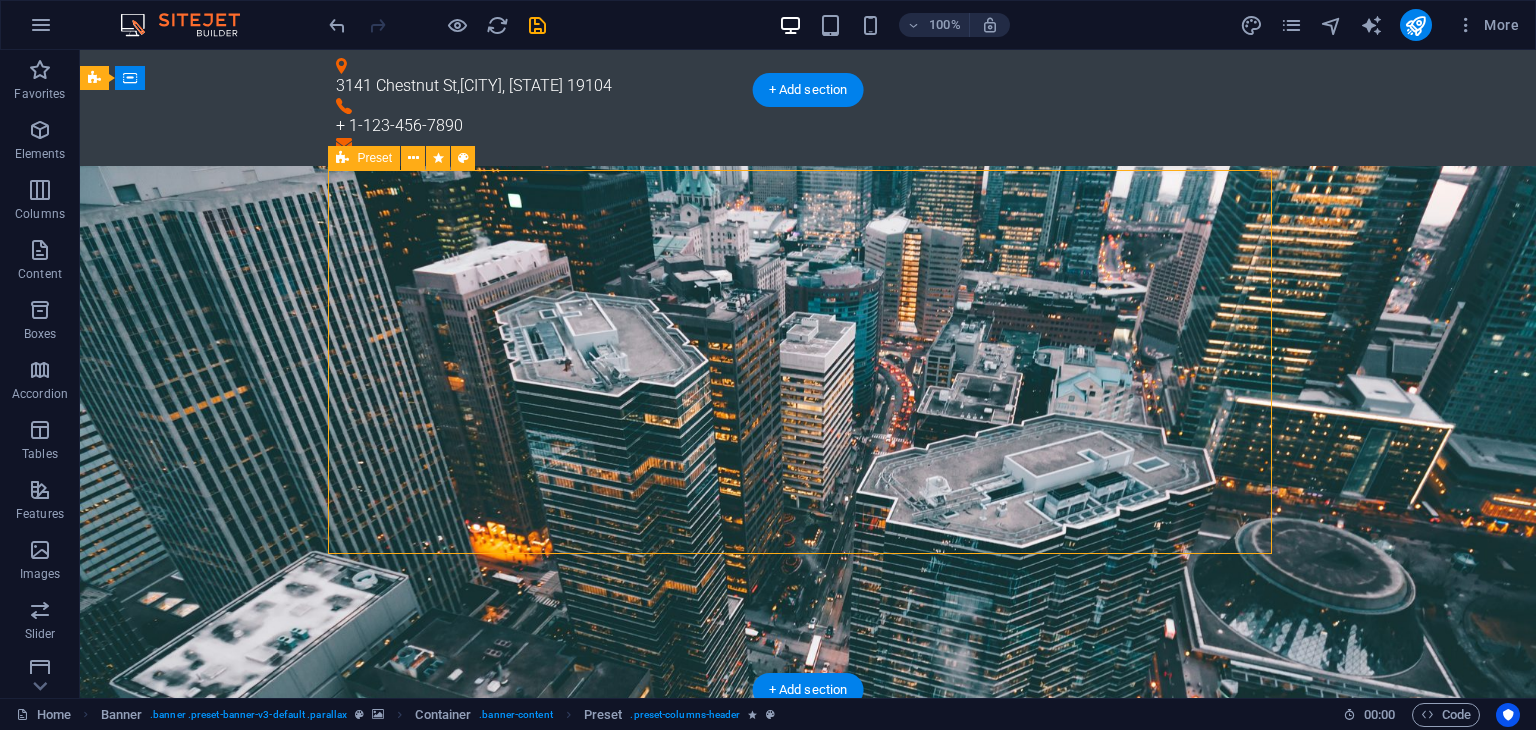 click on "Installations Lorem ipsum dolor sit amet, consetetur sadipscing elitr, sed diam nonumy eirmod tempor invidunt ut labore et dolore magna aliquyam erat, sed diam voluptua. At vero eos et accusam et justo duo dolores et ea rebum. Maintenance Proactive and expert maintenance services that keep your transformer systems running at peak performance Sales Lorem ipsum dolor sit amet, consetetur sadipscing elitr, sed diam nonumy eirmod tempor invidunt ut labore et dolore magna aliquyam erat, sed diam voluptua. At vero eos et accusam et justo duo dolores et ea rebum." at bounding box center [808, 1819] 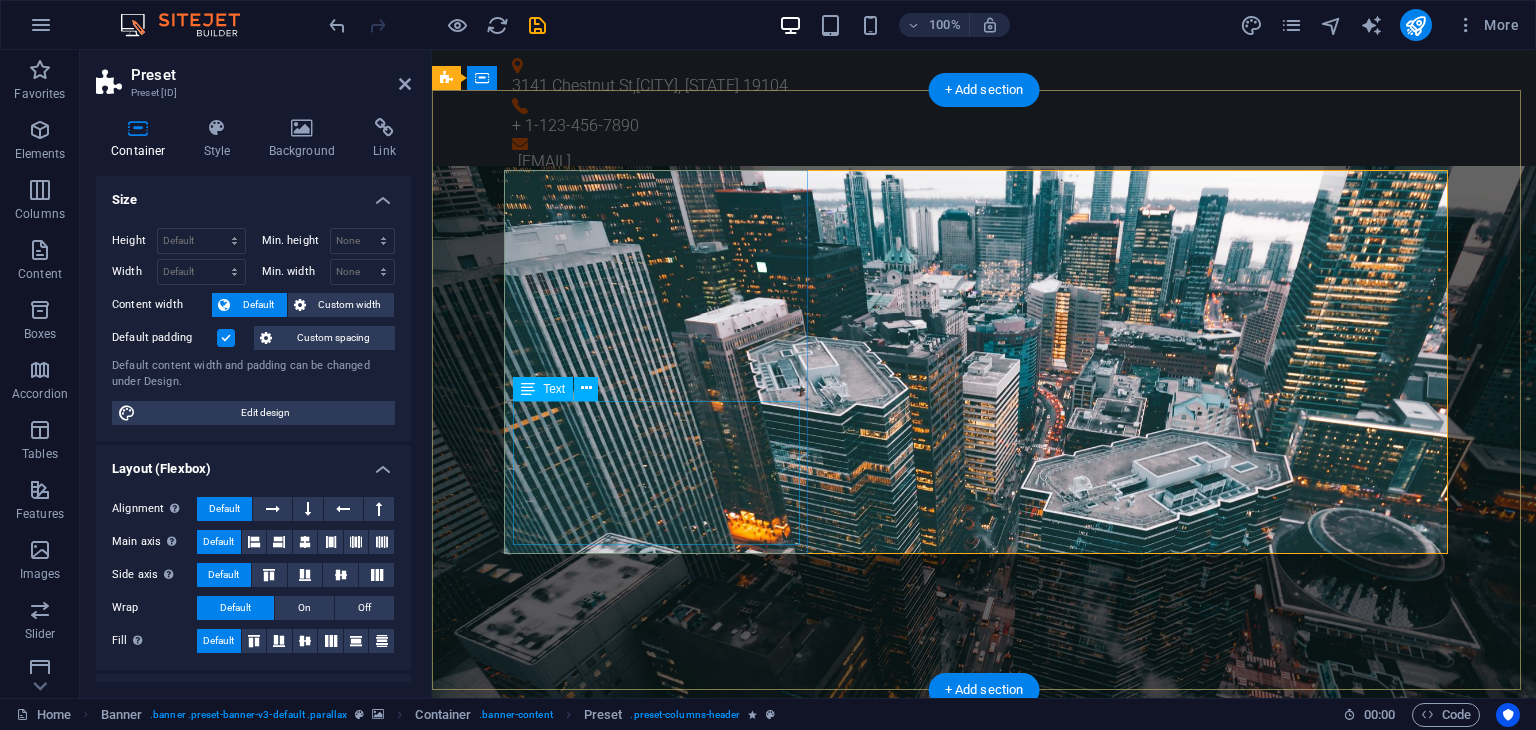 click on "Lorem ipsum dolor sit amet, consetetur sadipscing elitr, sed diam nonumy eirmod tempor invidunt ut labore et dolore magna aliquyam erat, sed diam voluptua. At vero eos et accusam et justo duo dolores et ea rebum." at bounding box center [984, 1495] 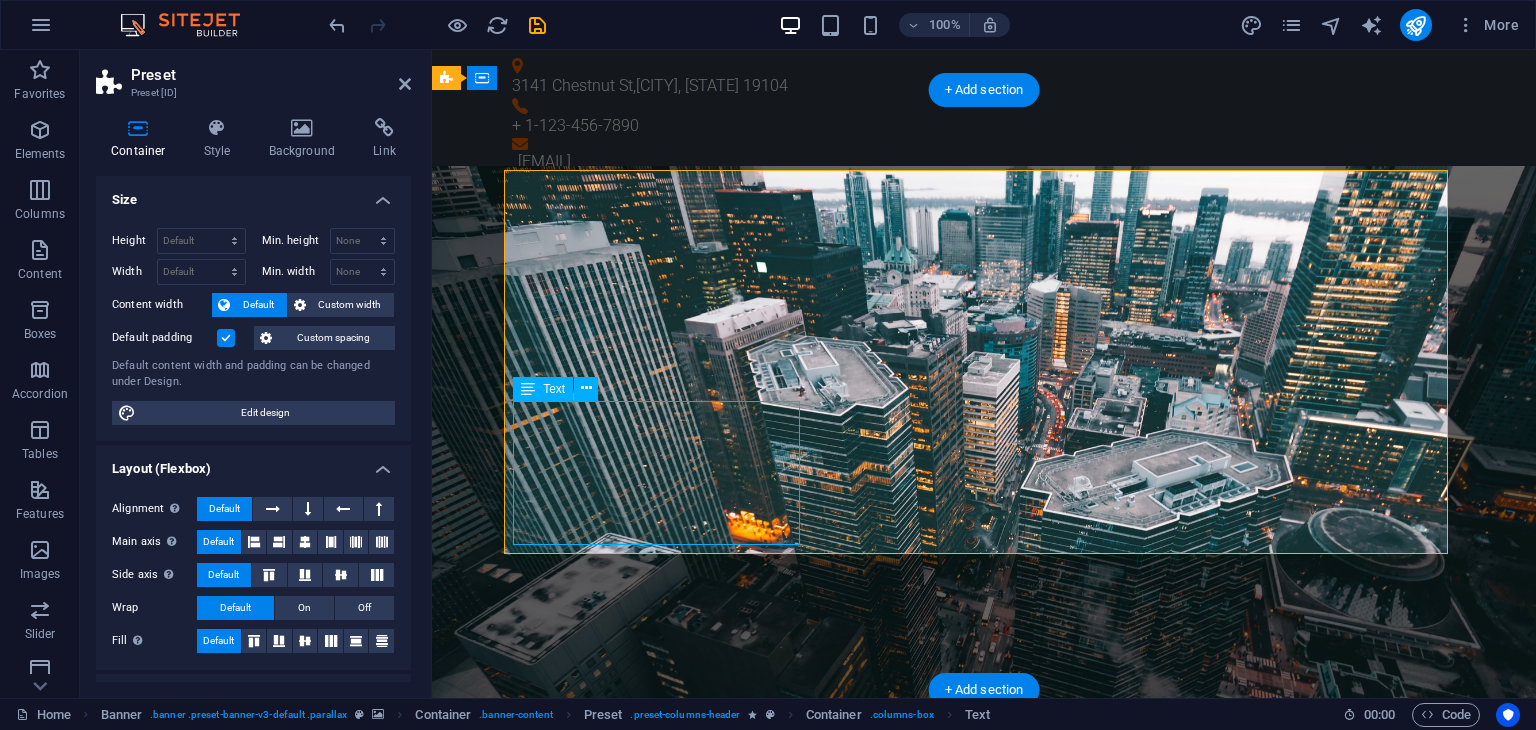 click on "Lorem ipsum dolor sit amet, consetetur sadipscing elitr, sed diam nonumy eirmod tempor invidunt ut labore et dolore magna aliquyam erat, sed diam voluptua. At vero eos et accusam et justo duo dolores et ea rebum." at bounding box center [984, 1495] 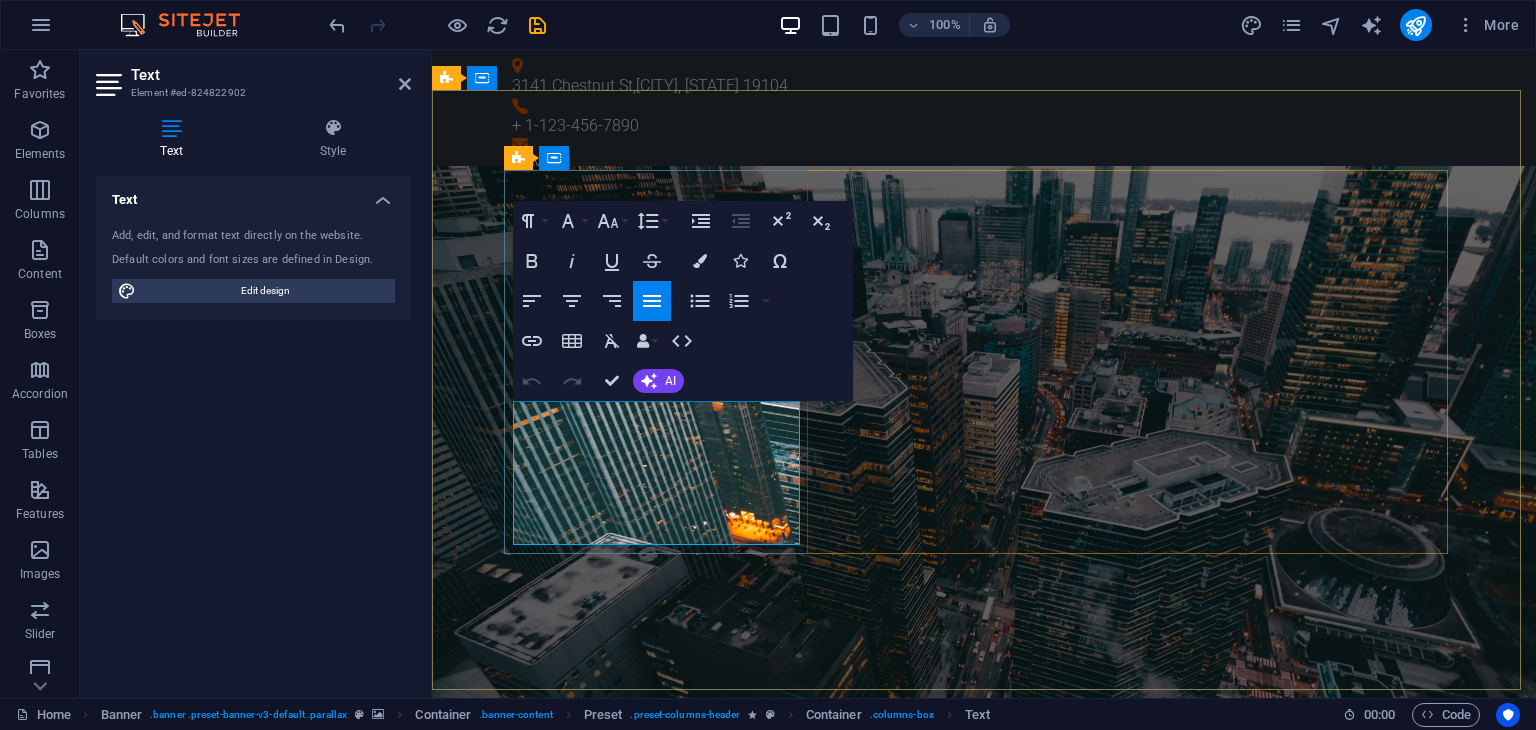 drag, startPoint x: 607, startPoint y: 463, endPoint x: 630, endPoint y: 469, distance: 23.769728 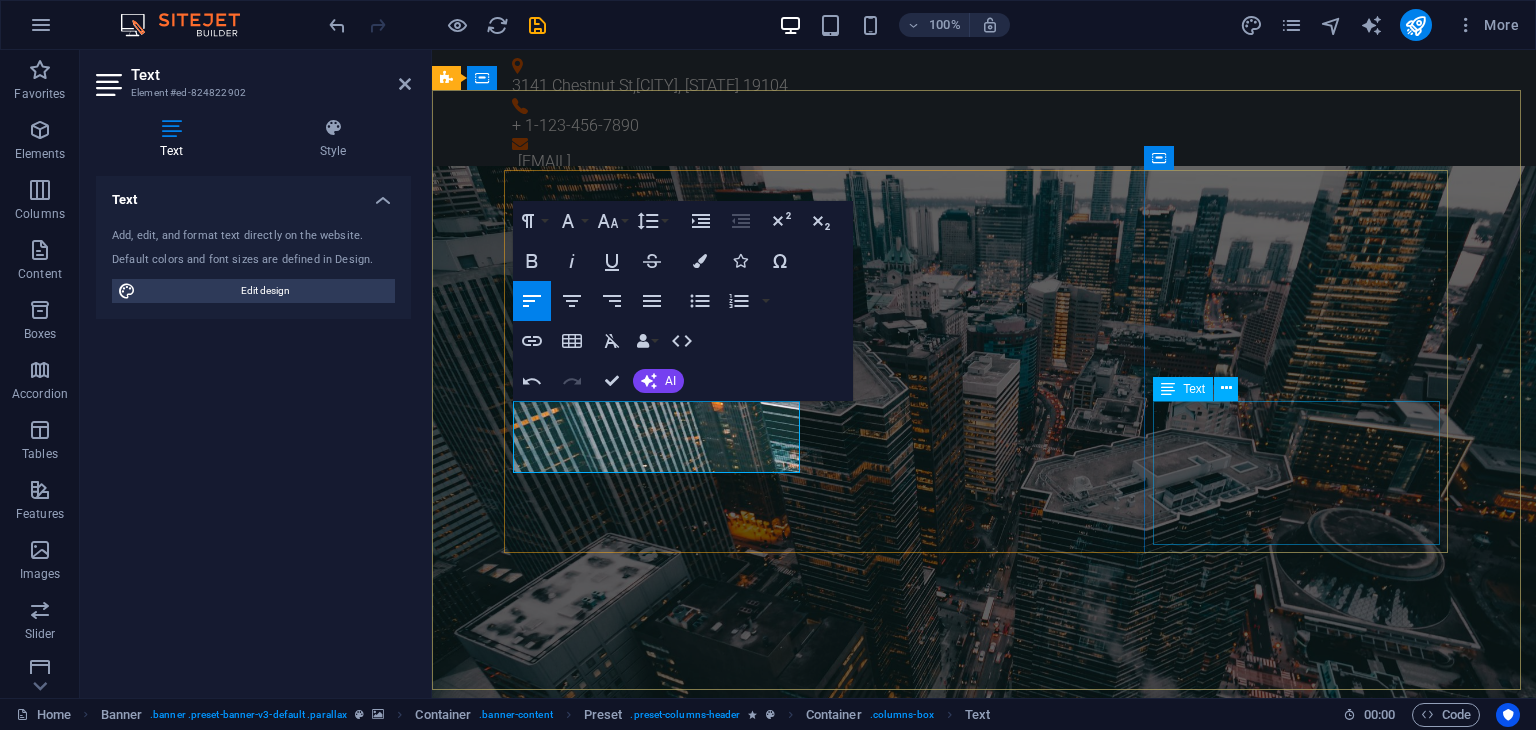 click on "Lorem ipsum dolor sit amet, consetetur sadipscing elitr, sed diam nonumy eirmod tempor invidunt ut labore et dolore magna aliquyam erat, sed diam voluptua. At vero eos et accusam et justo duo dolores et ea rebum." at bounding box center [984, 2700] 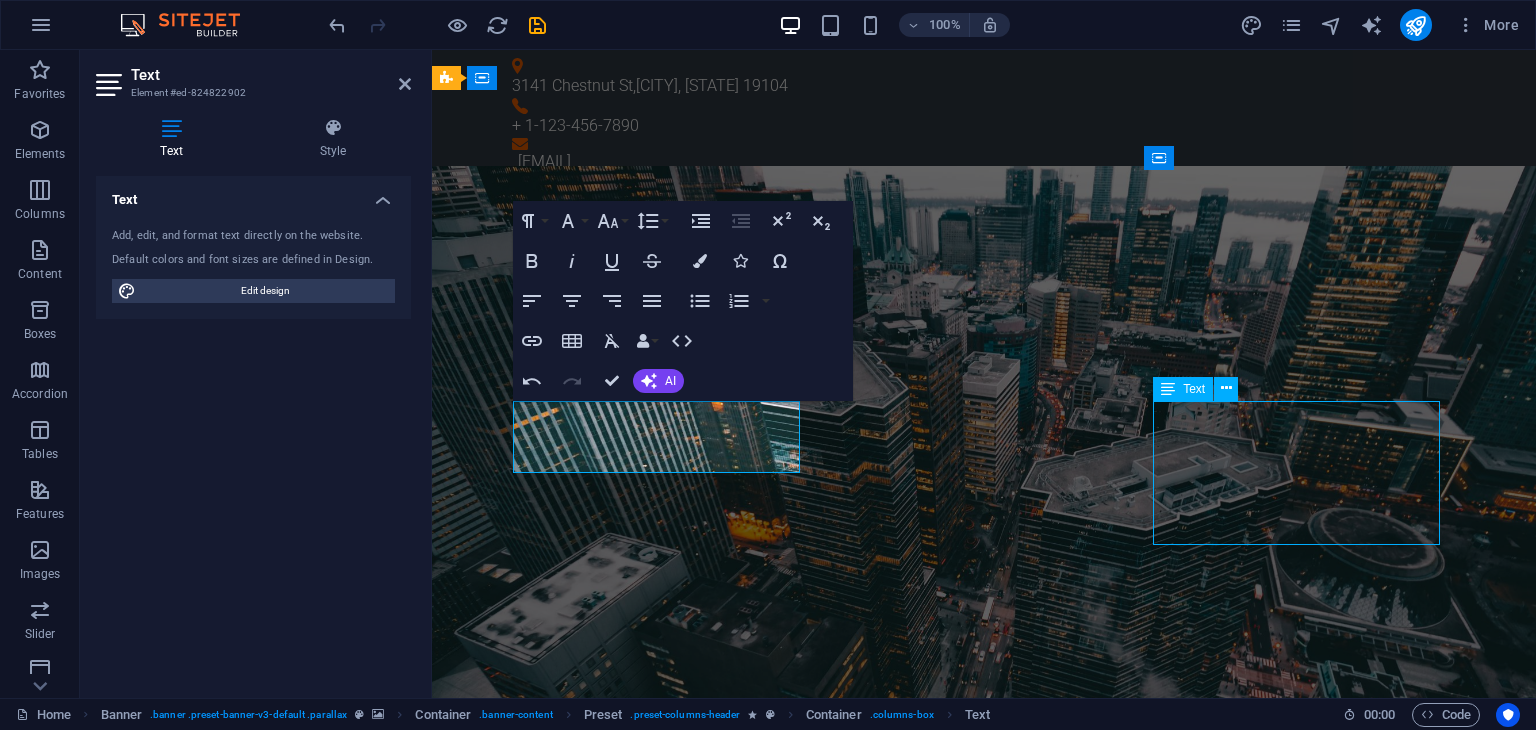 click on "Lorem ipsum dolor sit amet, consetetur sadipscing elitr, sed diam nonumy eirmod tempor invidunt ut labore et dolore magna aliquyam erat, sed diam voluptua. At vero eos et accusam et justo duo dolores et ea rebum." at bounding box center (984, 2700) 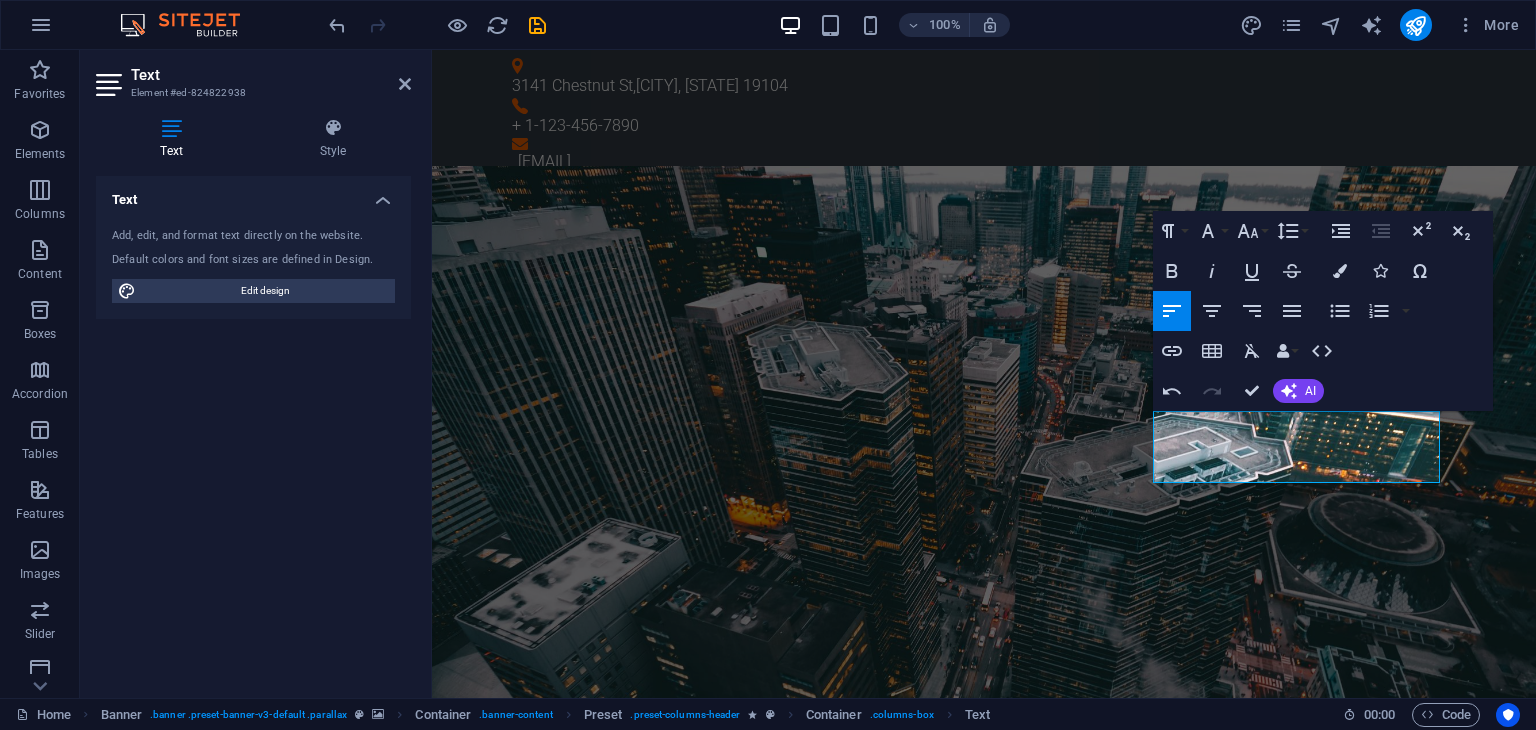 click on "Text Add, edit, and format text directly on the website. Default colors and font sizes are defined in Design. Edit design Alignment Left aligned Centered Right aligned" at bounding box center (253, 429) 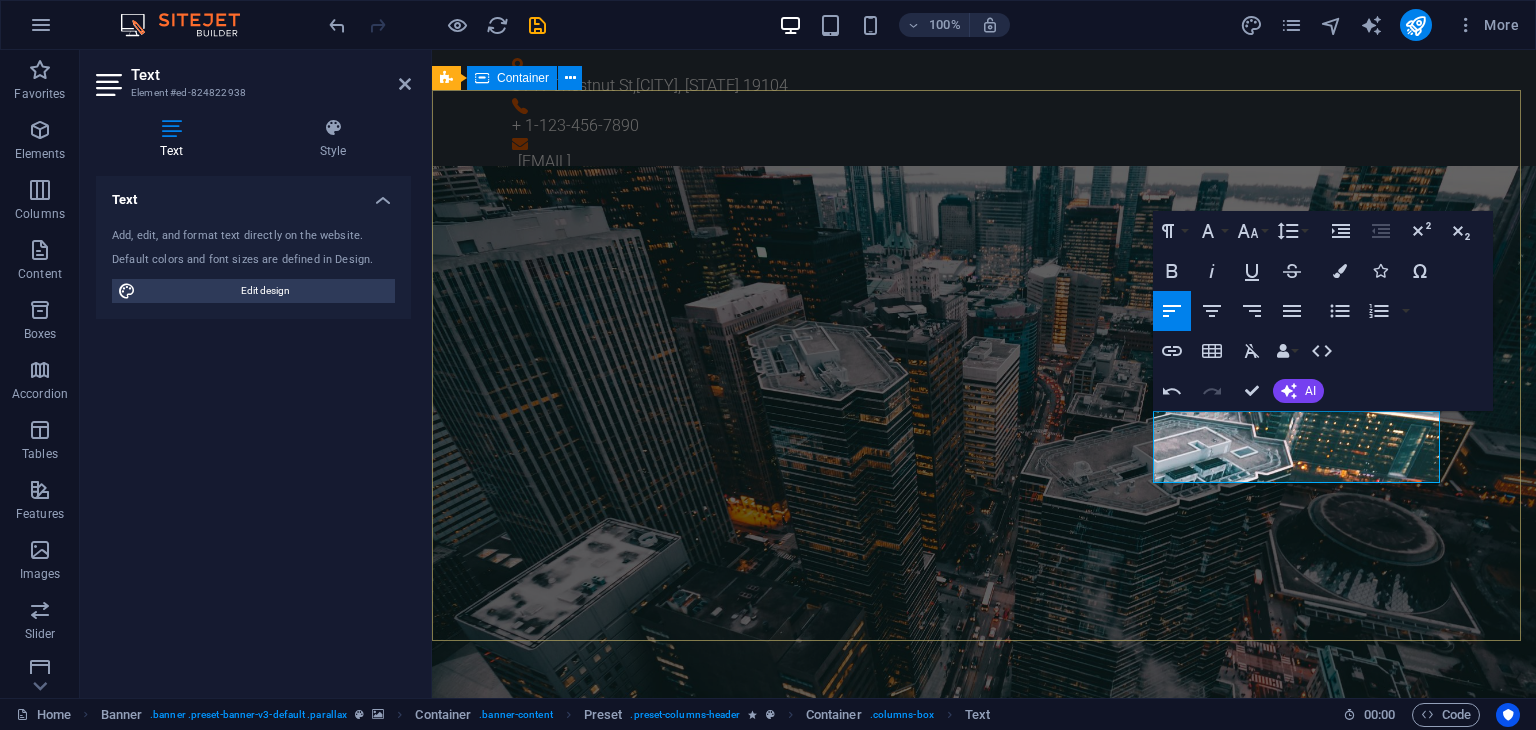 click on "Installations Seamless transformer installations handled by certified professionals to ensure safe and reliable power delivery Maintenance Proactive and expert maintenance services that keep your transformer systems running at peak performance Sales Empowering your projects with high-quality transformers designed for performance, durability, and efficiency Learn more" at bounding box center [984, 1794] 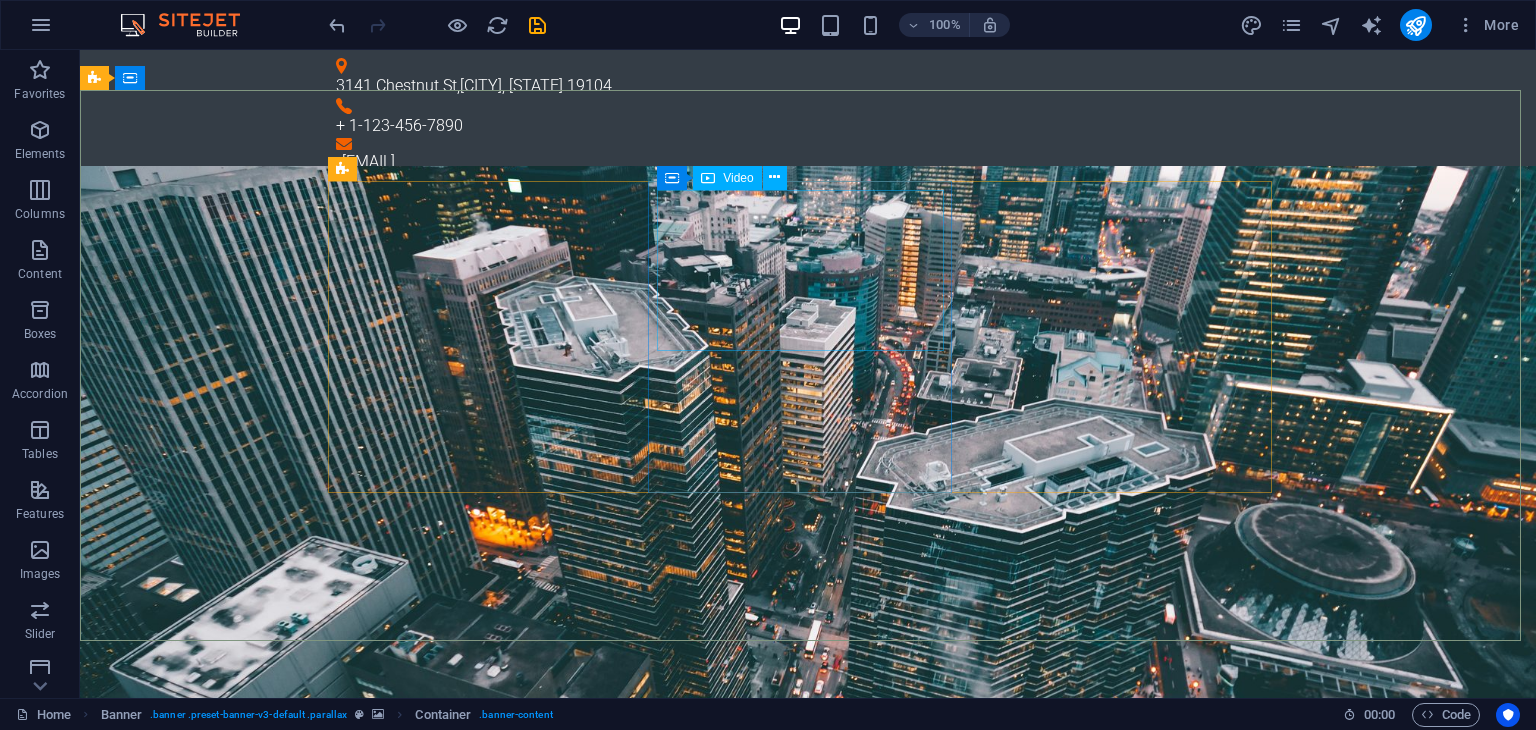 click on "Video" at bounding box center [738, 178] 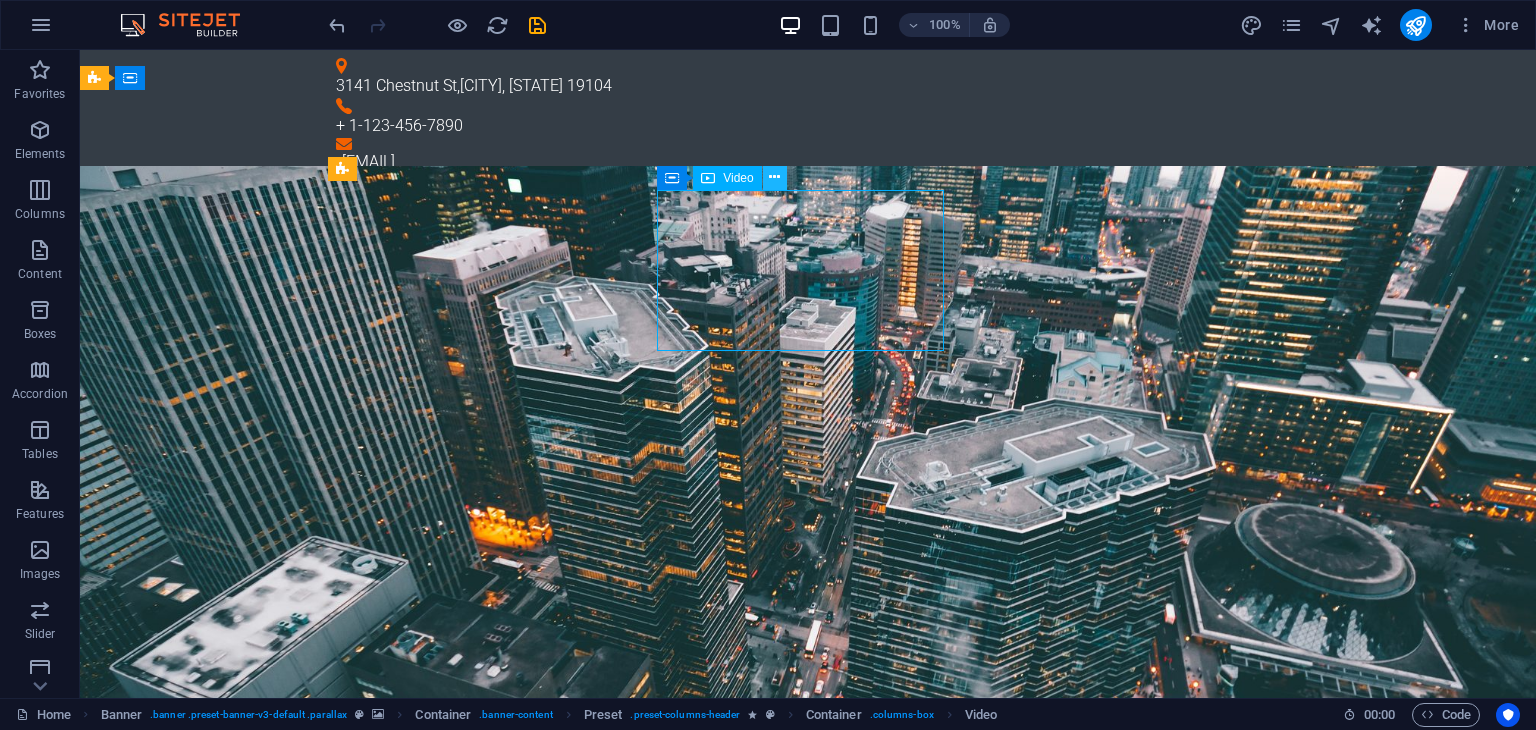 click at bounding box center [775, 178] 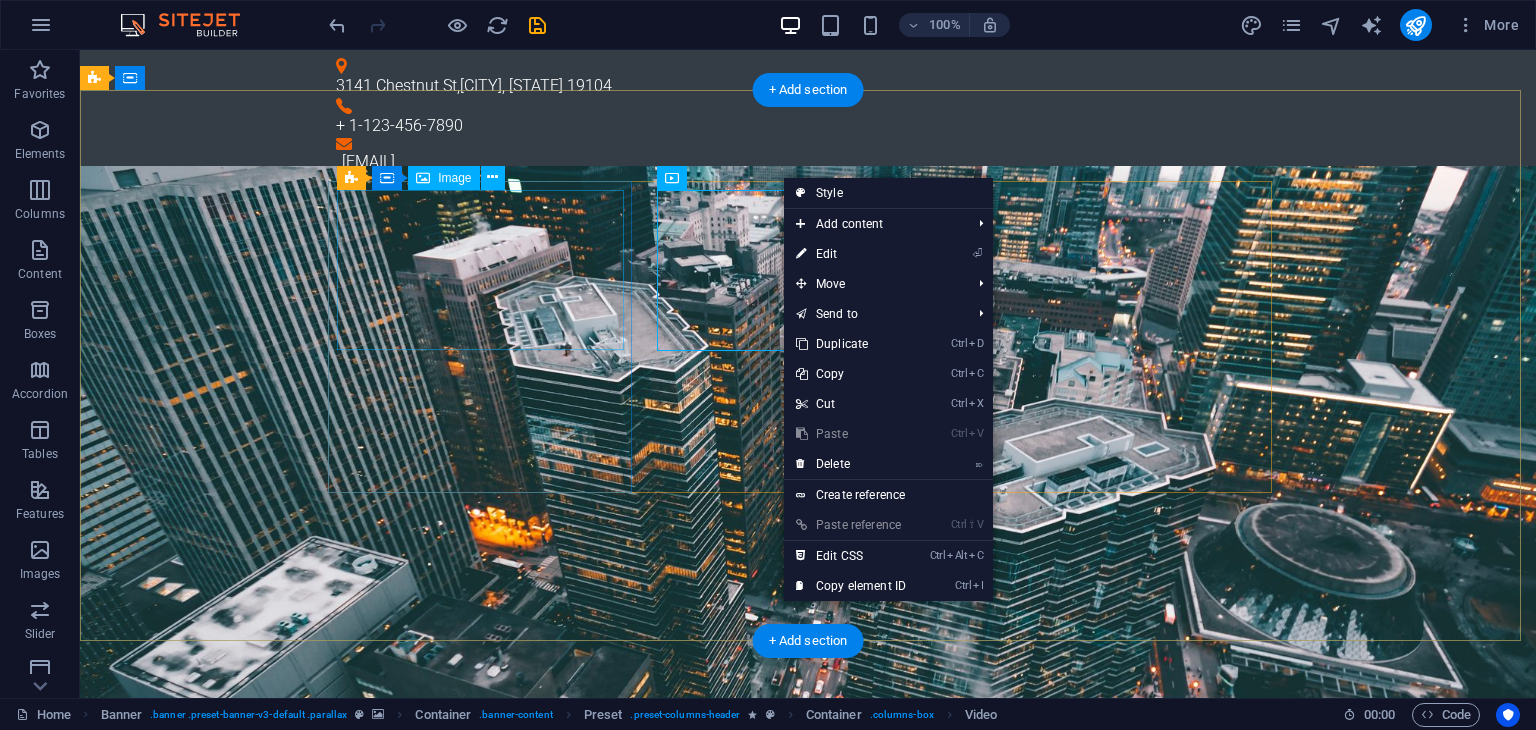 click at bounding box center (808, 1120) 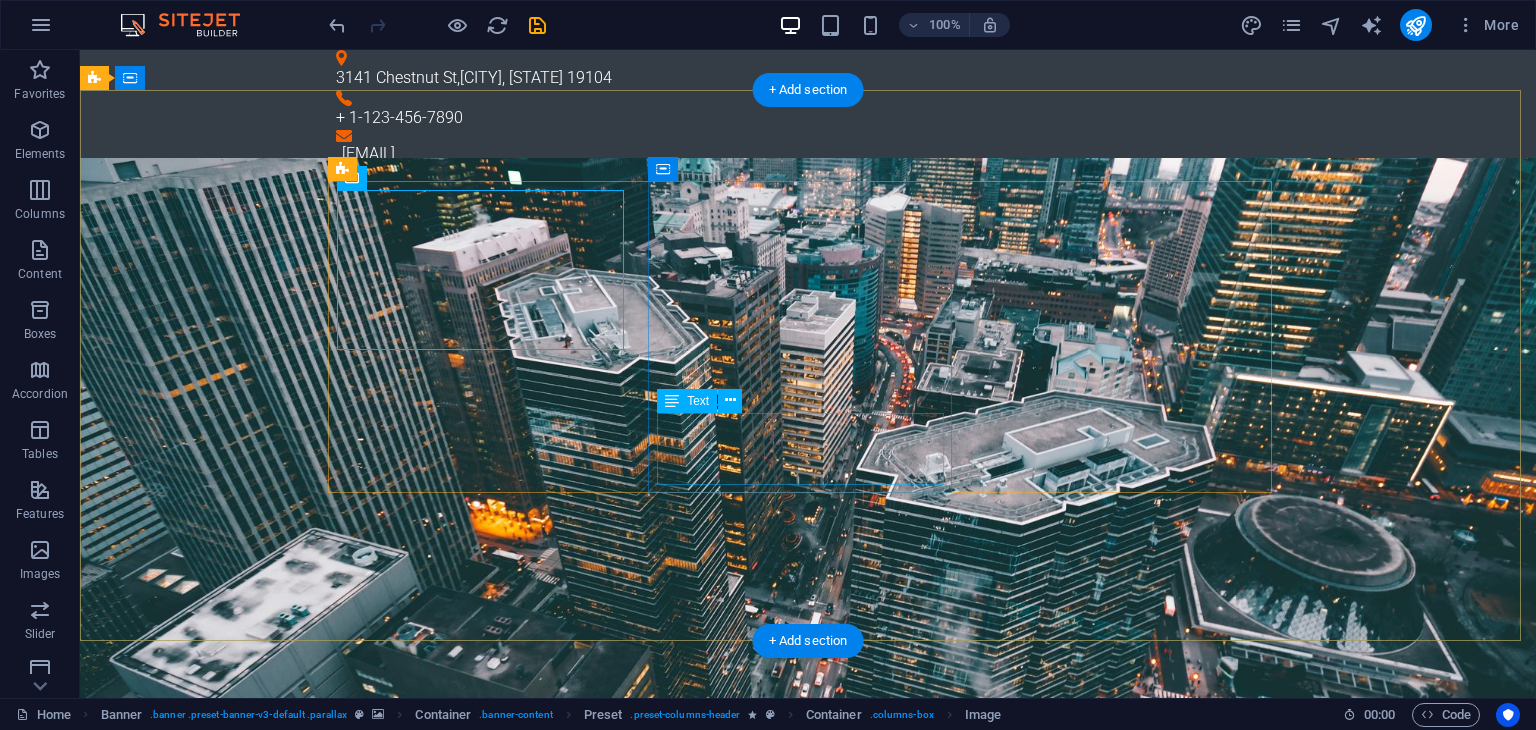 scroll, scrollTop: 0, scrollLeft: 0, axis: both 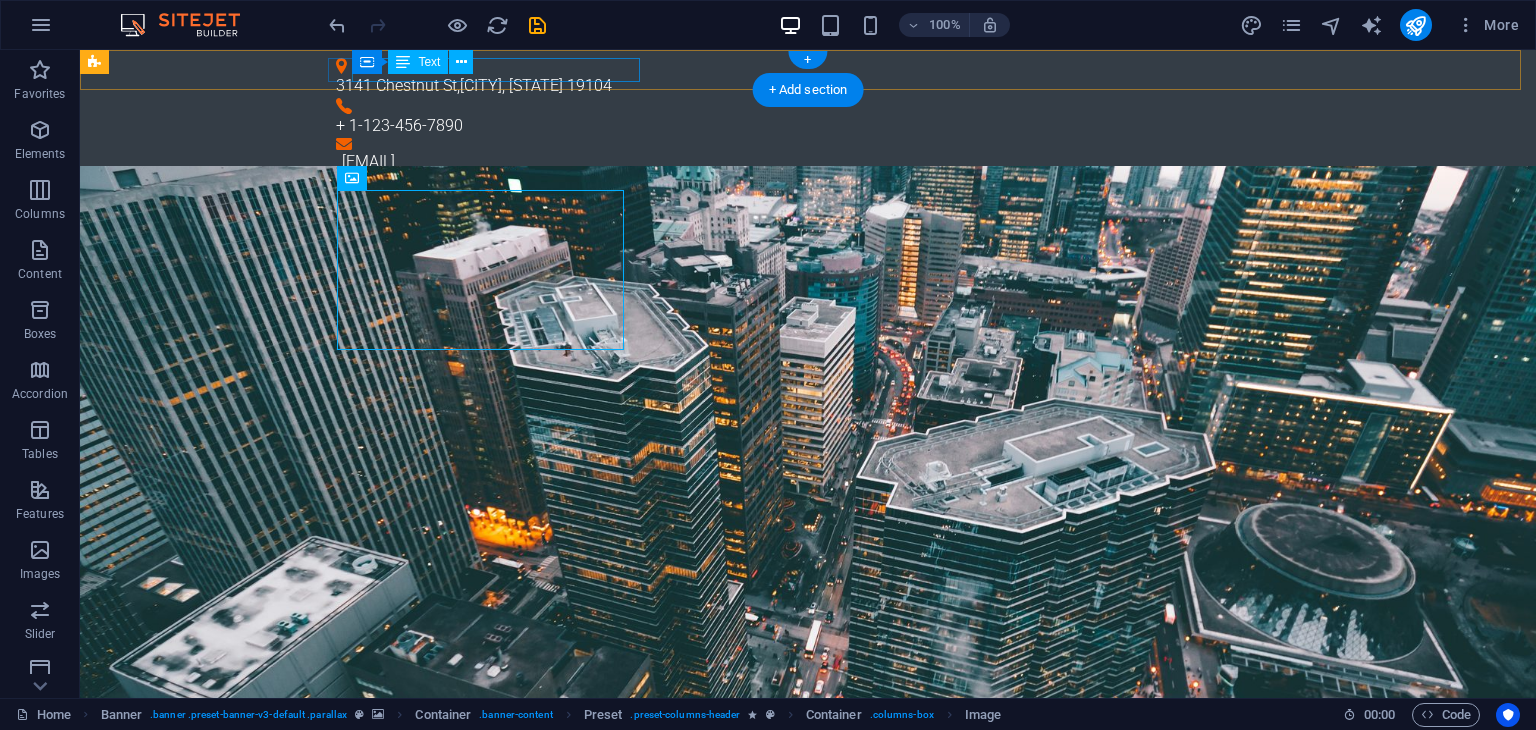 click on "3141 Chestnut St ,  Philadelphia, PA   19104" at bounding box center (800, 86) 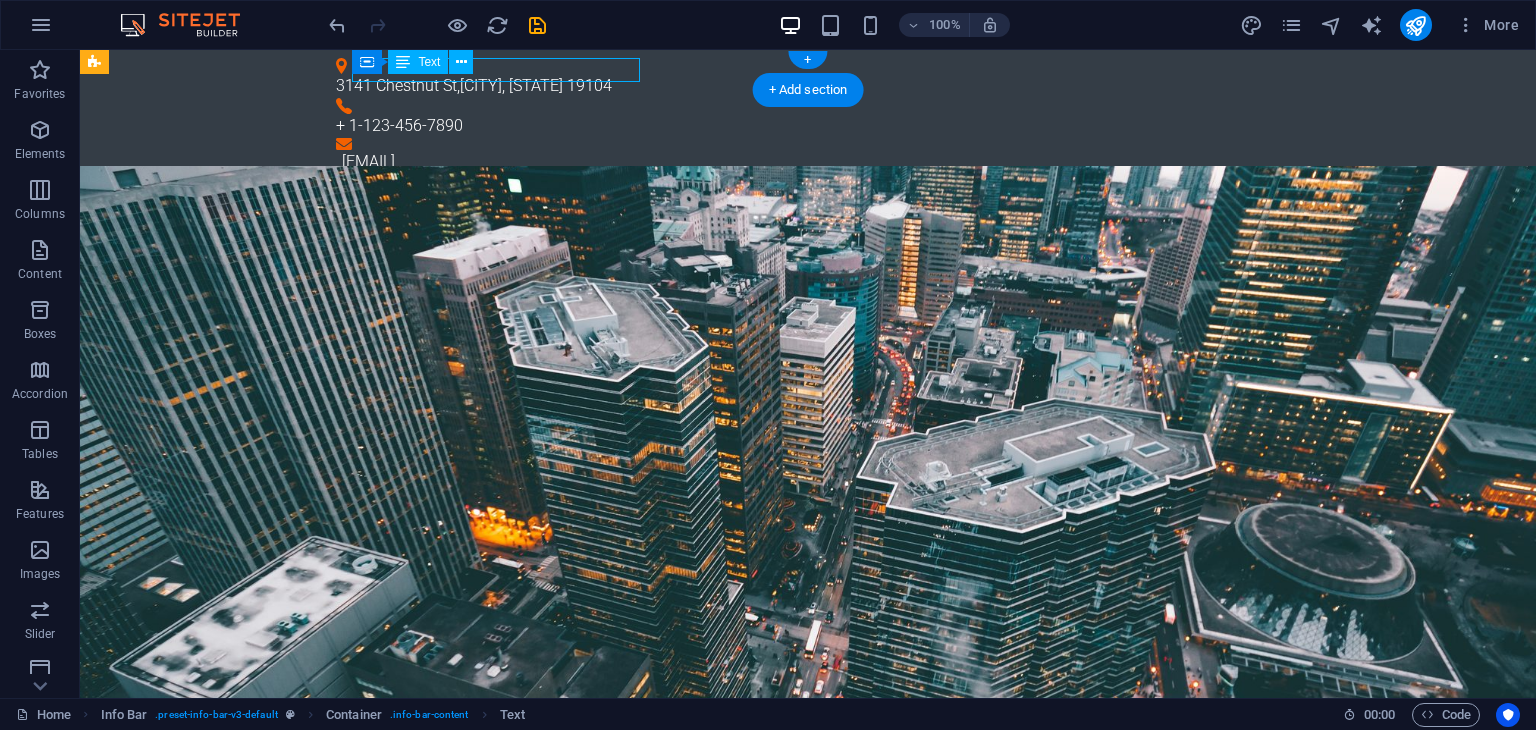click on "3141 Chestnut St ,  Philadelphia, PA   19104" at bounding box center (800, 86) 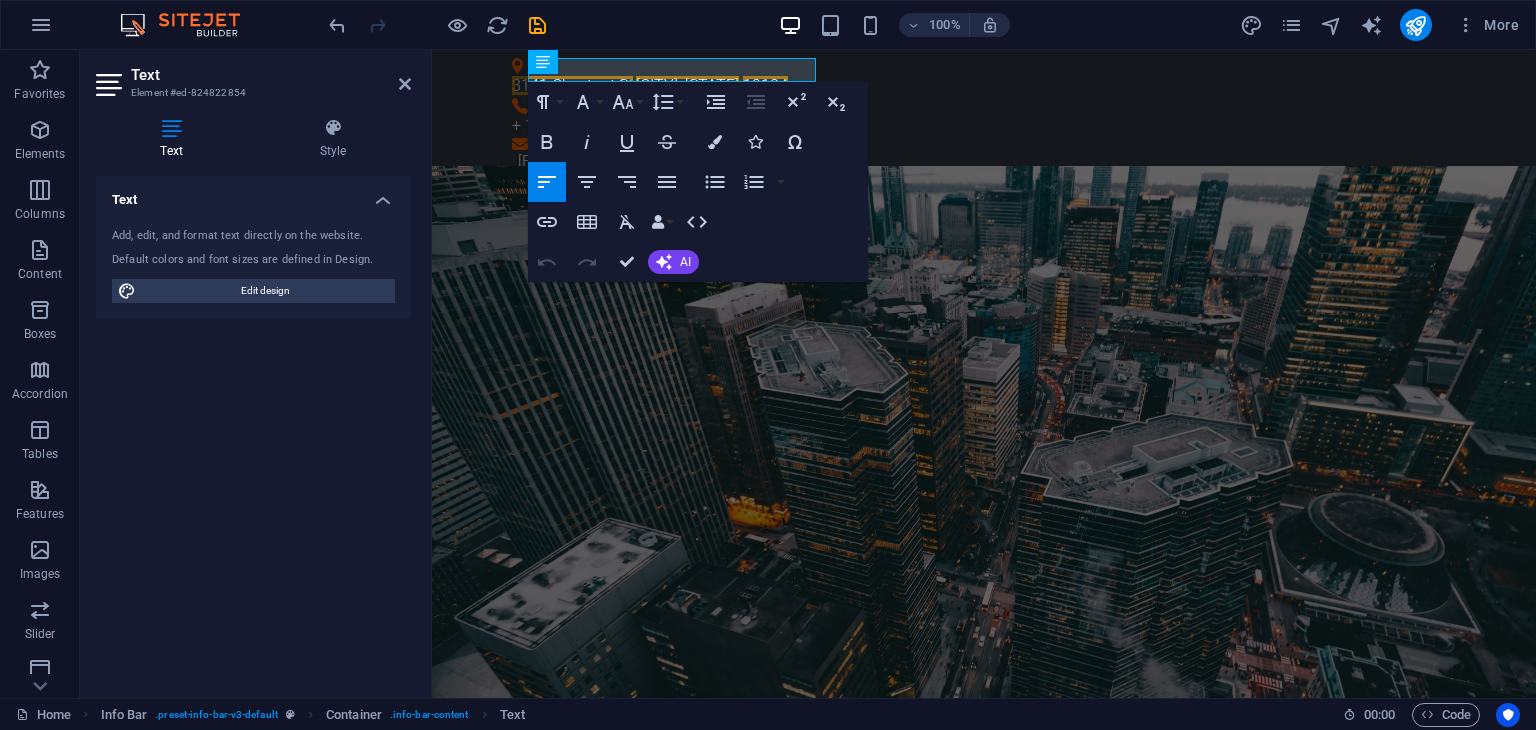 type 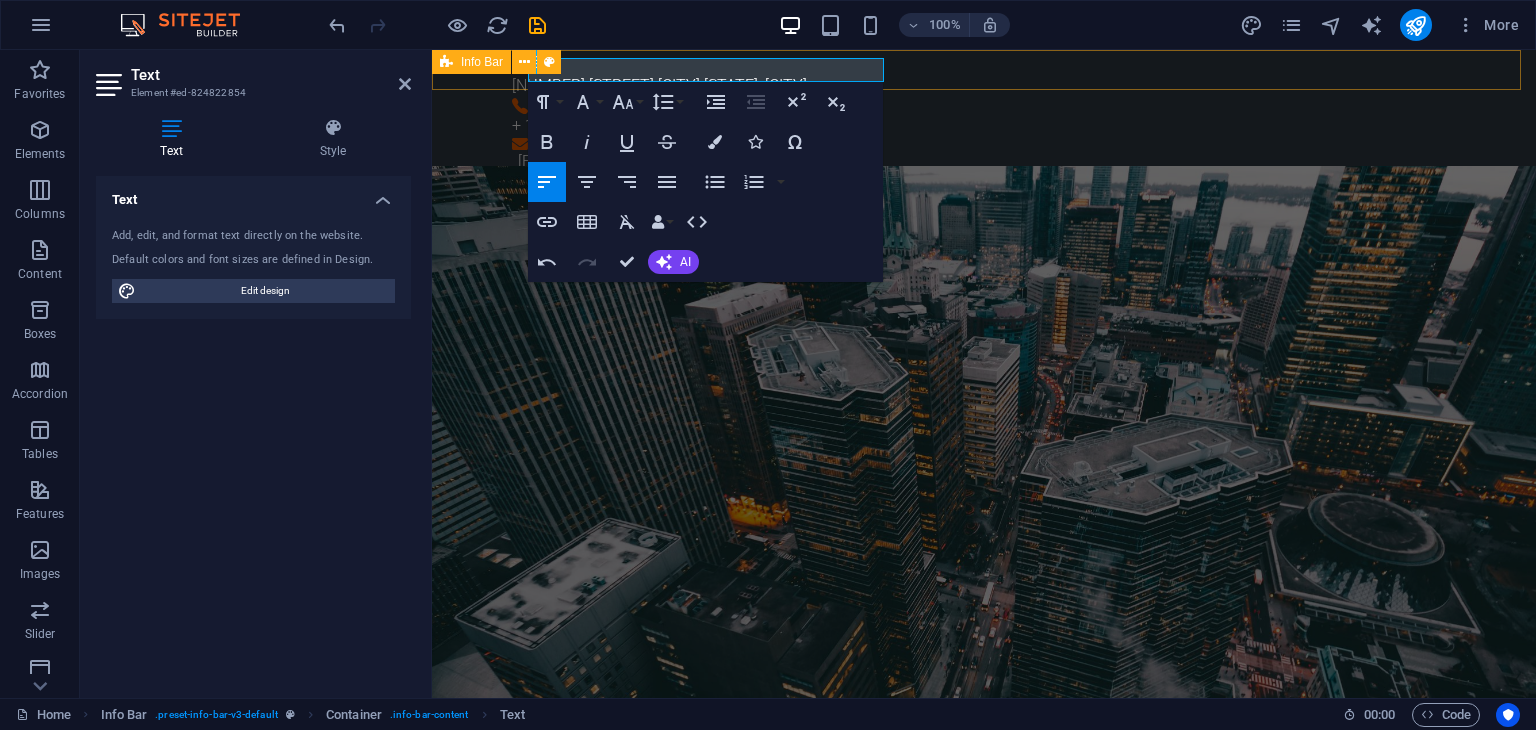 click on "19 Akin Akinsehwa Str  Ibellu Lekki Exp. way, Lagos + 1-123-456-7890 989ba8fbc6c7f94179a1f758ca9458@cpanel.local" at bounding box center [984, 116] 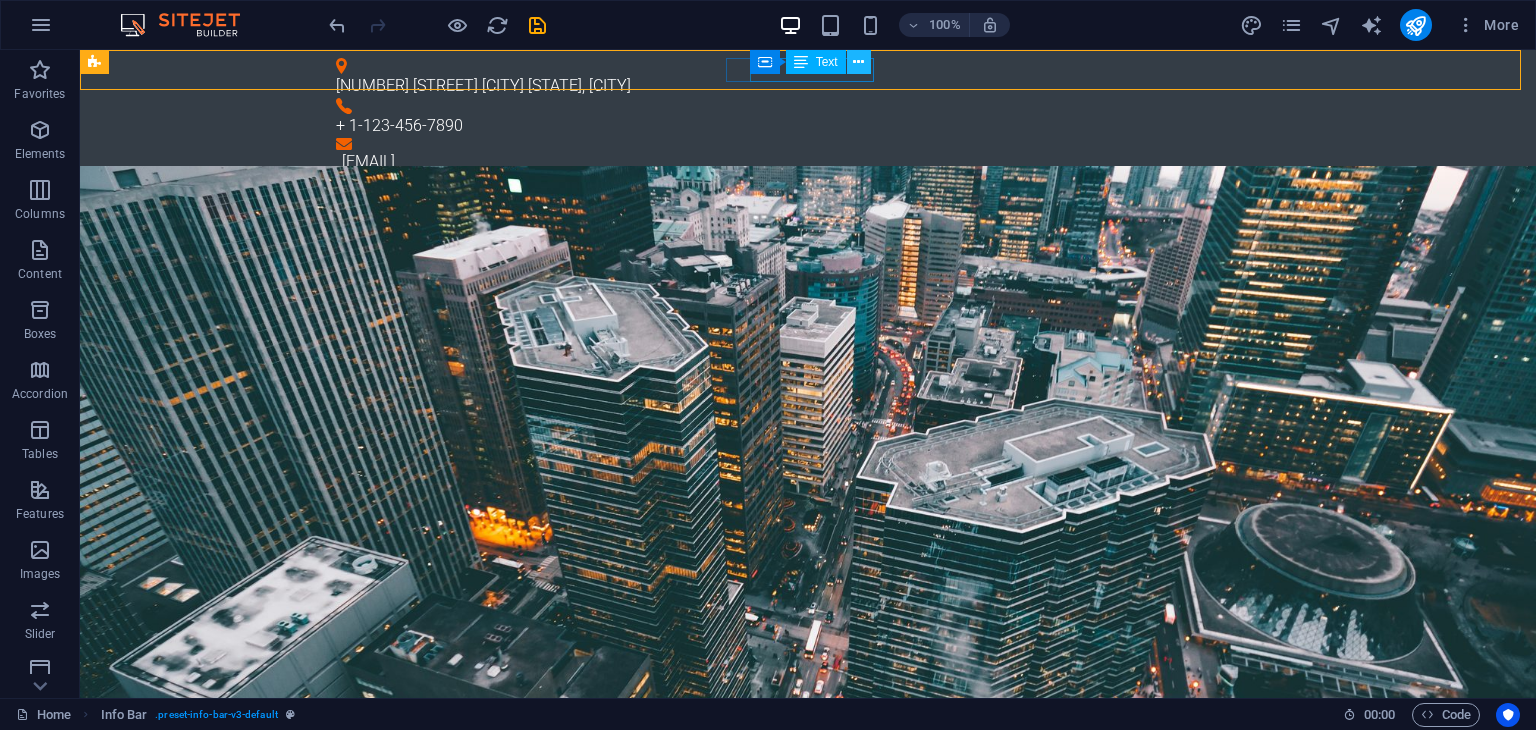 click at bounding box center (858, 62) 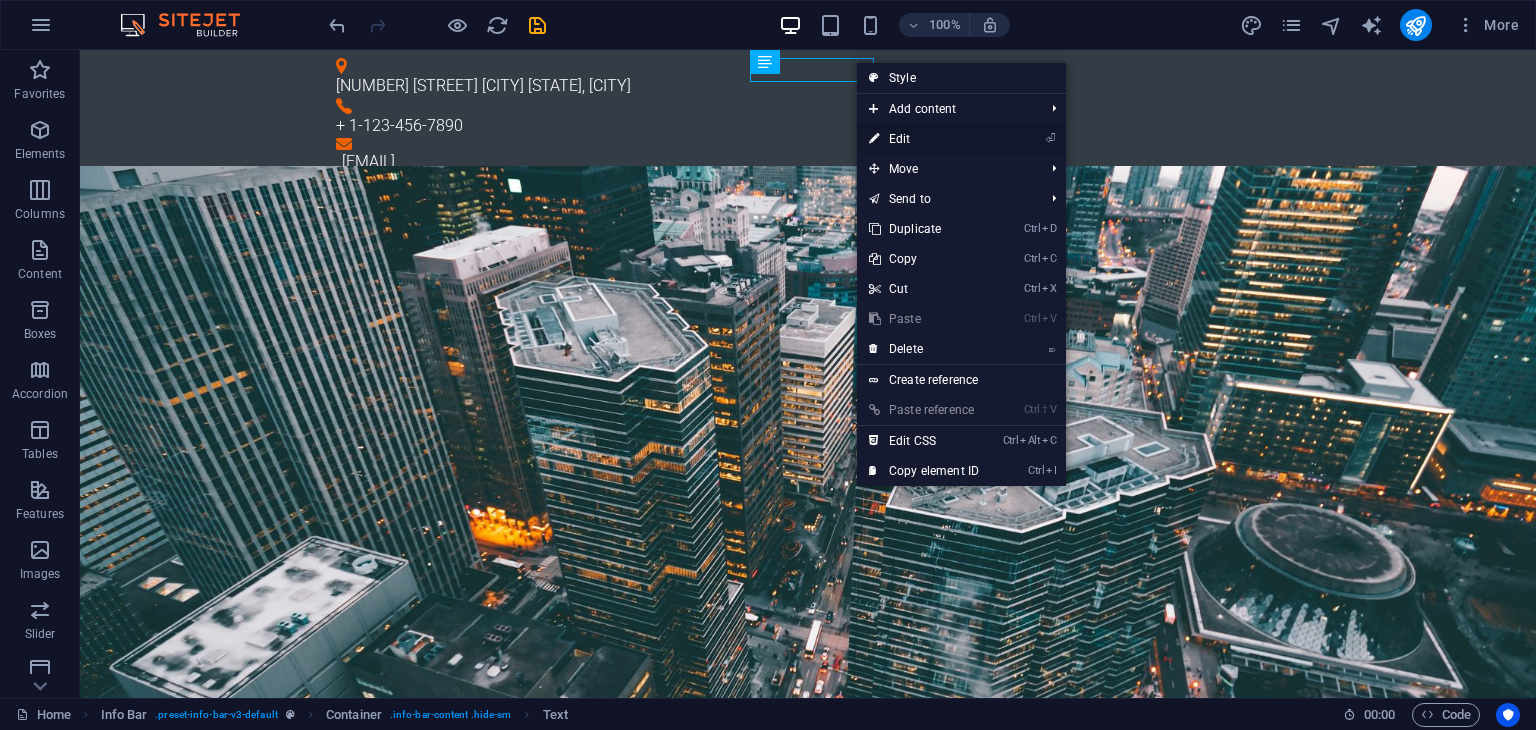 click on "⏎  Edit" at bounding box center (924, 139) 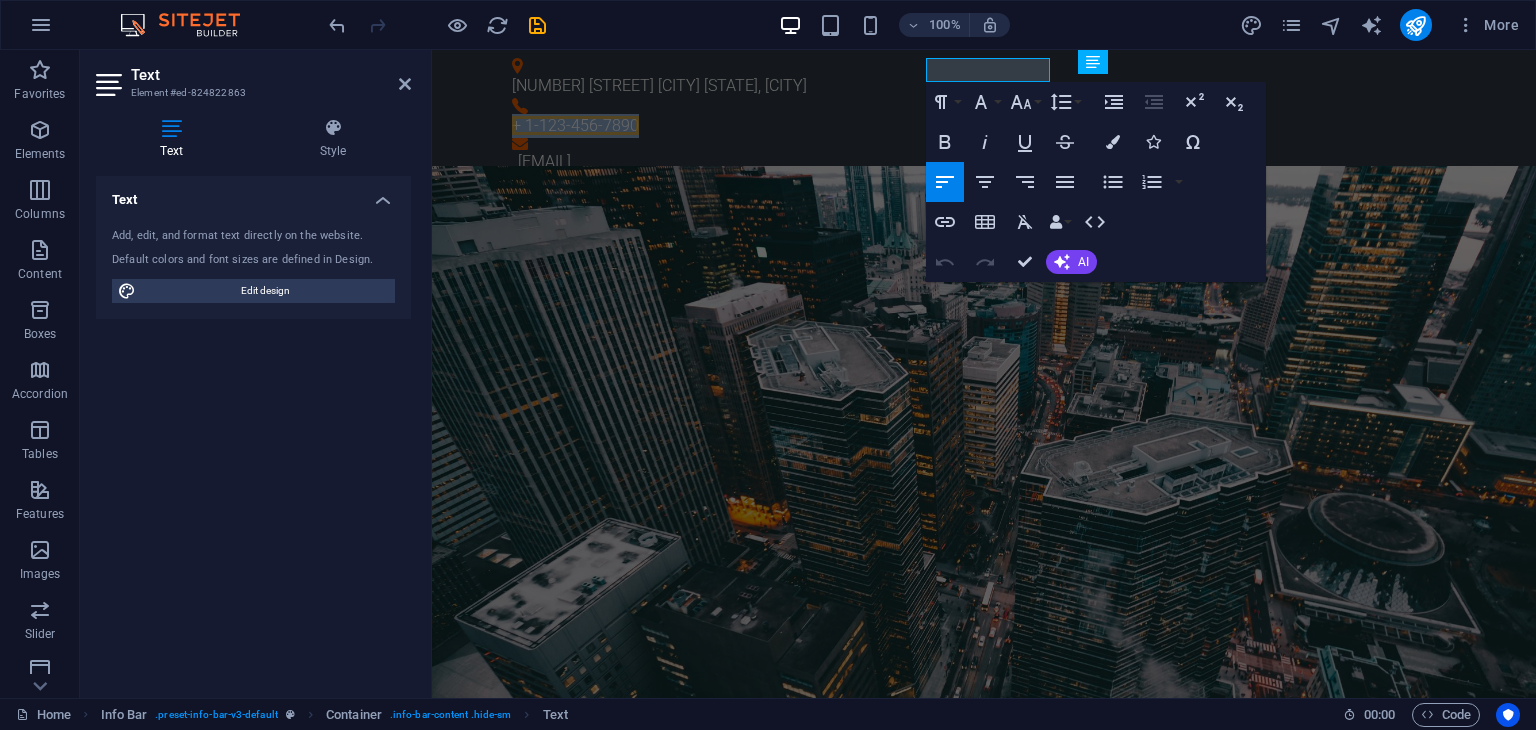 type 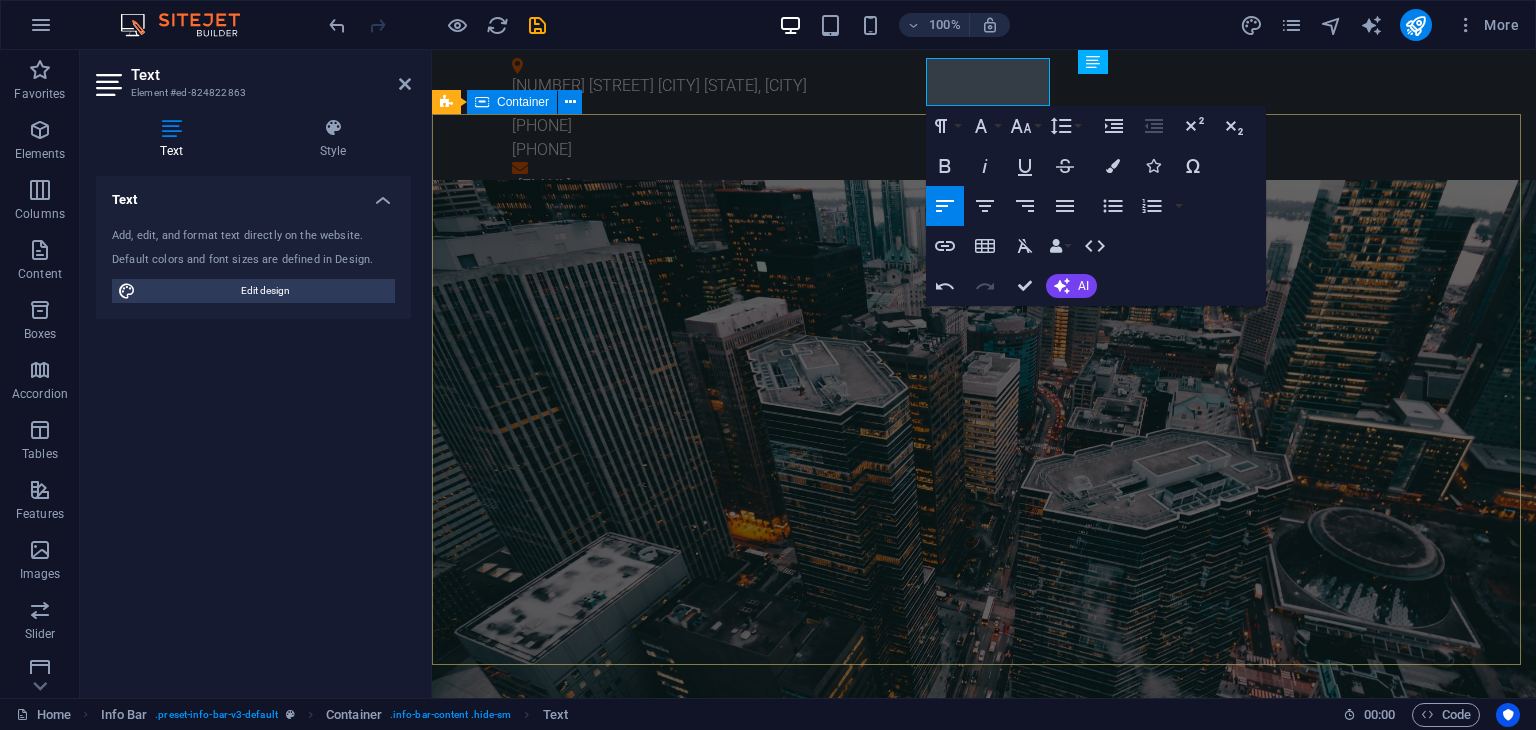 click on "Installations Seamless transformer installations handled by certified professionals to ensure safe and reliable power delivery Maintenance Proactive and expert maintenance services that keep your transformer systems running at peak performance Sales Empowering your projects with high-quality transformers designed for performance, durability, and efficiency Learn more" at bounding box center (984, 1818) 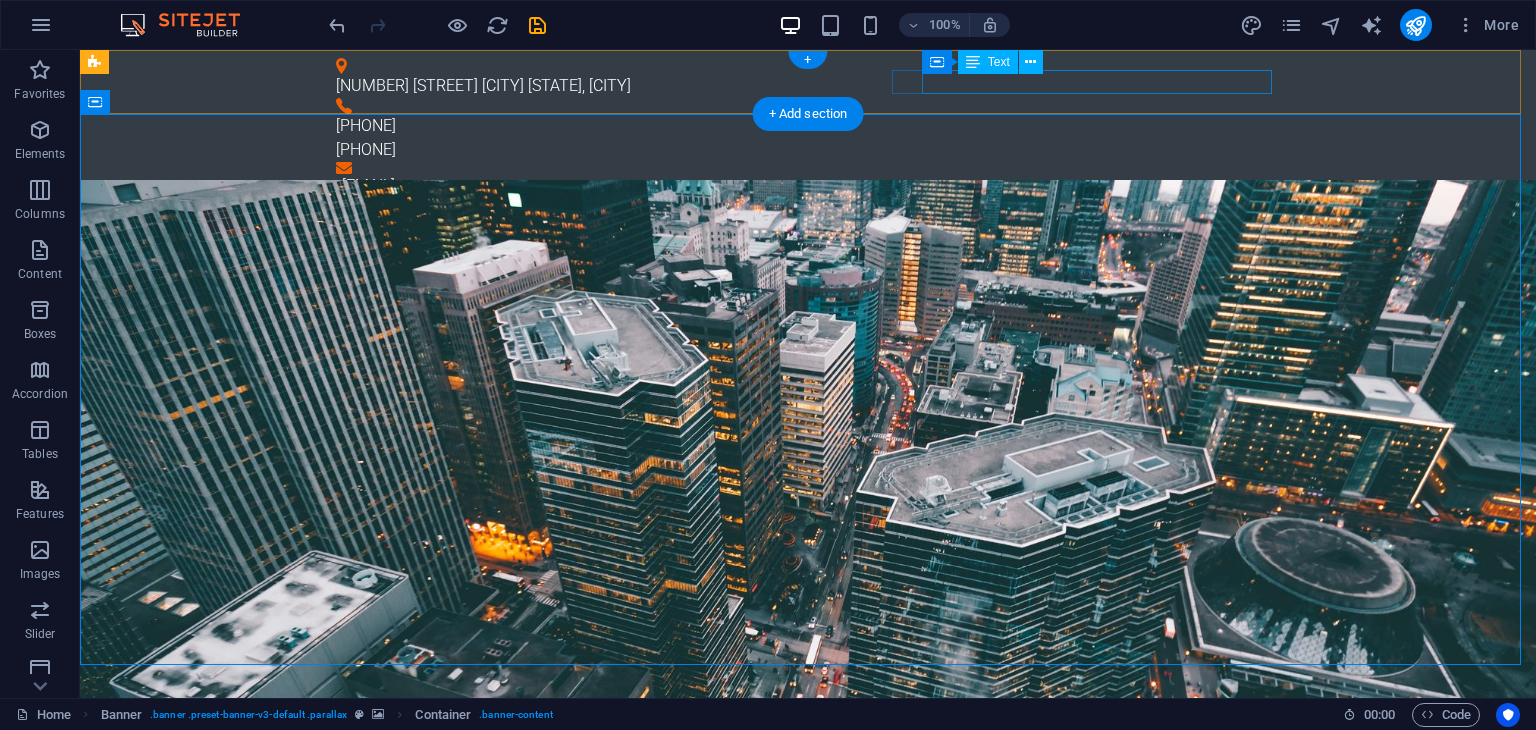 click on "989ba8fbc6c7f94179a1f758ca9458@cpanel.local" at bounding box center [811, 186] 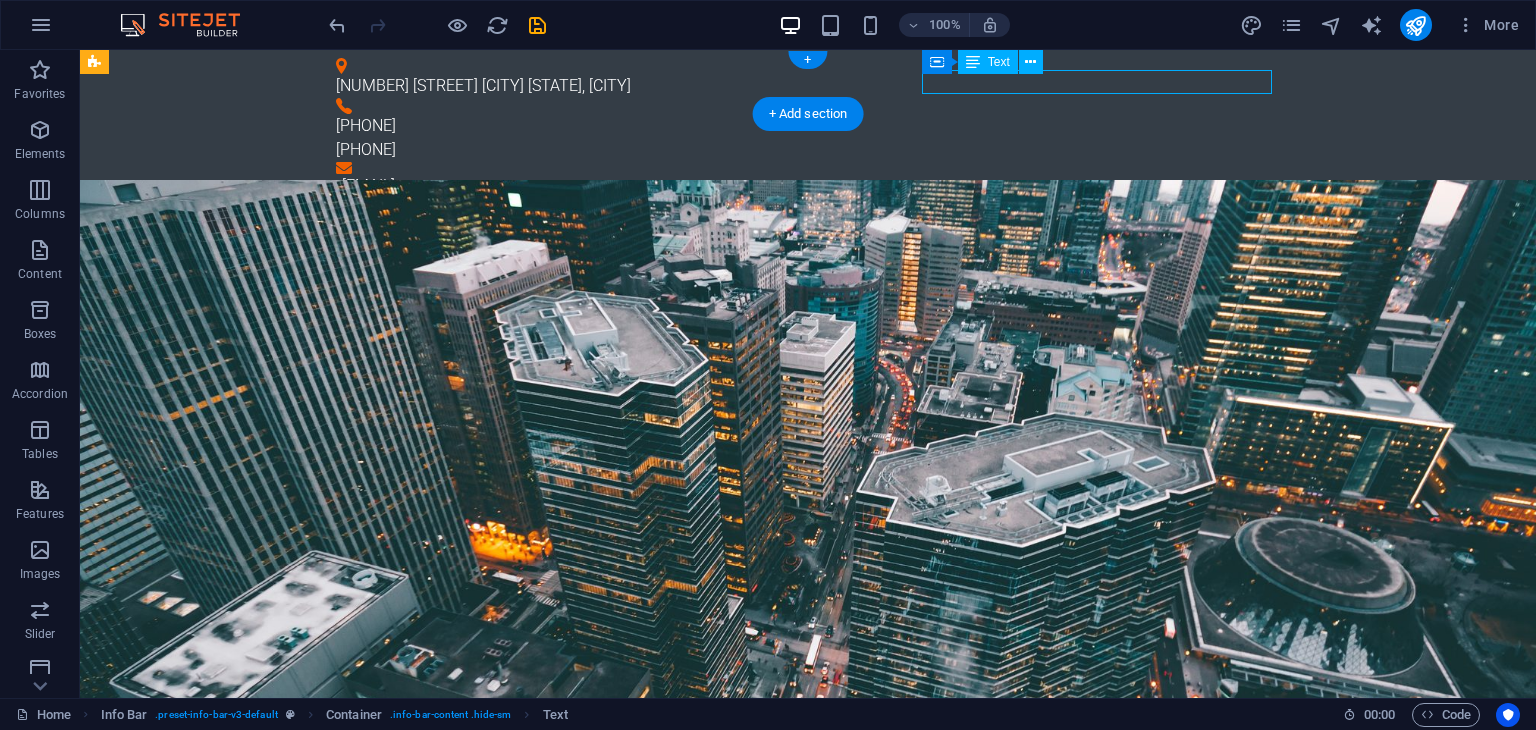 click on "989ba8fbc6c7f94179a1f758ca9458@cpanel.local" at bounding box center (811, 186) 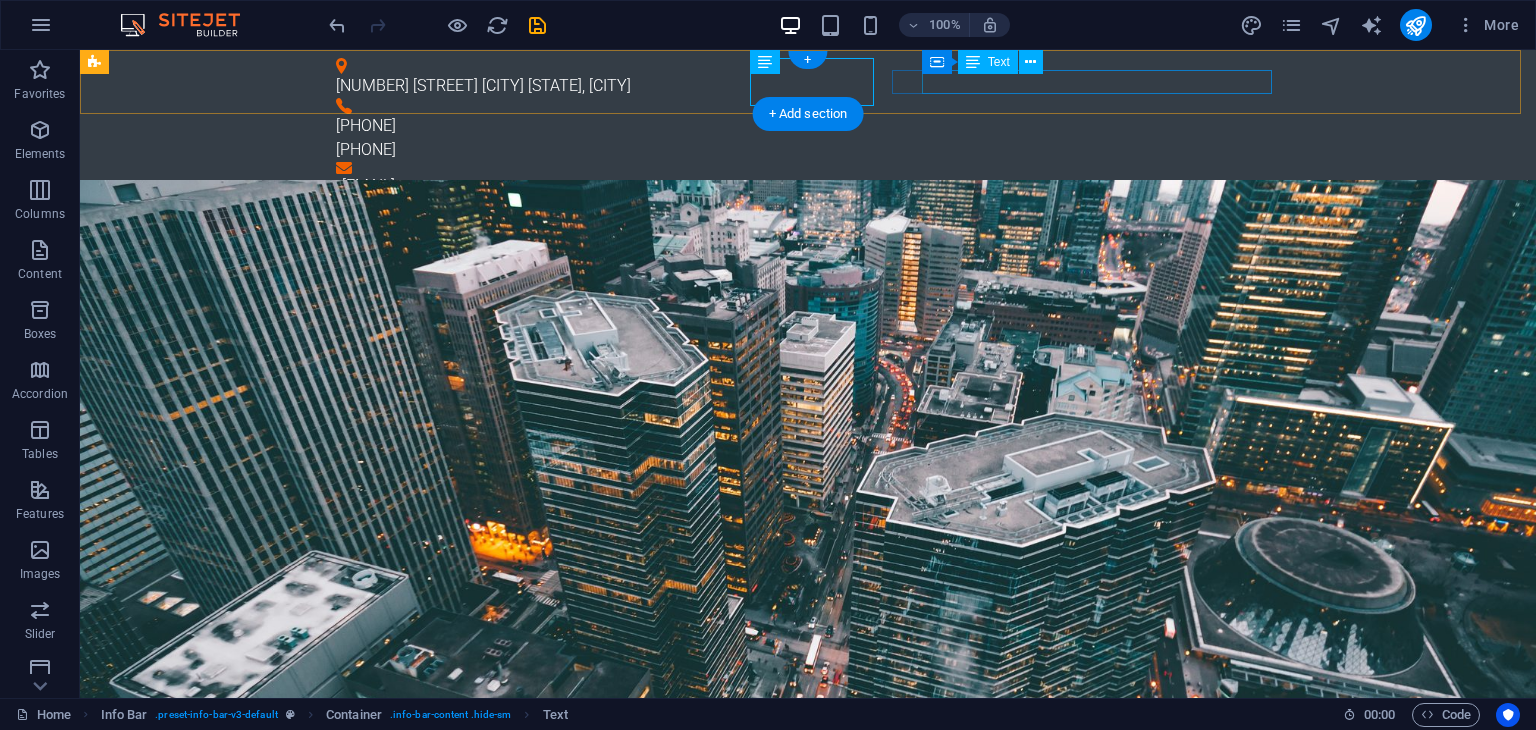 click on "[EMAIL]" at bounding box center [811, 186] 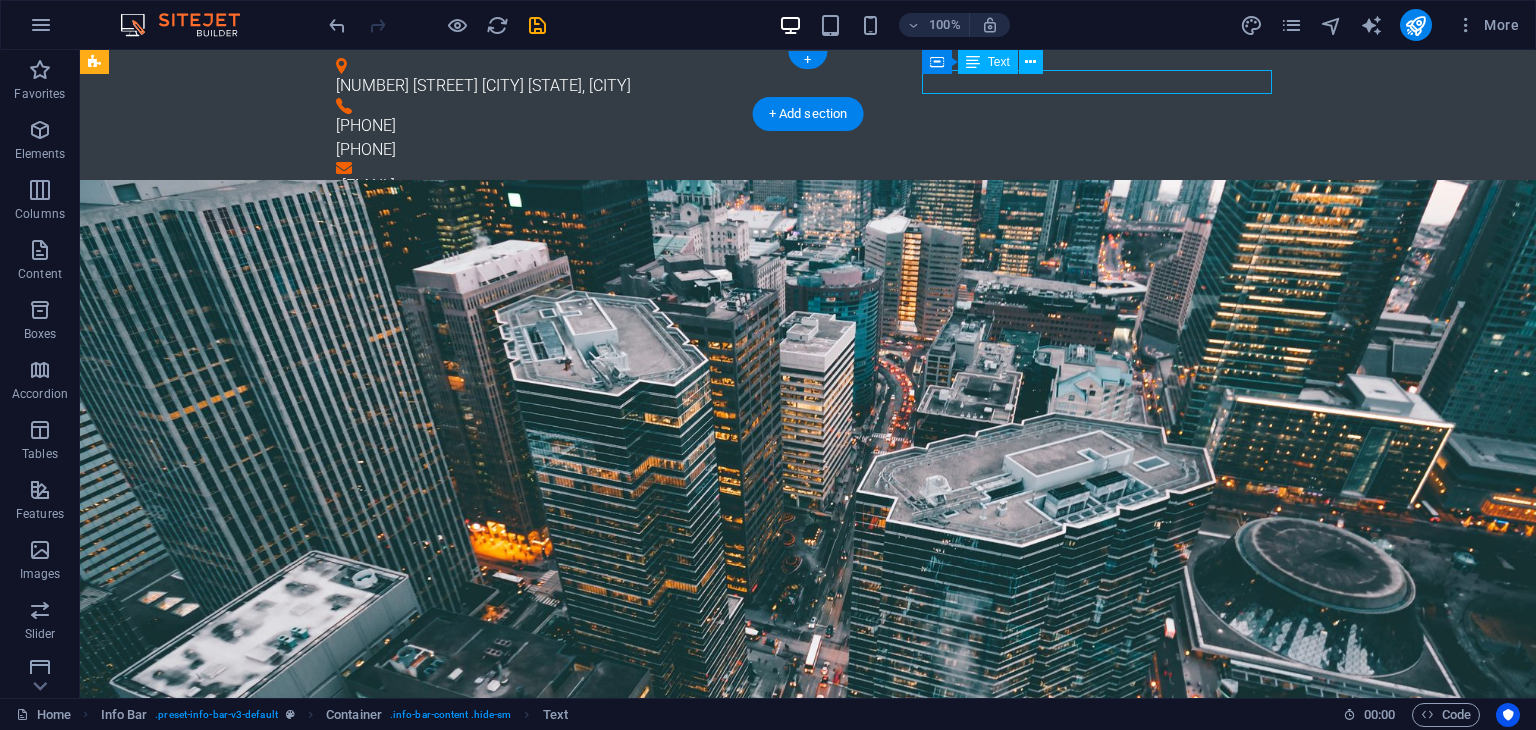click on "[EMAIL]" at bounding box center (811, 186) 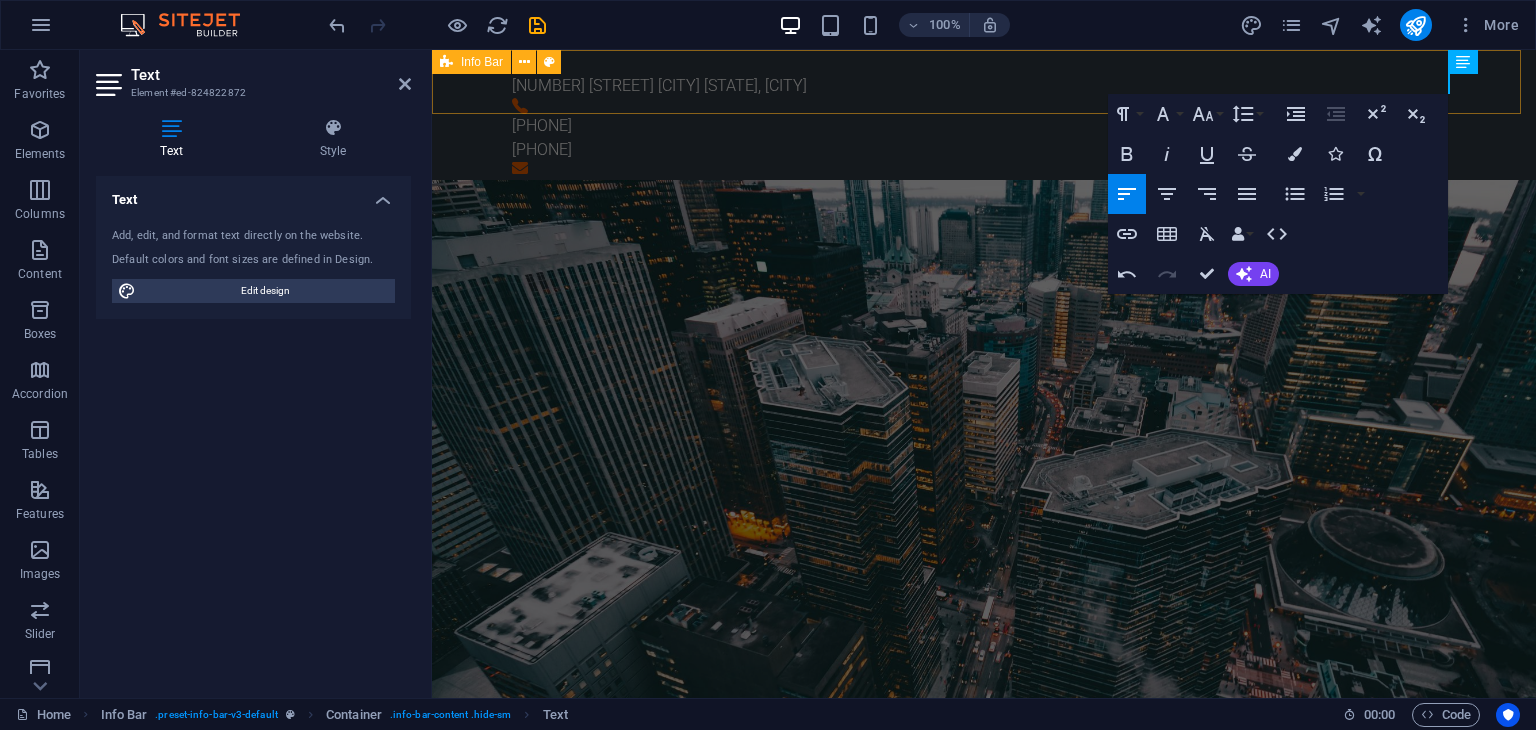 type 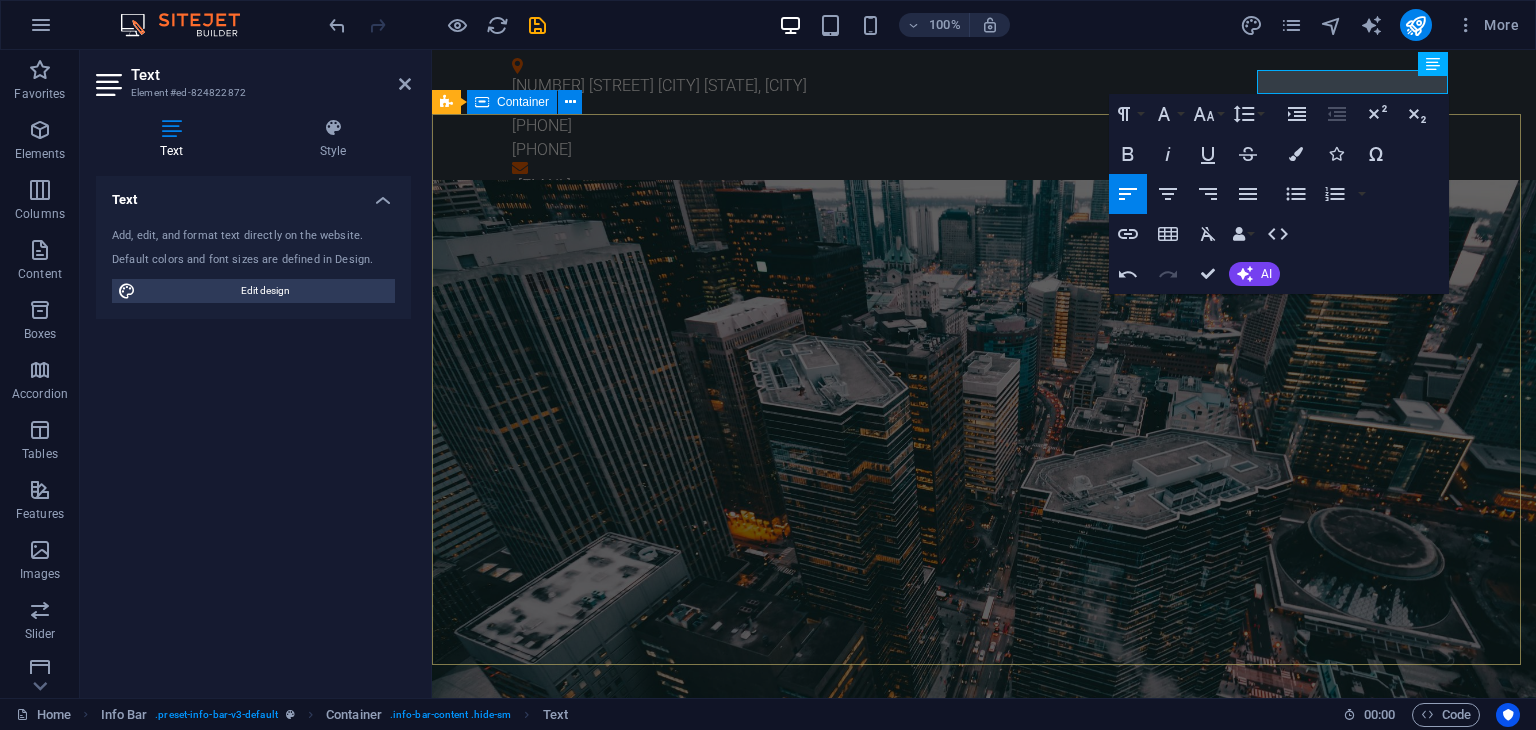 click on "Installations Seamless transformer installations handled by certified professionals to ensure safe and reliable power delivery Maintenance Proactive and expert maintenance services that keep your transformer systems running at peak performance Sales Empowering your projects with high-quality transformers designed for performance, durability, and efficiency Learn more" at bounding box center (984, 1818) 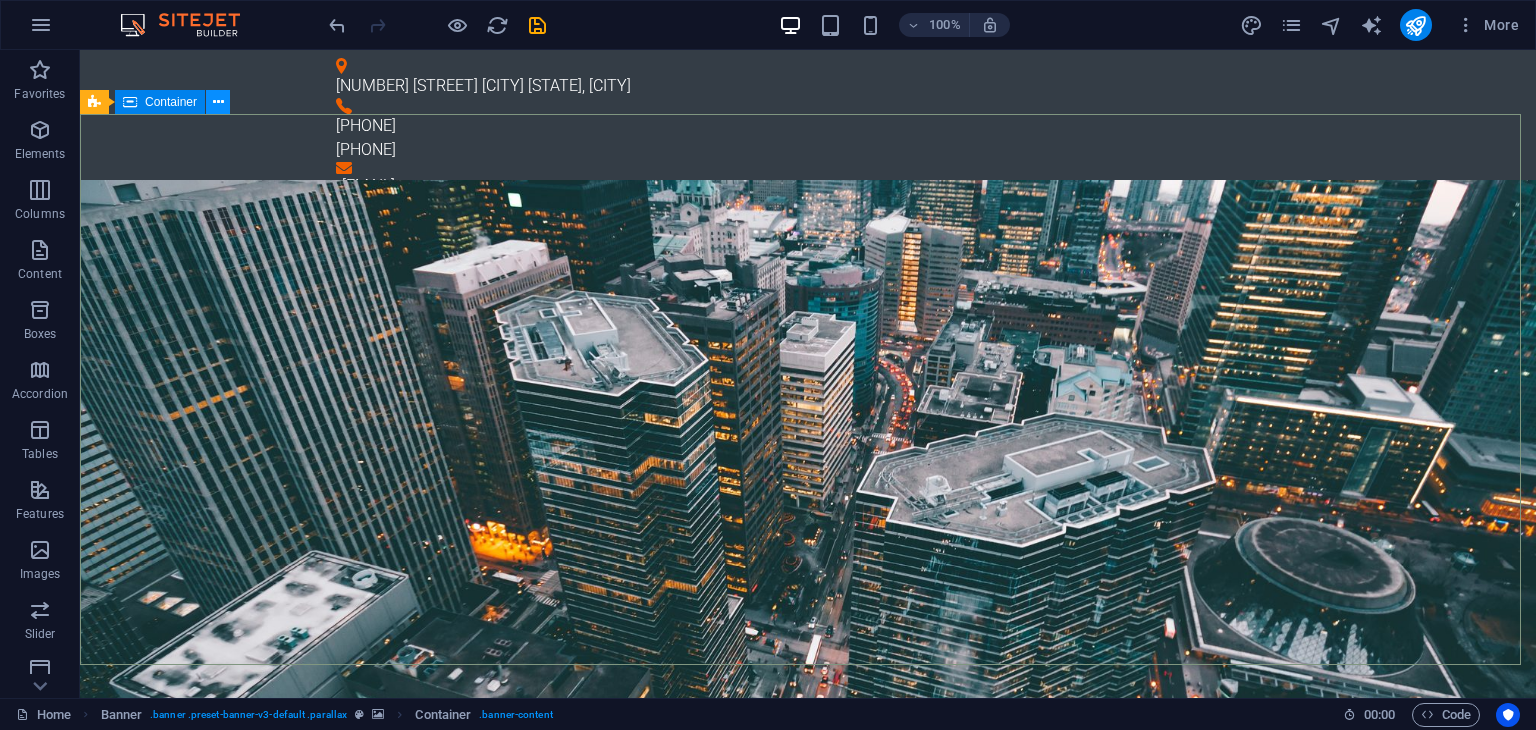 click at bounding box center [218, 102] 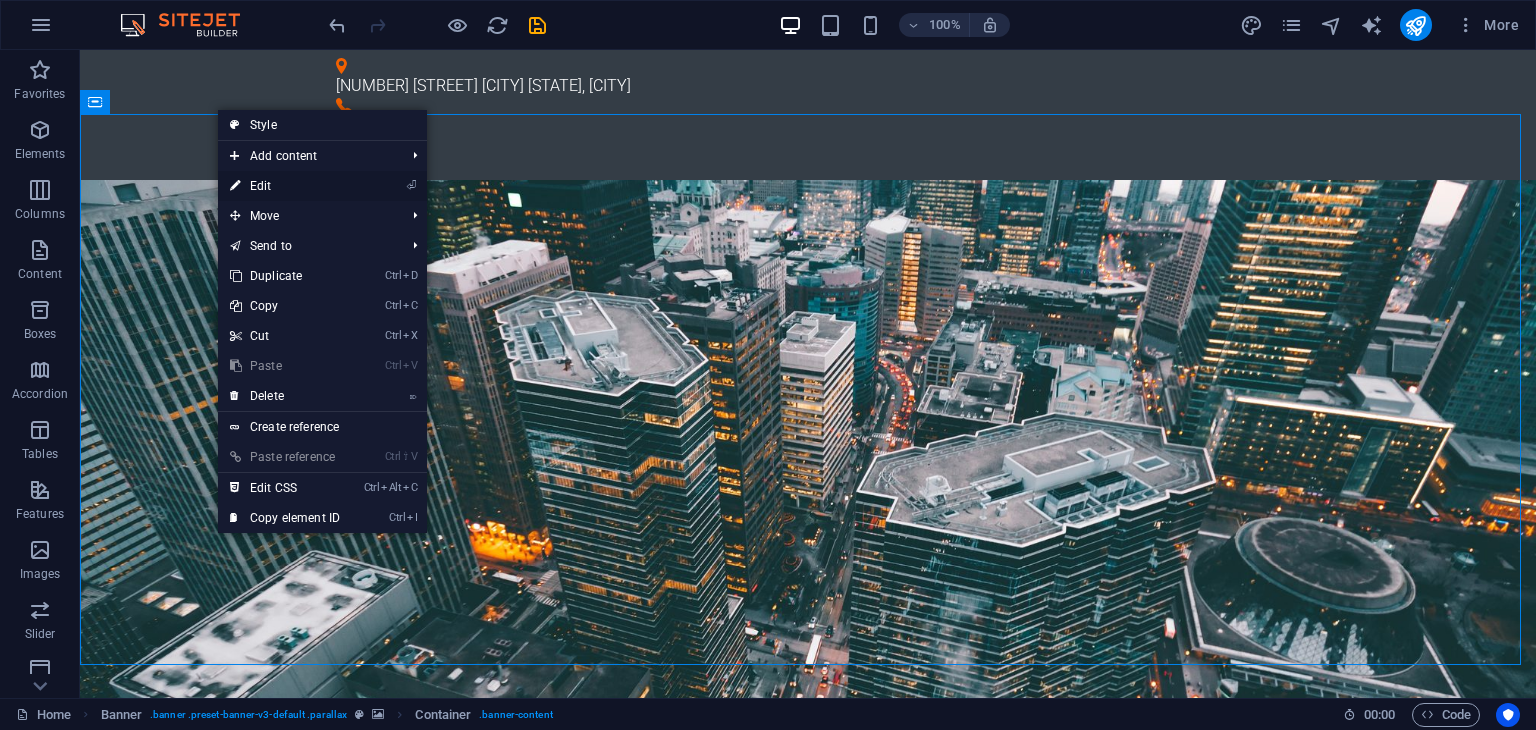 click on "⏎  Edit" at bounding box center (285, 186) 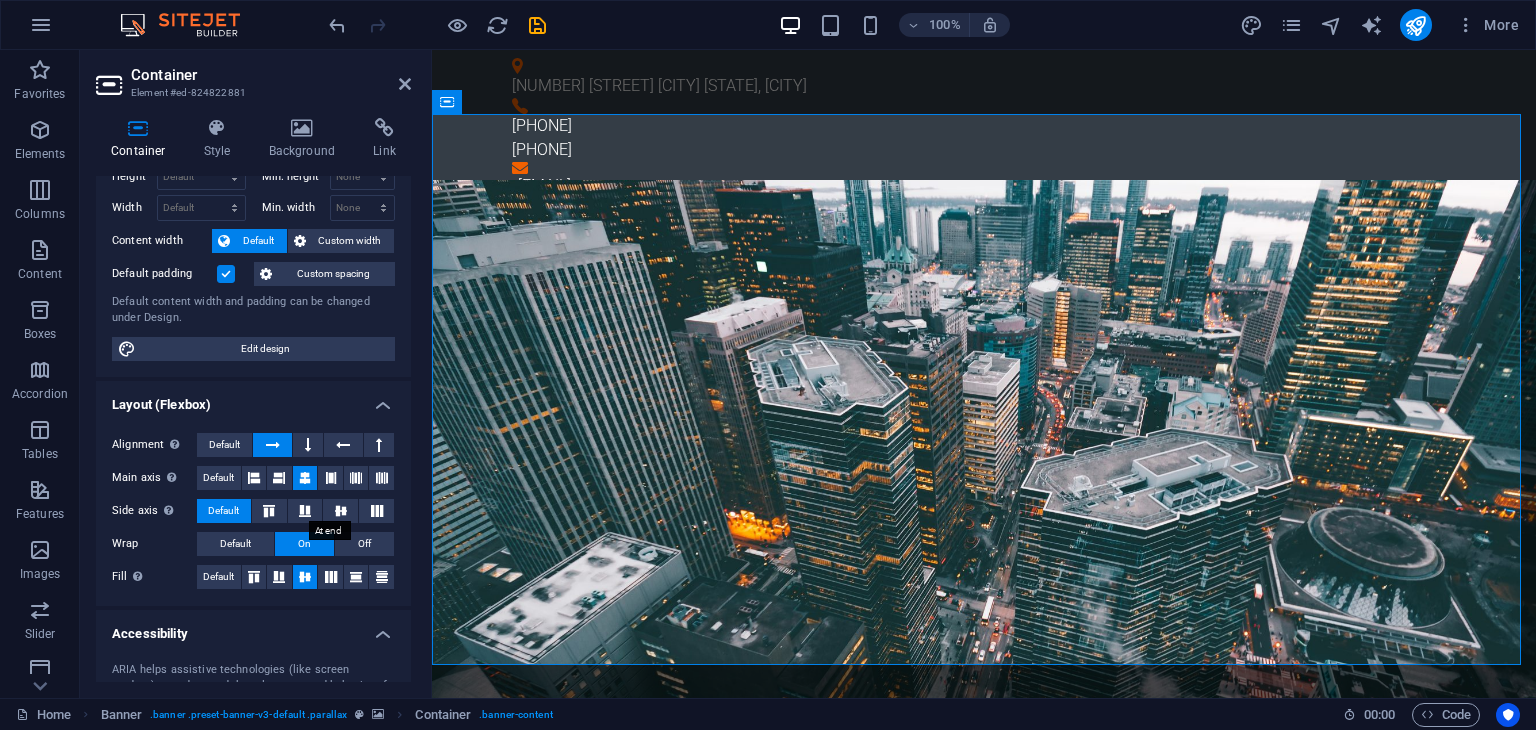 scroll, scrollTop: 0, scrollLeft: 0, axis: both 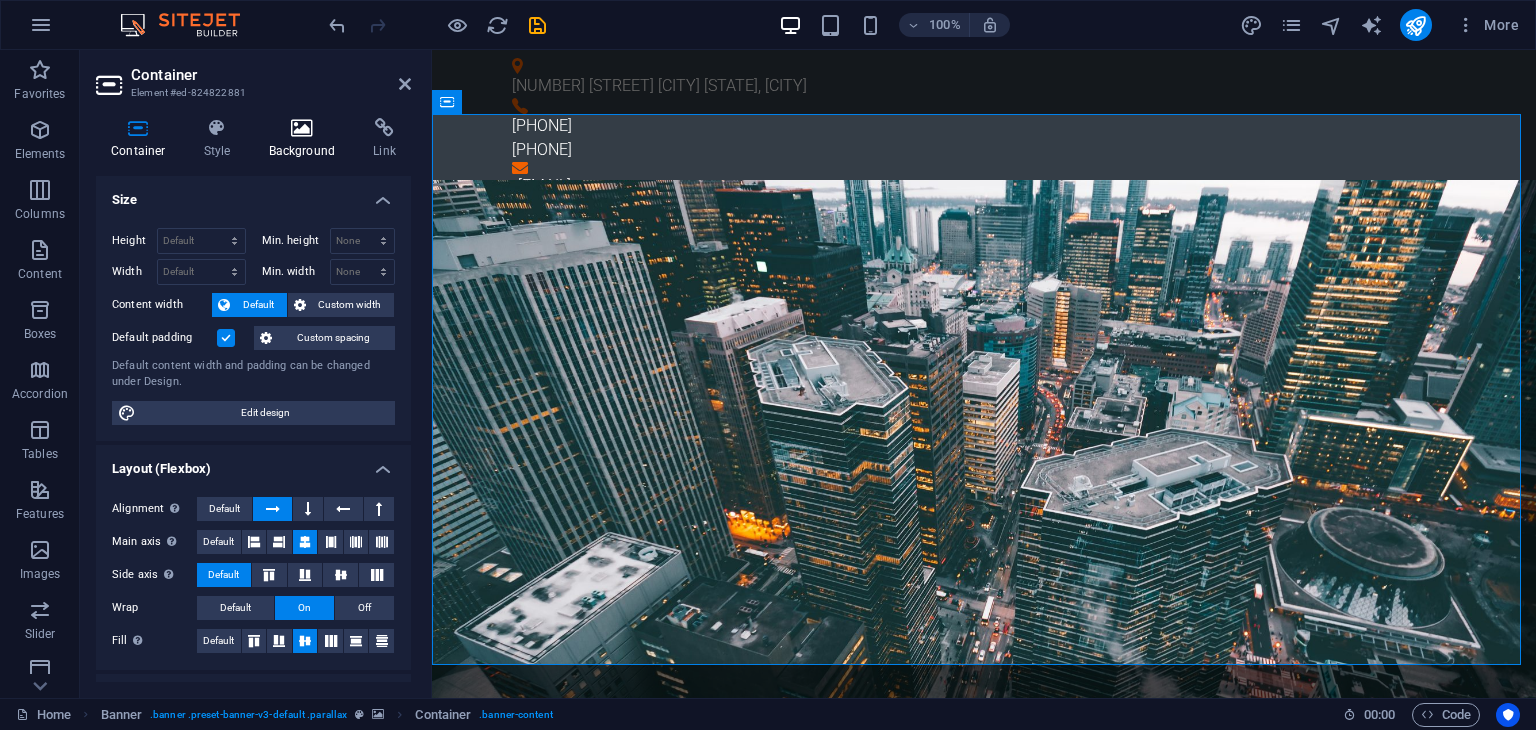 click at bounding box center (302, 128) 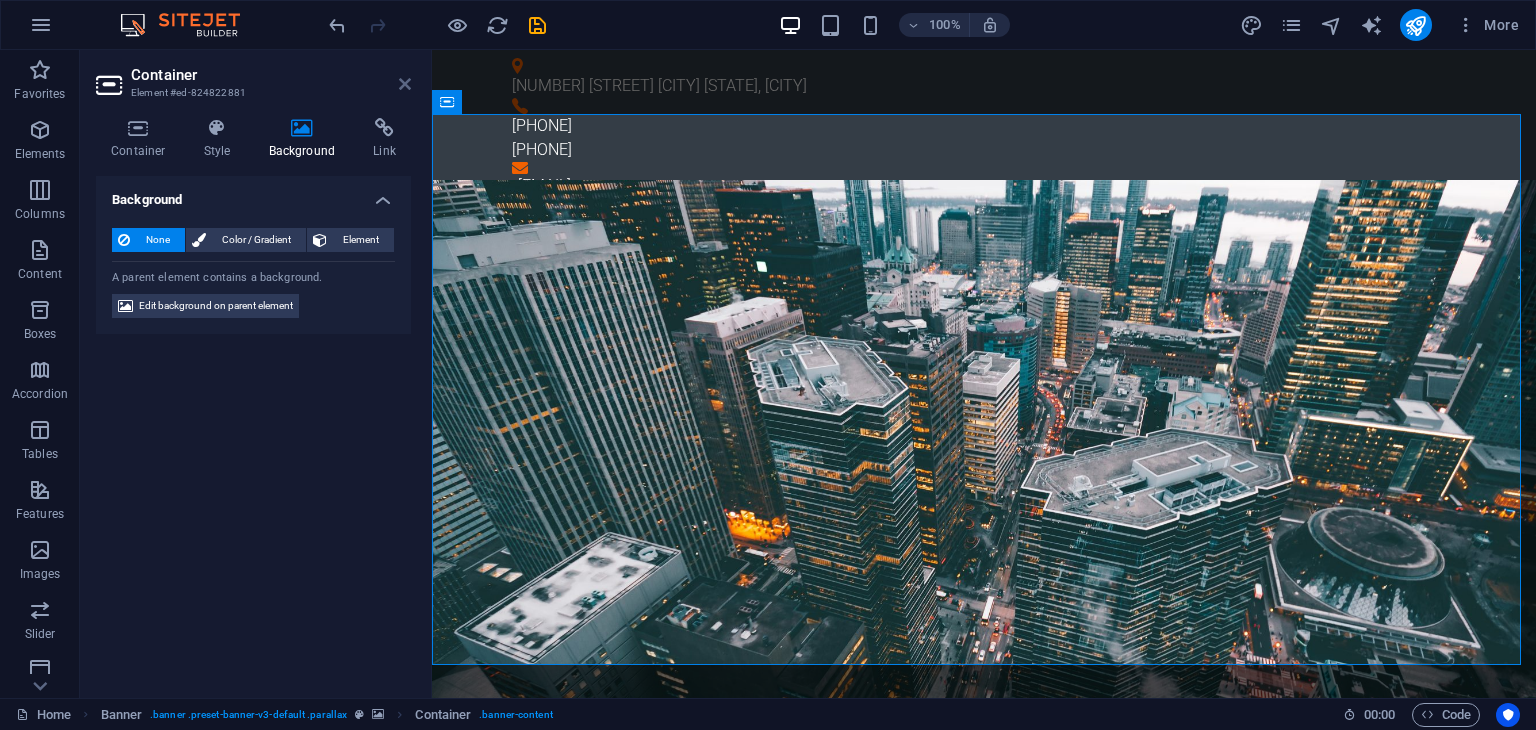 click at bounding box center (405, 84) 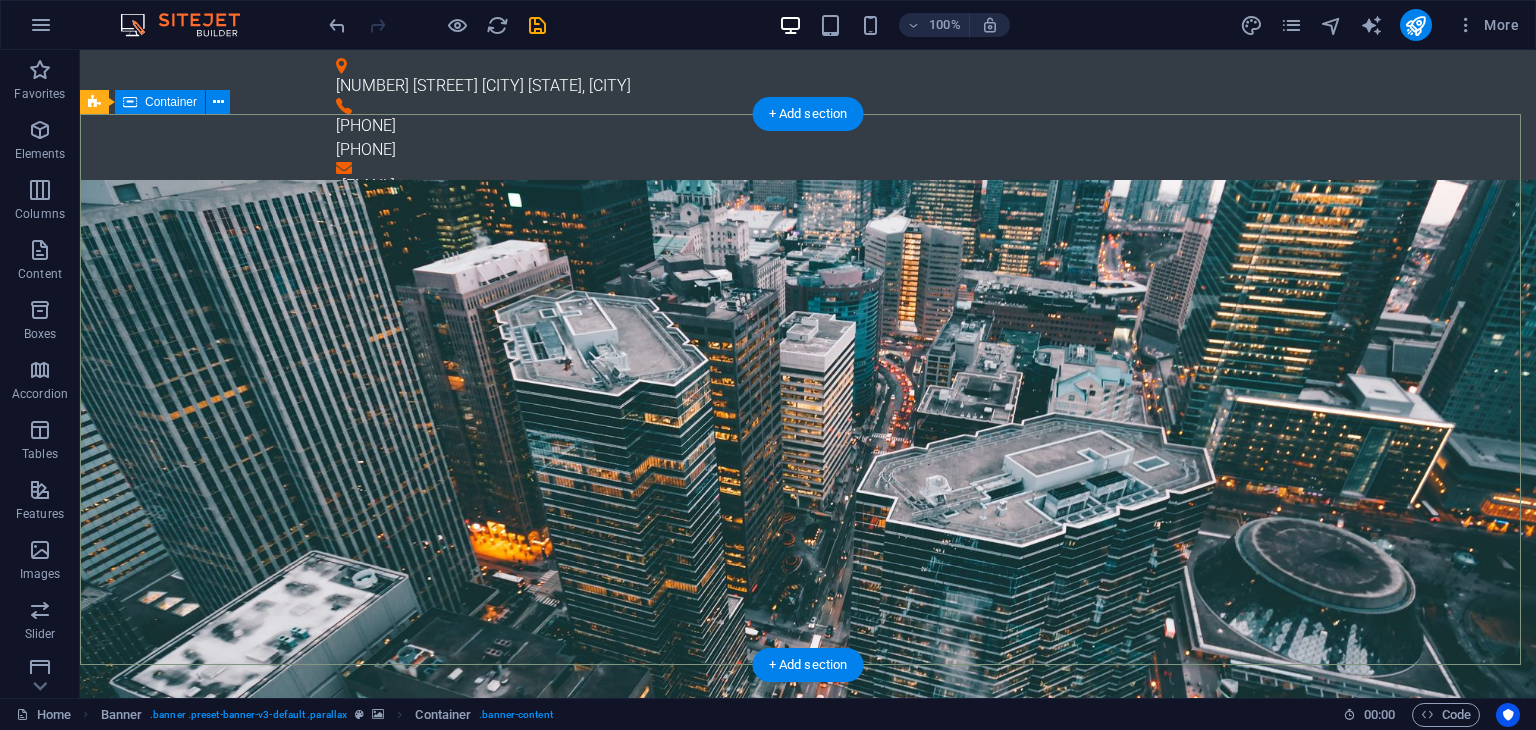 click on "Installations Seamless transformer installations handled by certified professionals to ensure safe and reliable power delivery Maintenance Proactive and expert maintenance services that keep your transformer systems running at peak performance Sales Empowering your projects with high-quality transformers designed for performance, durability, and efficiency Learn more" at bounding box center (808, 1818) 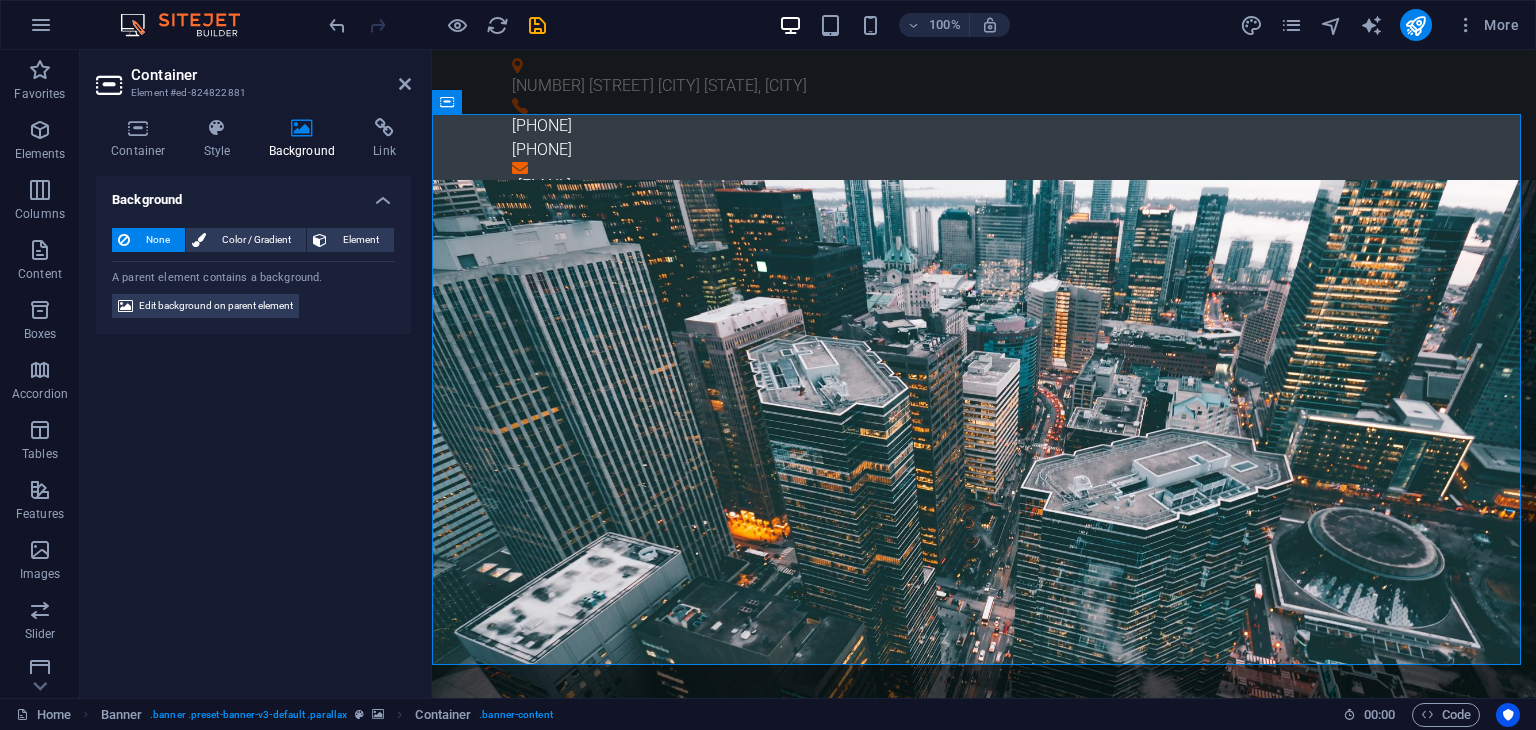 click on "Background None Color / Gradient Element Stretch background to full-width Color overlay Places an overlay over the background to colorize it Parallax 40 % Image Image slider Map Video YouTube Vimeo HTML Color Gradient Color A parent element contains a background. Edit background on parent element" at bounding box center (253, 429) 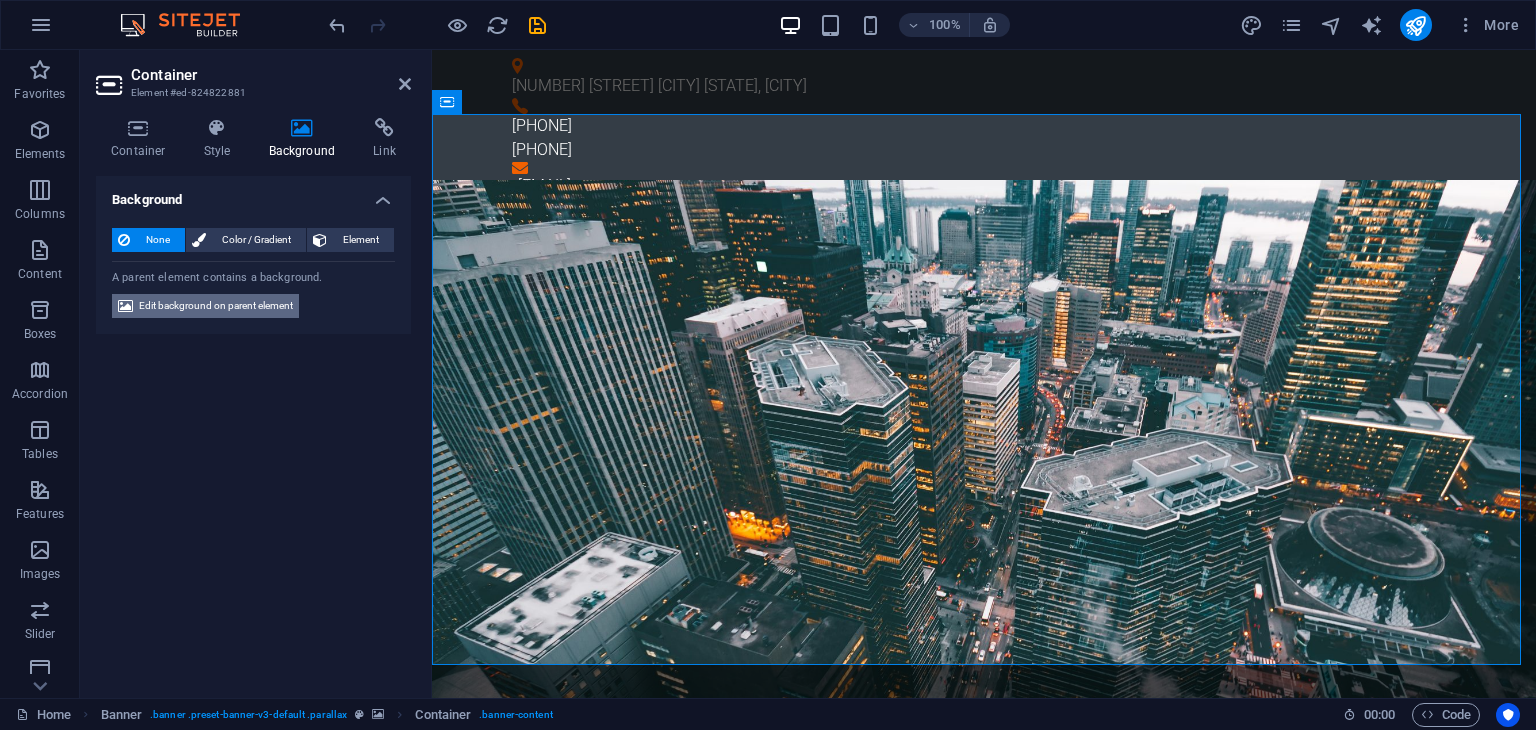 click on "Edit background on parent element" at bounding box center [216, 306] 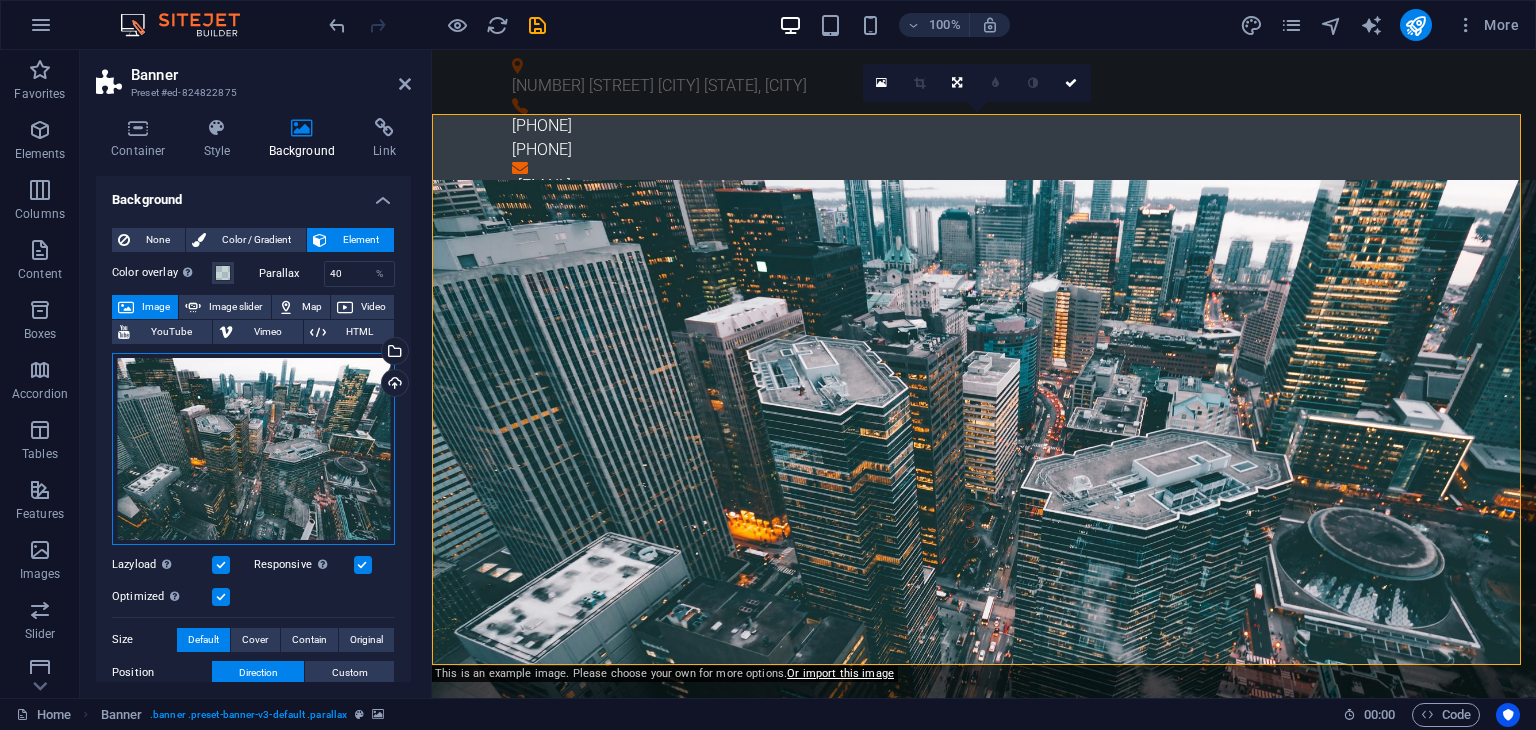 click on "Drag files here, click to choose files or select files from Files or our free stock photos & videos" at bounding box center [253, 449] 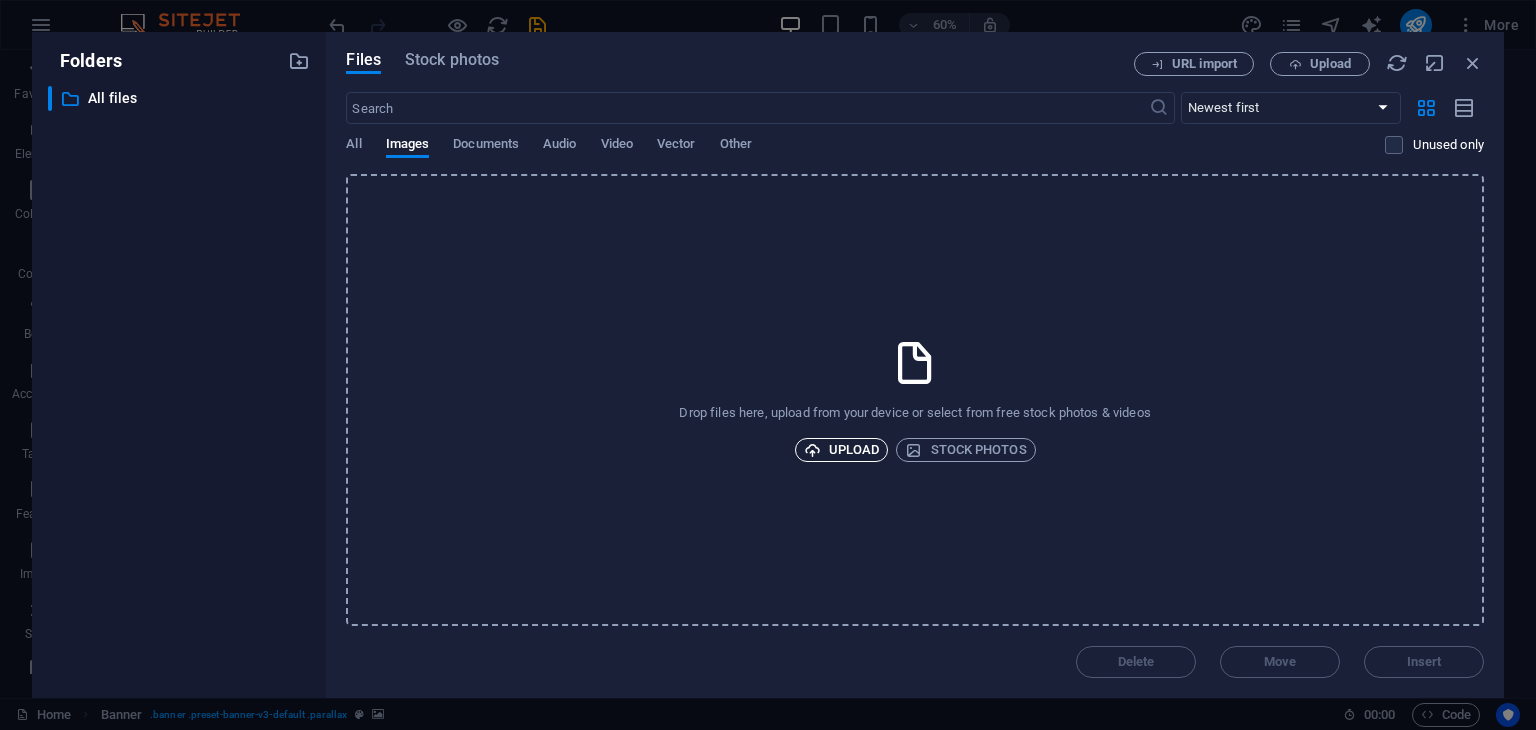 click on "Upload" at bounding box center [842, 450] 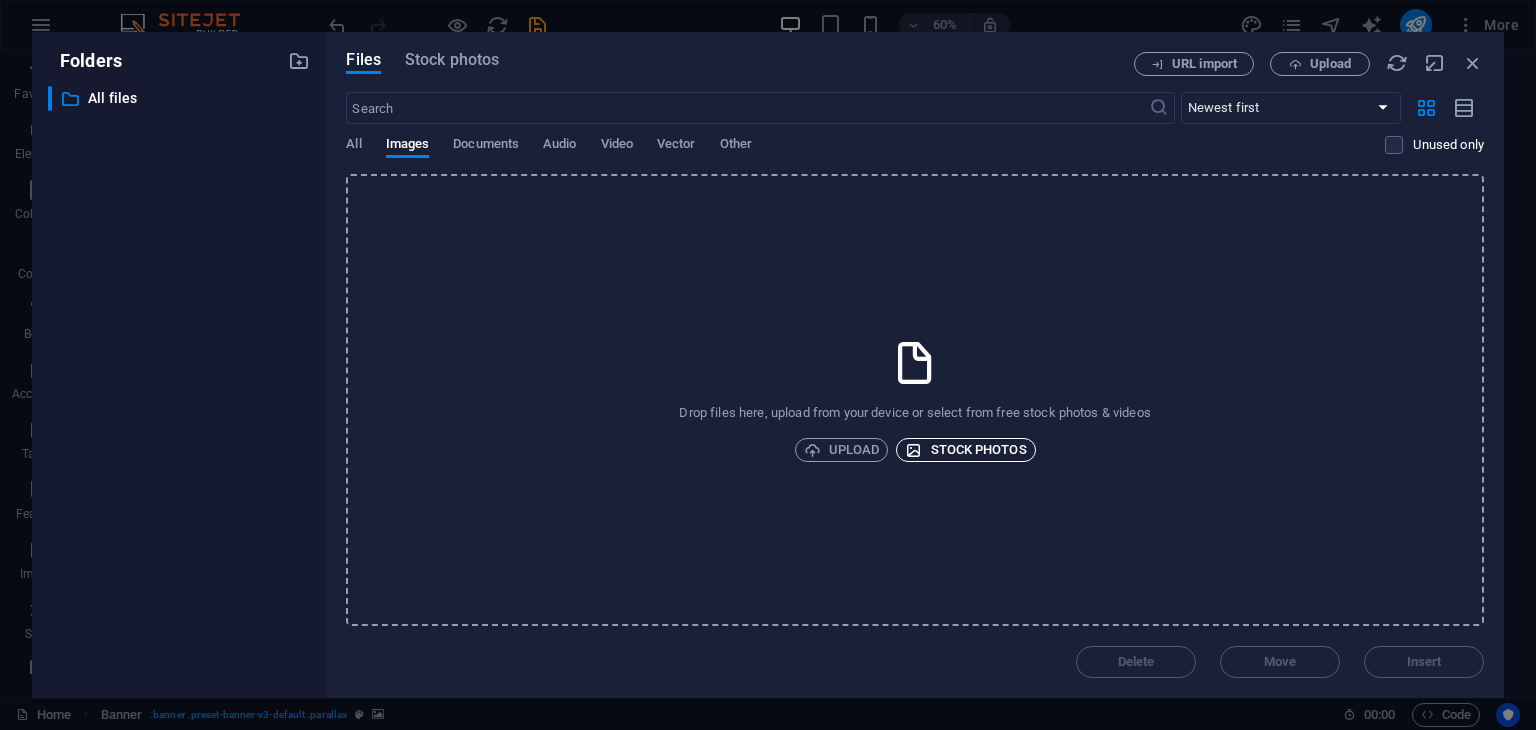 click on "Stock photos" at bounding box center [965, 450] 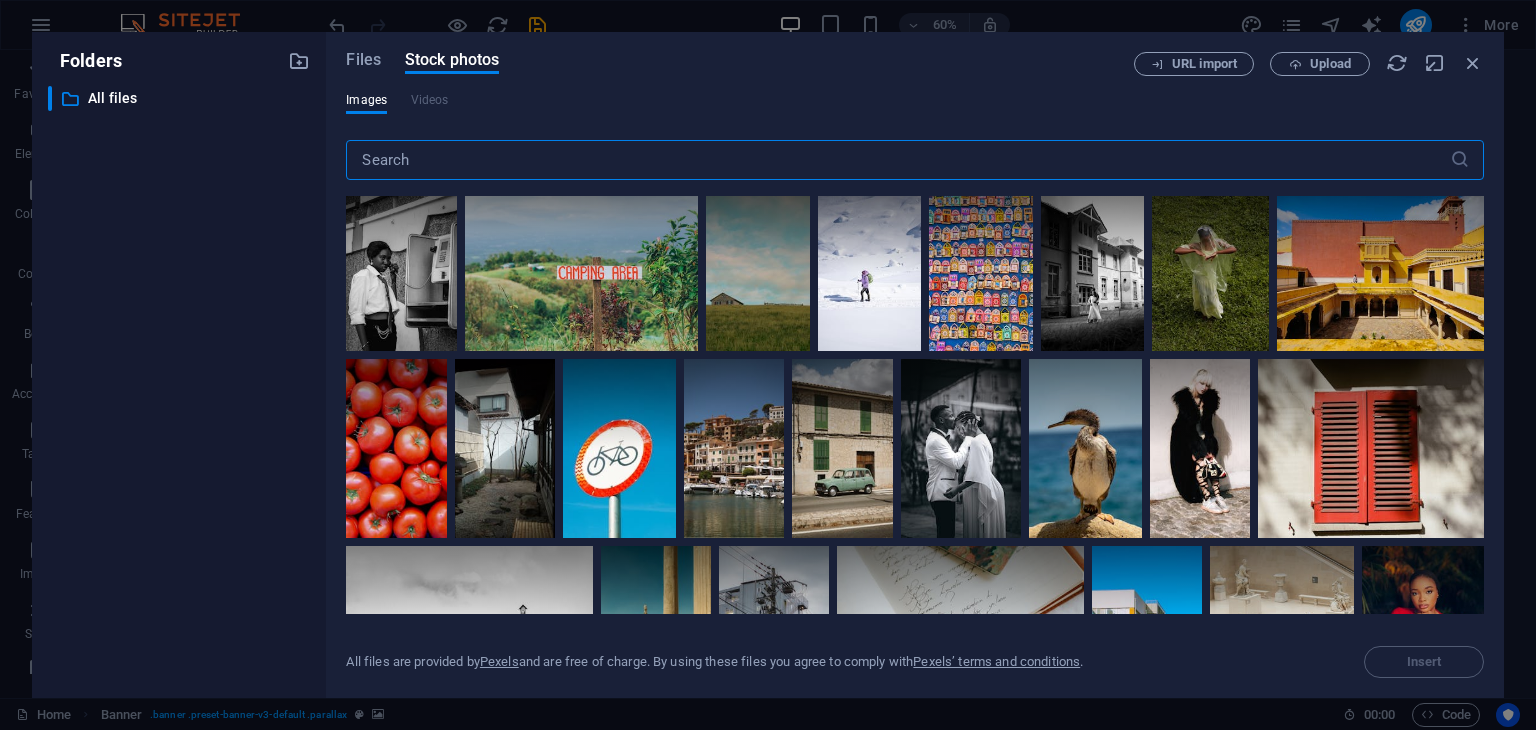 click at bounding box center (897, 160) 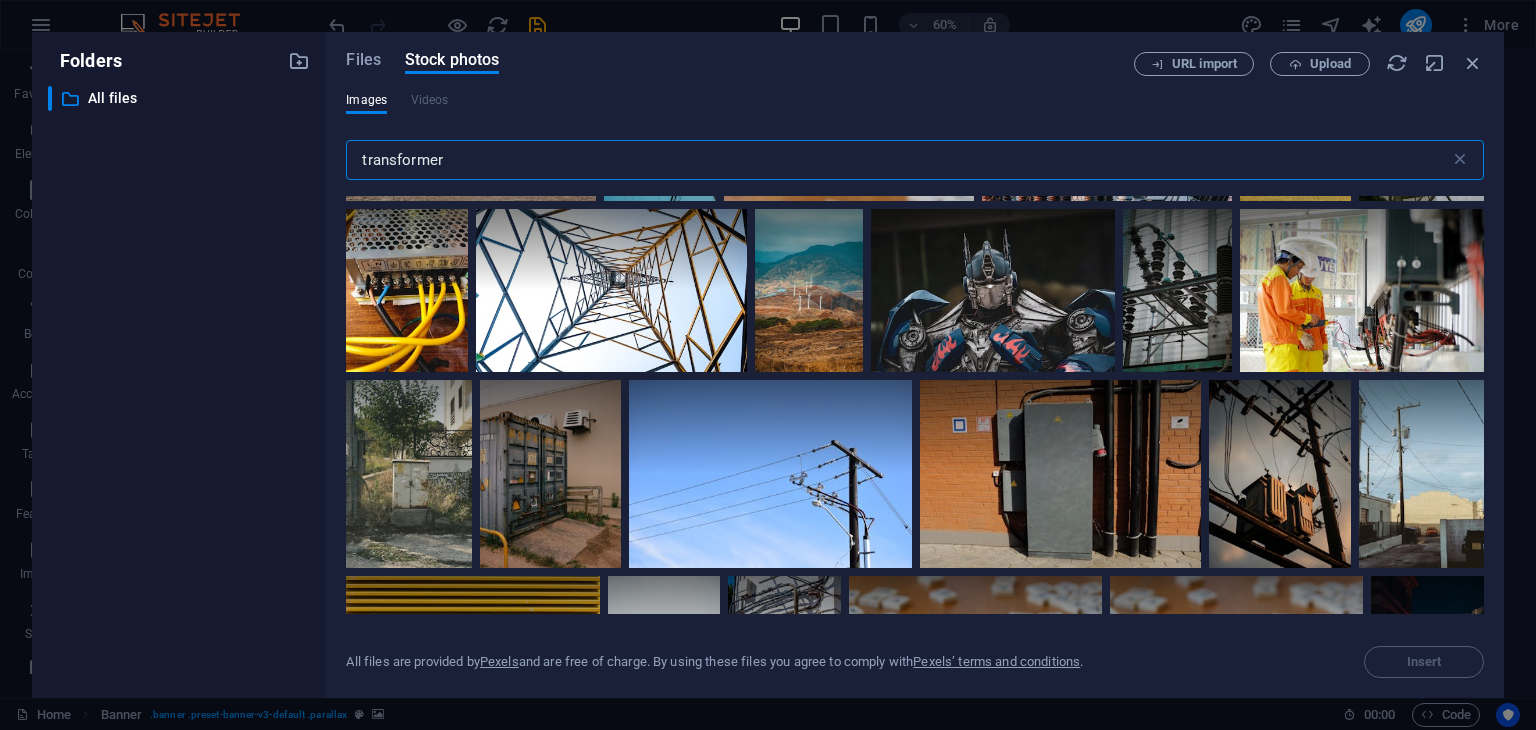 scroll, scrollTop: 490, scrollLeft: 0, axis: vertical 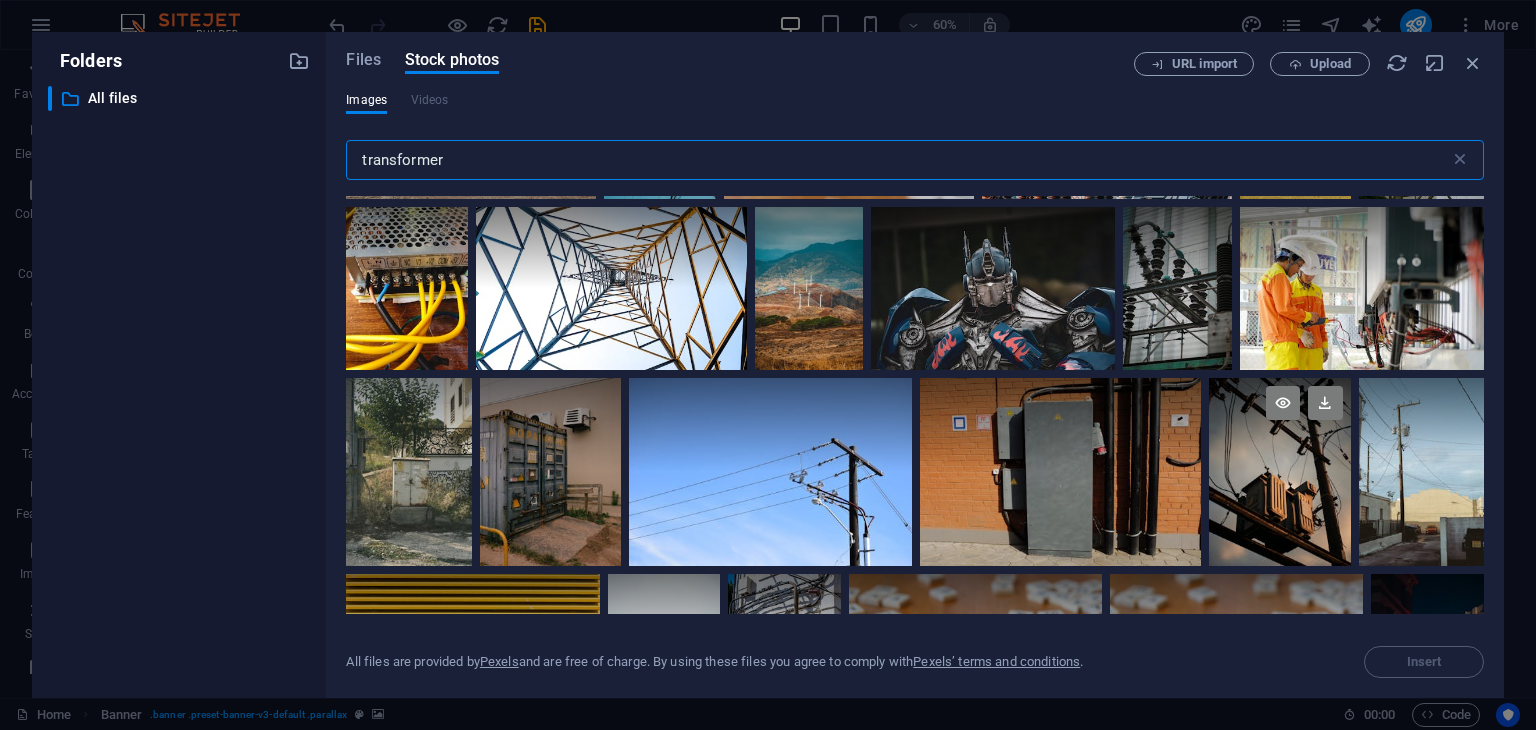 type on "transformer" 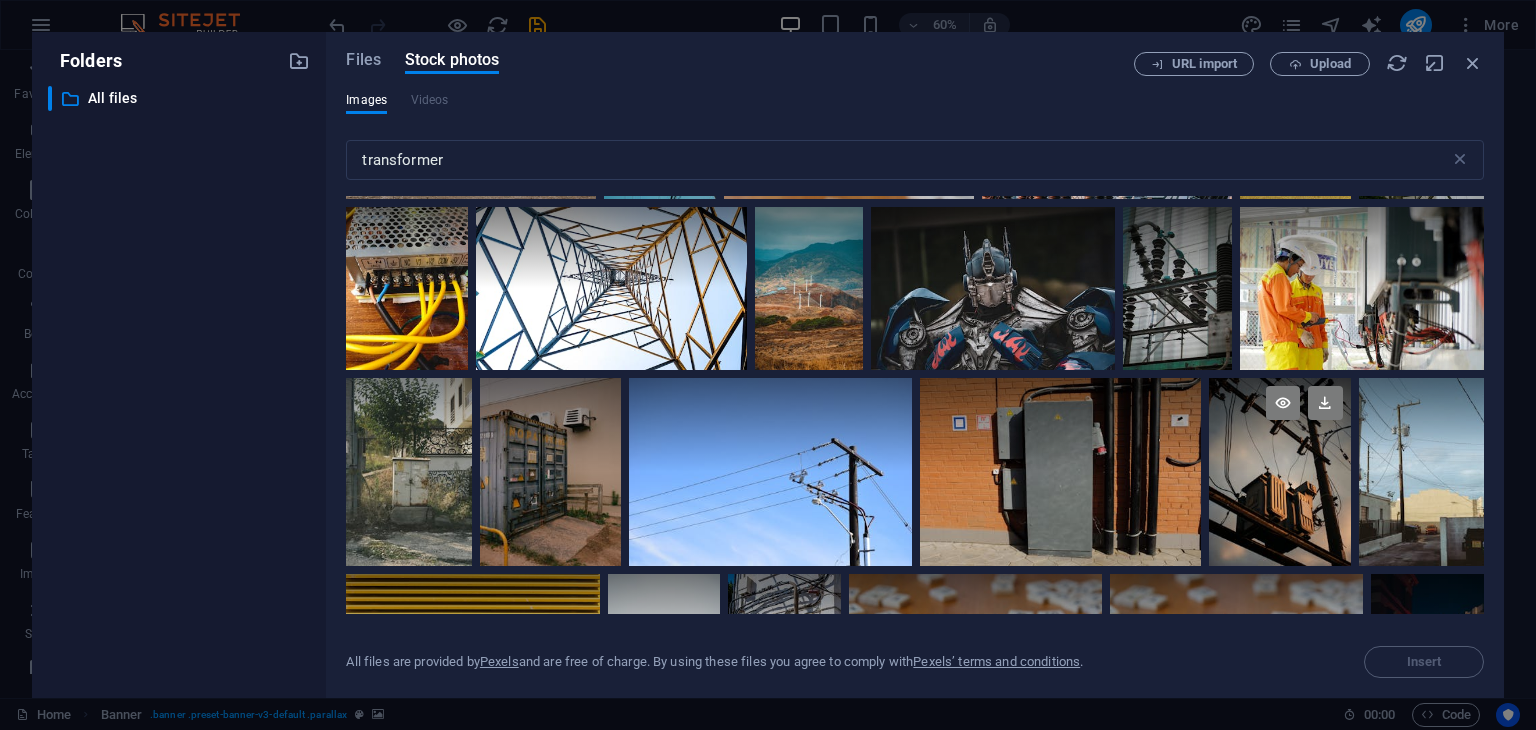 click at bounding box center [1279, 472] 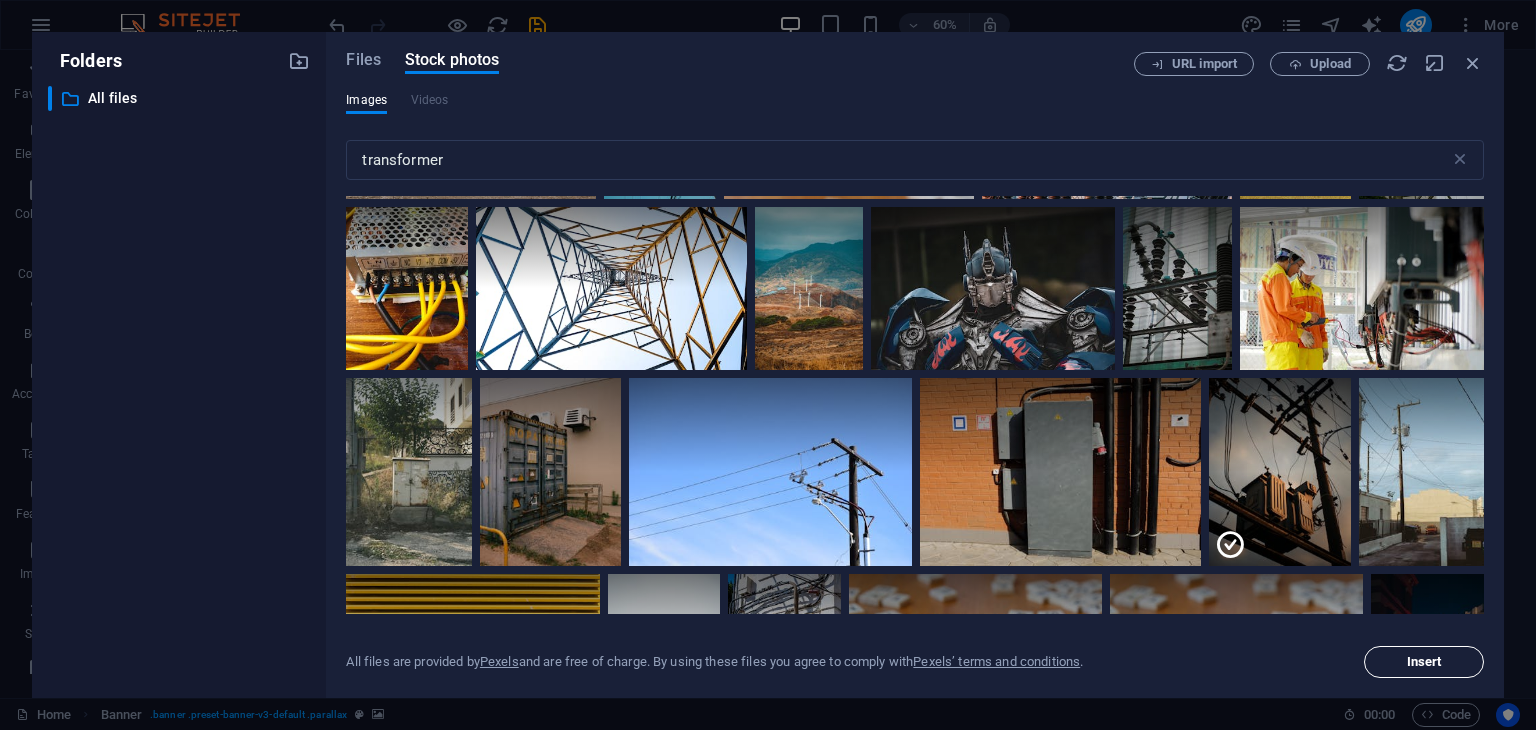 click on "Insert" at bounding box center [1424, 662] 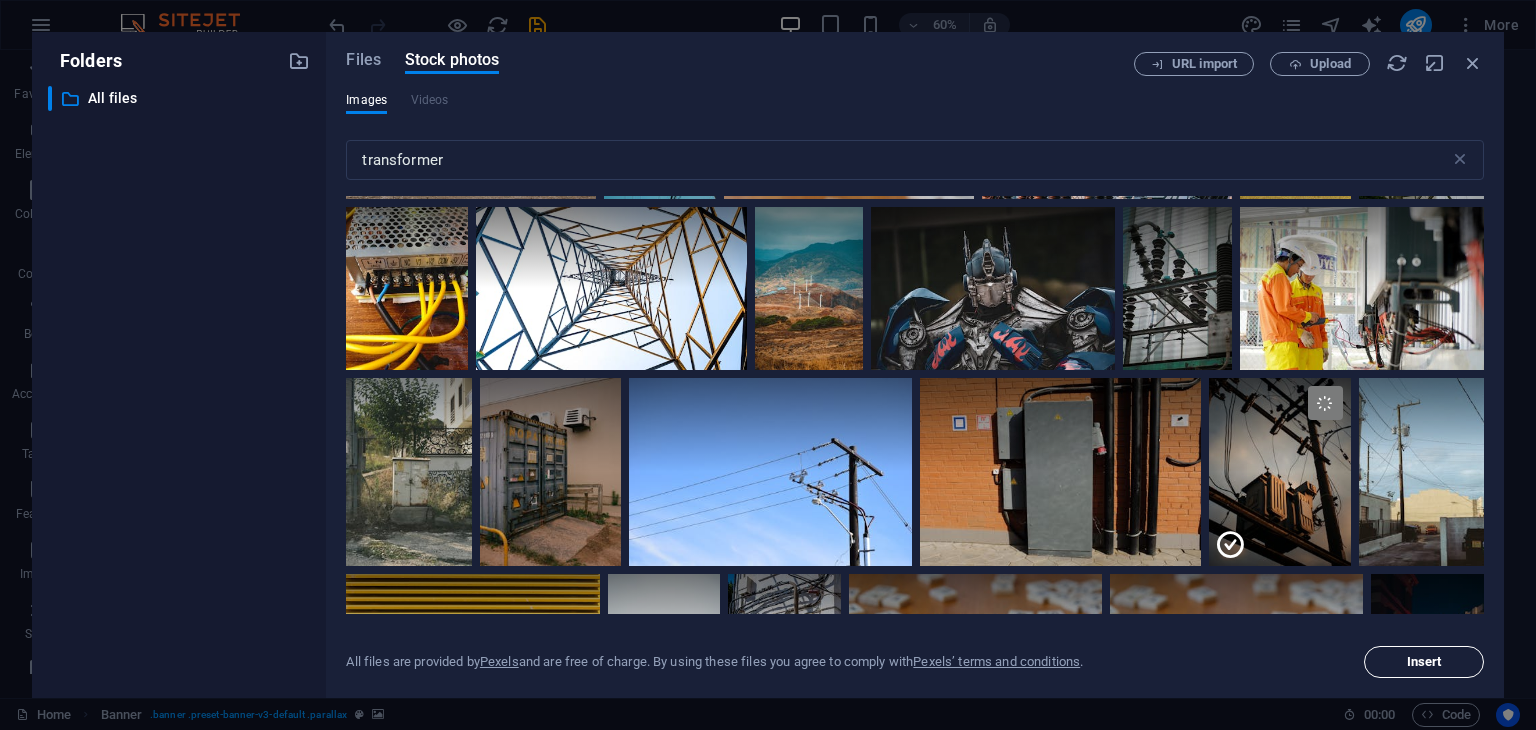 click on "Insert" at bounding box center [1424, 662] 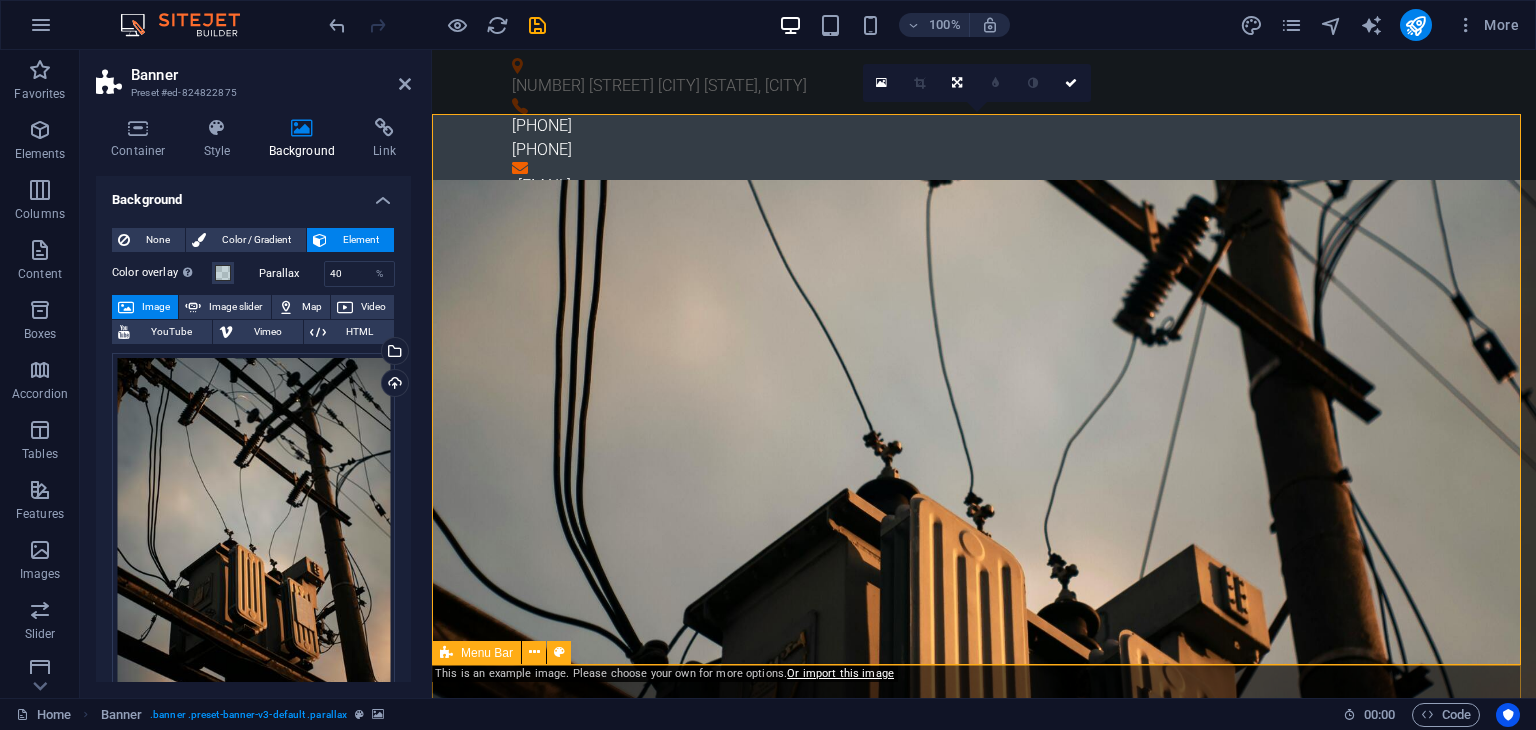 drag, startPoint x: 1877, startPoint y: 715, endPoint x: 1459, endPoint y: 665, distance: 420.9798 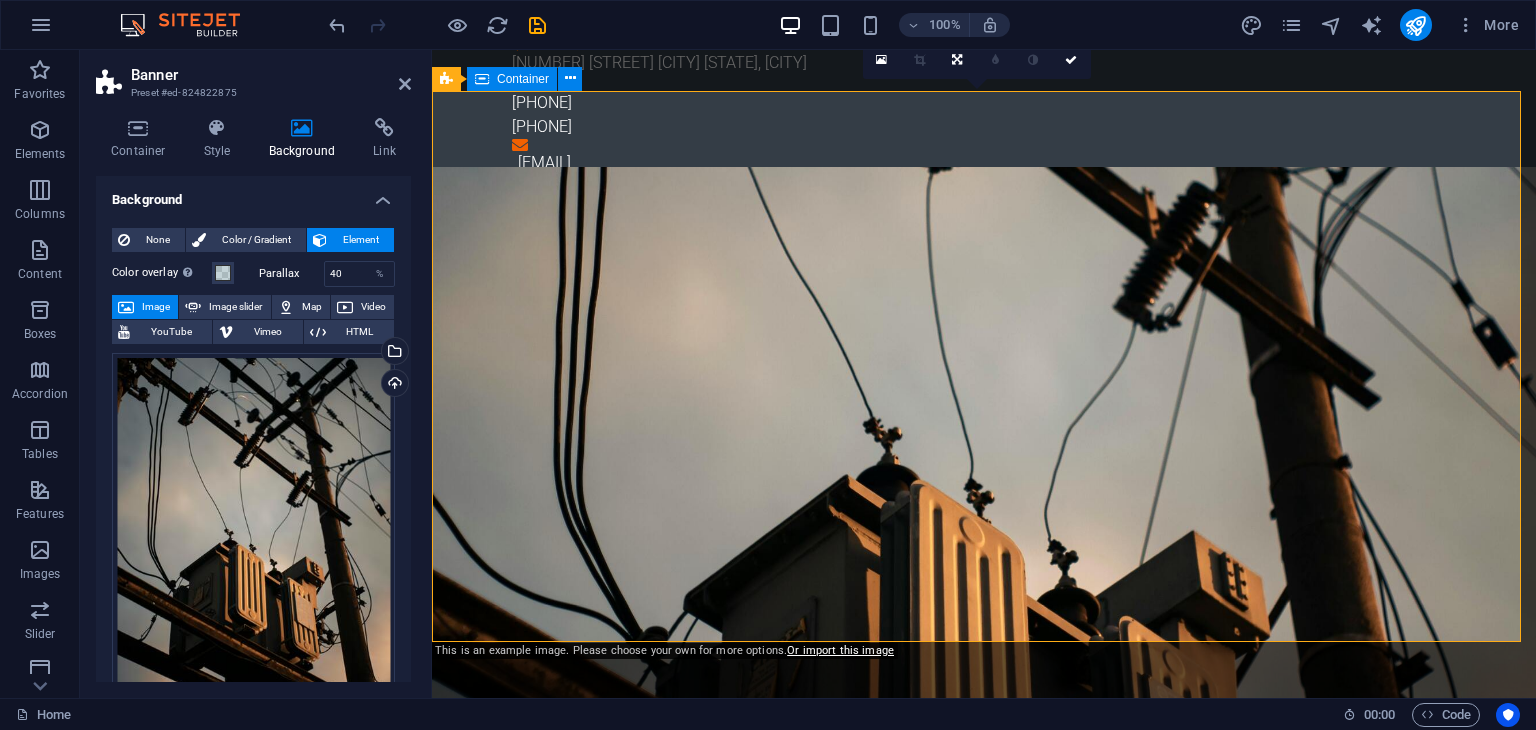 scroll, scrollTop: 0, scrollLeft: 0, axis: both 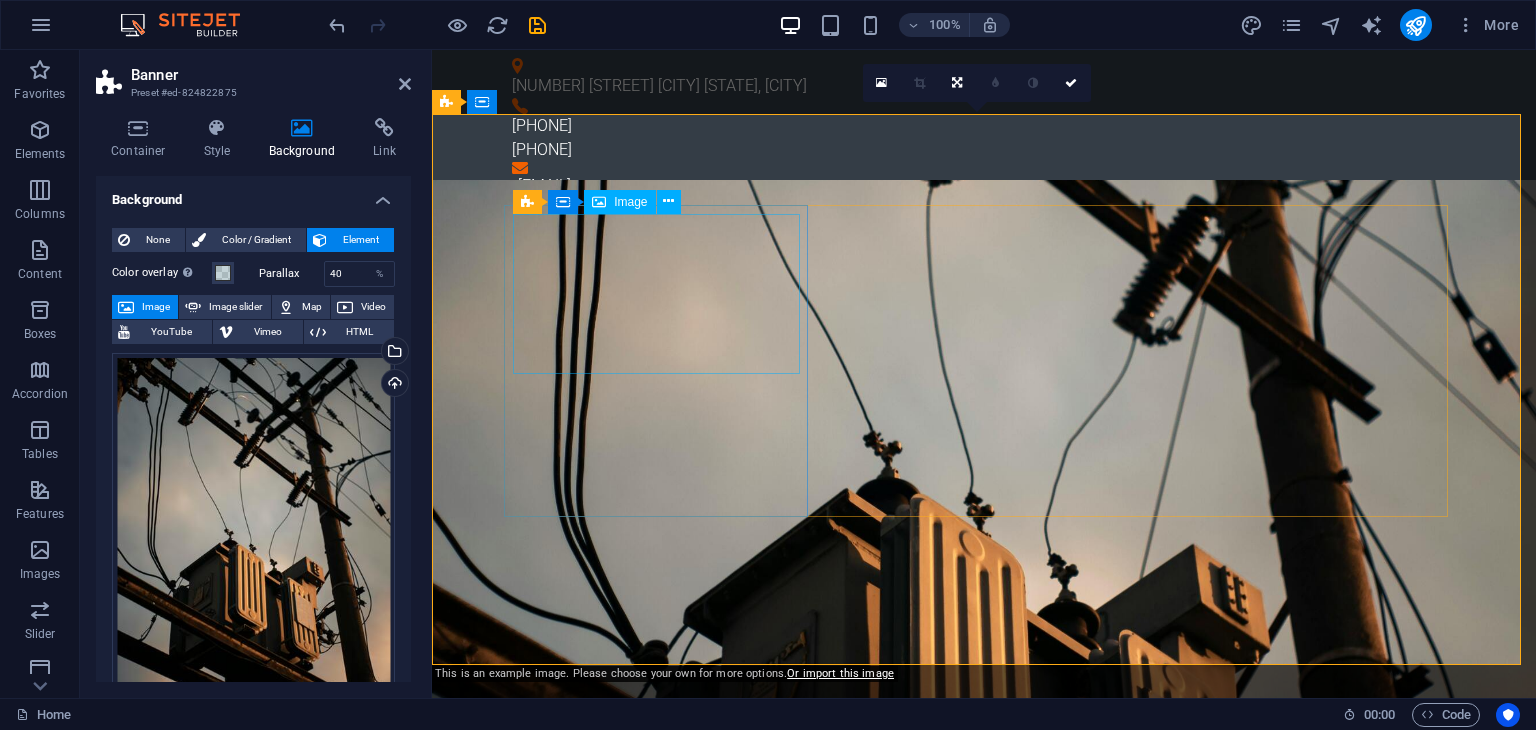 click at bounding box center (984, 1144) 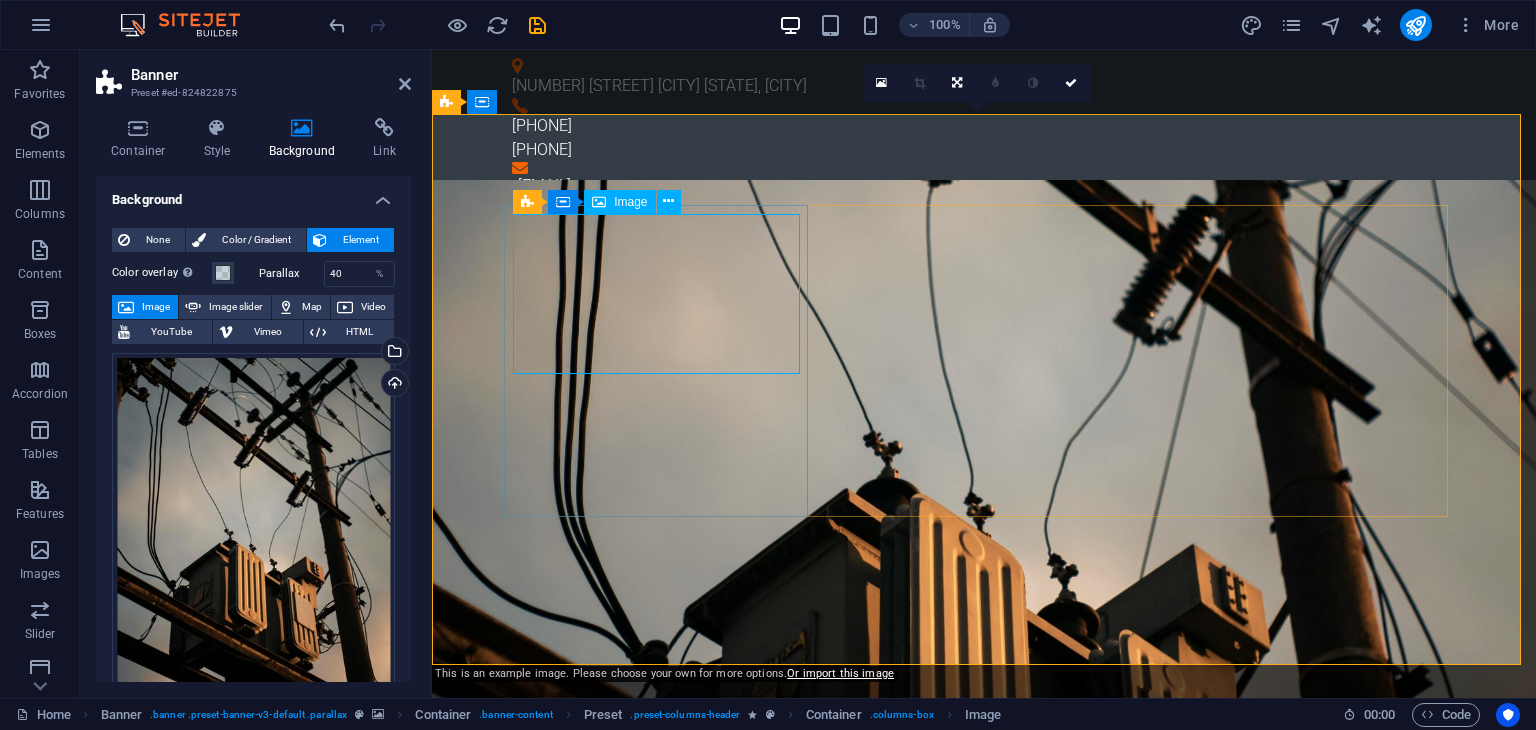 click on "Image" at bounding box center (630, 202) 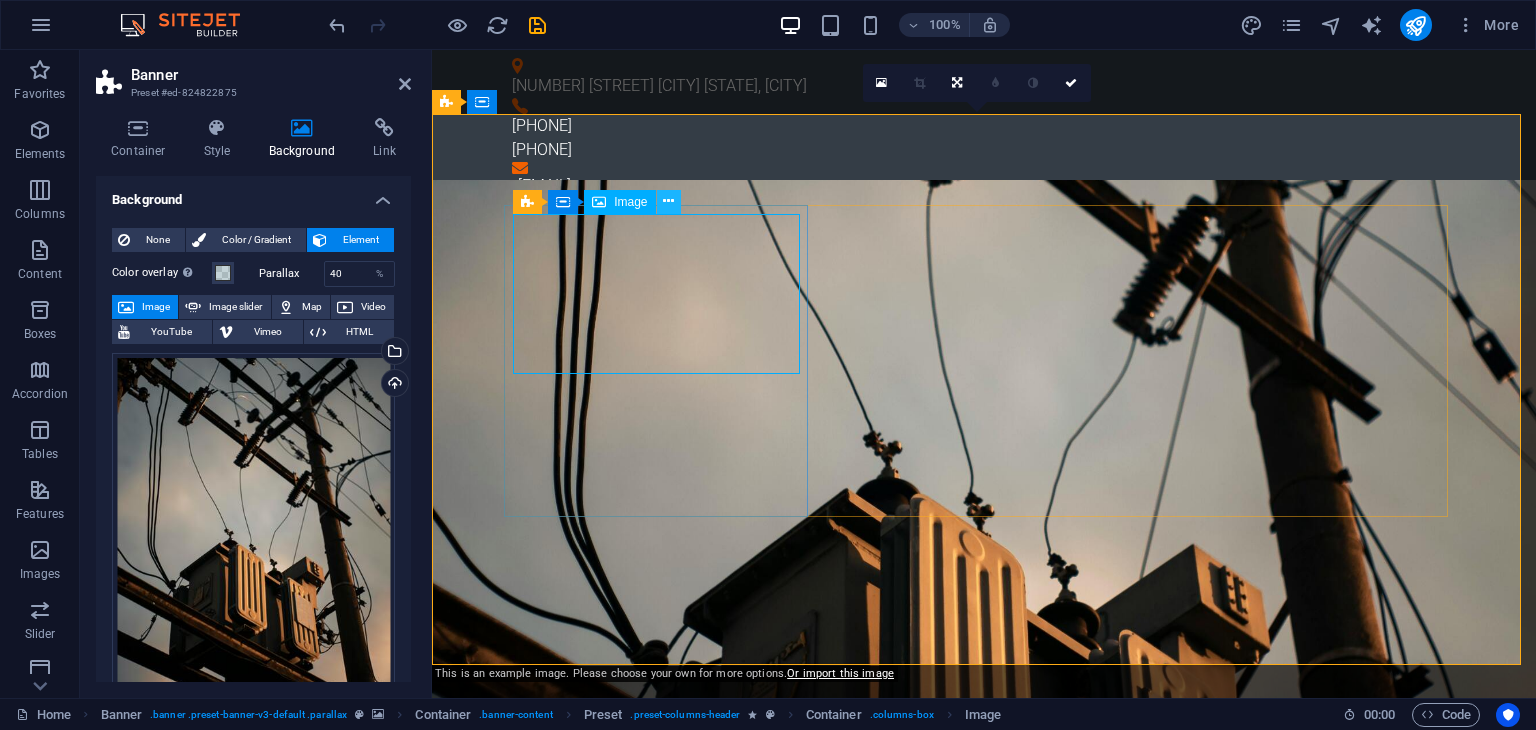 click at bounding box center (668, 201) 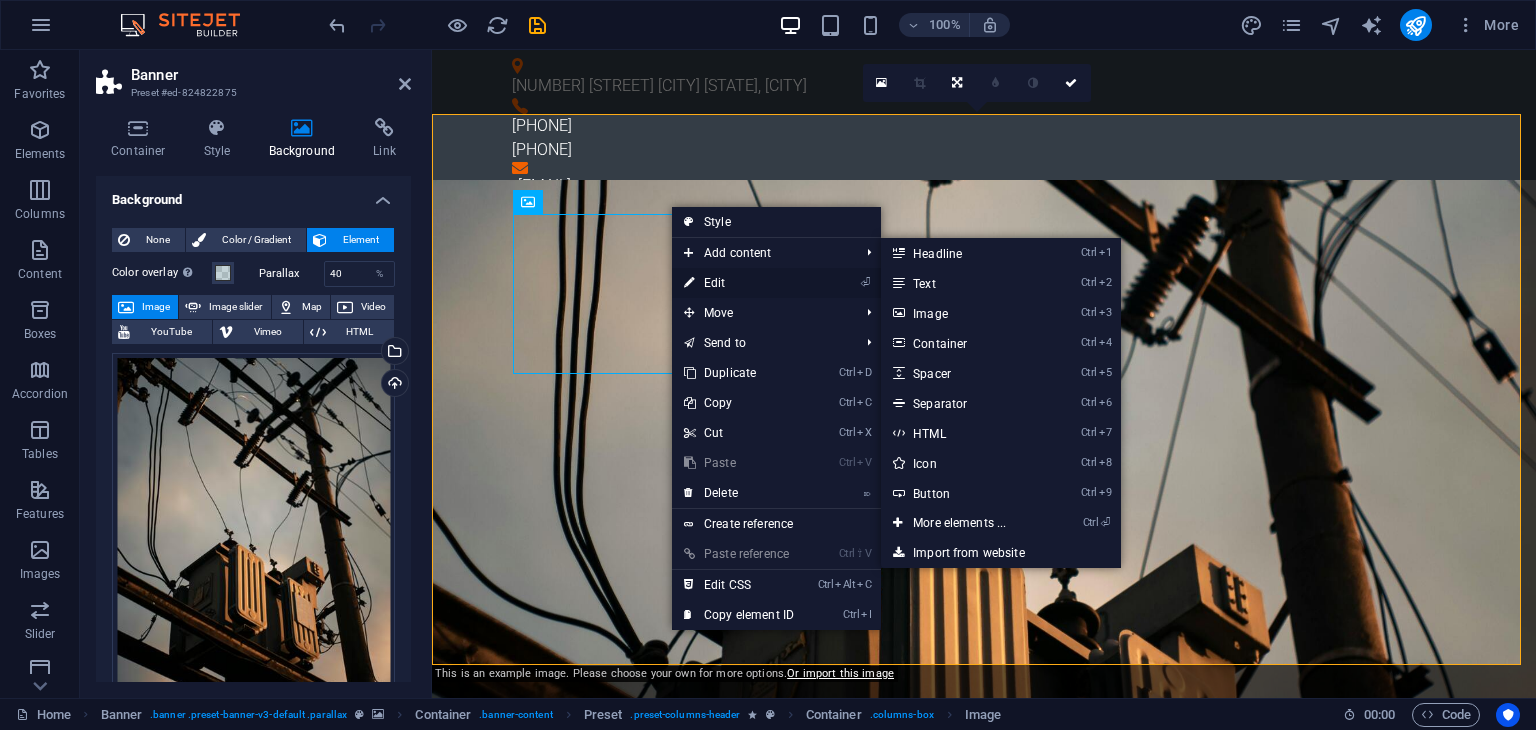 click on "⏎  Edit" at bounding box center [739, 283] 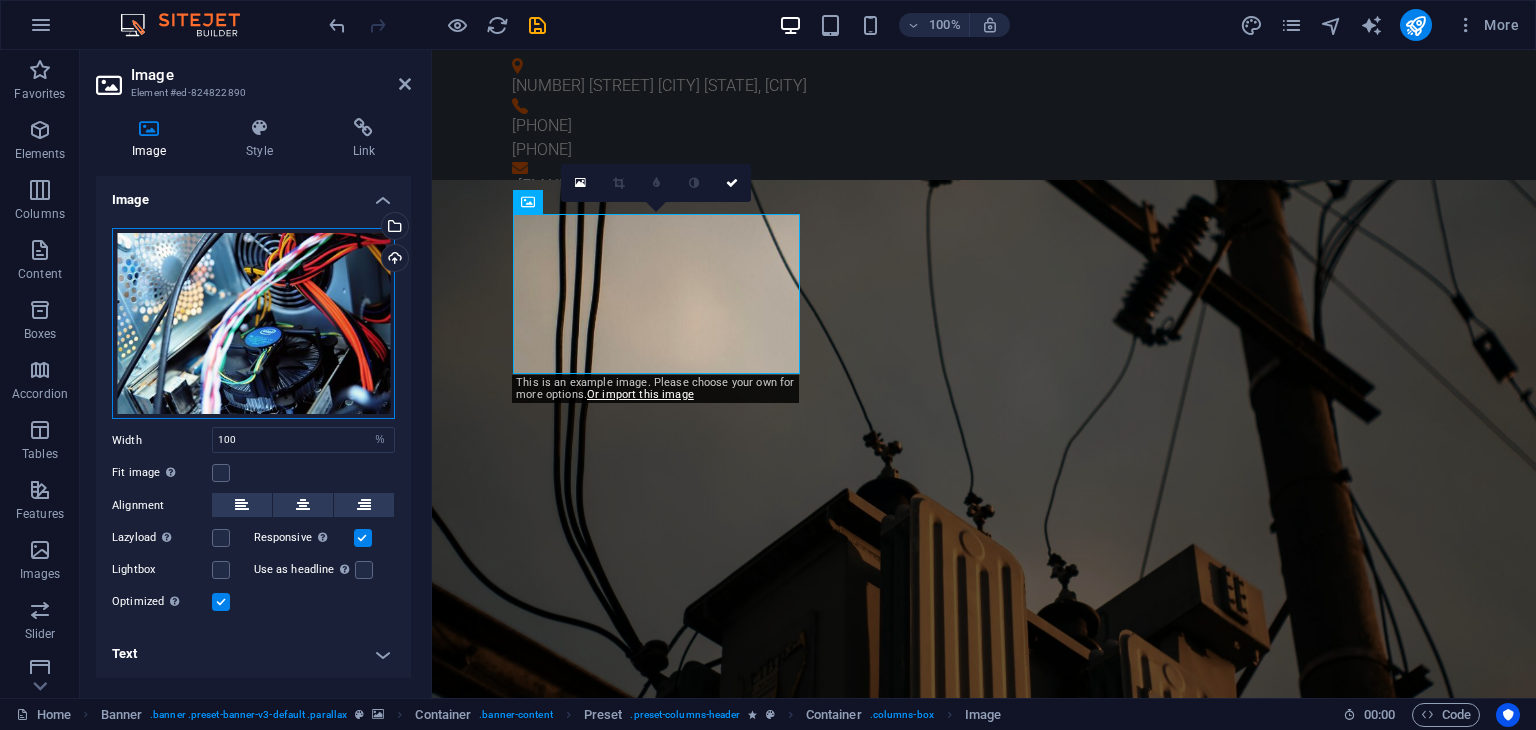 click on "Drag files here, click to choose files or select files from Files or our free stock photos & videos" at bounding box center [253, 324] 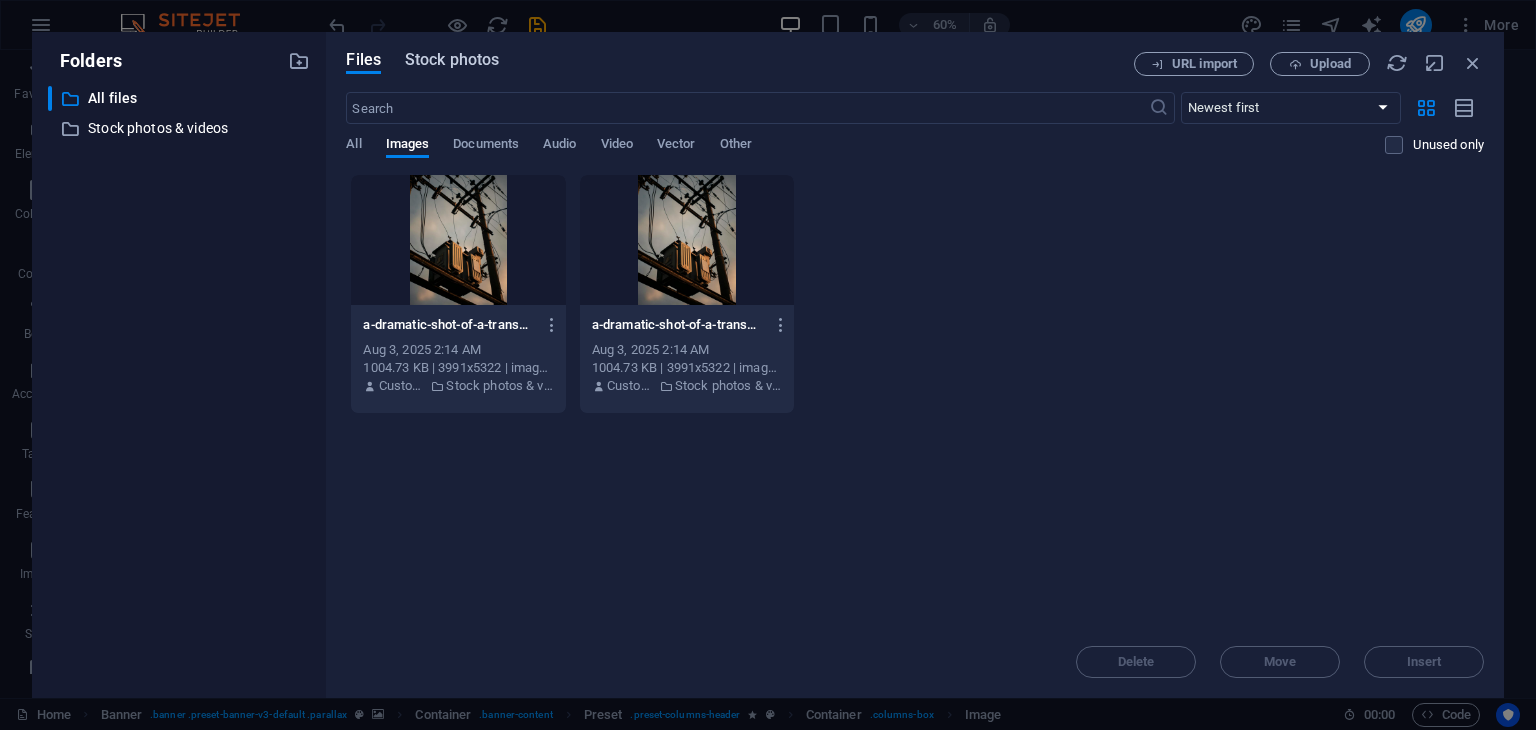 click on "Stock photos" at bounding box center [452, 60] 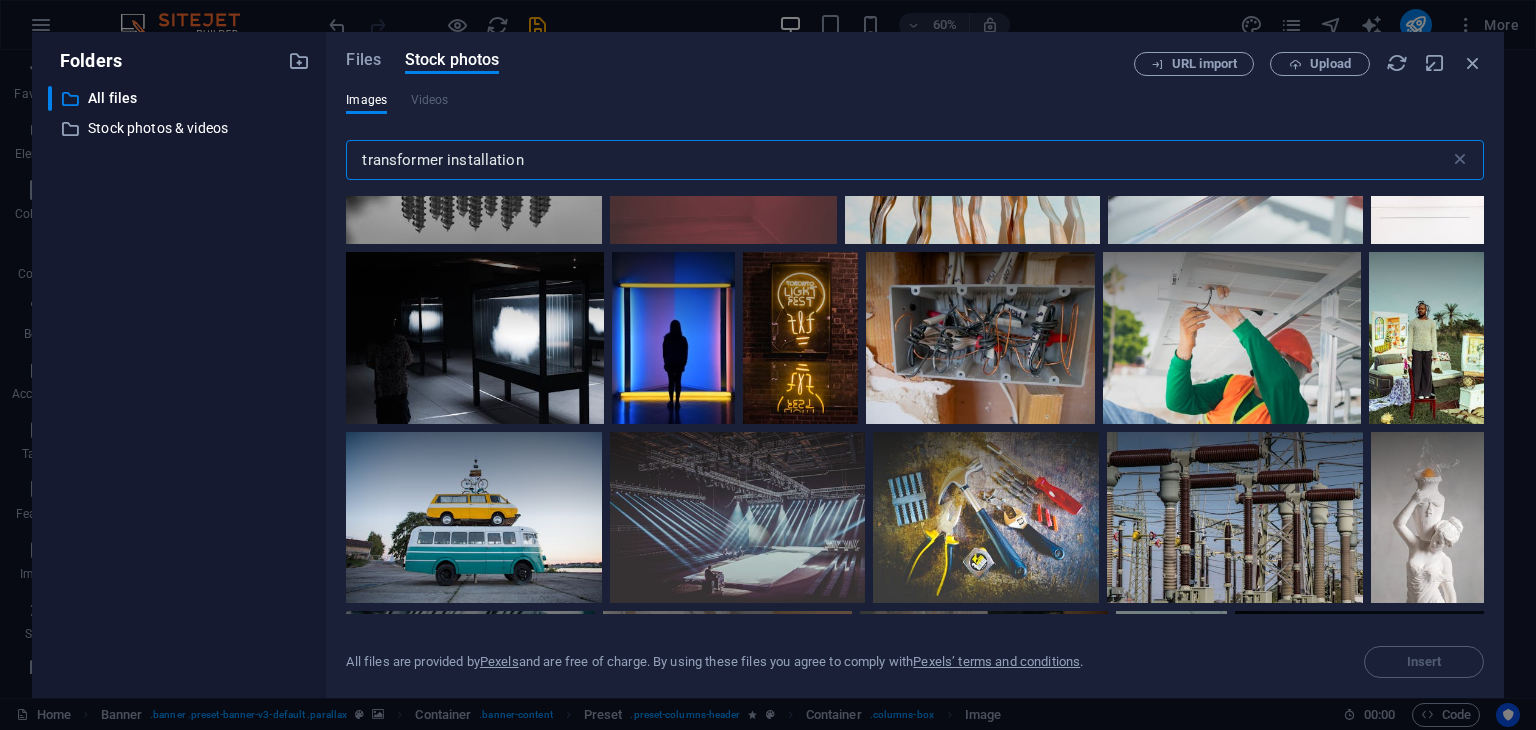scroll, scrollTop: 2223, scrollLeft: 0, axis: vertical 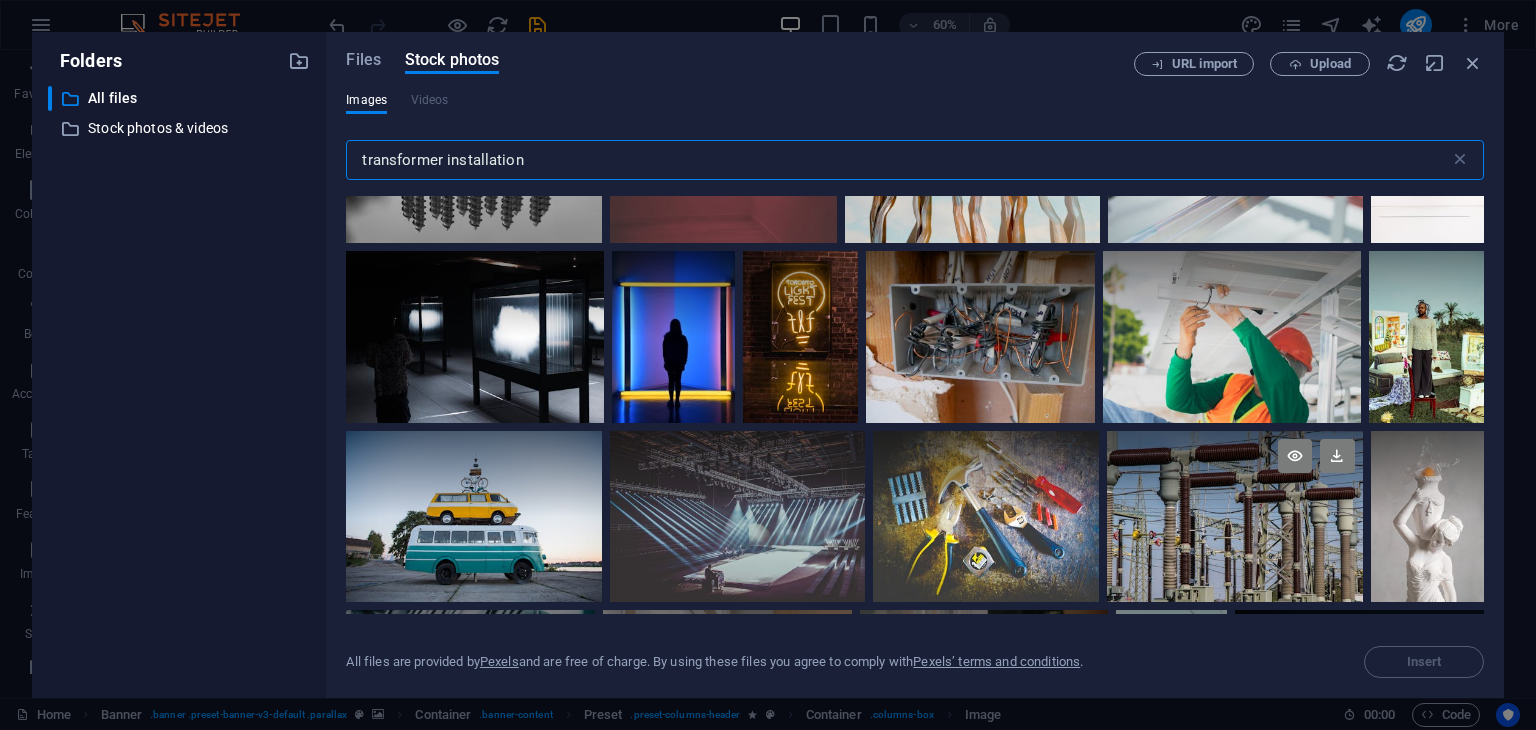 type on "transformer installation" 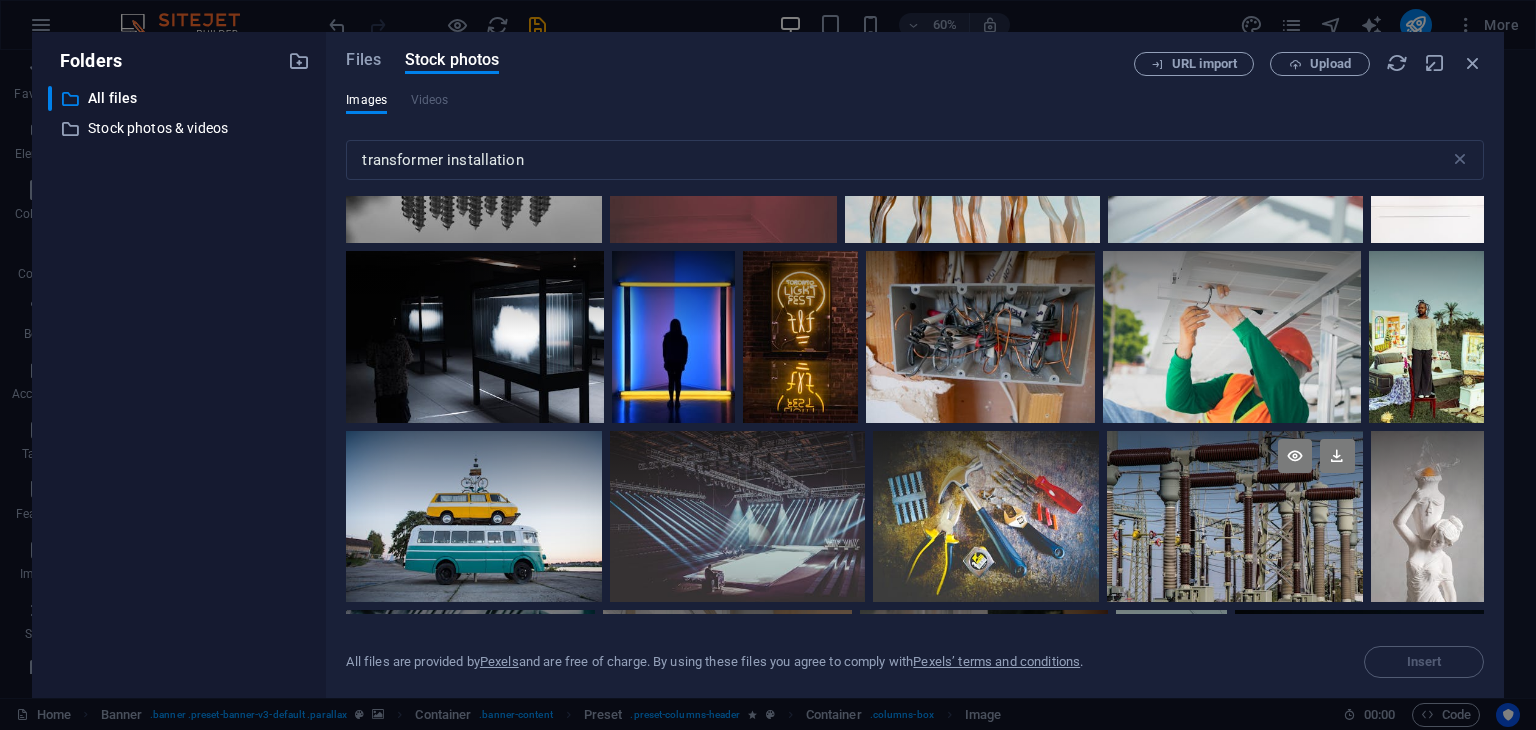 click at bounding box center [1234, 473] 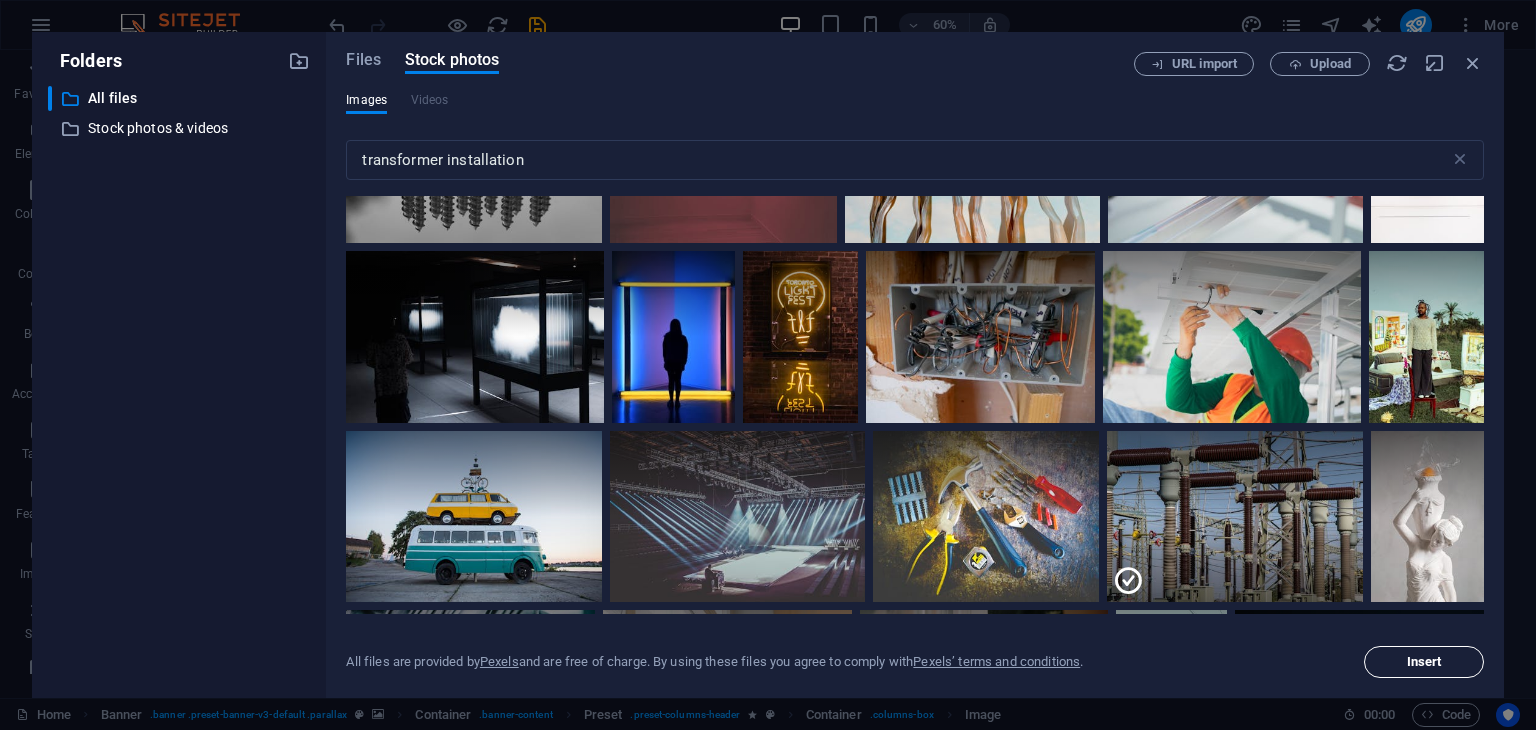click on "Insert" at bounding box center (1424, 662) 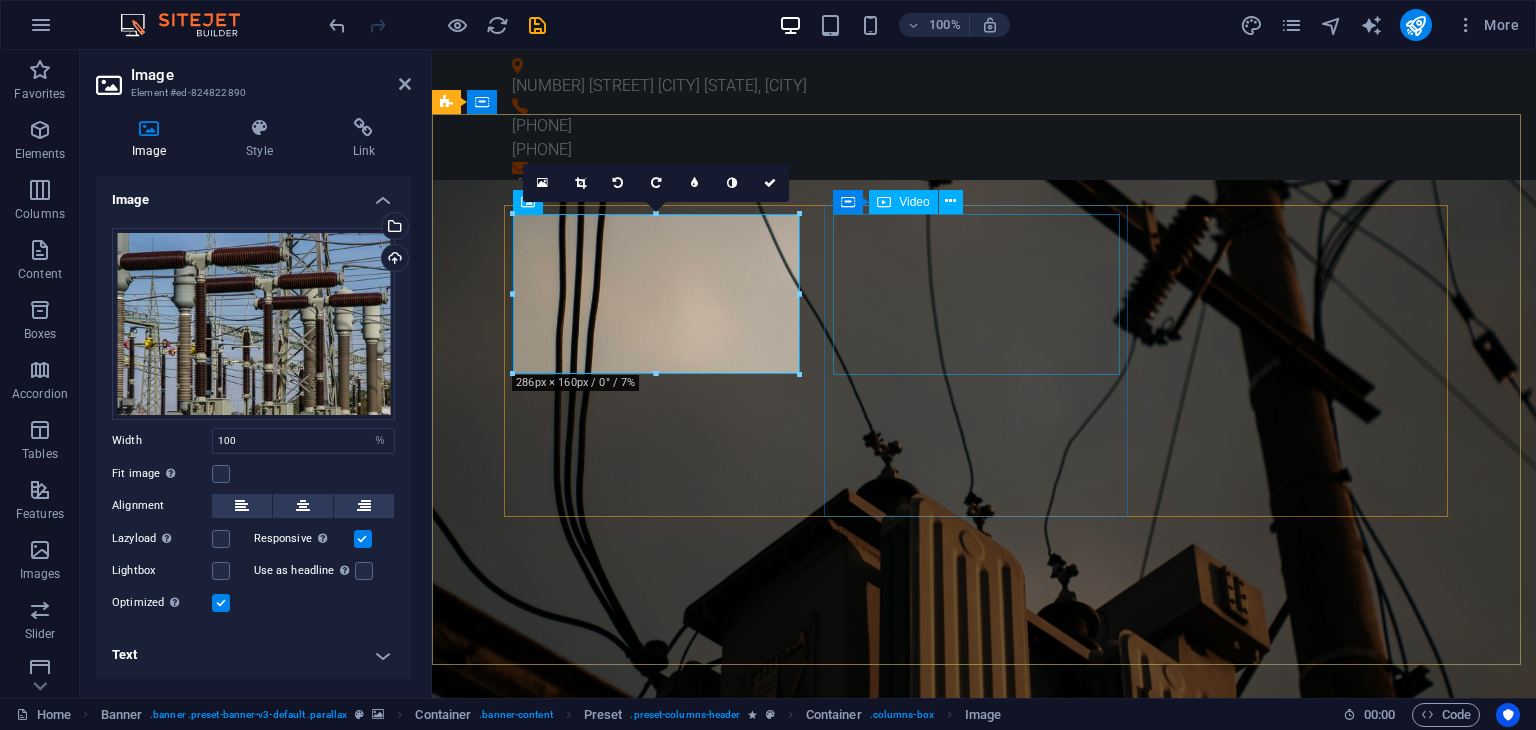 click at bounding box center (984, 1746) 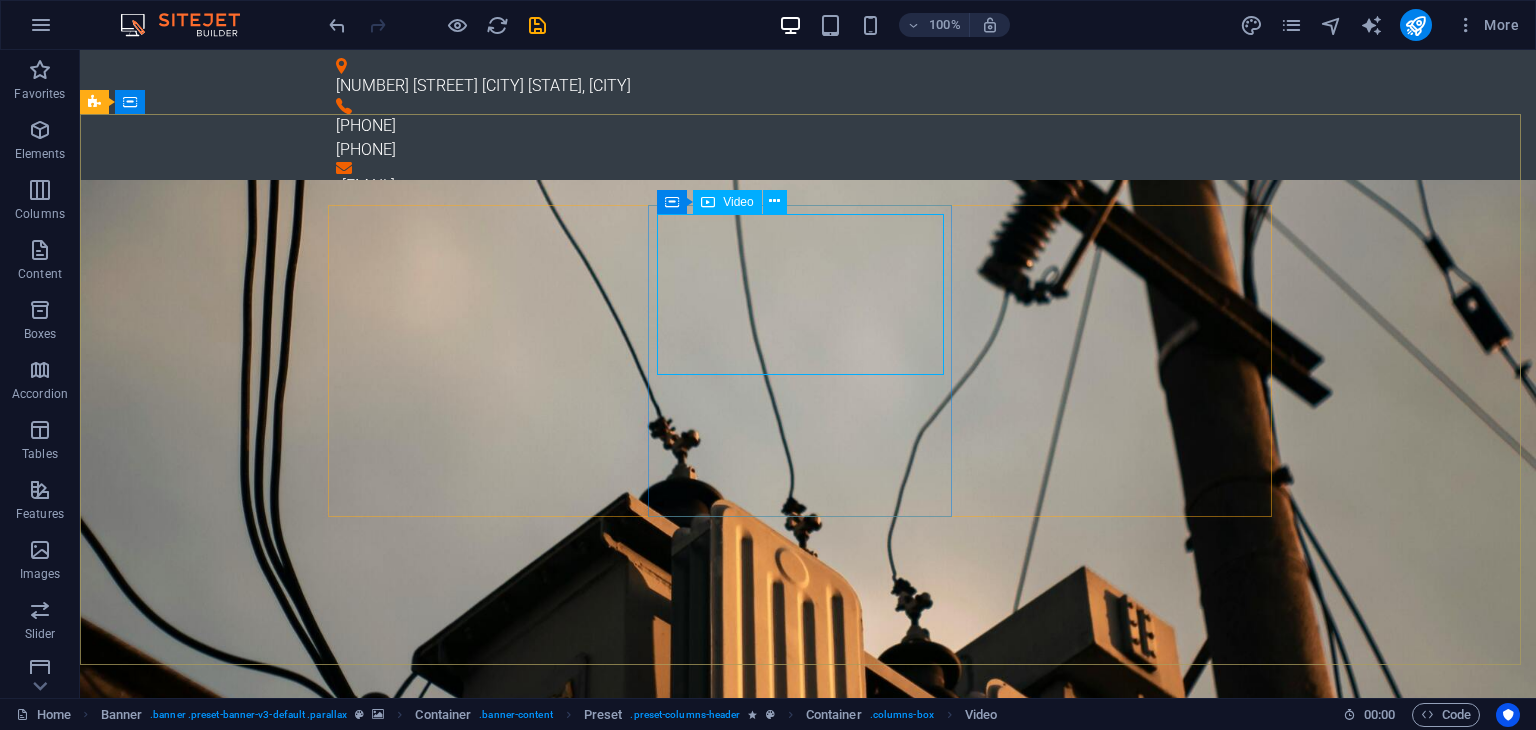 click on "Video" at bounding box center [738, 202] 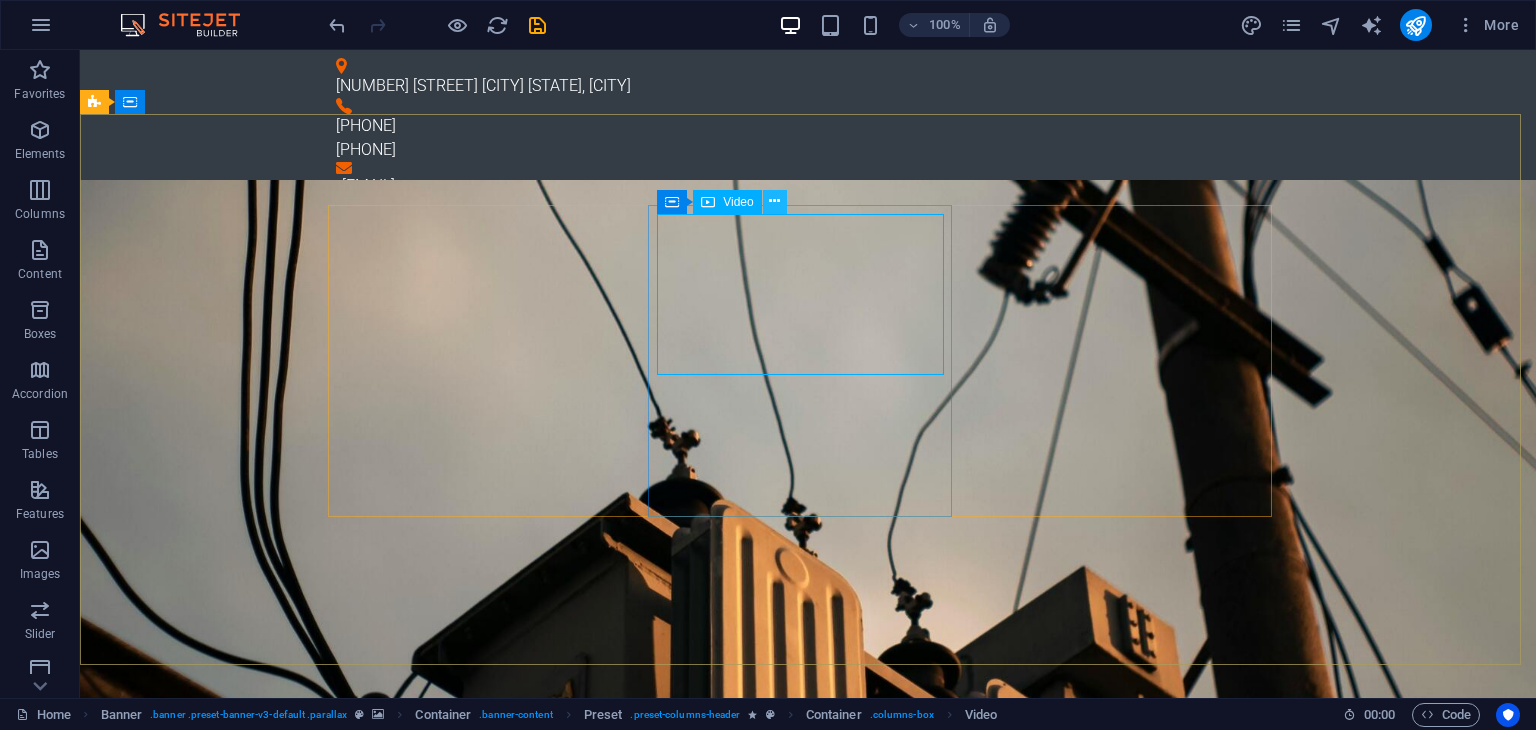 click at bounding box center [775, 202] 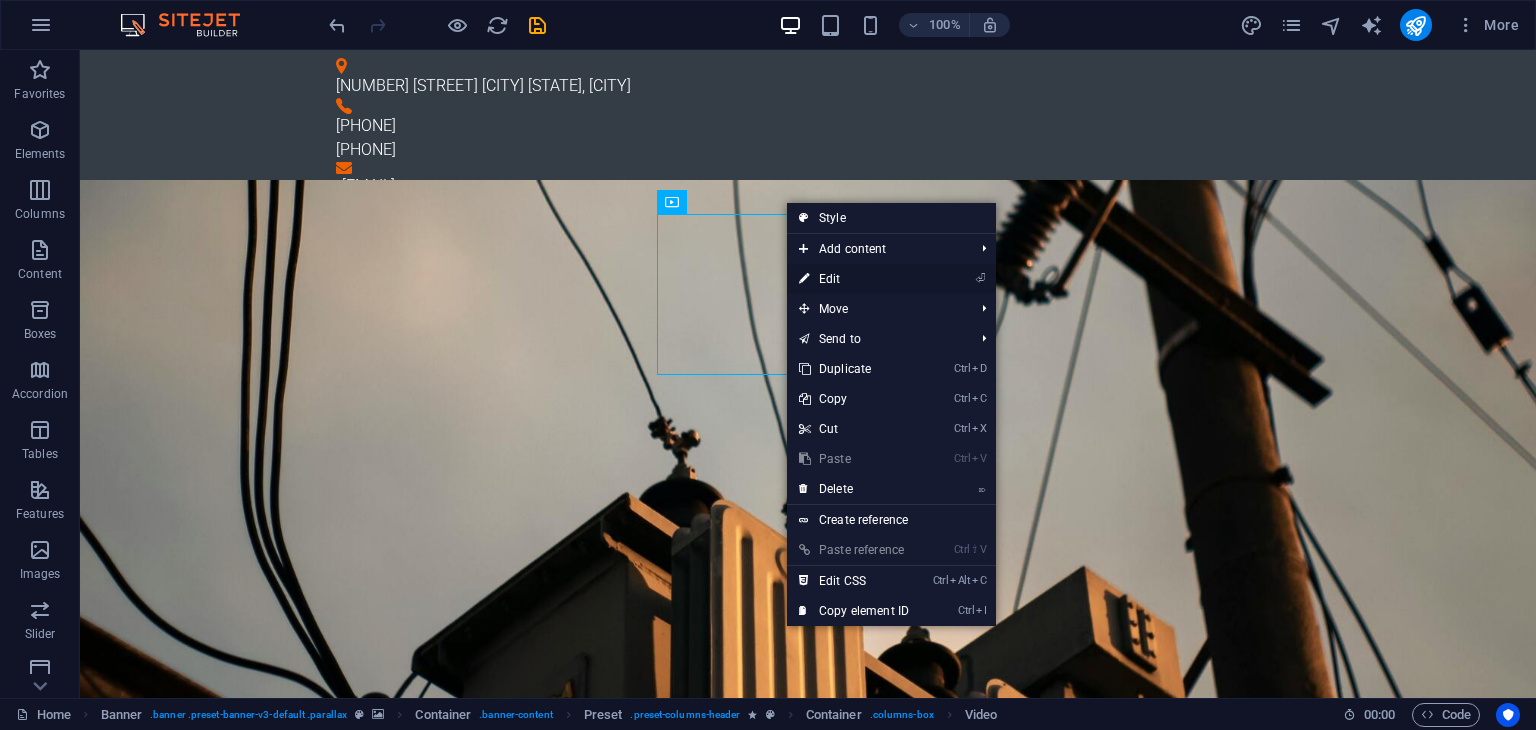 click on "⏎  Edit" at bounding box center (854, 279) 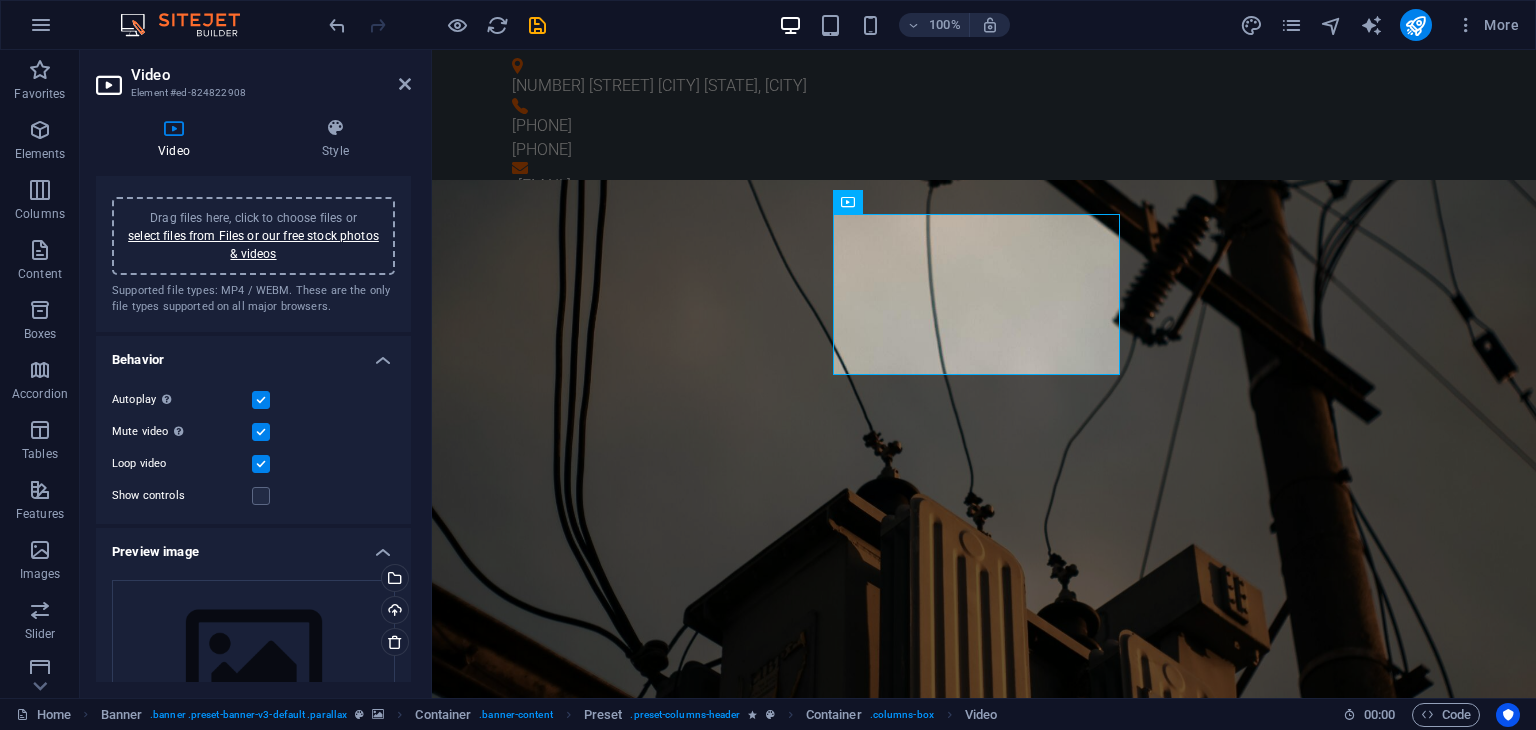 scroll, scrollTop: 0, scrollLeft: 0, axis: both 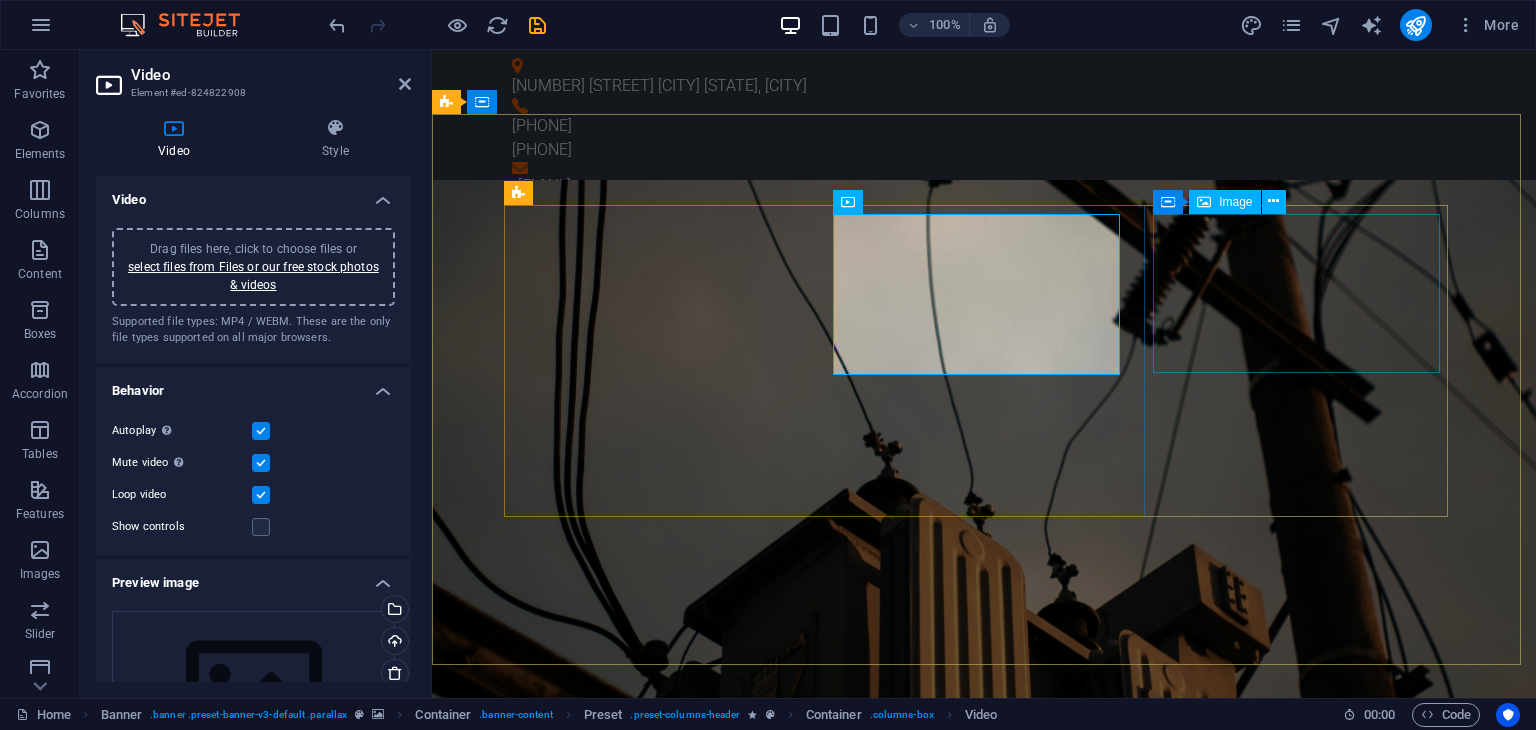 click at bounding box center [984, 2349] 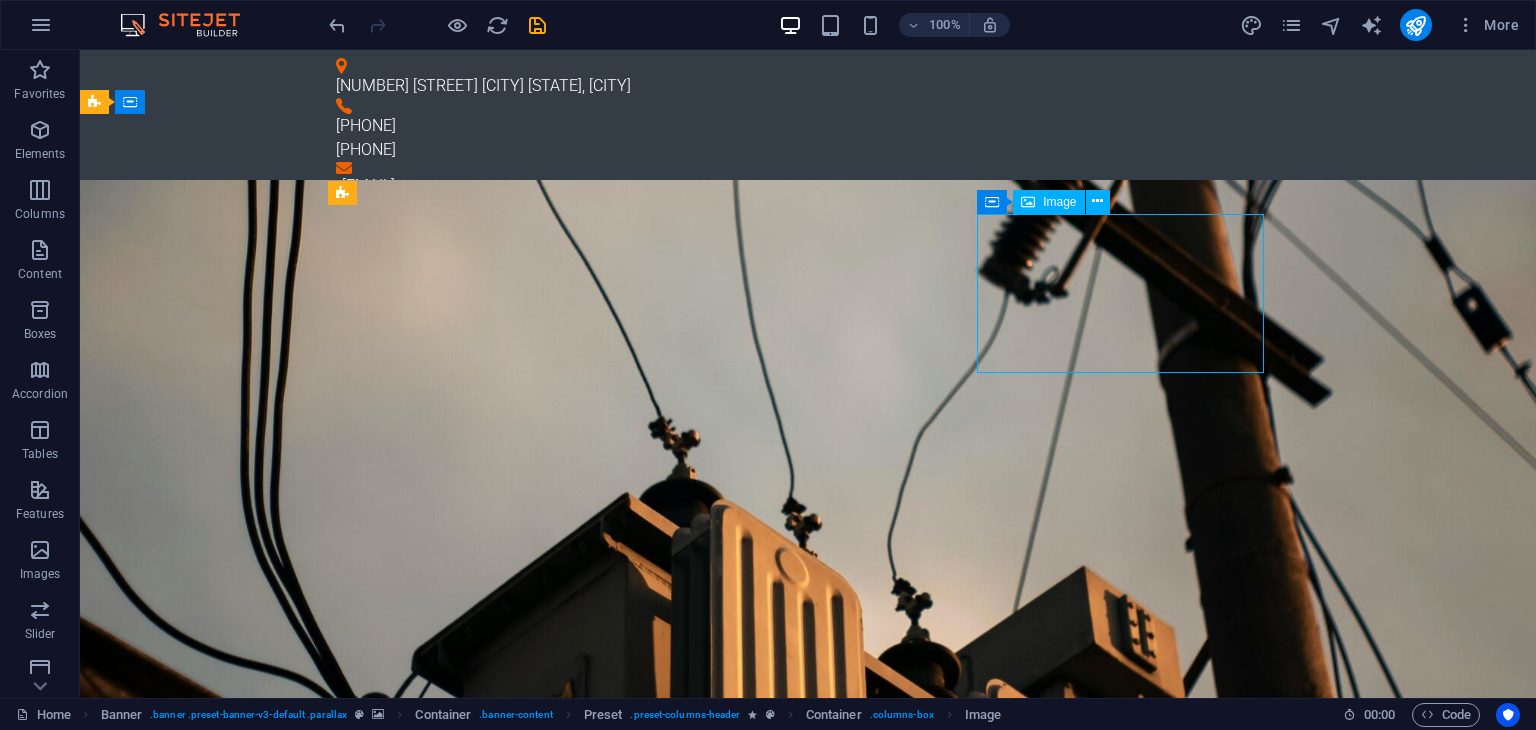 click at bounding box center (808, 2349) 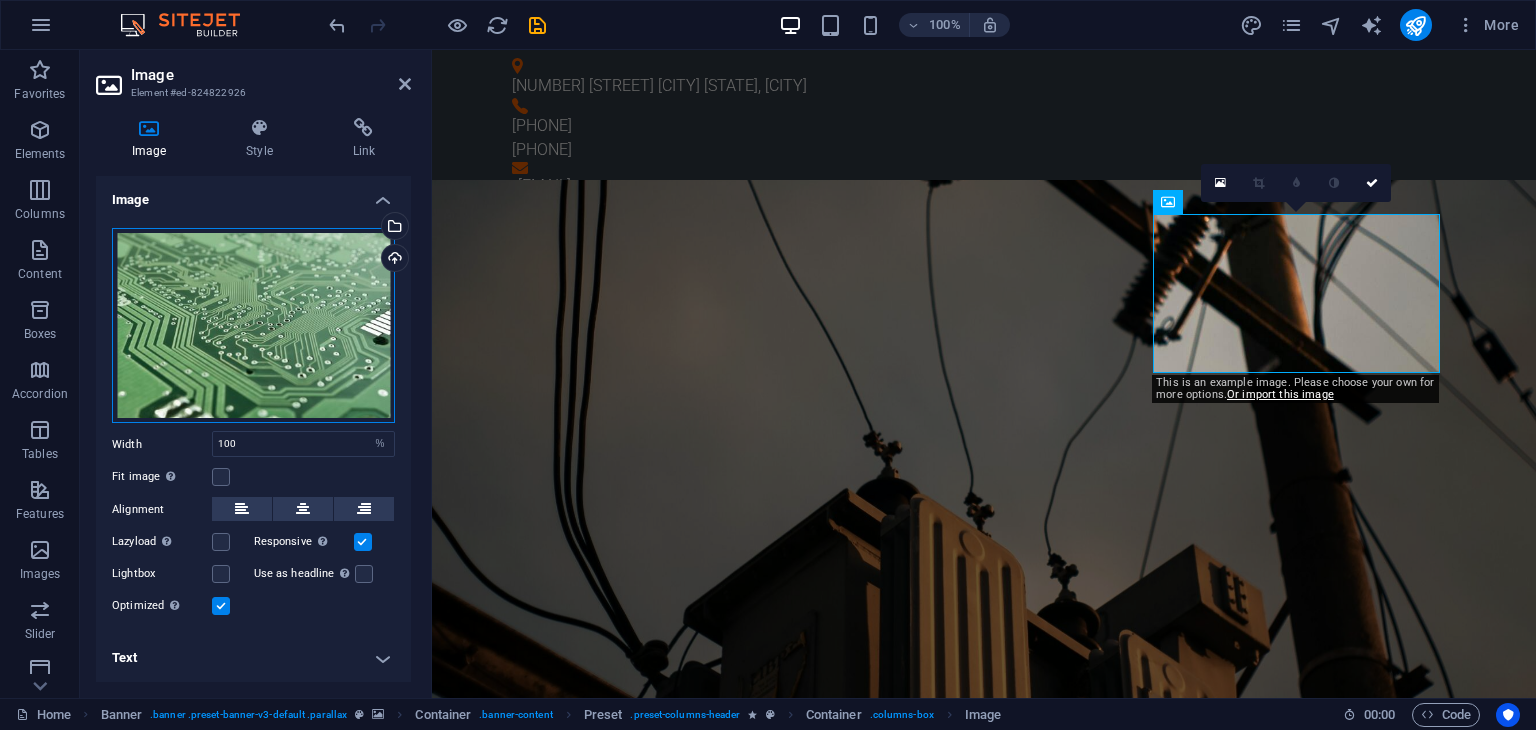 click on "Drag files here, click to choose files or select files from Files or our free stock photos & videos" at bounding box center [253, 326] 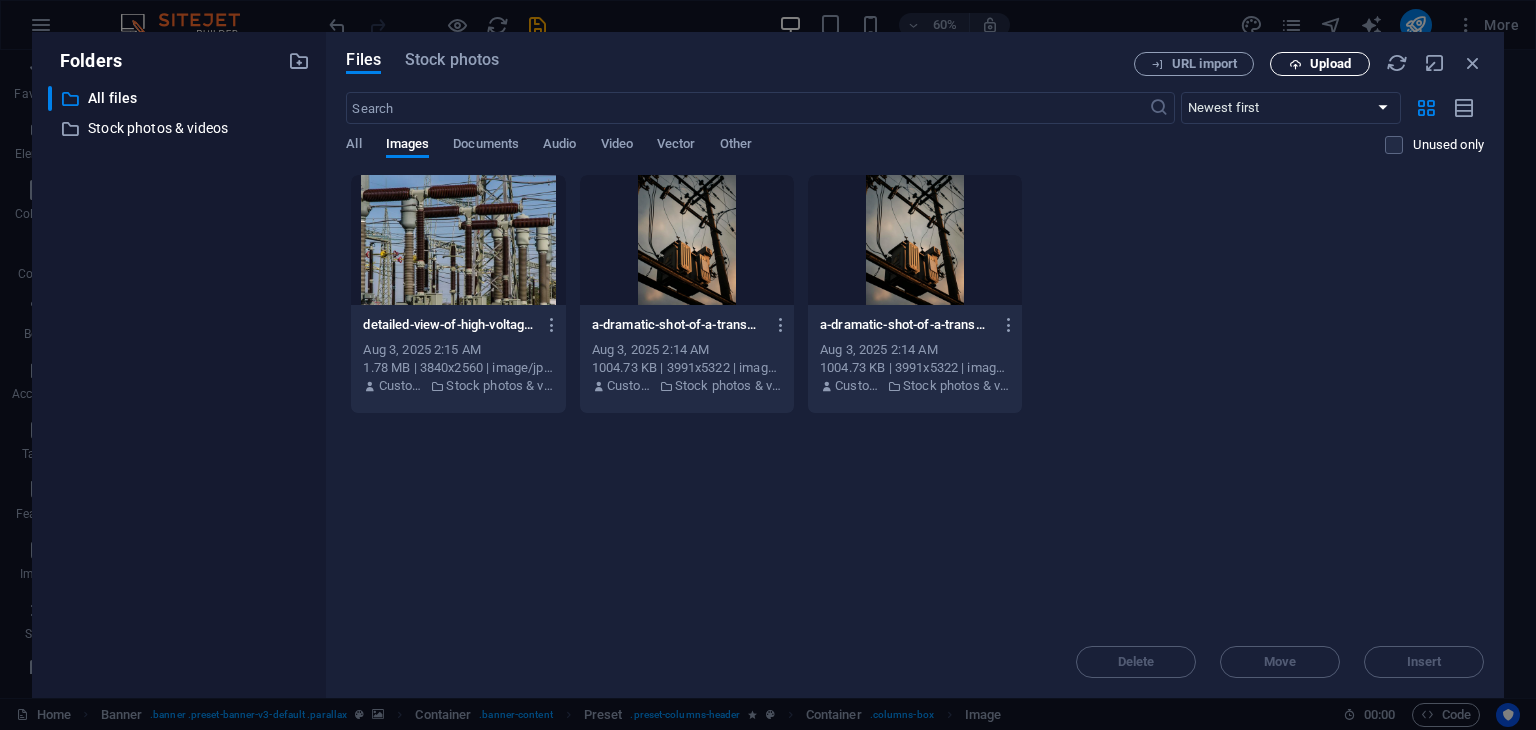 click on "Upload" at bounding box center [1330, 64] 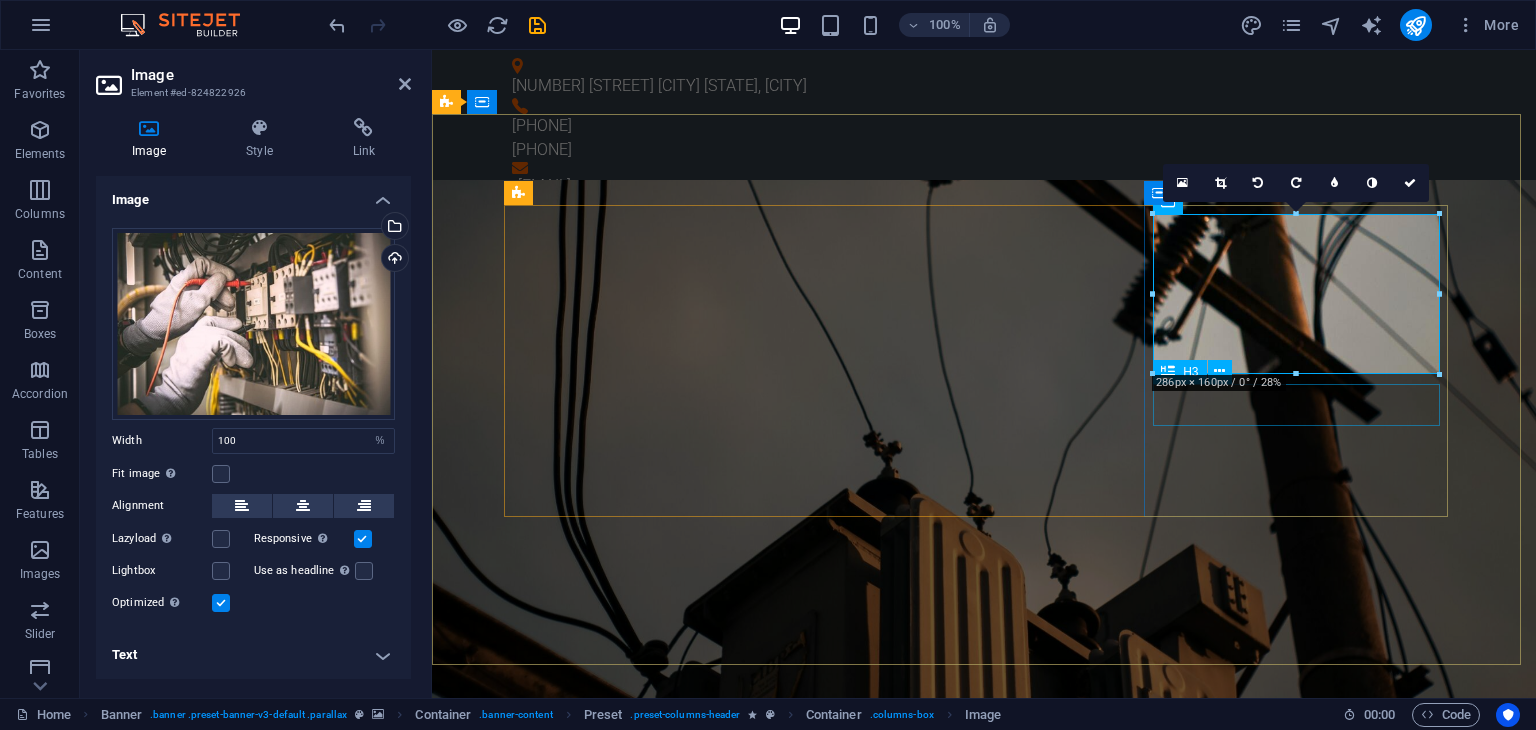 click on "Sales" at bounding box center (984, 2638) 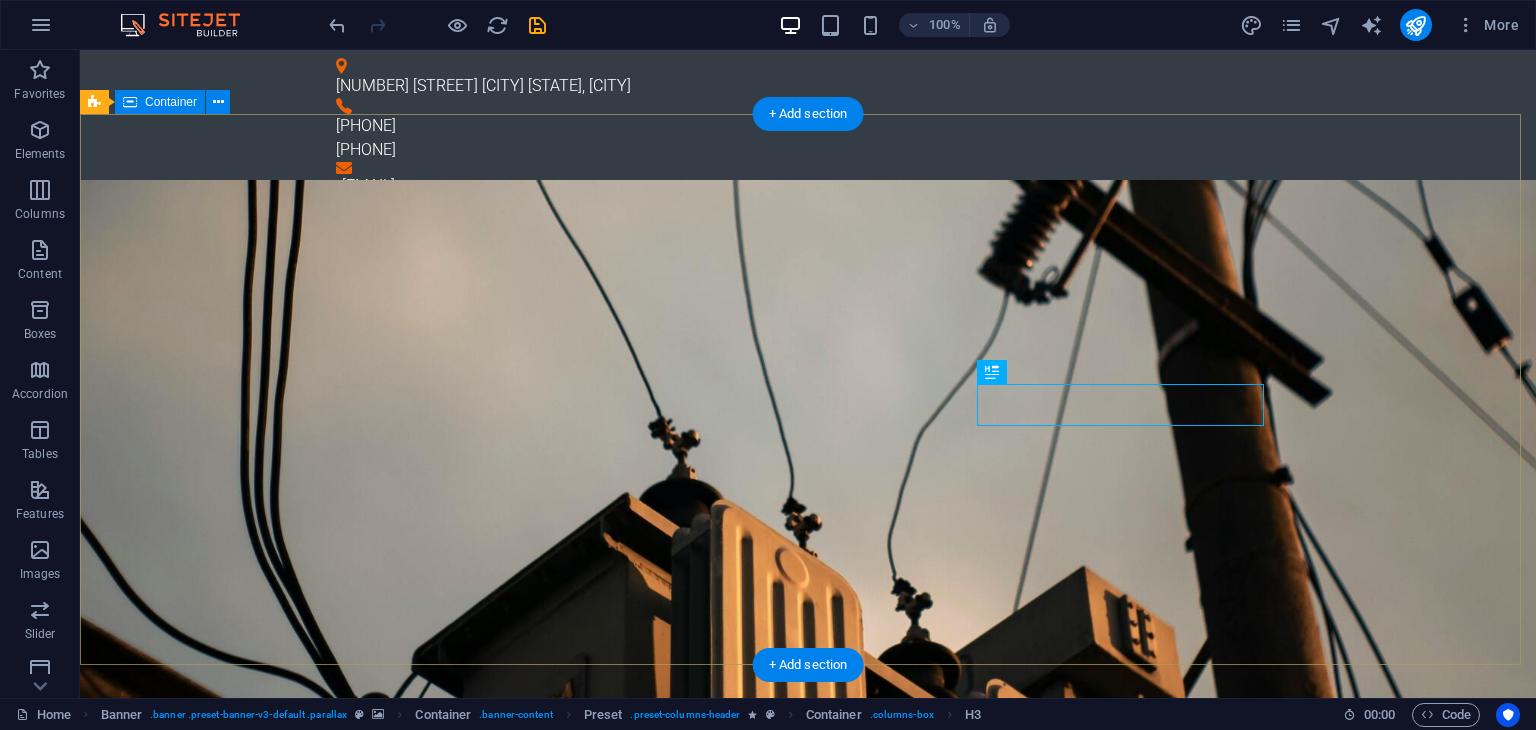 click on "Installations Seamless transformer installations handled by certified professionals to ensure safe and reliable power delivery Maintenance Proactive and expert maintenance services that keep your transformer systems running at peak performance Sales Empowering your projects with high-quality transformers designed for performance, durability, and efficiency Learn more" at bounding box center [808, 1817] 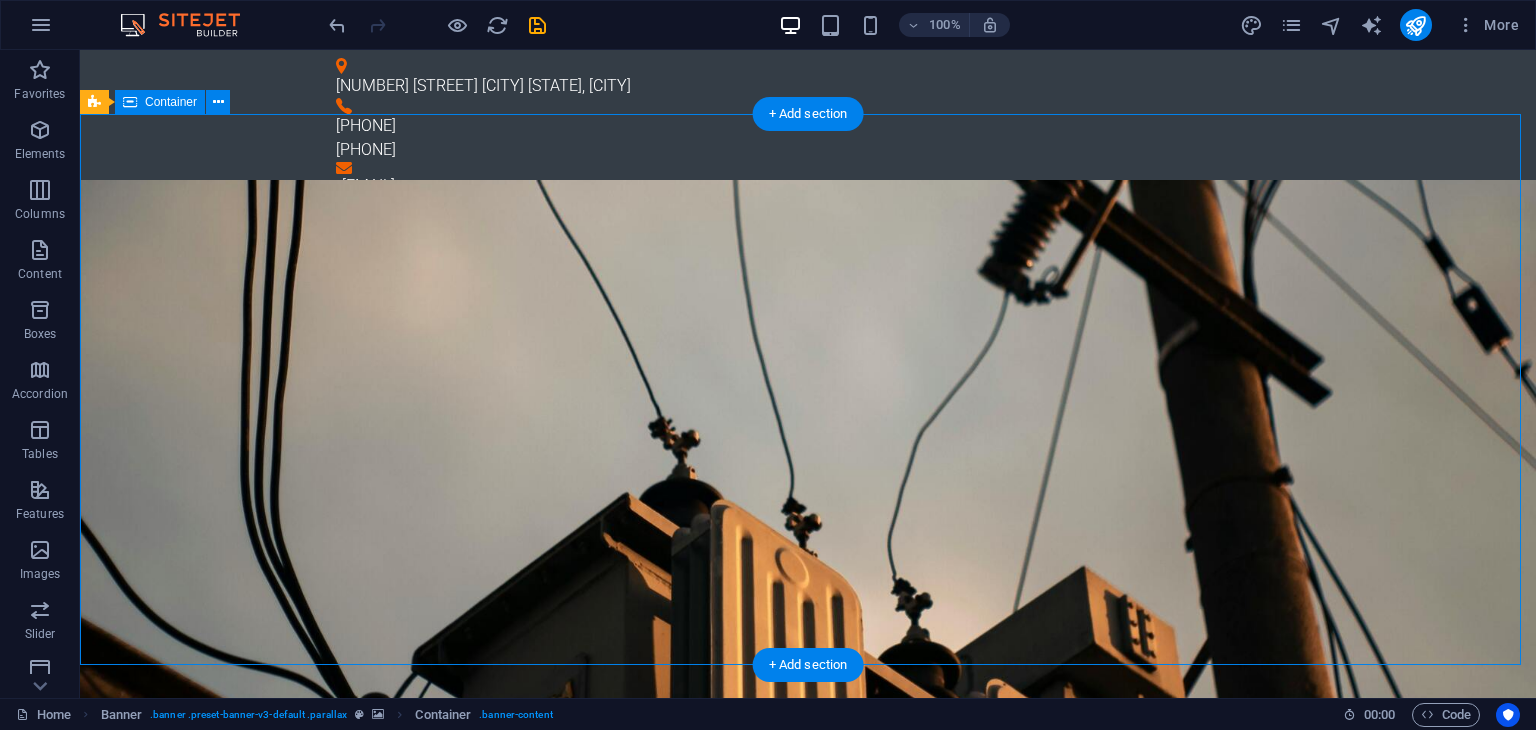 click on "Installations Seamless transformer installations handled by certified professionals to ensure safe and reliable power delivery Maintenance Proactive and expert maintenance services that keep your transformer systems running at peak performance Sales Empowering your projects with high-quality transformers designed for performance, durability, and efficiency Learn more" at bounding box center (808, 1817) 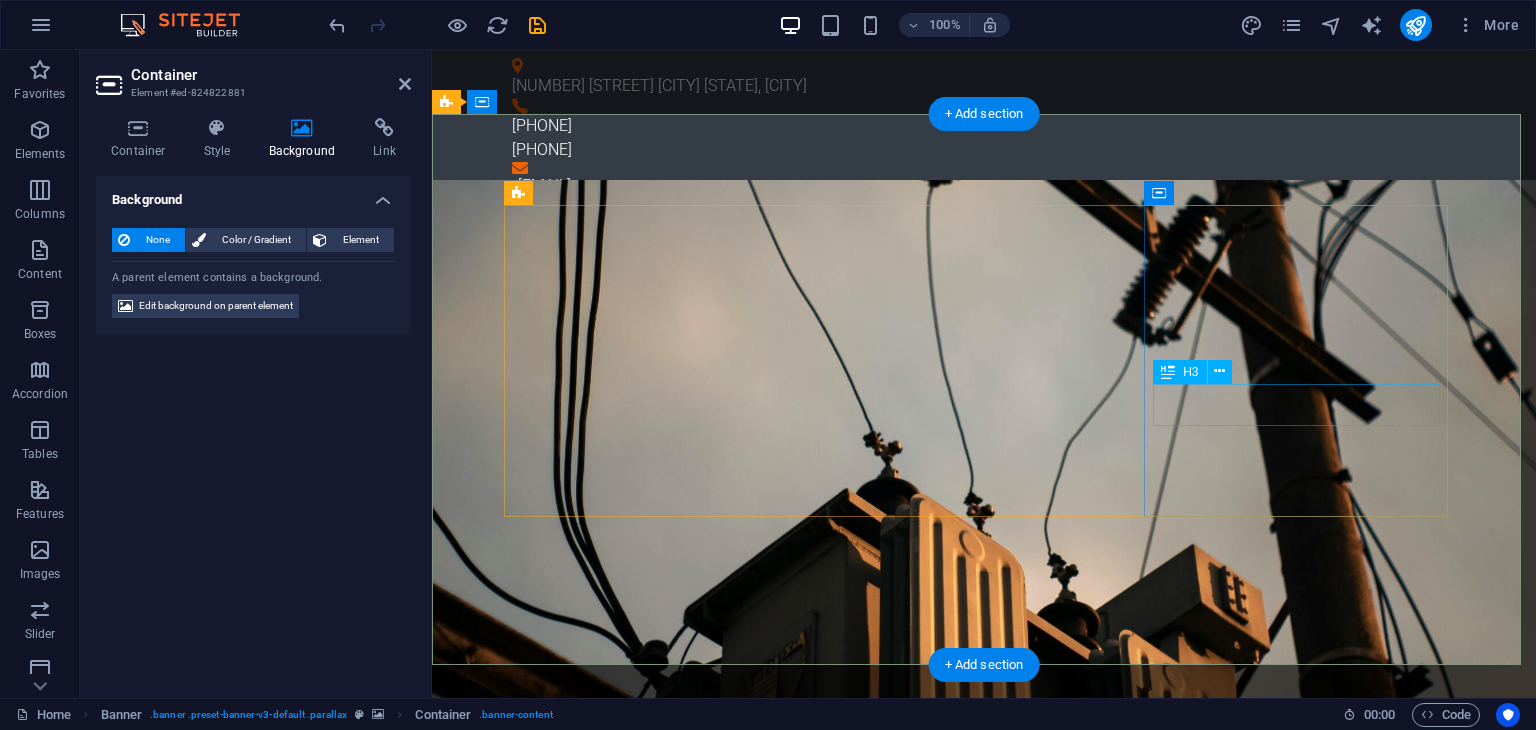 click on "Sales" at bounding box center (984, 2638) 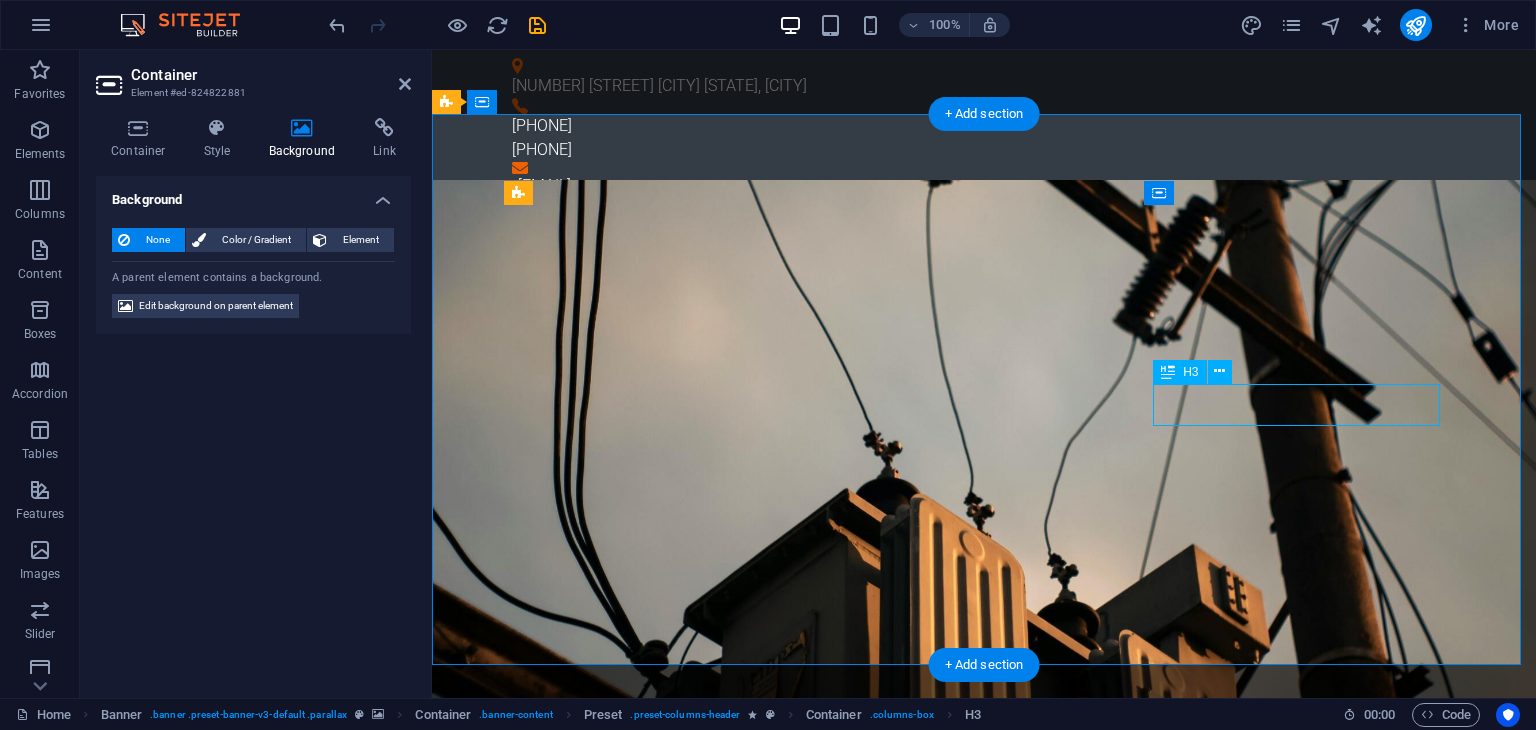 click on "Sales" at bounding box center [984, 2638] 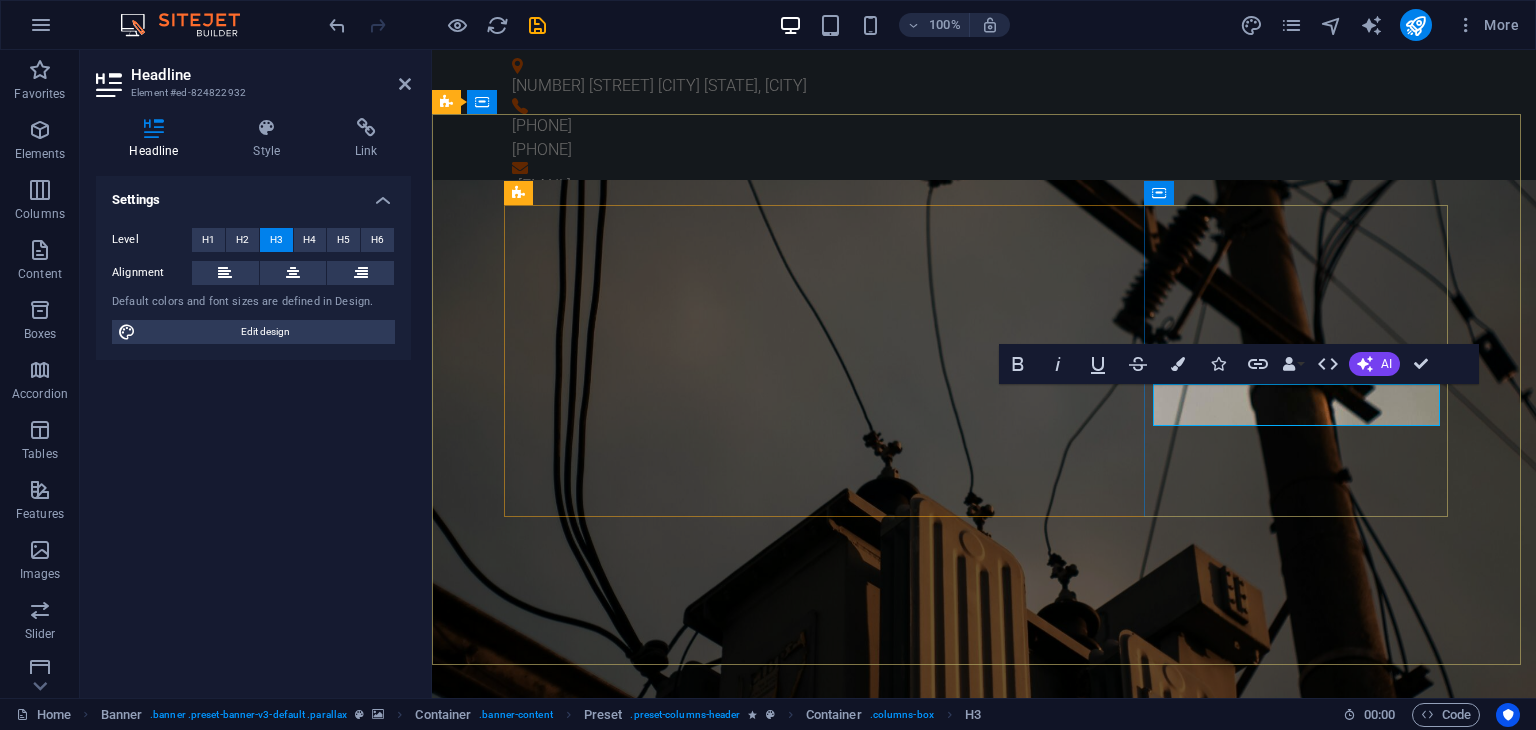 type 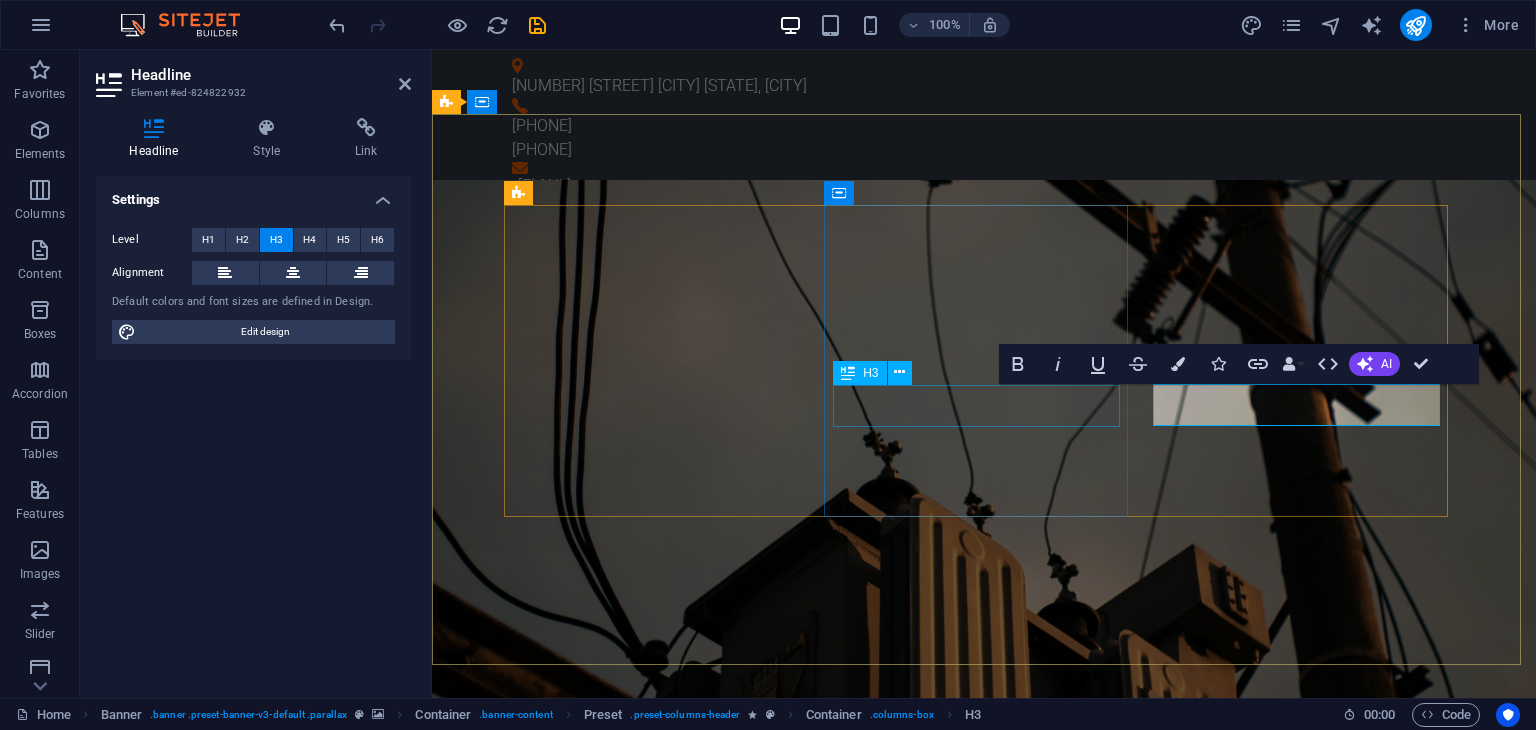 click on "Maintenance" at bounding box center (984, 2009) 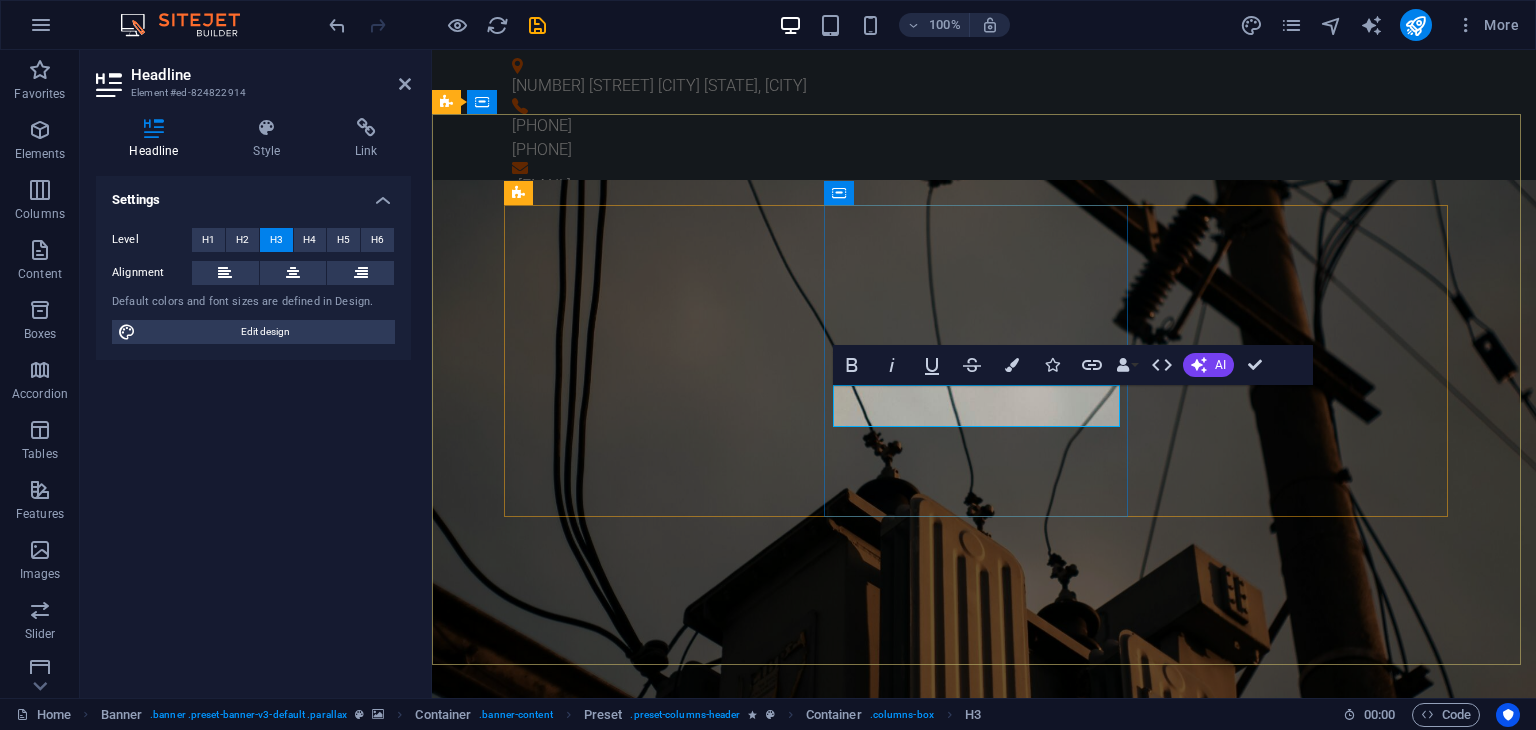 type 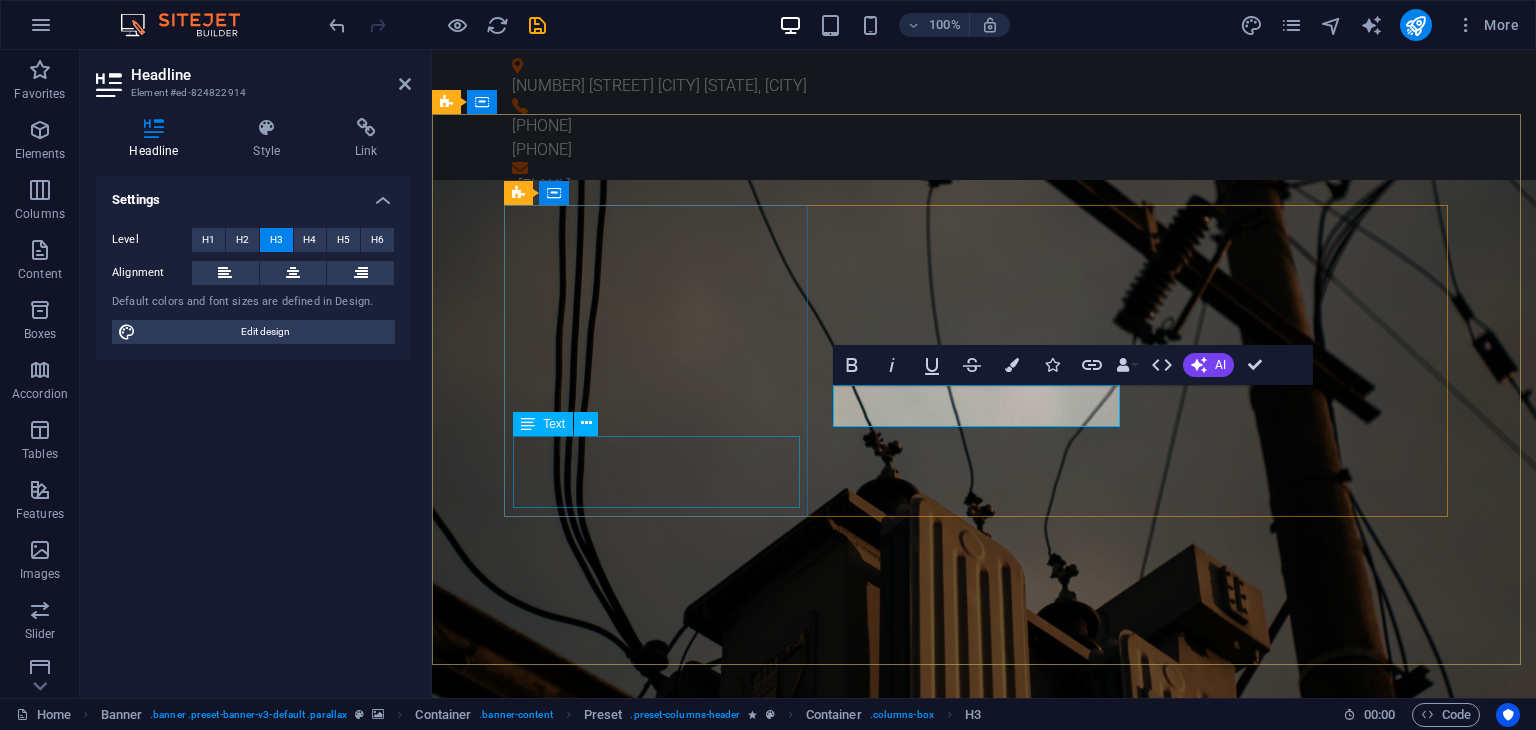 click on "Seamless transformer installations handled by certified professionals to ensure safe and reliable power delivery" at bounding box center (984, 1477) 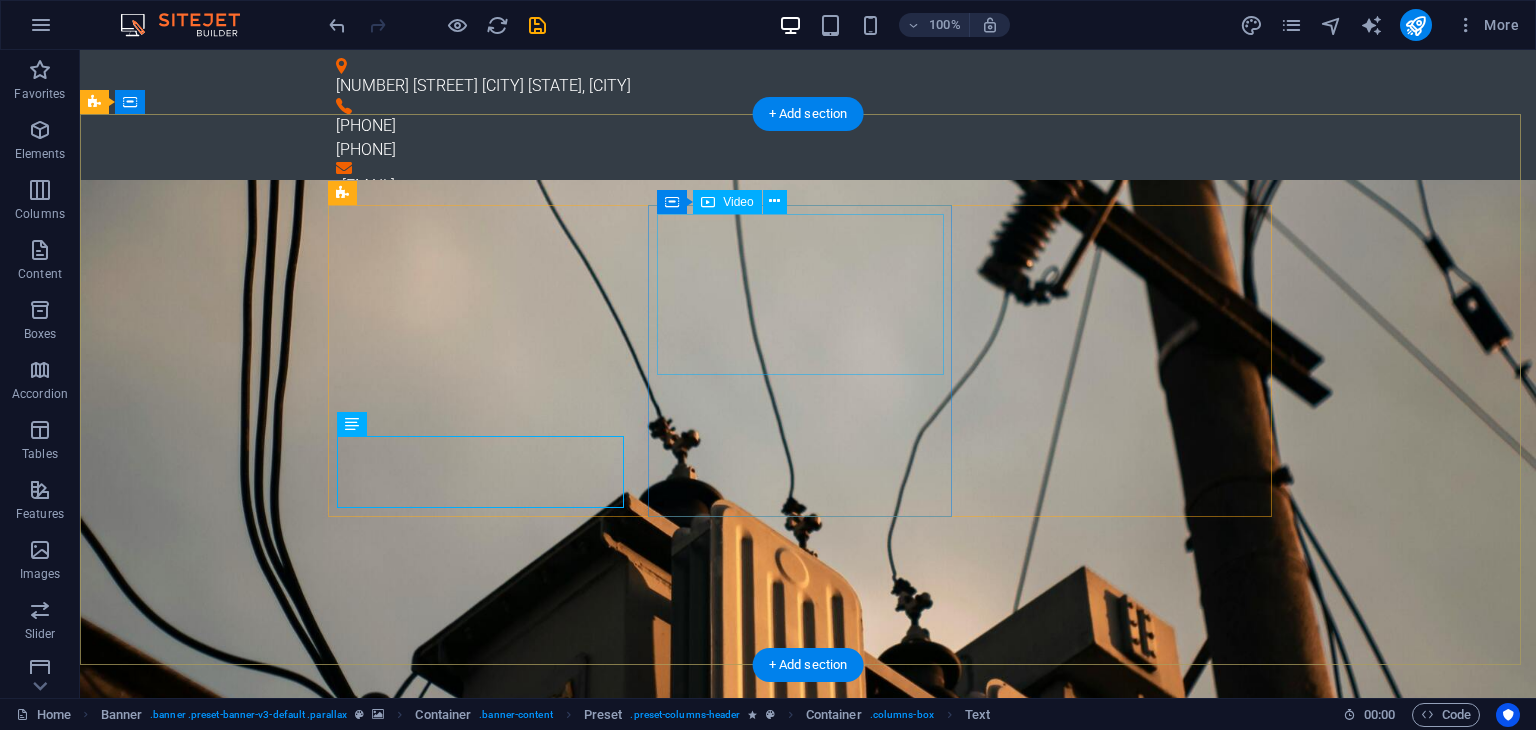 click at bounding box center (808, 1746) 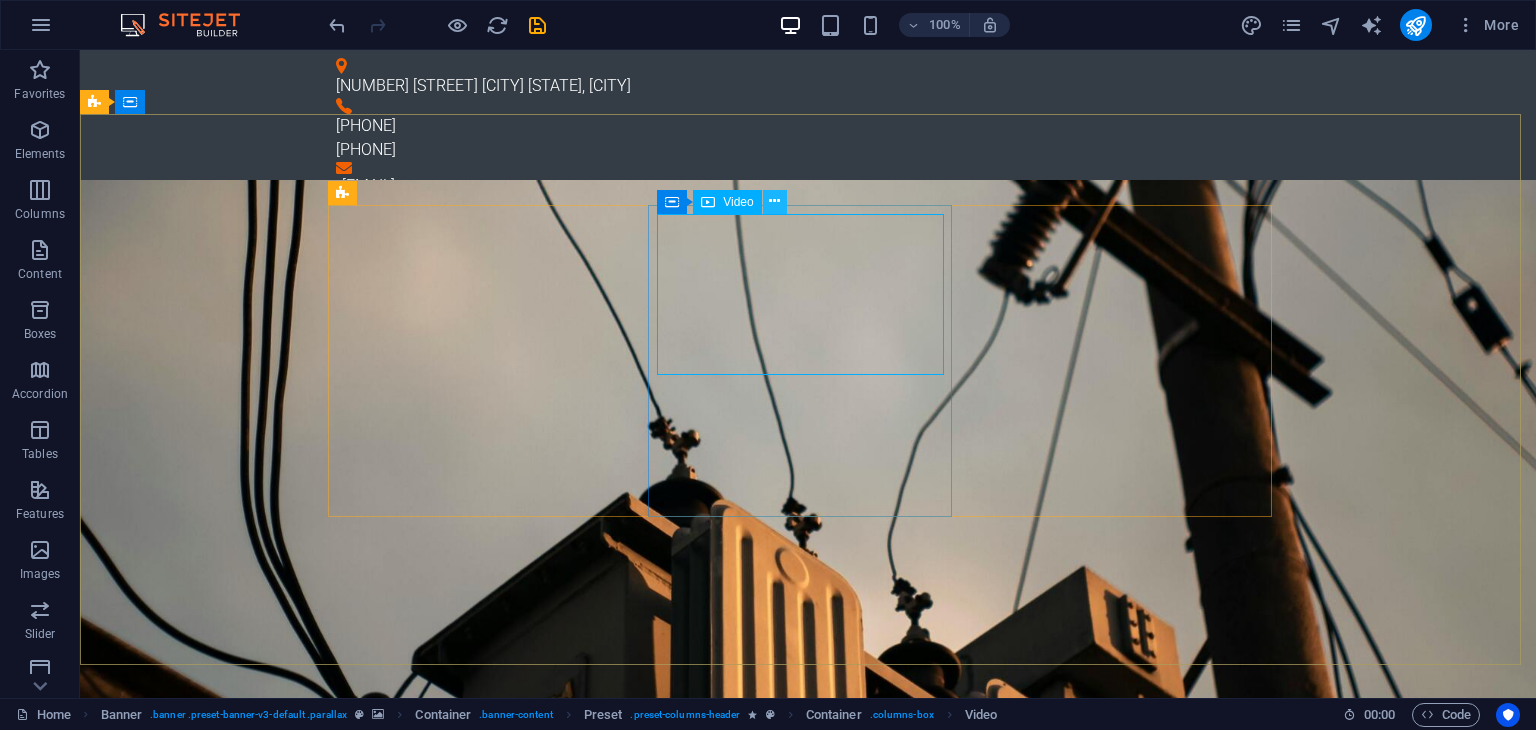 click at bounding box center (774, 201) 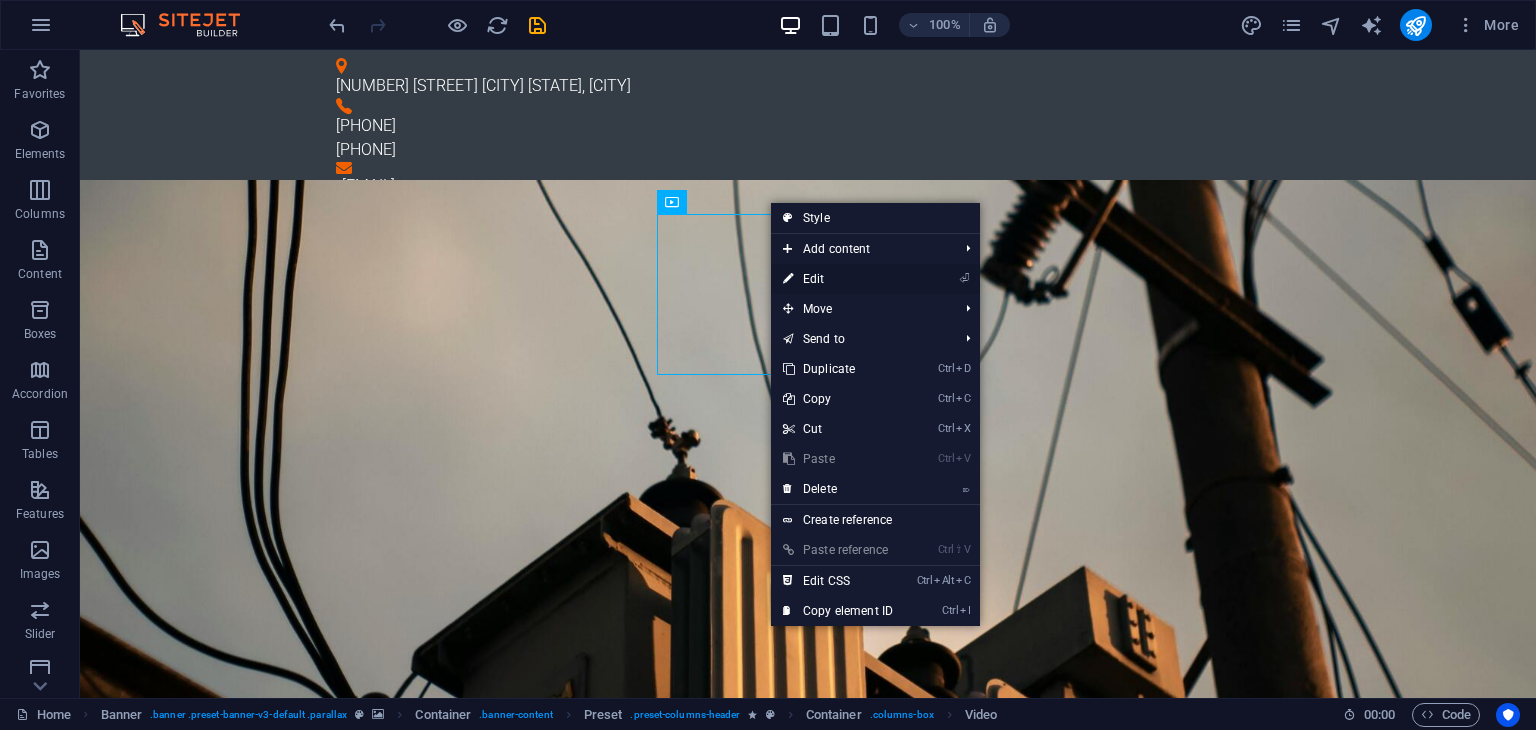 click on "⏎  Edit" at bounding box center [838, 279] 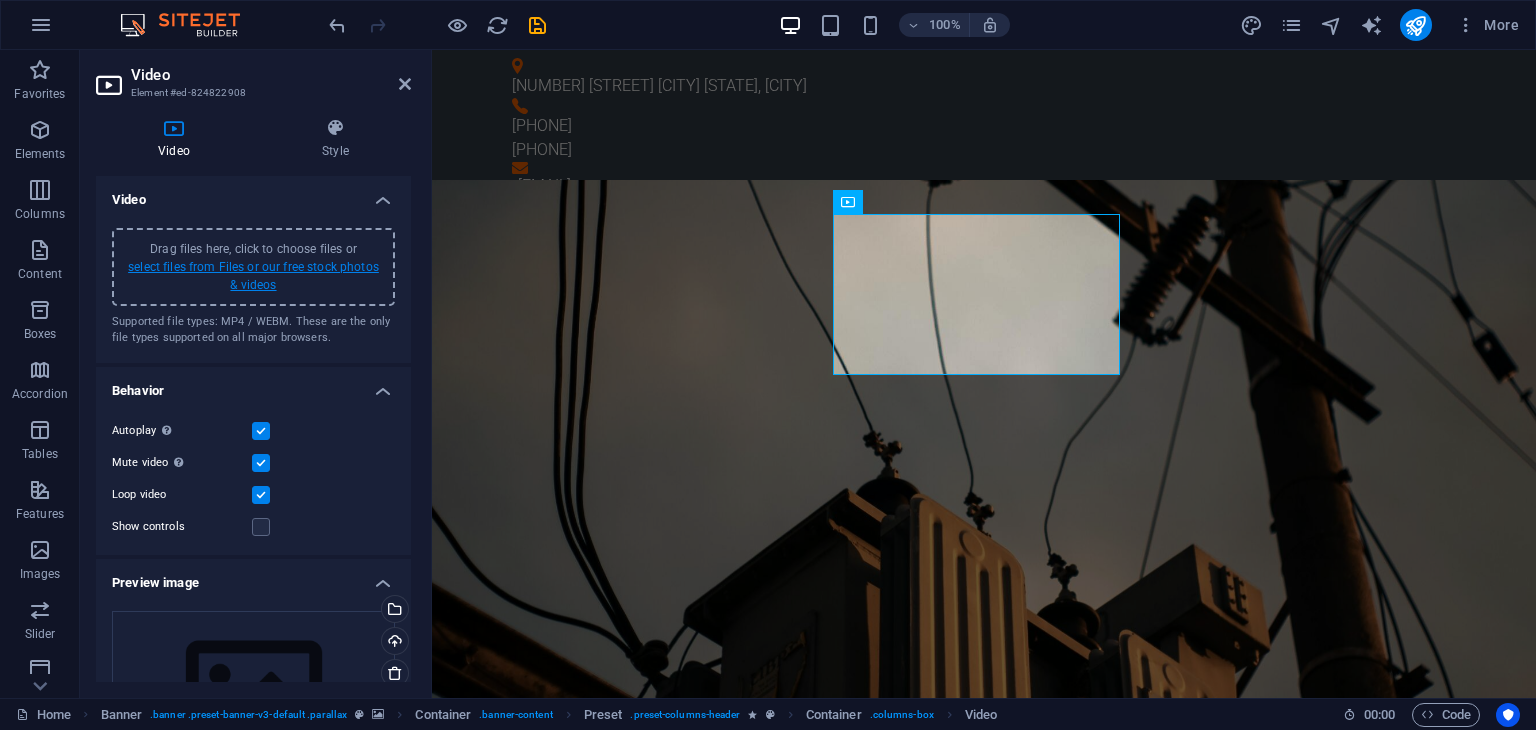 click on "select files from Files or our free stock photos & videos" at bounding box center (253, 276) 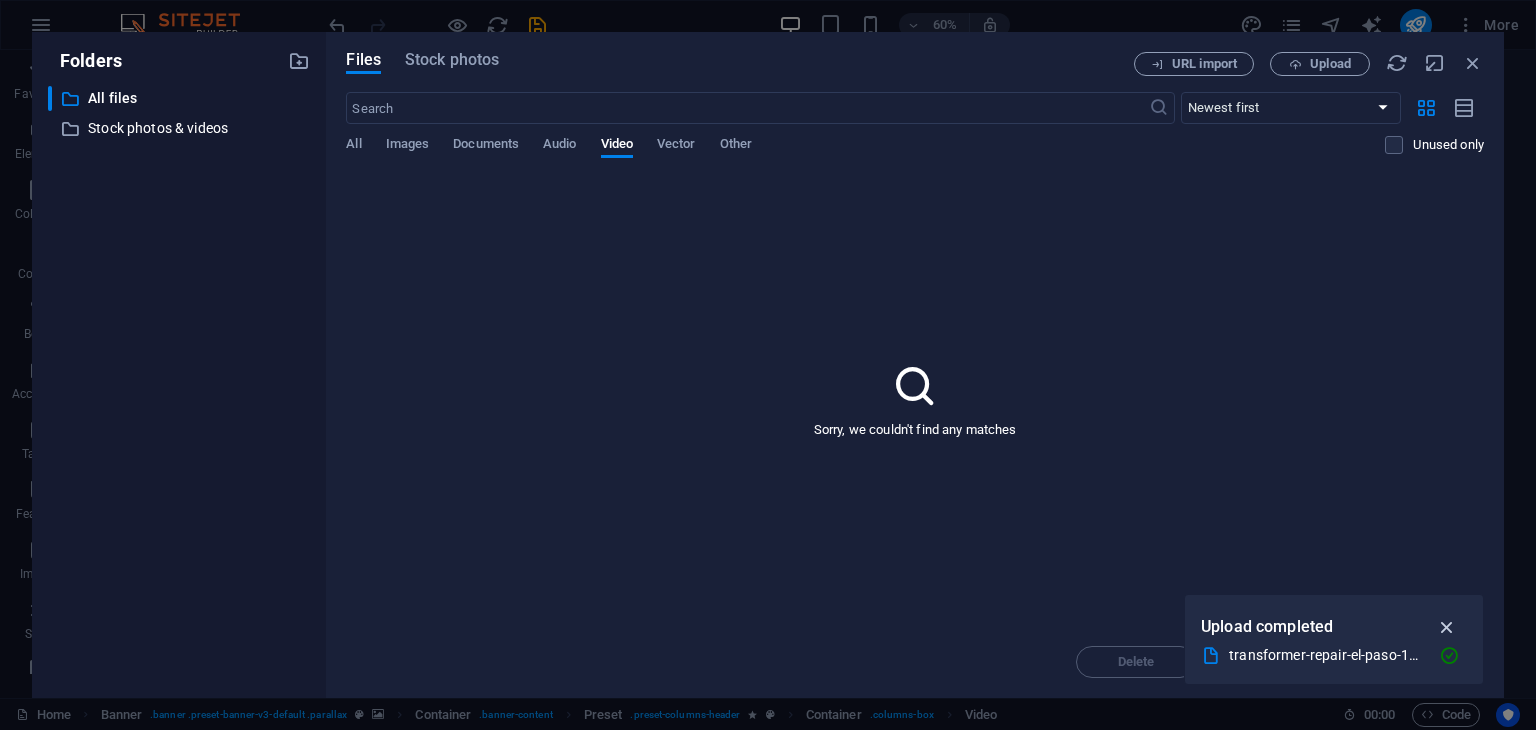 click at bounding box center [1447, 627] 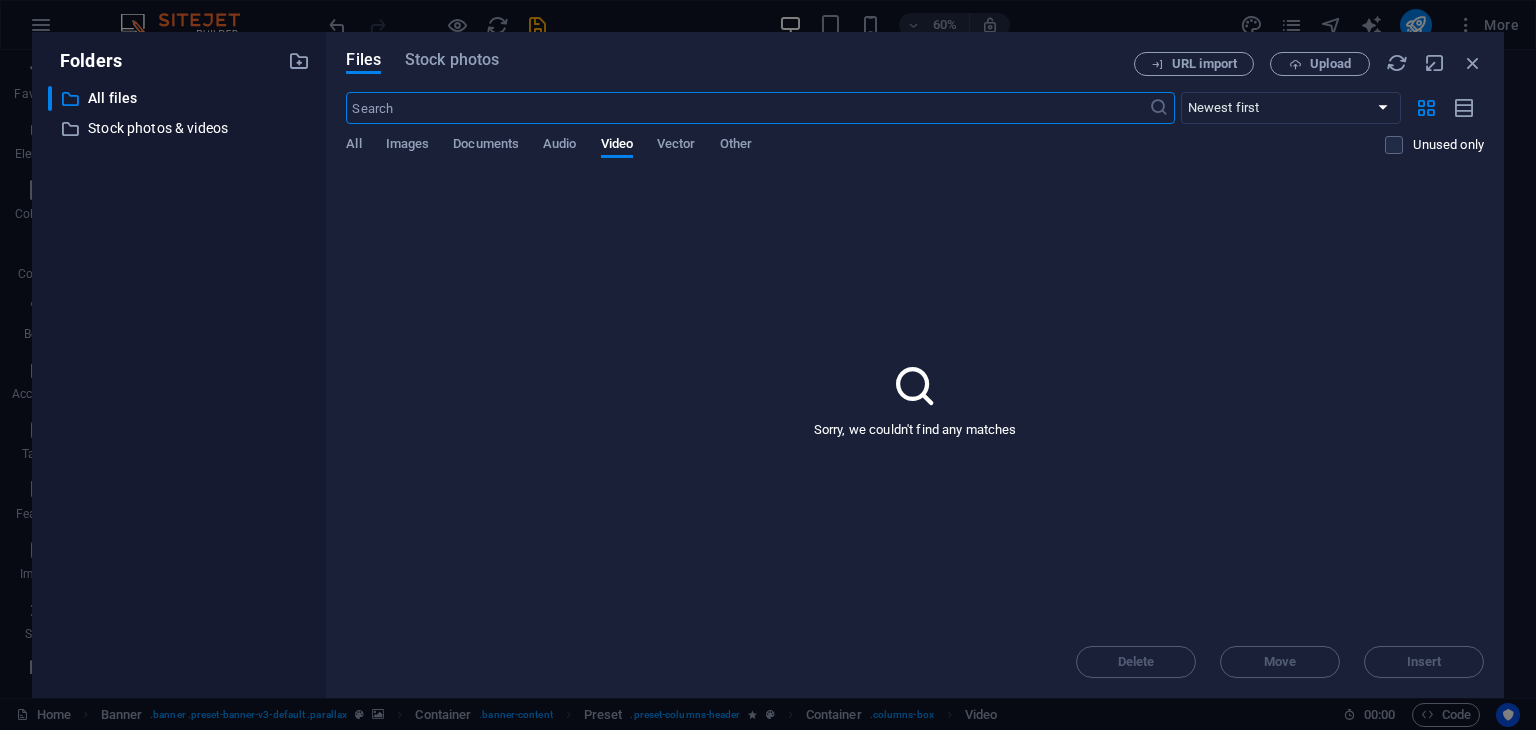 click at bounding box center [747, 108] 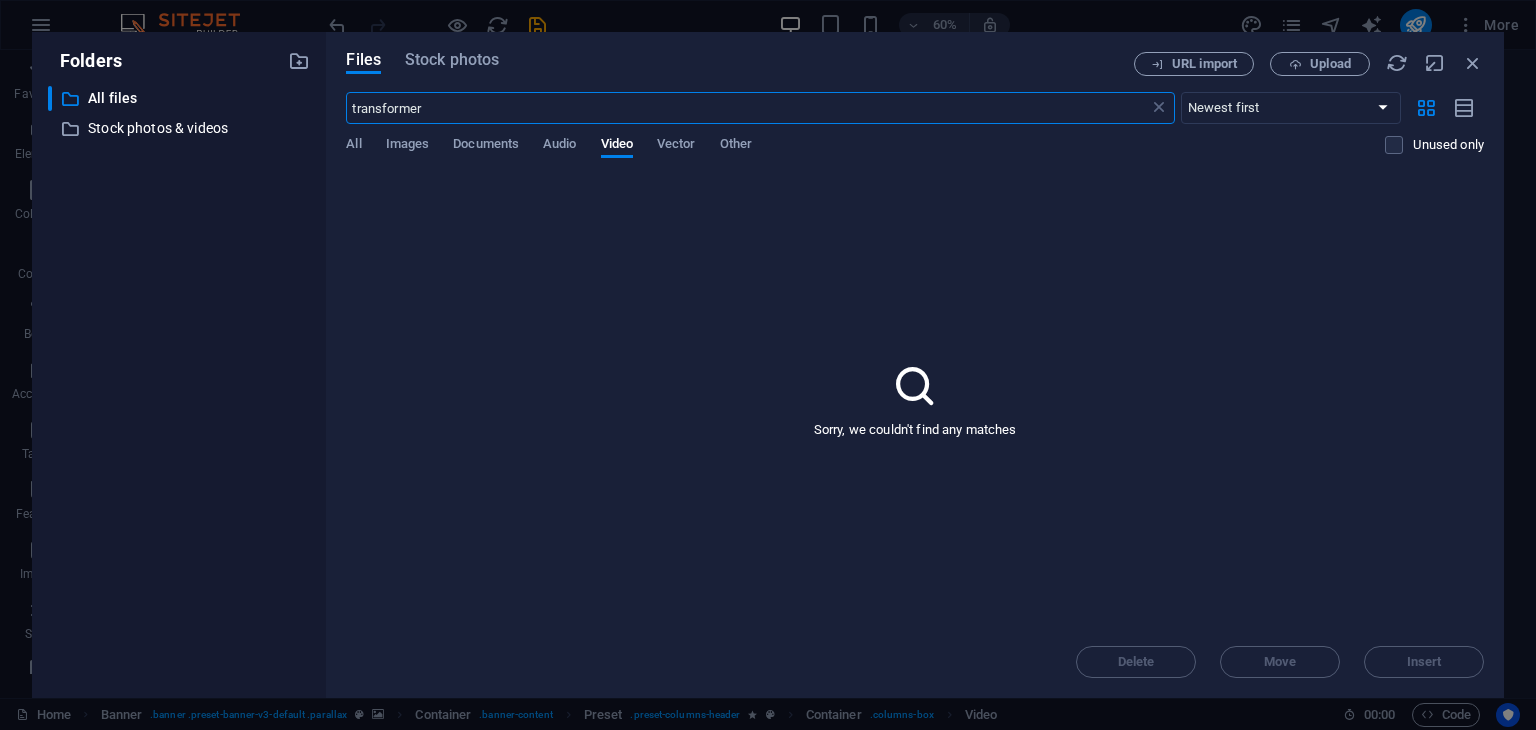 type on "transformer" 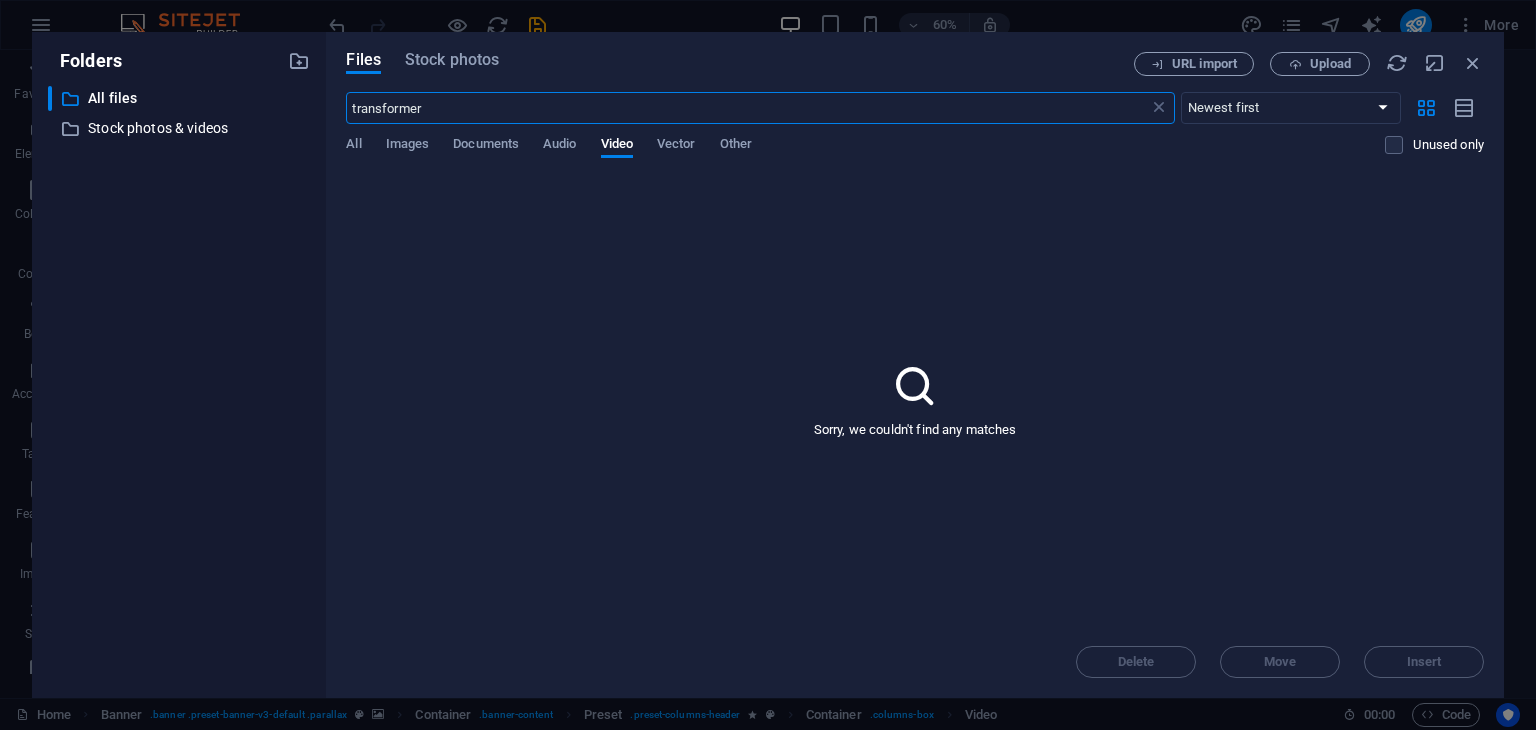 drag, startPoint x: 436, startPoint y: 108, endPoint x: 329, endPoint y: 105, distance: 107.042046 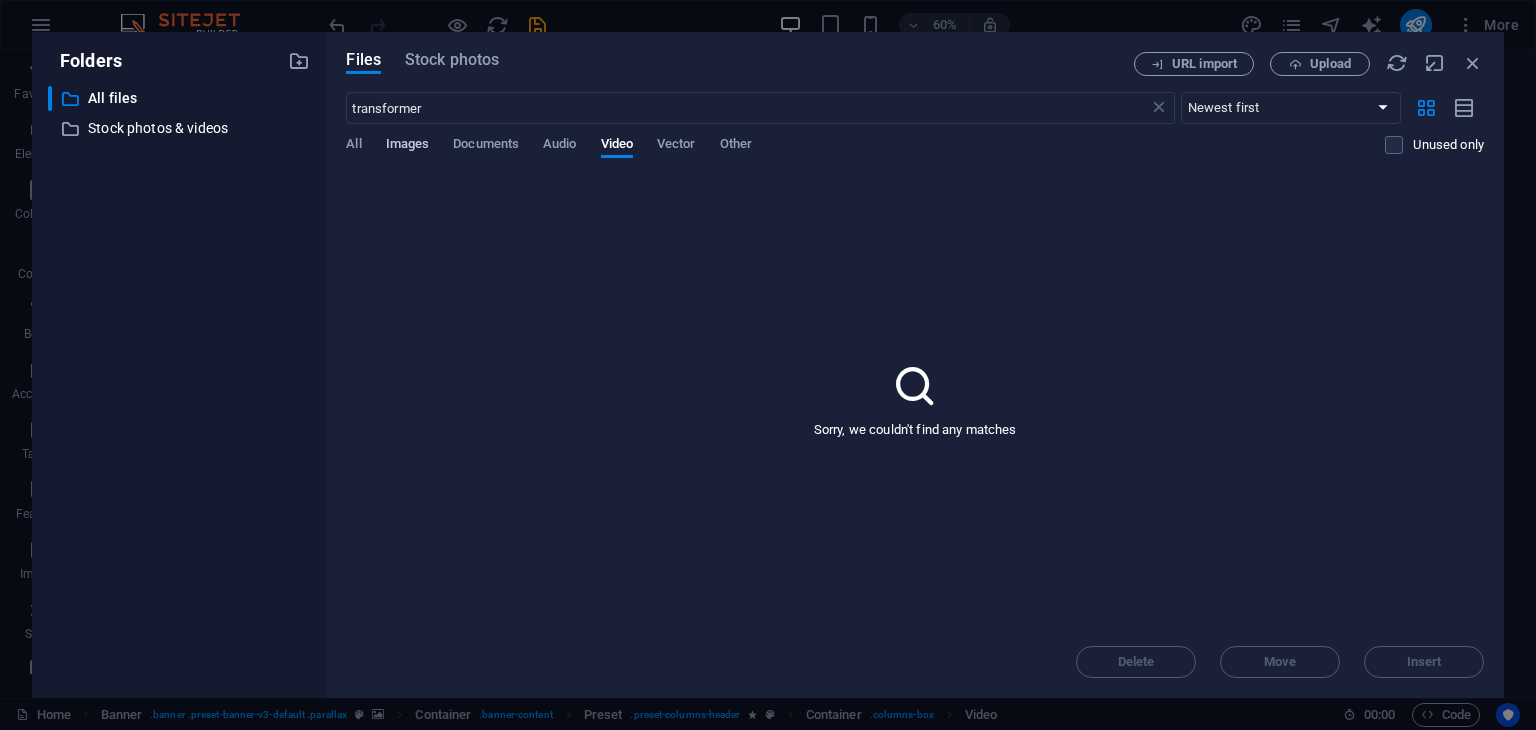 click on "Images" at bounding box center (408, 146) 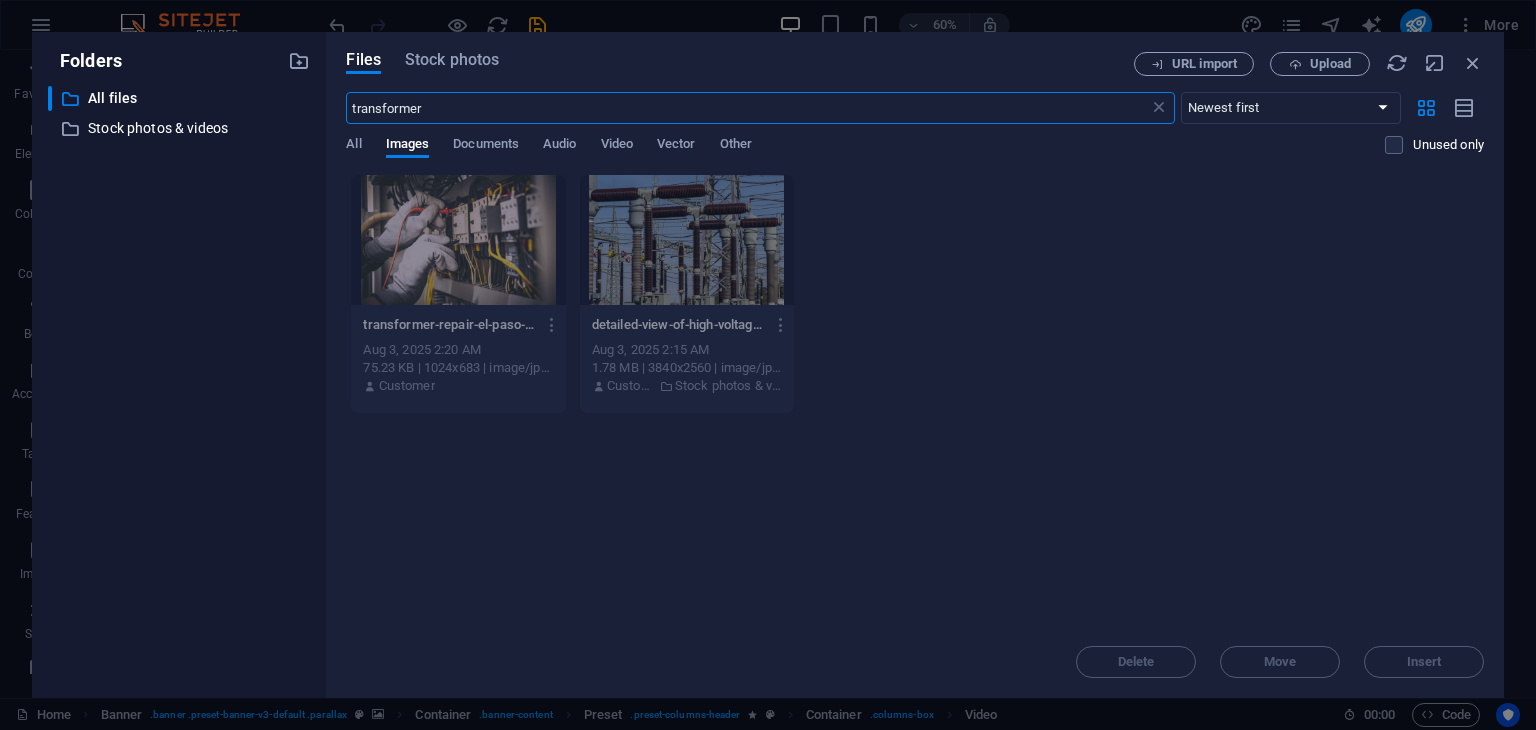 click on "transformer" at bounding box center (747, 108) 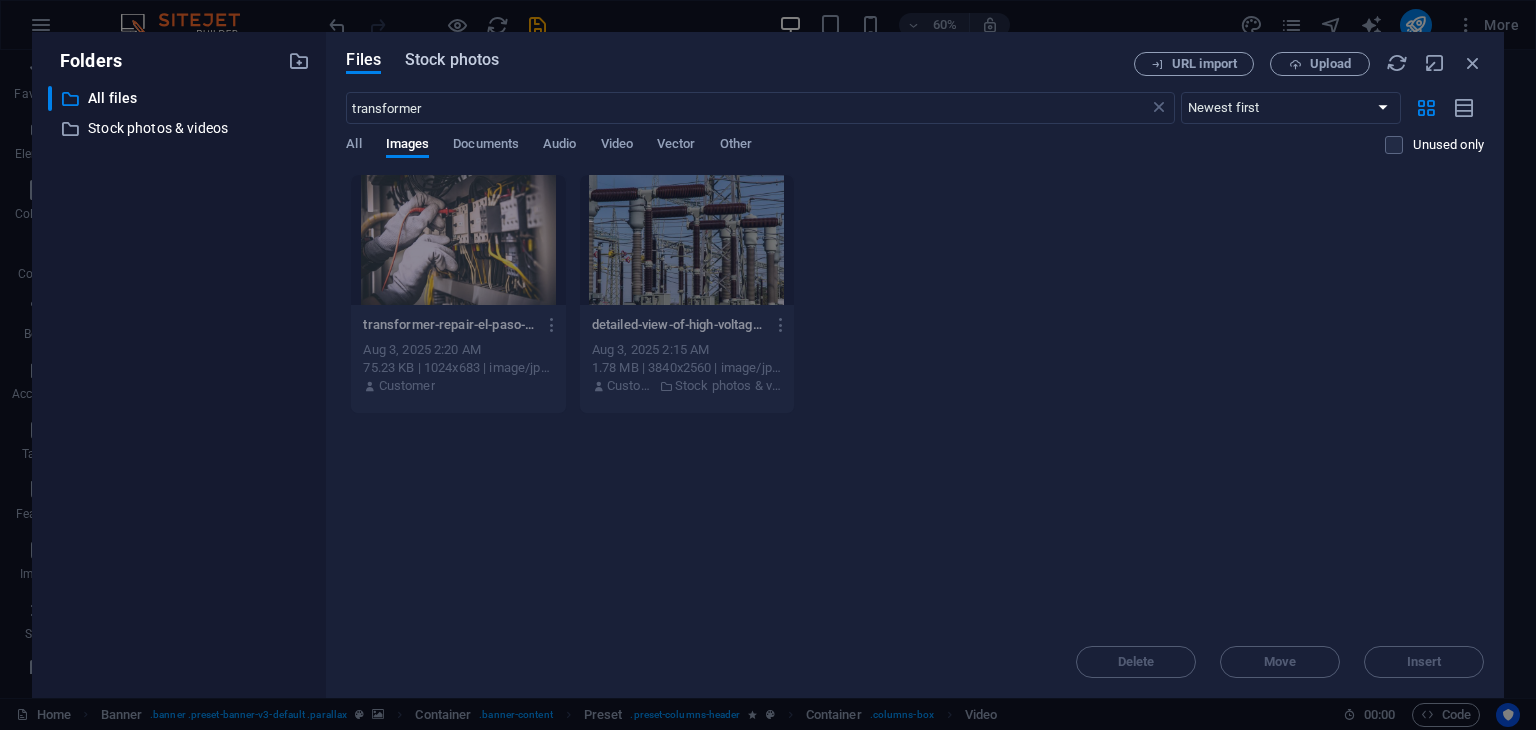 click on "Stock photos" at bounding box center (452, 60) 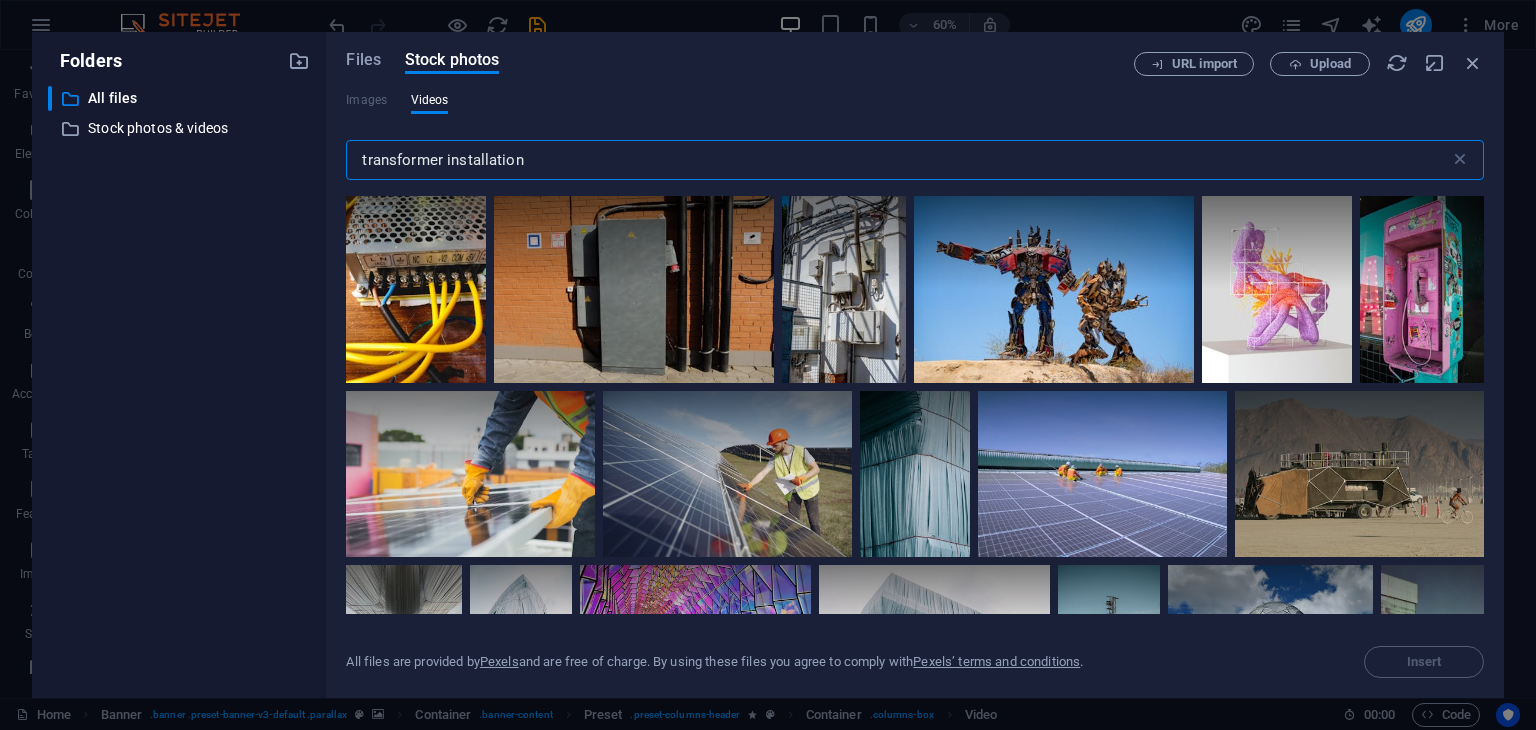 drag, startPoint x: 530, startPoint y: 159, endPoint x: 448, endPoint y: 160, distance: 82.006096 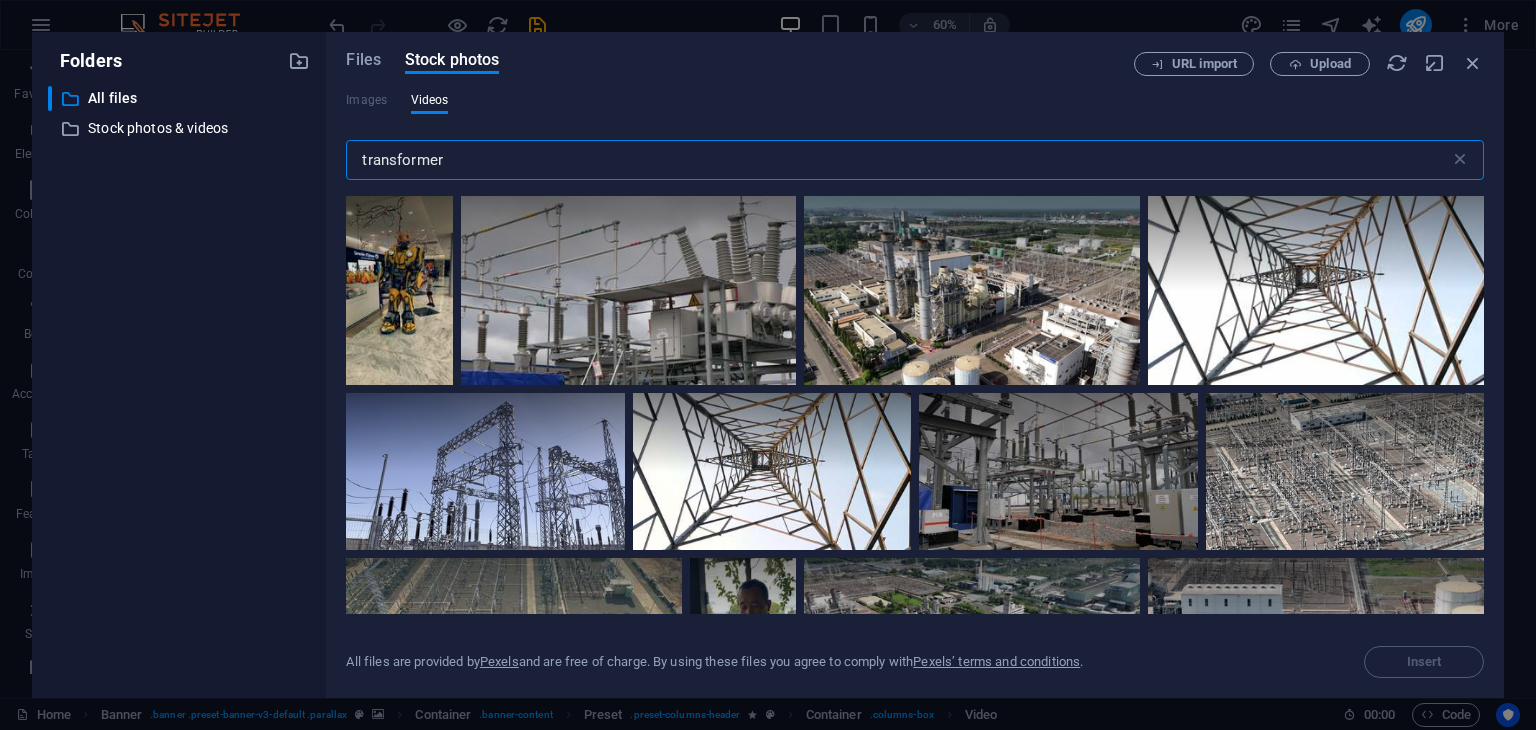 click on "transformer" at bounding box center (897, 160) 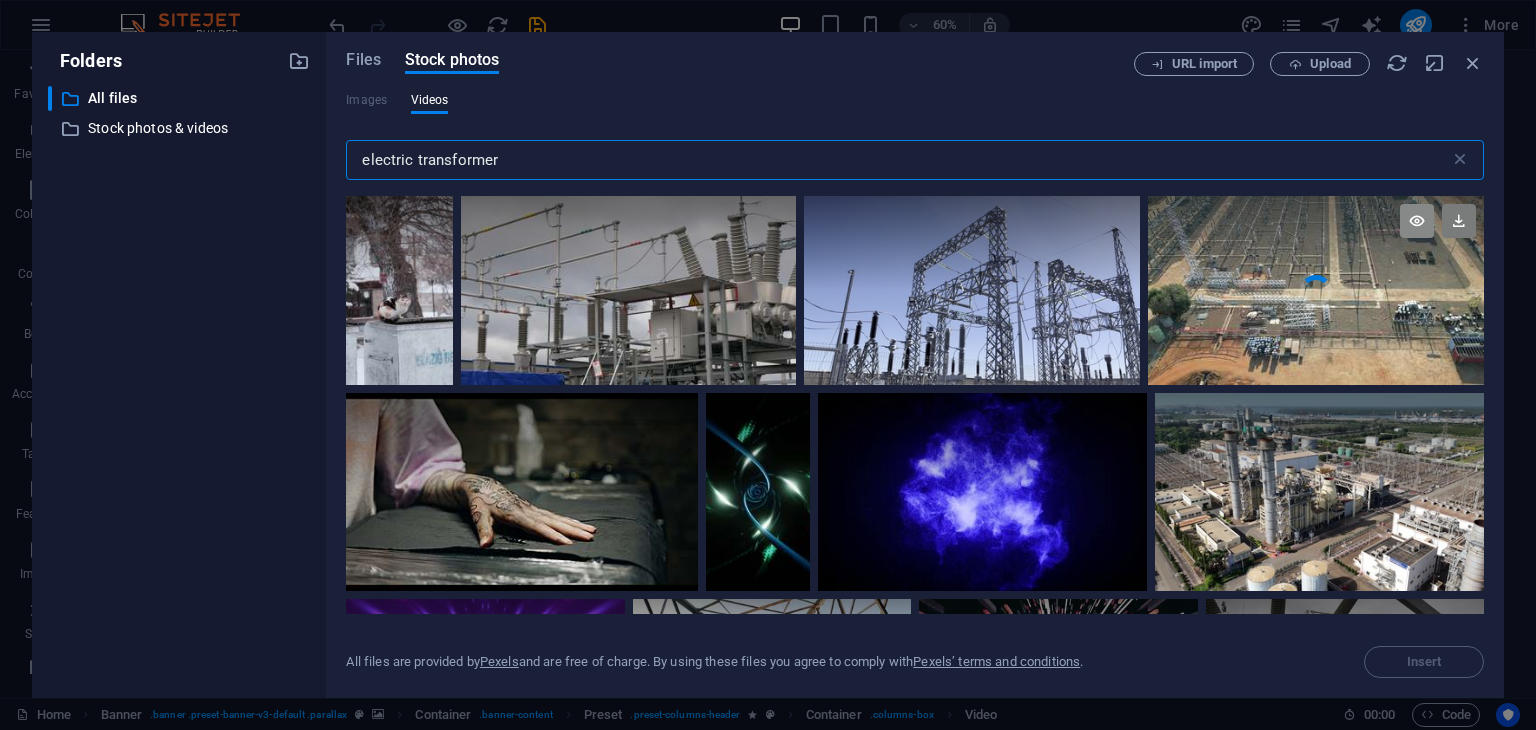 type on "electric transformer" 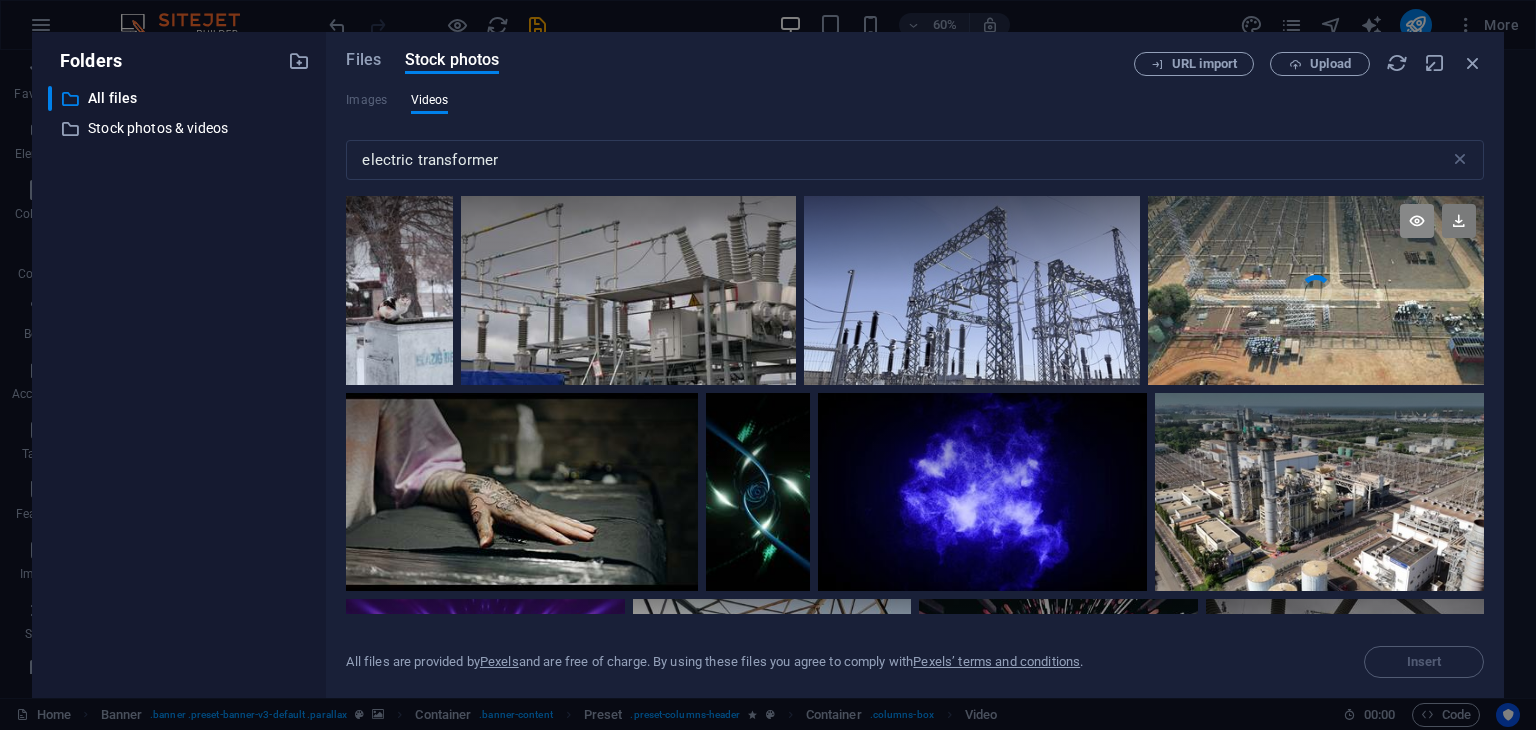 click at bounding box center [1417, 221] 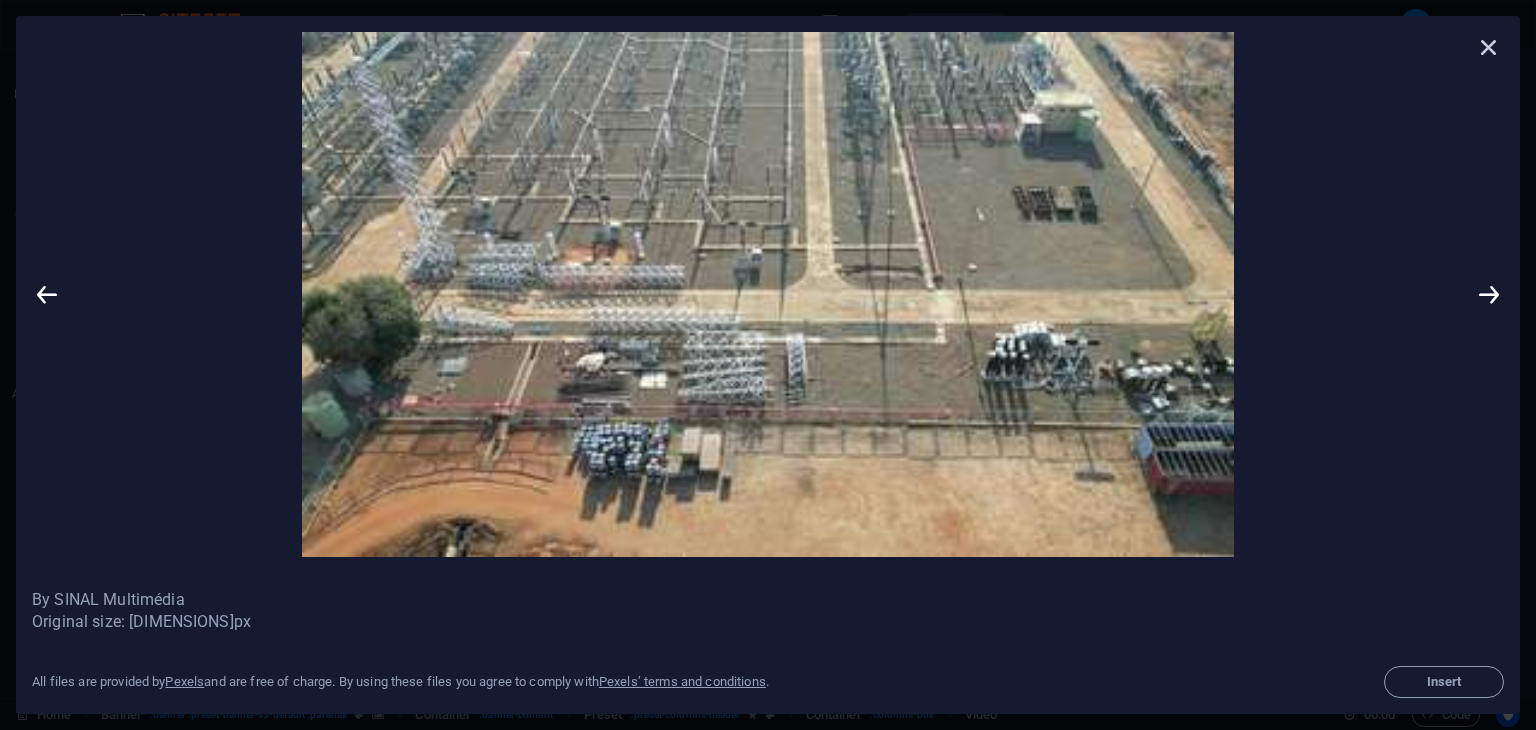 click at bounding box center (1489, 47) 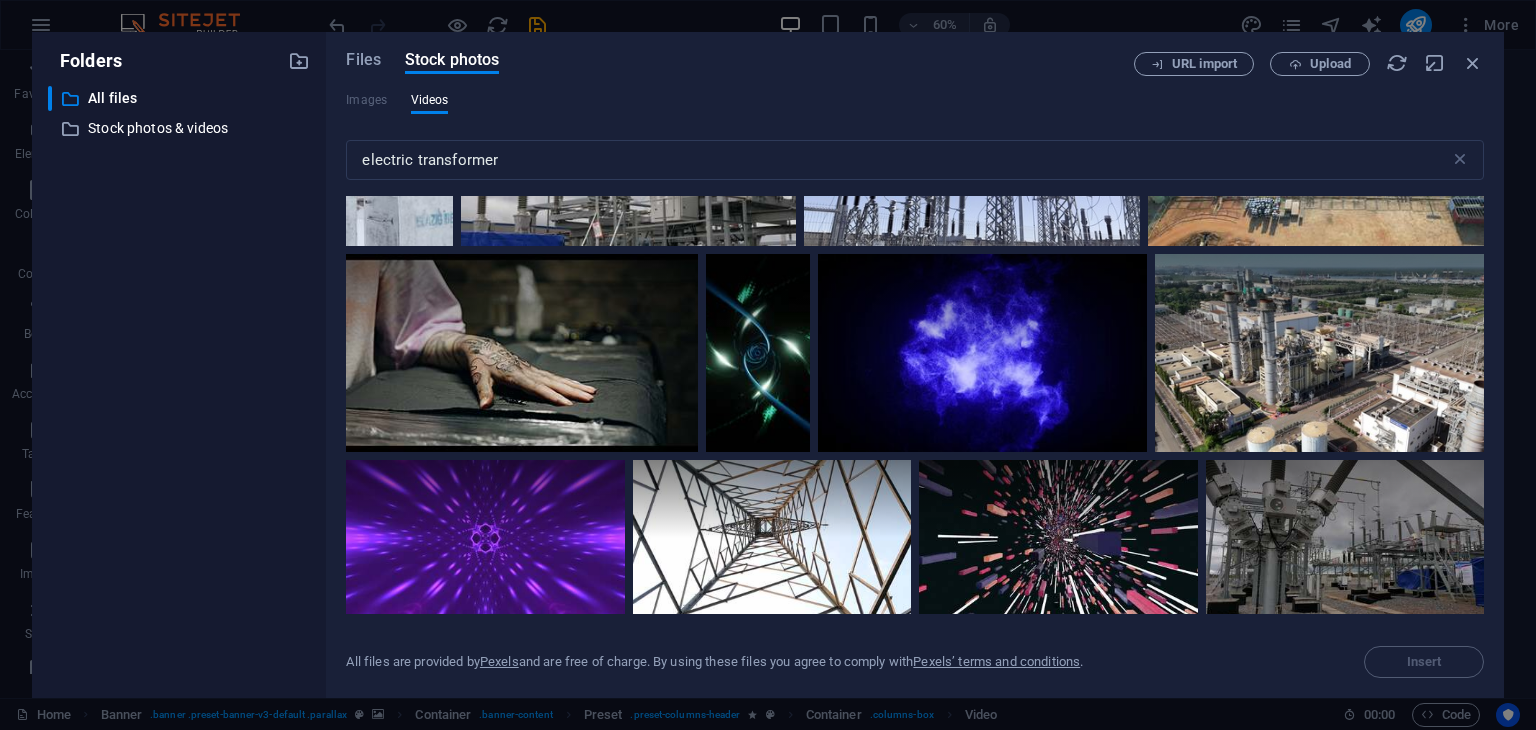 scroll, scrollTop: 0, scrollLeft: 0, axis: both 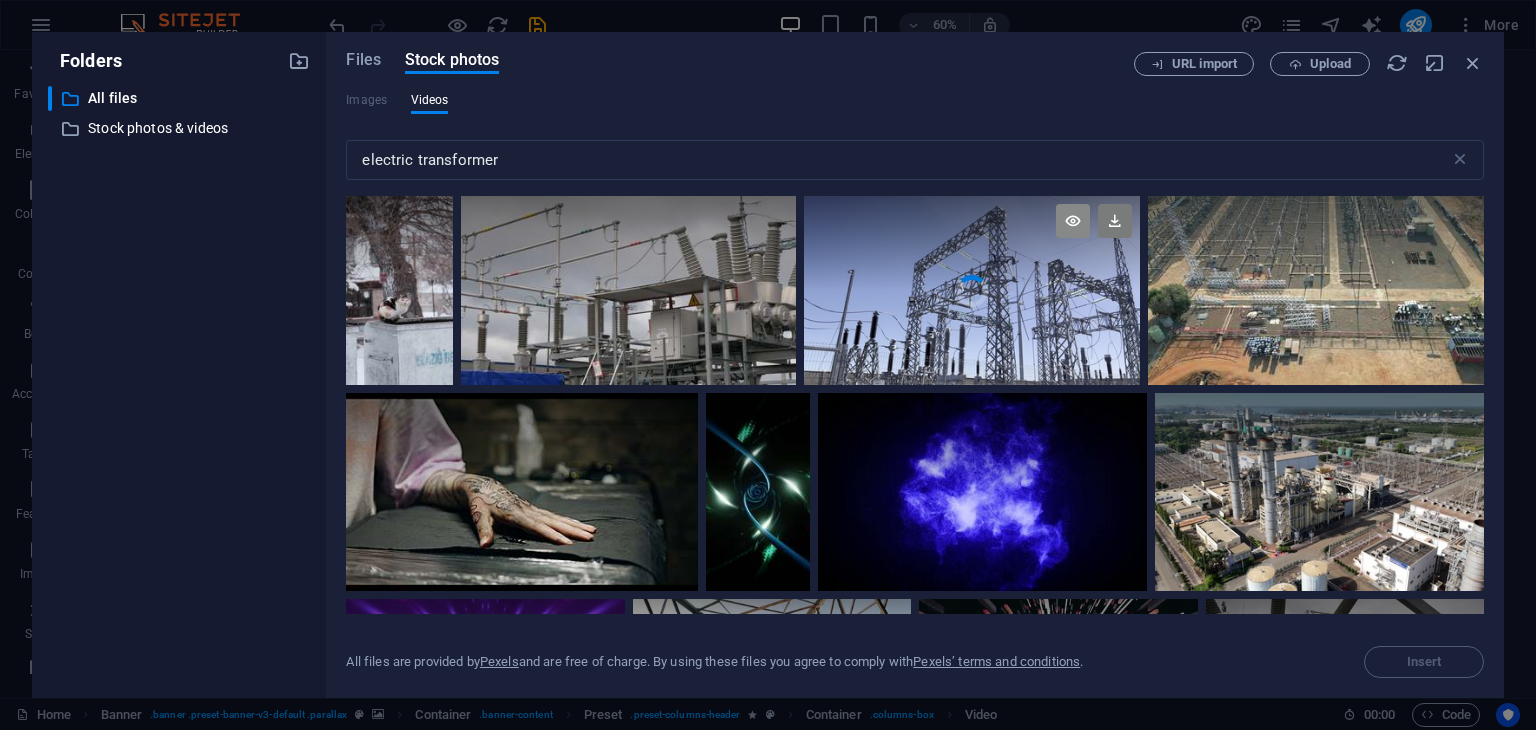 click at bounding box center (1073, 221) 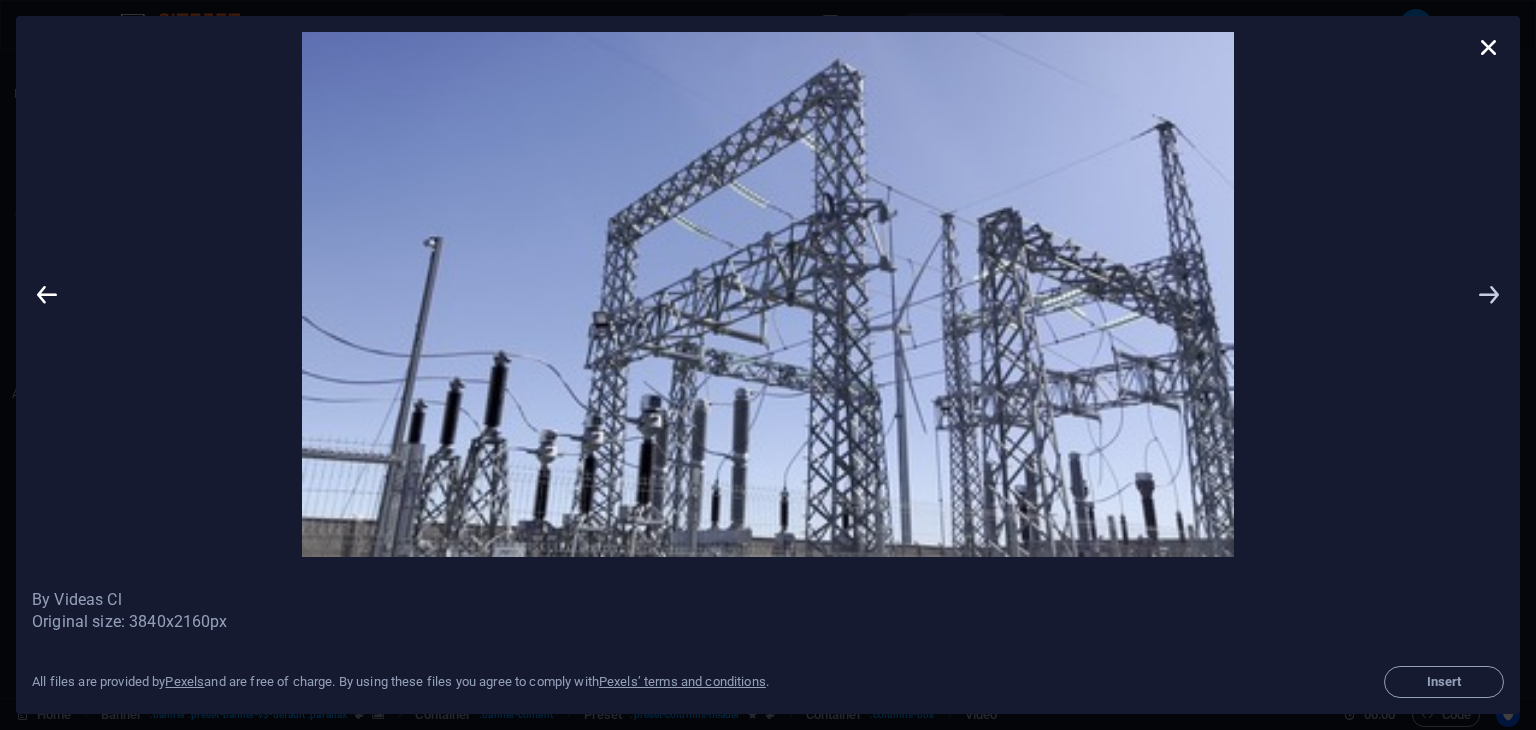 click at bounding box center (1489, 294) 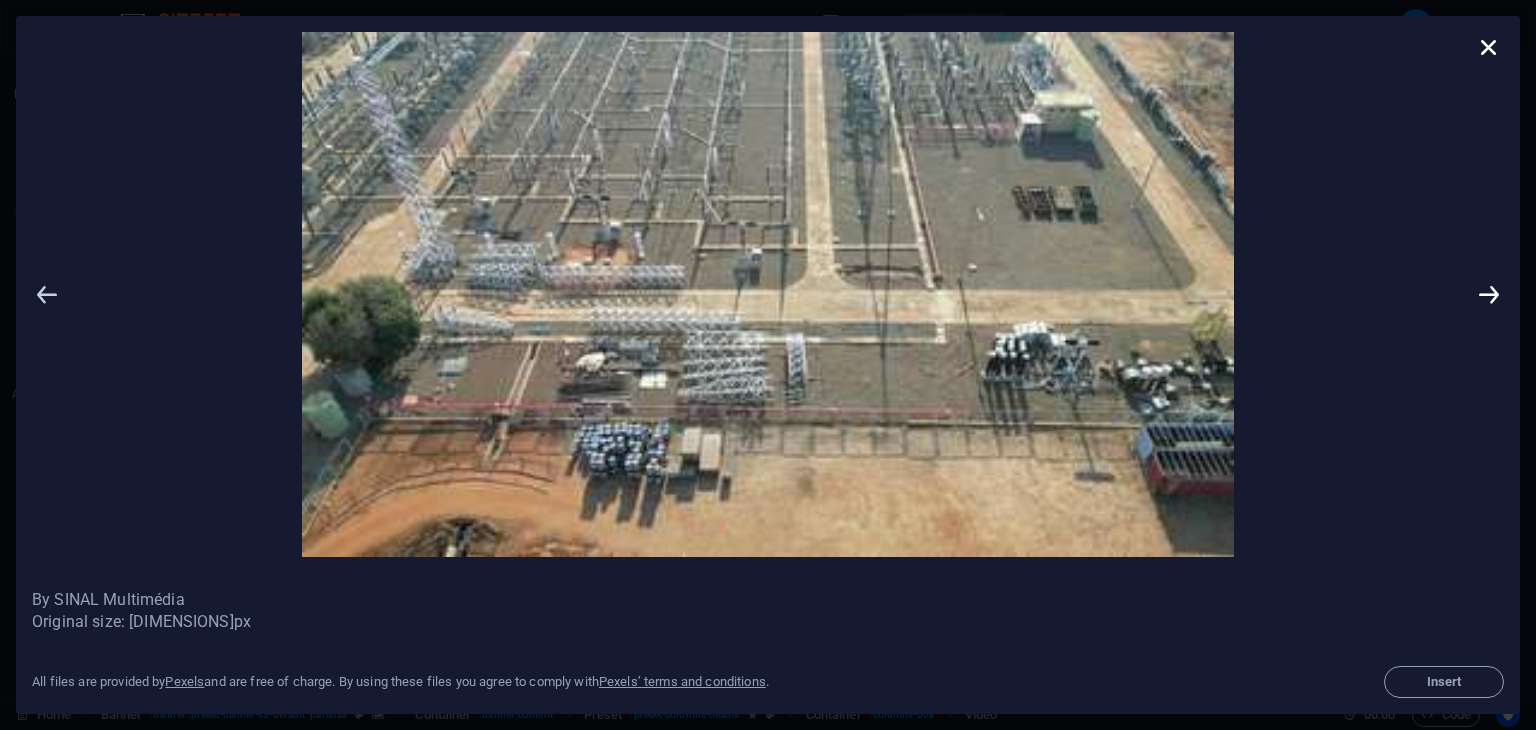 click at bounding box center [47, 294] 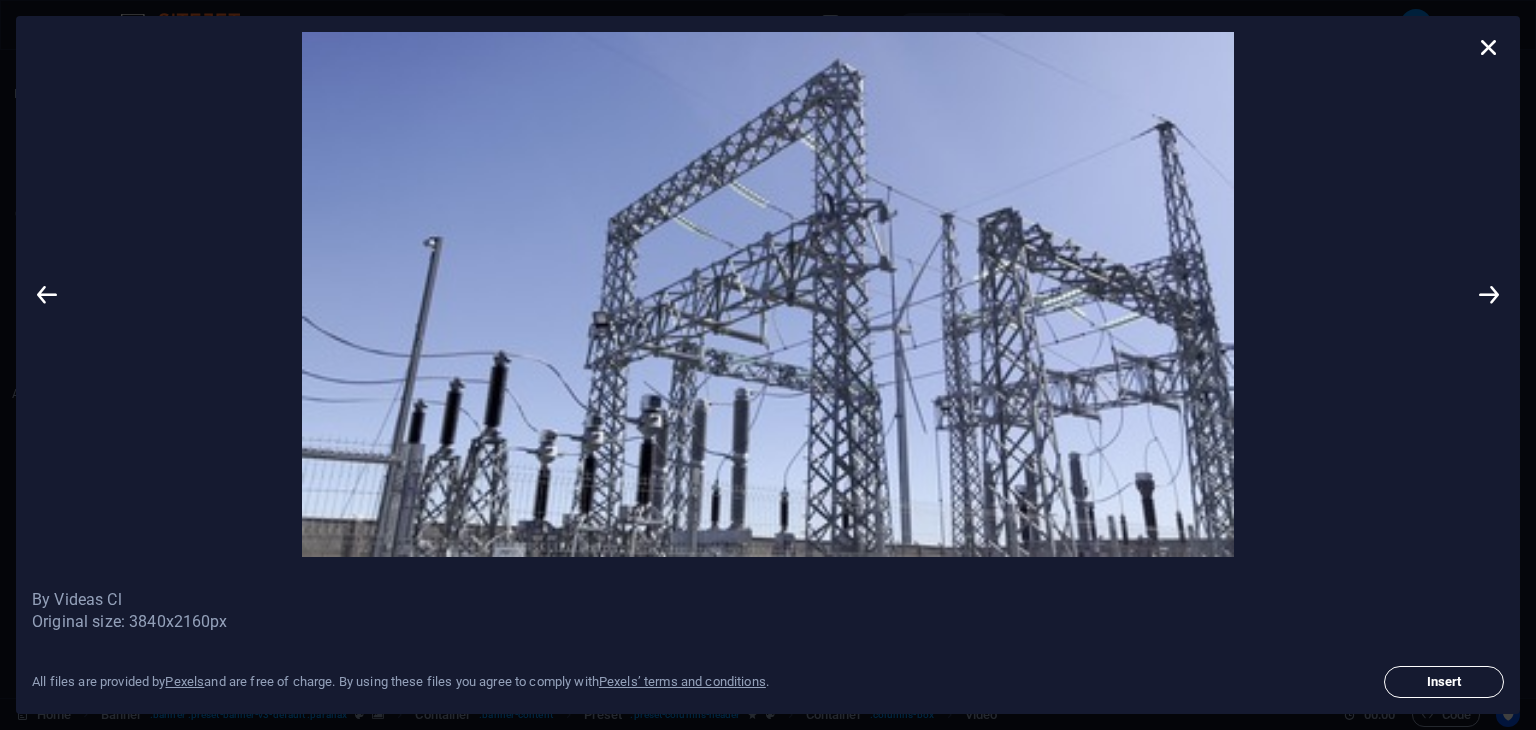 click on "Insert" at bounding box center (1444, 682) 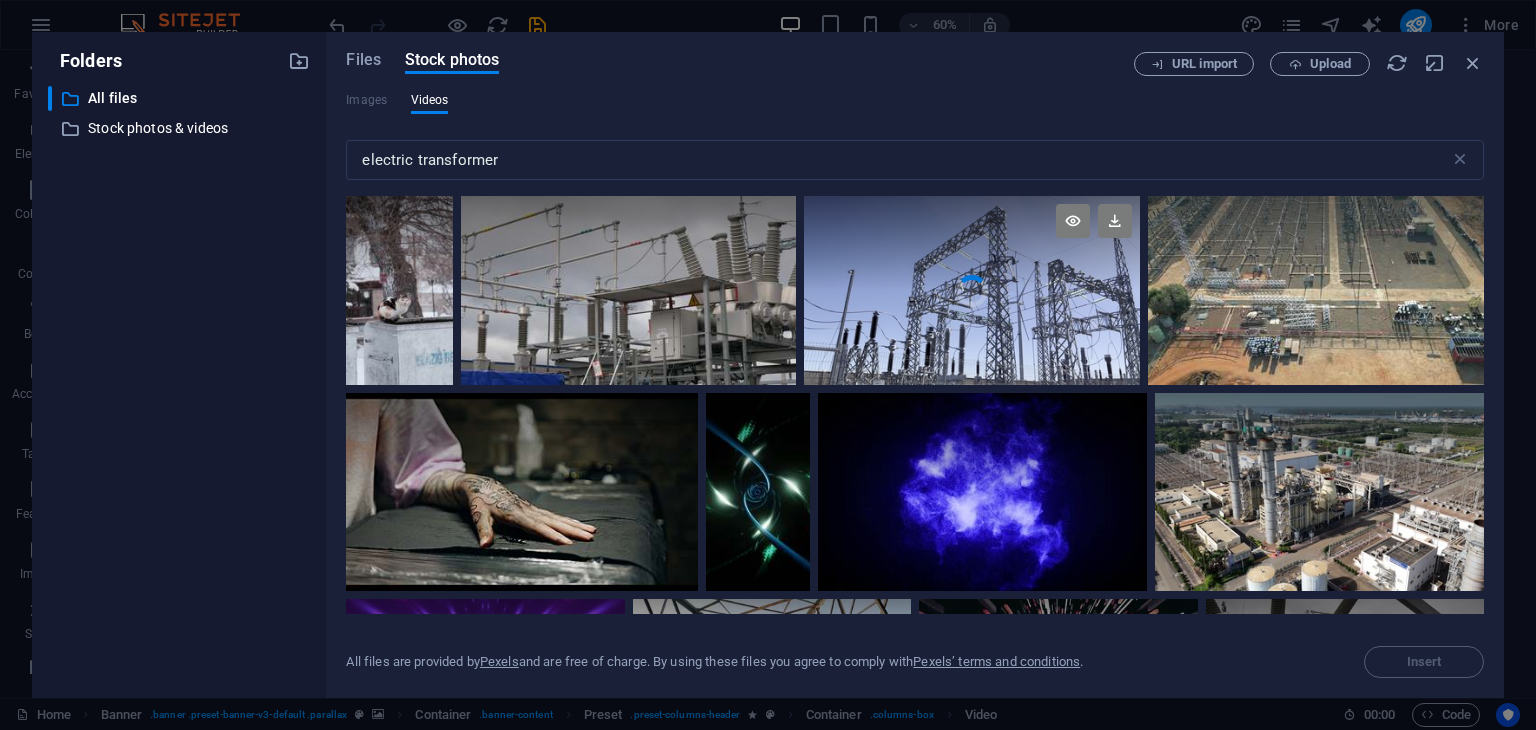 click on "Your browser does not support the video tag." at bounding box center (972, 290) 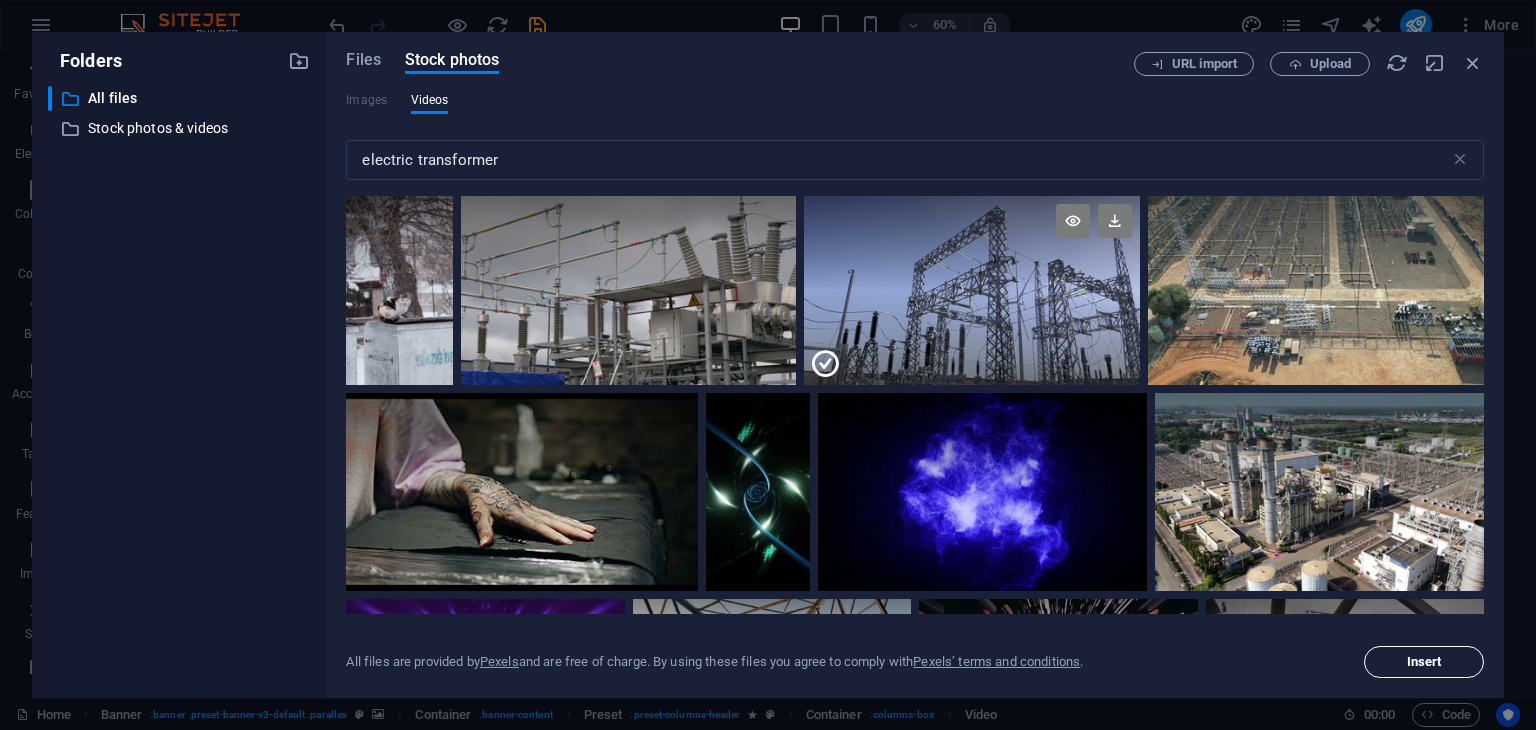 click on "Insert" at bounding box center (1424, 662) 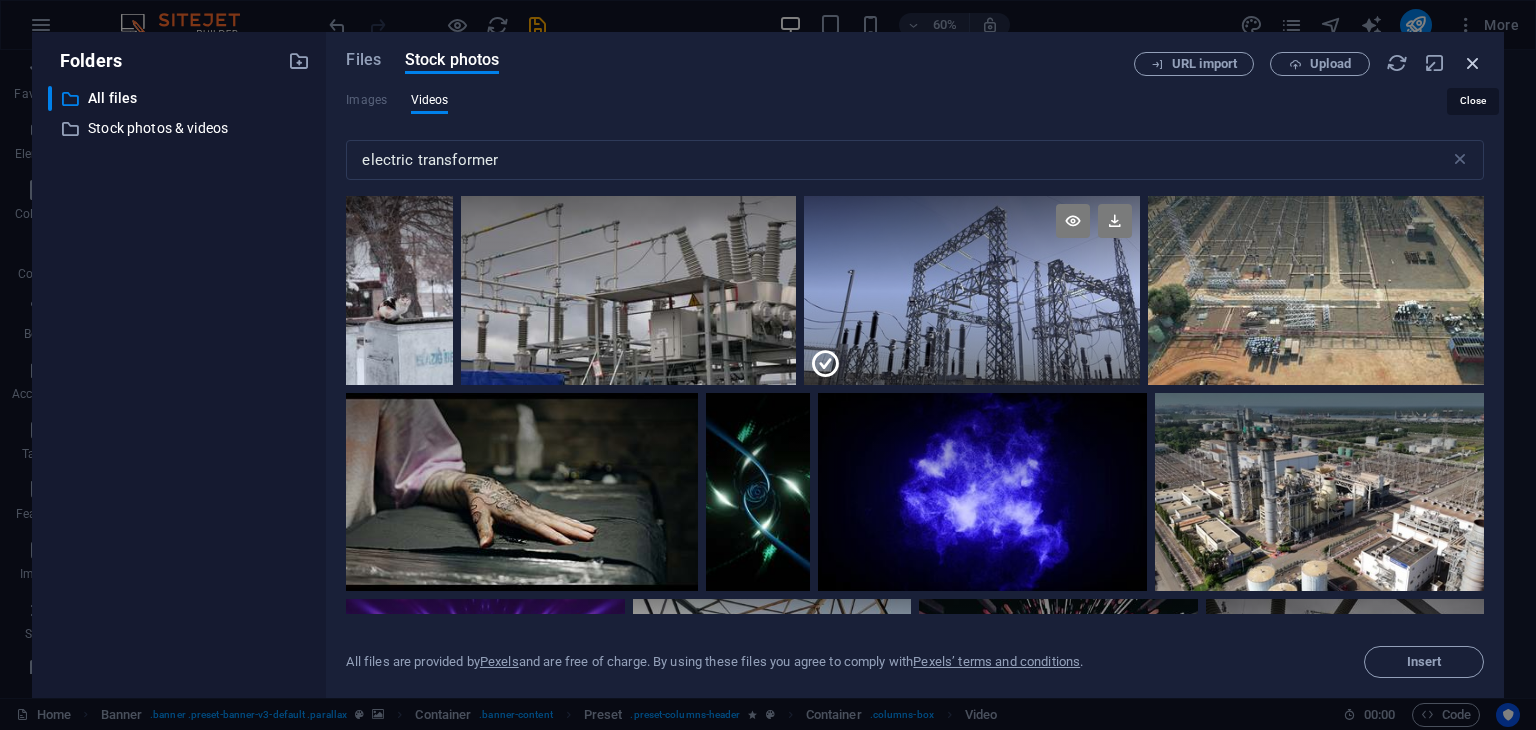 click at bounding box center (1473, 63) 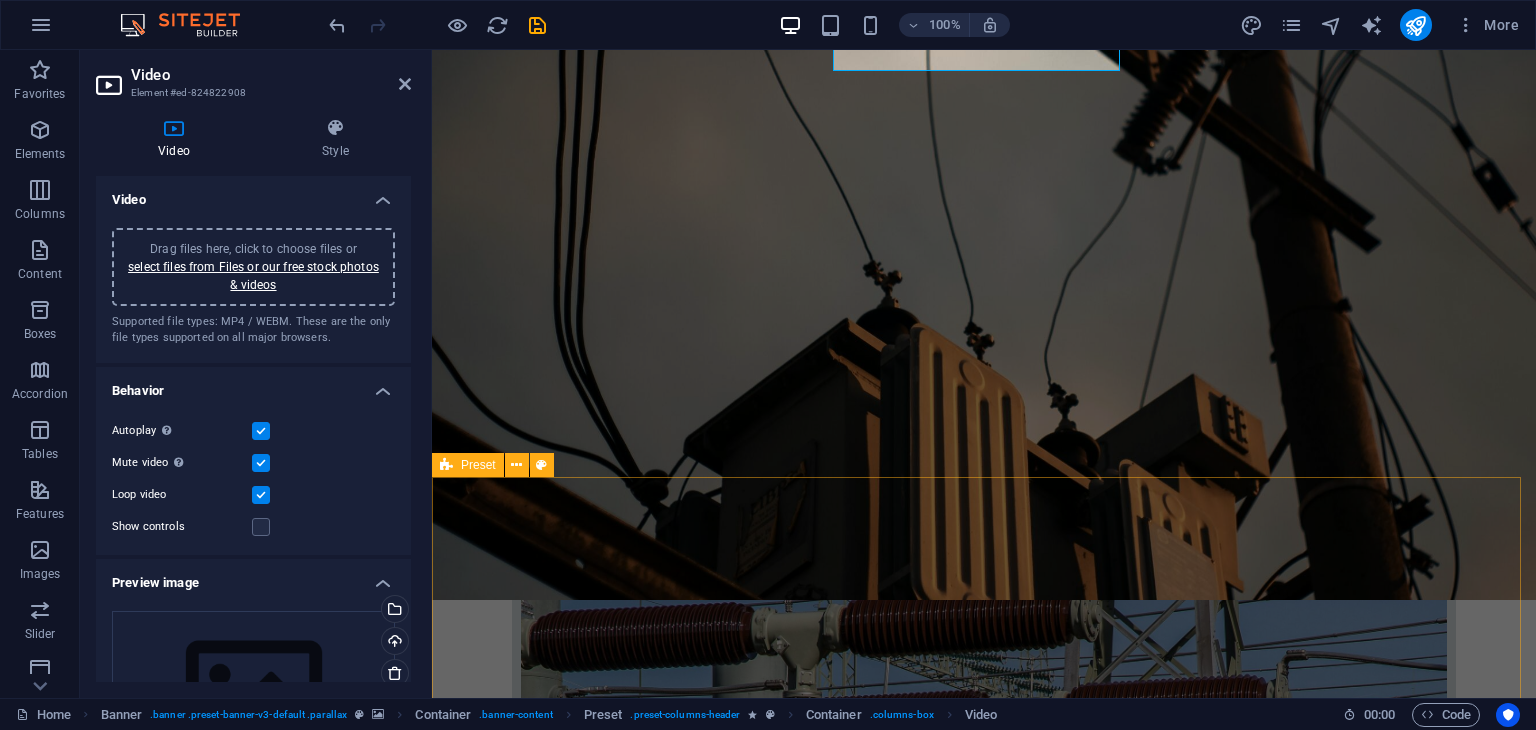scroll, scrollTop: 304, scrollLeft: 0, axis: vertical 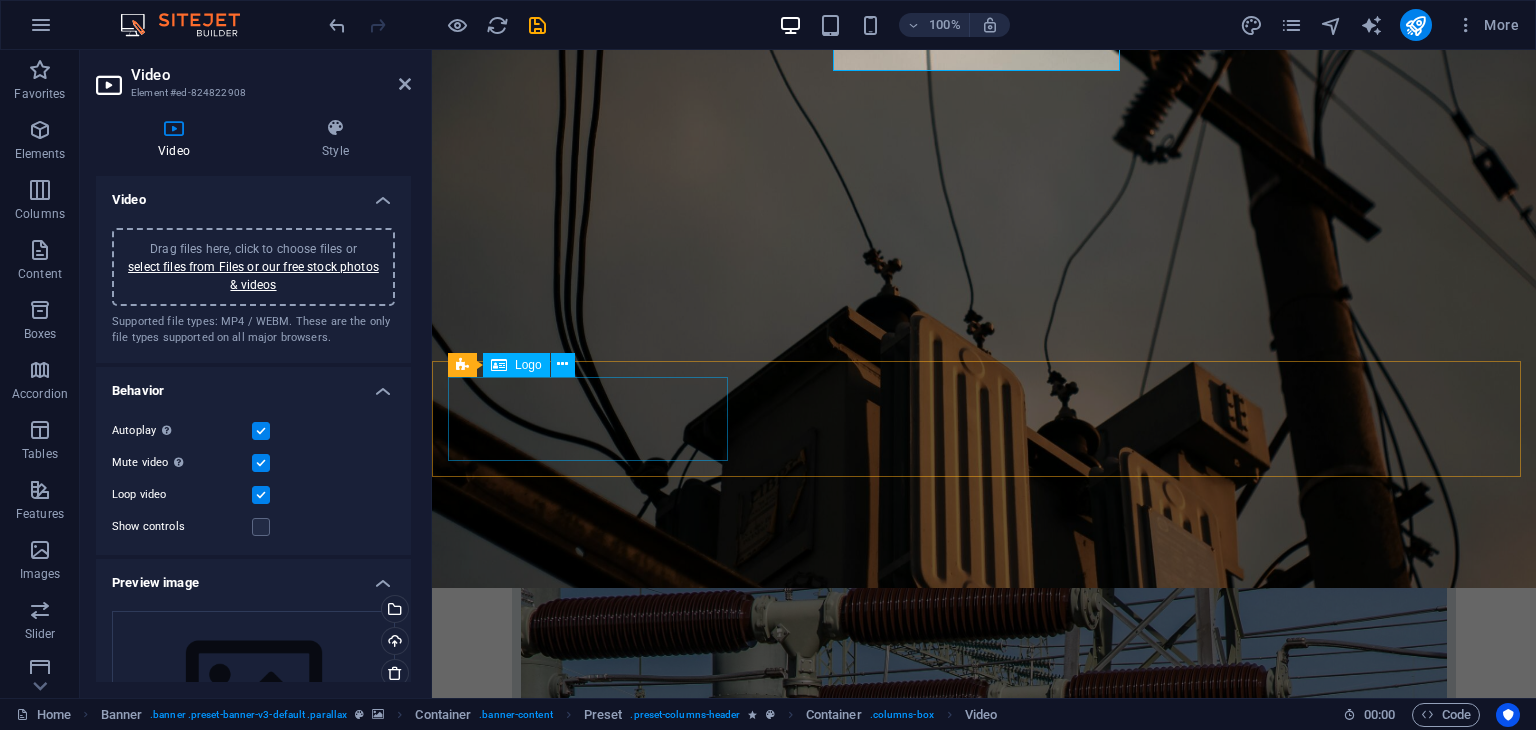 click at bounding box center [984, 2593] 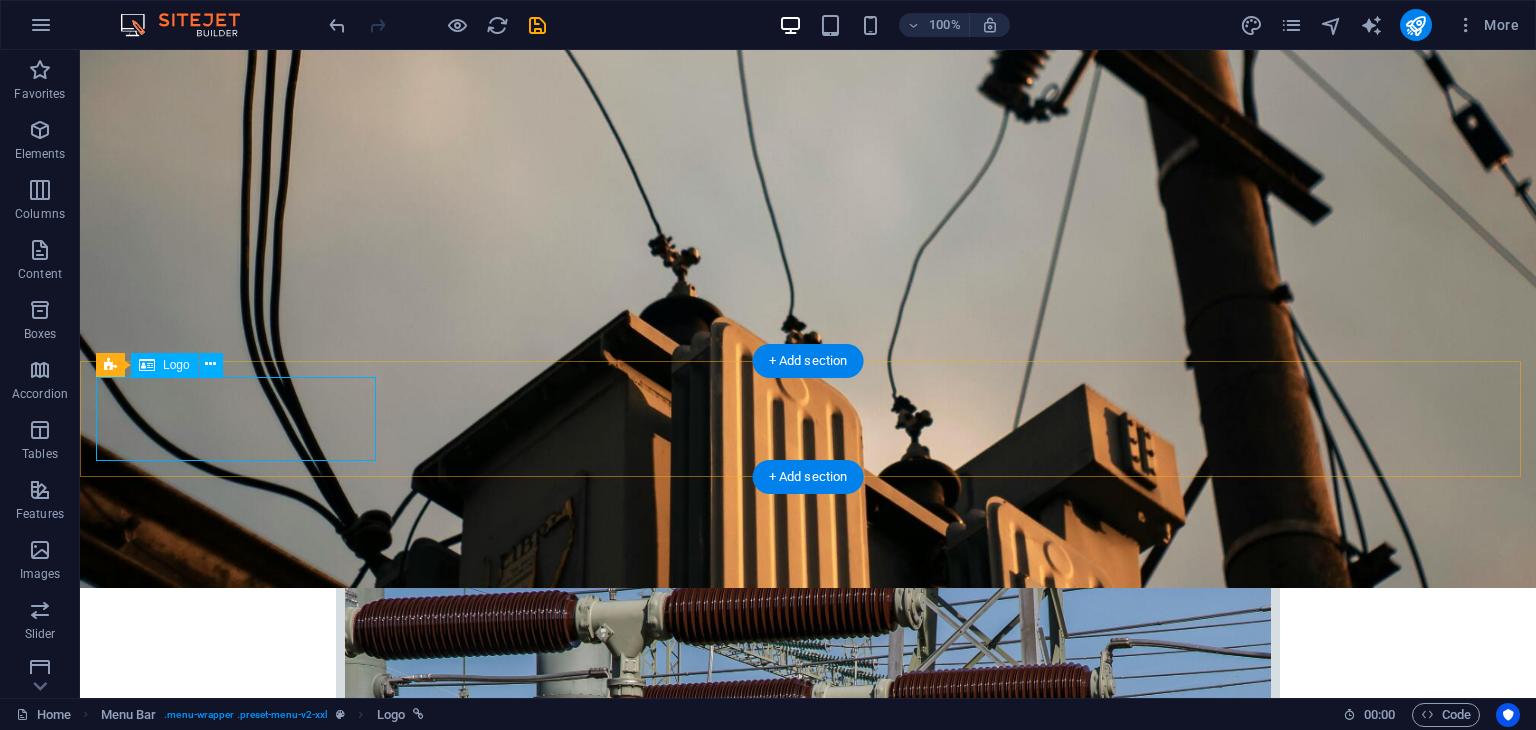 click at bounding box center (808, 2593) 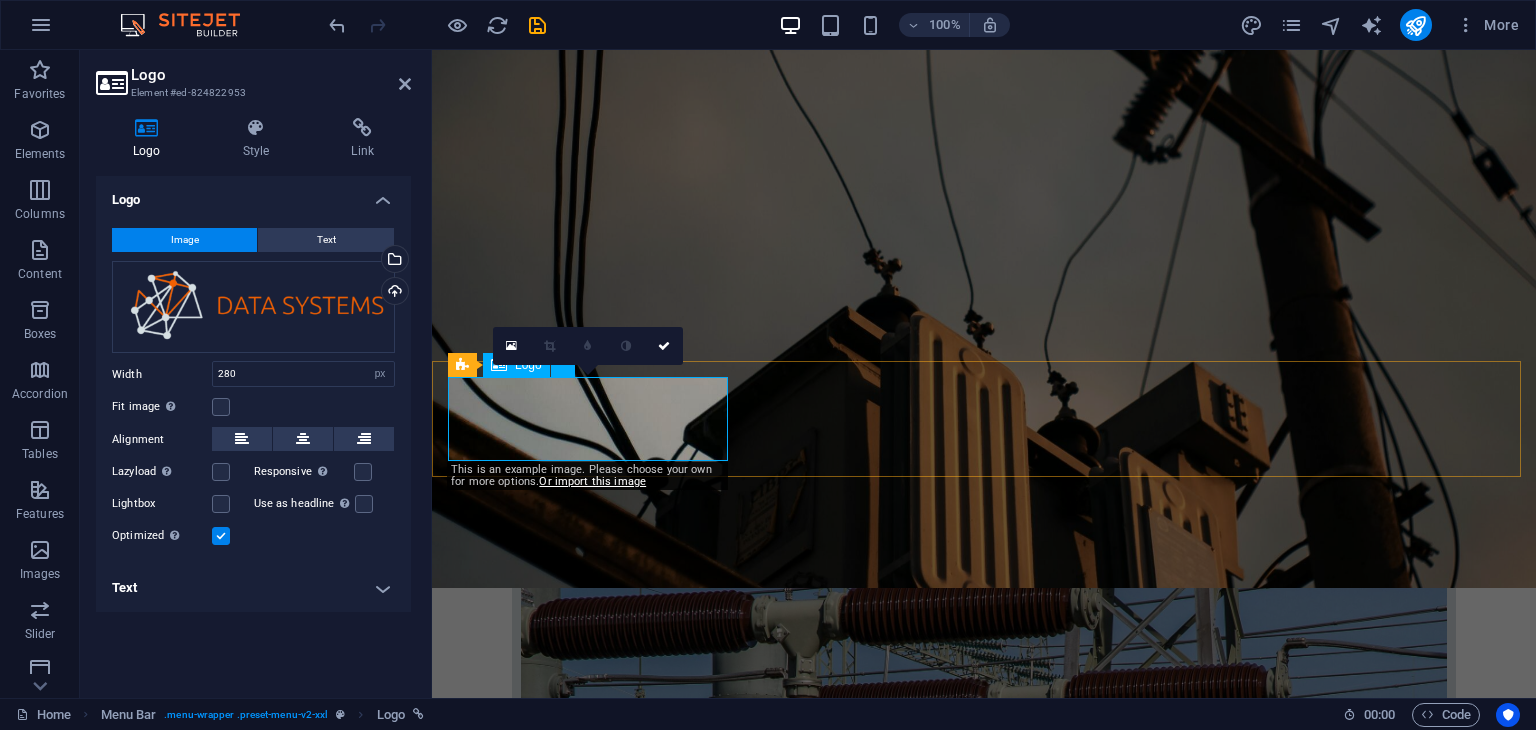 click at bounding box center [984, 2593] 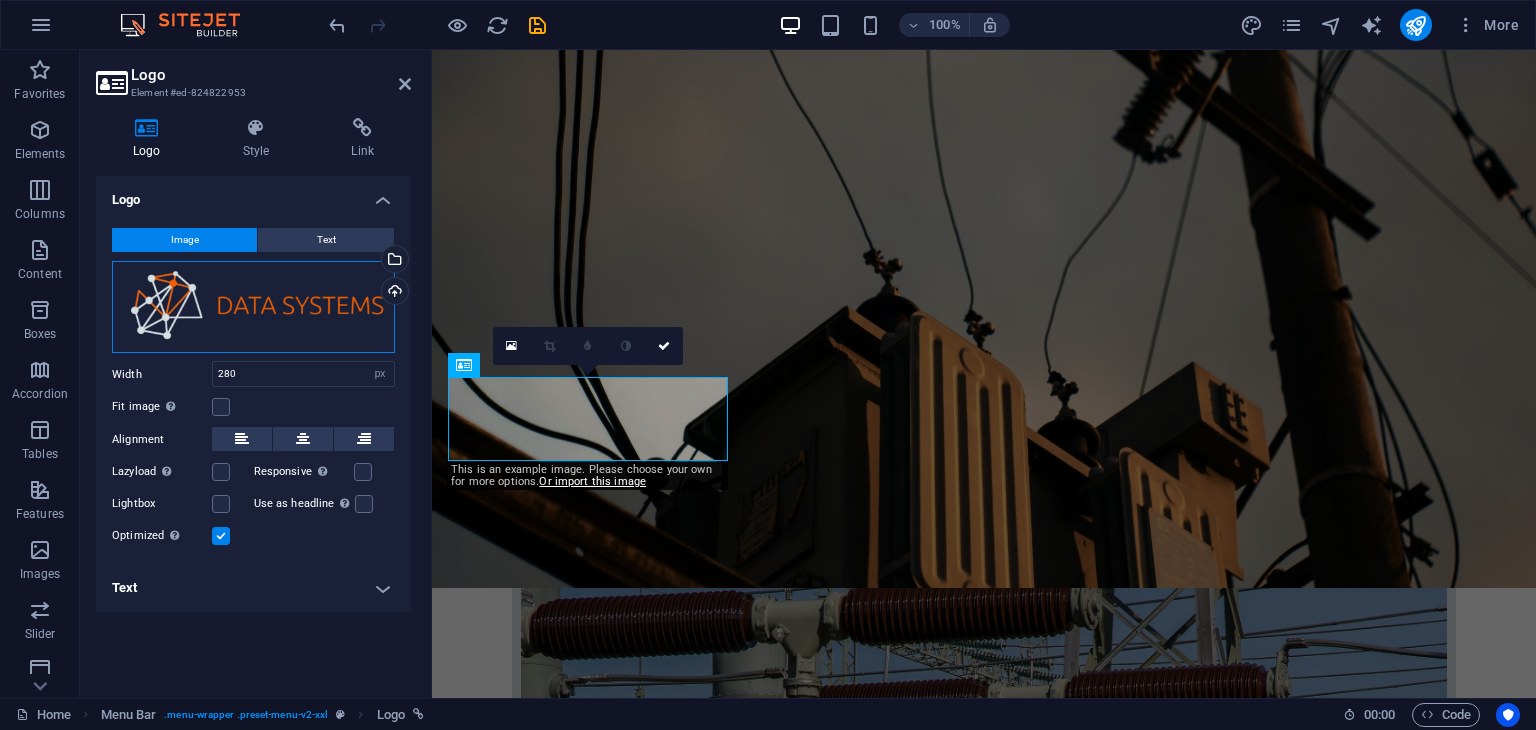 click on "Drag files here, click to choose files or select files from Files or our free stock photos & videos" at bounding box center (253, 307) 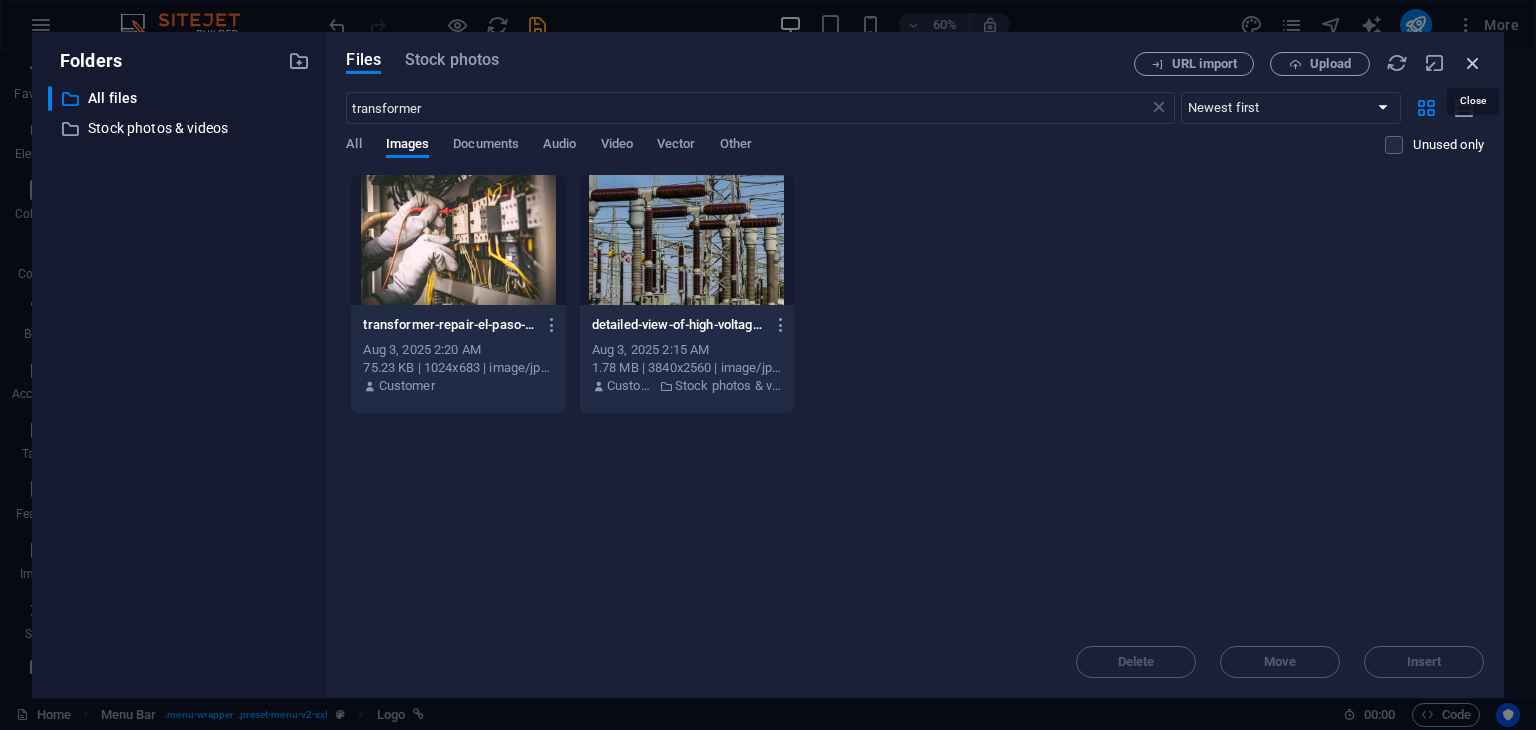 click at bounding box center [1473, 63] 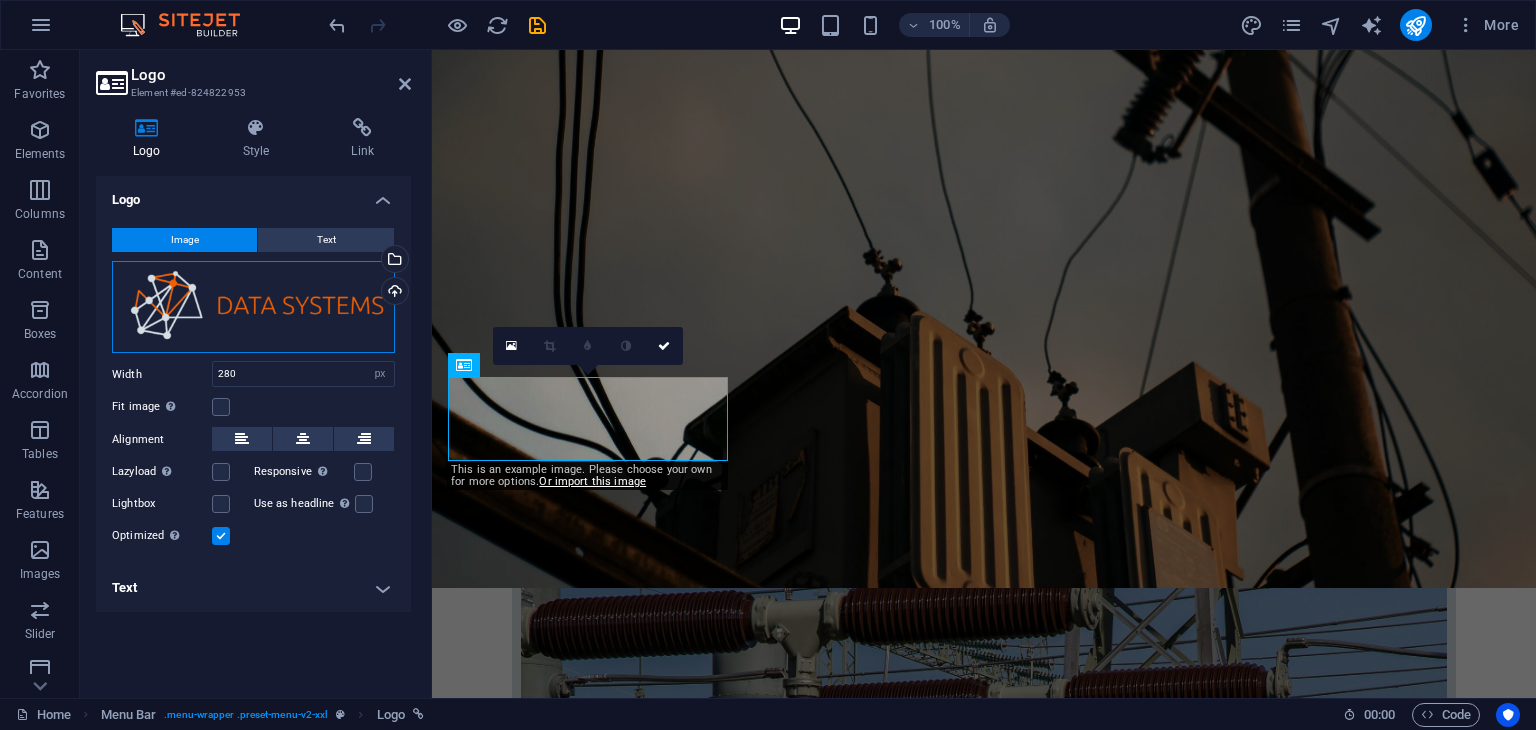 click on "Drag files here, click to choose files or select files from Files or our free stock photos & videos" at bounding box center (253, 307) 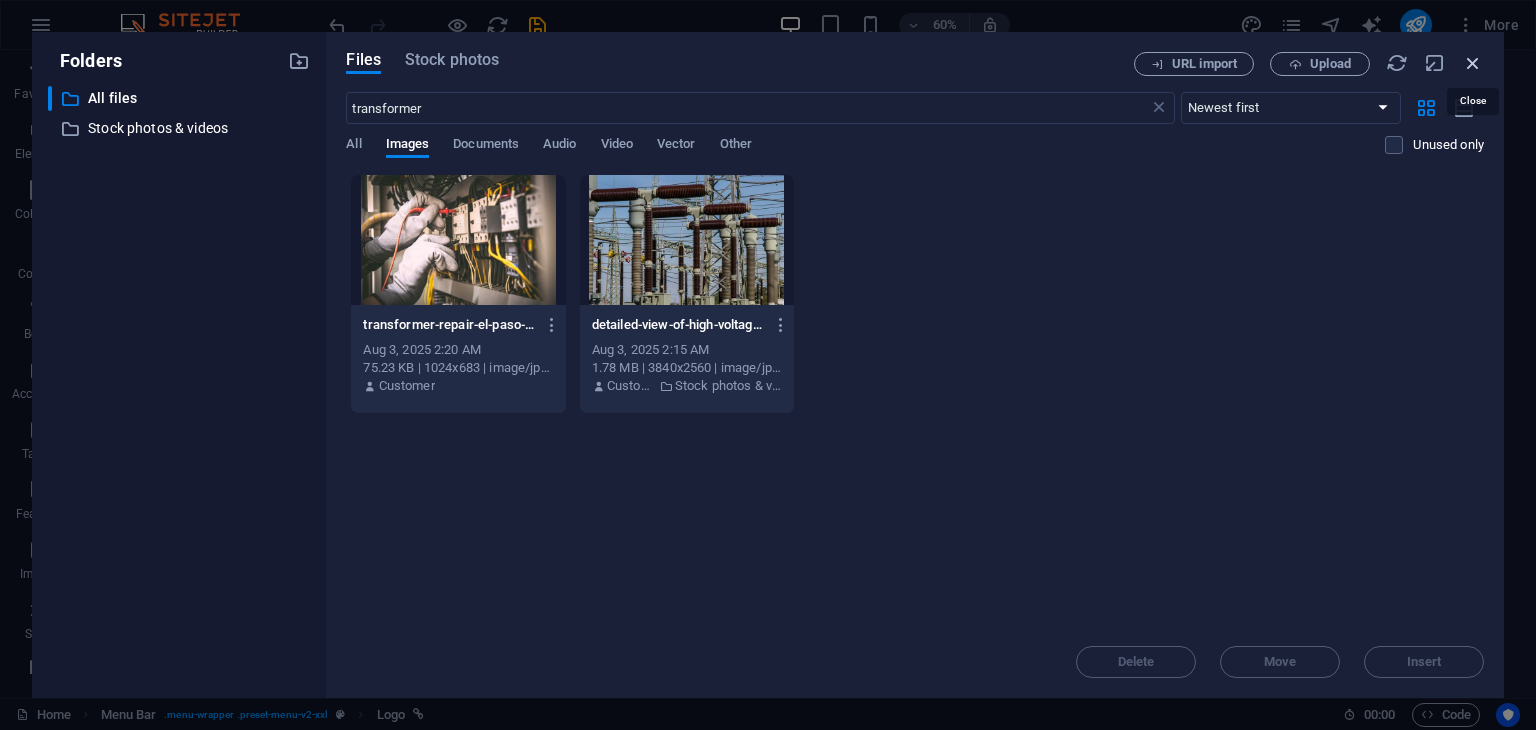 click at bounding box center (1473, 63) 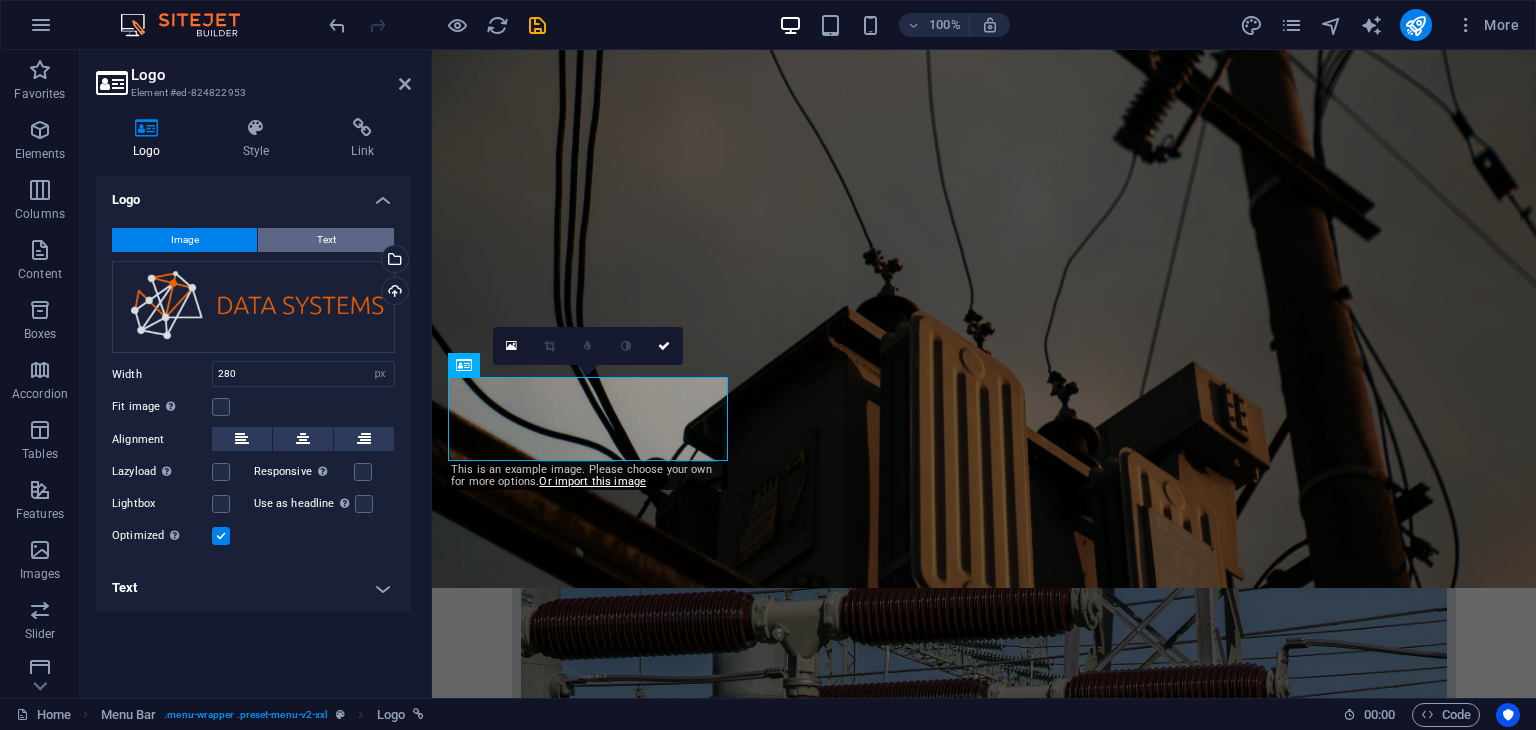 click on "Text" at bounding box center (326, 240) 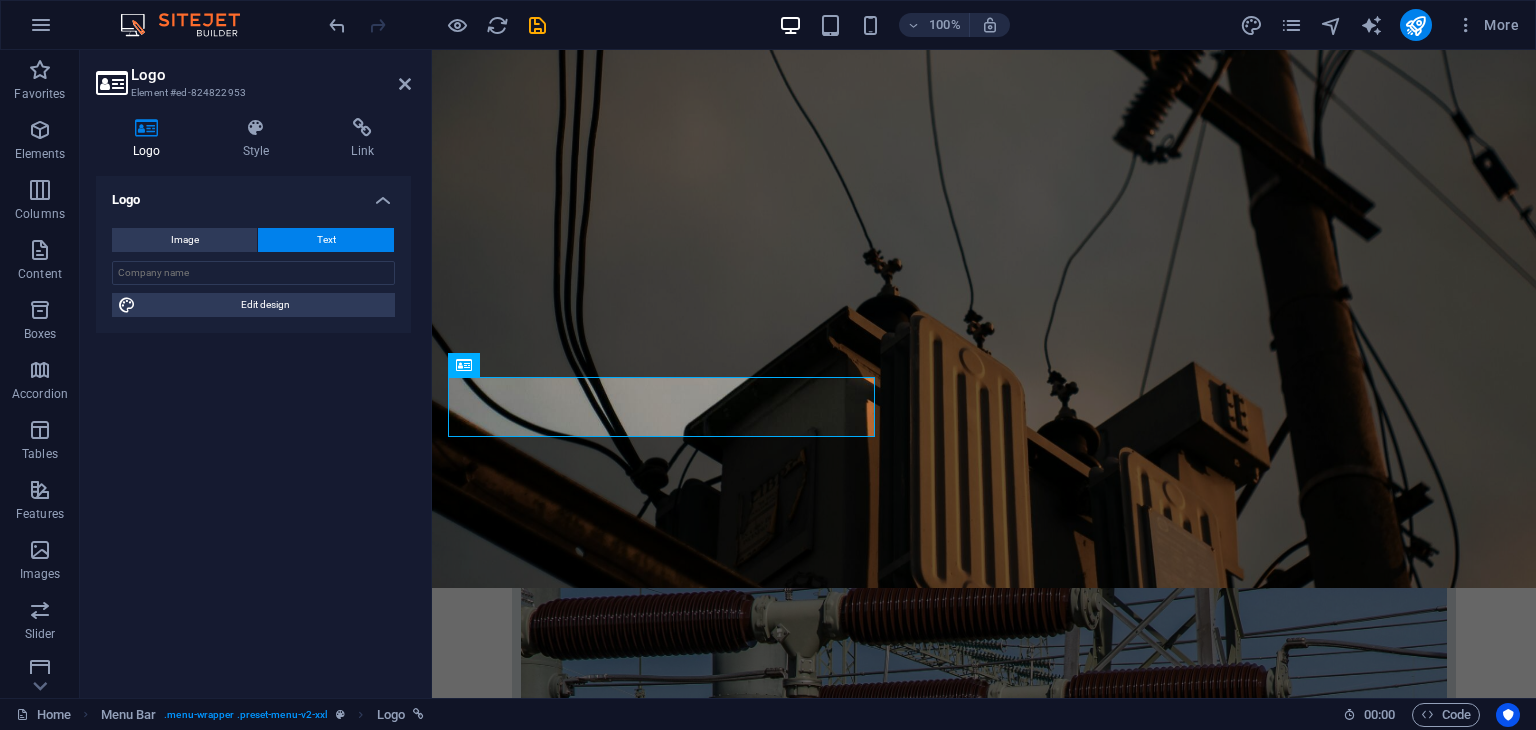 click on "Logo Image Text Drag files here, click to choose files or select files from Files or our free stock photos & videos Select files from the file manager, stock photos, or upload file(s) Upload Width 280 Default auto px rem % em vh vw Fit image Automatically fit image to a fixed width and height Height Default auto px Alignment Lazyload Loading images after the page loads improves page speed. Responsive Automatically load retina image and smartphone optimized sizes. Lightbox Use as headline The image will be wrapped in an H1 headline tag. Useful for giving alternative text the weight of an H1 headline, e.g. for the logo. Leave unchecked if uncertain. Optimized Images are compressed to improve page speed. Position Direction Custom X offset 50 px rem % vh vw Y offset 50 px rem % vh vw Edit design Text Float No float Image left Image right Determine how text should behave around the image. Text Alternative text Image caption Paragraph Format Normal Heading 1 Heading 2 Heading 3 Heading 4 Heading 5 Heading 6 Code 8" at bounding box center [253, 429] 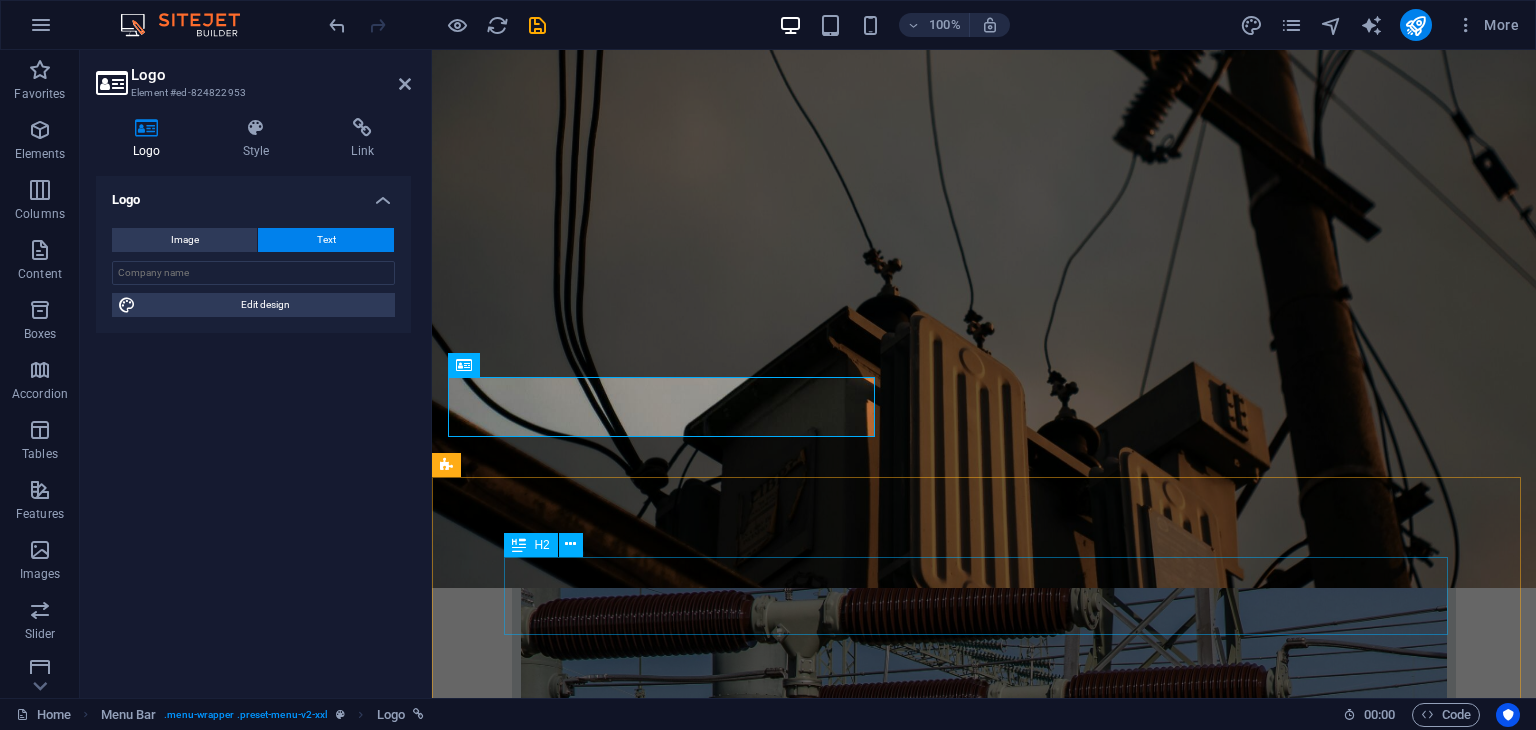 click on "About us" at bounding box center (984, 2762) 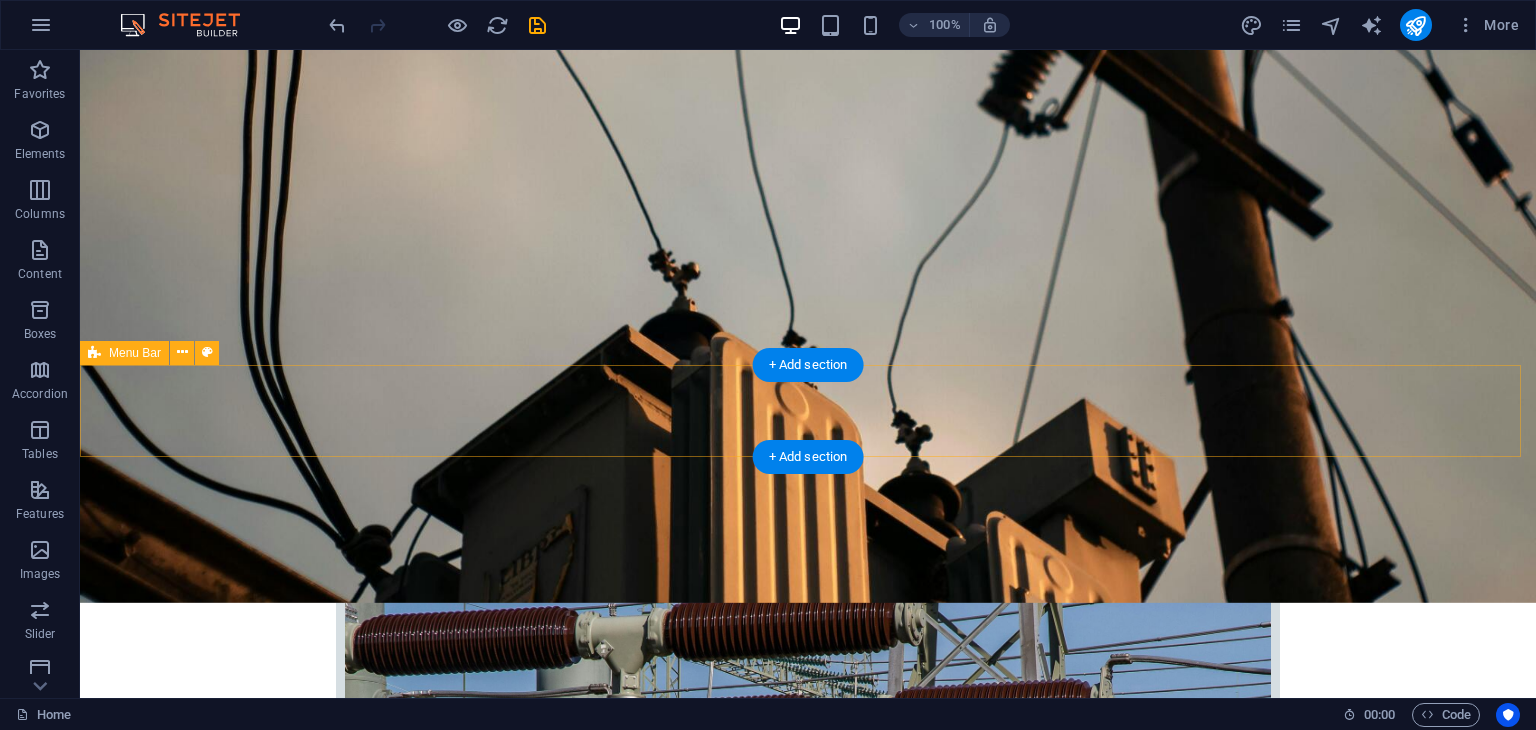 scroll, scrollTop: 303, scrollLeft: 0, axis: vertical 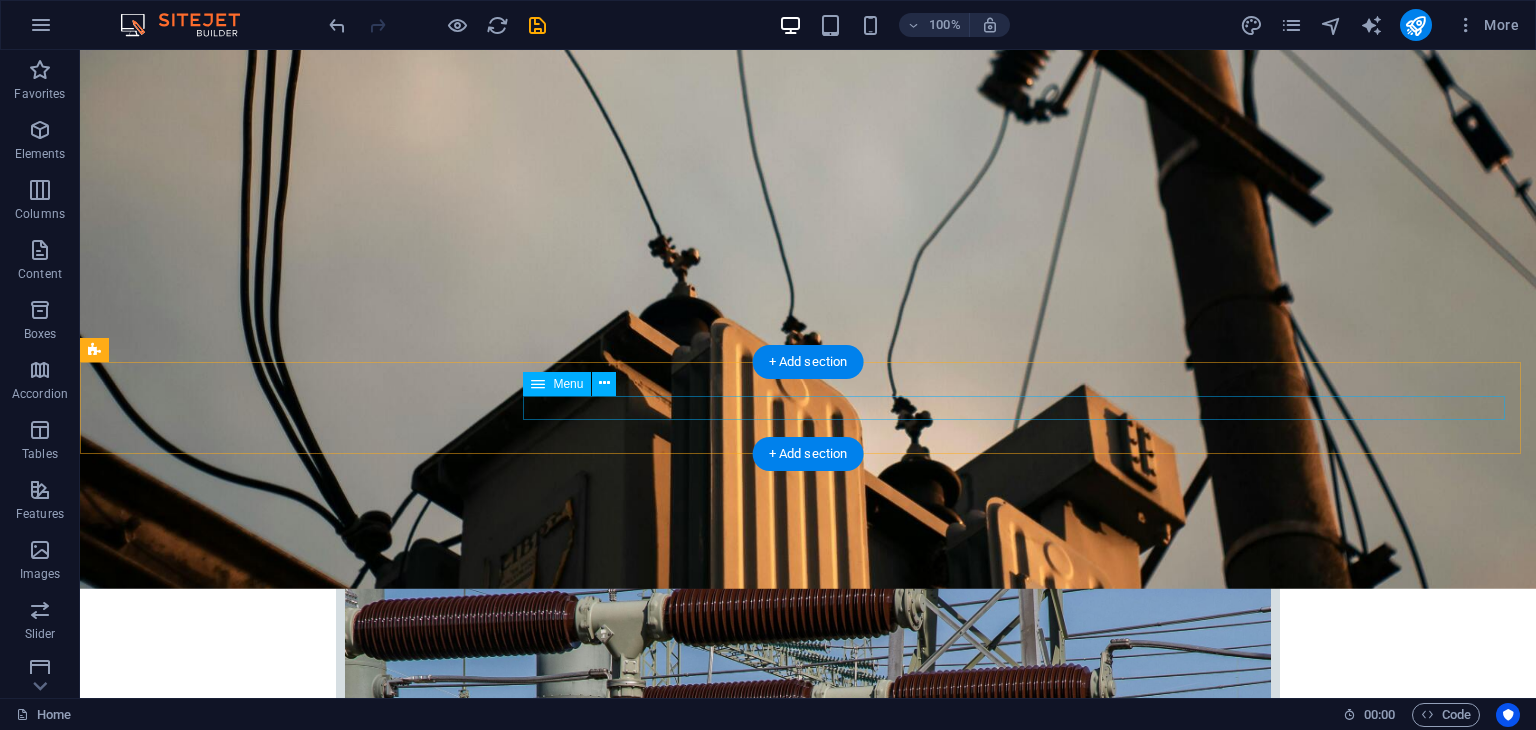 click on "Home Company IT Support Jobs & Career Contact" at bounding box center (808, 2624) 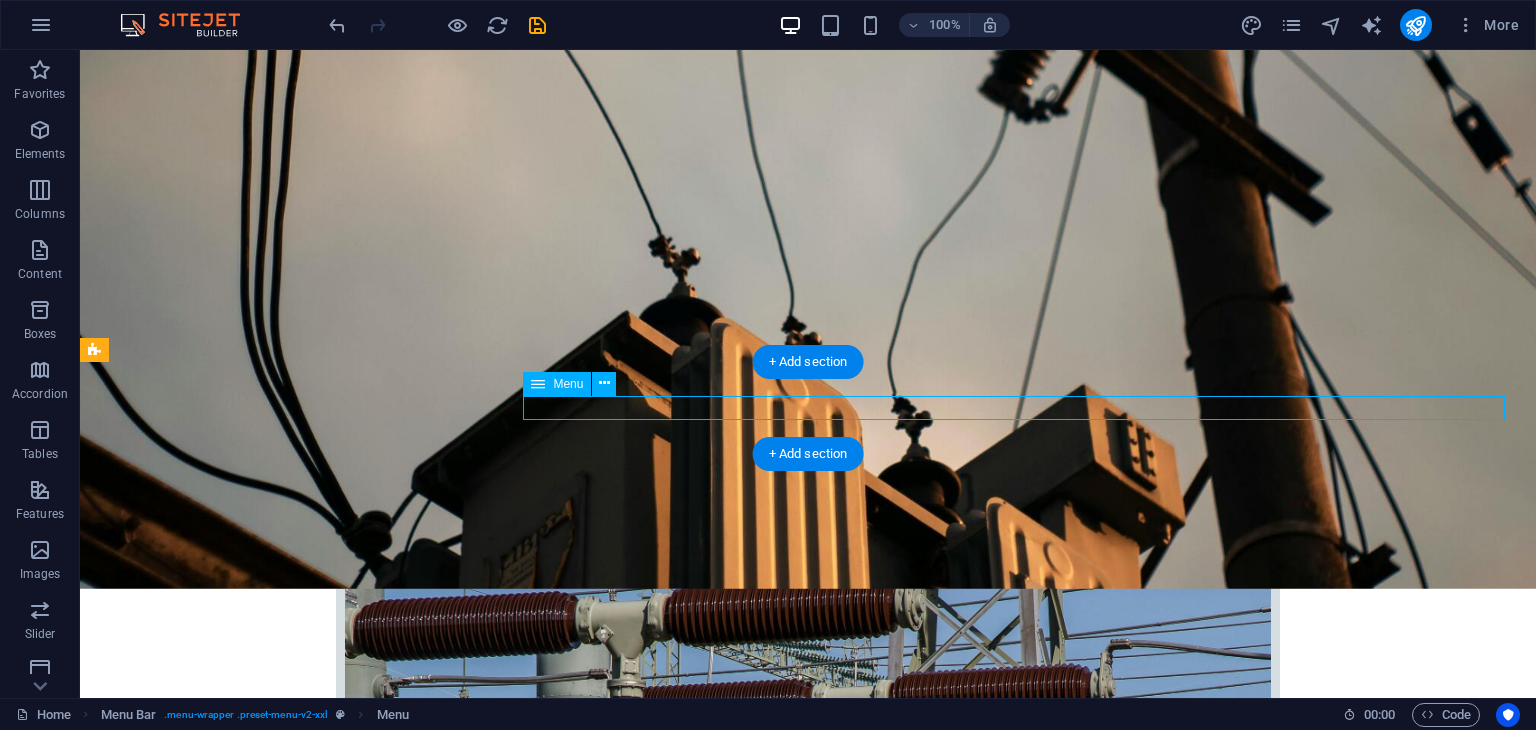 click on "Home Company IT Support Jobs & Career Contact" at bounding box center (808, 2624) 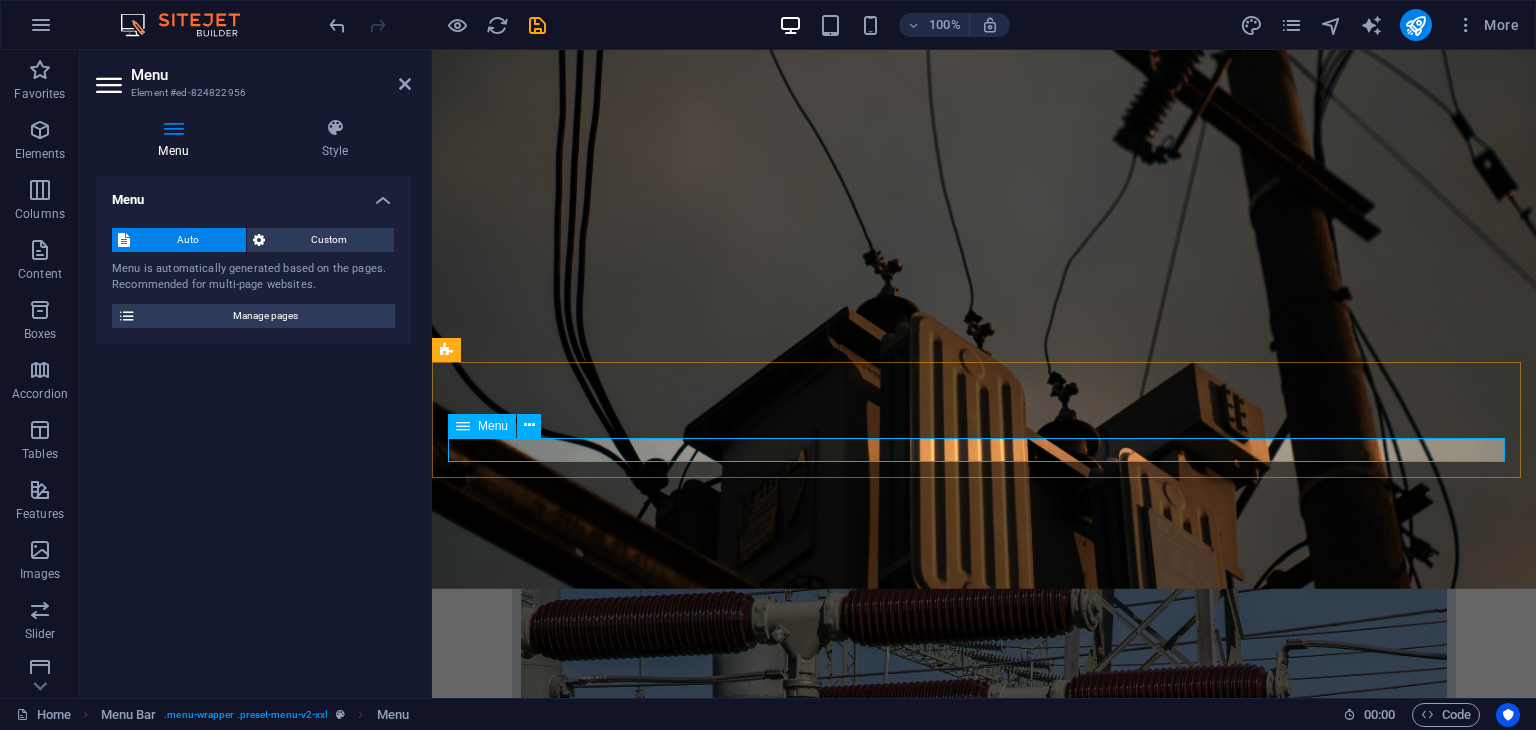 click on "Home Company IT Support Jobs & Career Contact" at bounding box center (984, 2624) 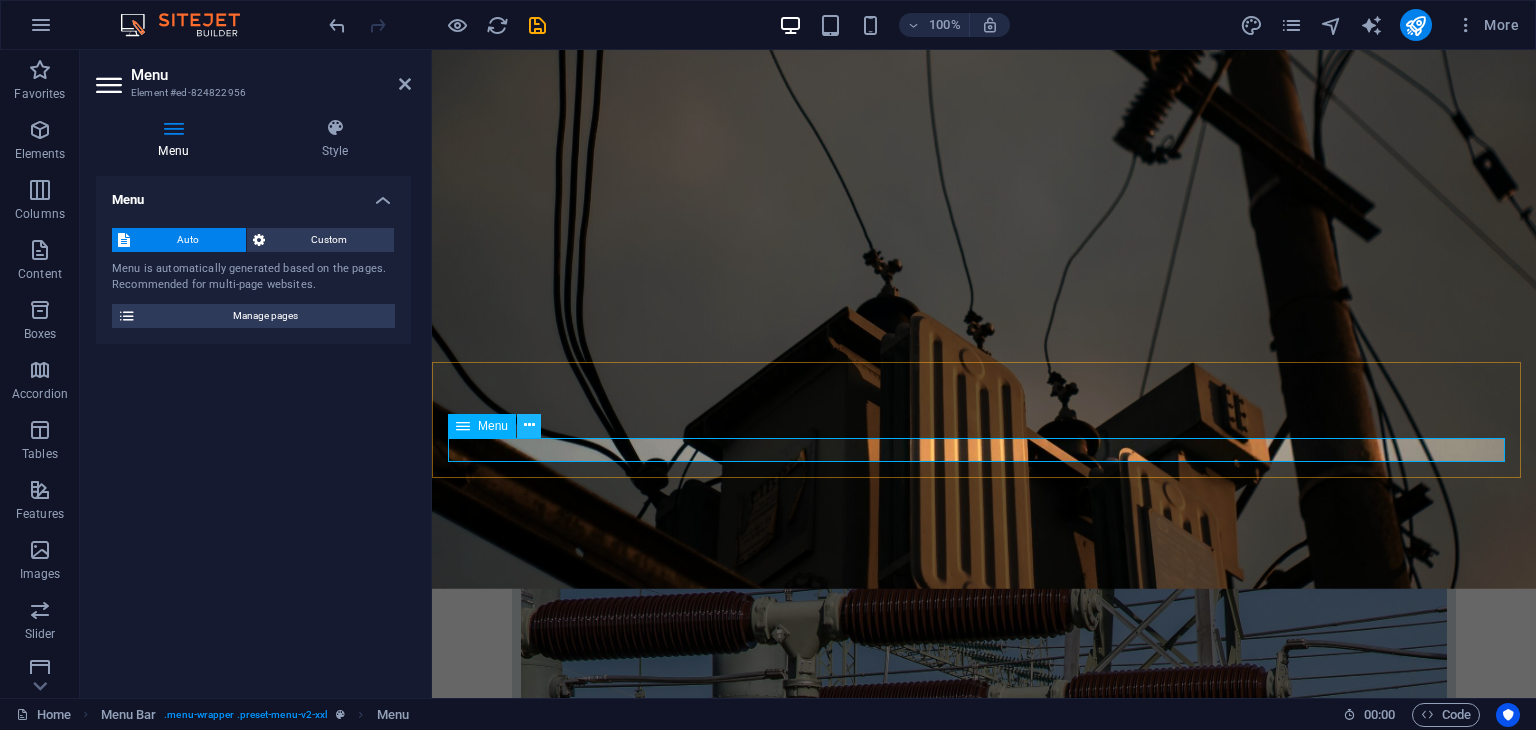 click at bounding box center [529, 425] 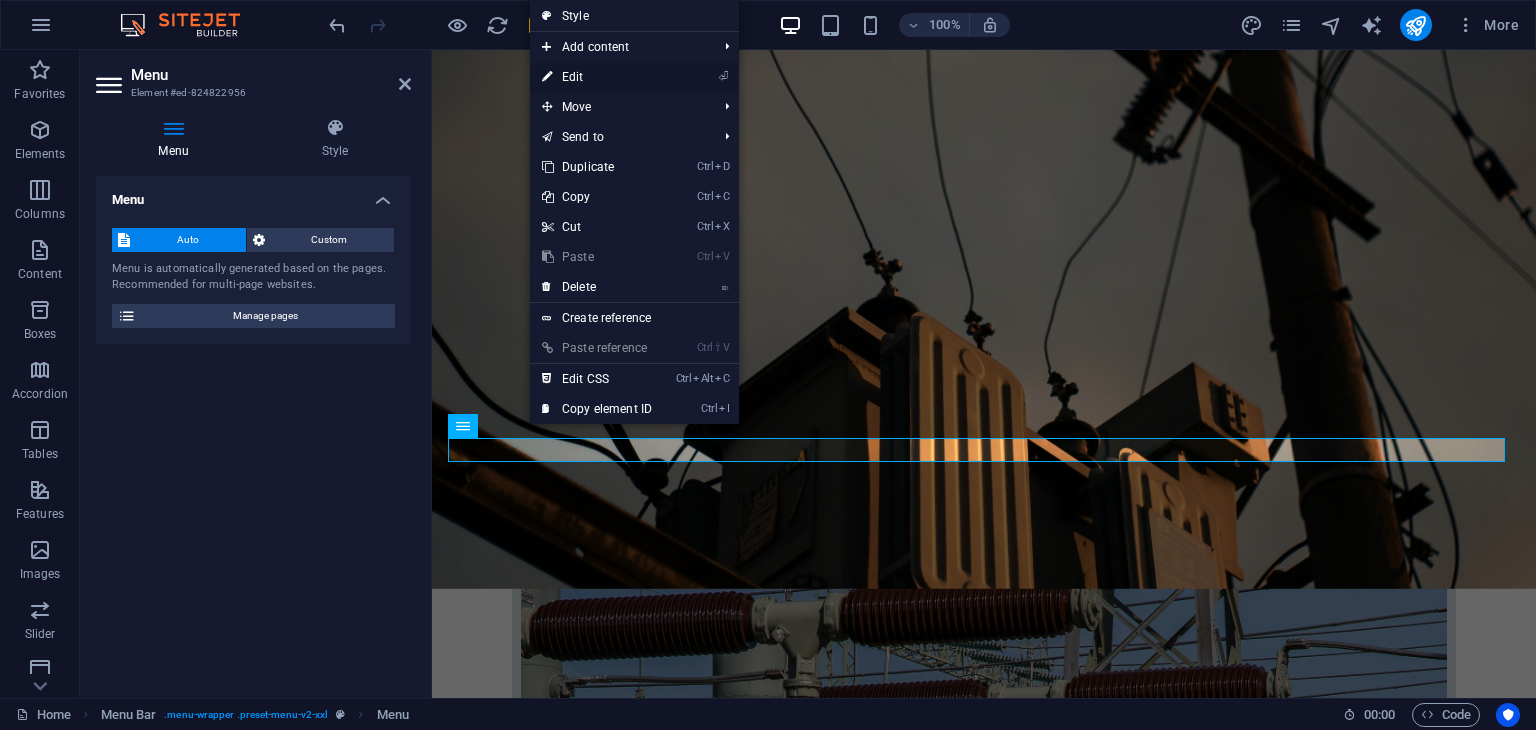 click on "⏎  Edit" at bounding box center (597, 77) 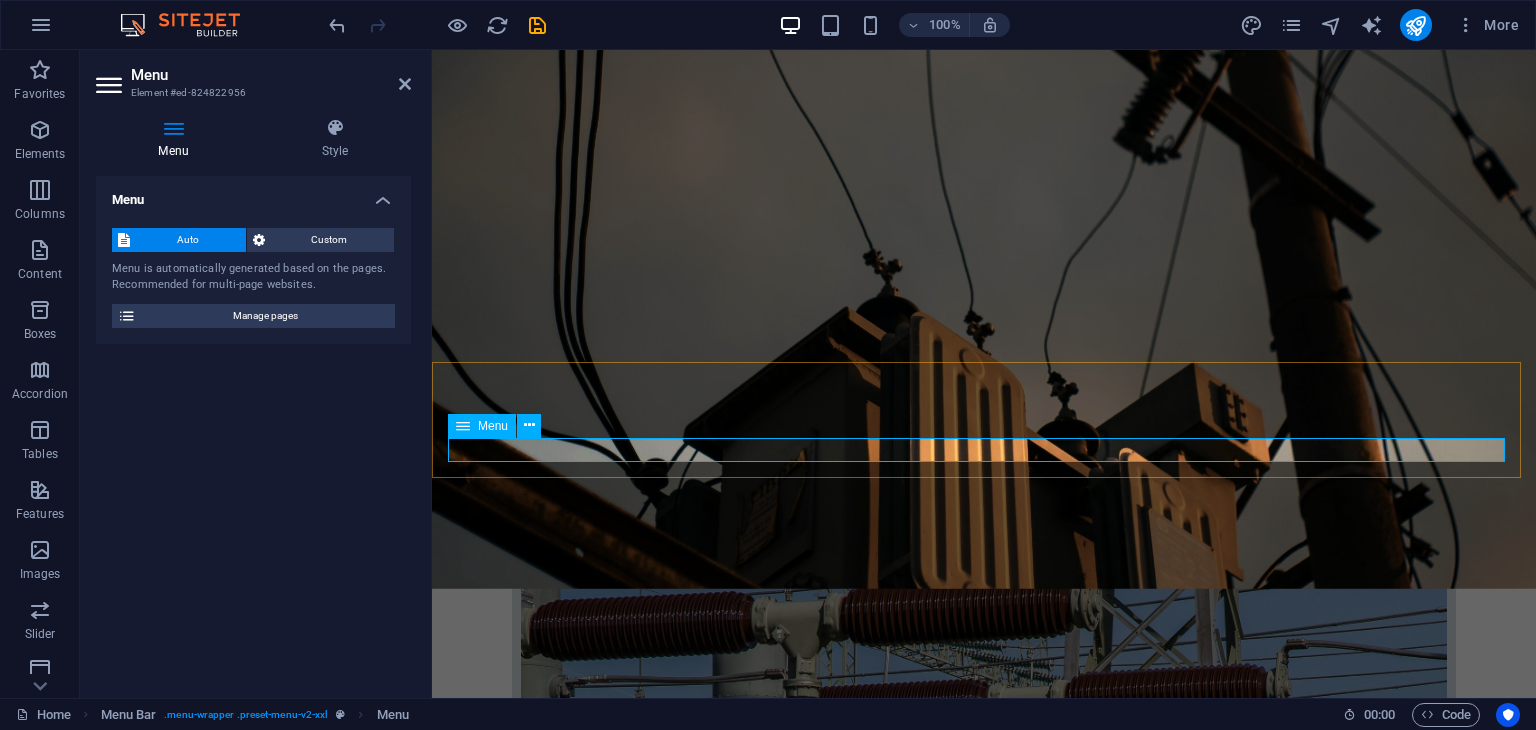 click on "Home Company IT Support Jobs & Career Contact" at bounding box center [984, 2624] 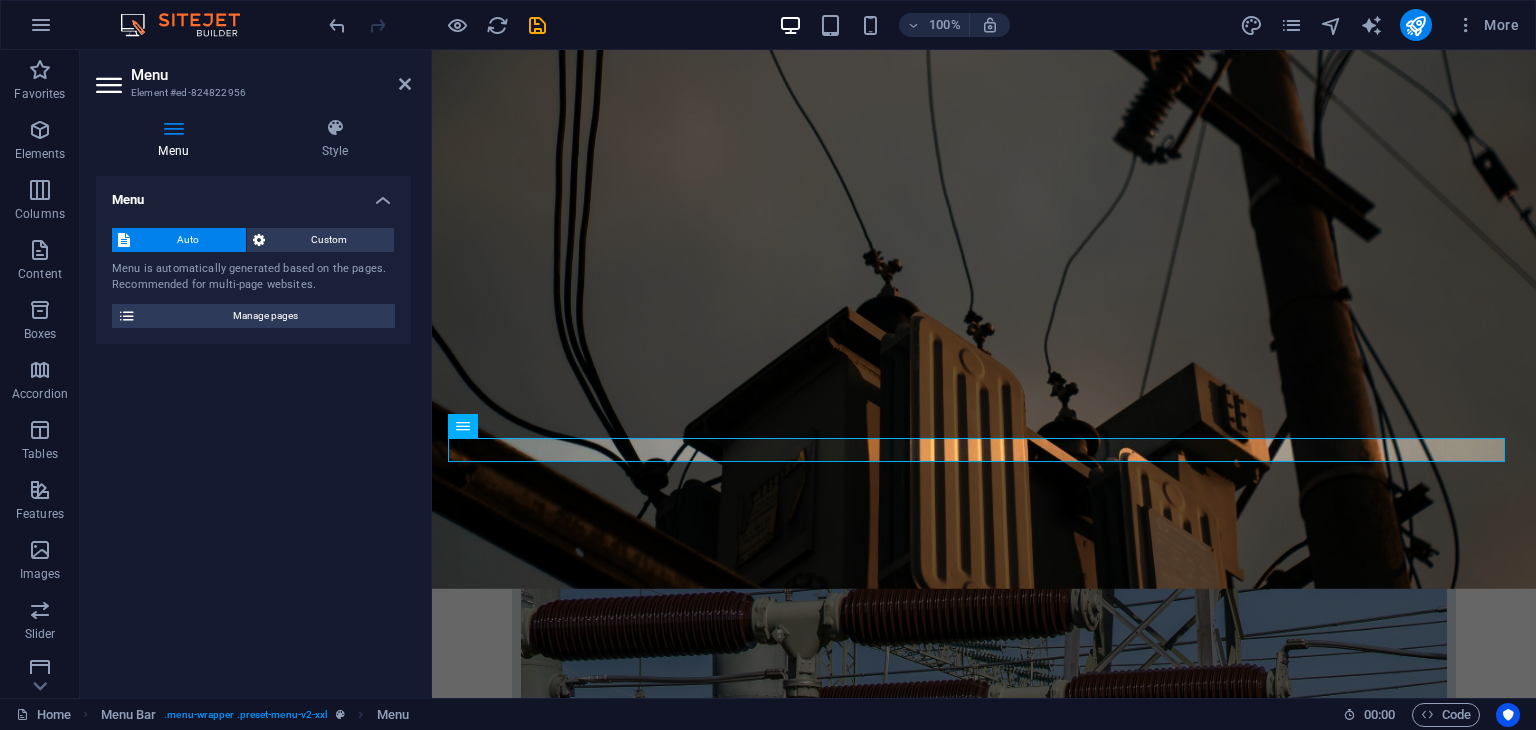click at bounding box center (173, 128) 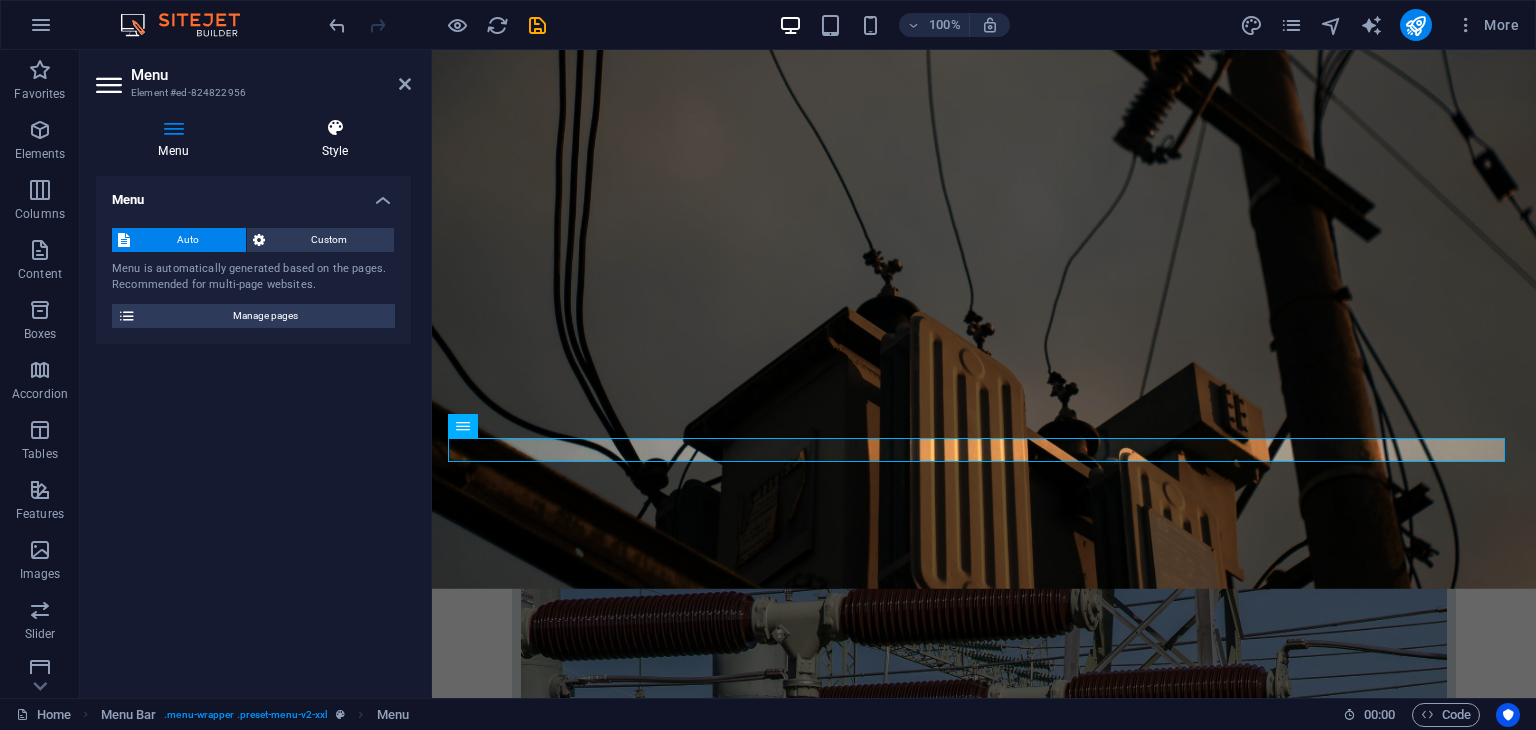 click at bounding box center [335, 128] 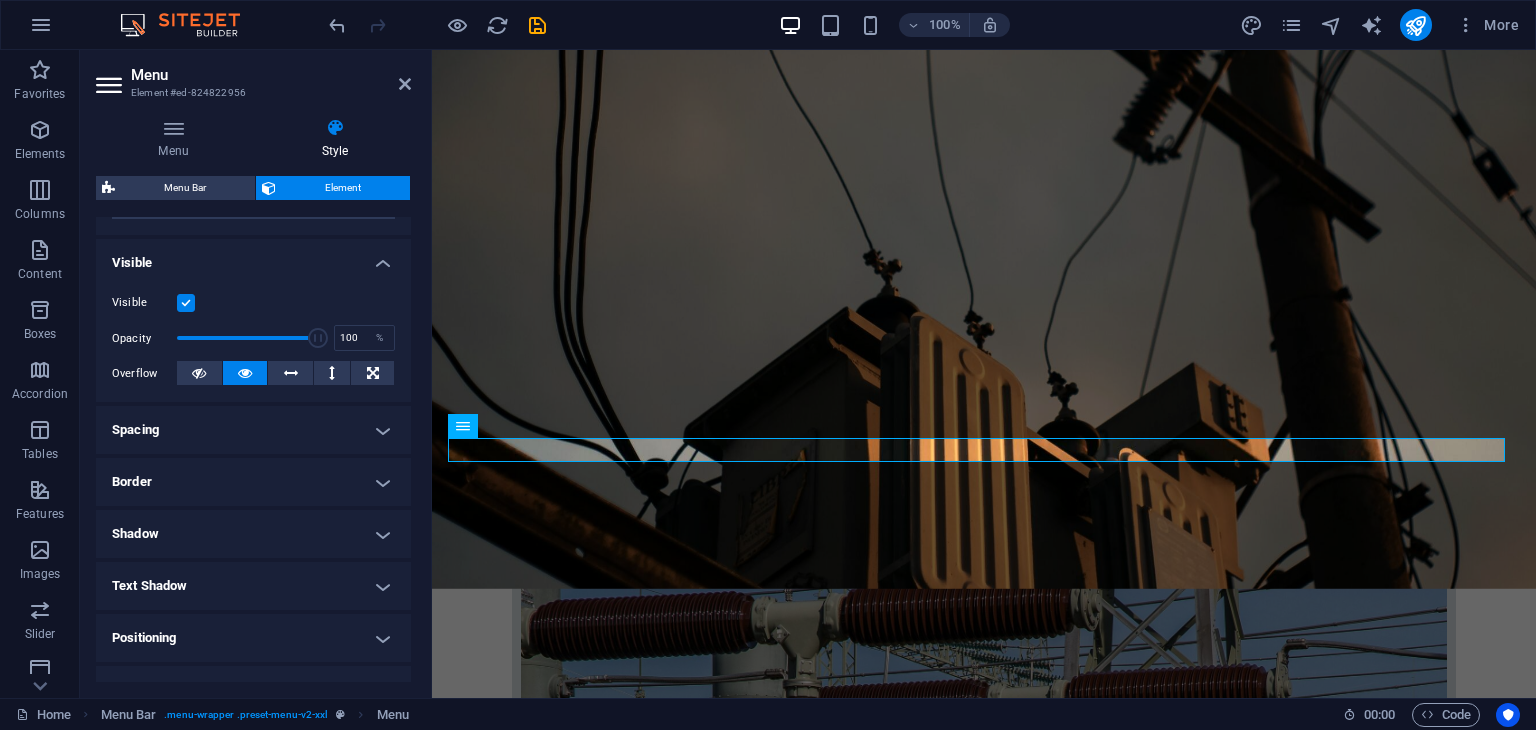 scroll, scrollTop: 187, scrollLeft: 0, axis: vertical 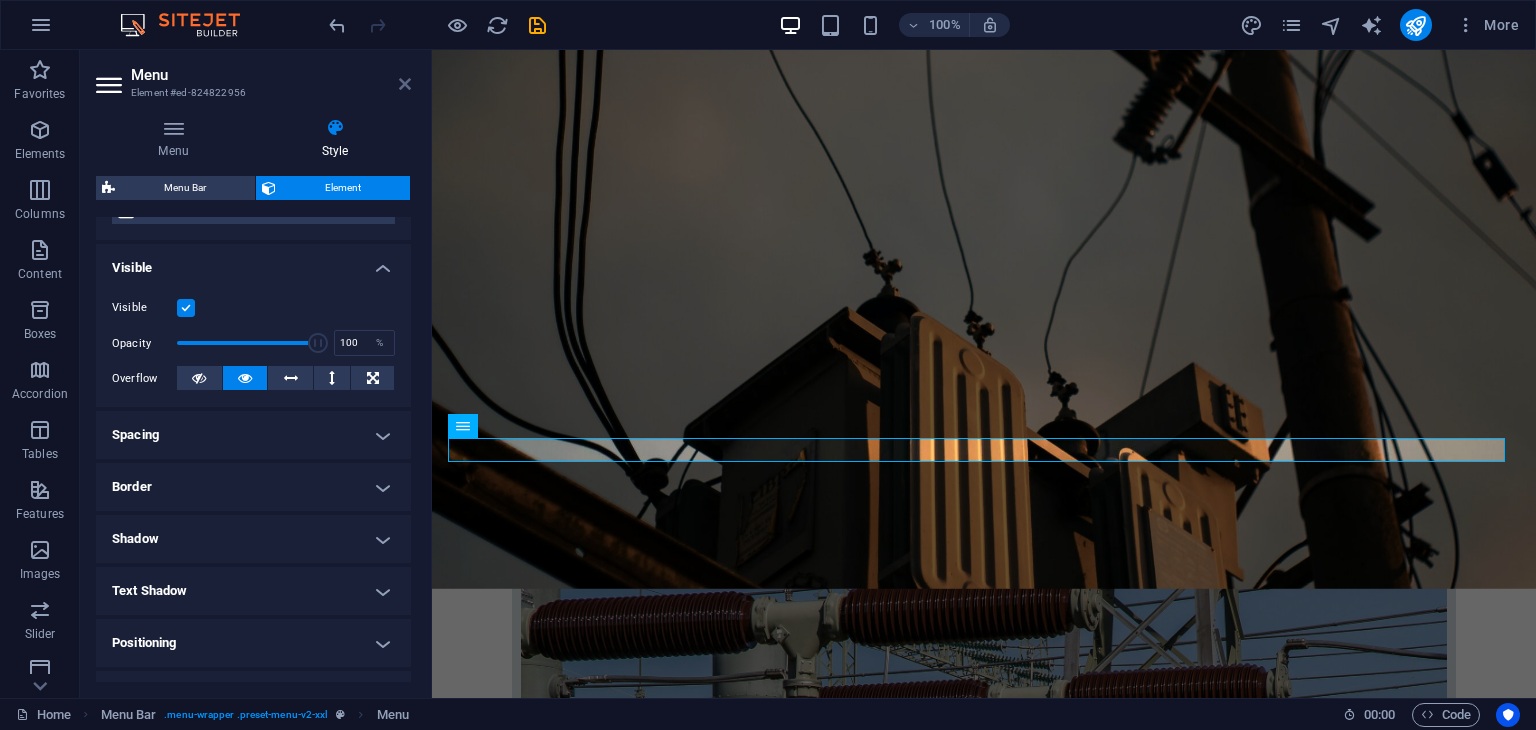 click at bounding box center [405, 84] 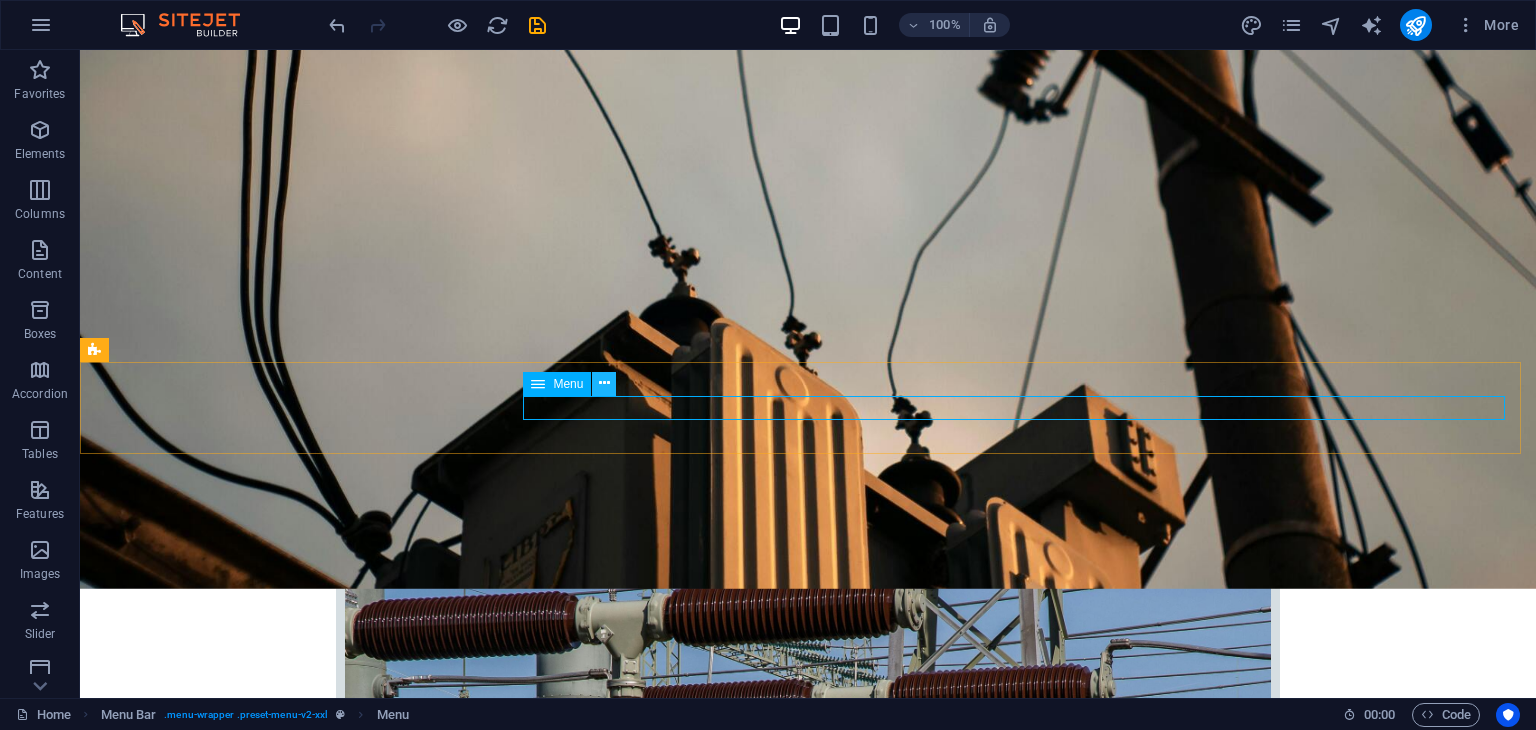 click at bounding box center [604, 383] 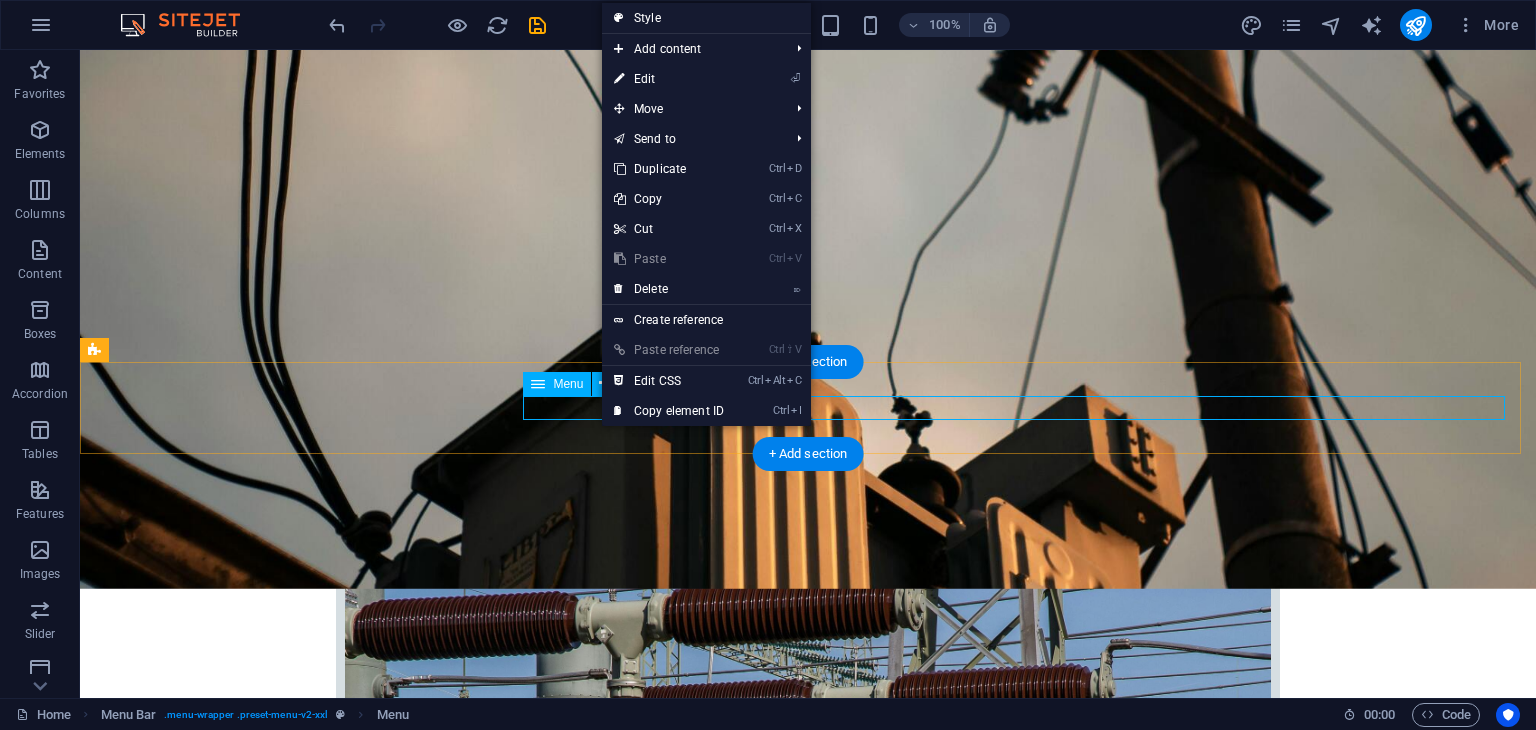 click on "Home Company IT Support Jobs & Career Contact" at bounding box center [808, 2624] 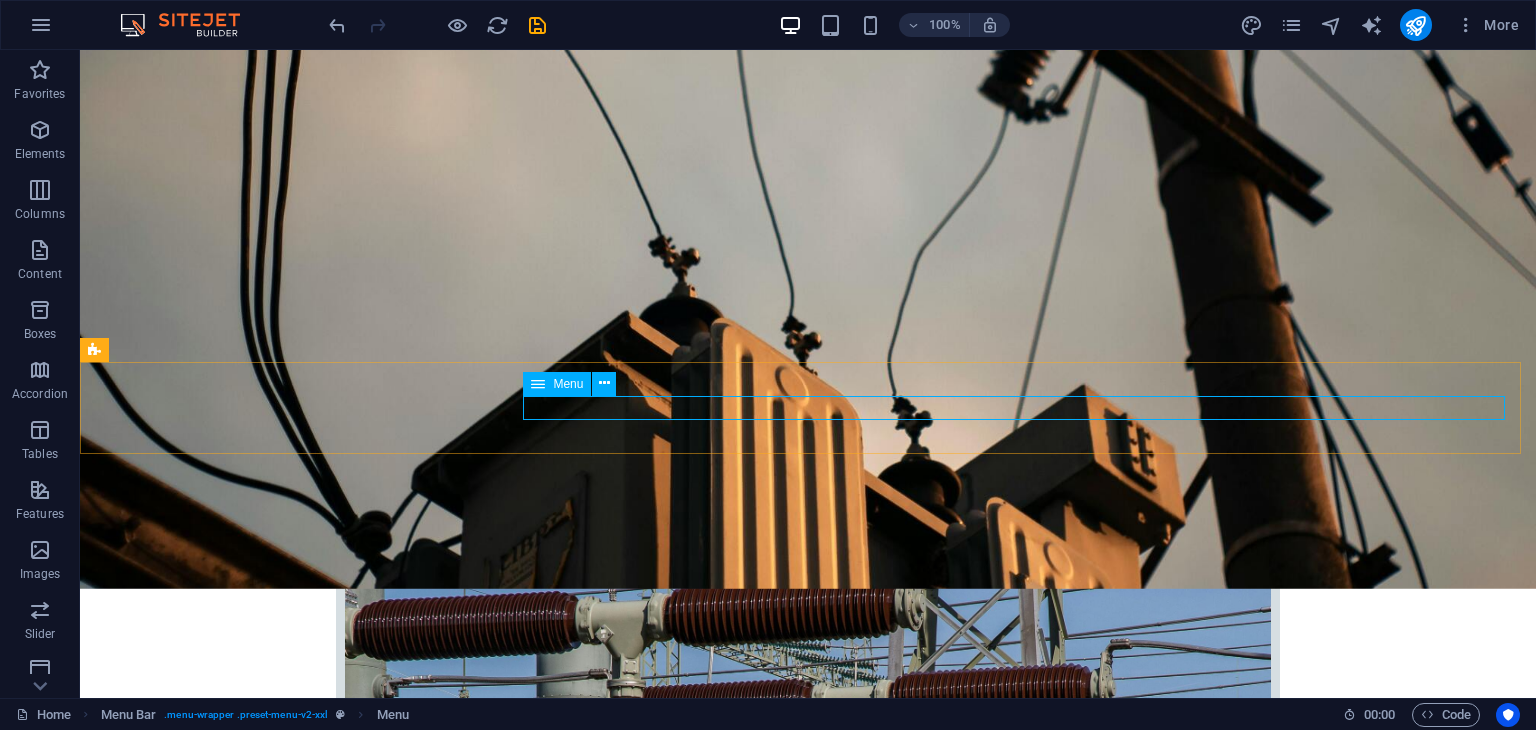 click at bounding box center (538, 384) 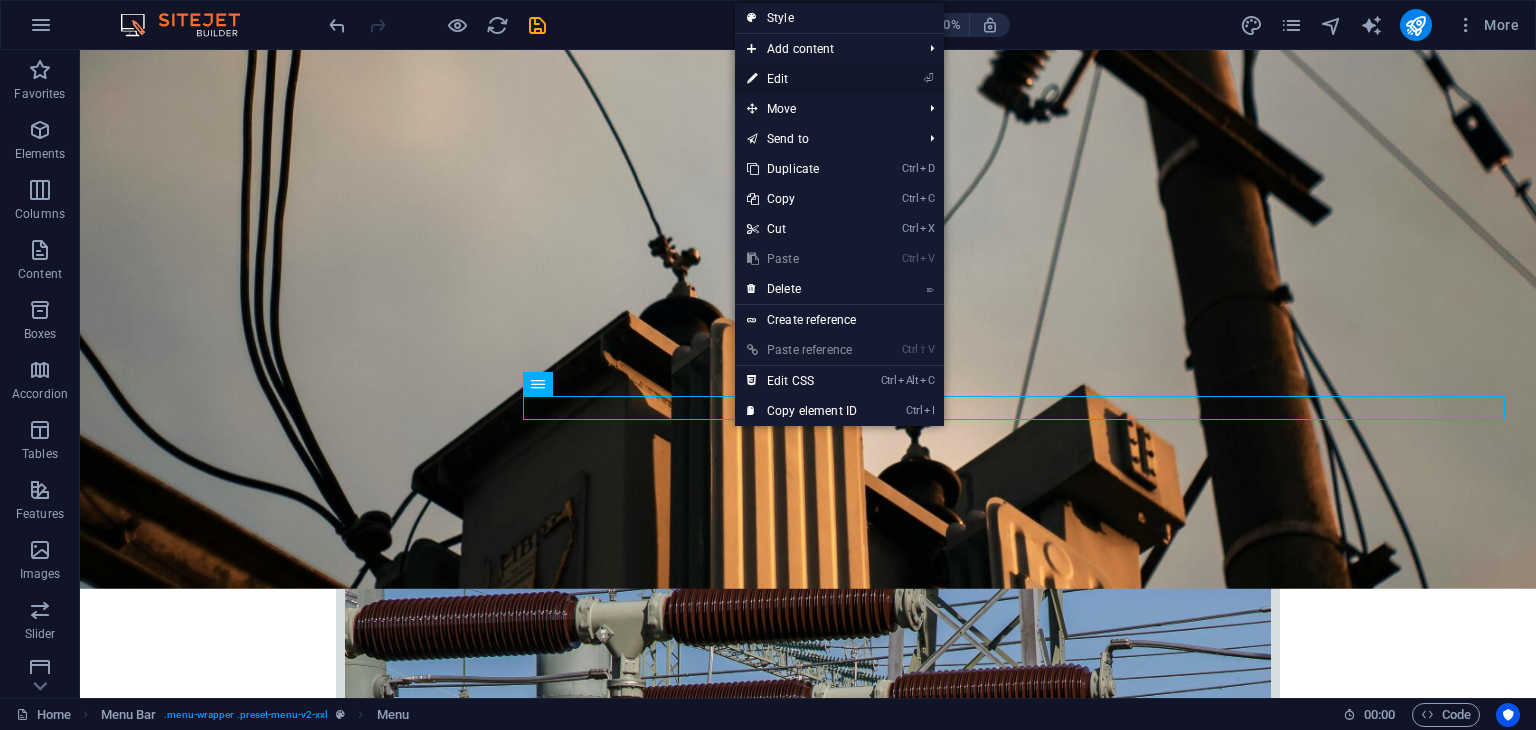 click on "⏎  Edit" at bounding box center [802, 79] 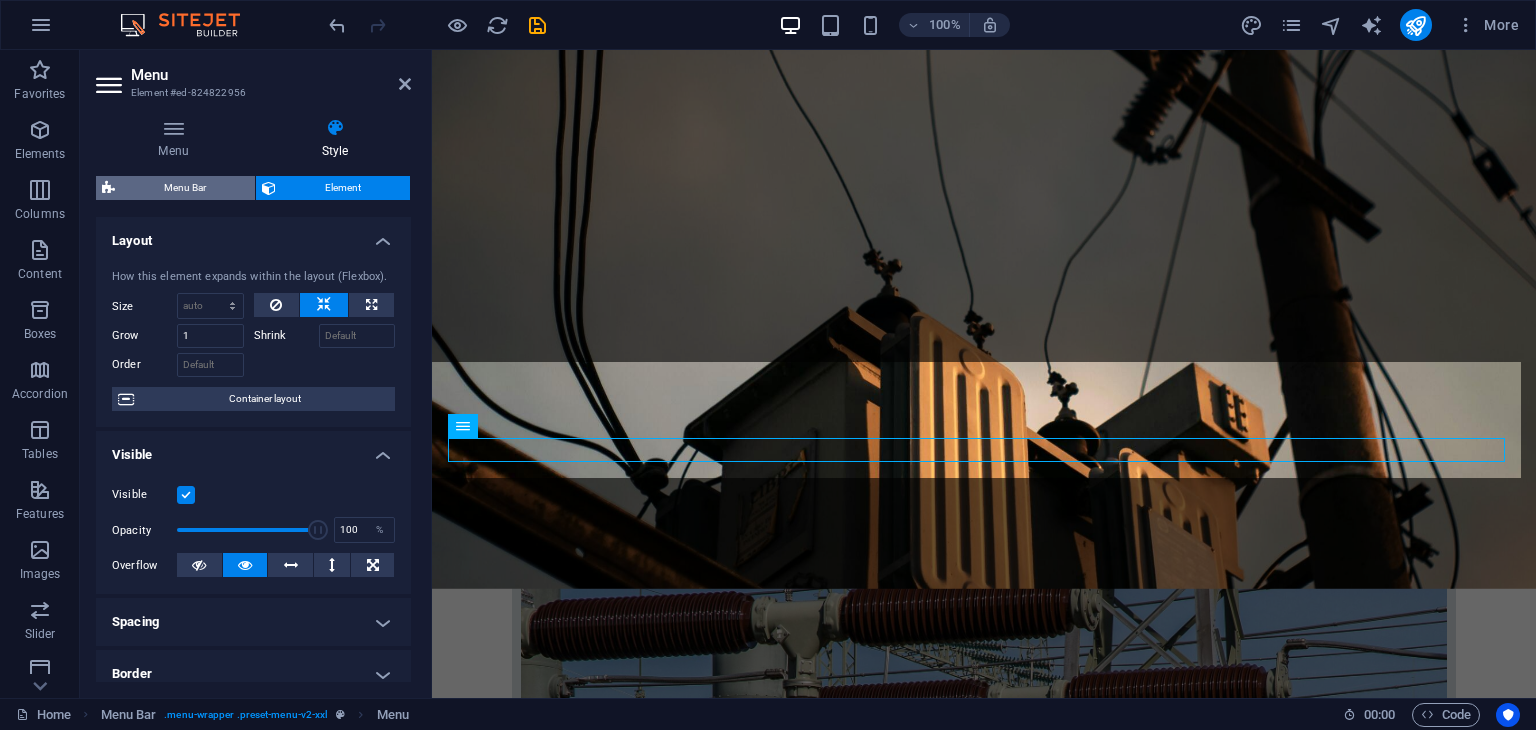 click on "Menu Bar" at bounding box center (185, 188) 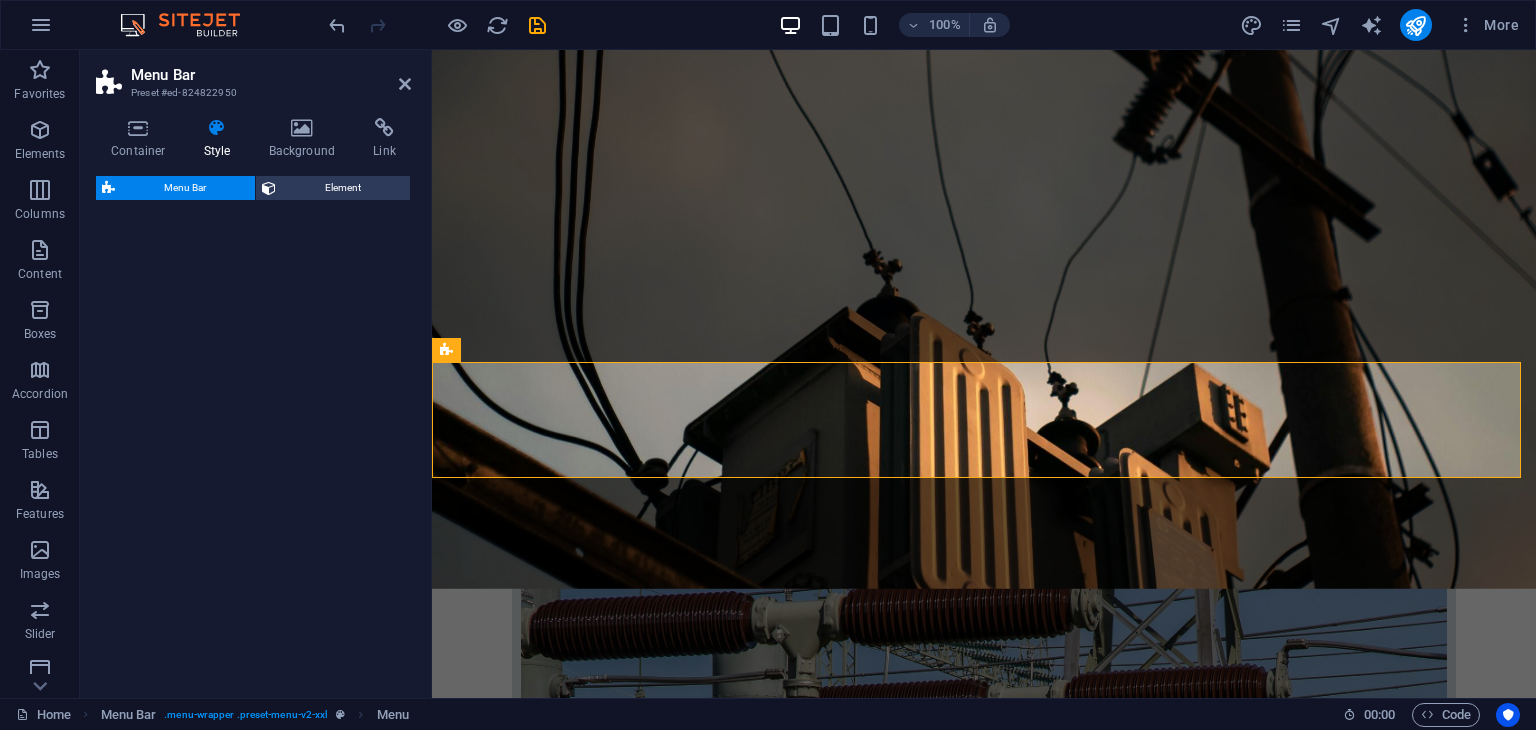 select on "rem" 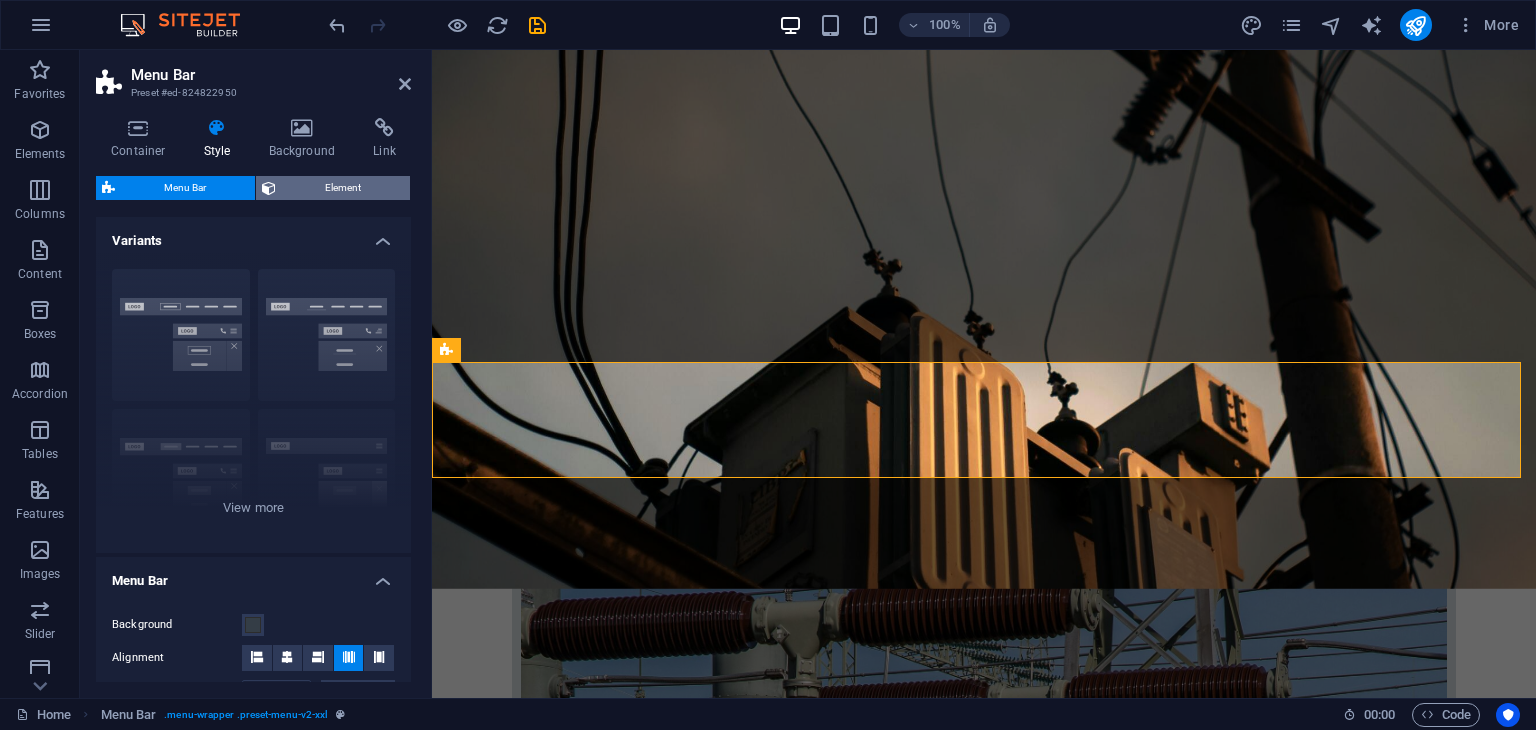 click on "Element" at bounding box center (343, 188) 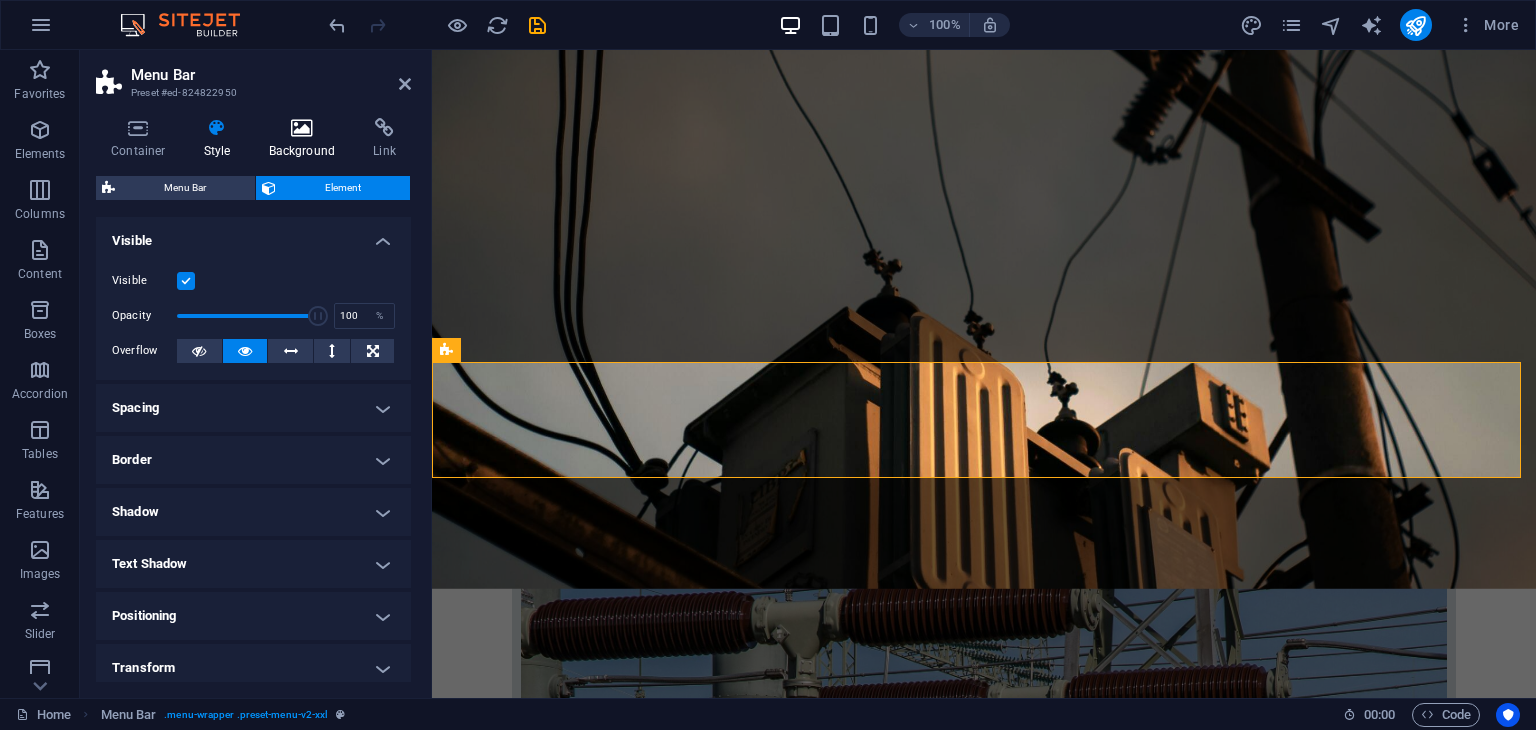 click on "Background" at bounding box center [306, 139] 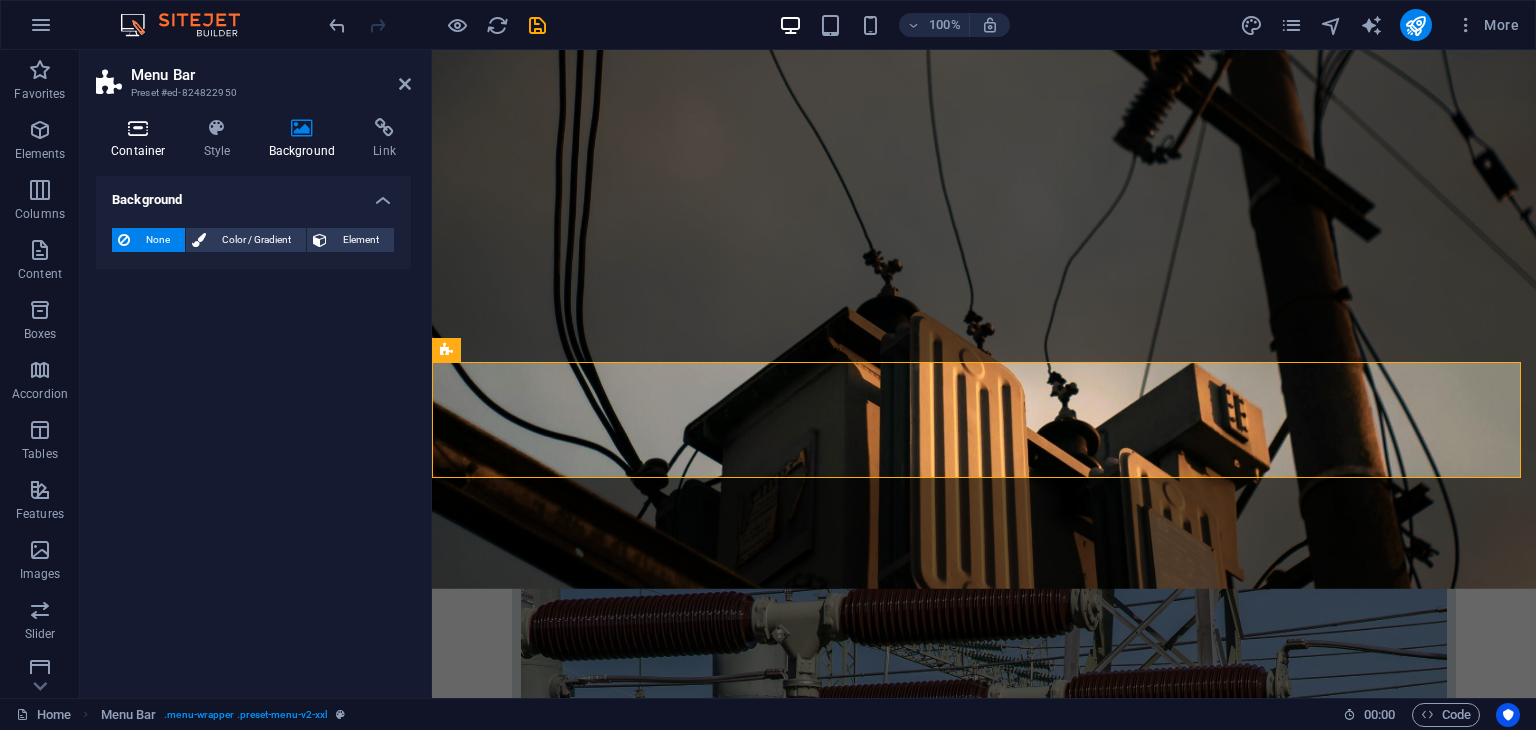 click at bounding box center (138, 128) 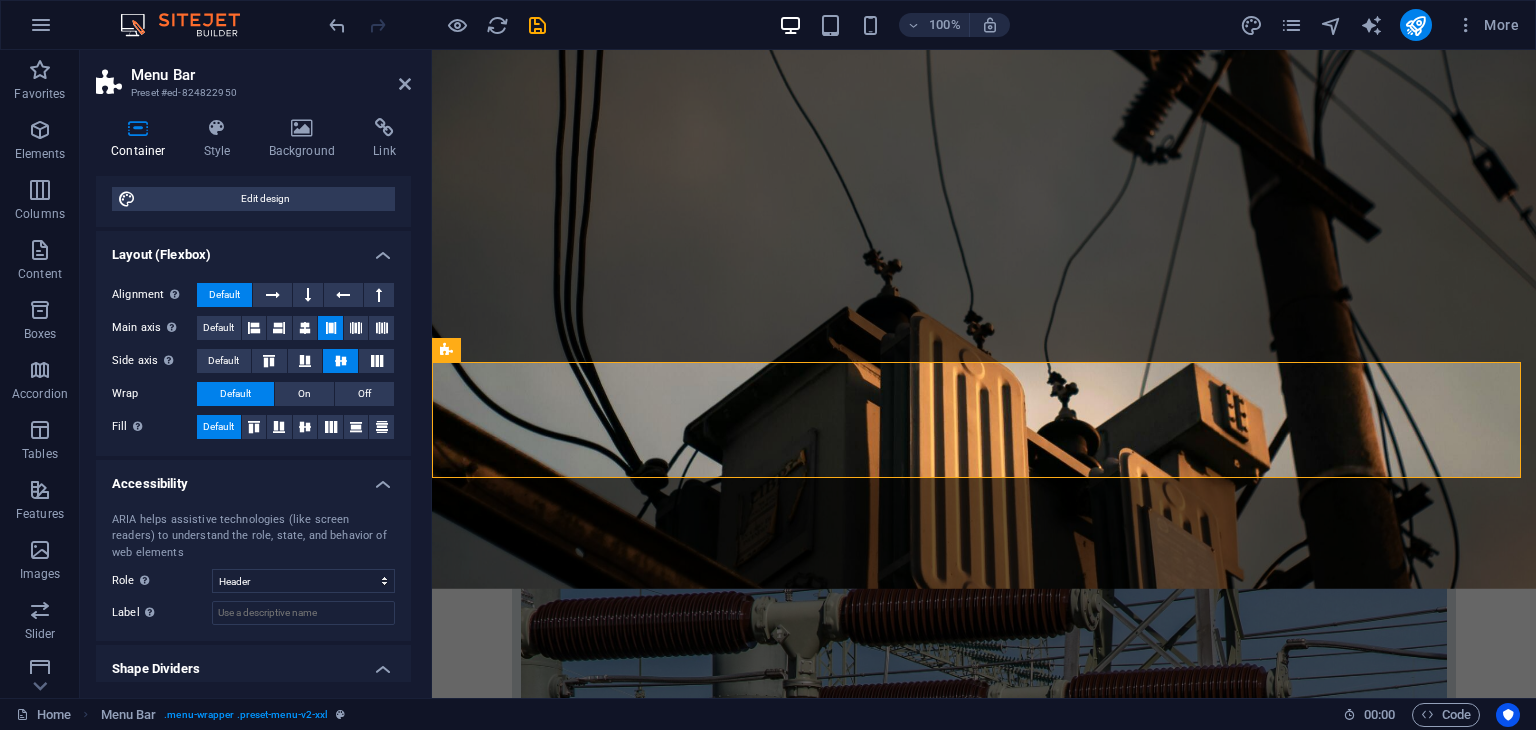 scroll, scrollTop: 301, scrollLeft: 0, axis: vertical 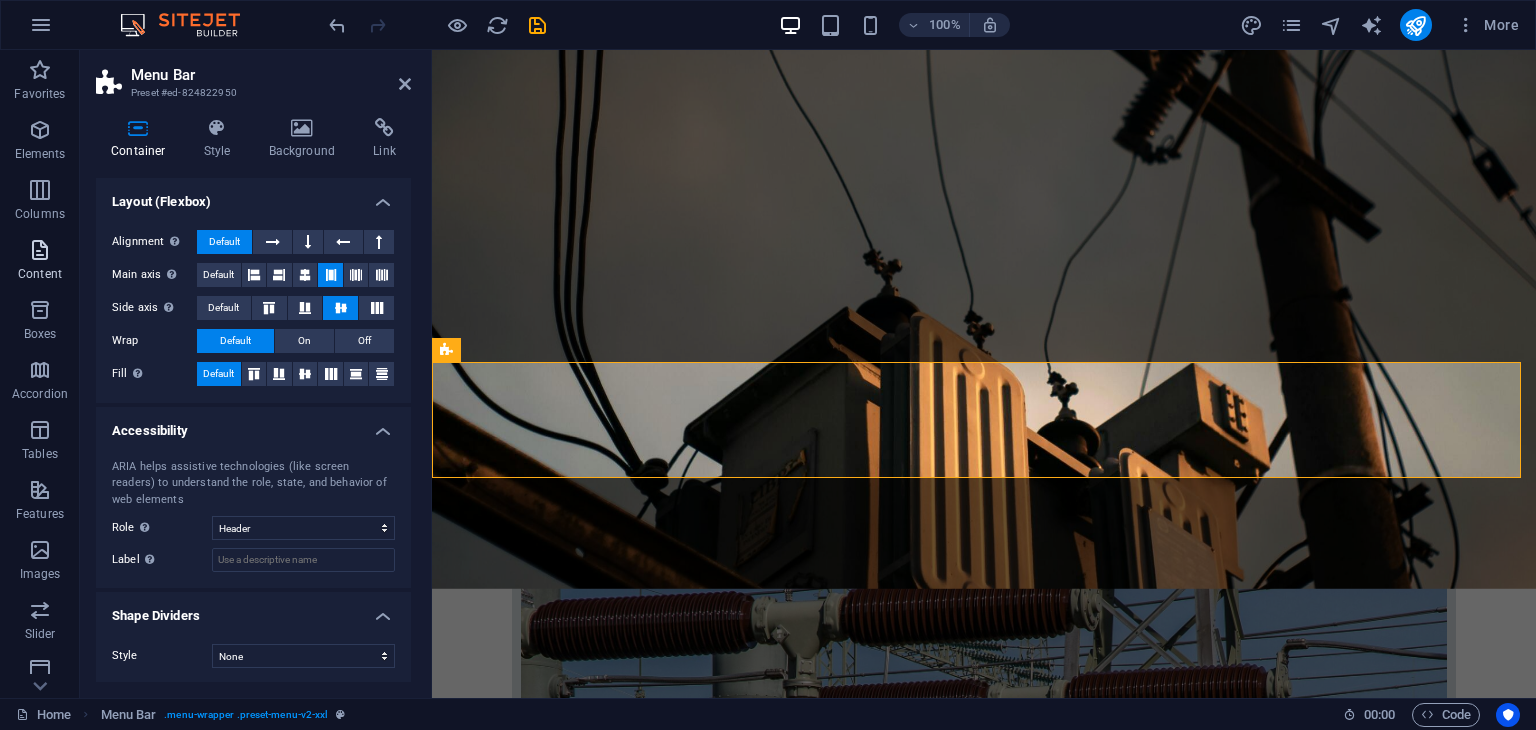 click on "Content" at bounding box center [40, 274] 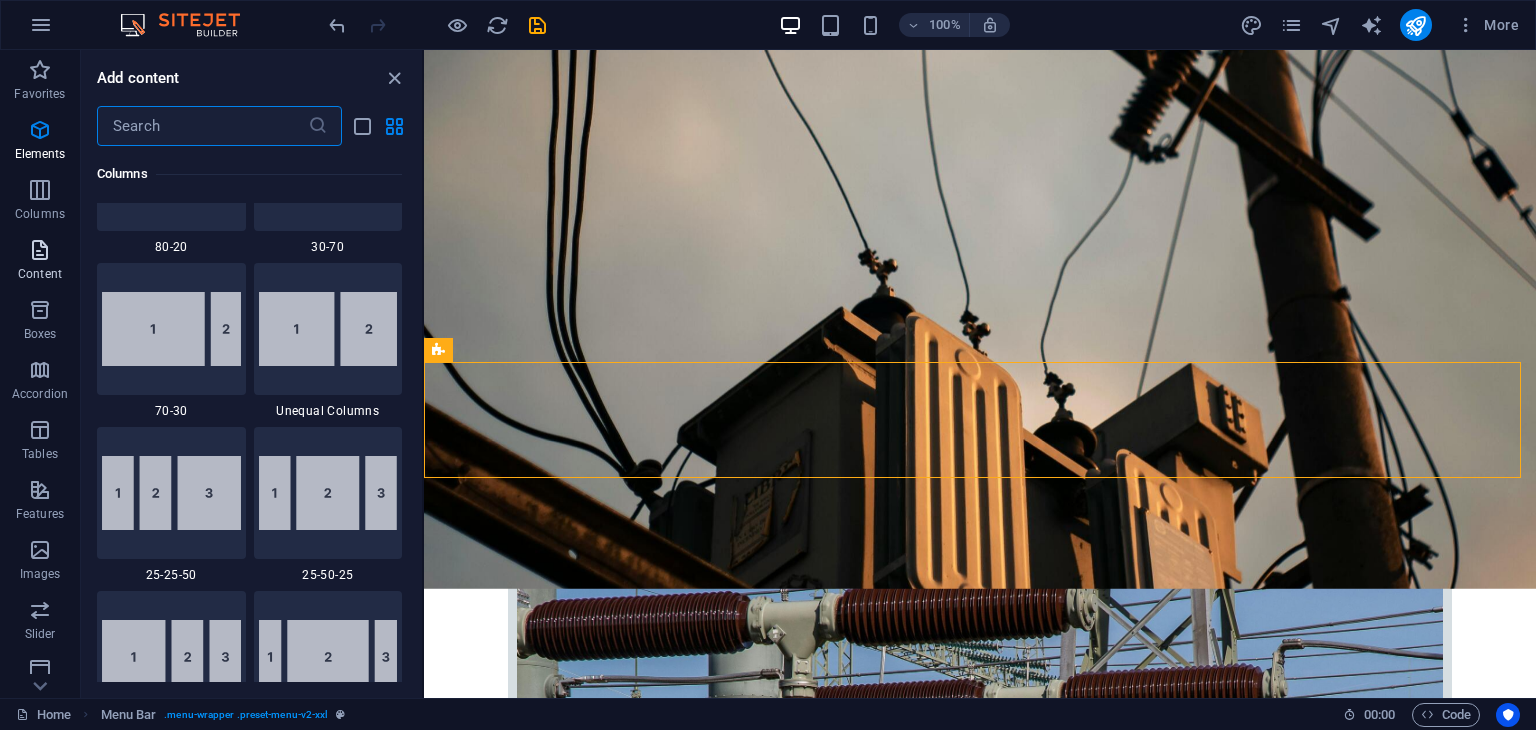 scroll, scrollTop: 3499, scrollLeft: 0, axis: vertical 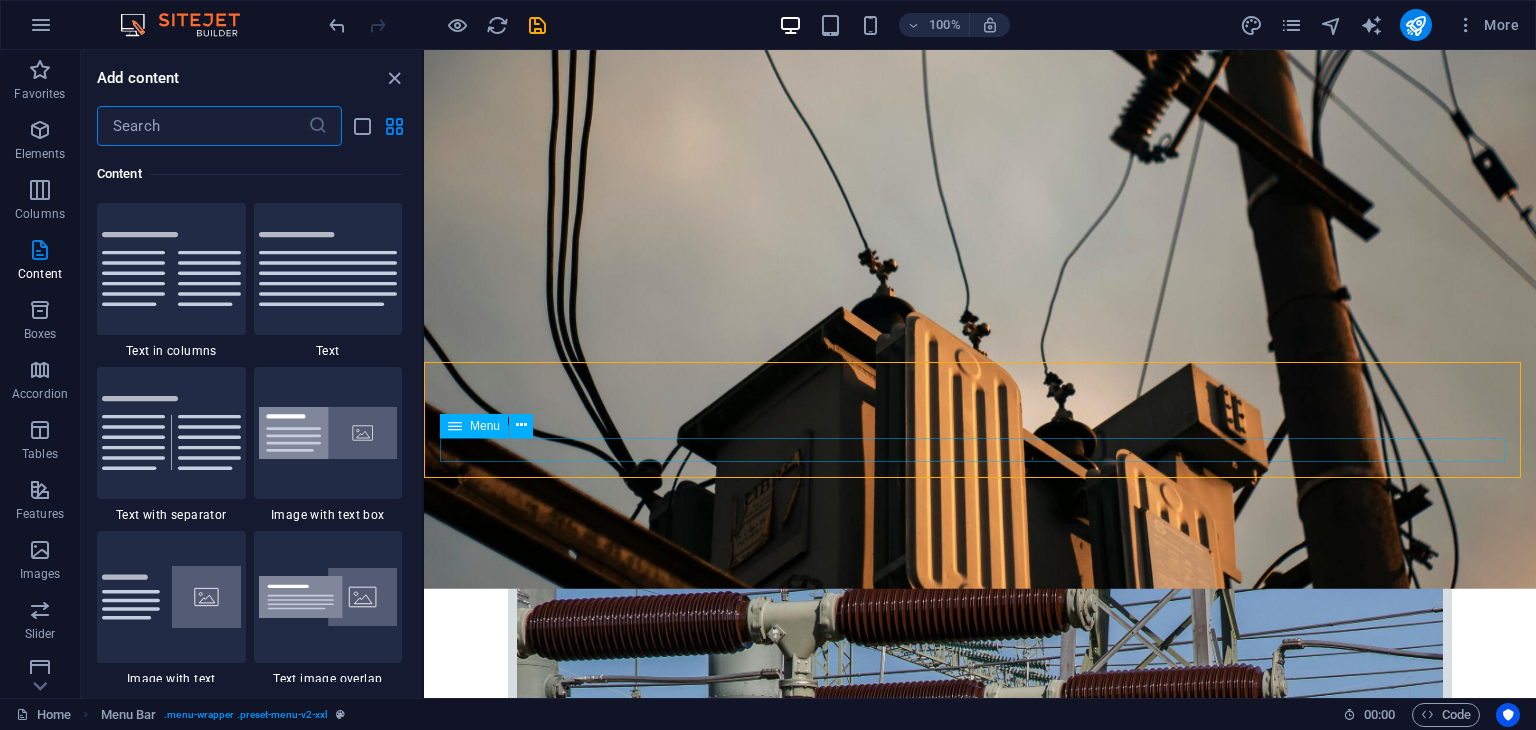 click on "Menu" at bounding box center [485, 426] 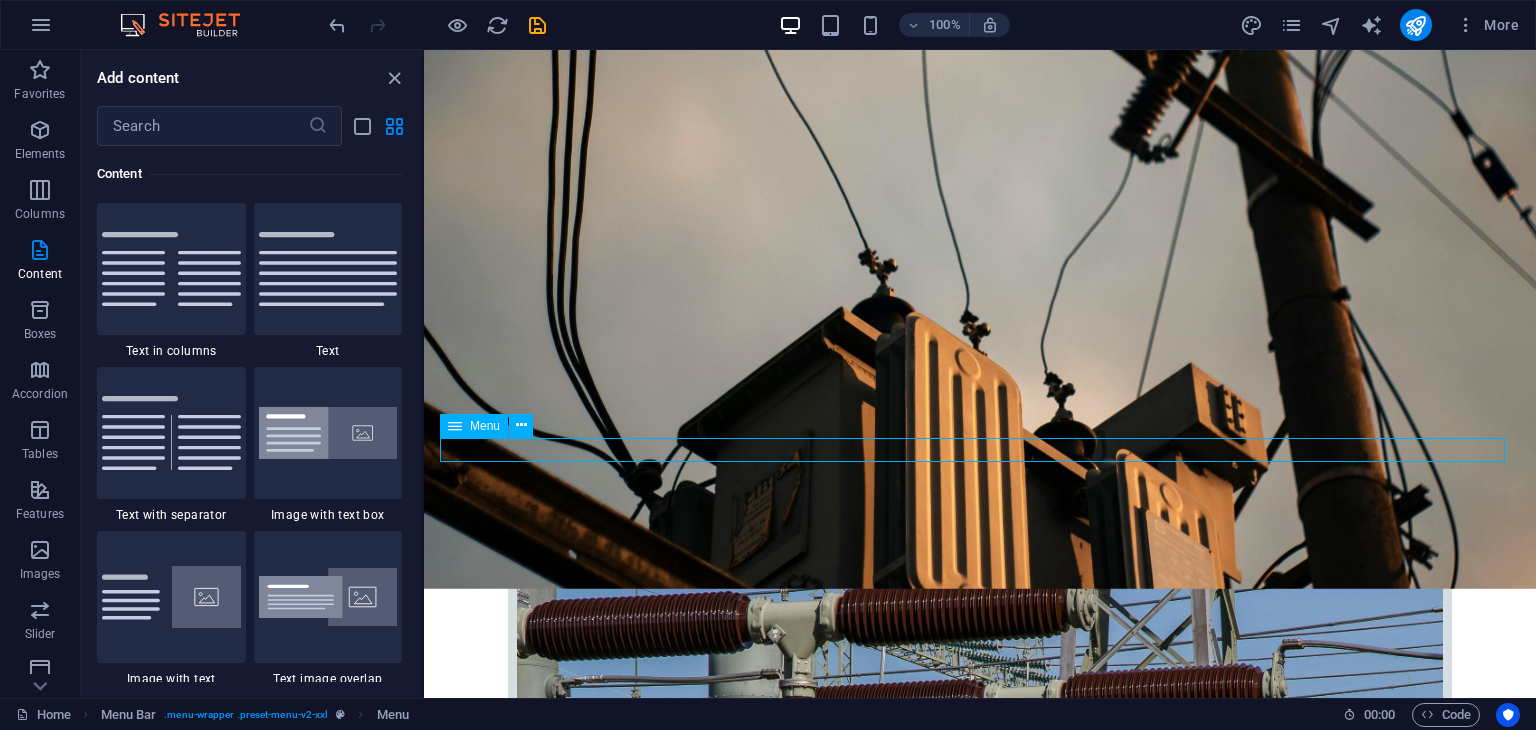 click at bounding box center (455, 426) 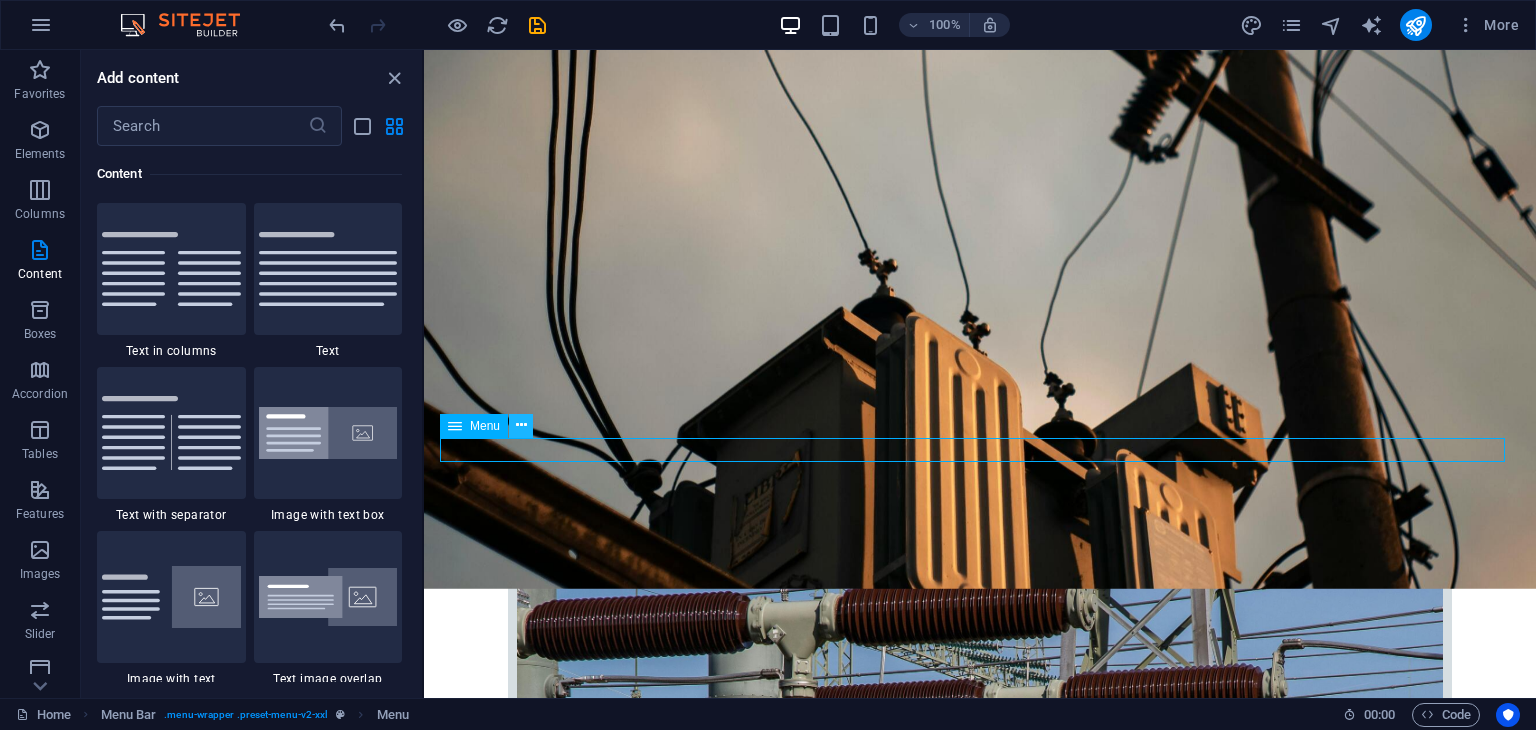 click at bounding box center [521, 425] 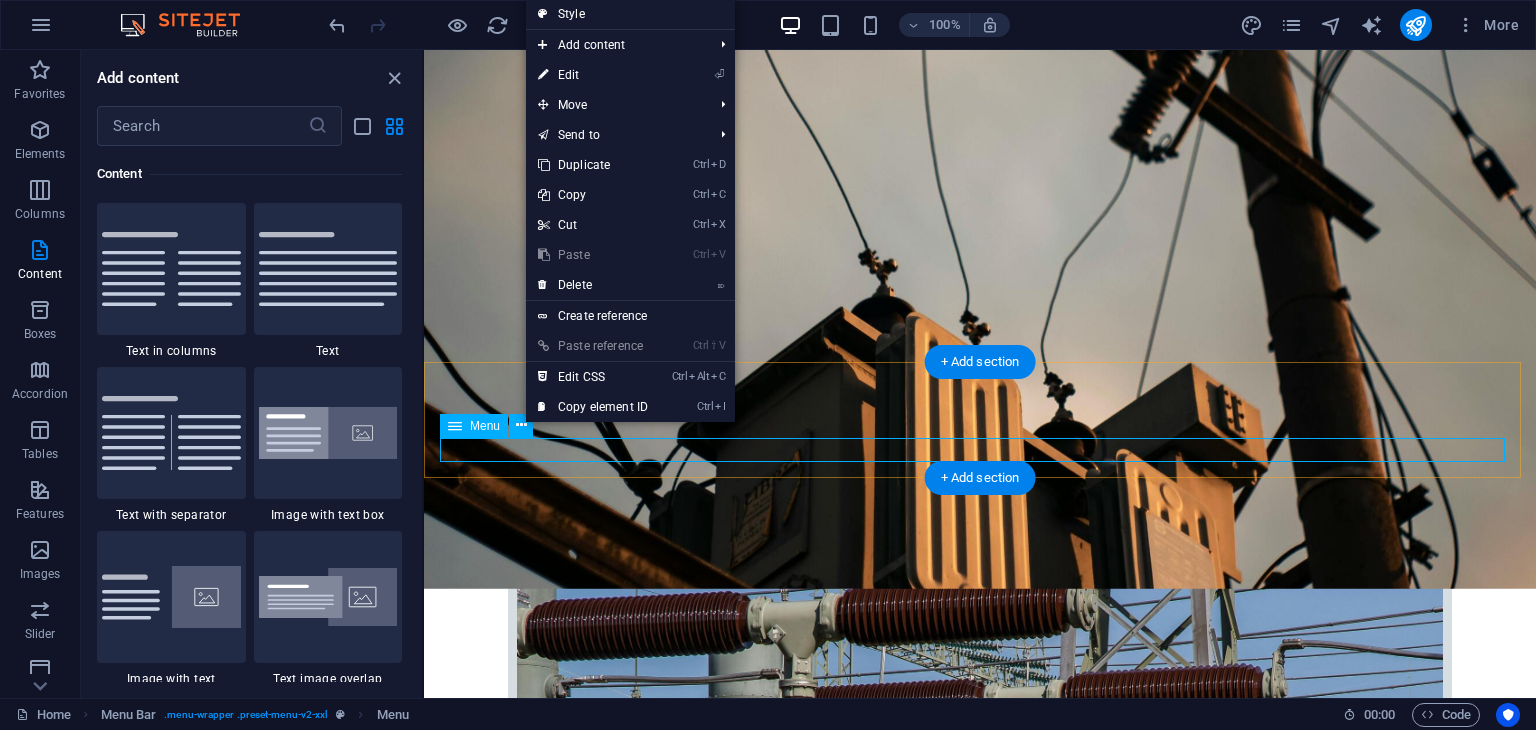 click on "Home Company IT Support Jobs & Career Contact" at bounding box center [980, 2624] 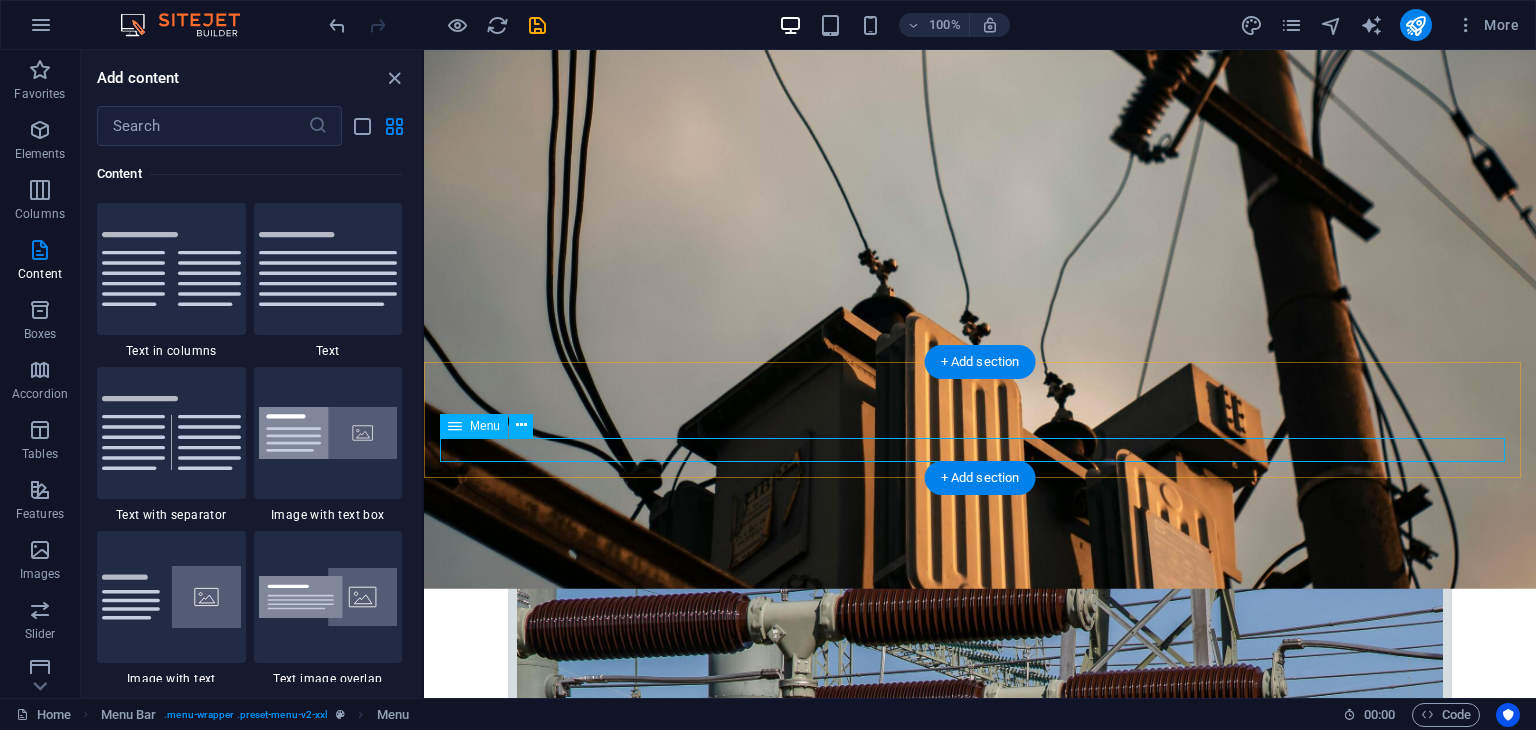 click on "Home Company IT Support Jobs & Career Contact" at bounding box center (980, 2624) 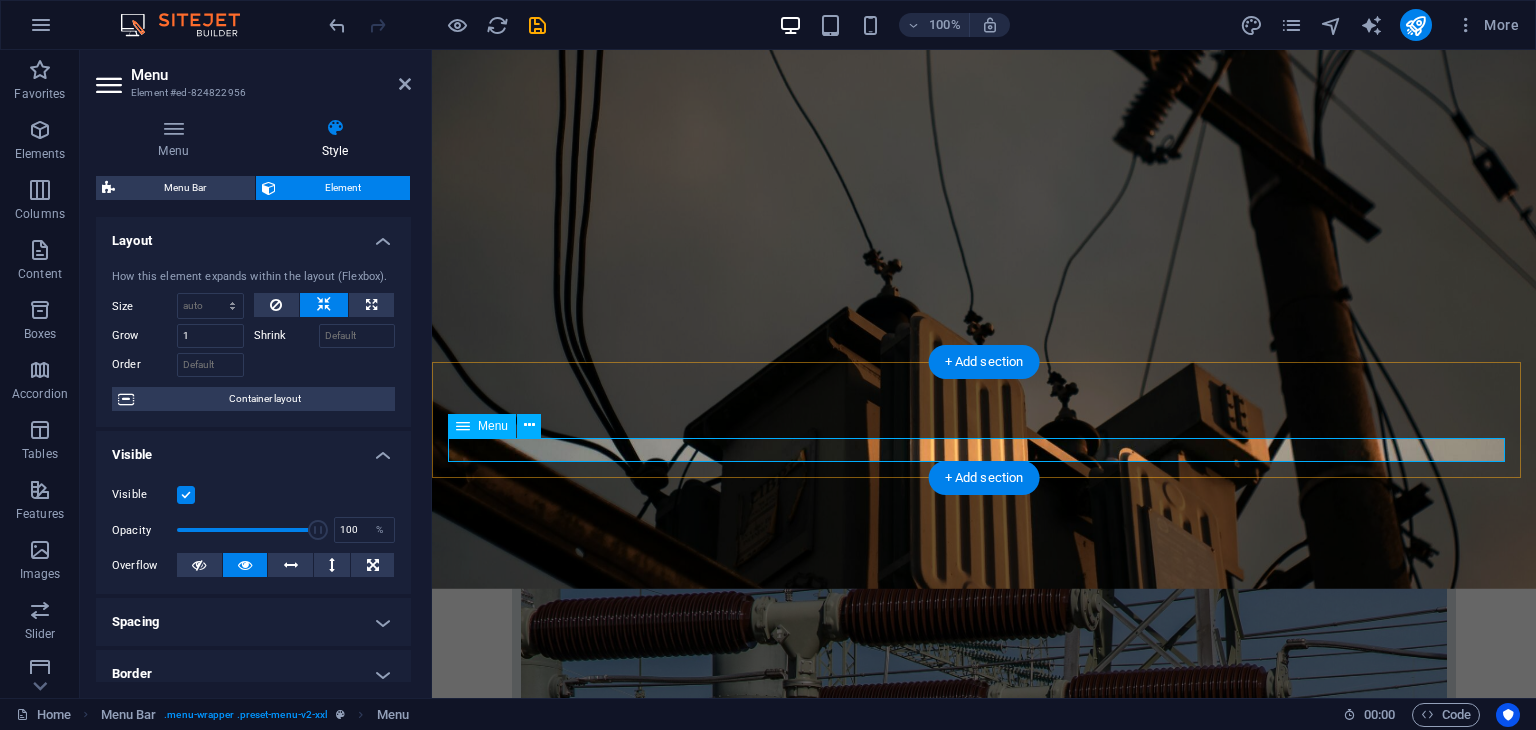 click on "Home Company IT Support Jobs & Career Contact" at bounding box center (984, 2624) 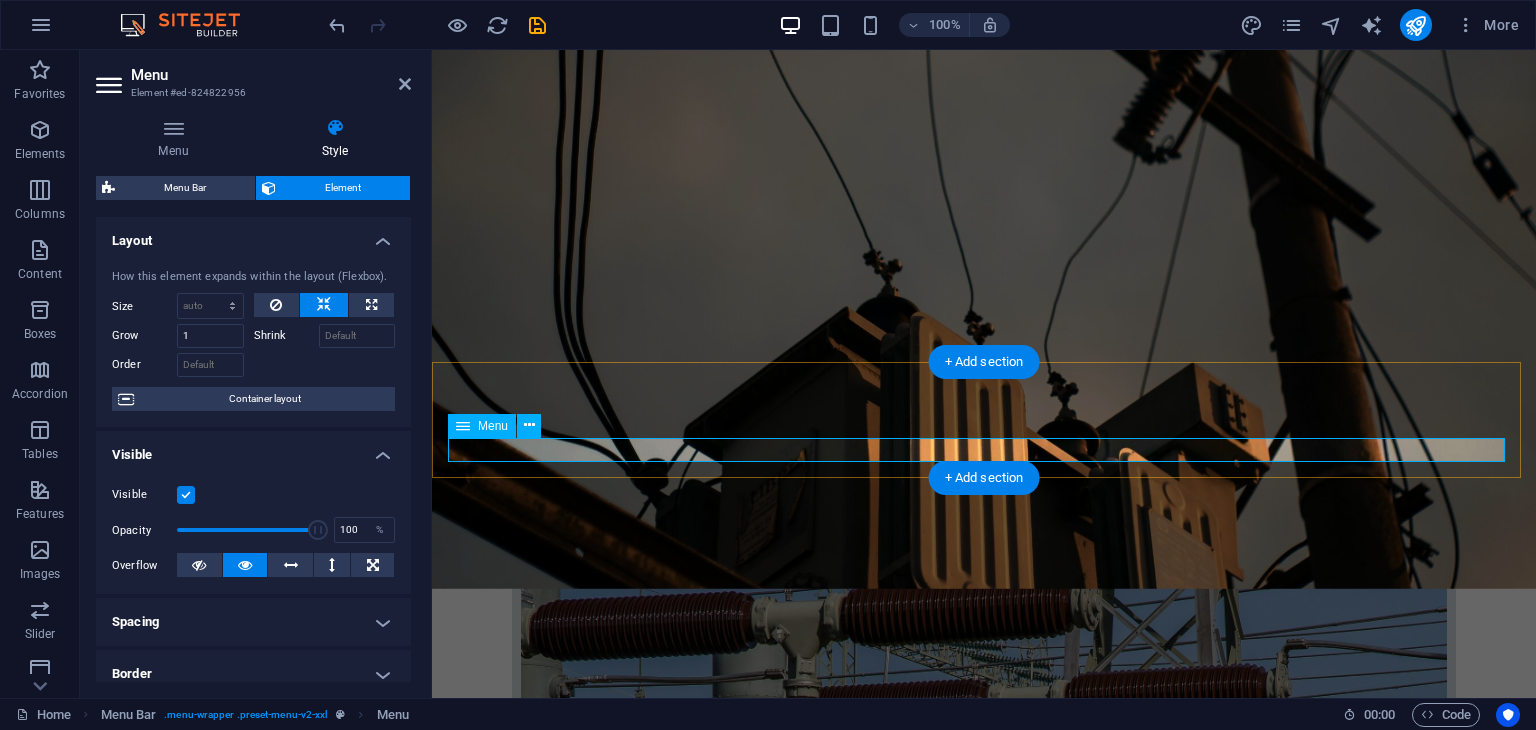 click on "Home Company IT Support Jobs & Career Contact" at bounding box center [984, 2624] 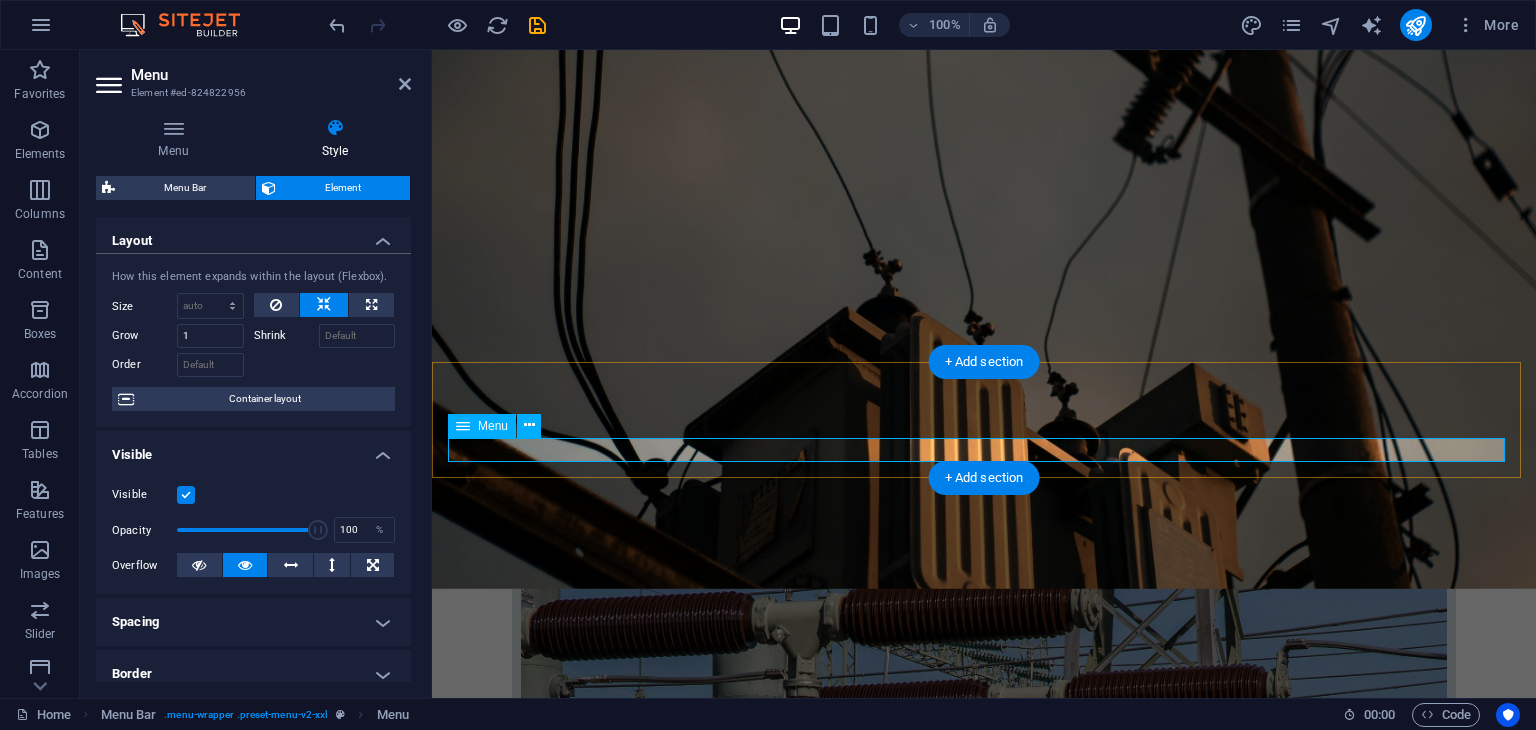 click on "Home Company IT Support Jobs & Career Contact" at bounding box center (984, 2624) 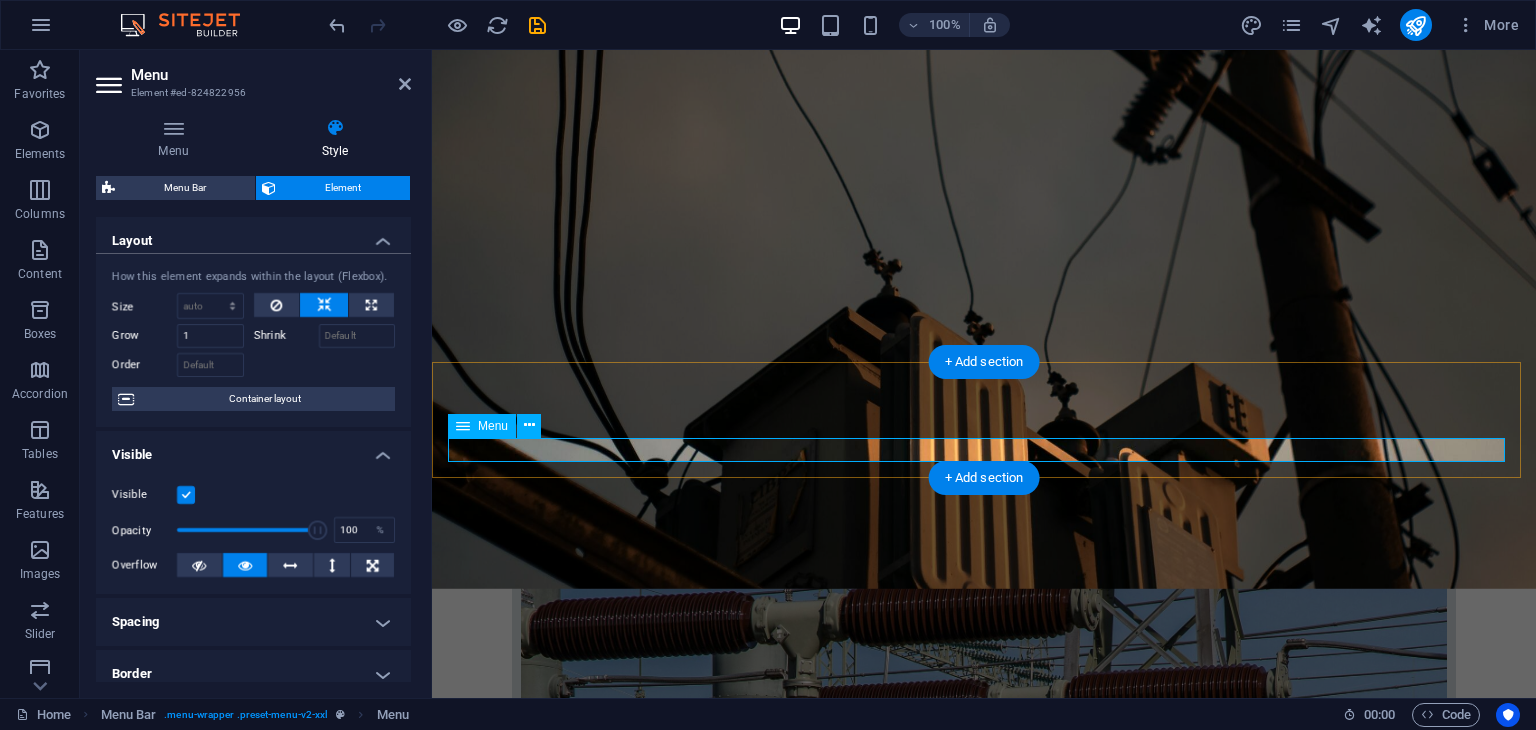 click on "Home Company IT Support Jobs & Career Contact" at bounding box center (984, 2624) 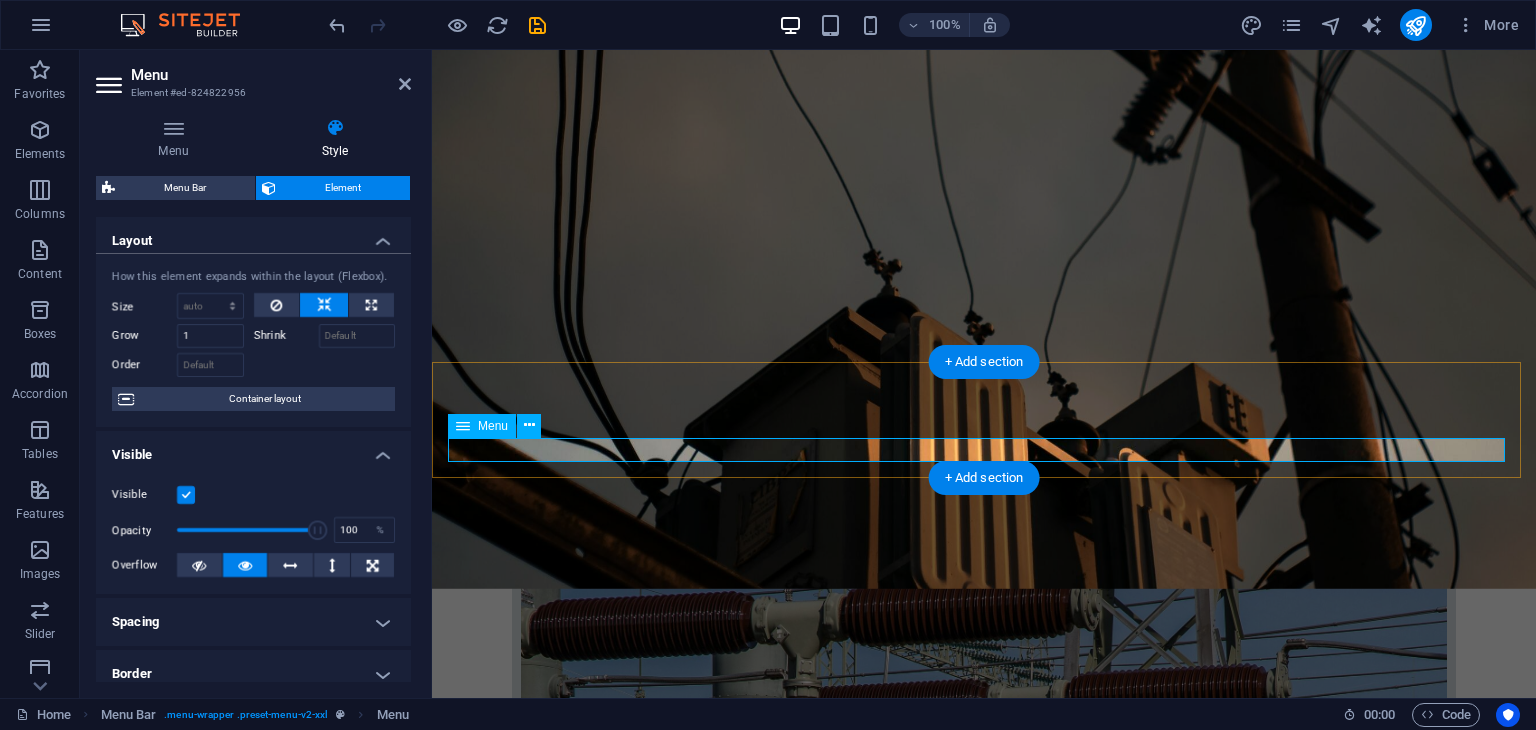 click on "Home Company IT Support Jobs & Career Contact" at bounding box center [984, 2624] 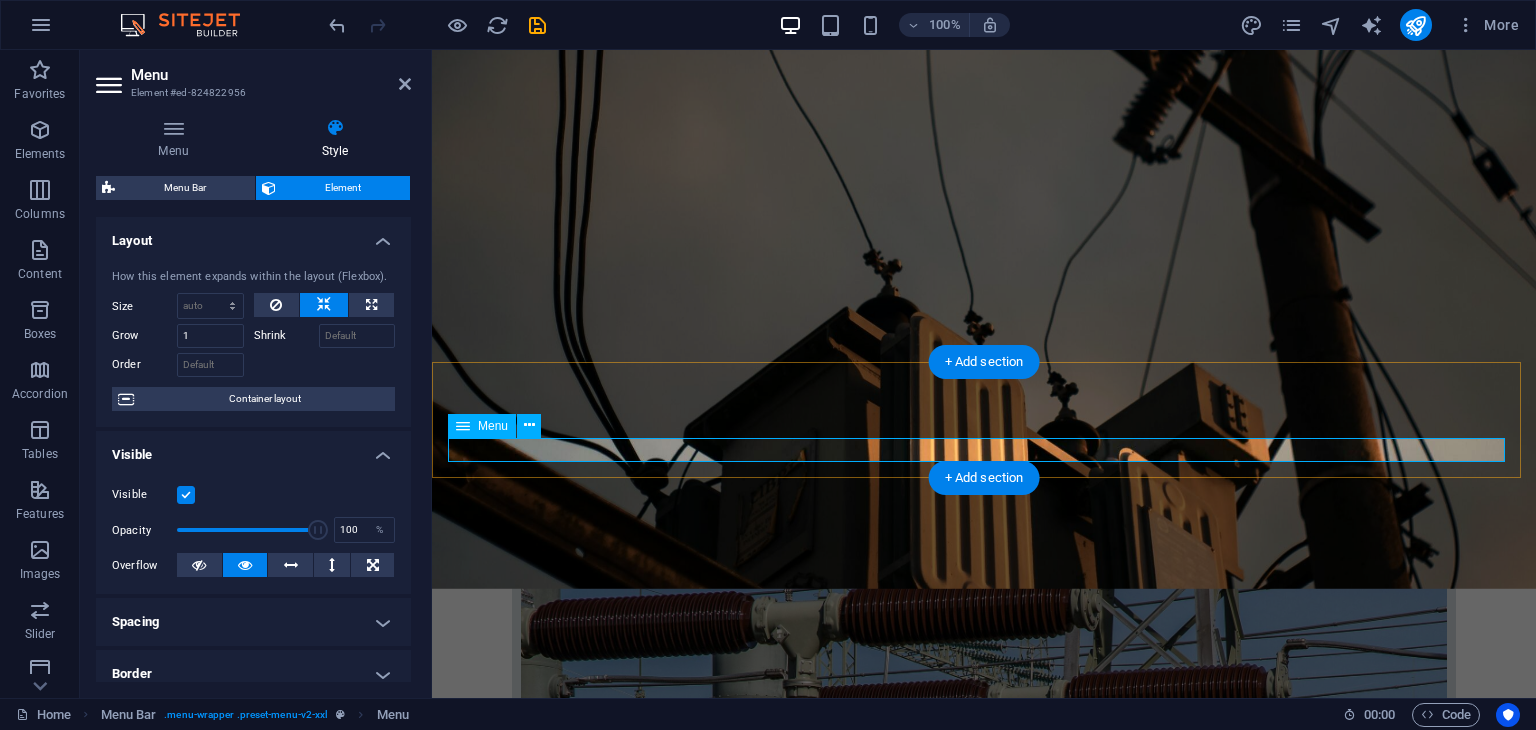 click on "Home Company IT Support Jobs & Career Contact" at bounding box center (984, 2624) 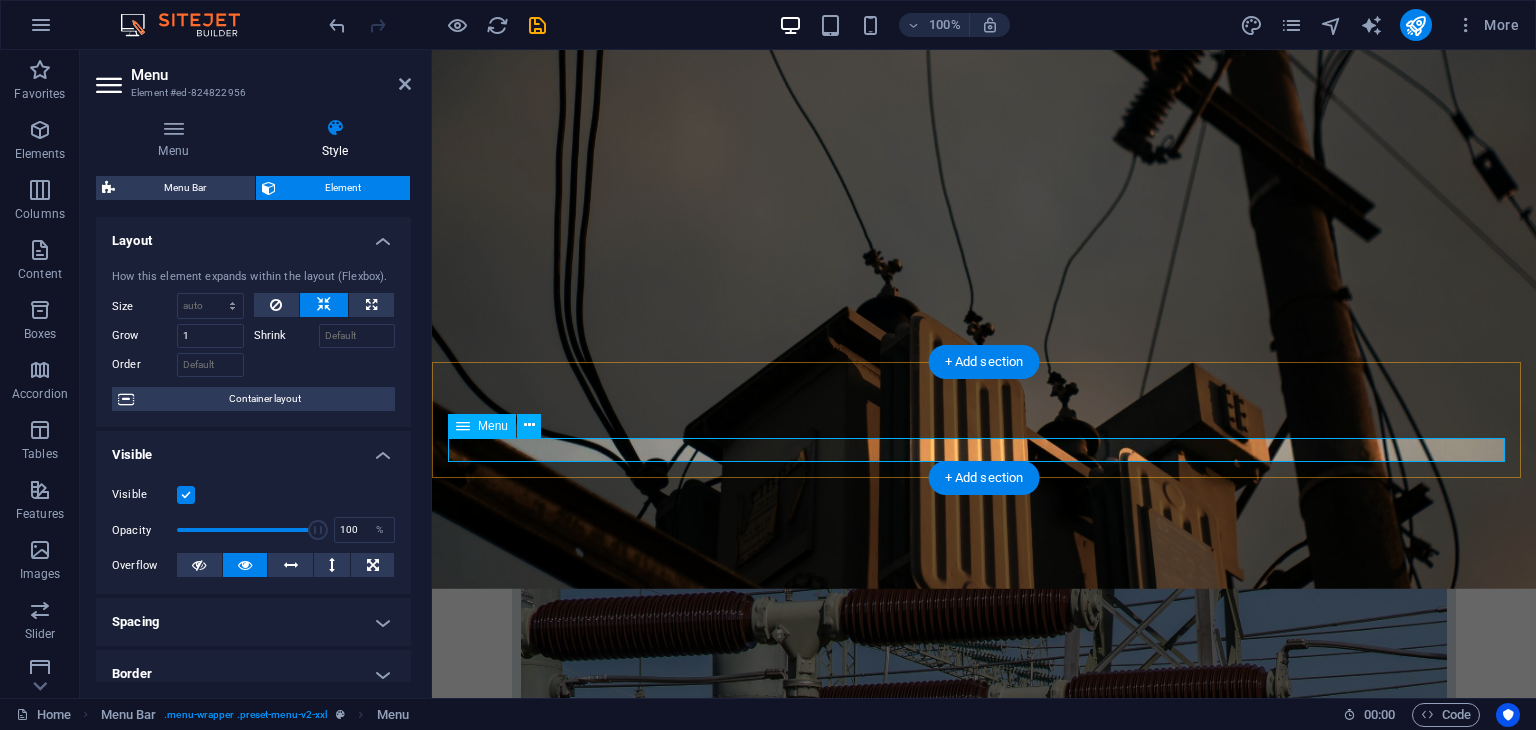 click on "Home Company IT Support Jobs & Career Contact" at bounding box center (984, 2624) 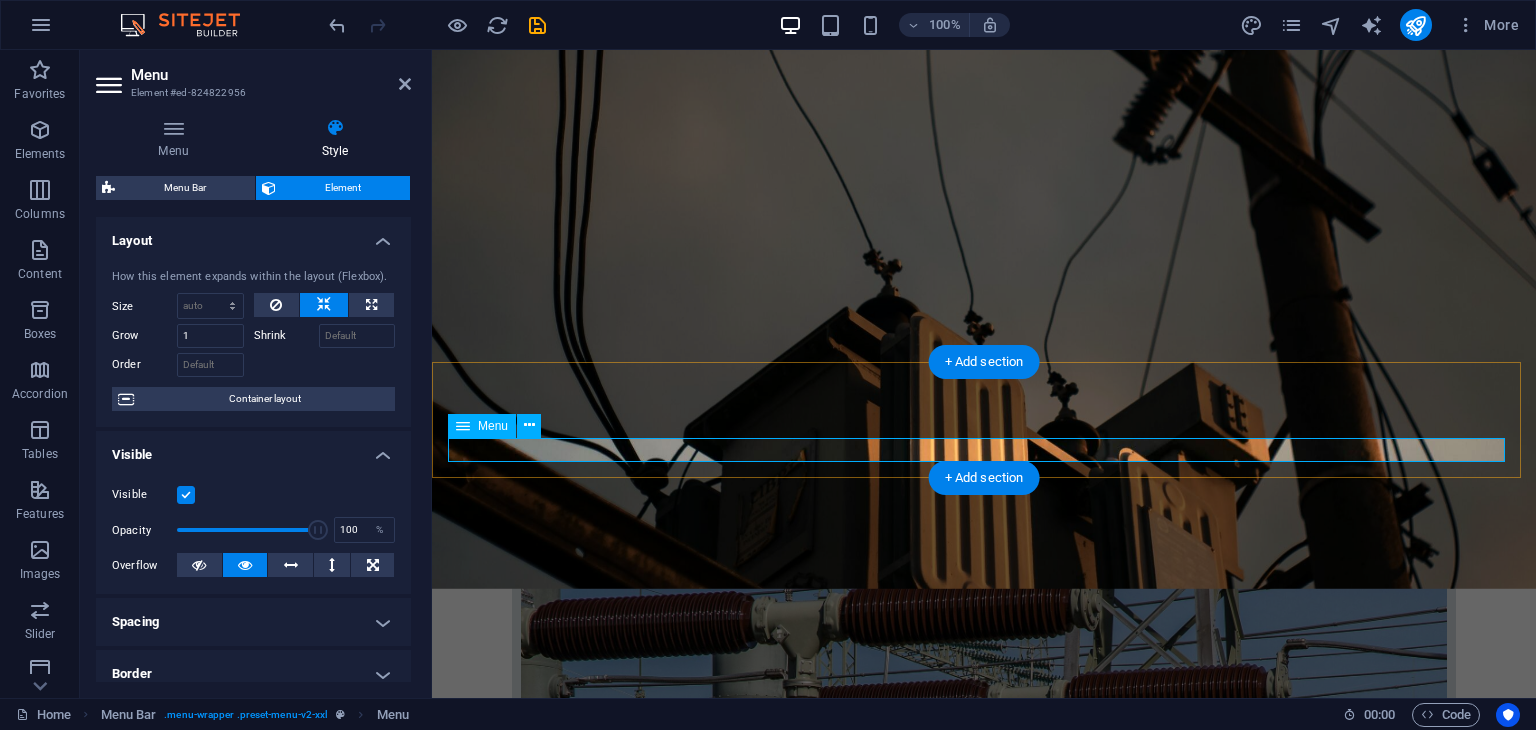 click on "Home Company IT Support Jobs & Career Contact" at bounding box center (984, 2624) 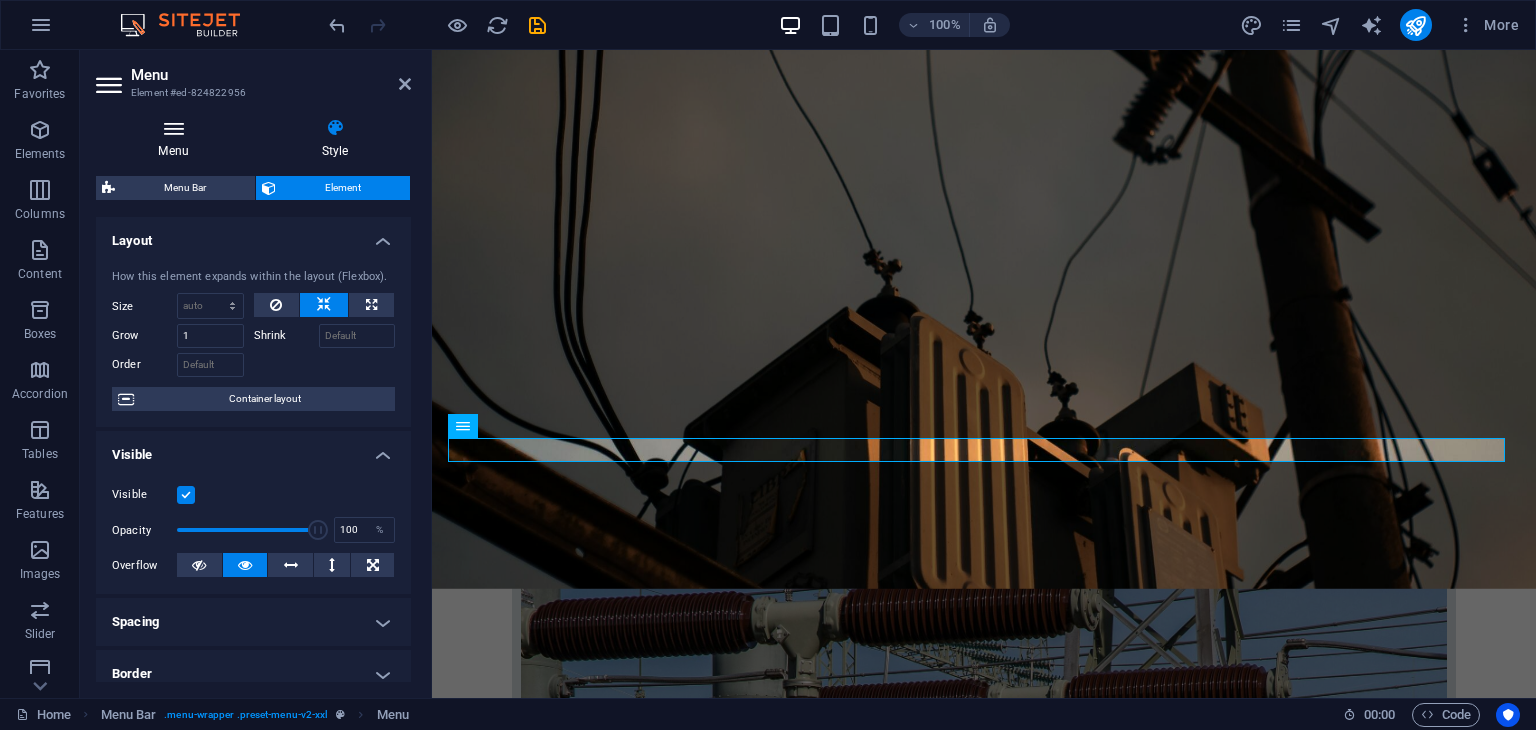 click on "Menu" at bounding box center (177, 139) 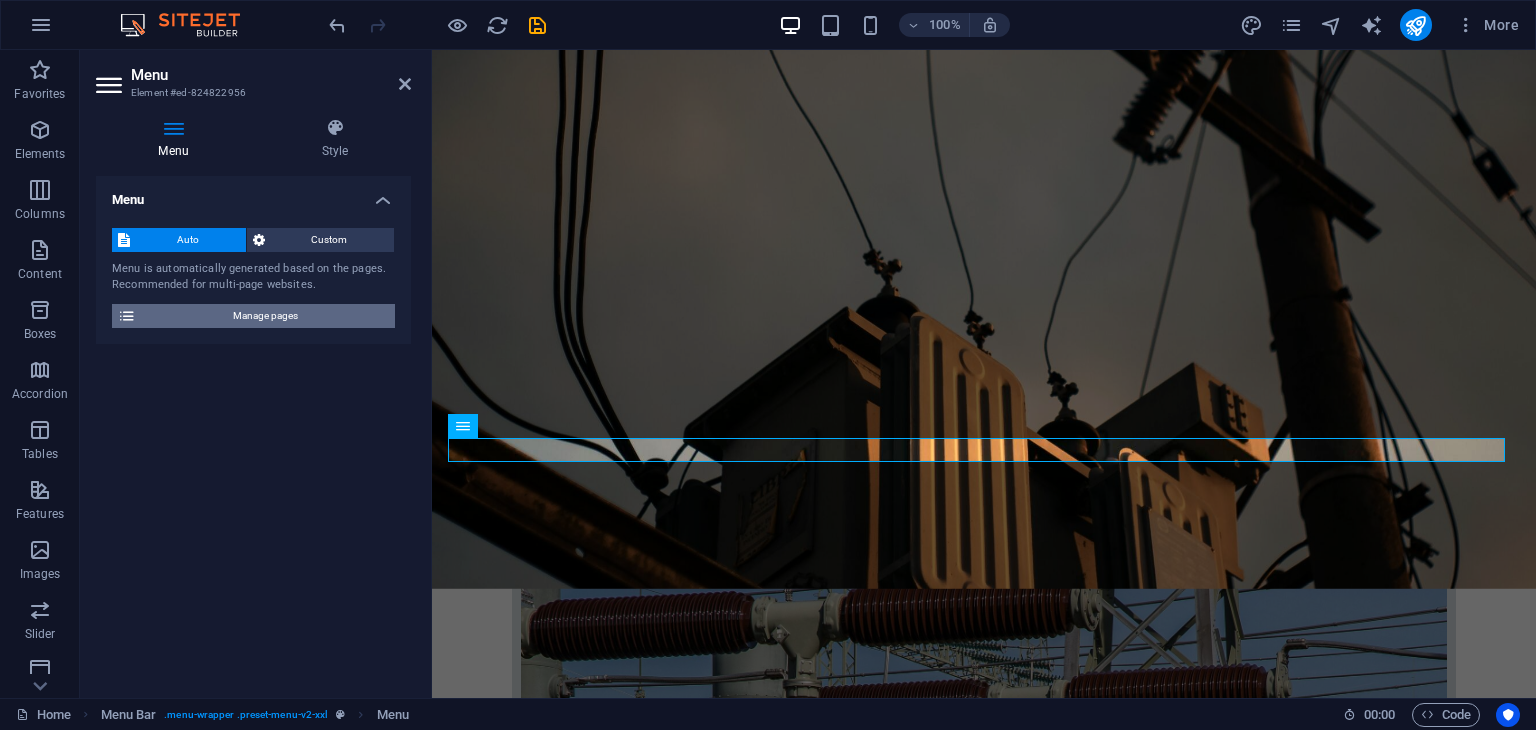 click on "Manage pages" at bounding box center (265, 316) 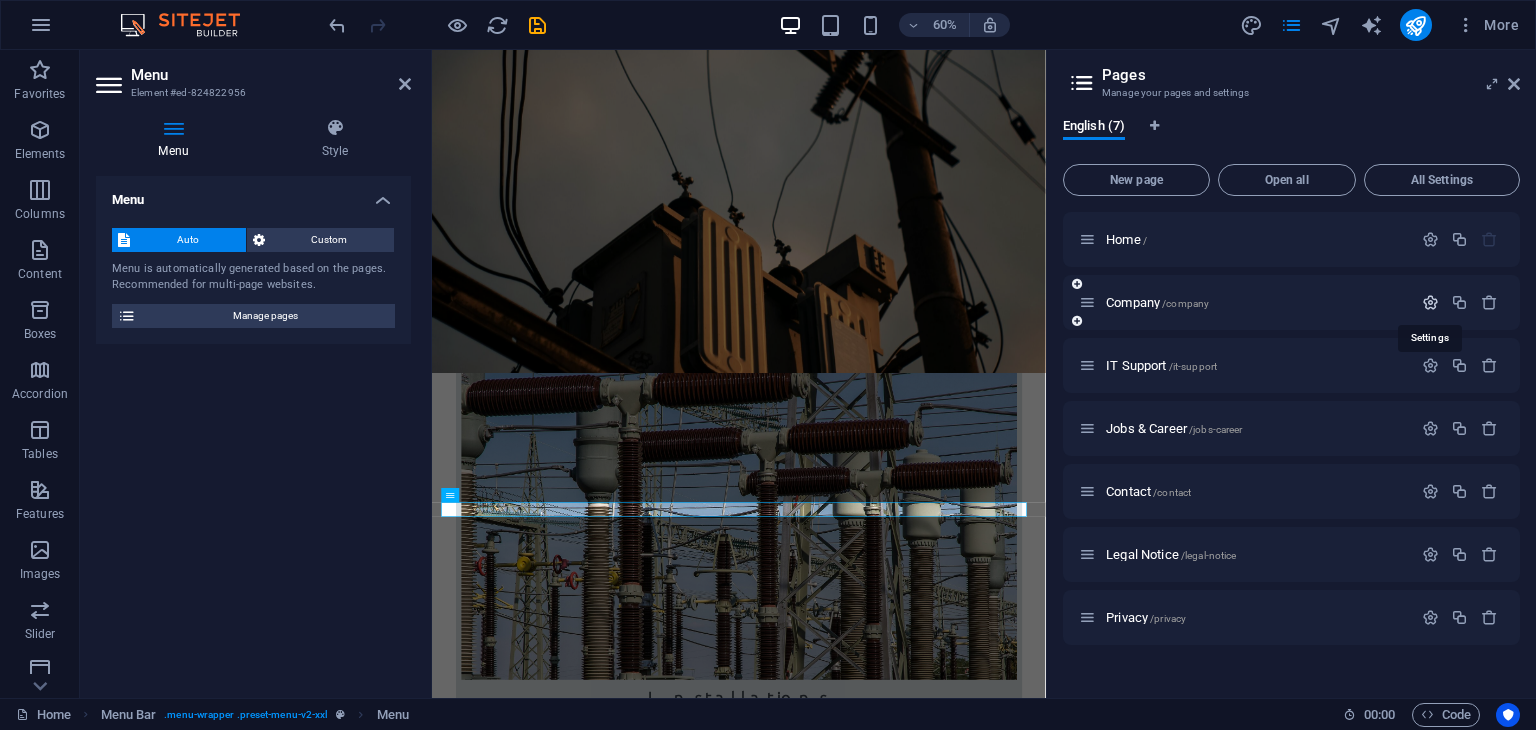 click at bounding box center [1430, 302] 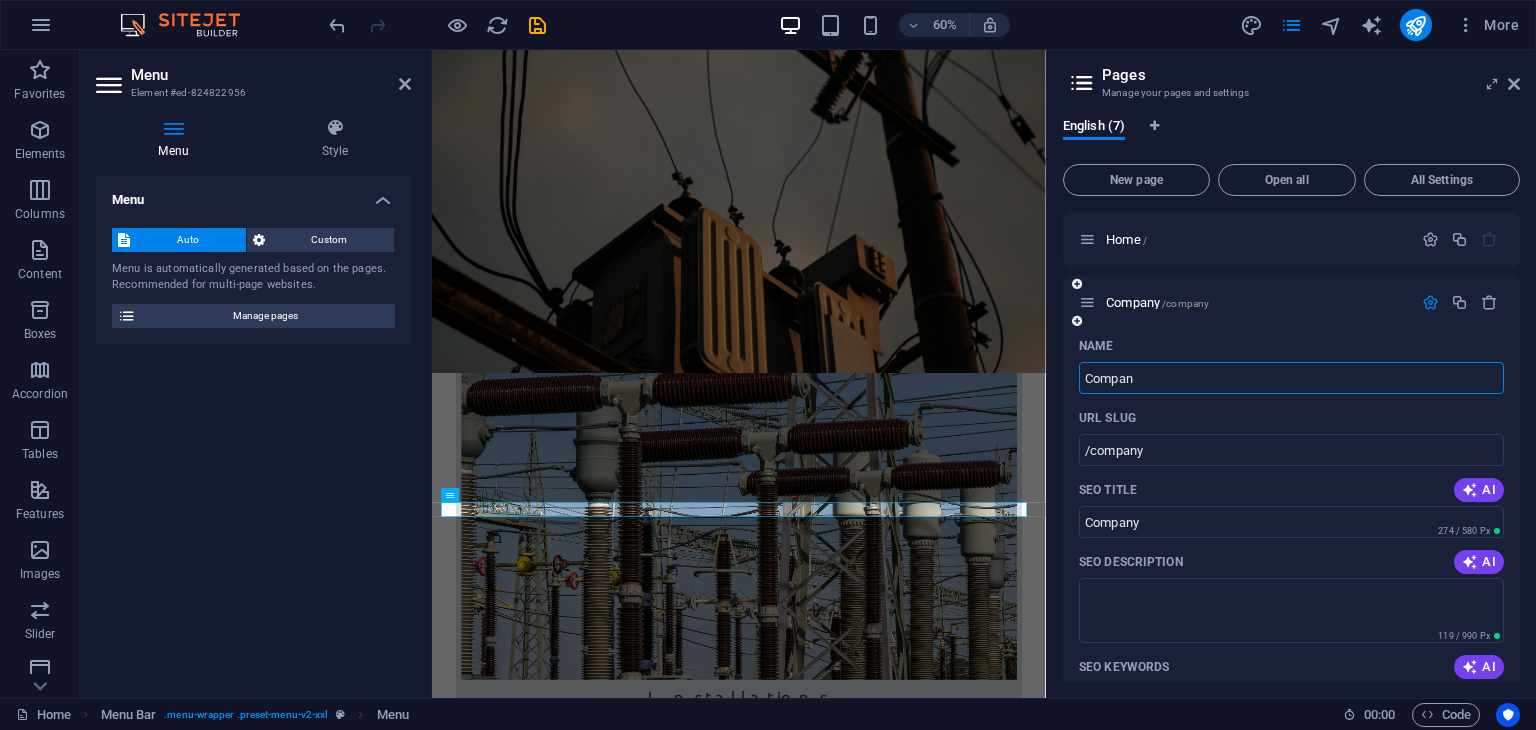 type on "Compa" 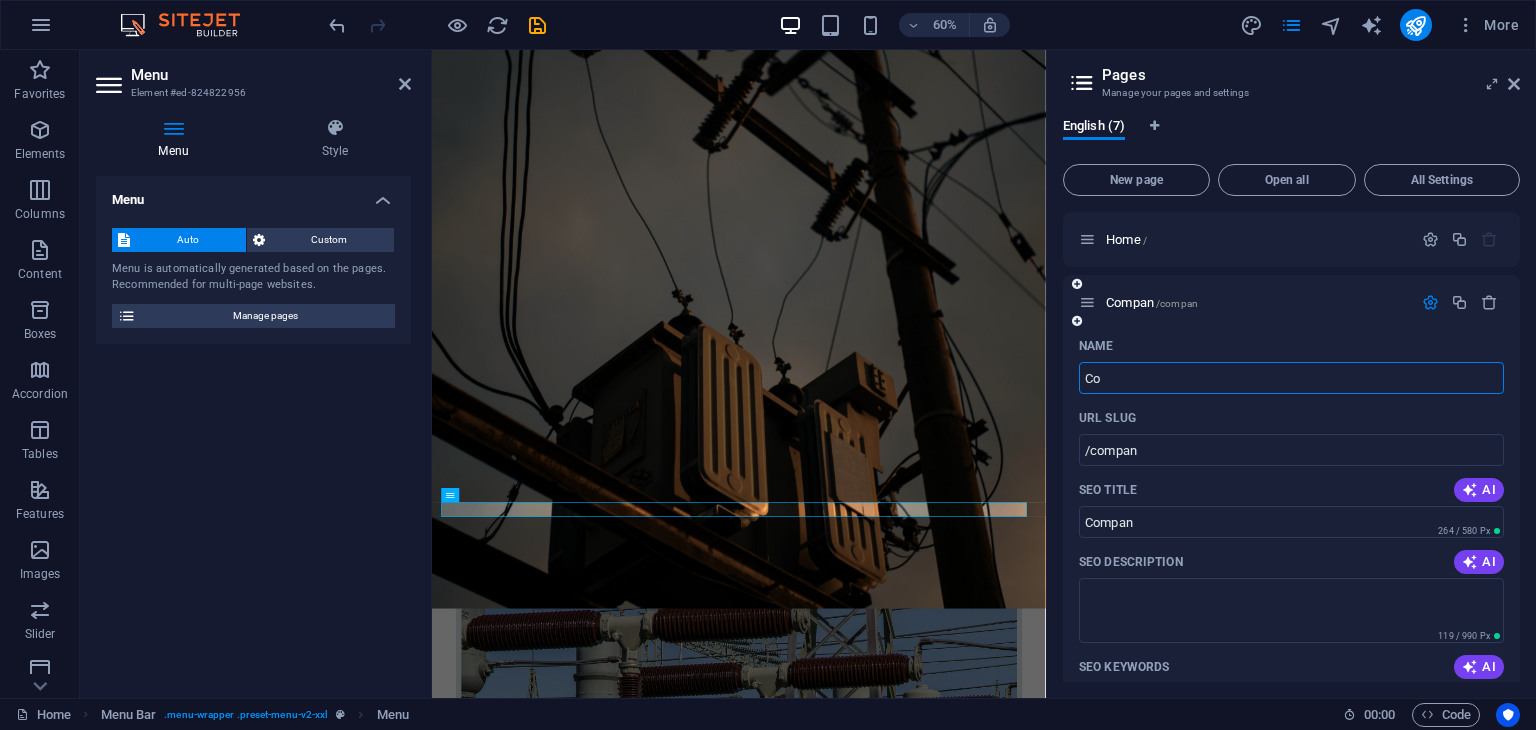 type on "C" 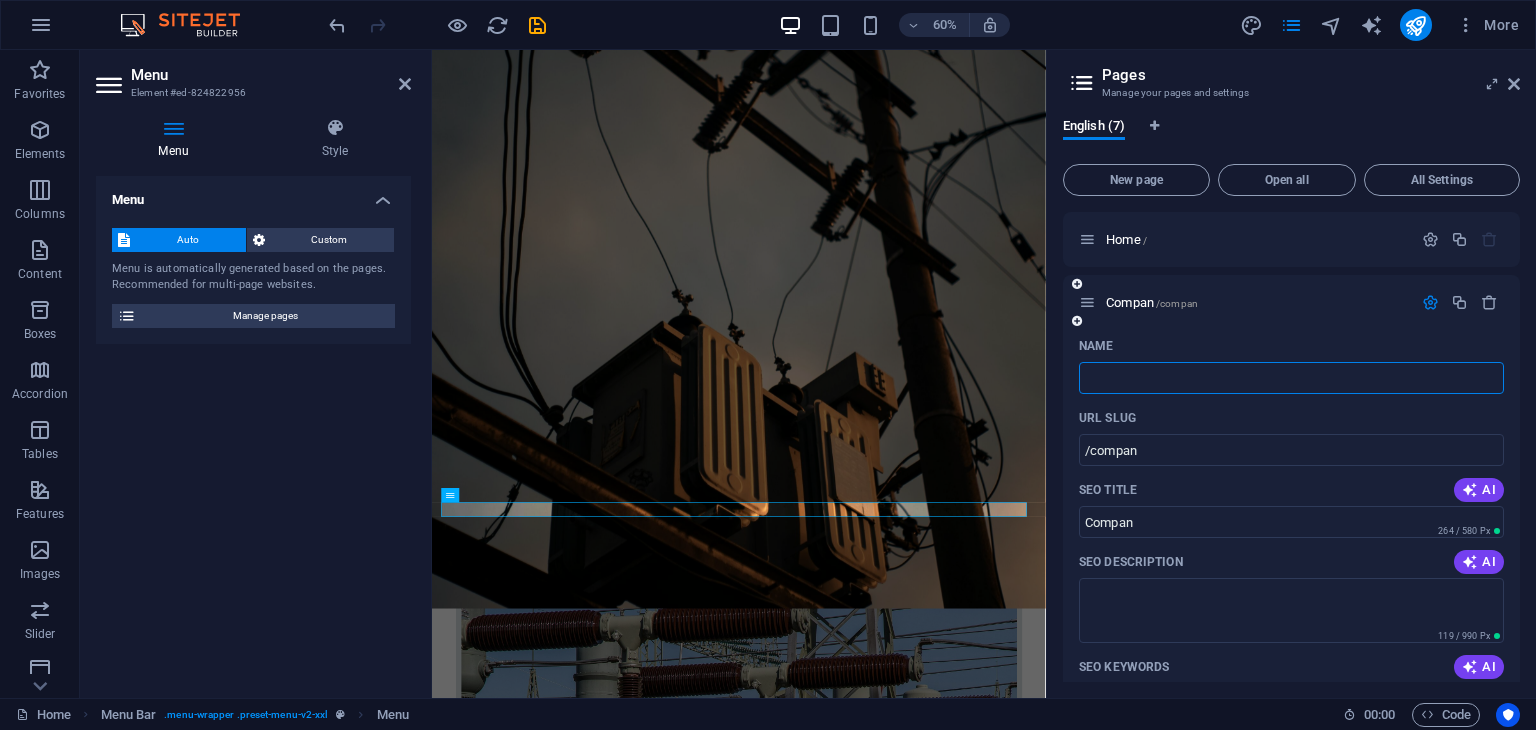 type 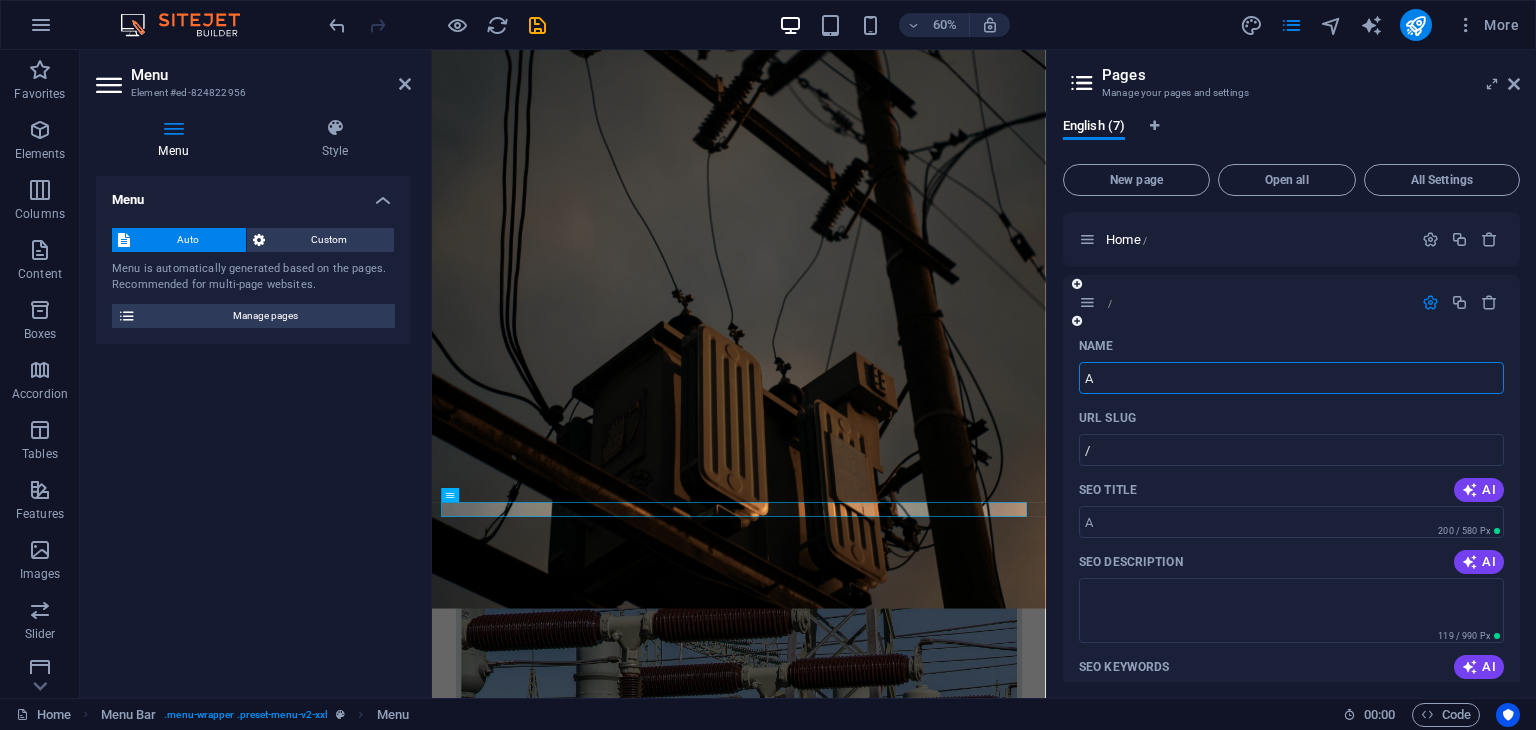 type on "Ab" 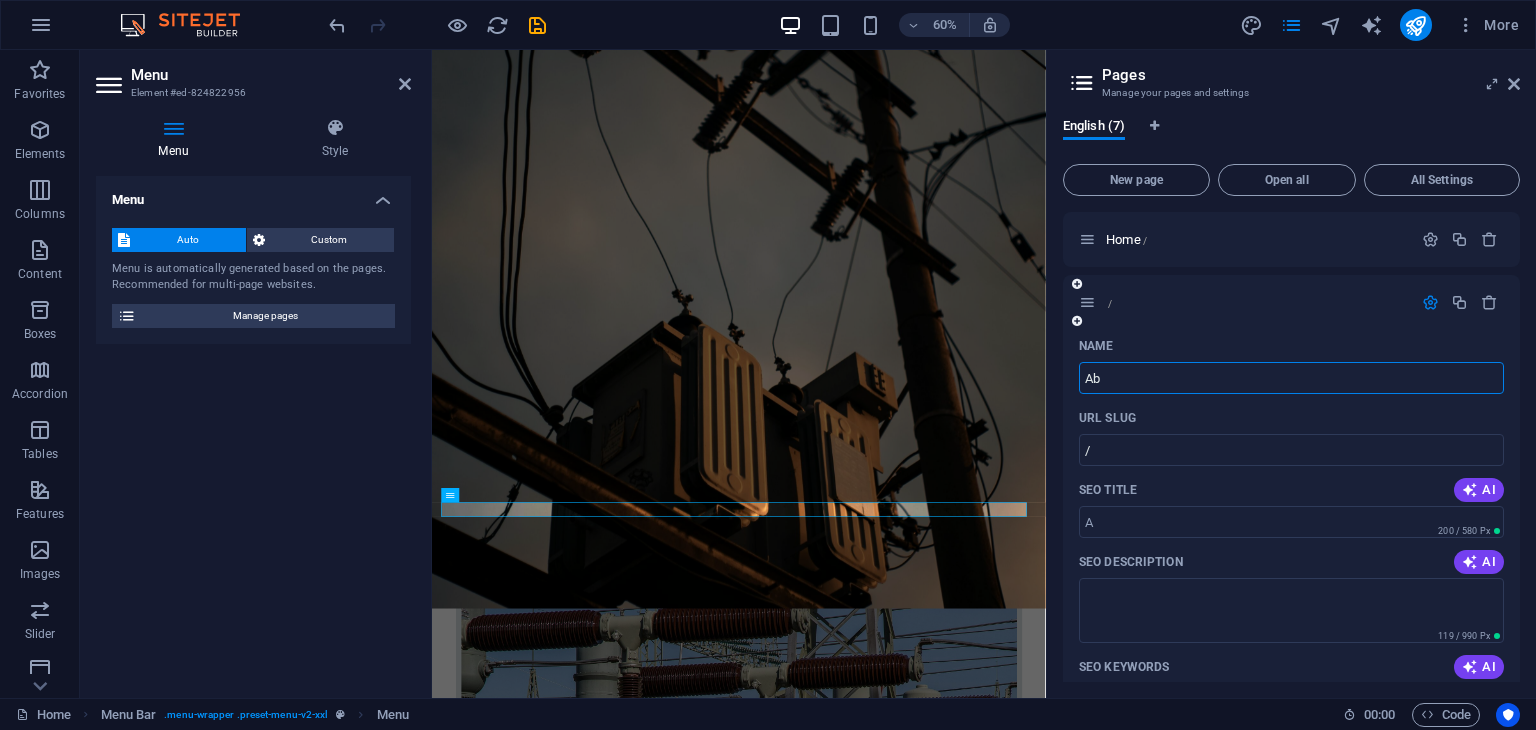 type on "/a" 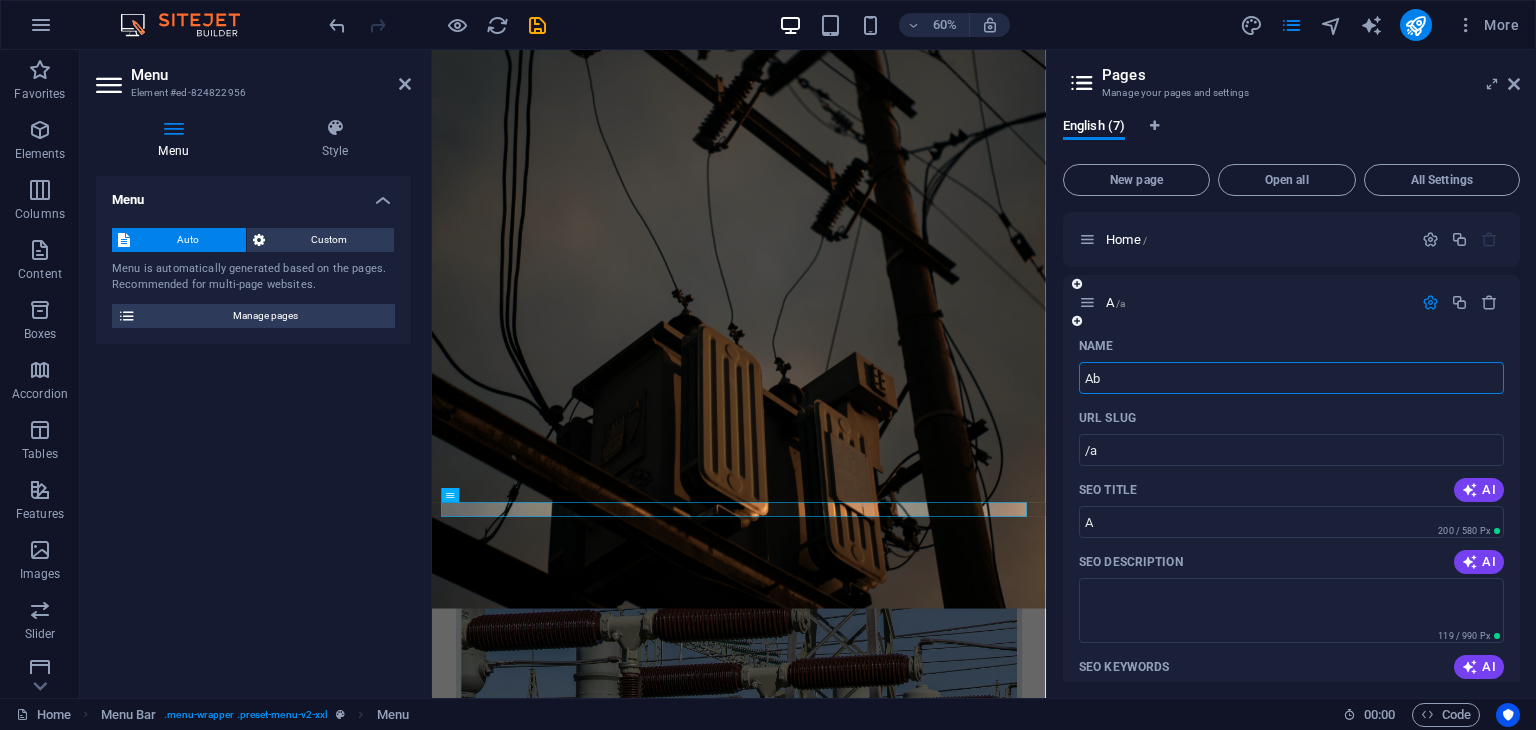 type on "Abo" 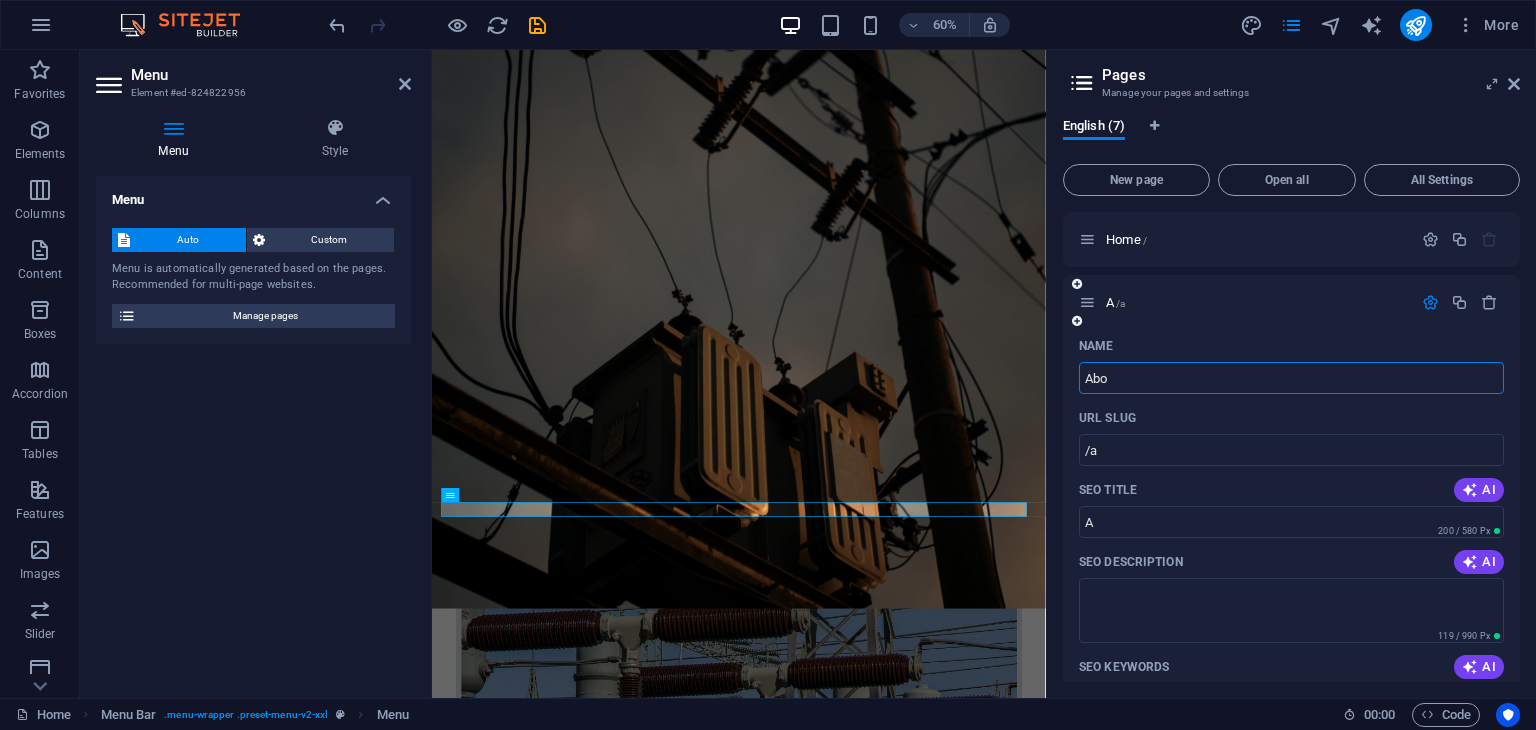type on "/ab" 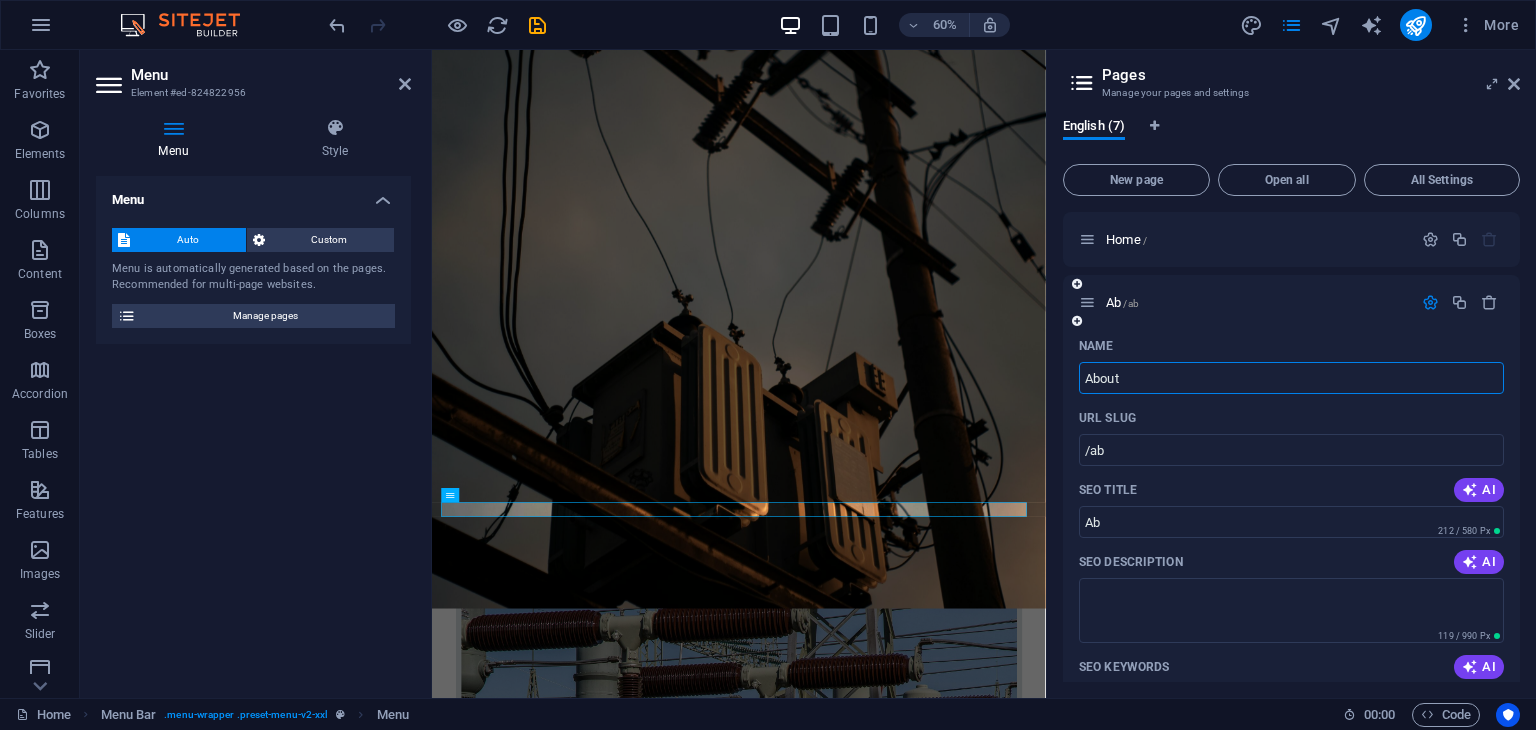 type on "About" 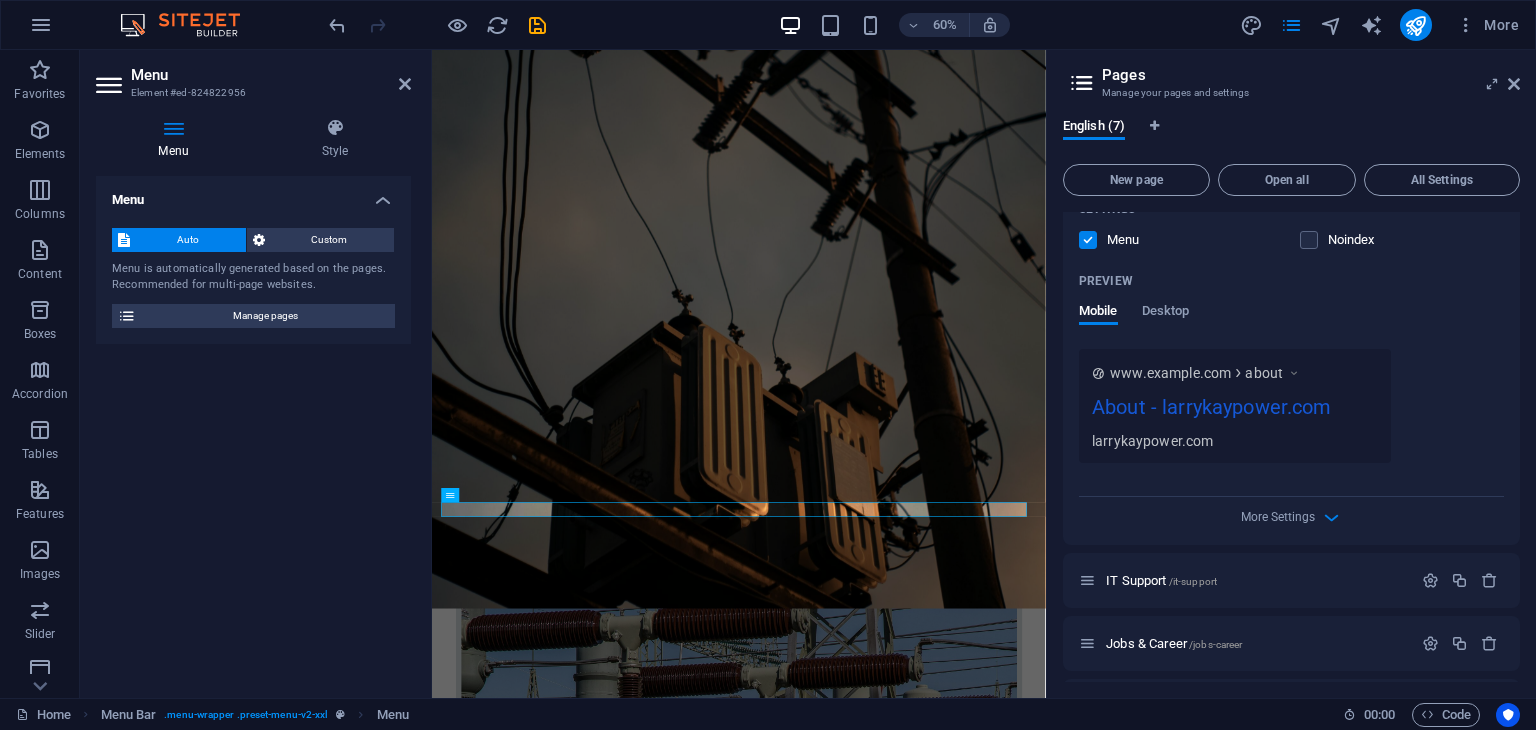 scroll, scrollTop: 531, scrollLeft: 0, axis: vertical 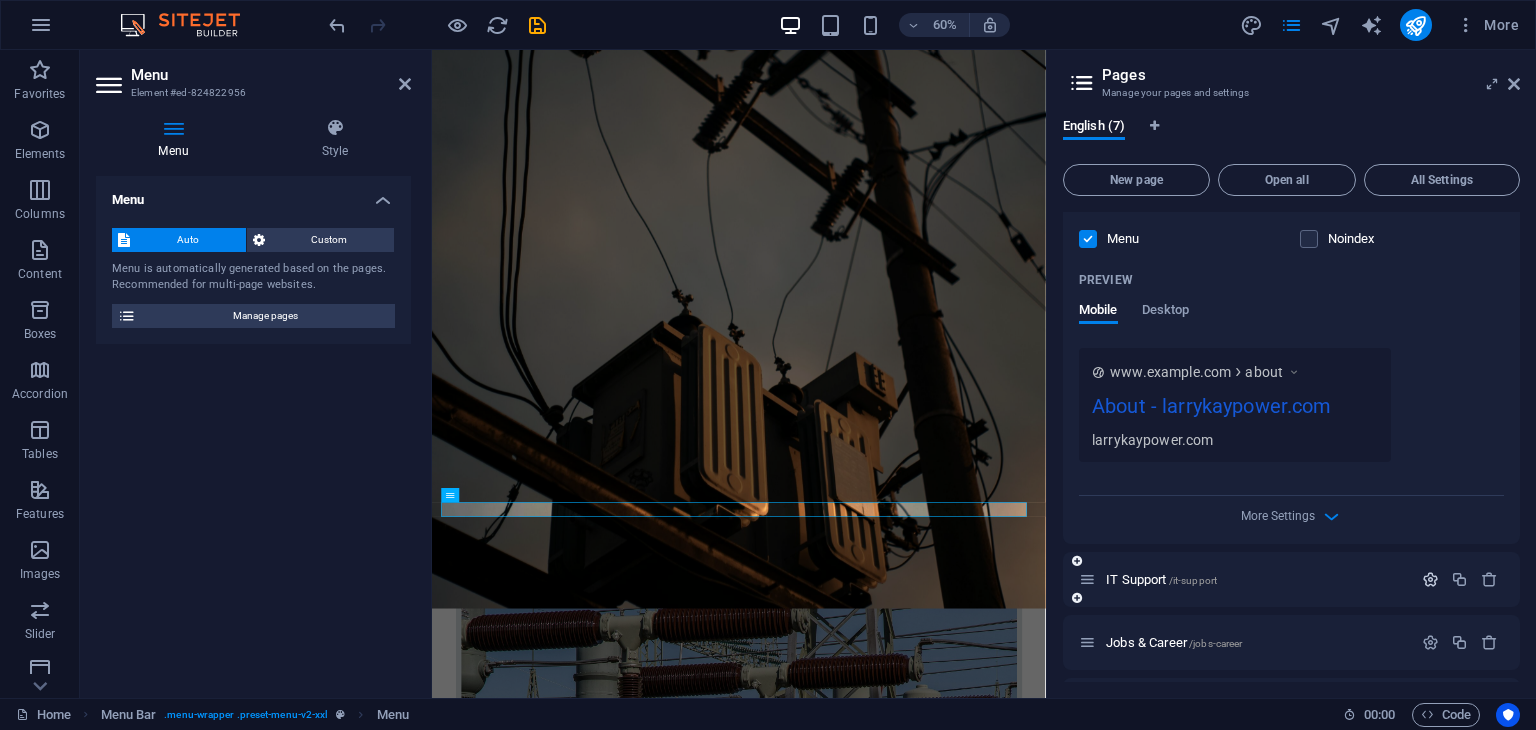 type on "About" 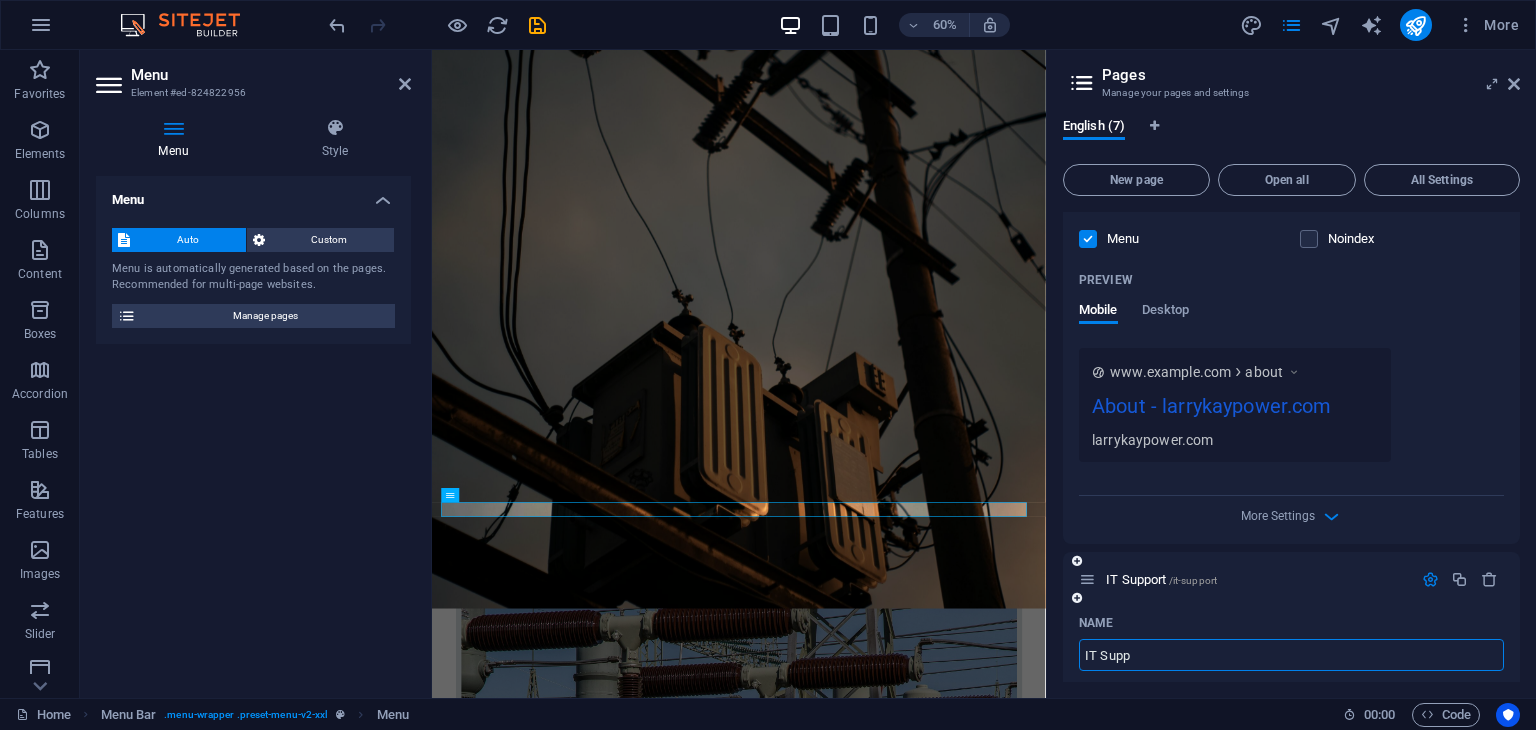 type on "IT Sup" 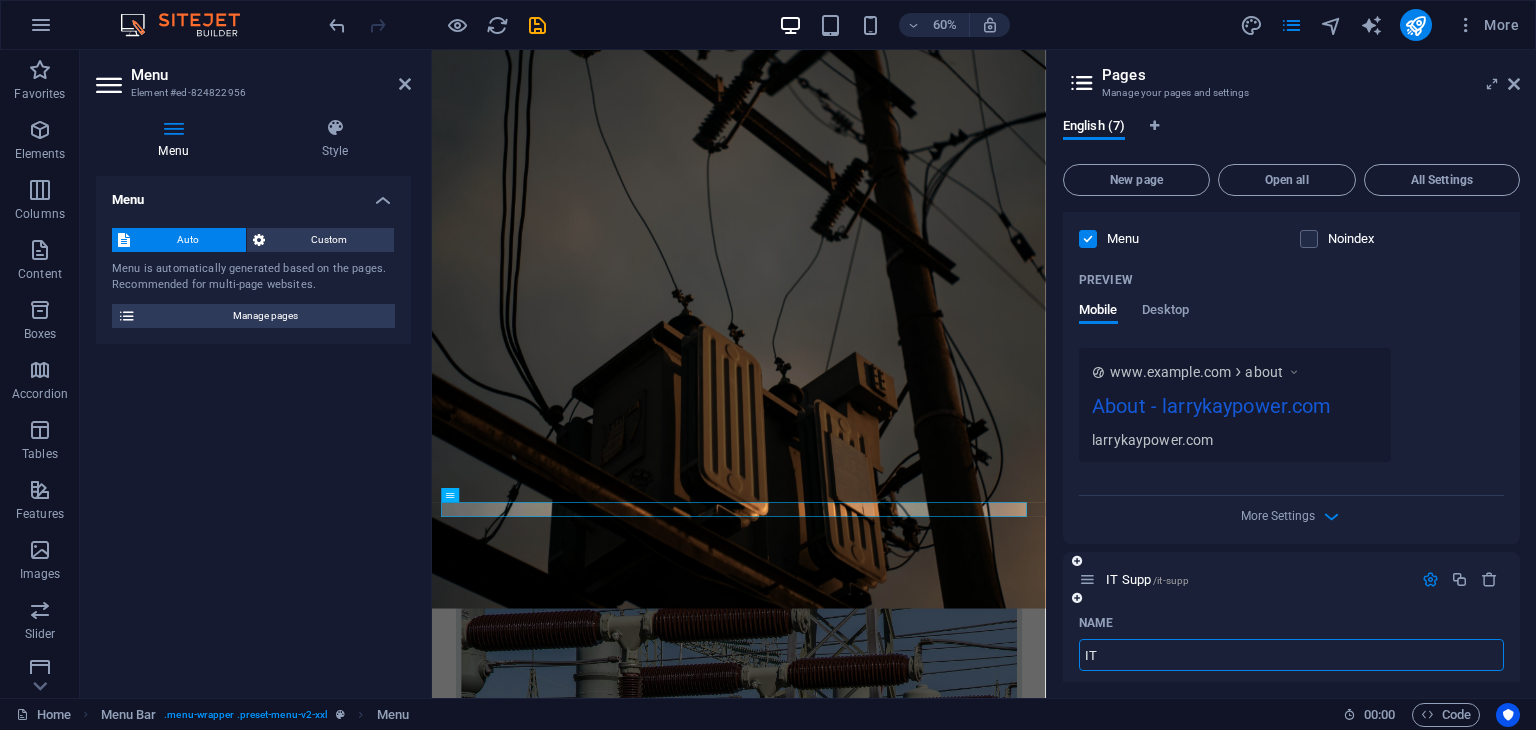 type on "I" 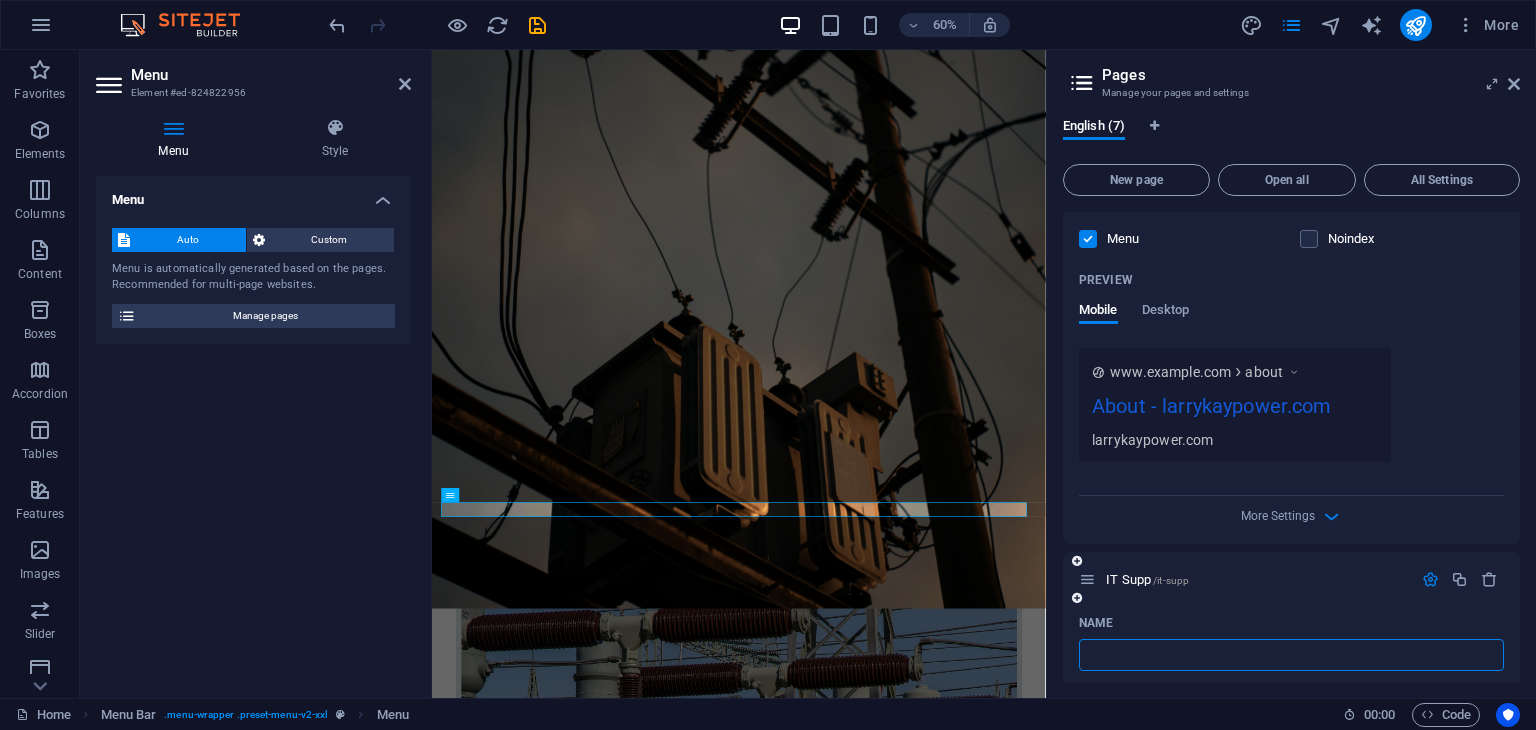 type 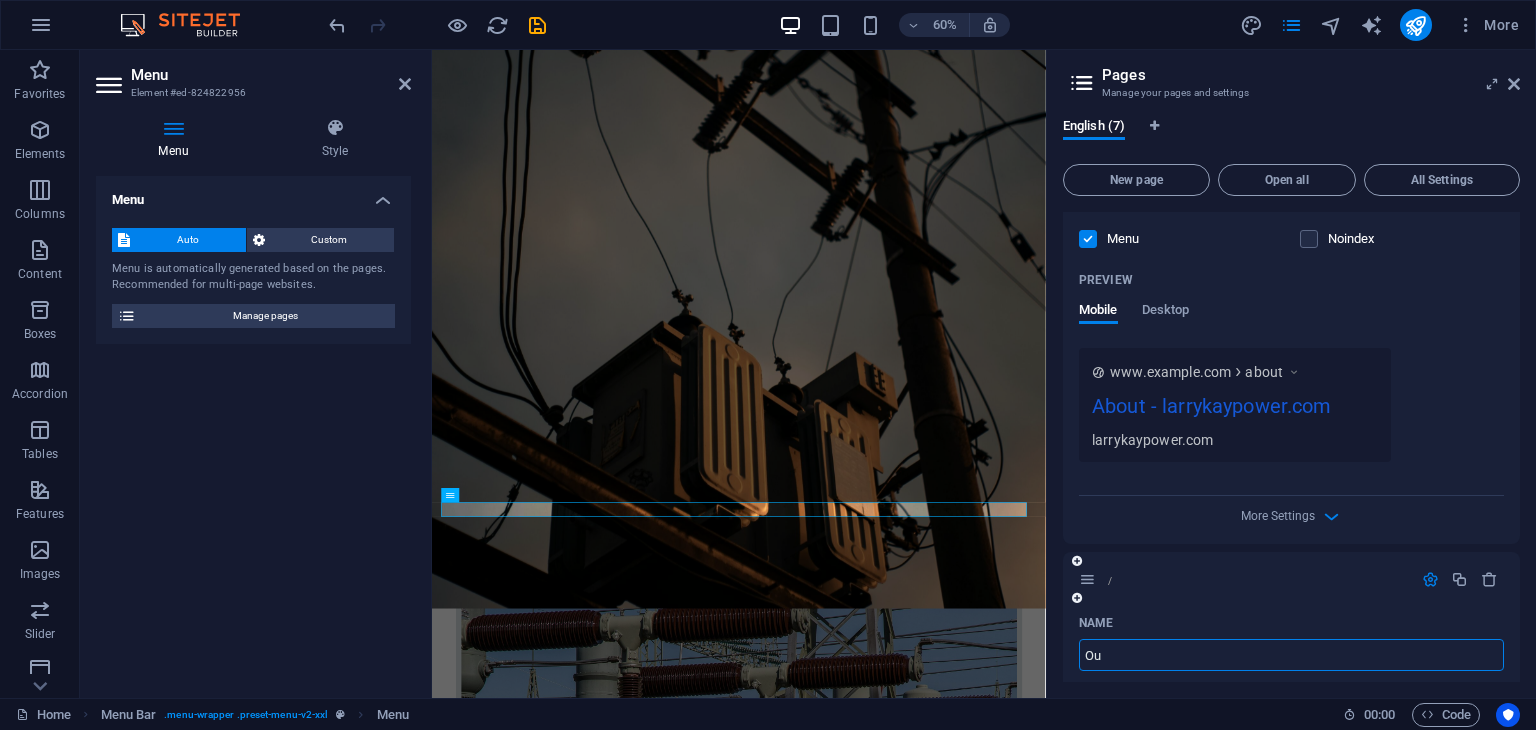 type on "Our" 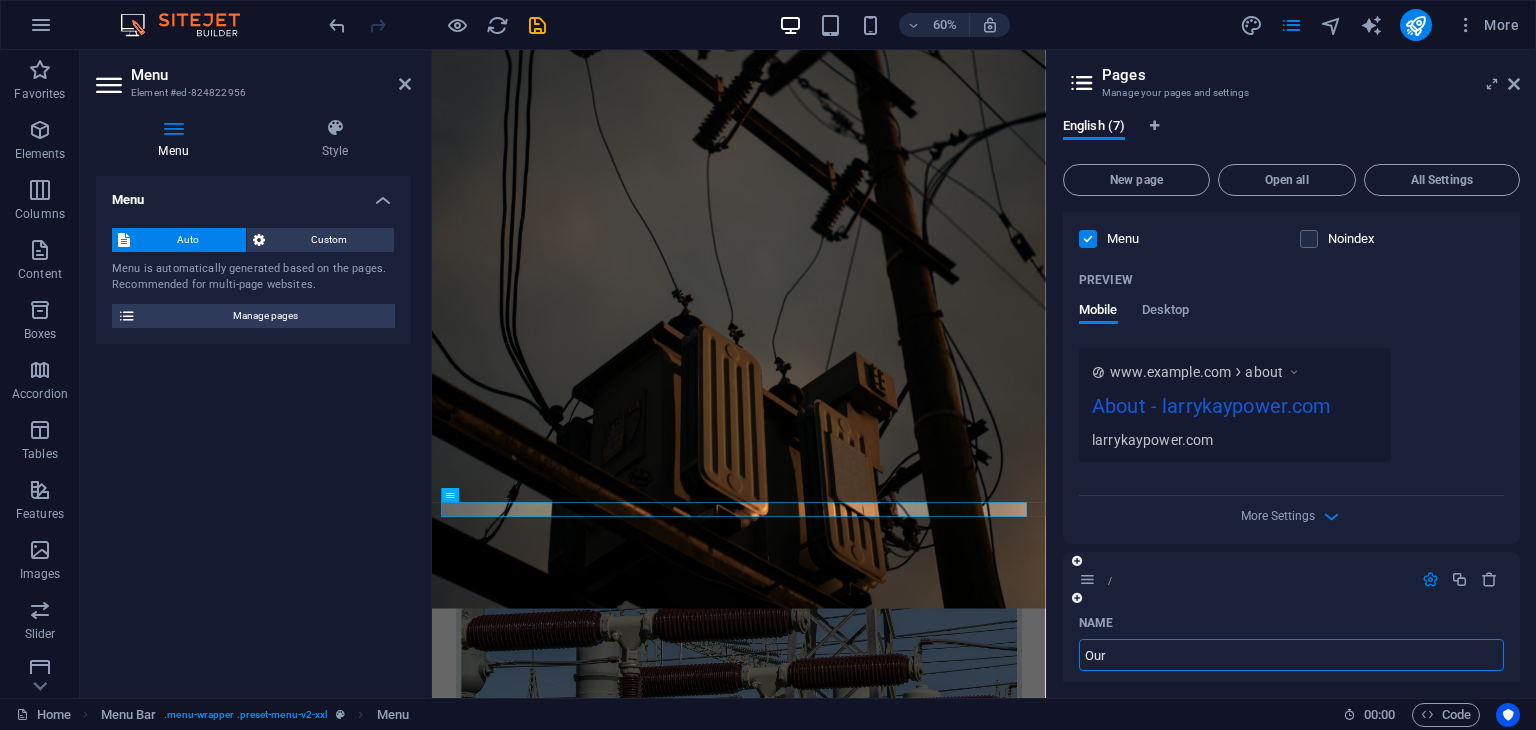 type on "/ou" 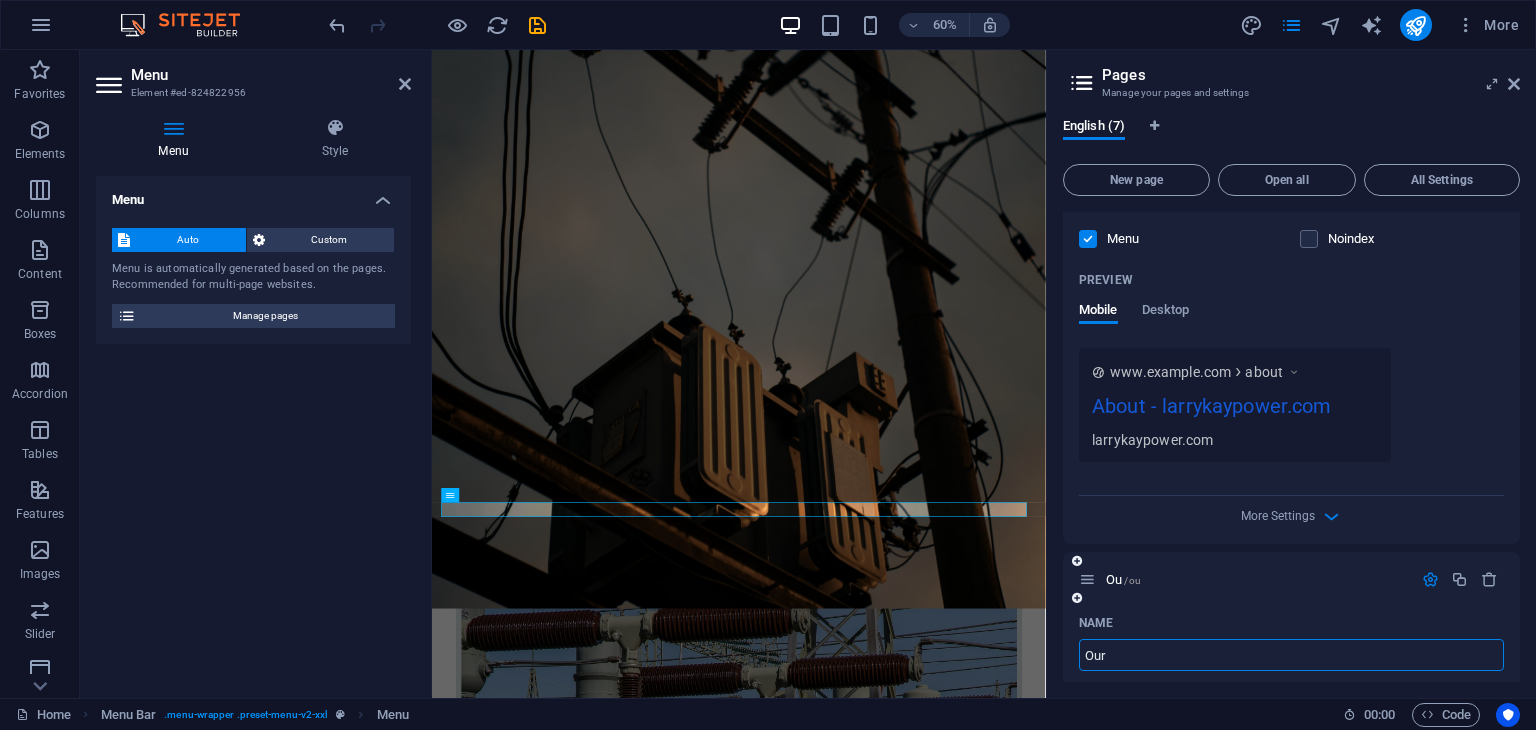 type on "Our S" 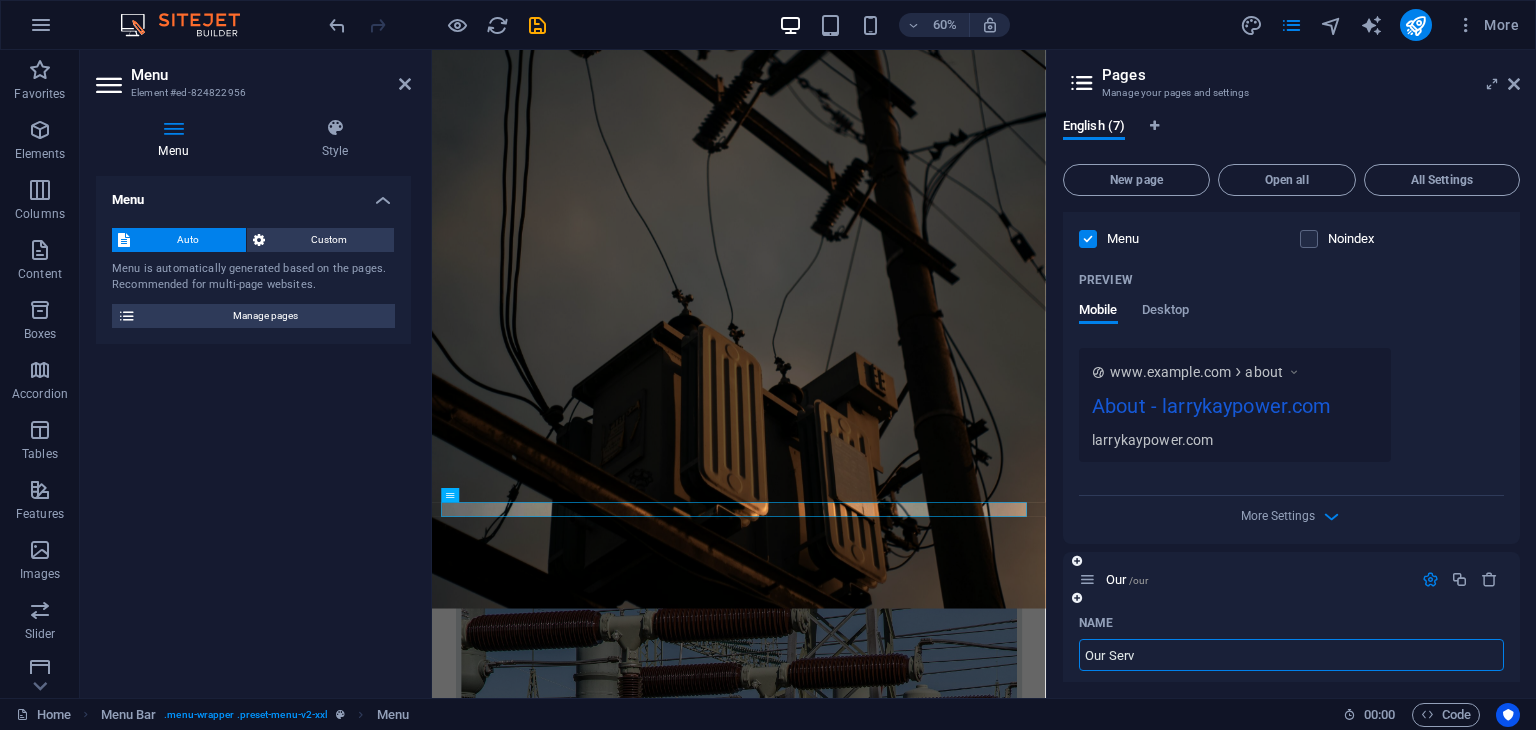type on "Our Servi" 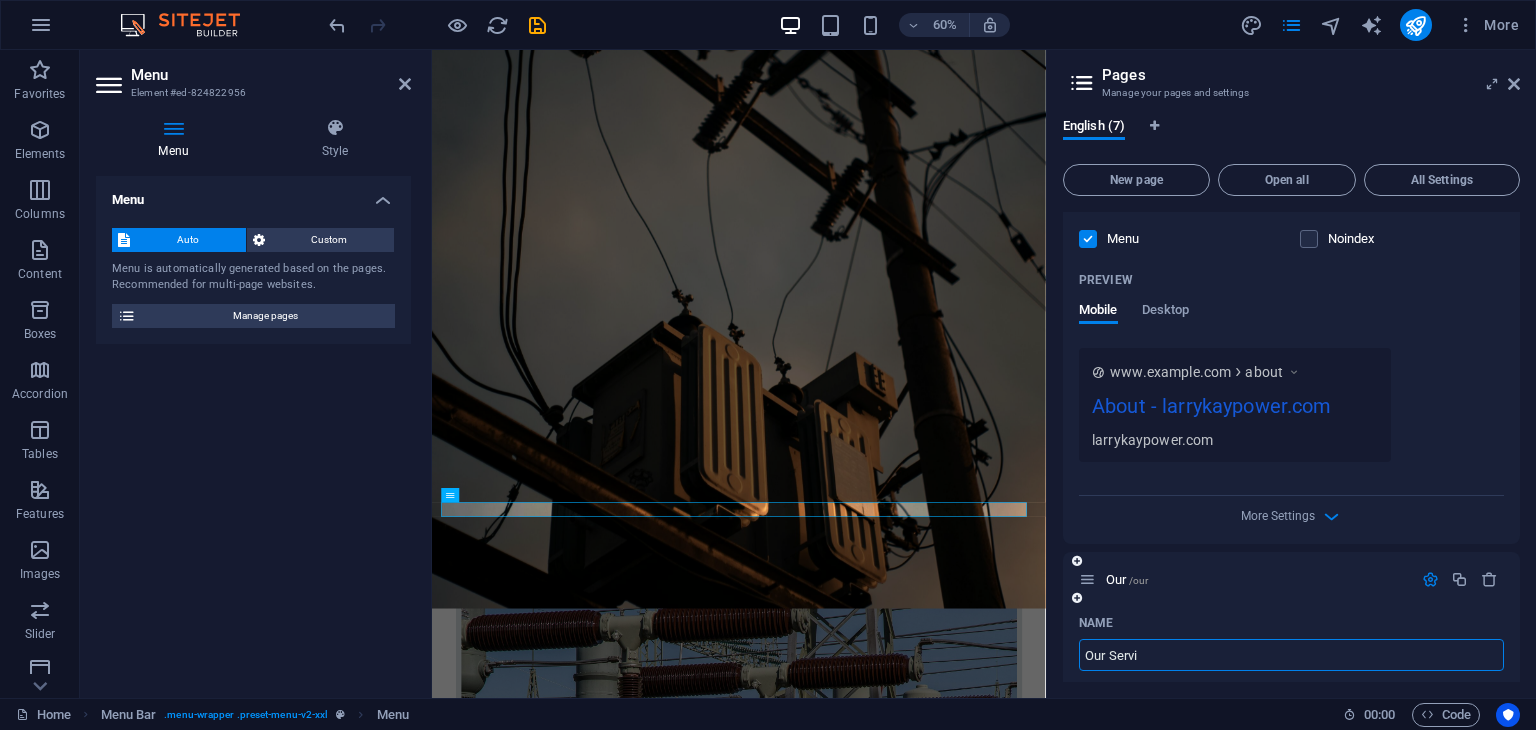 type on "/our-serv" 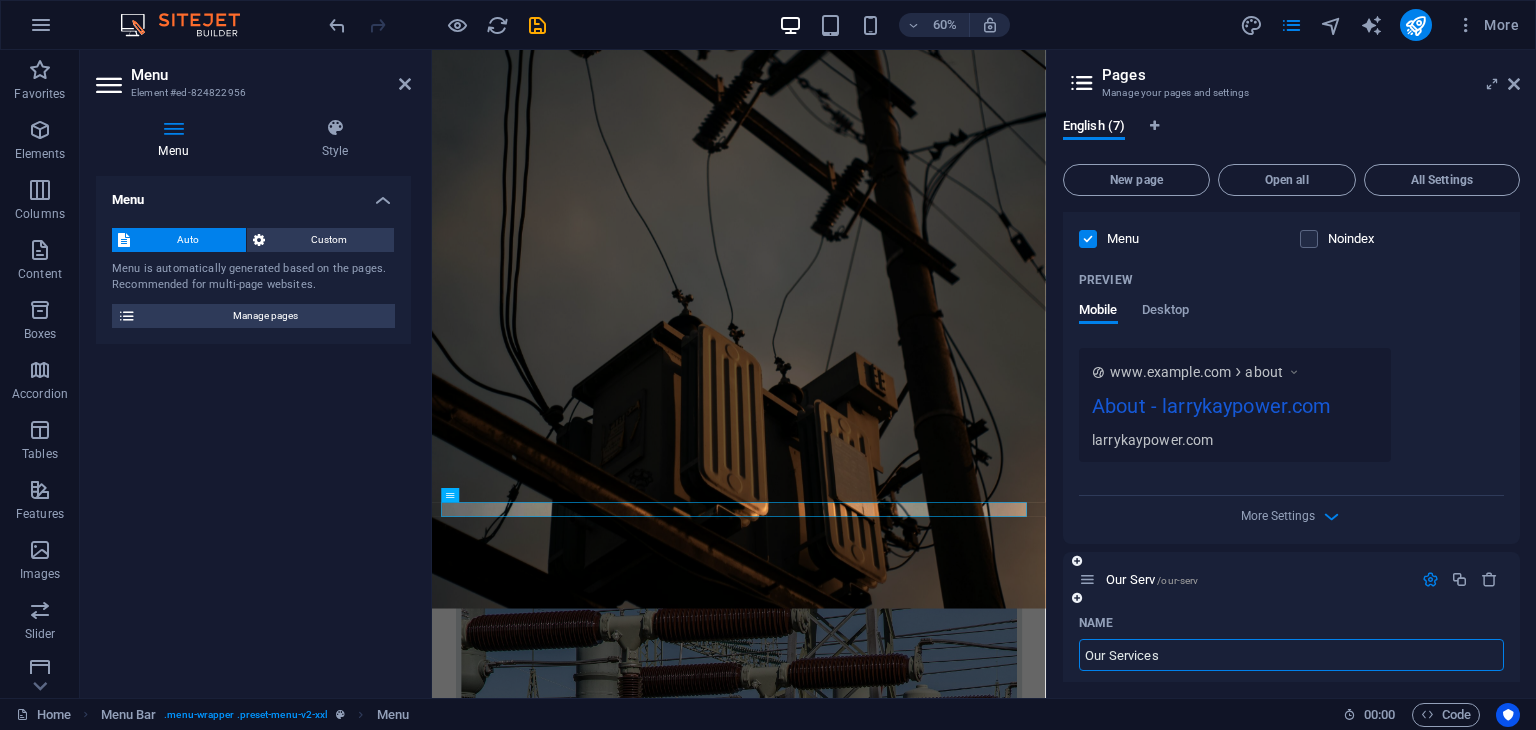 type on "Our Services" 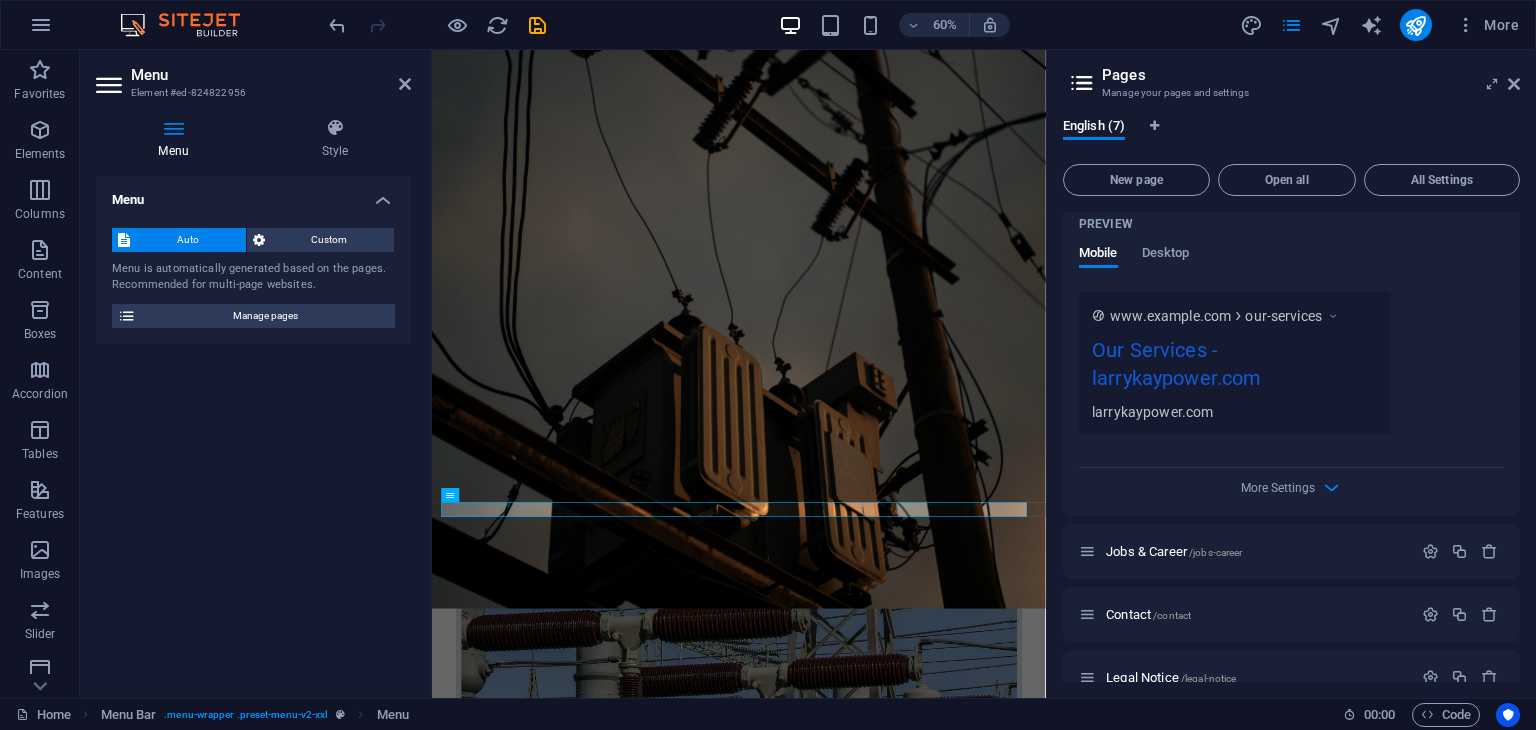 scroll, scrollTop: 1399, scrollLeft: 0, axis: vertical 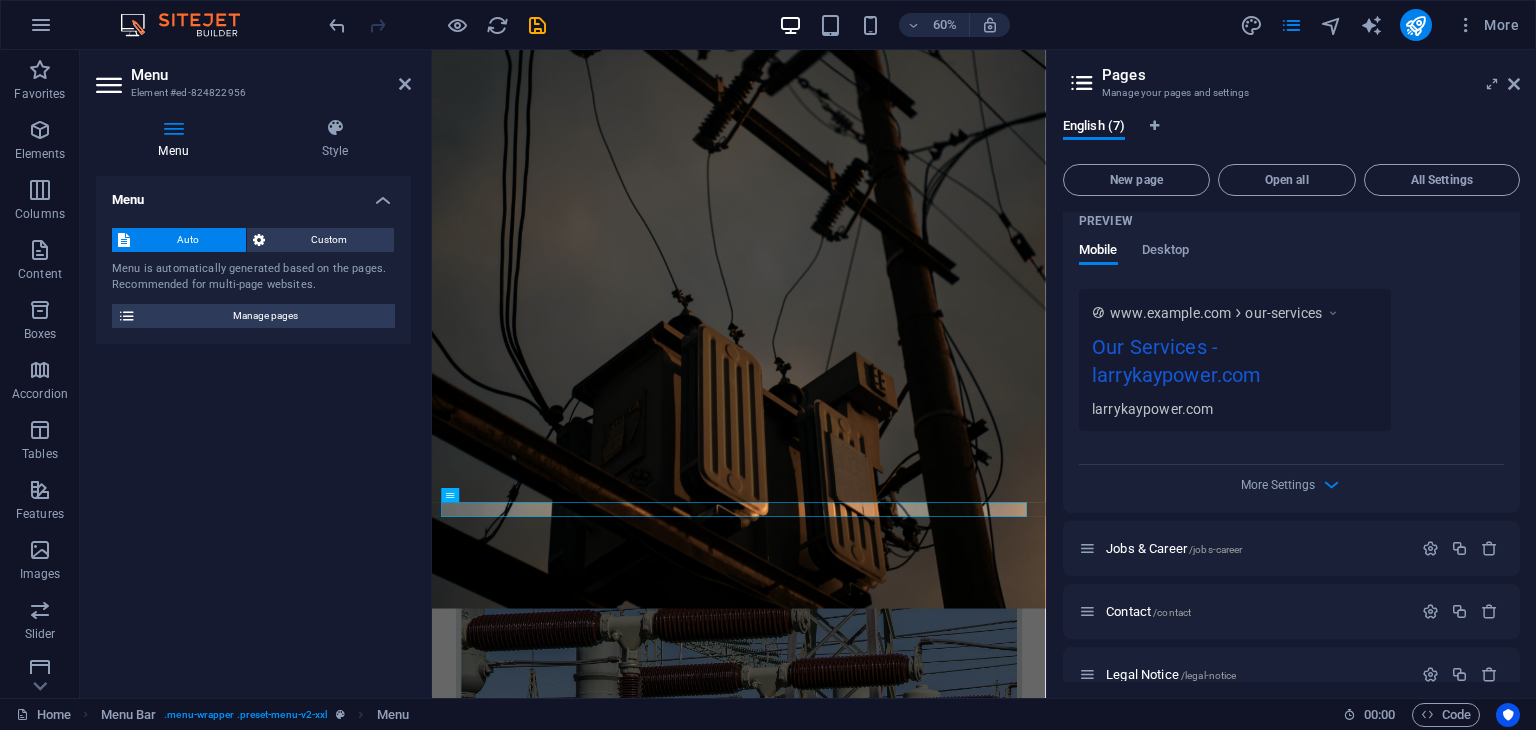 type on "Our Services" 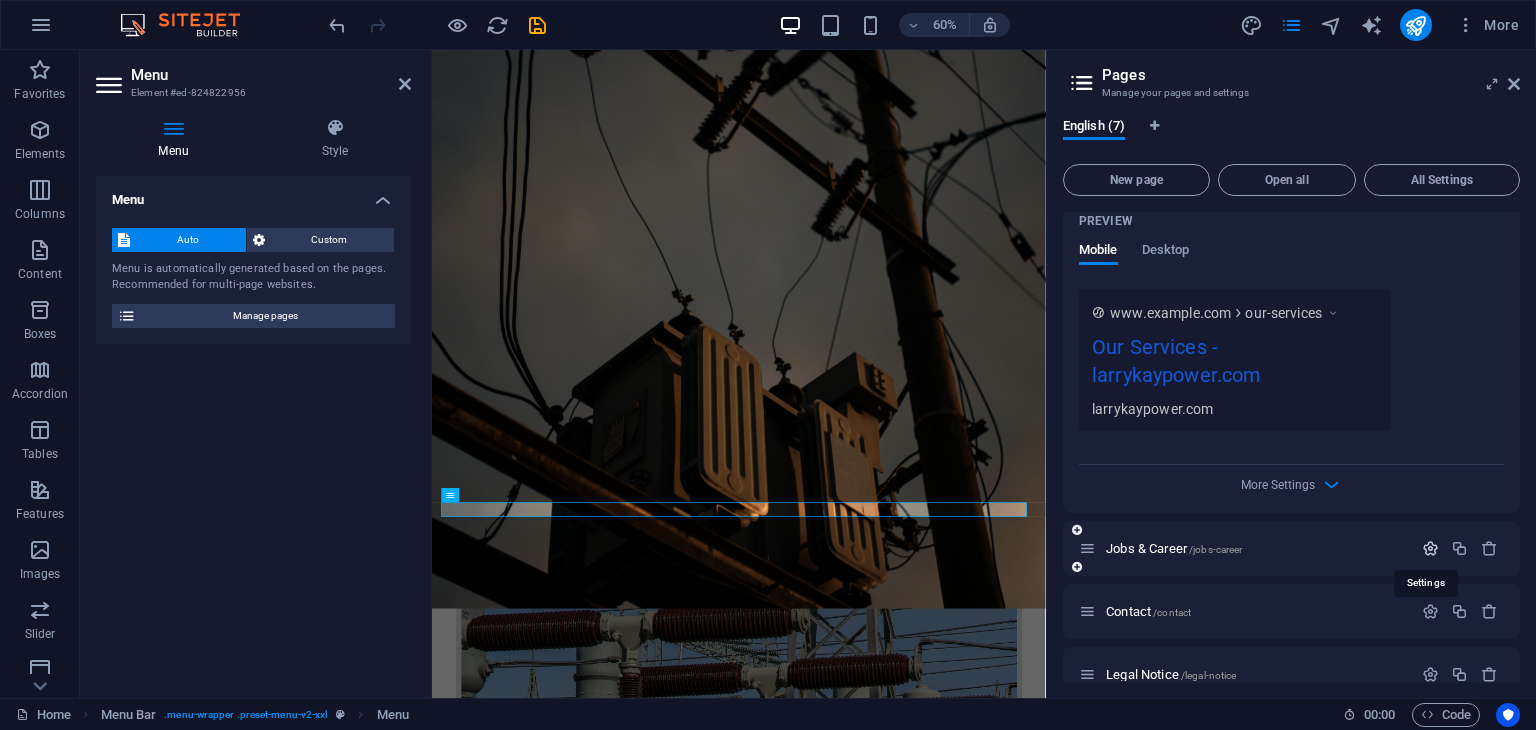 click at bounding box center [1430, 548] 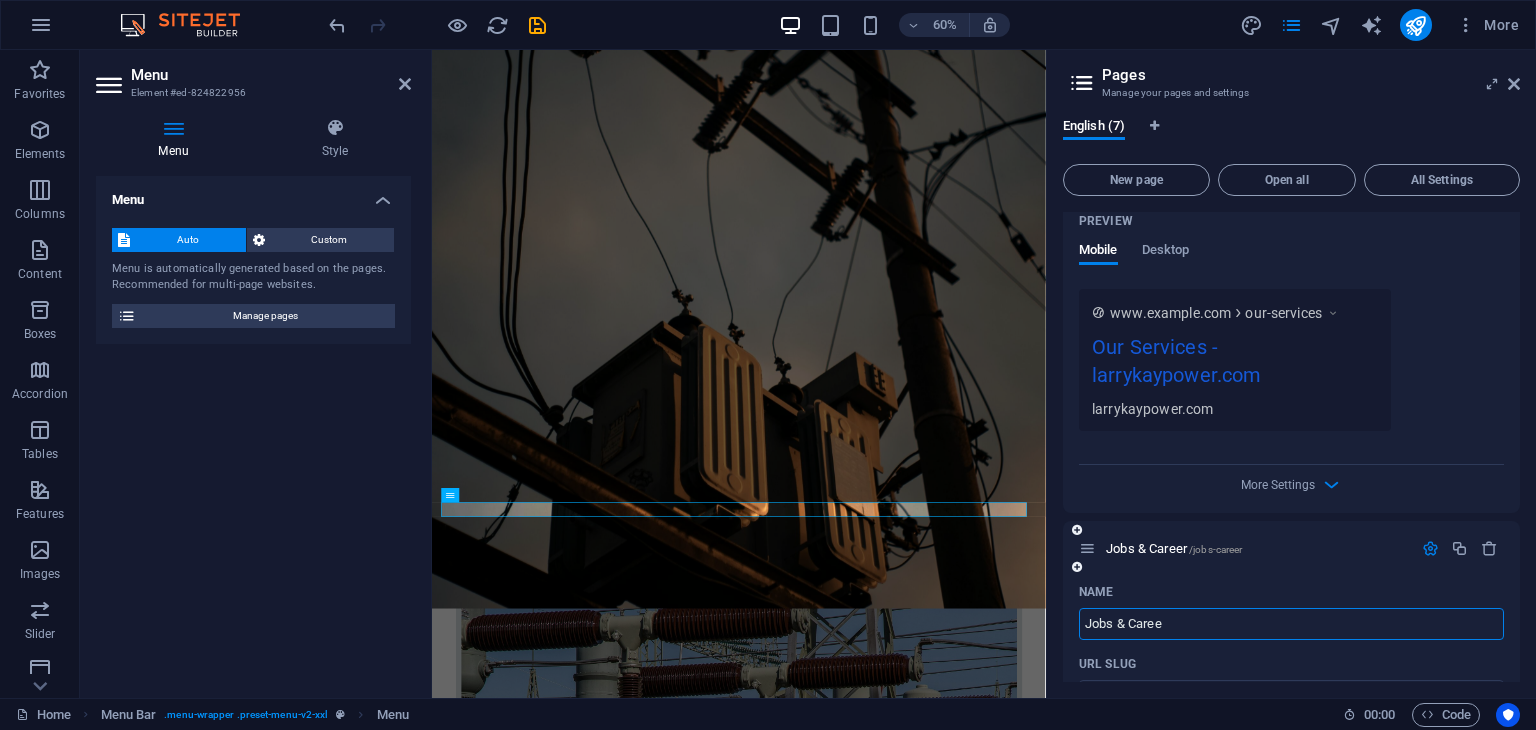 type on "Jobs & Caree" 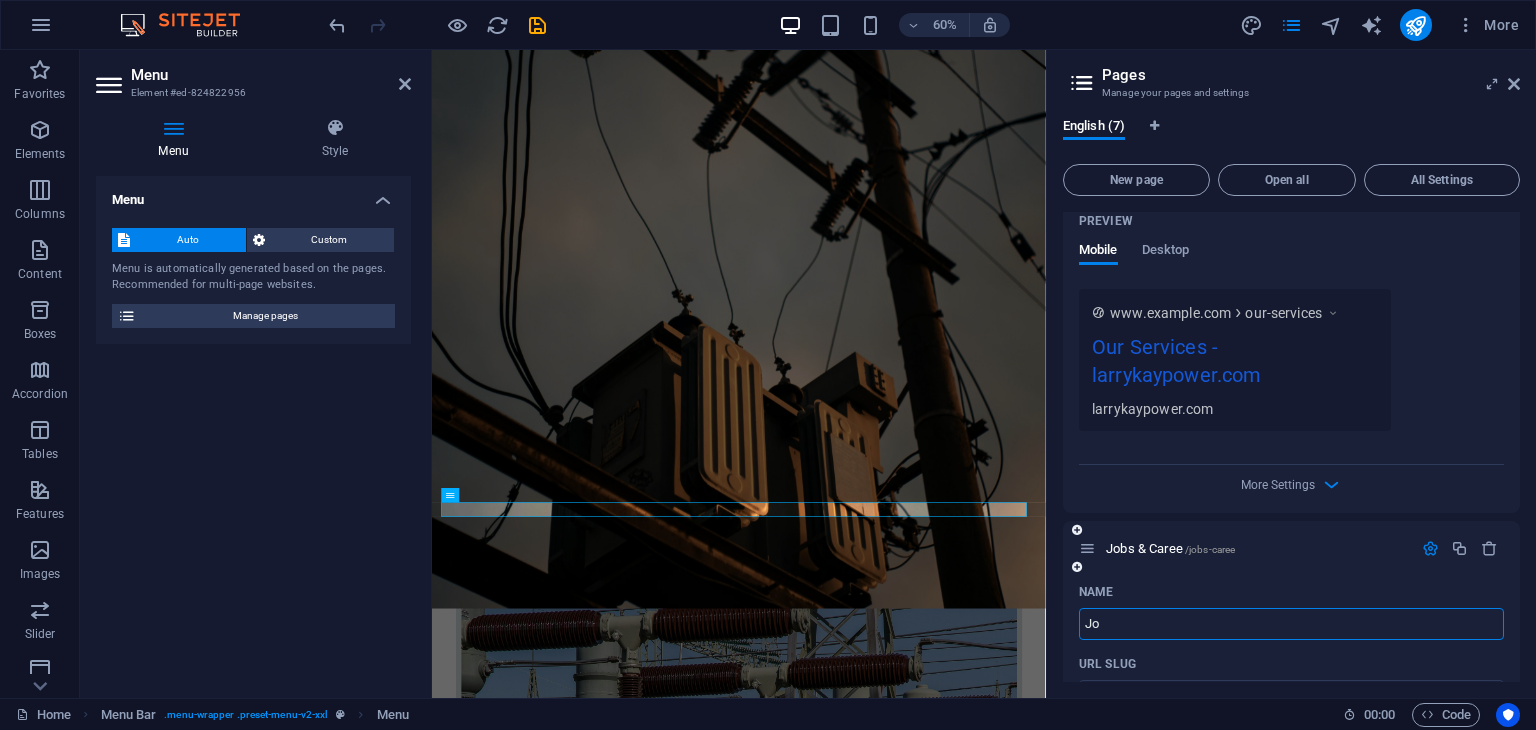 type on "J" 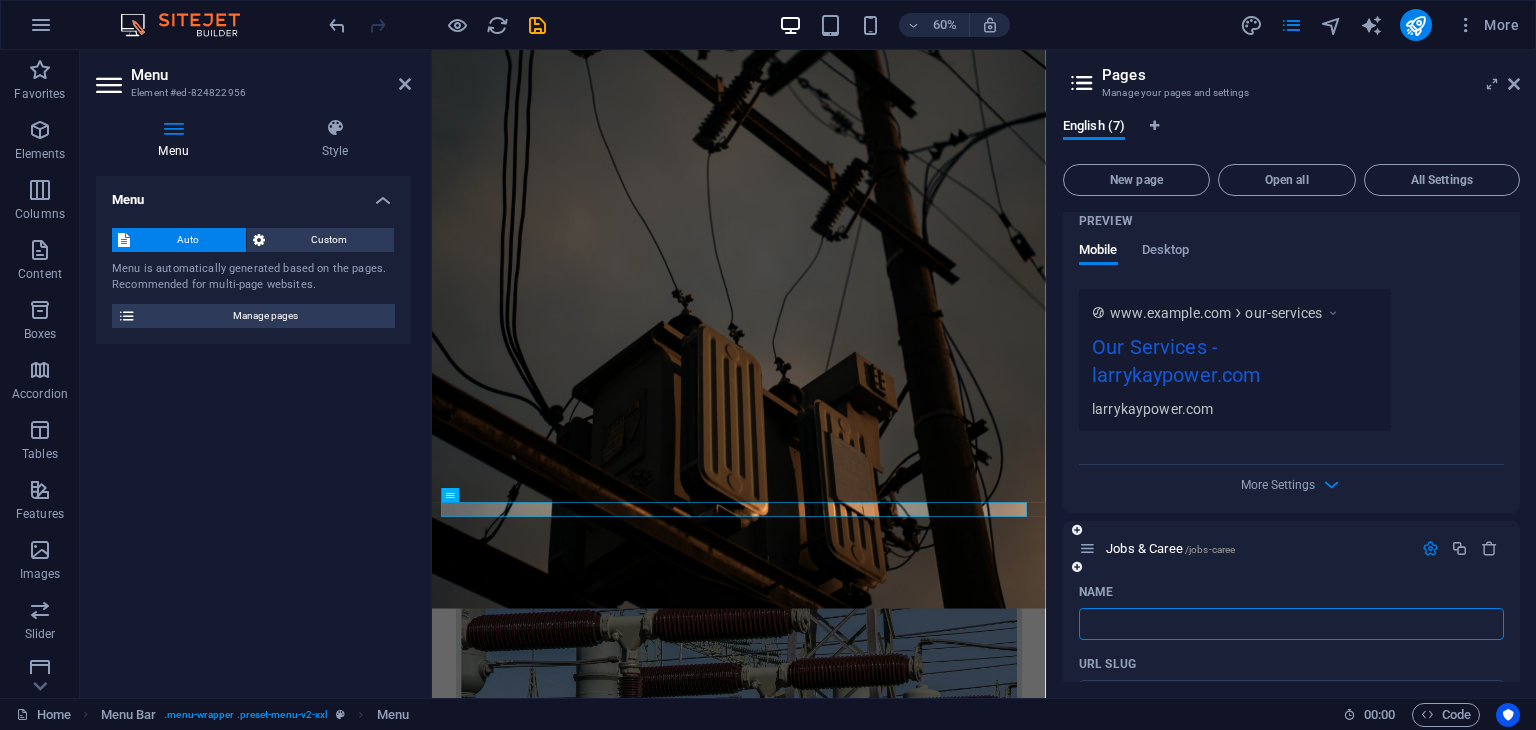 type 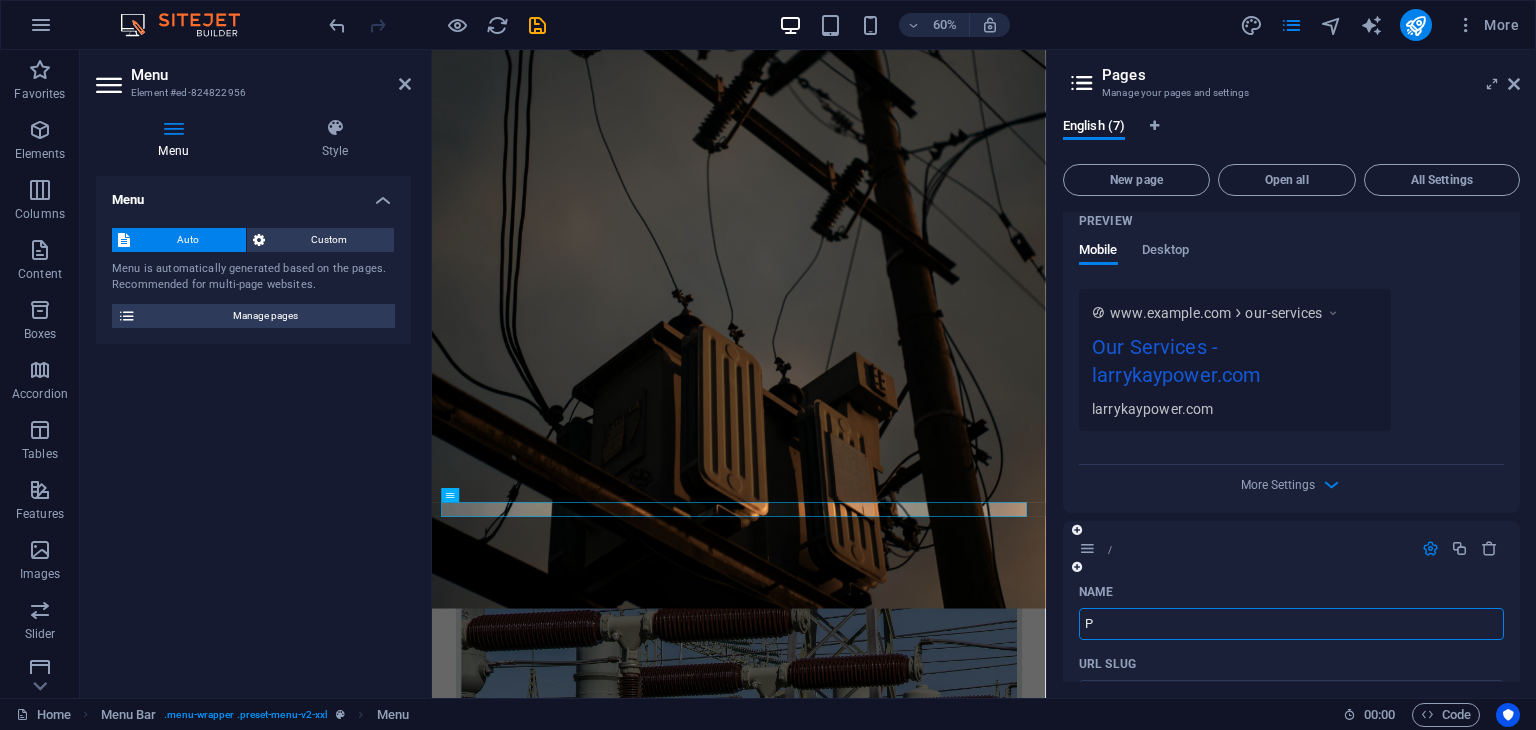 type on "Pr" 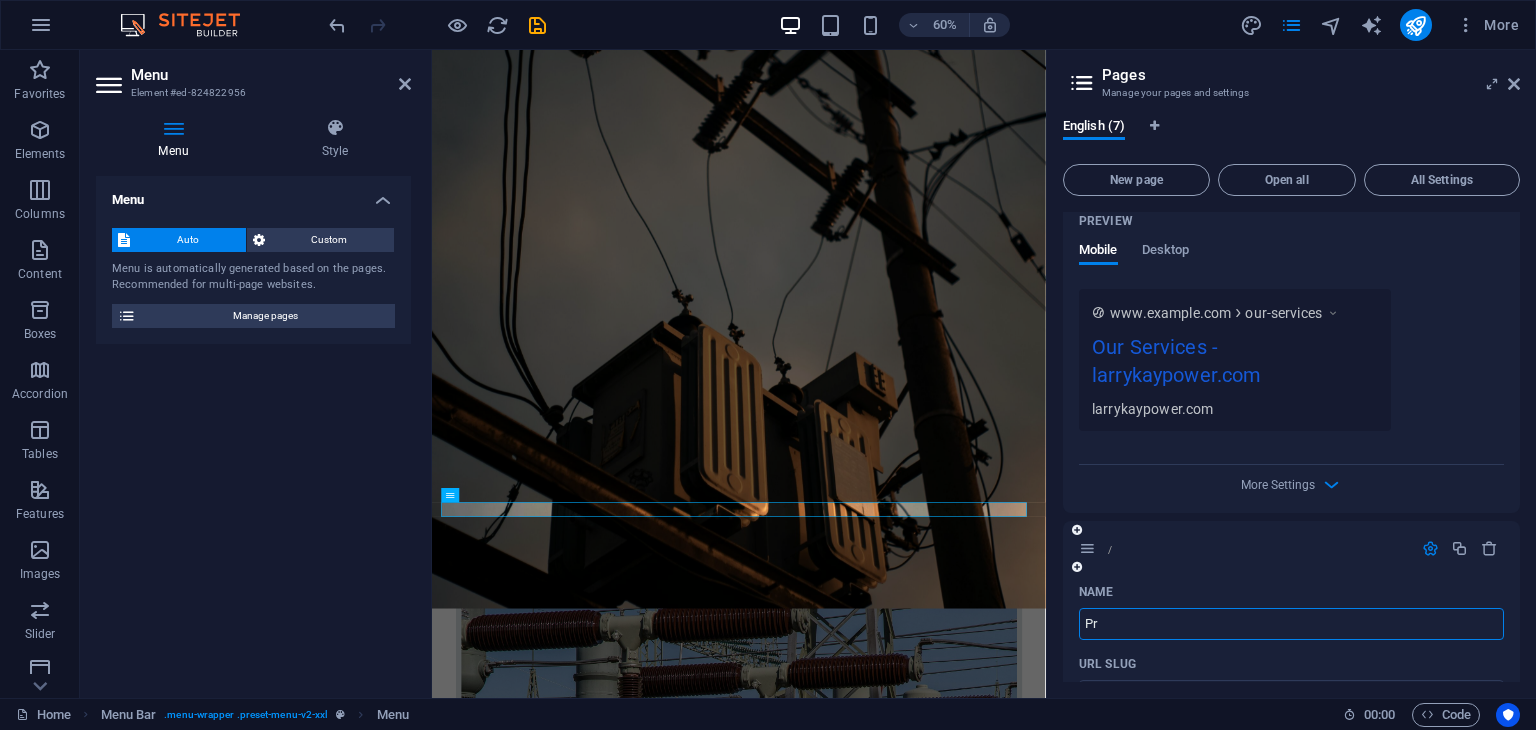 type on "/p" 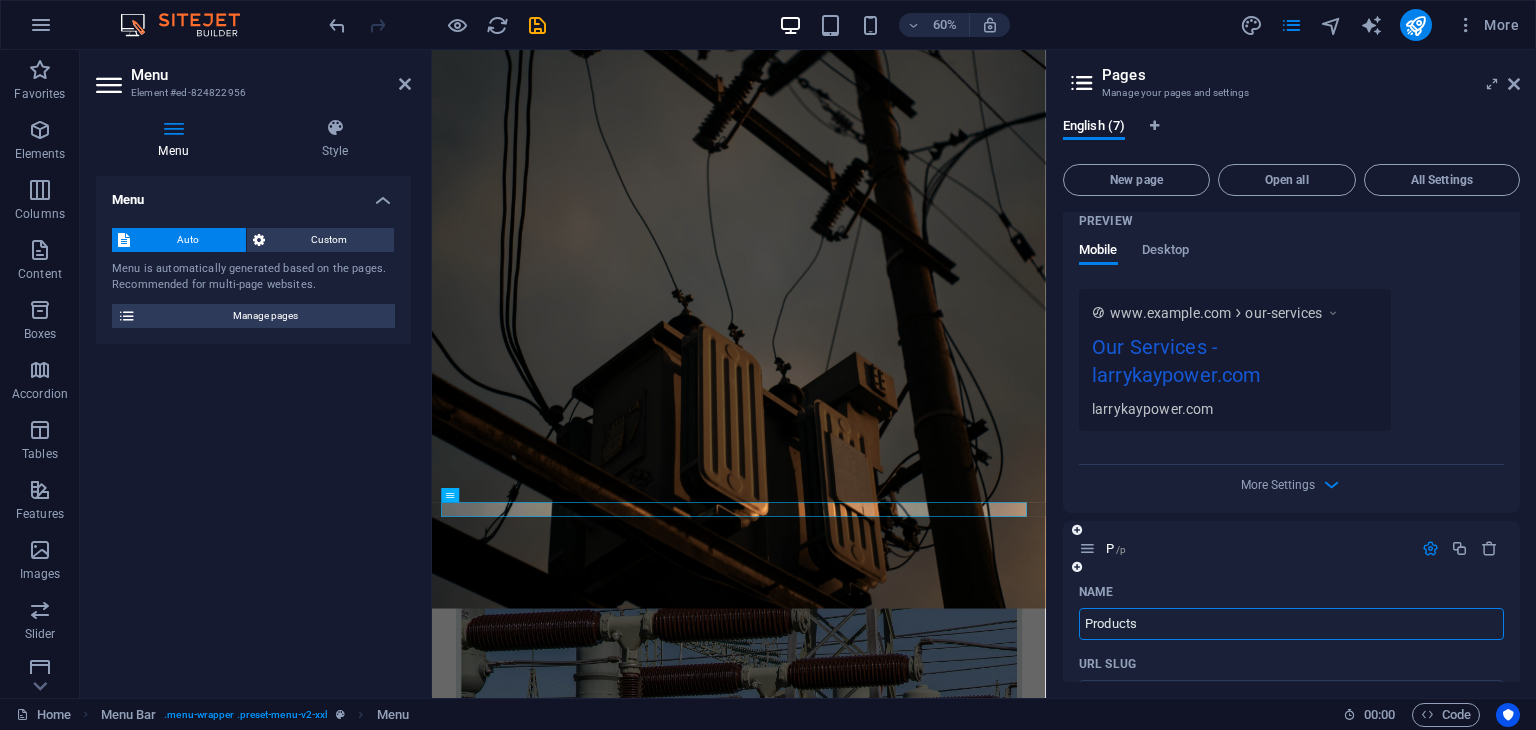 type on "Products" 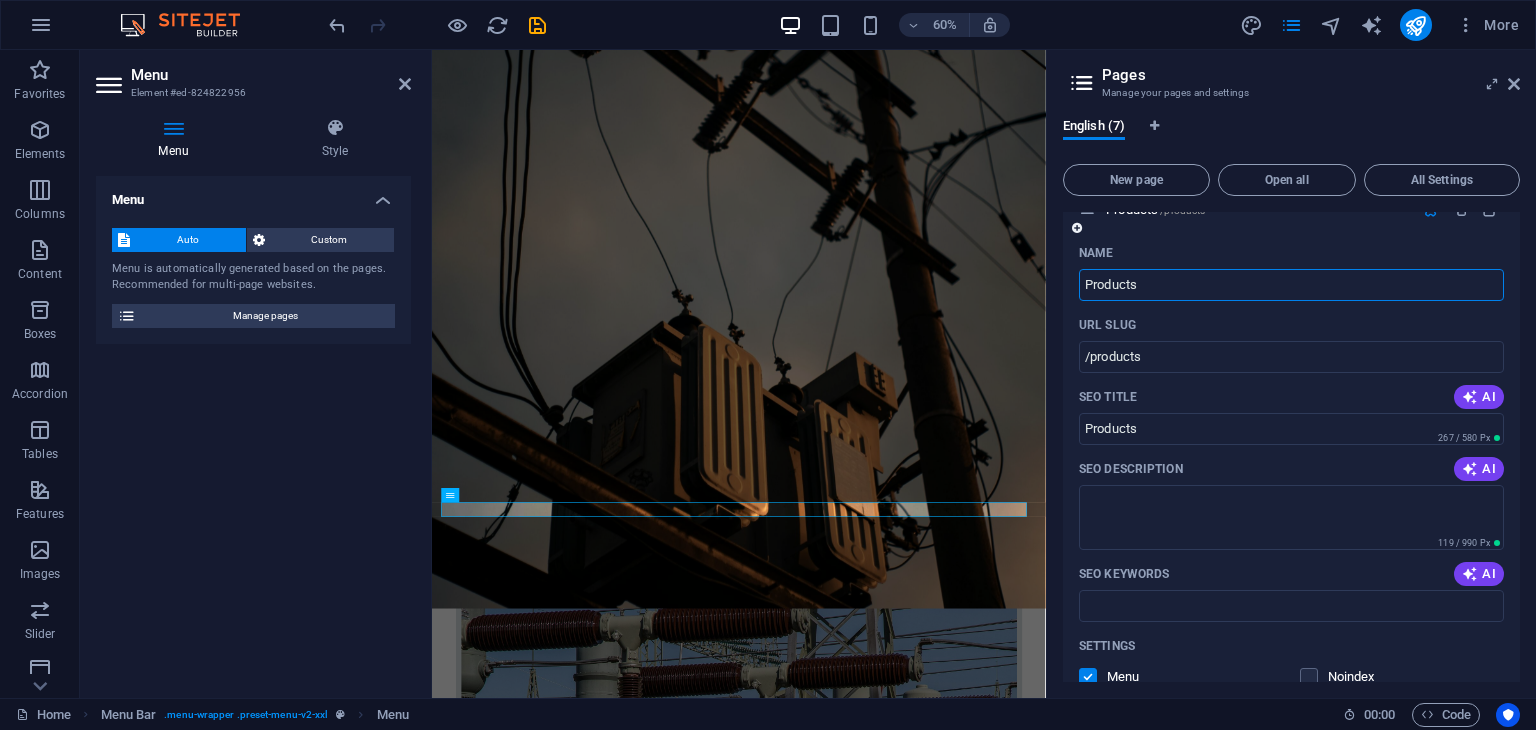 scroll, scrollTop: 1740, scrollLeft: 0, axis: vertical 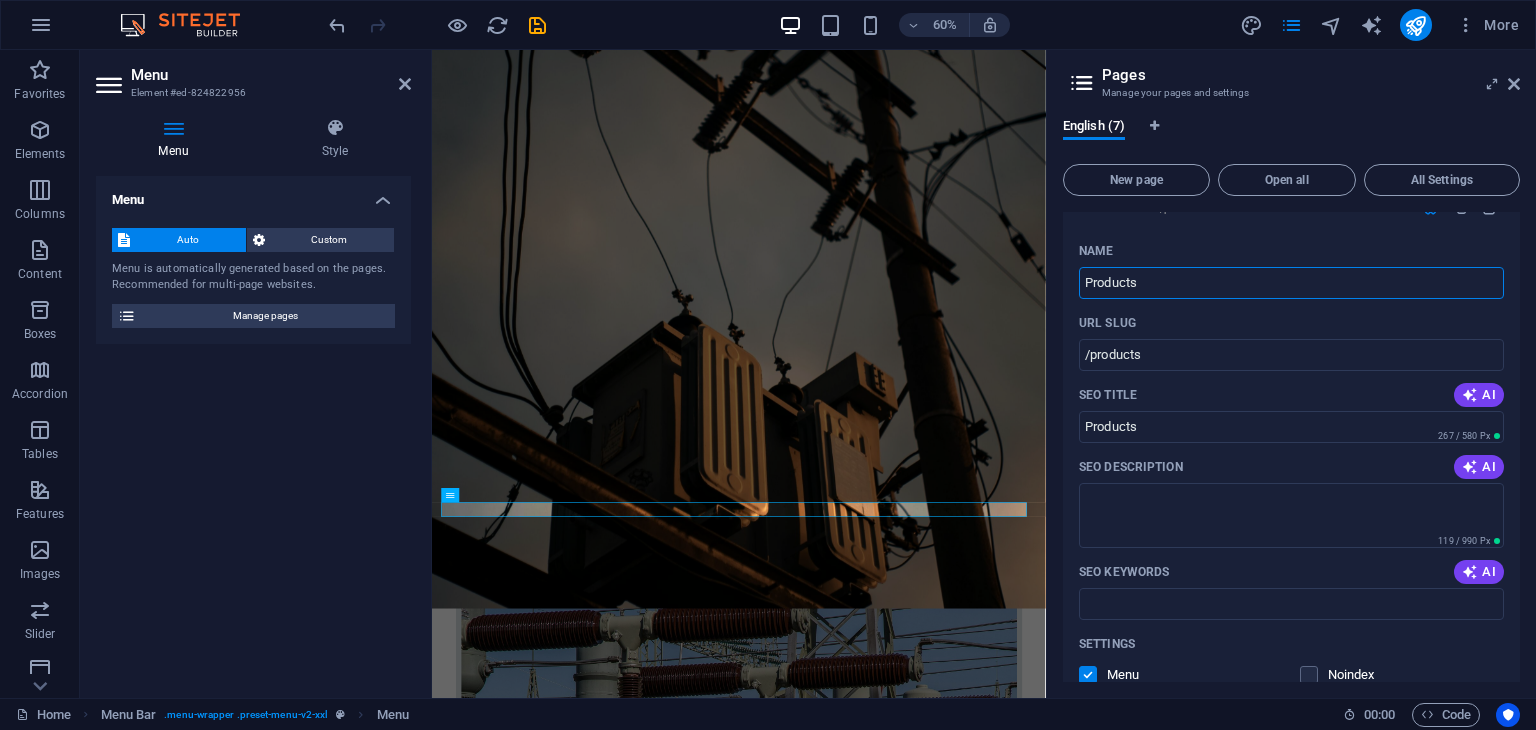 type on "Products" 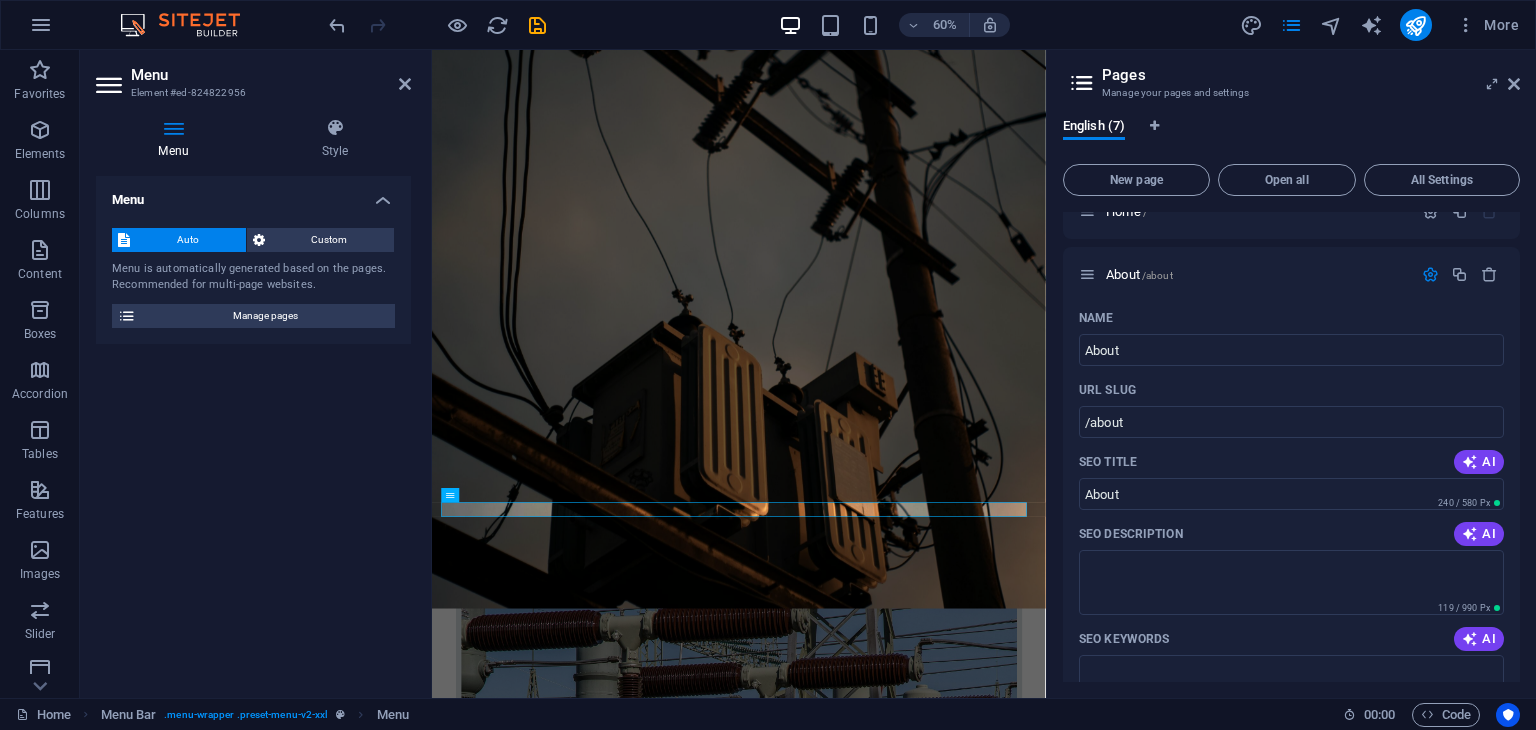 scroll, scrollTop: 0, scrollLeft: 0, axis: both 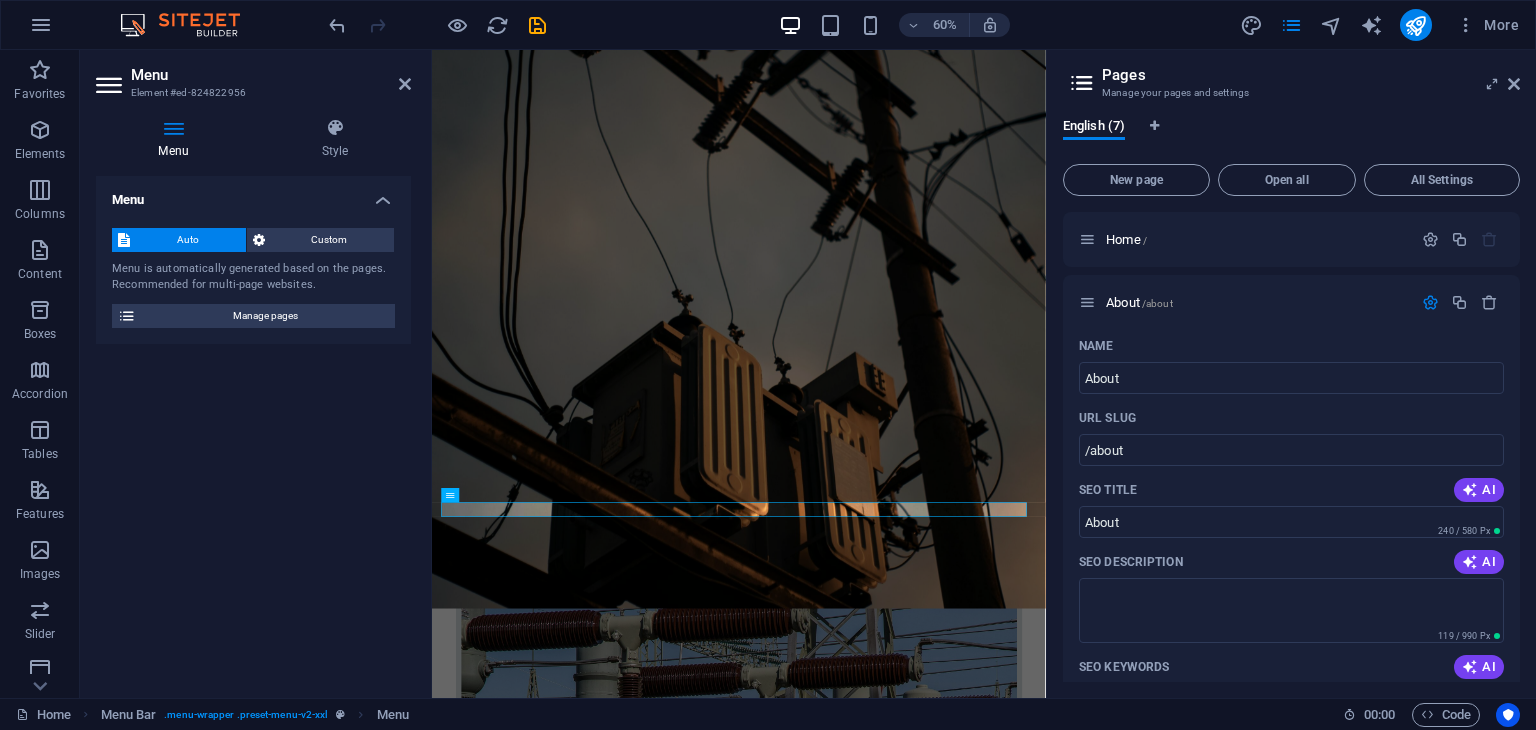 click on "Pages" at bounding box center [1311, 75] 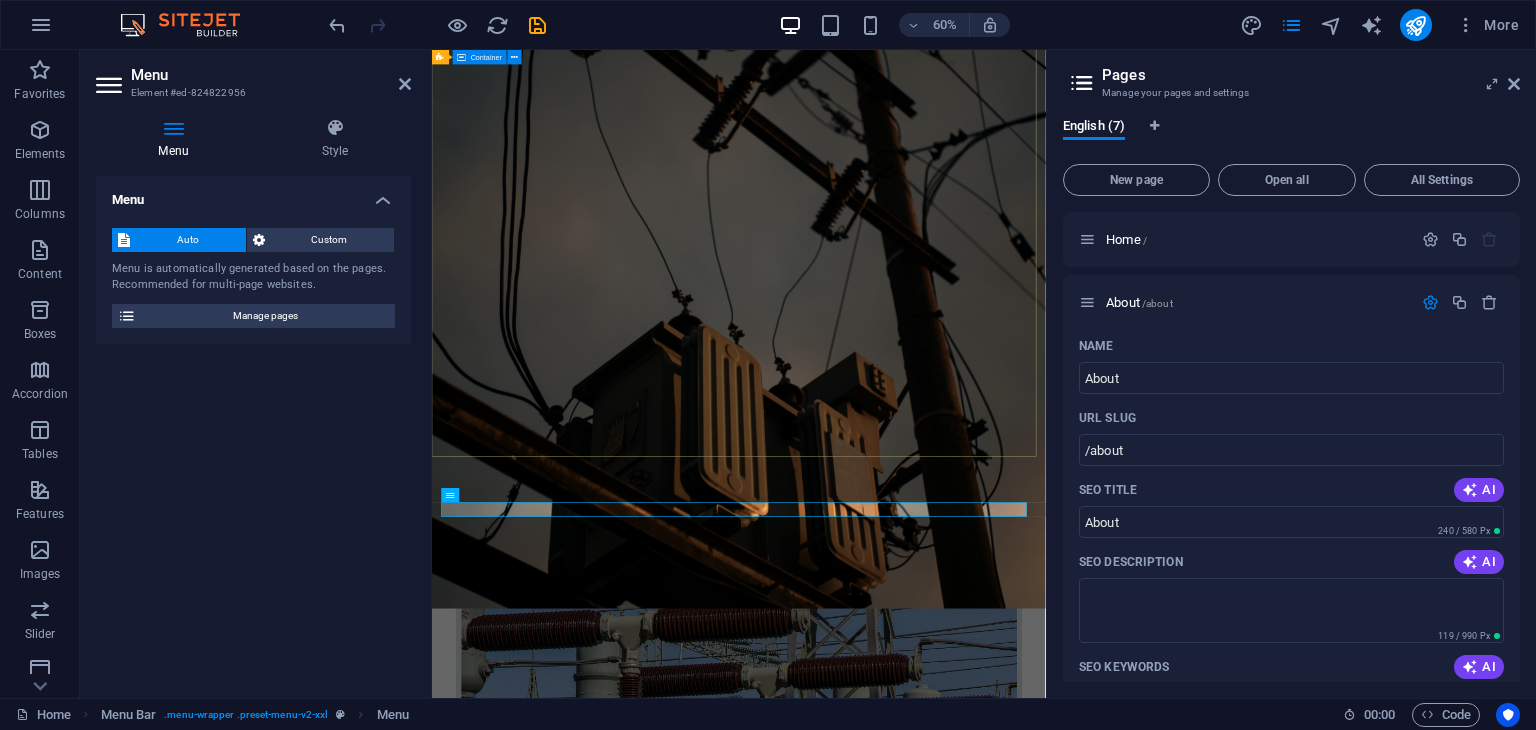 click on "Installations Seamless transformer installations handled by certified professionals to ensure safe and reliable power delivery Sales Proactive and expert maintenance services that keep your transformer systems running at peak performance Maintenance Empowering your projects with high-quality transformers designed for performance, durability, and efficiency Learn more" at bounding box center (943, 1906) 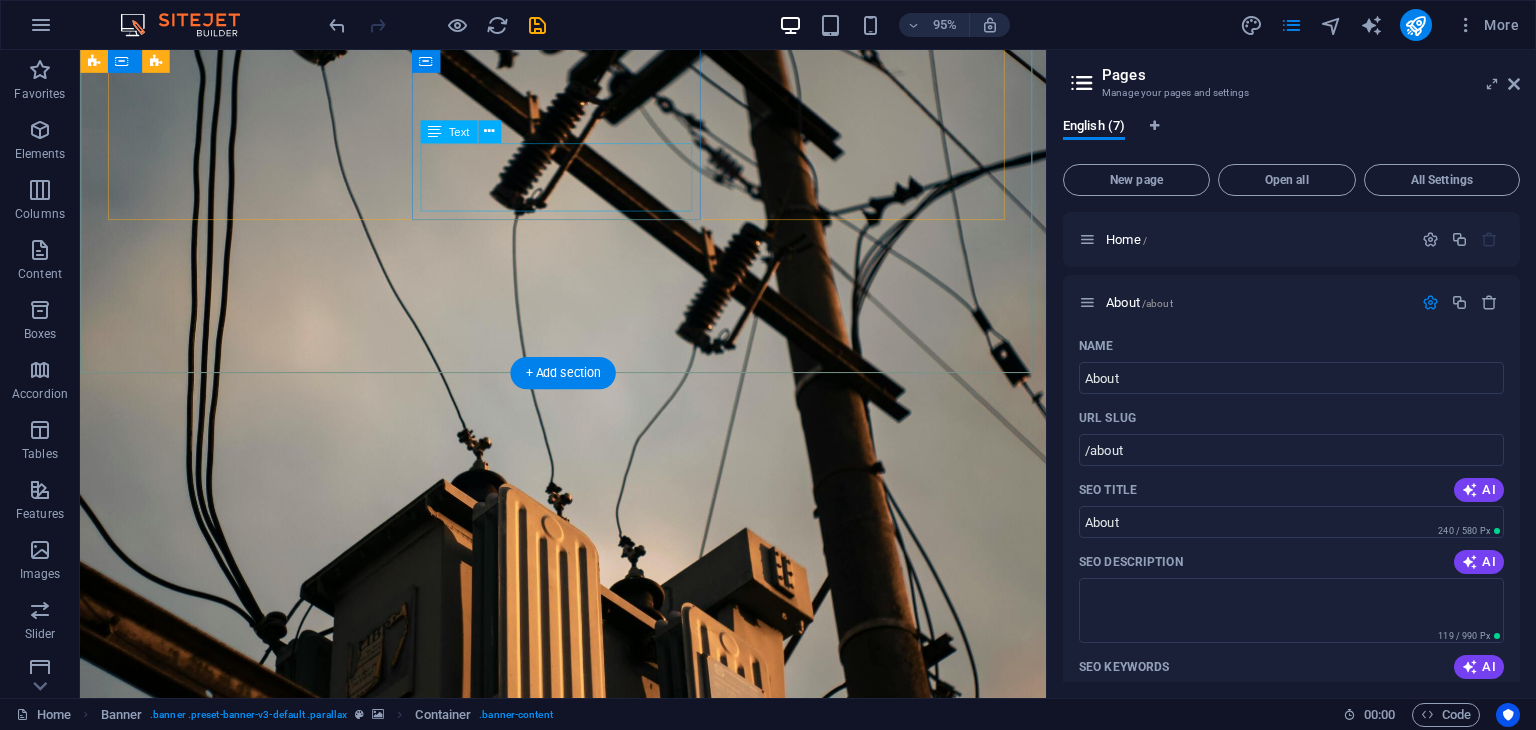 click on "Proactive and expert maintenance services that keep your transformer systems running at peak performance" at bounding box center (589, 2141) 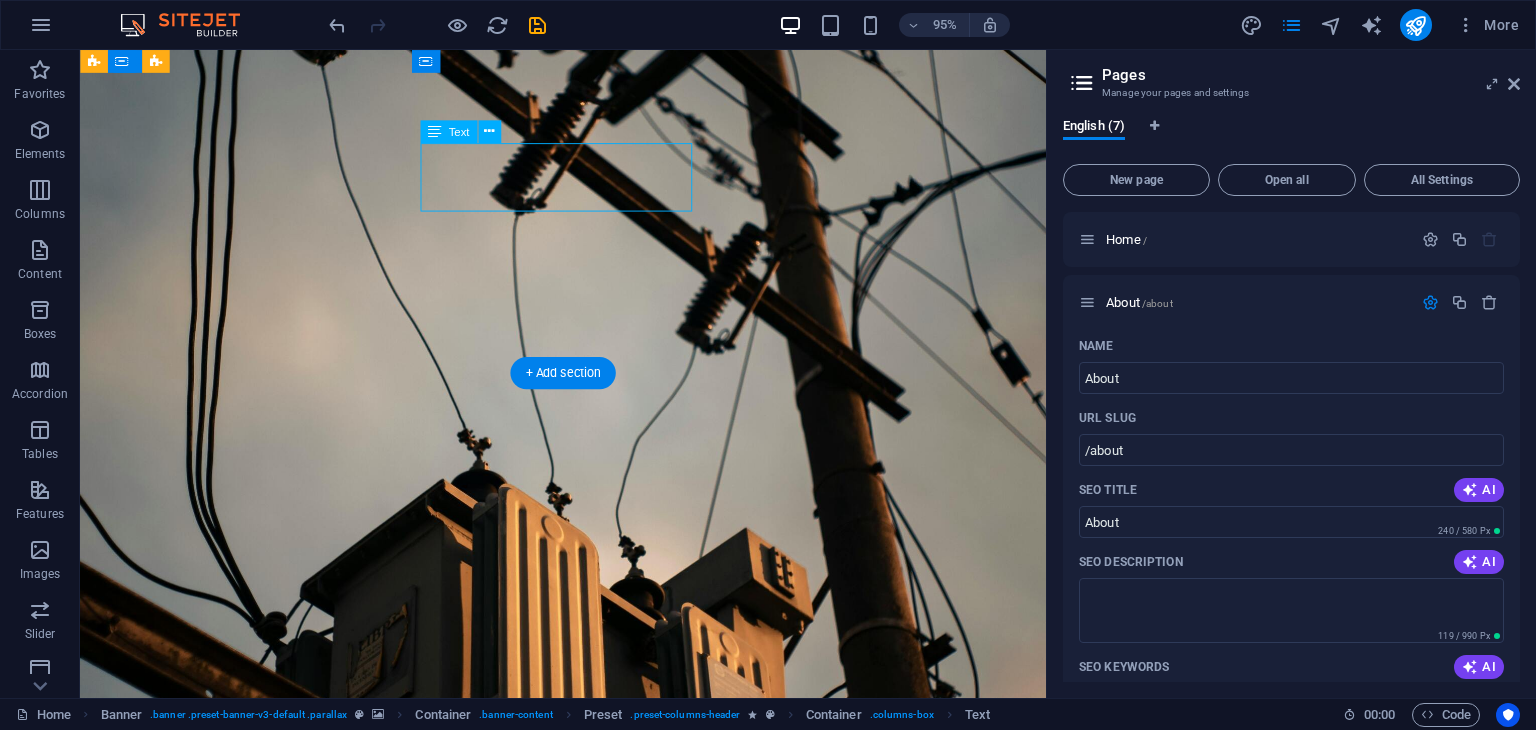 click on "Proactive and expert maintenance services that keep your transformer systems running at peak performance" at bounding box center (589, 2141) 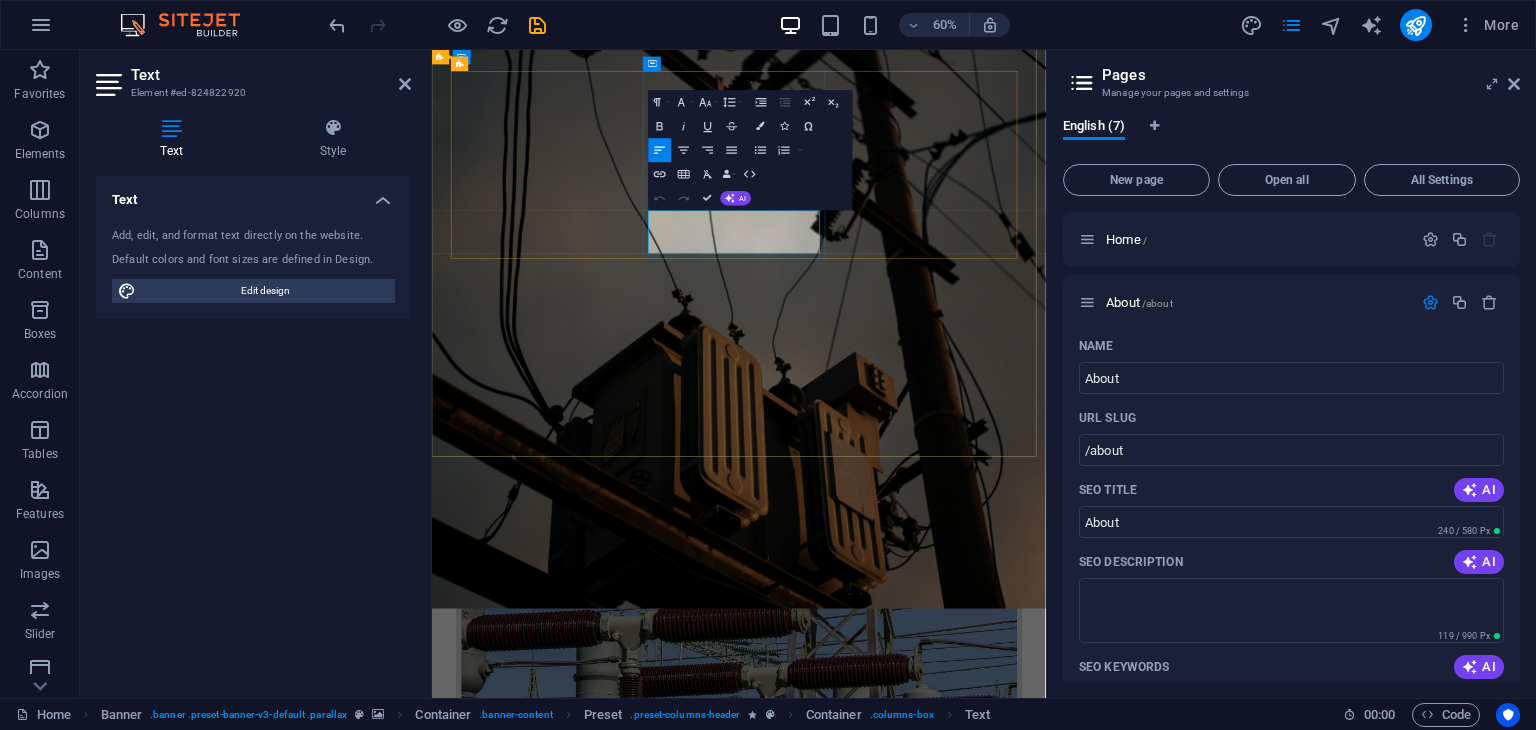 click on "Proactive and expert maintenance services that keep your transformer systems running at peak performance" at bounding box center (944, 2141) 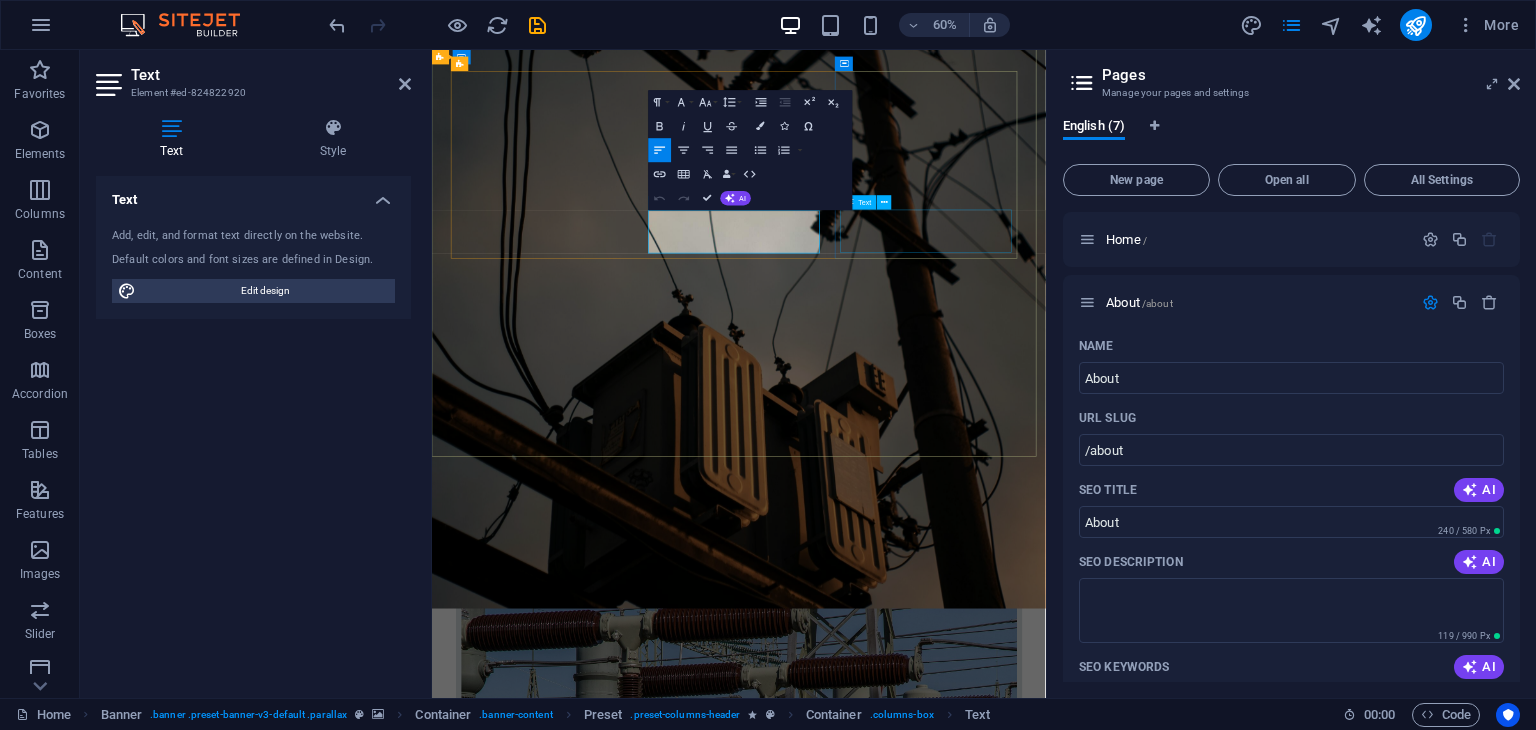 click on "Empowering your projects with high-quality transformers designed for performance, durability, and efficiency" at bounding box center [944, 2770] 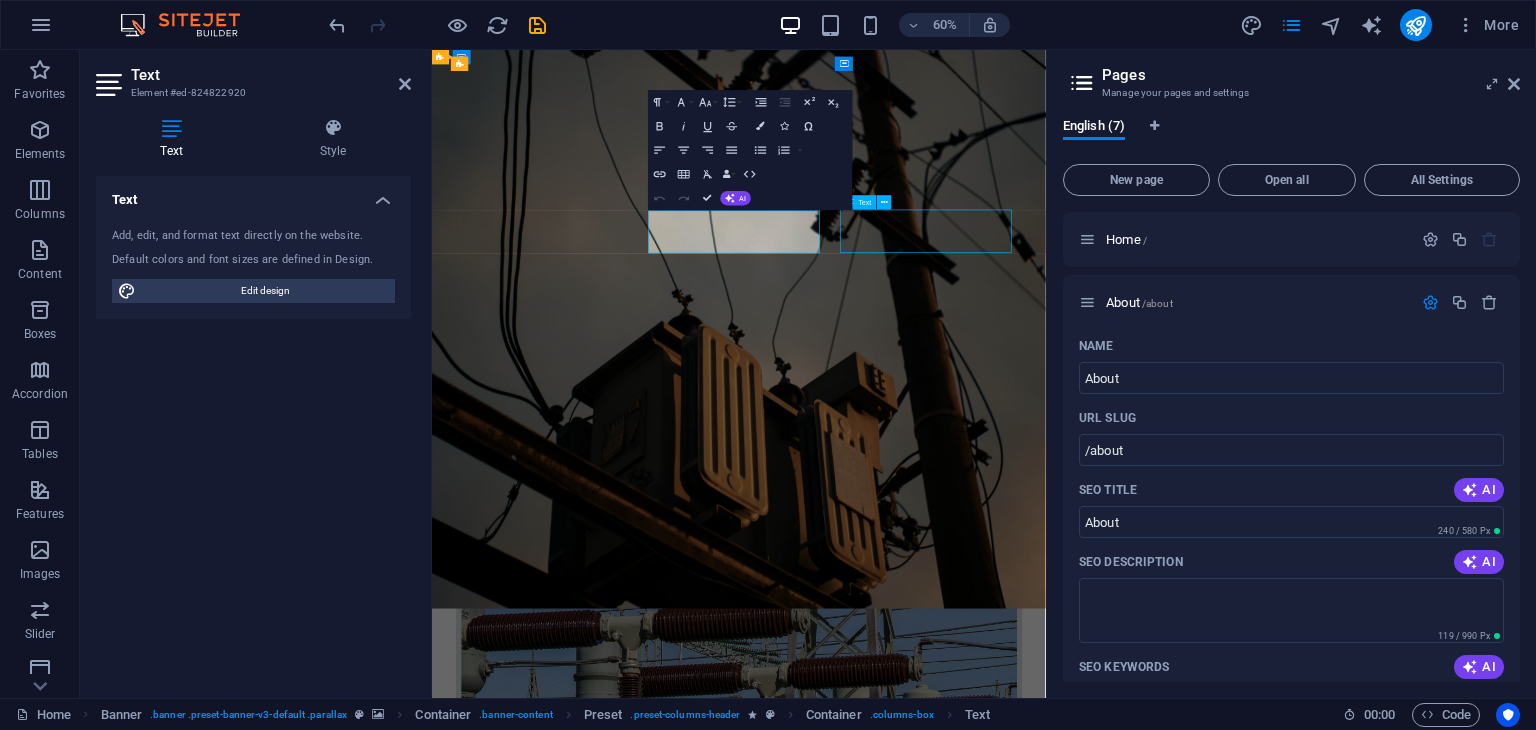 click on "Empowering your projects with high-quality transformers designed for performance, durability, and efficiency" at bounding box center [944, 2770] 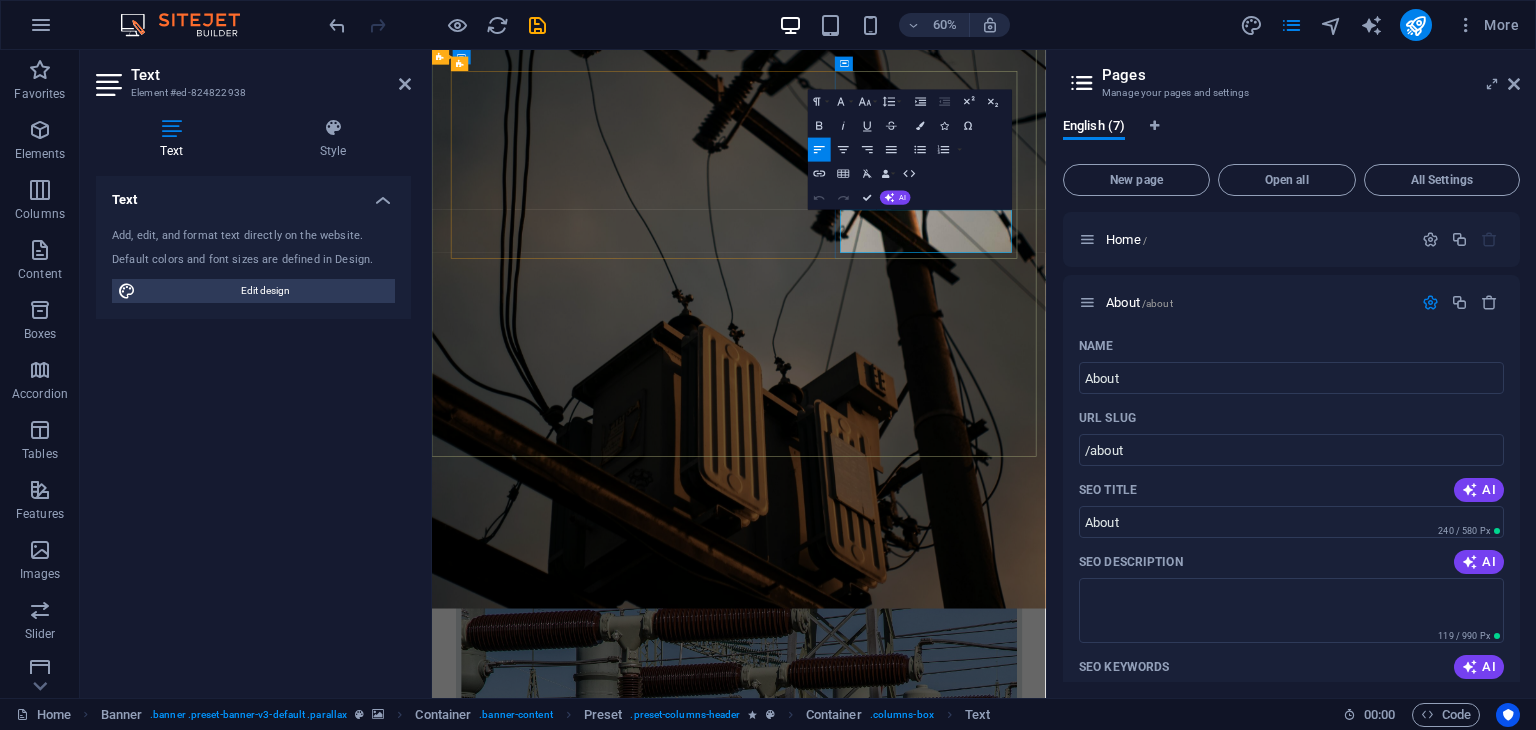 click on "Empowering your projects with high-quality transformers designed for performance, durability, and efficiency" at bounding box center [944, 2770] 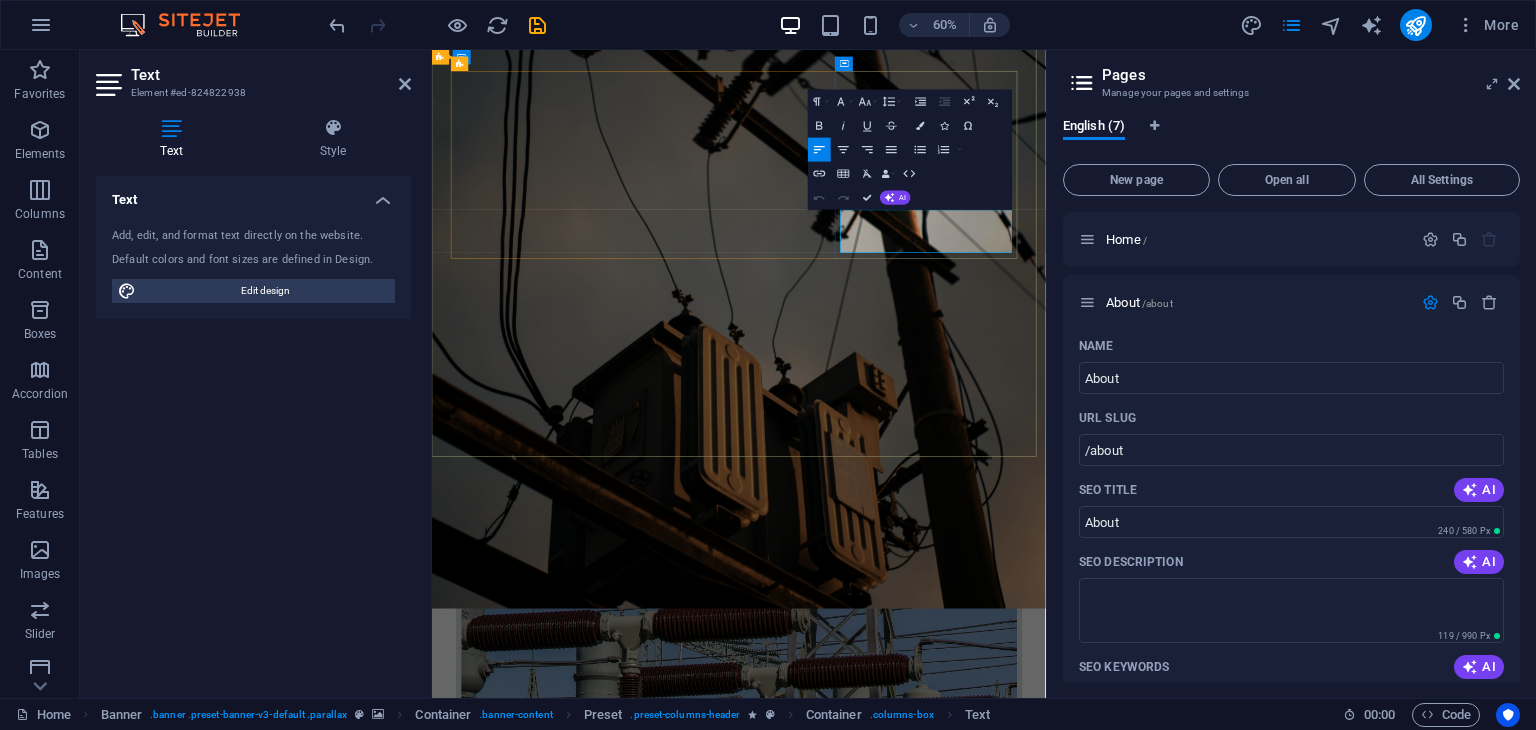 click on "Empowering your projects with high-quality transformers designed for performance, durability, and efficiency" at bounding box center [944, 2770] 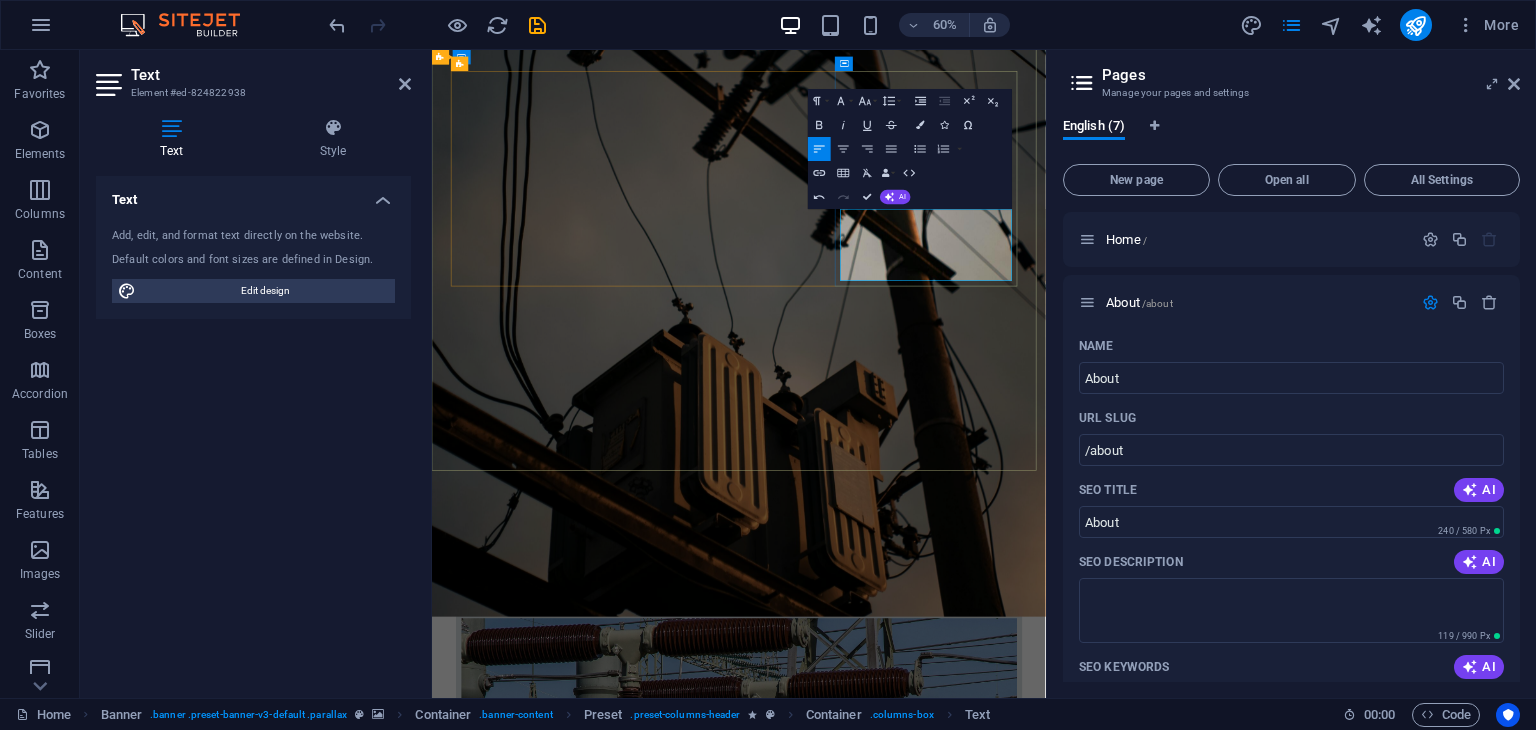 scroll, scrollTop: 256, scrollLeft: 0, axis: vertical 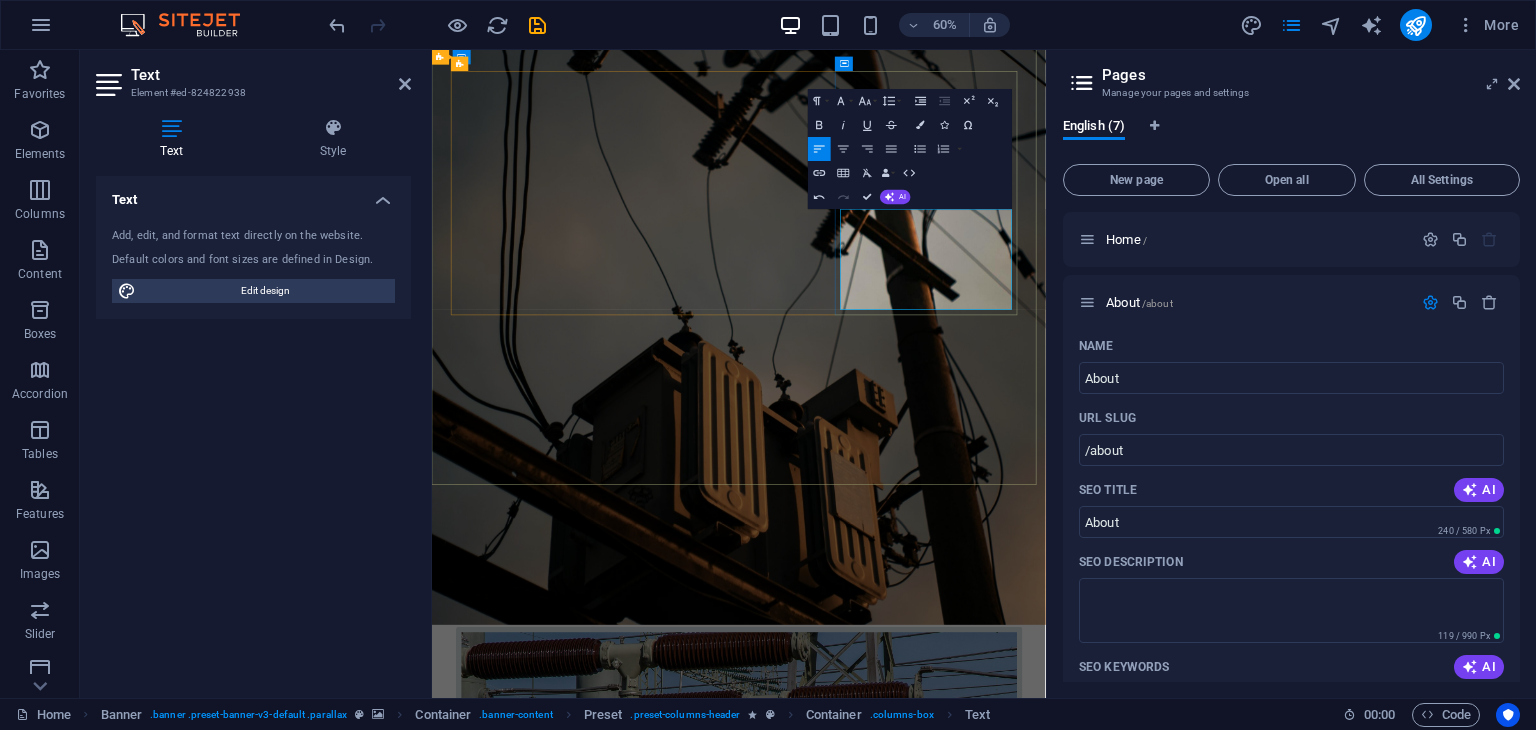 click on "Empowering your projects with high-quality transformers designed for performance, durability, and efficiency" at bounding box center [944, 2865] 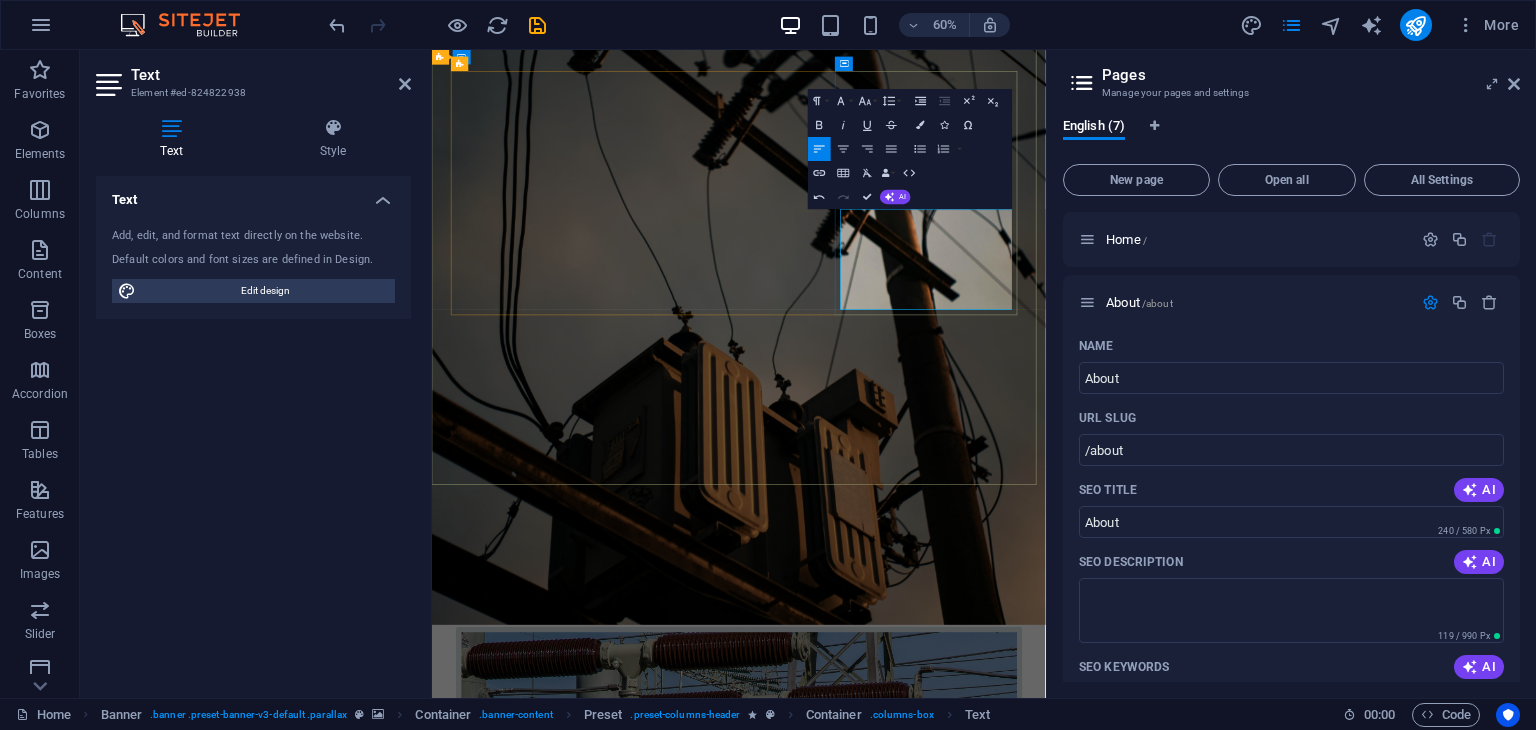 copy on "Empowering your projects with high-quality transformers designed for performance, durability, and efficiency" 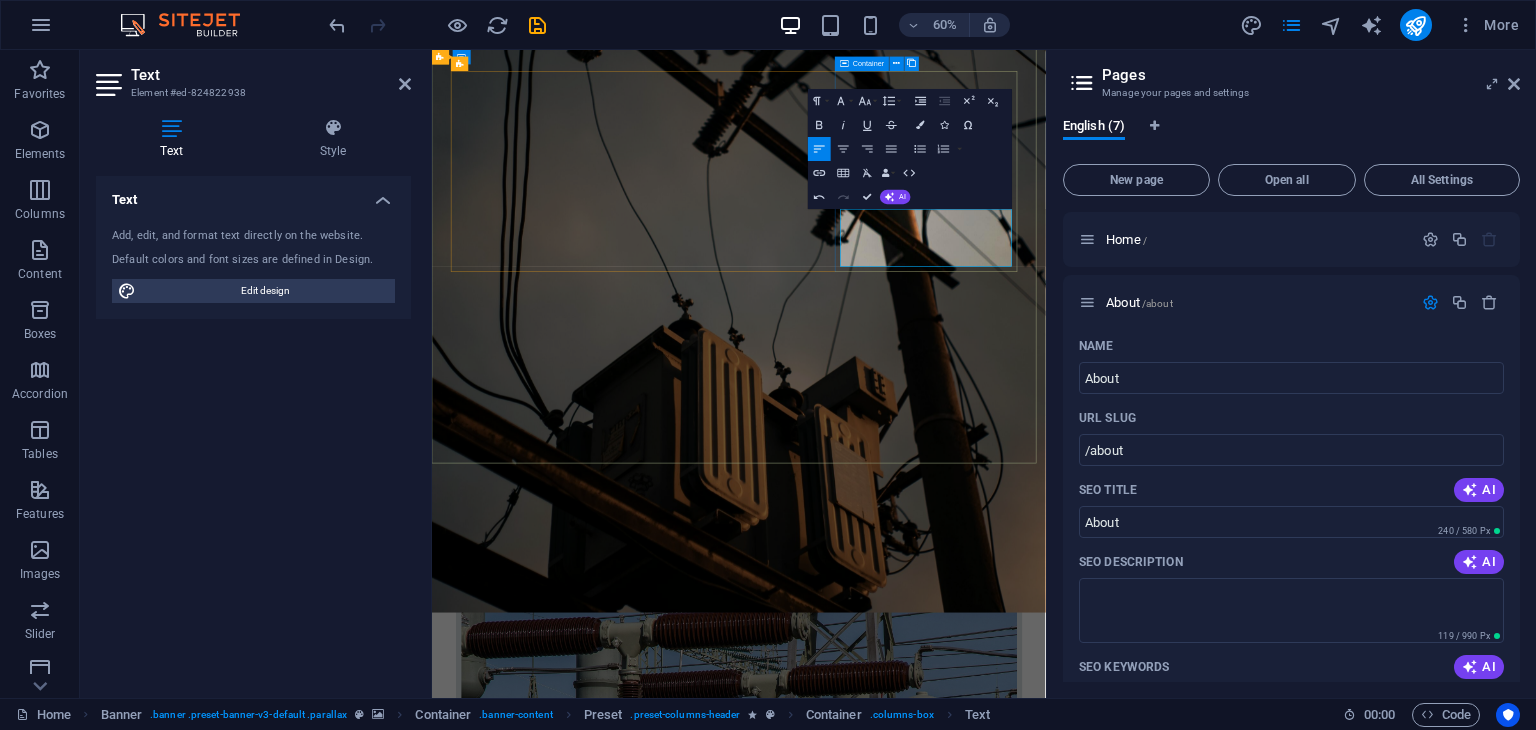 scroll, scrollTop: 303, scrollLeft: 0, axis: vertical 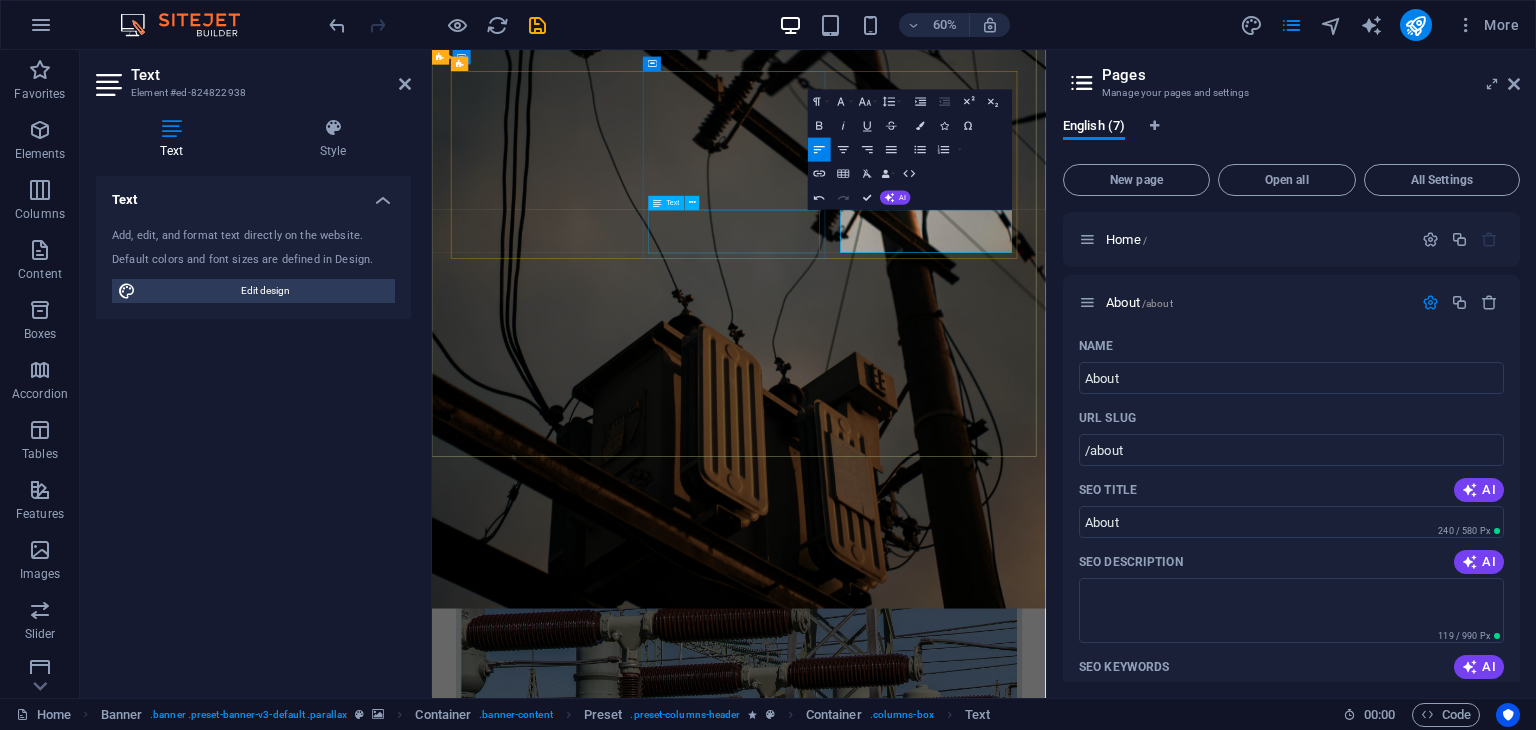 click on "Proactive and expert maintenance services that keep your transformer systems running at peak performance" at bounding box center (944, 2141) 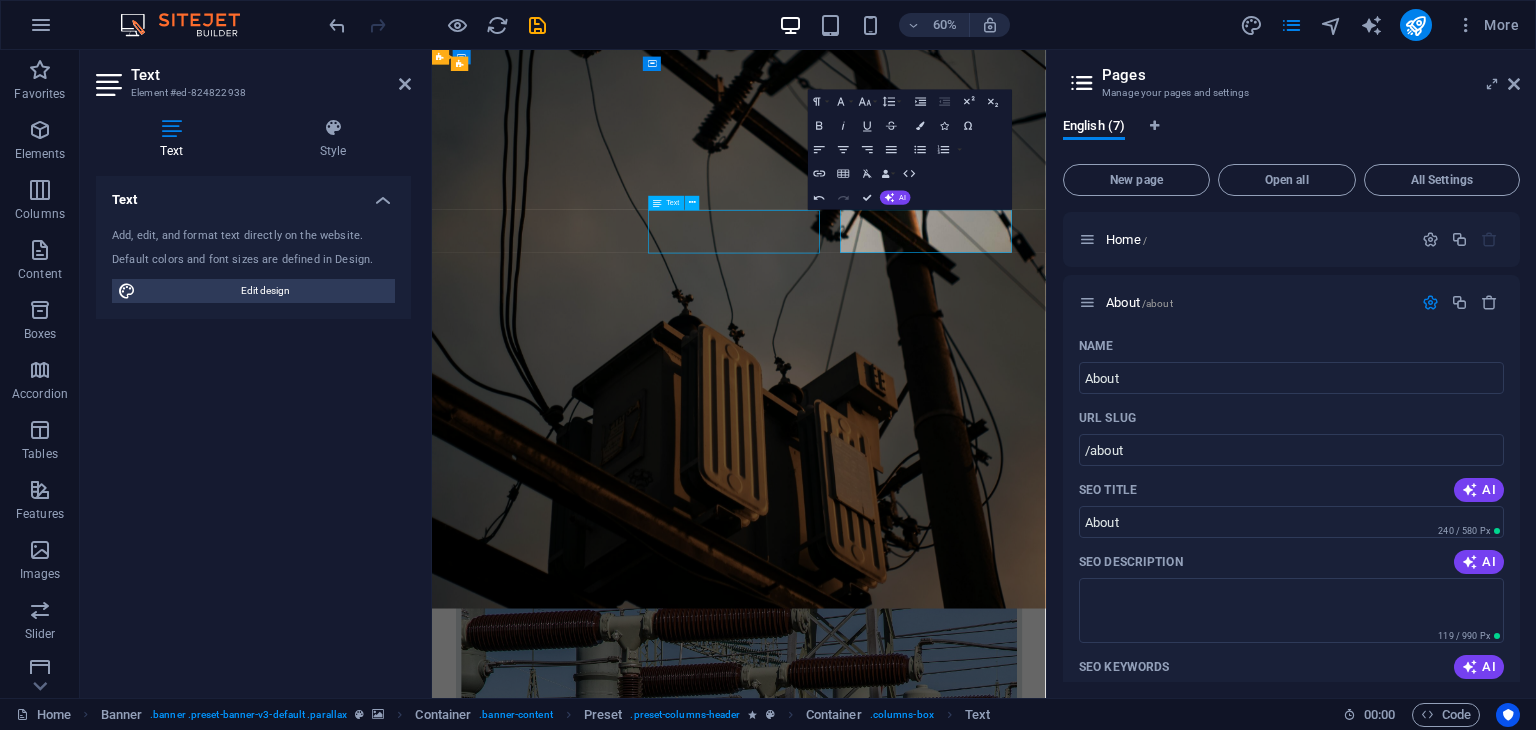click on "Proactive and expert maintenance services that keep your transformer systems running at peak performance" at bounding box center [944, 2141] 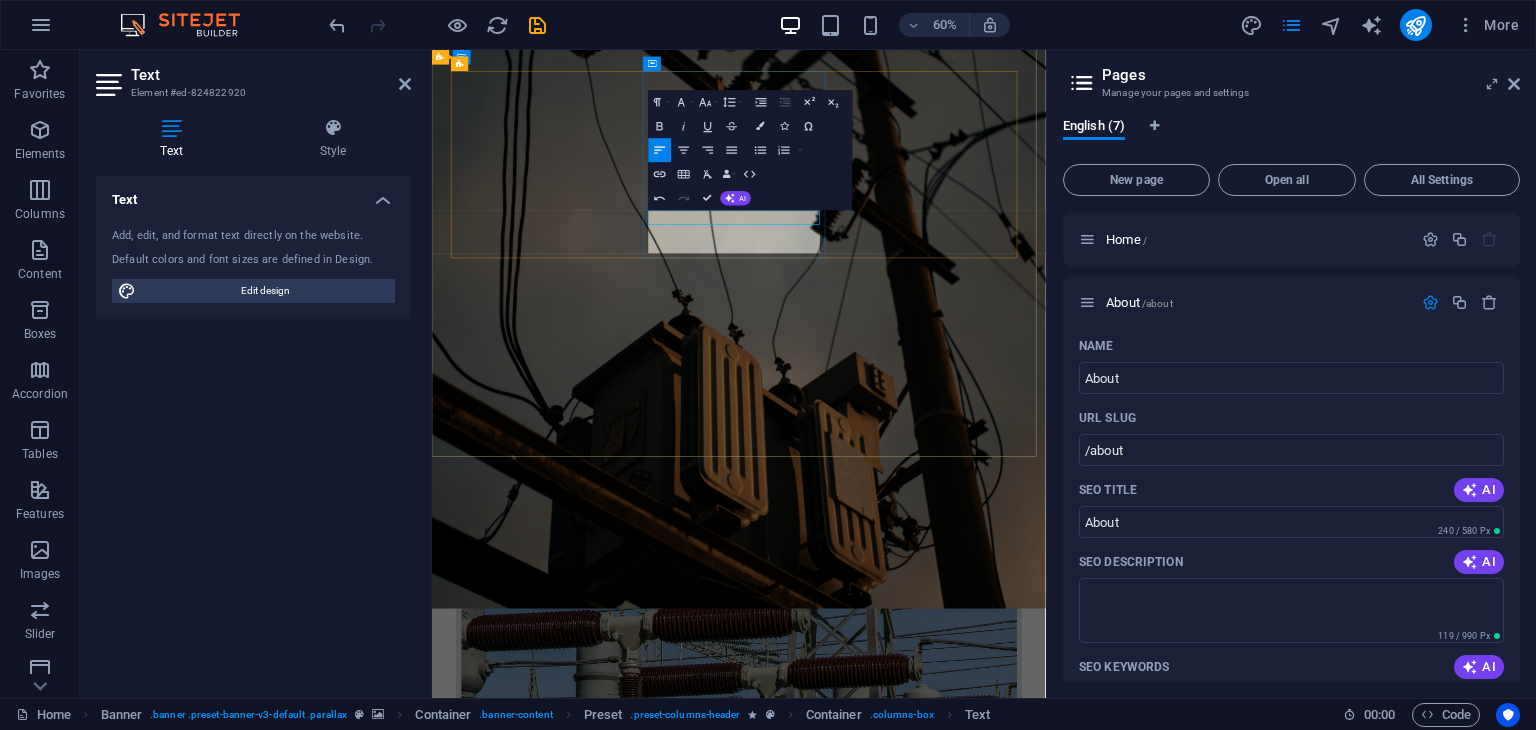 scroll, scrollTop: 303, scrollLeft: 0, axis: vertical 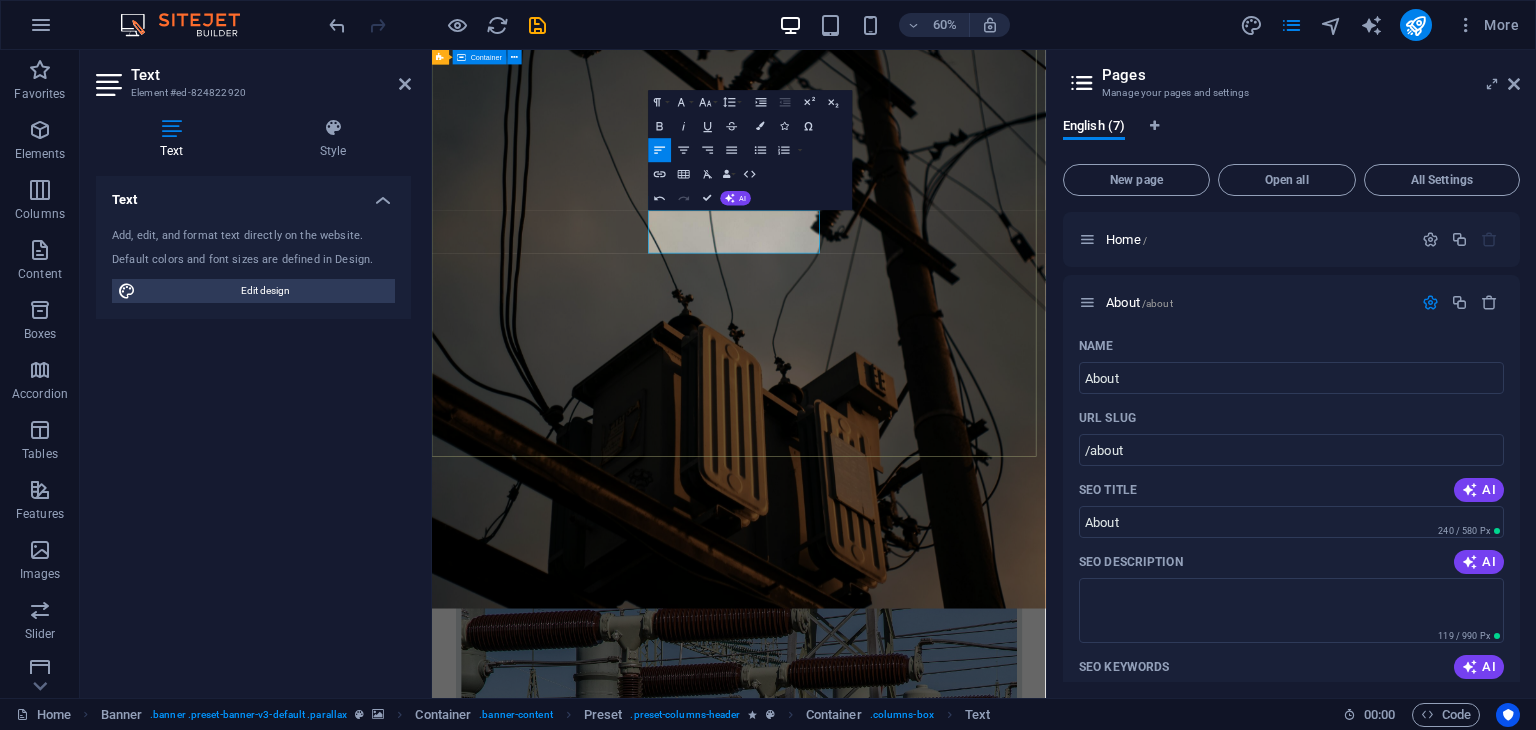 click on "Installations Seamless transformer installations handled by certified professionals to ensure safe and reliable power delivery Sales Empowering your projects with high-quality transformers designed for performance, durability, and efficiency Maintenance Proactive and expert maintenance services that keep your transformer systems running at peak performance Learn more" at bounding box center (943, 1906) 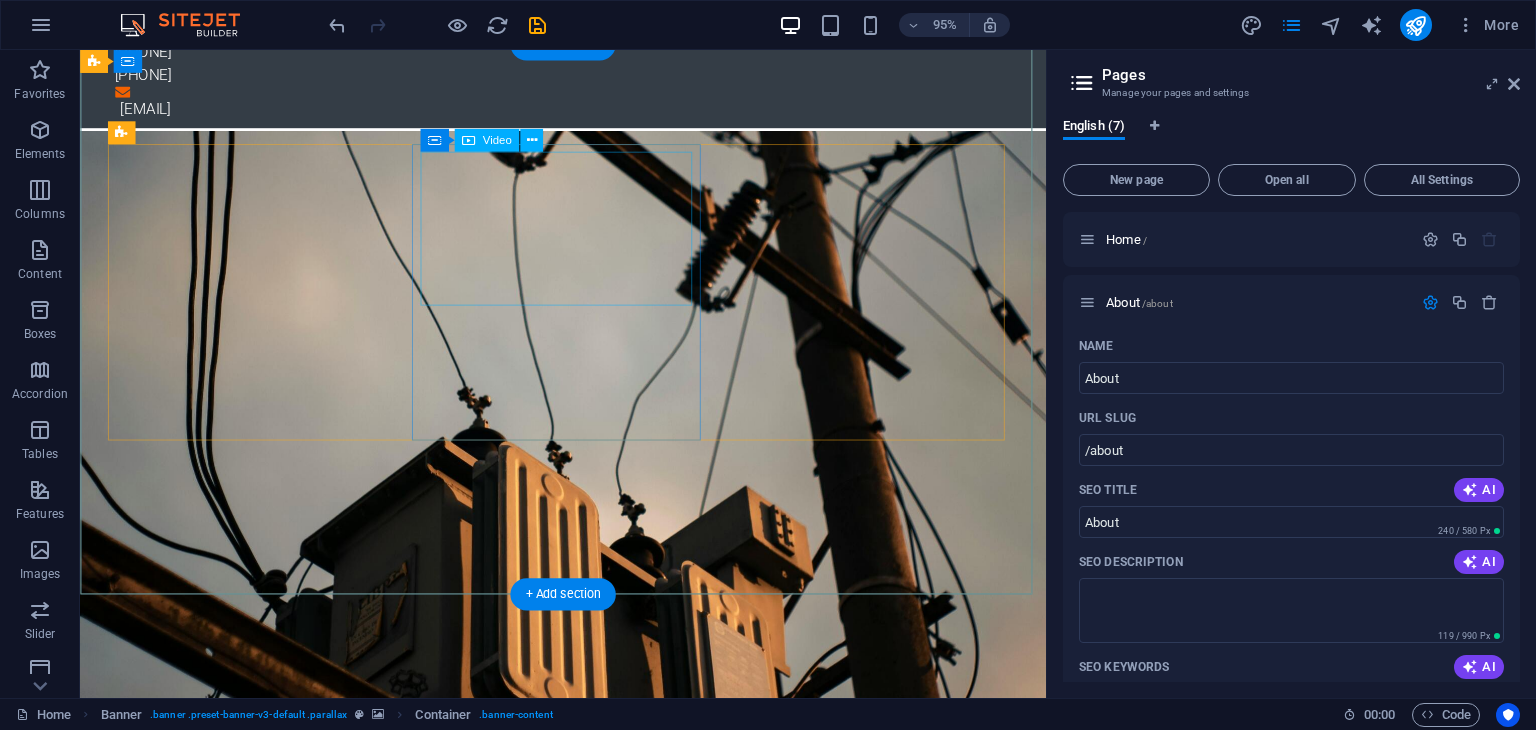 scroll, scrollTop: 70, scrollLeft: 0, axis: vertical 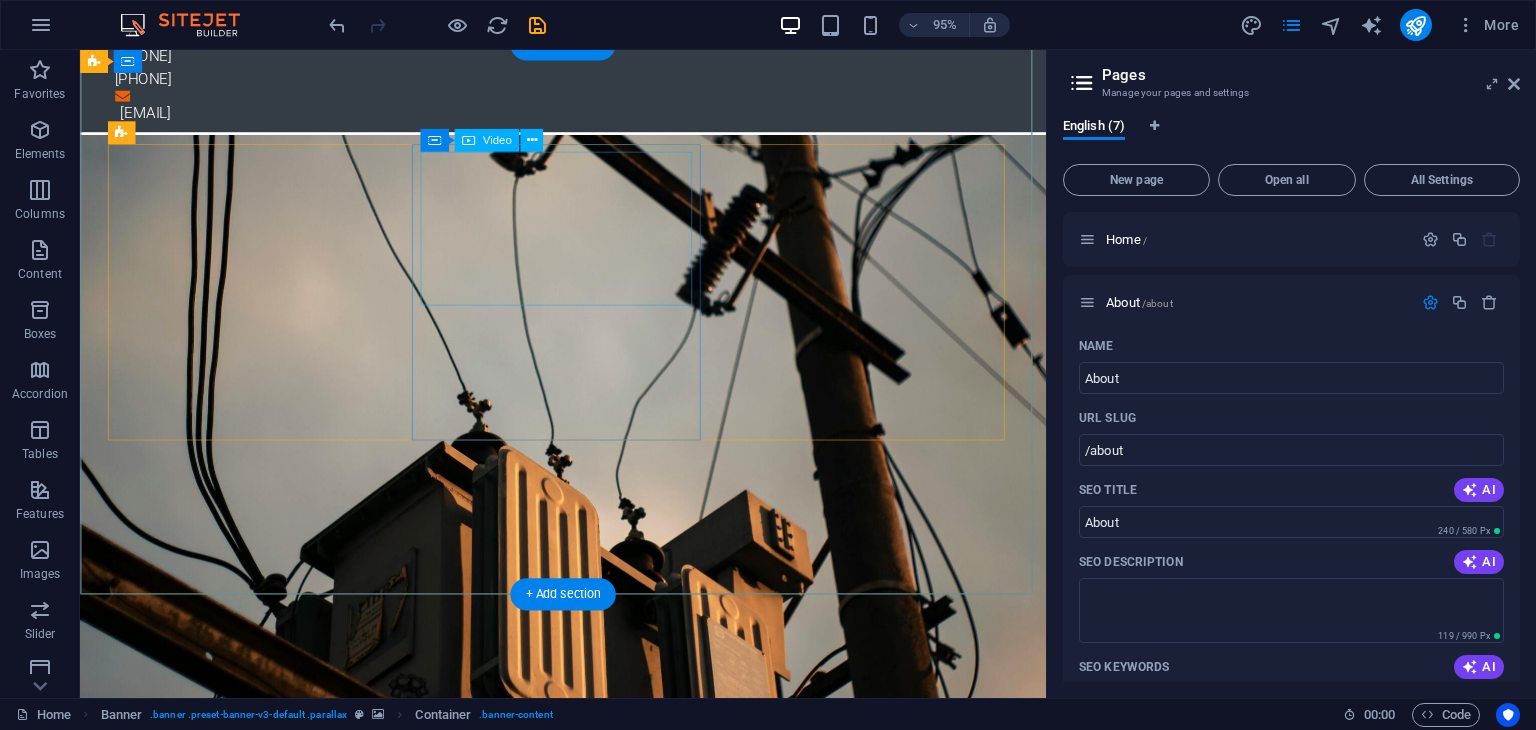 click at bounding box center (589, 1707) 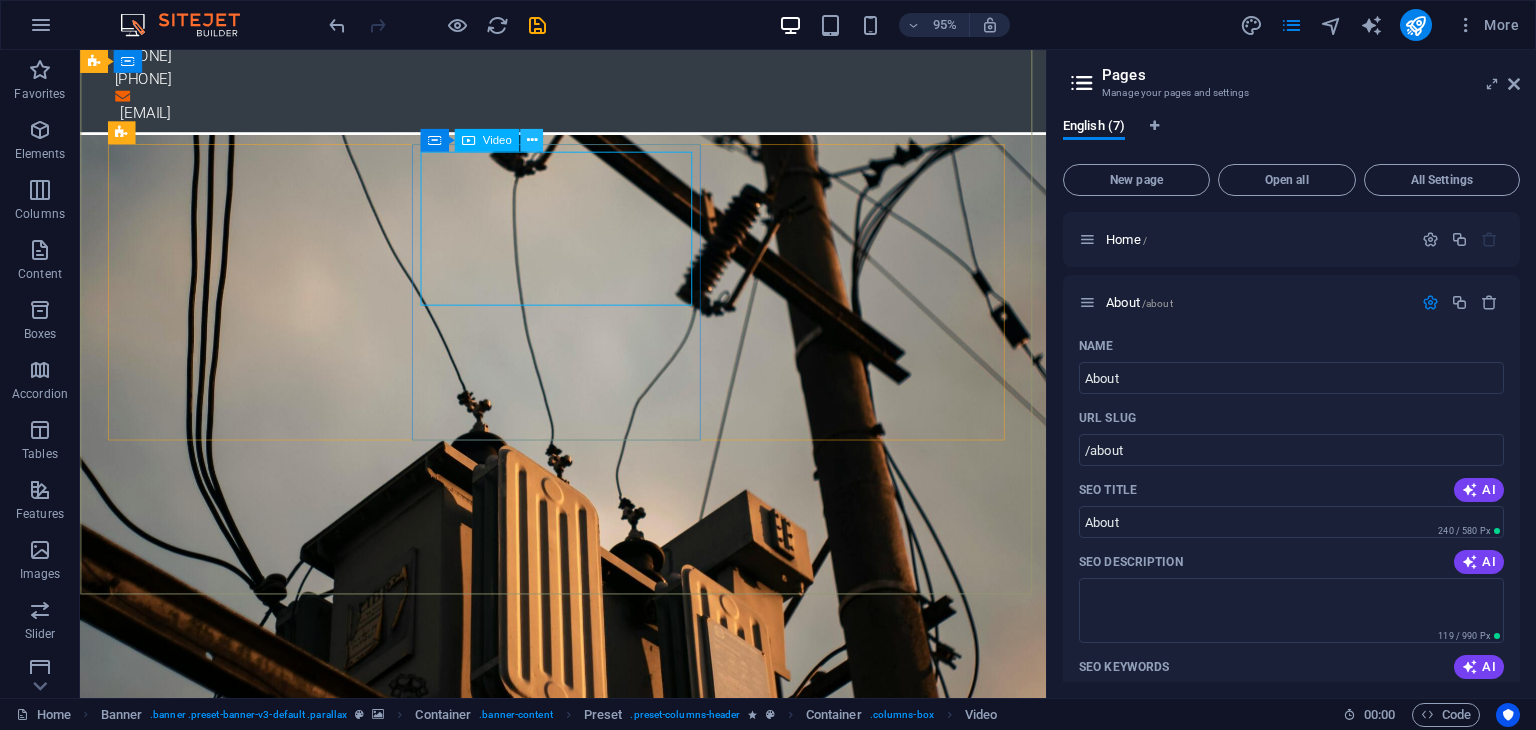 click at bounding box center [531, 141] 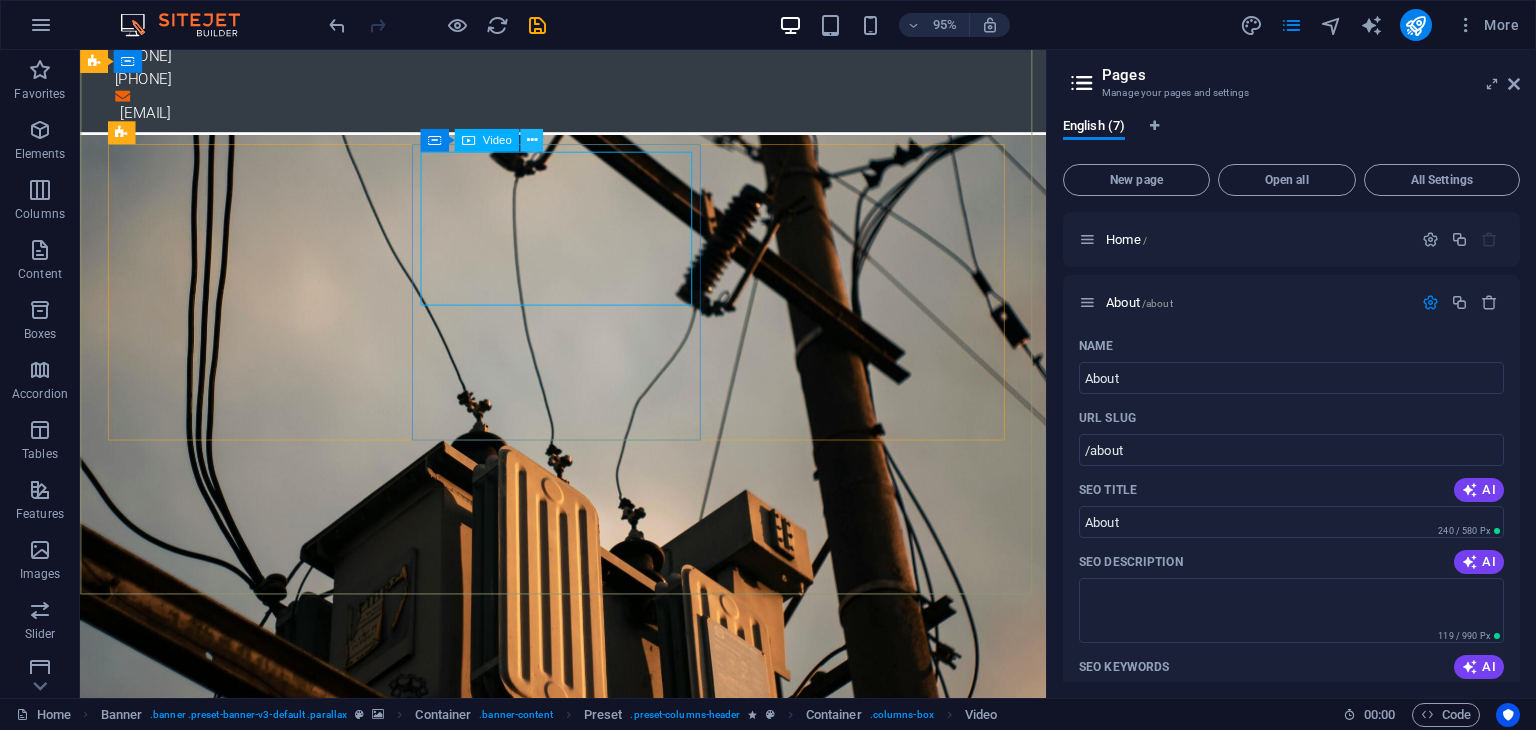 click at bounding box center (531, 141) 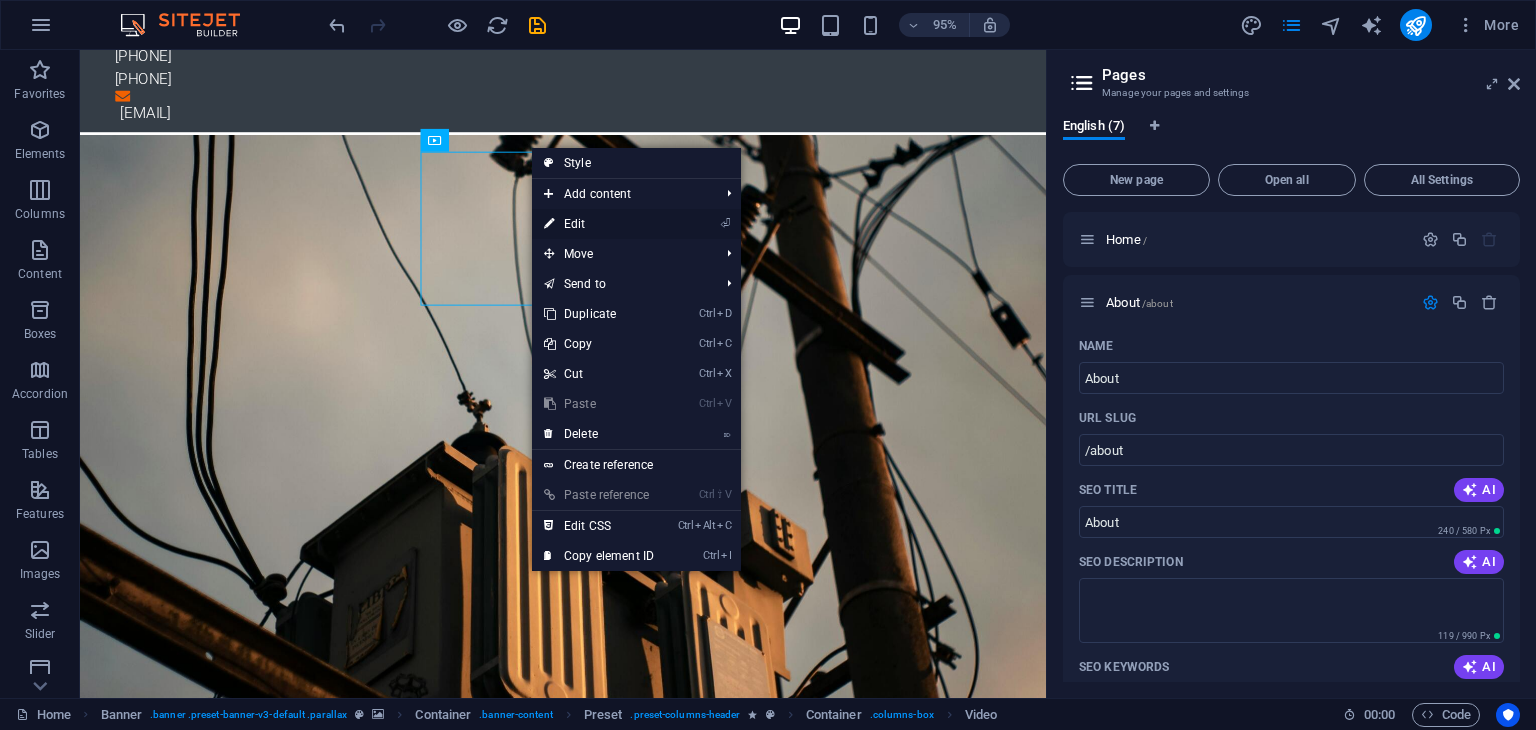 click on "⏎  Edit" at bounding box center (599, 224) 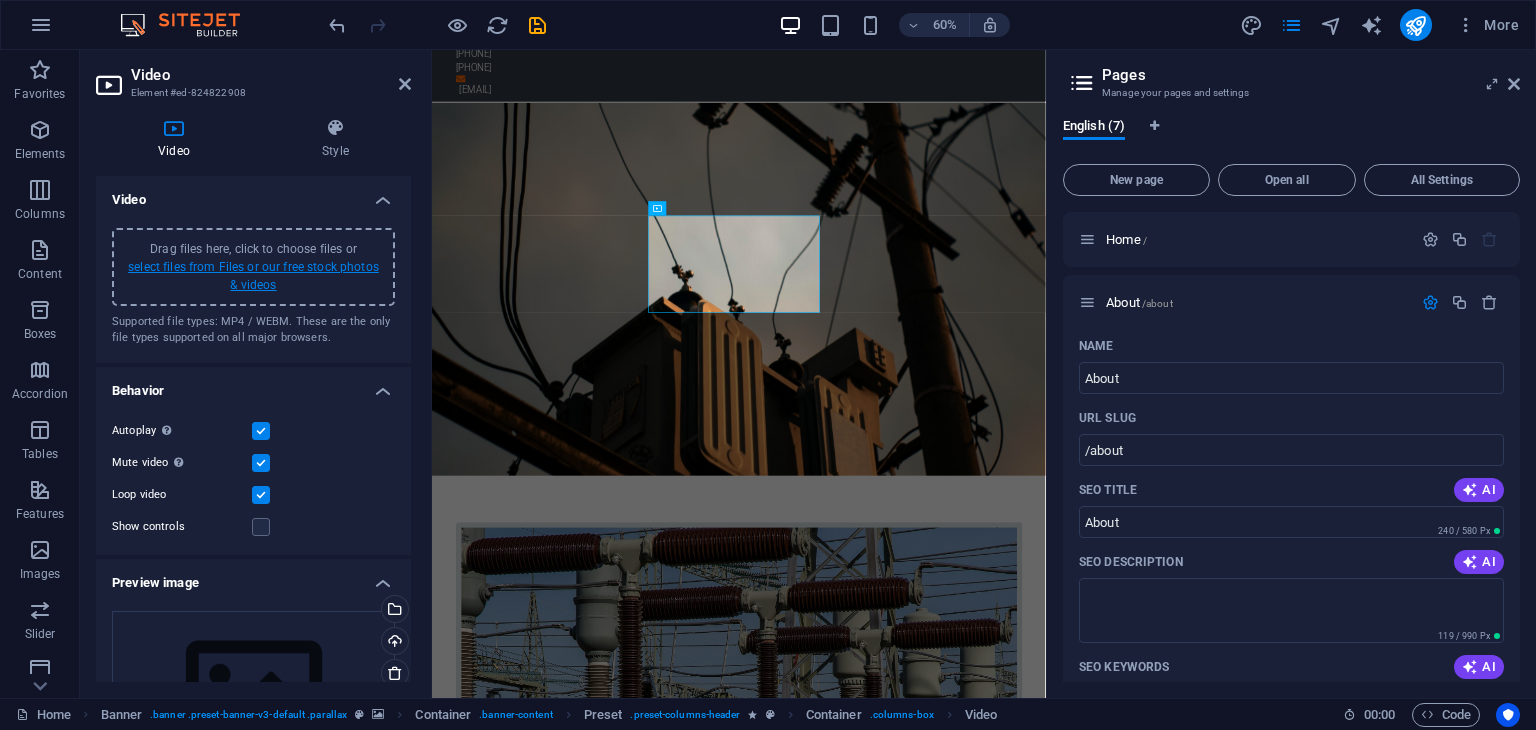 click on "select files from Files or our free stock photos & videos" at bounding box center (253, 276) 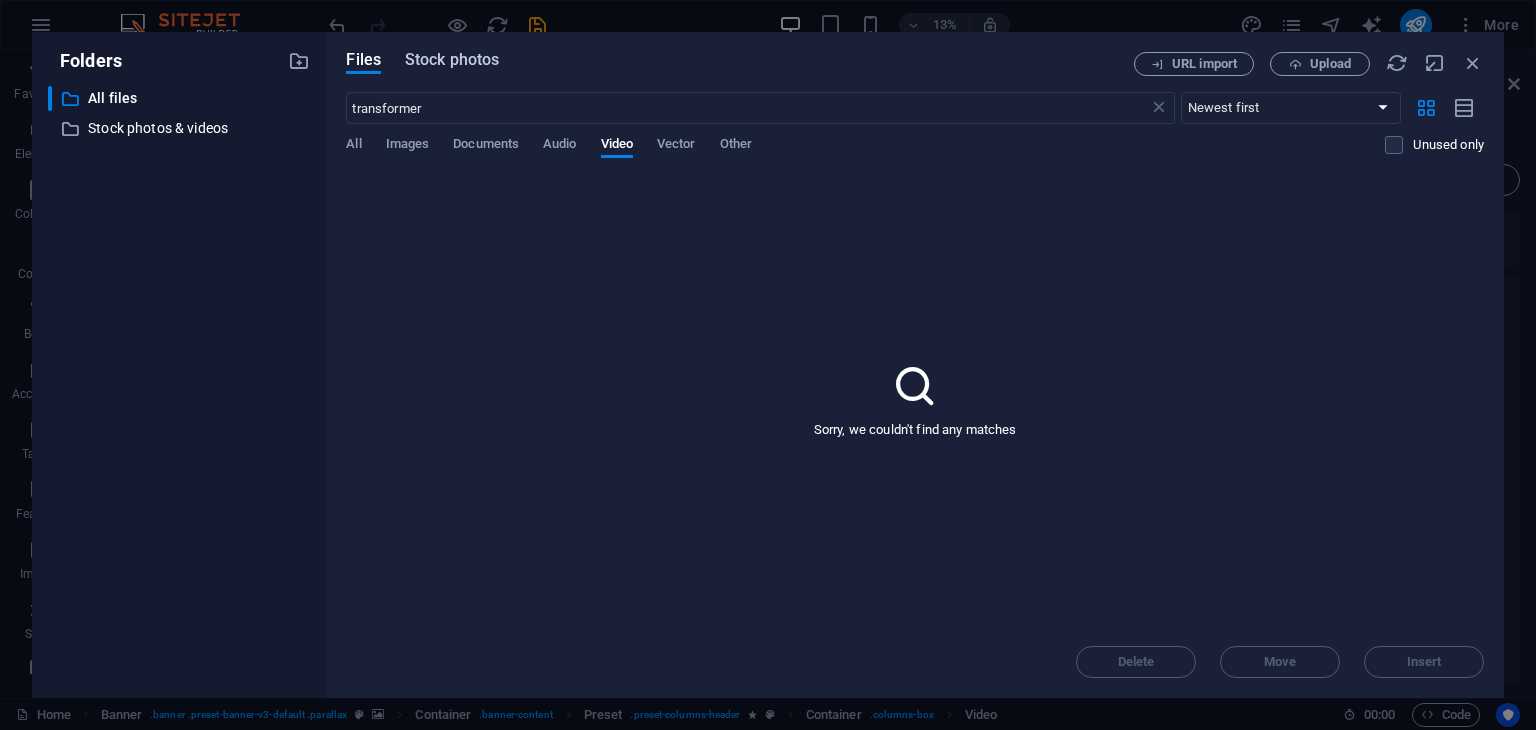 click on "Stock photos" at bounding box center (452, 60) 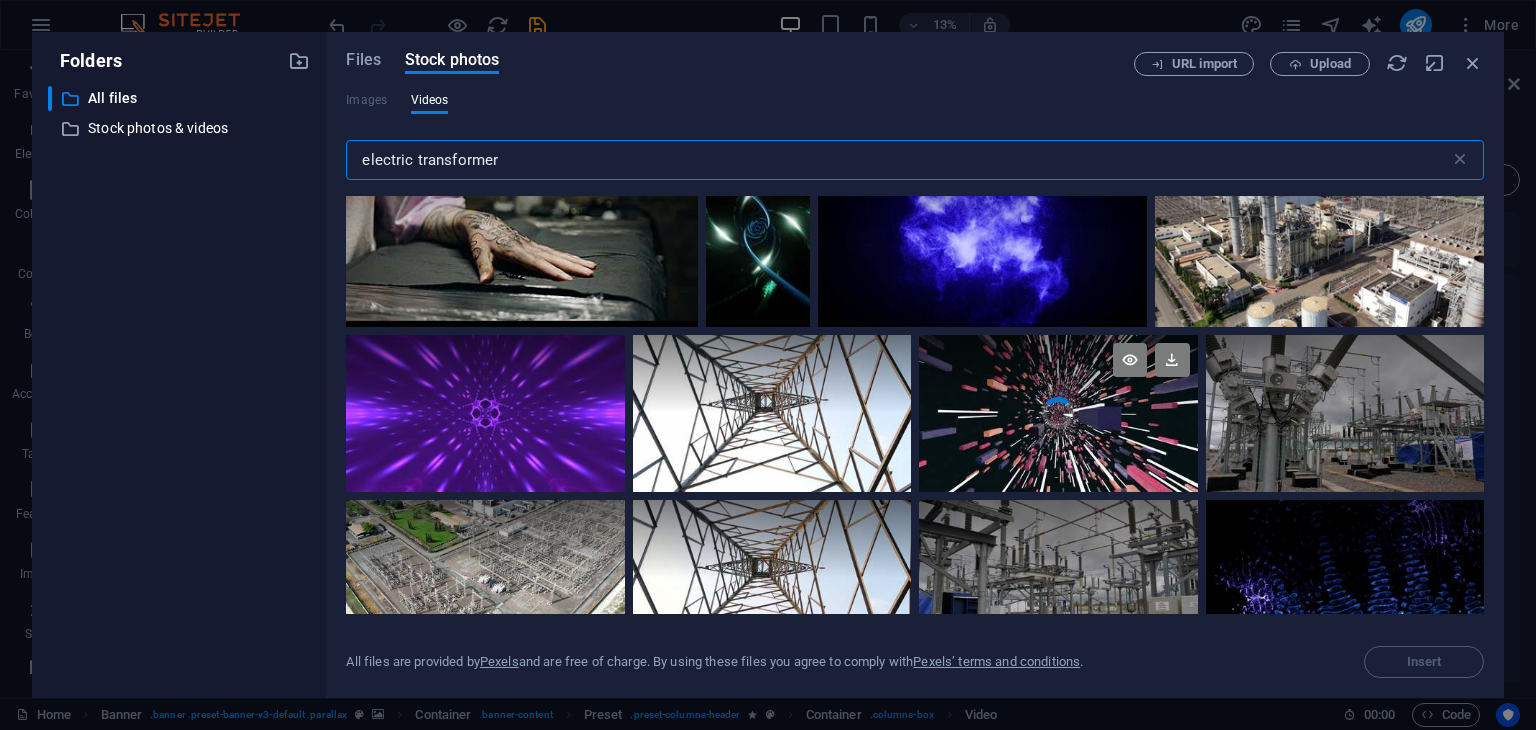 scroll, scrollTop: 412, scrollLeft: 0, axis: vertical 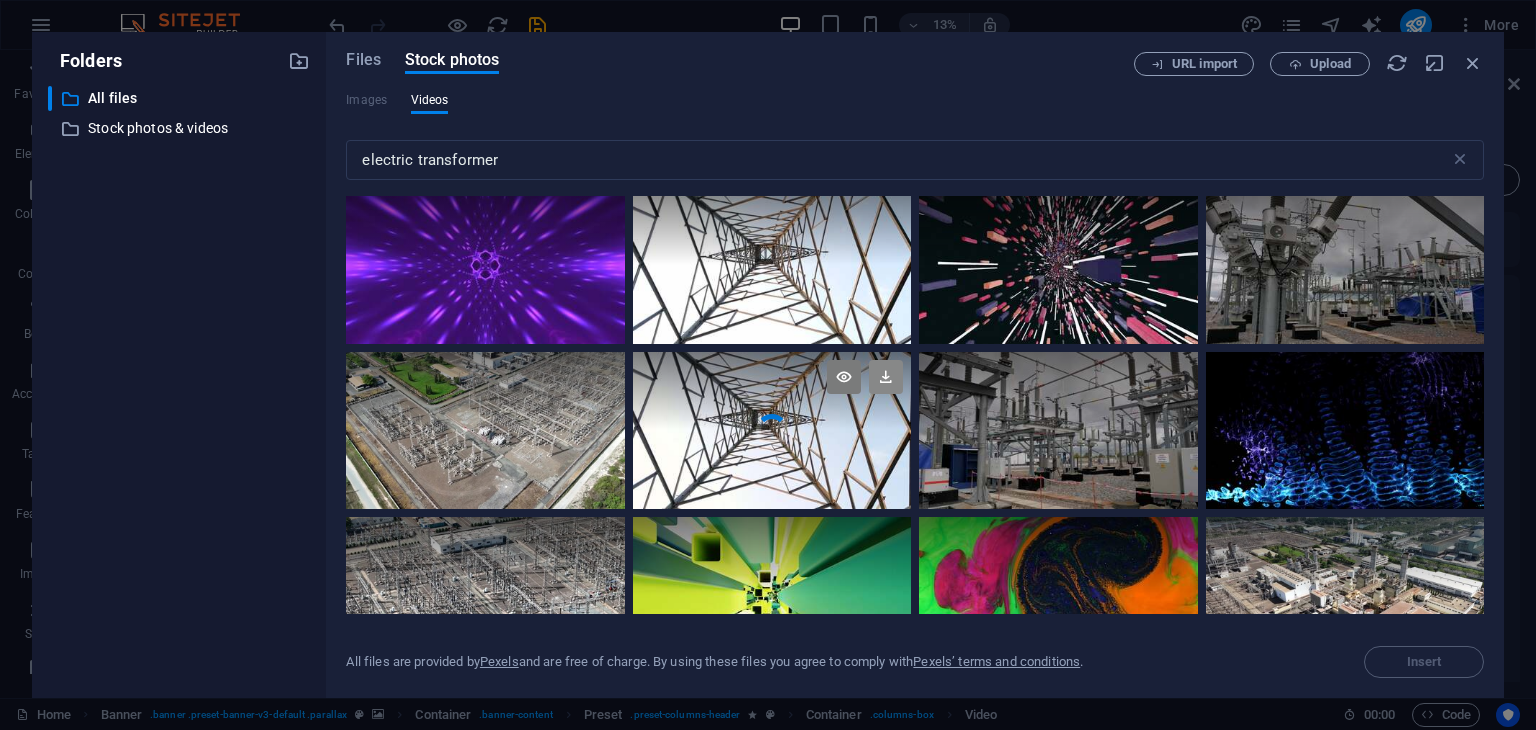 click at bounding box center (886, 377) 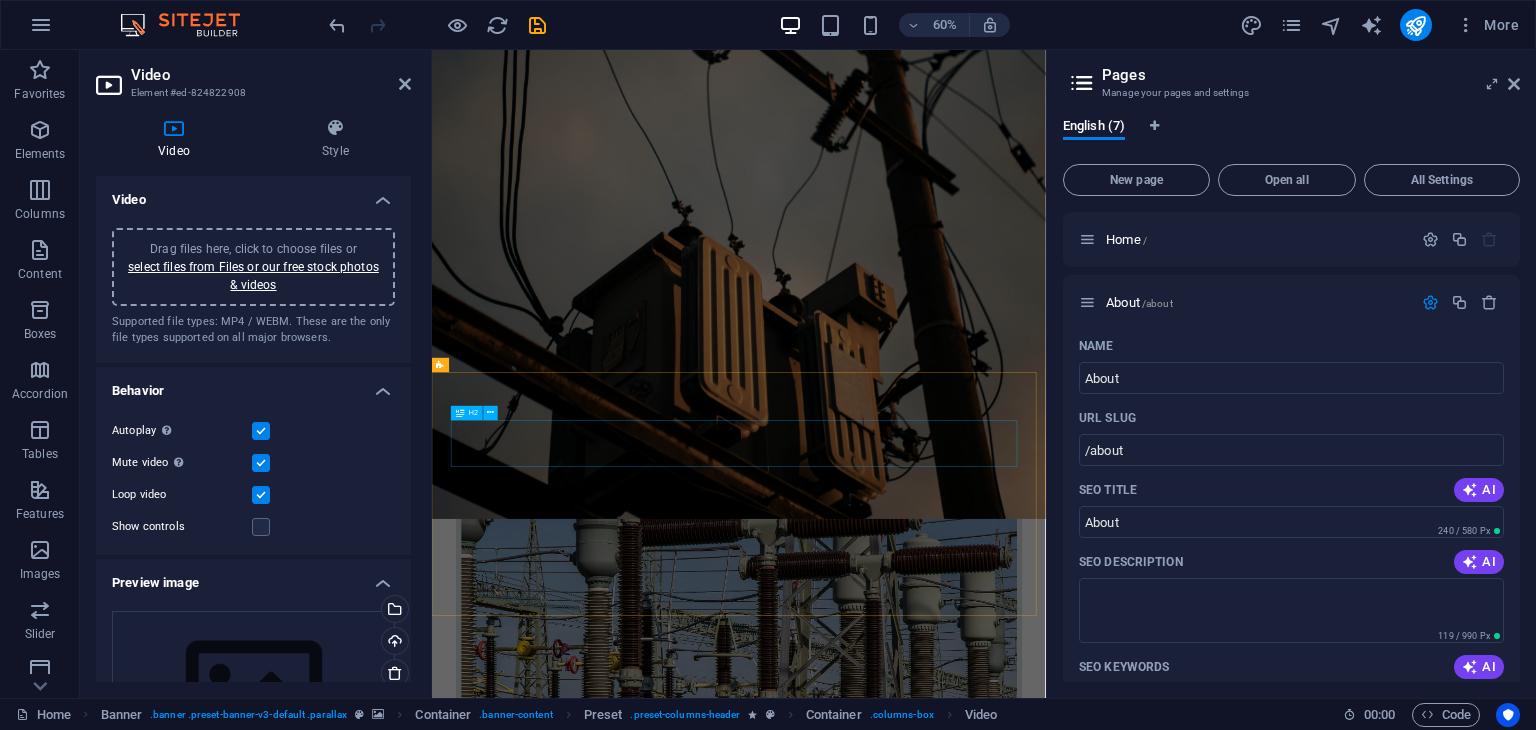 scroll, scrollTop: 560, scrollLeft: 0, axis: vertical 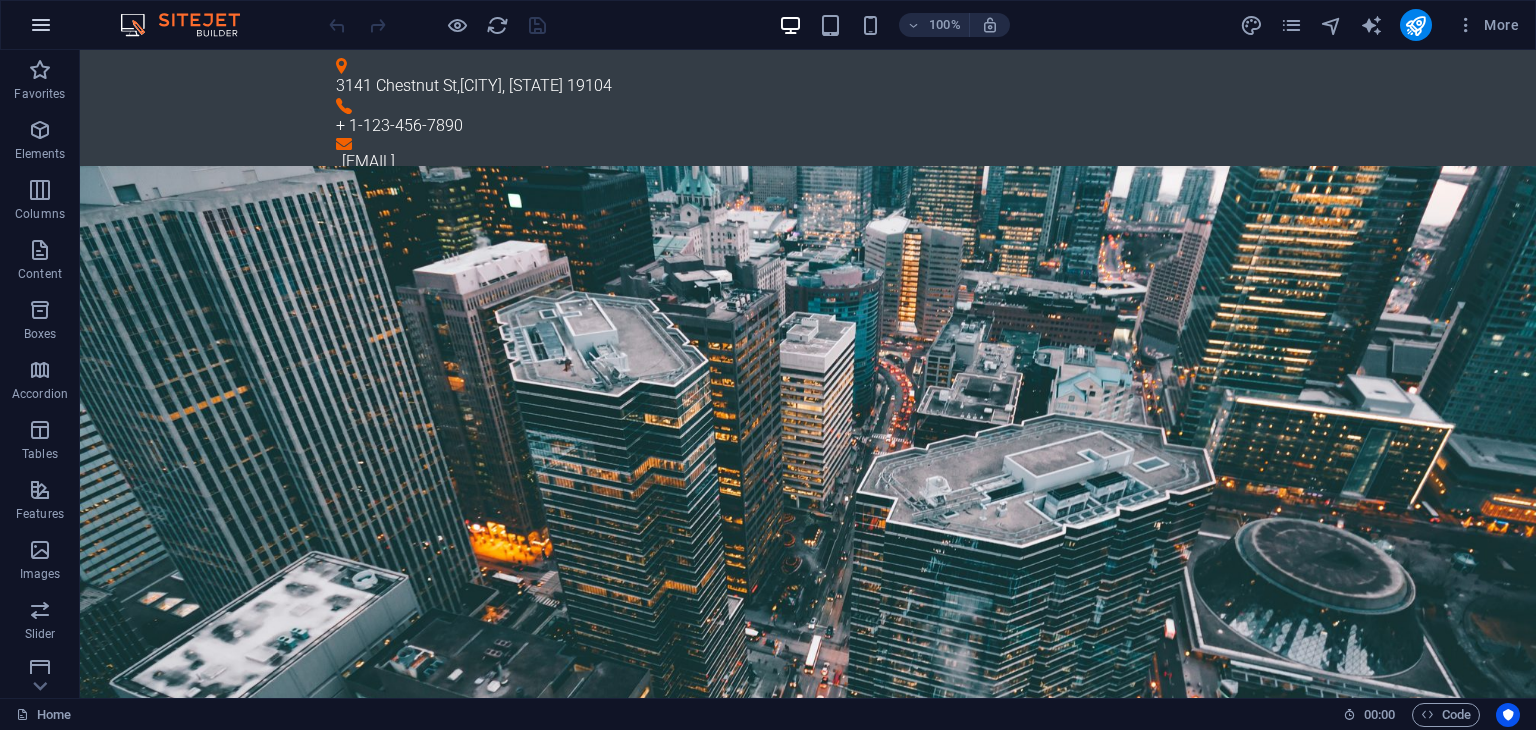 click at bounding box center [41, 25] 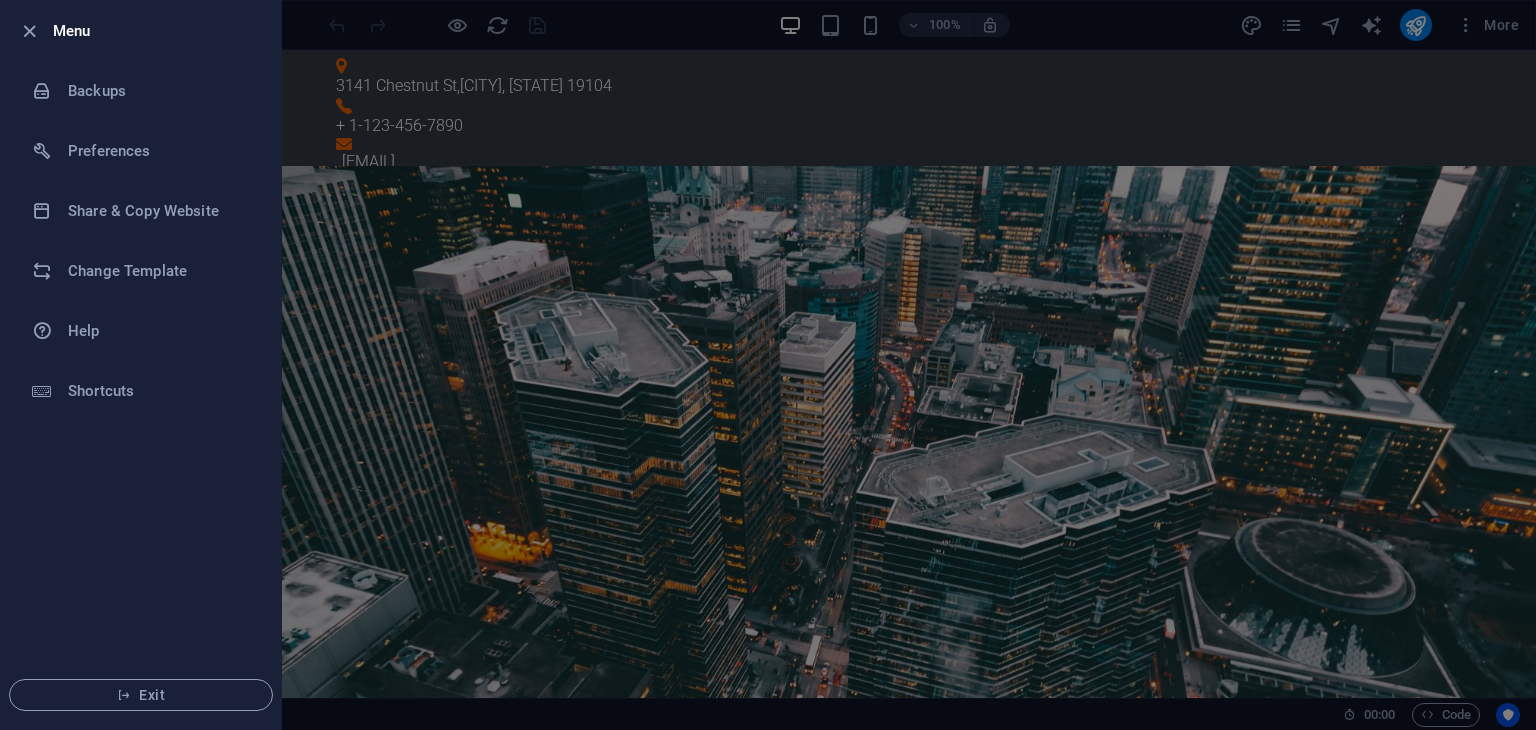 click at bounding box center [29, 31] 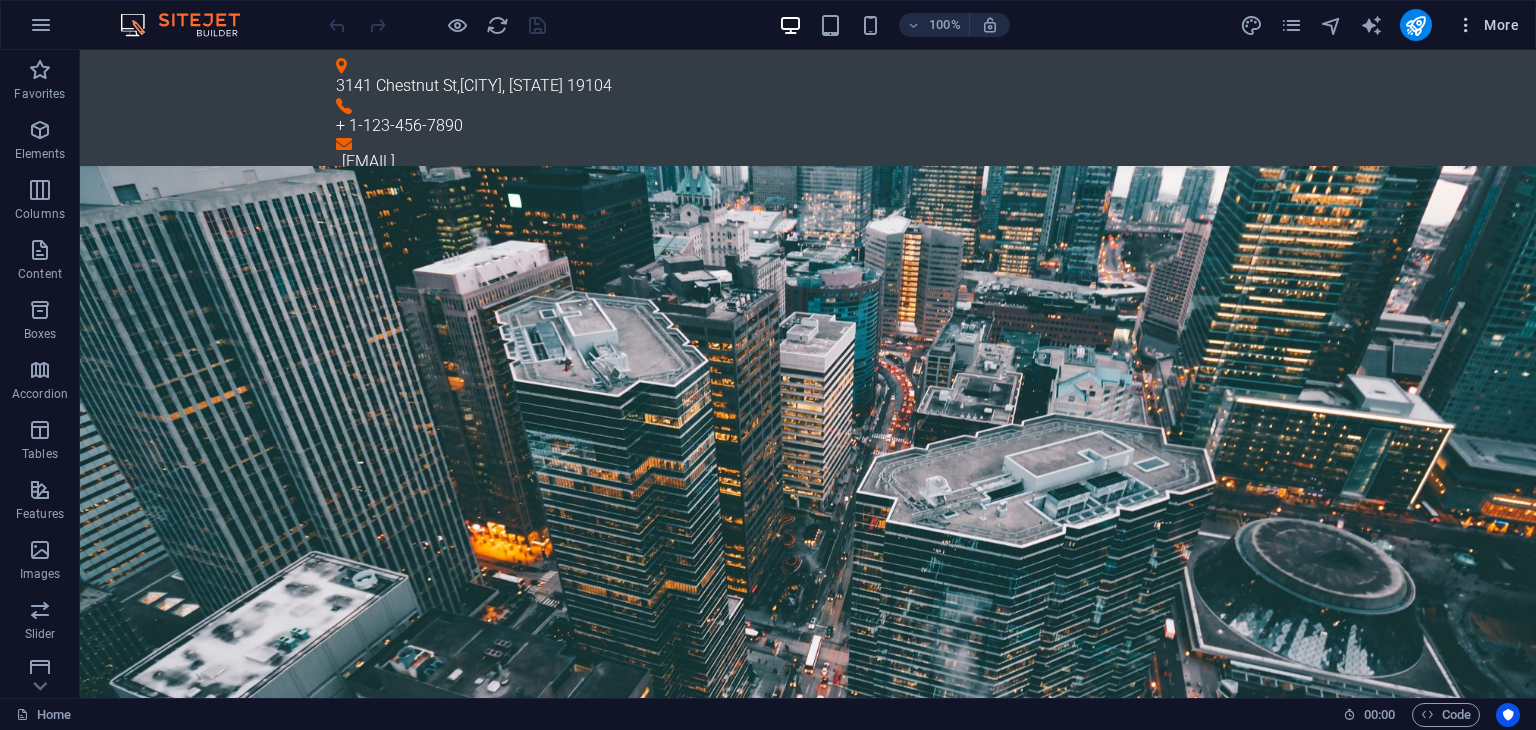 click on "More" at bounding box center (1487, 25) 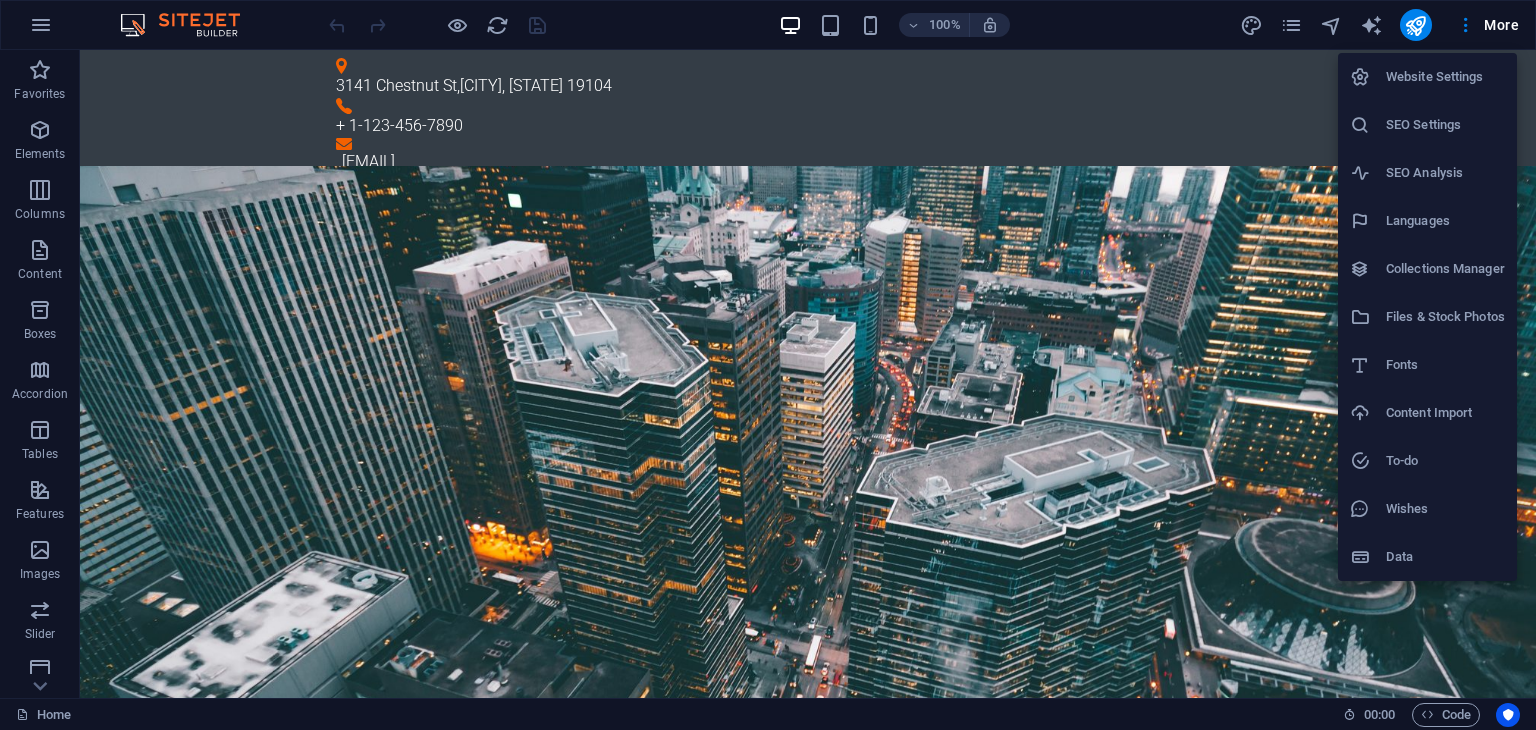 click at bounding box center (768, 365) 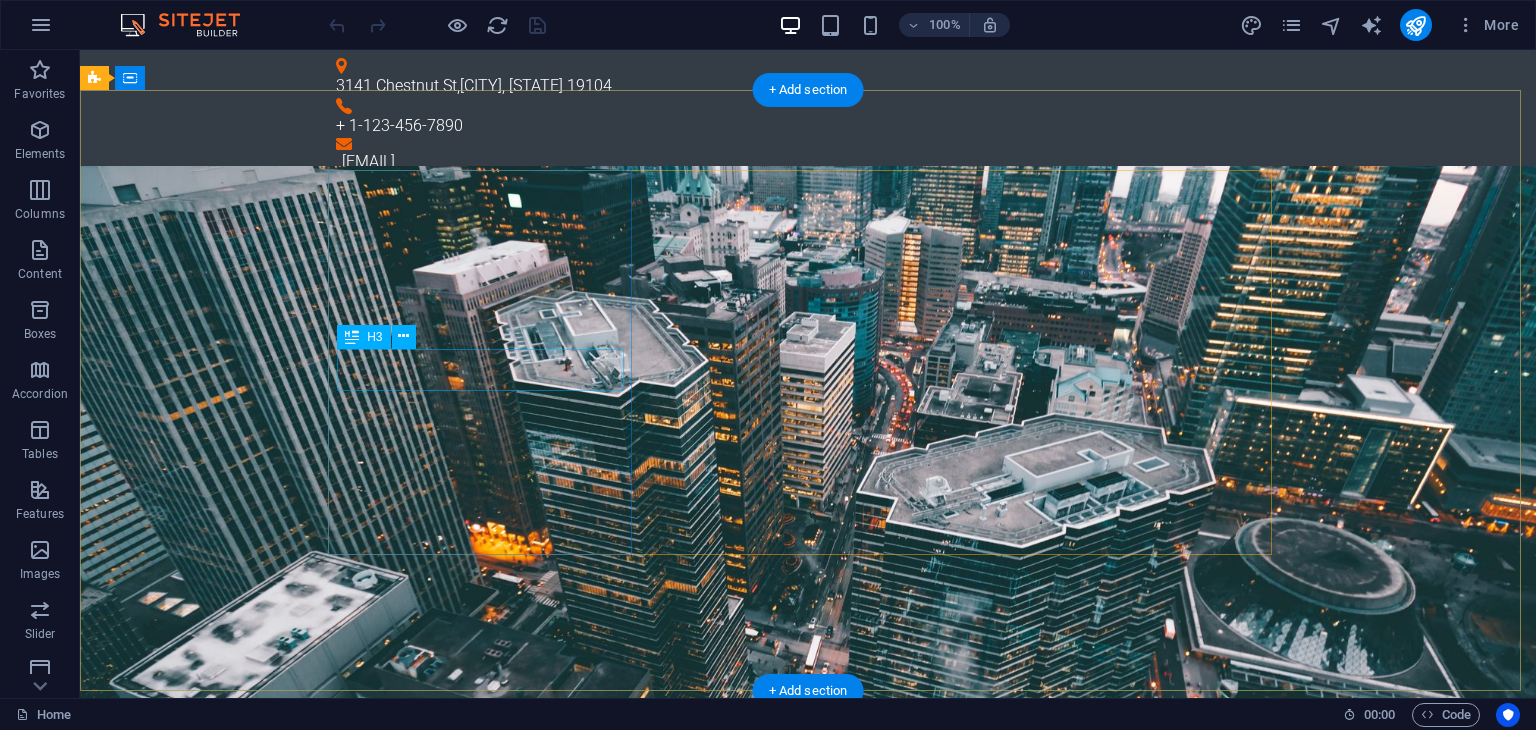 click on "Hardware Support" at bounding box center (808, 1440) 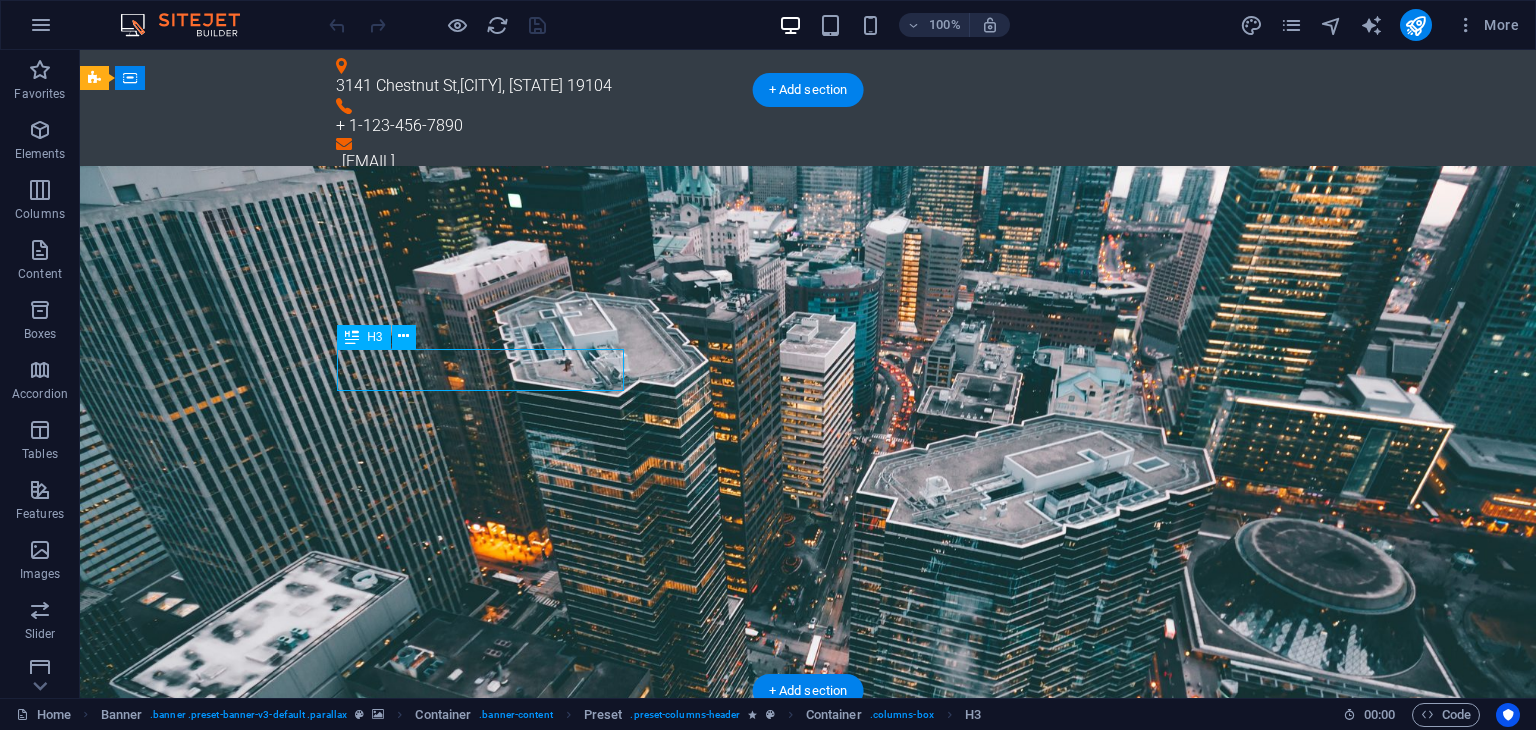click on "Hardware Support" at bounding box center (808, 1440) 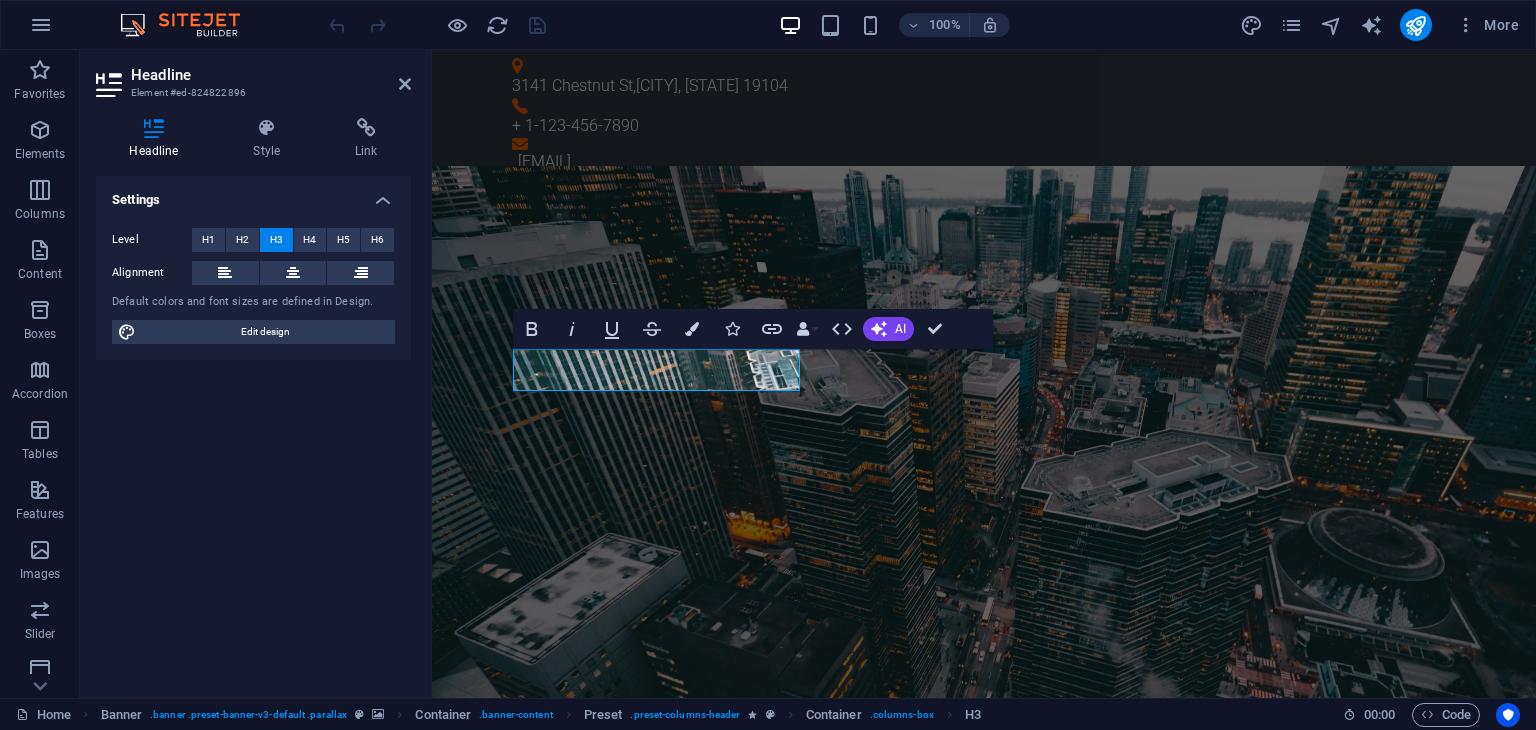 type 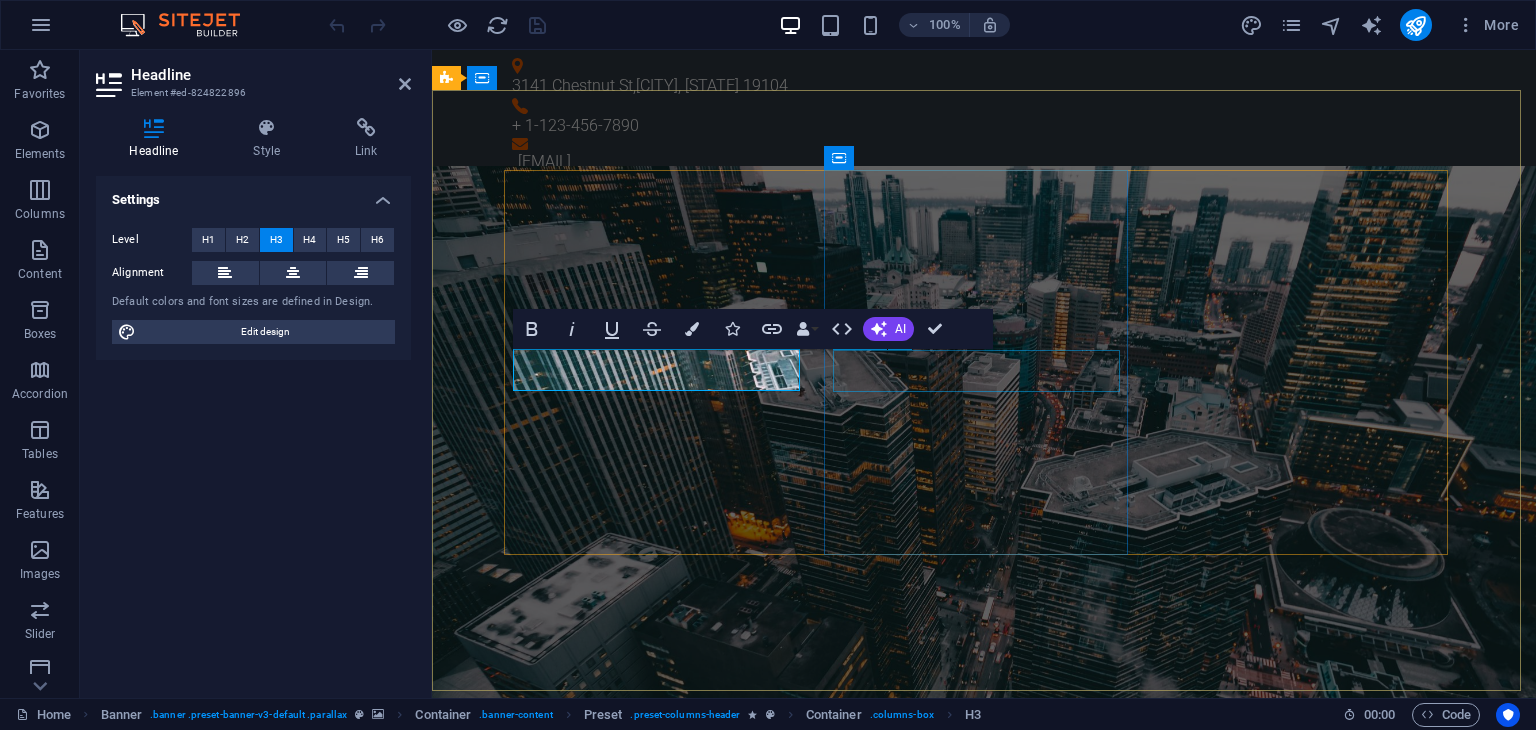 click on "Networking" at bounding box center [984, 2039] 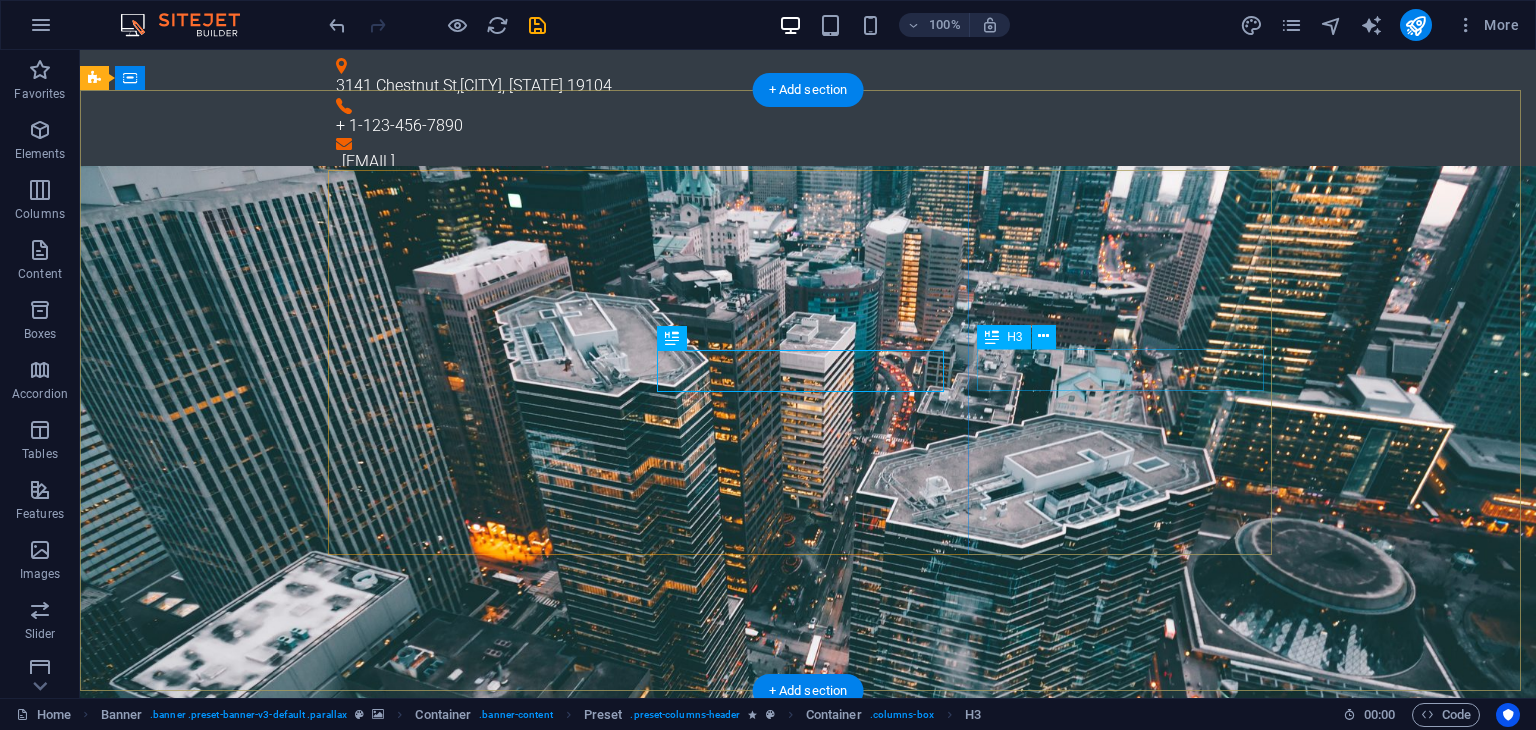 click on "Circuit Boards" at bounding box center (808, 2693) 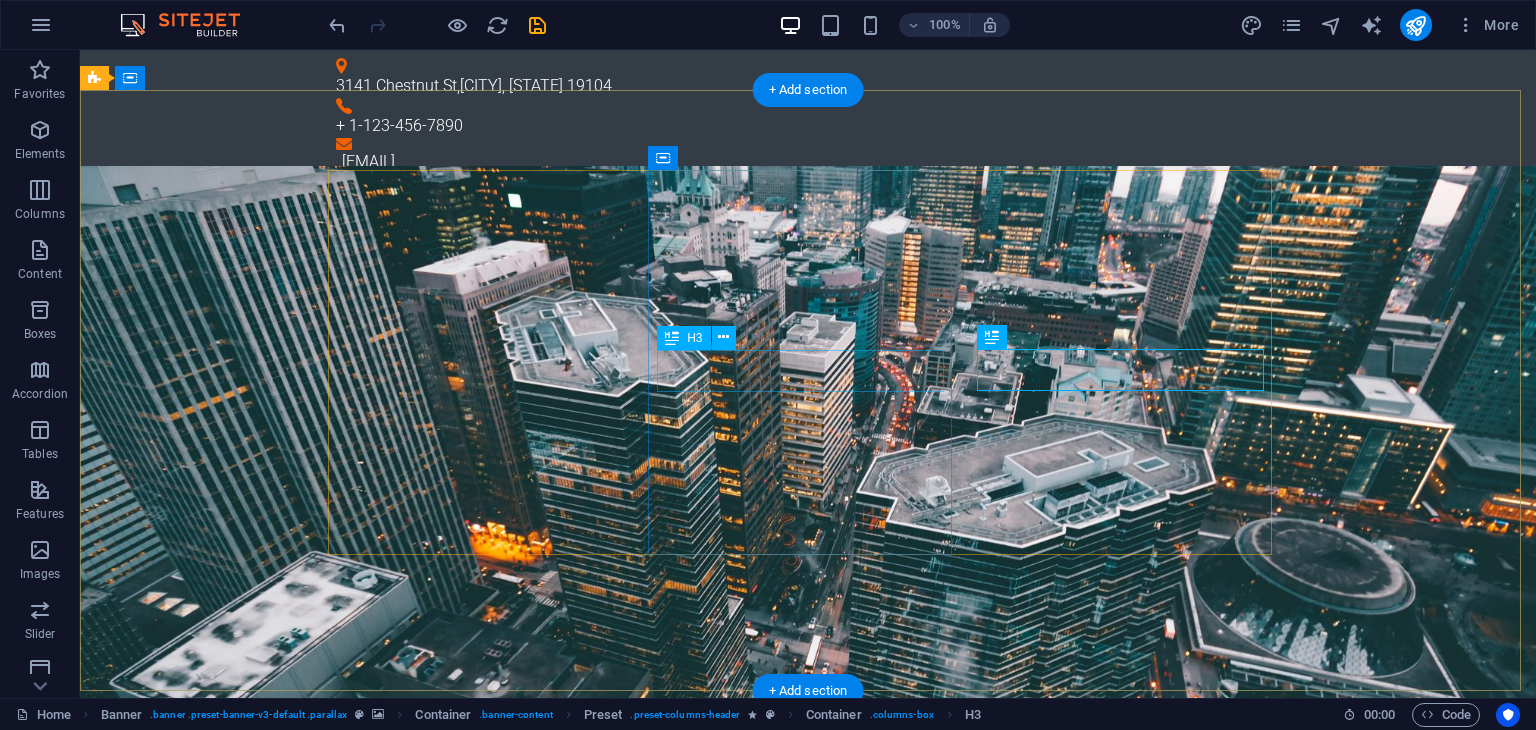 click on "Networking" at bounding box center (808, 2039) 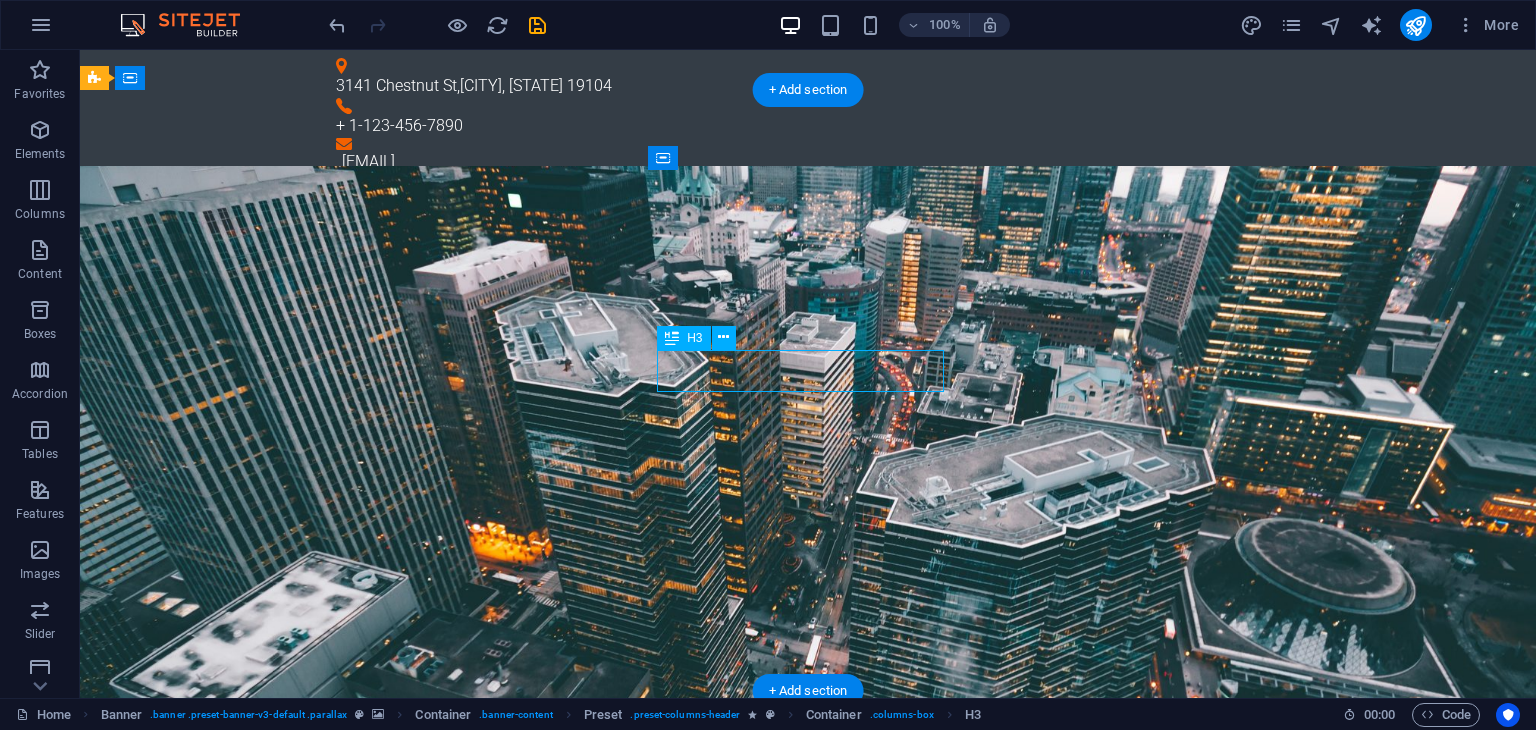 click on "Networking" at bounding box center [808, 2039] 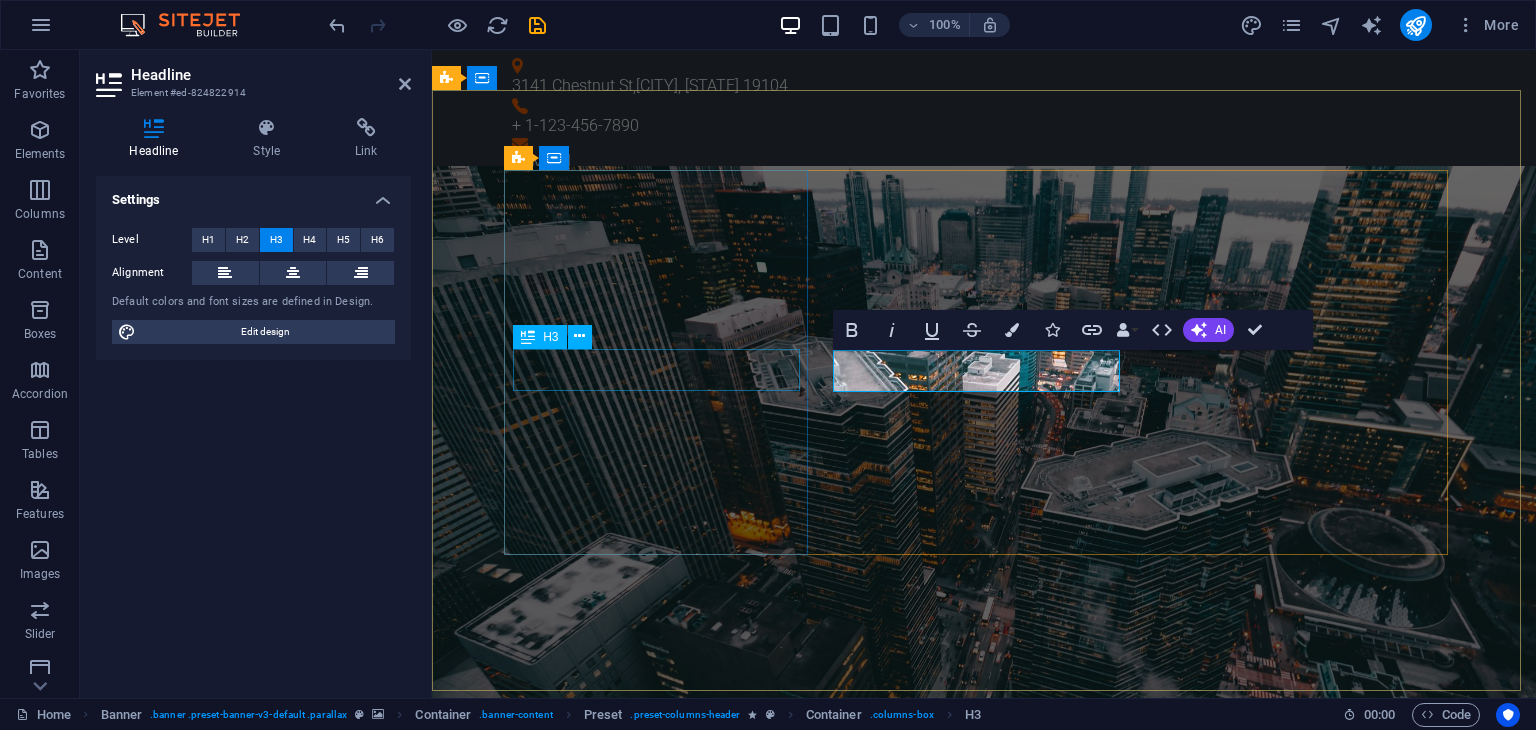 type 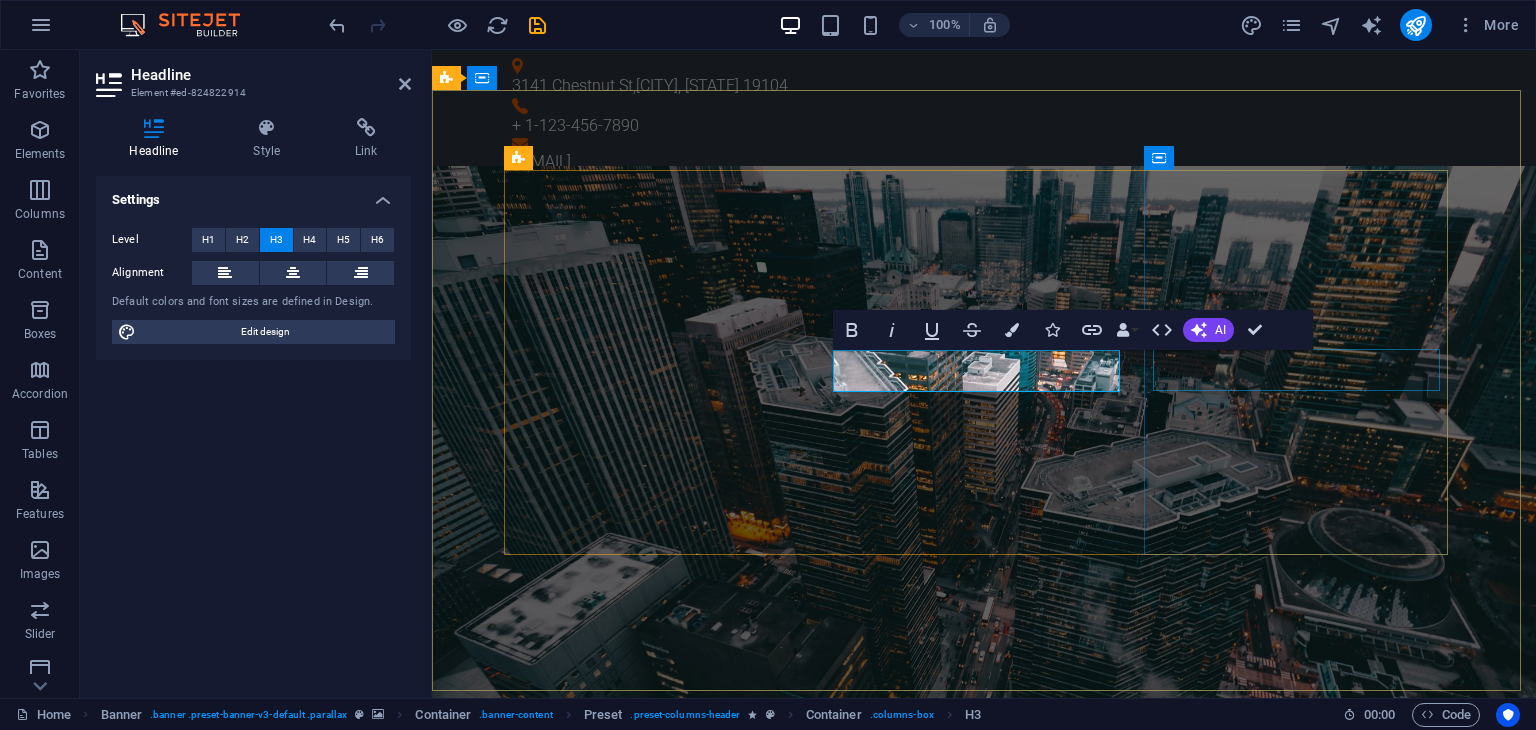 click on "Circuit Boards" at bounding box center (984, 2693) 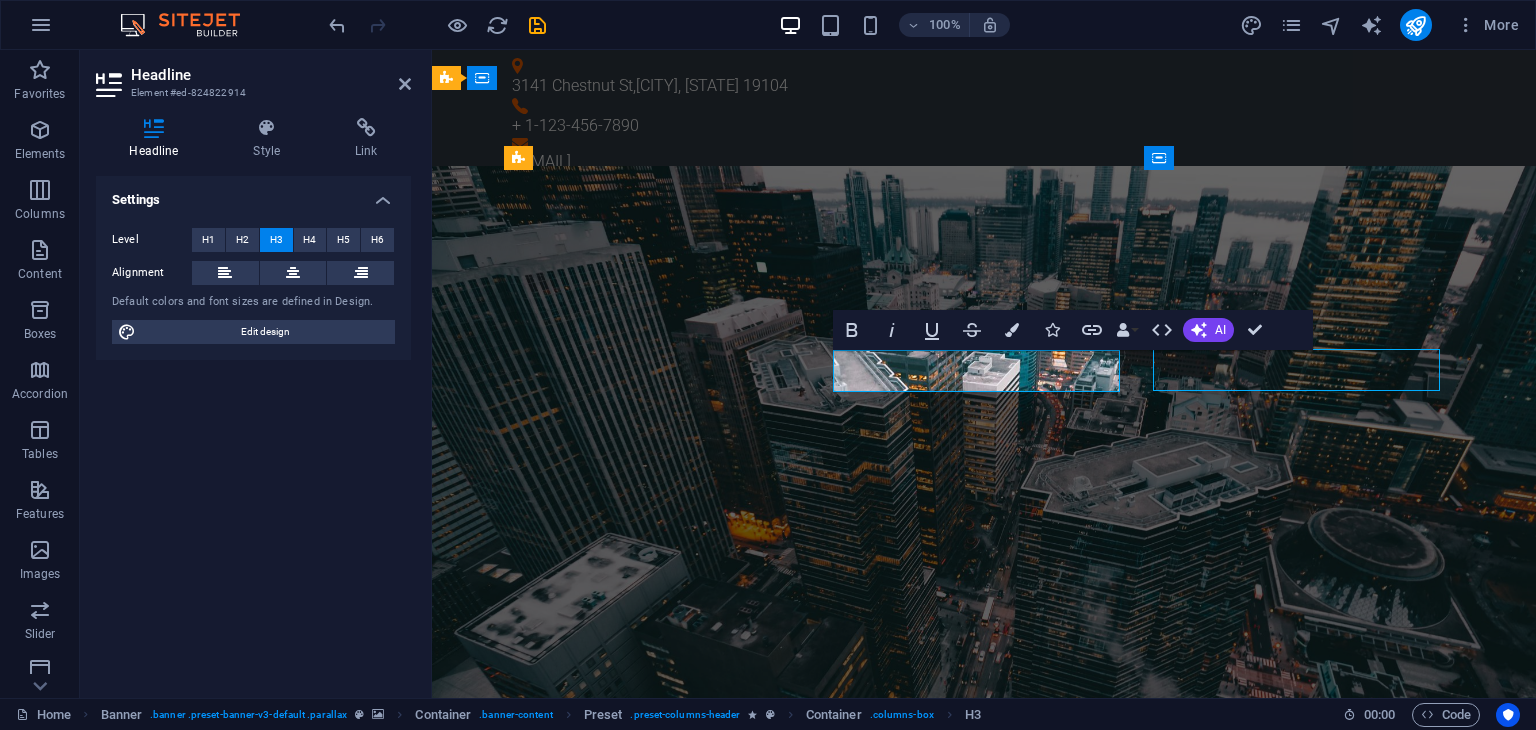 click on "Circuit Boards" at bounding box center (984, 2693) 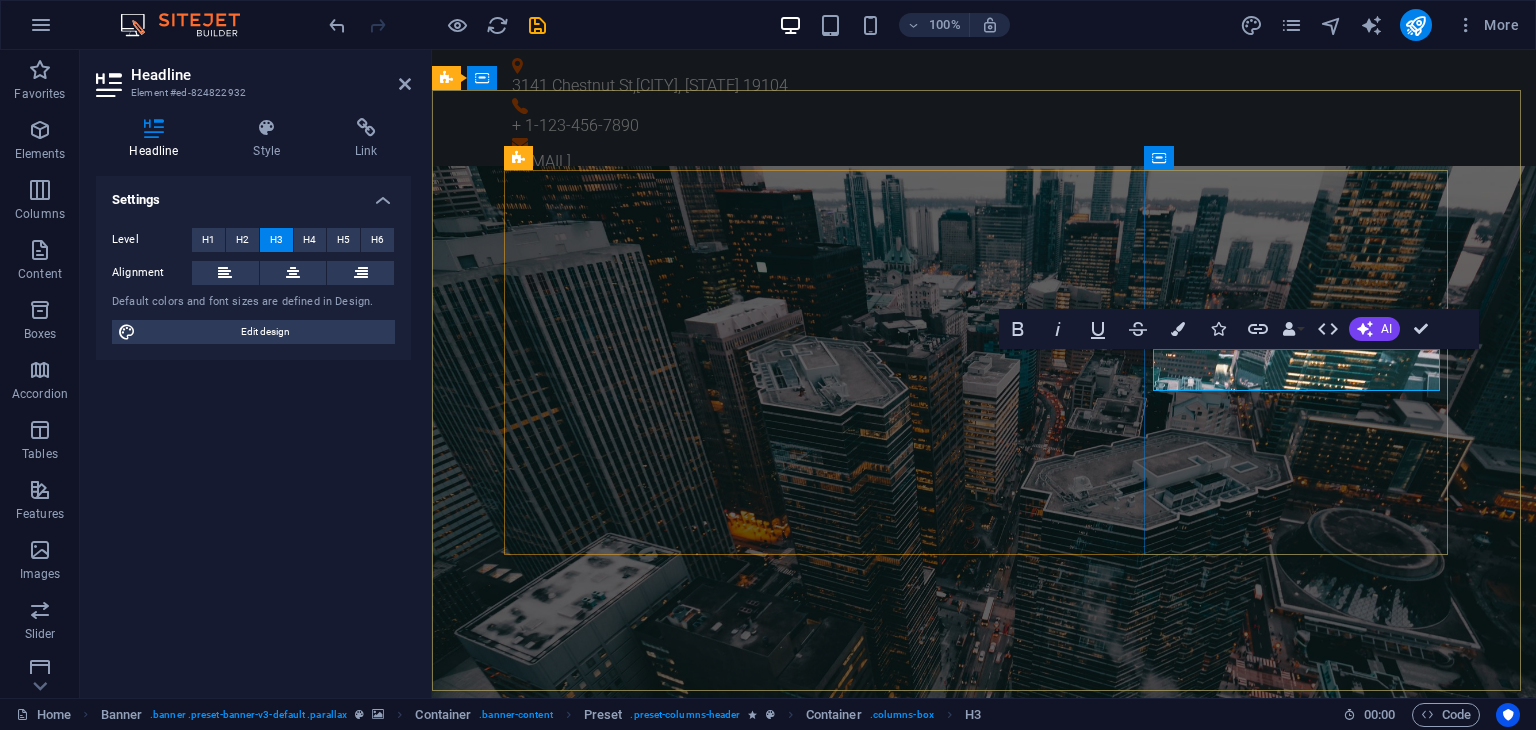 type 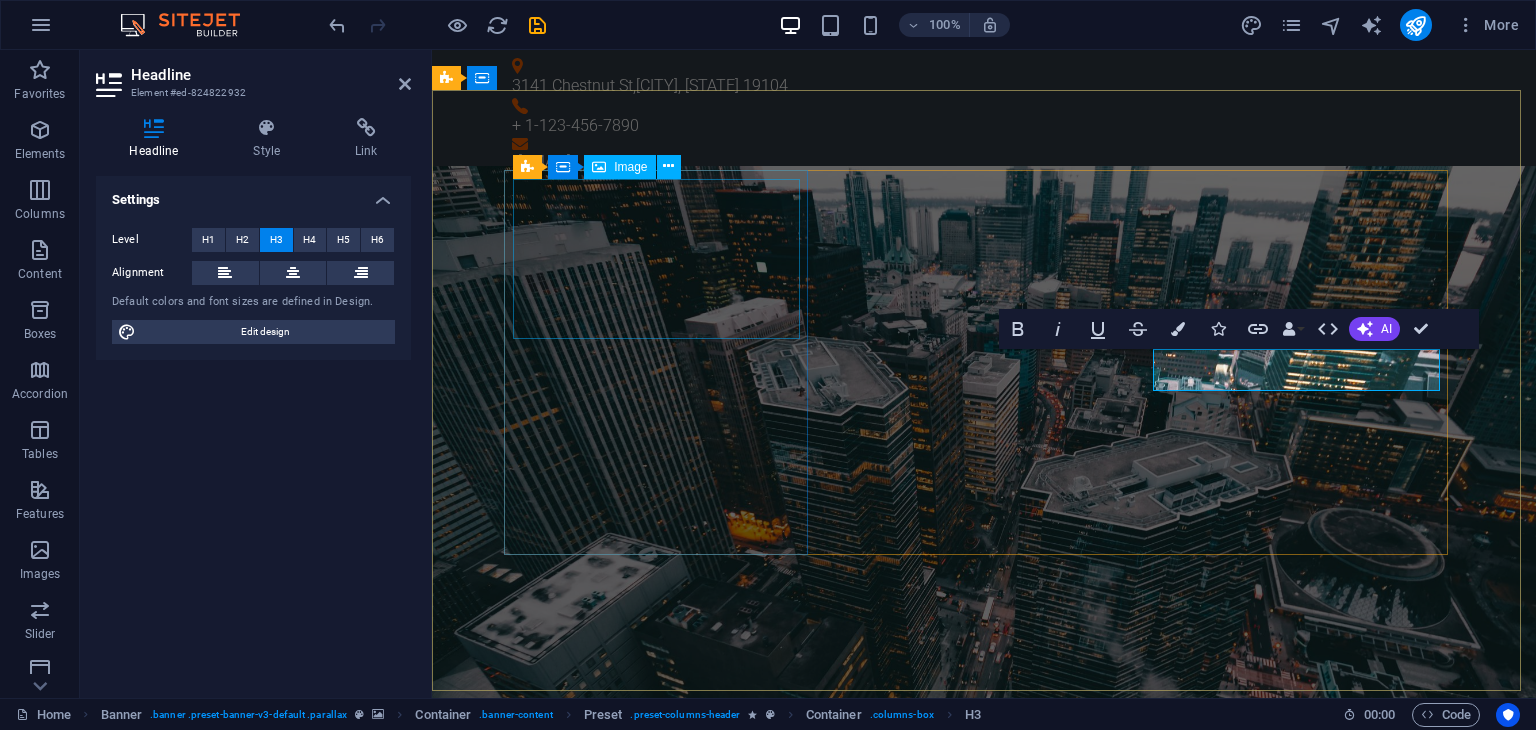 click at bounding box center (984, 1150) 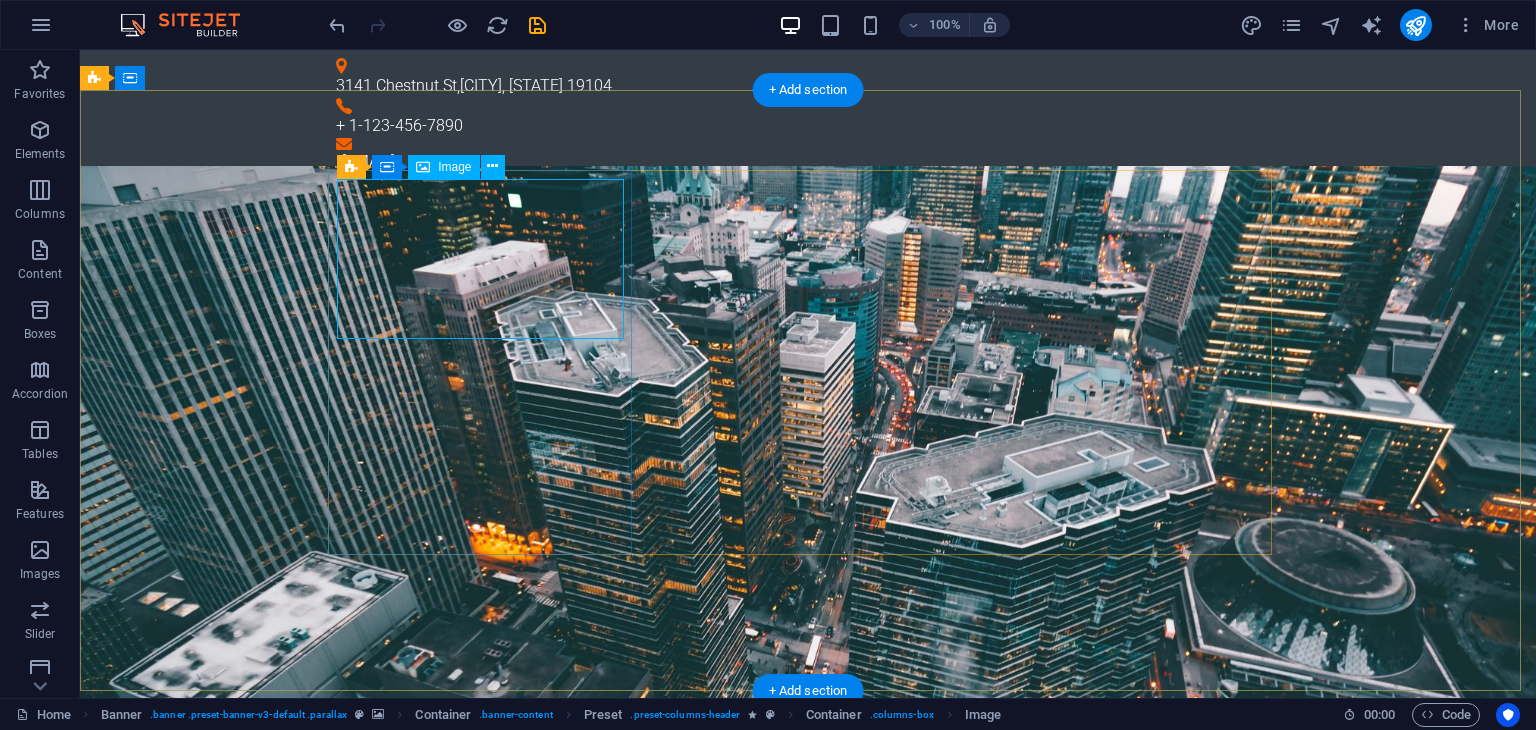 click at bounding box center [808, 1150] 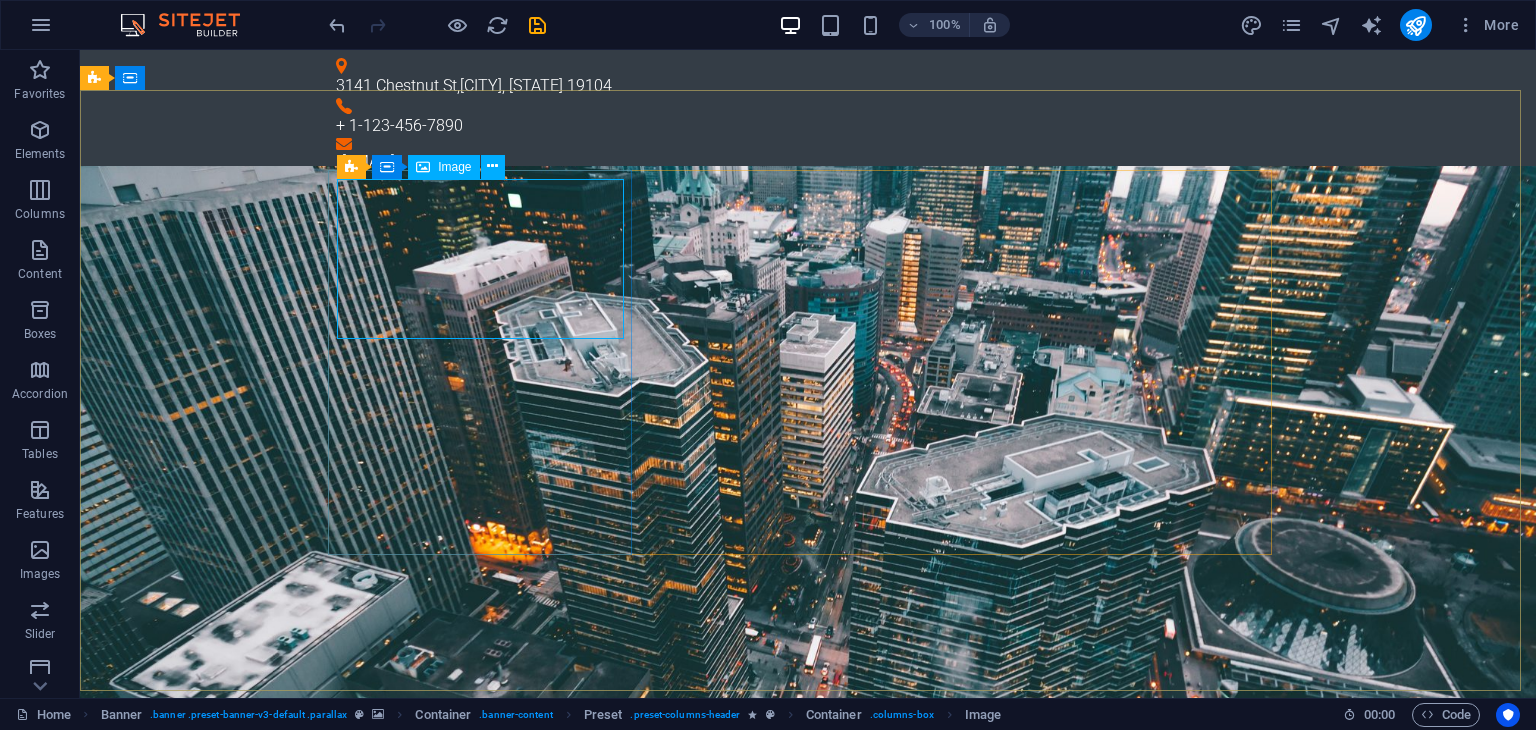 click on "Image" at bounding box center (454, 167) 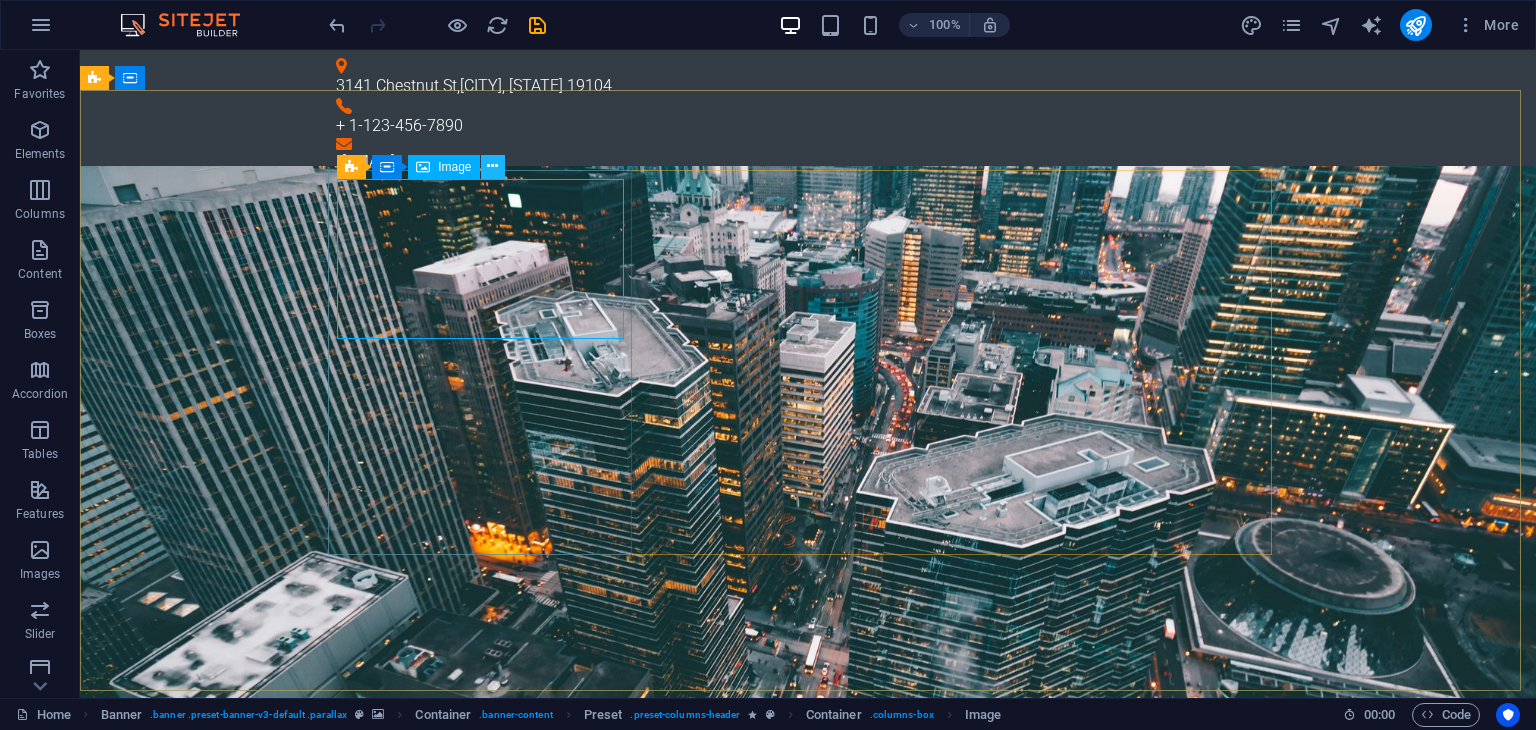 click at bounding box center [492, 166] 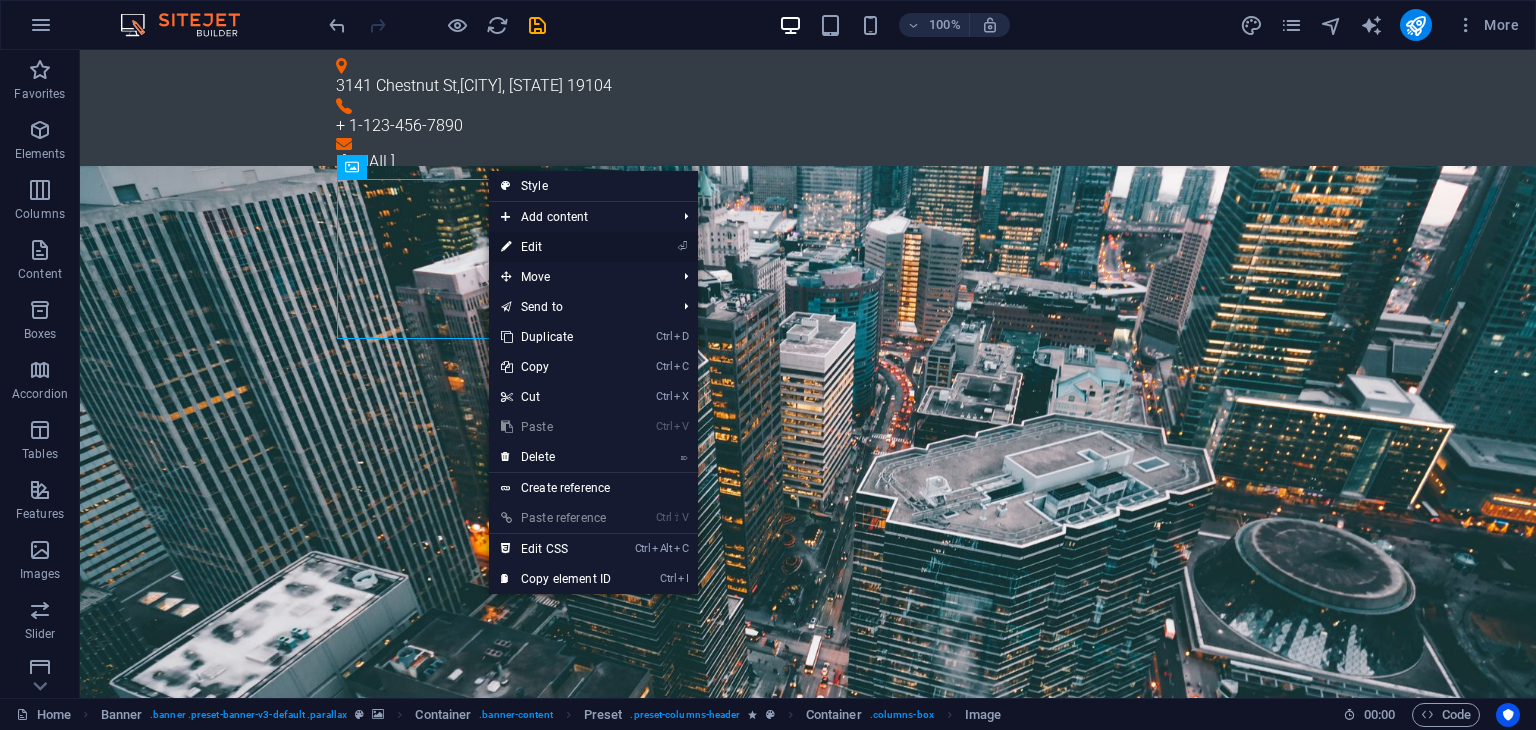 click on "⏎  Edit" at bounding box center (556, 247) 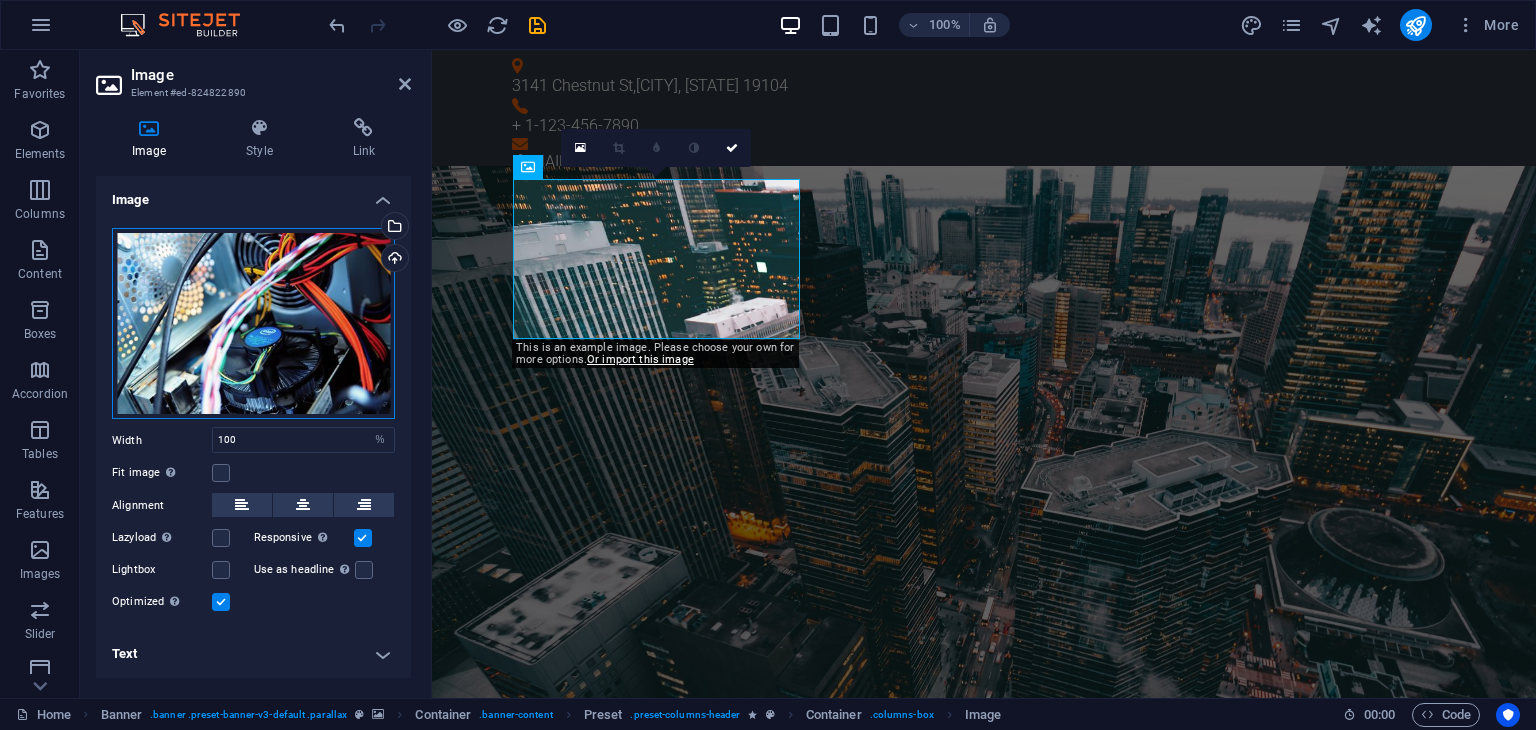 click on "Drag files here, click to choose files or select files from Files or our free stock photos & videos" at bounding box center [253, 324] 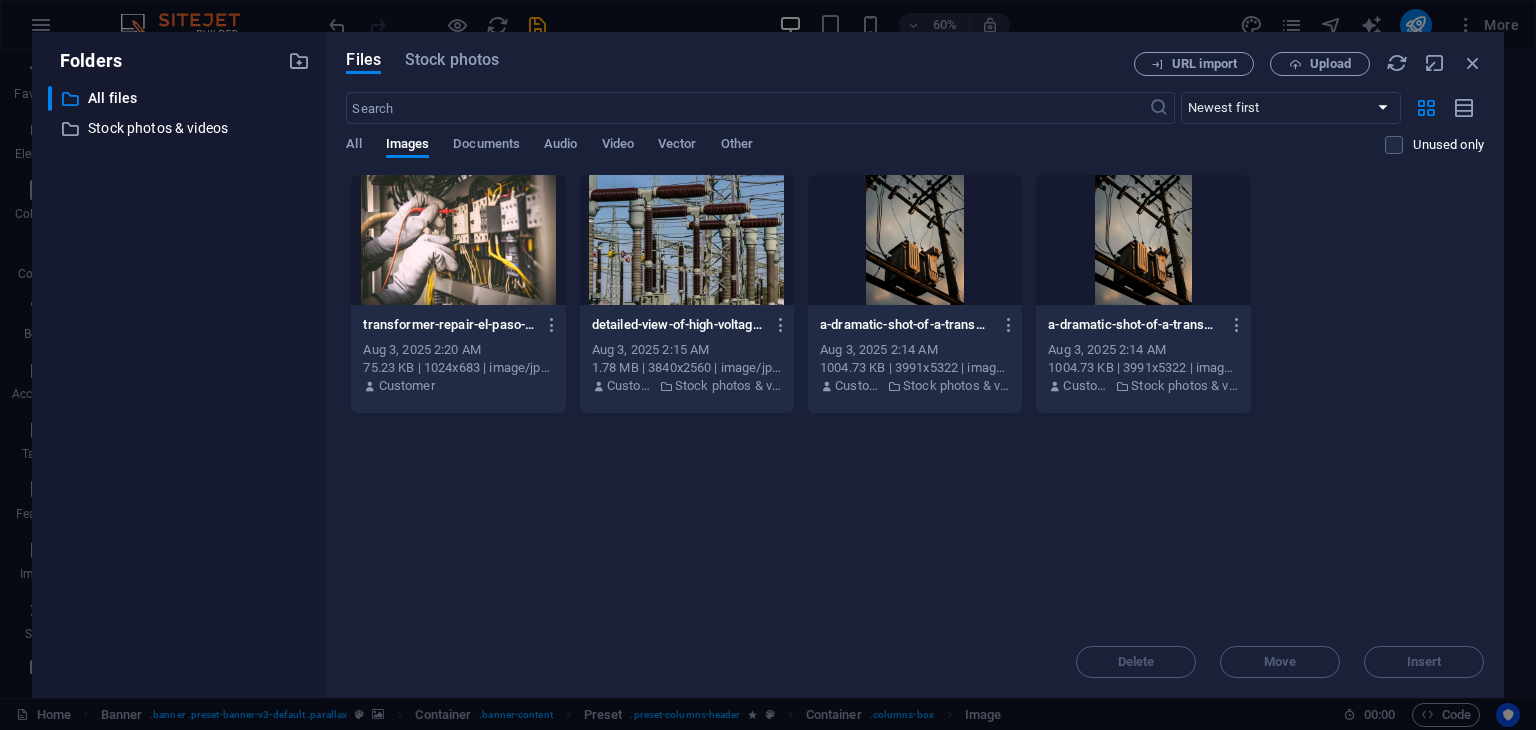 click at bounding box center (687, 240) 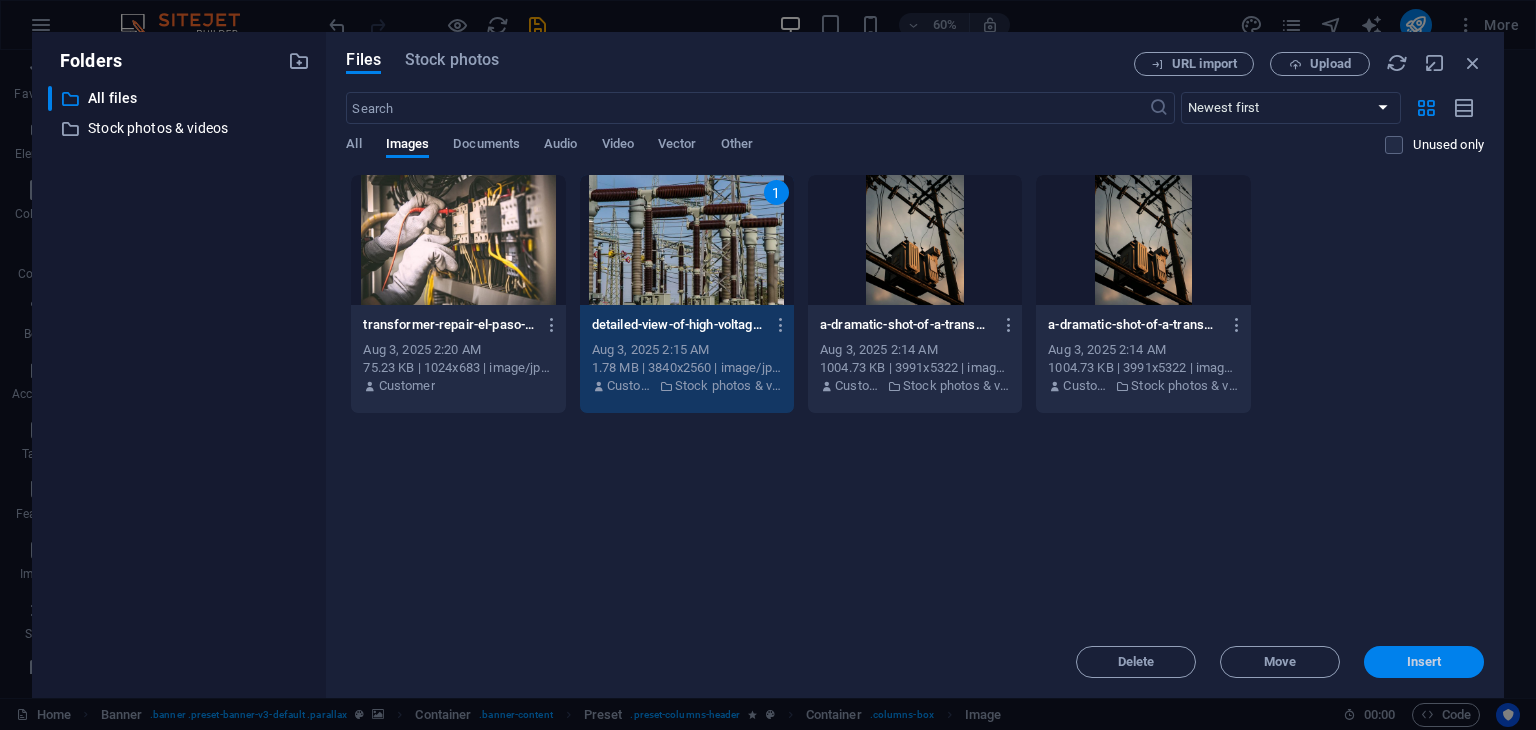 click on "Insert" at bounding box center (1424, 662) 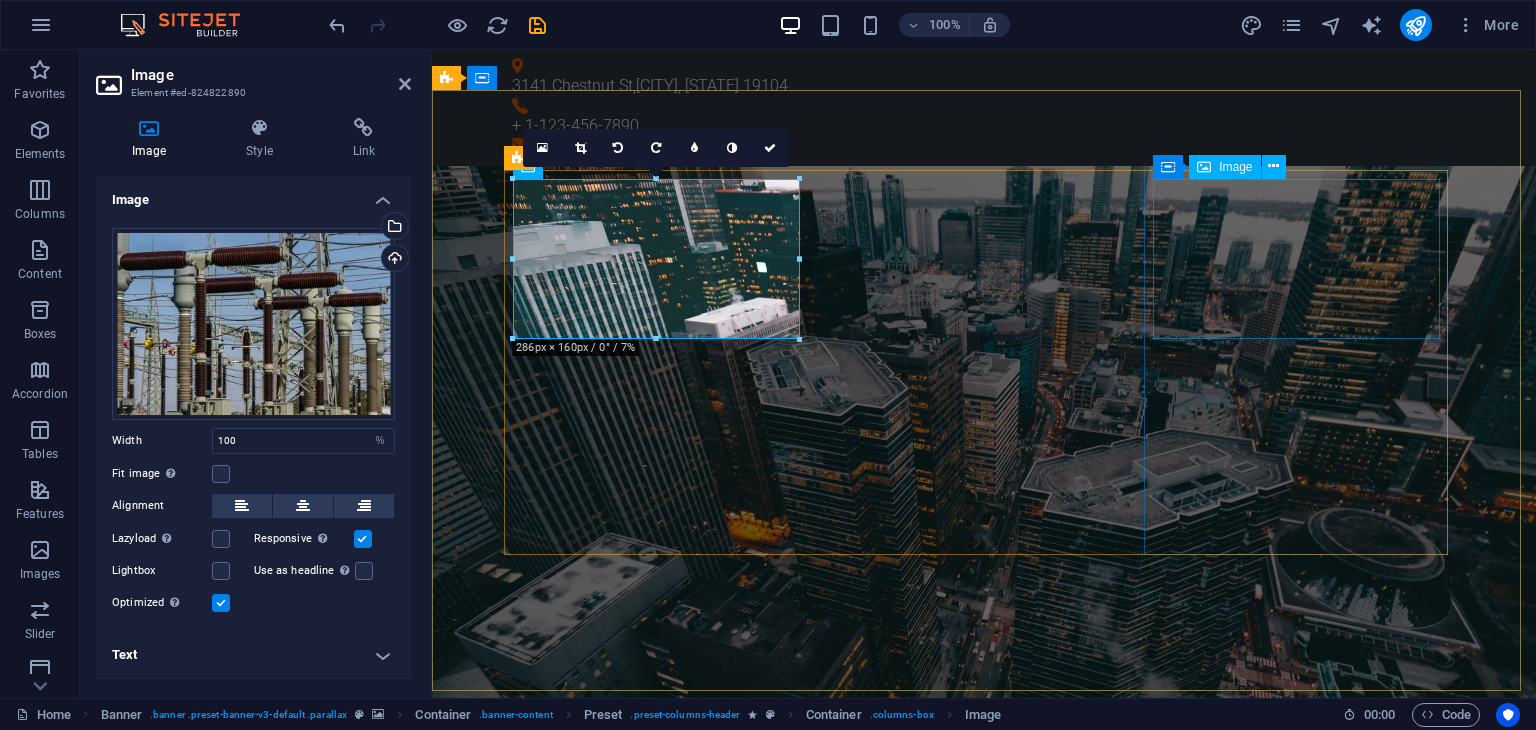 click at bounding box center [984, 2403] 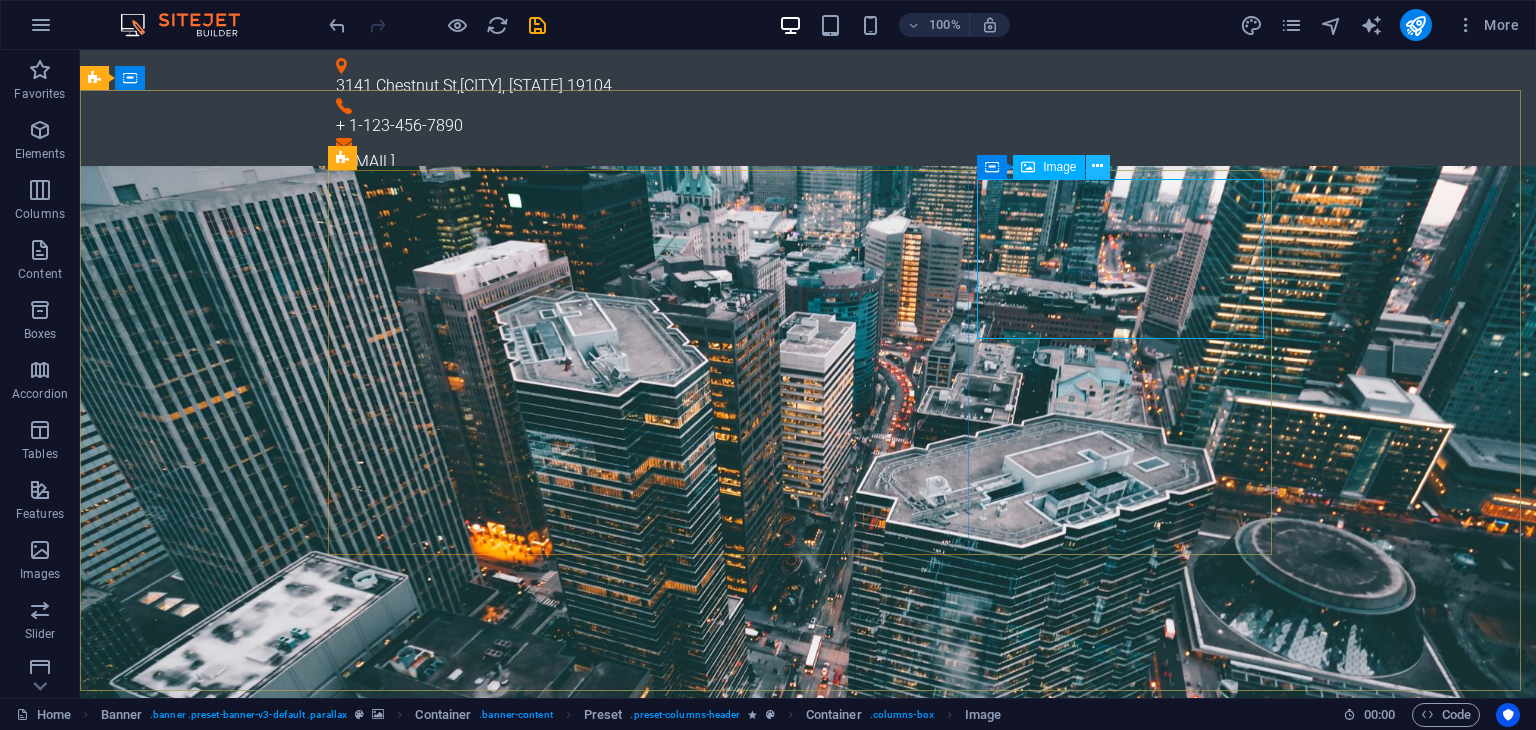 click at bounding box center [1097, 166] 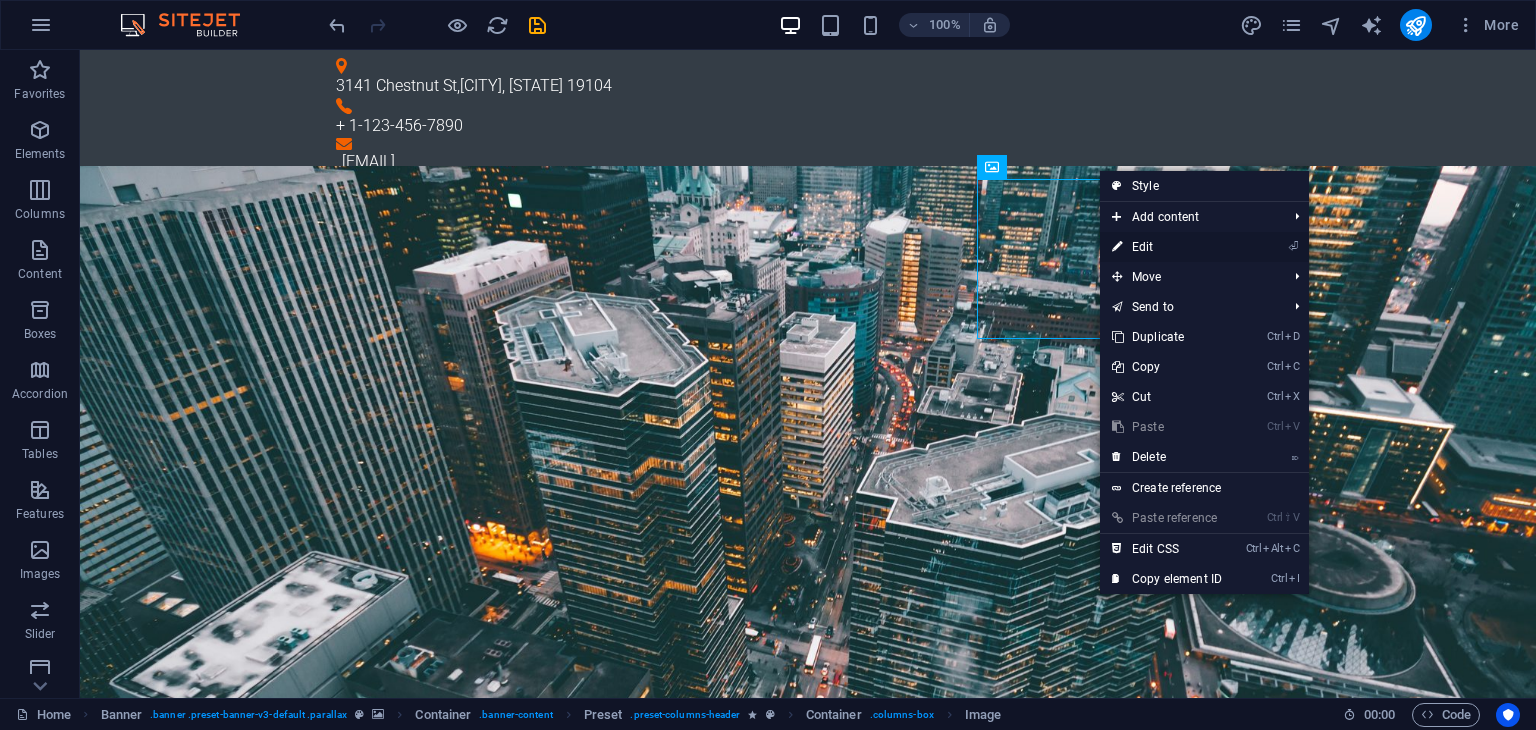 click on "⏎  Edit" at bounding box center [1167, 247] 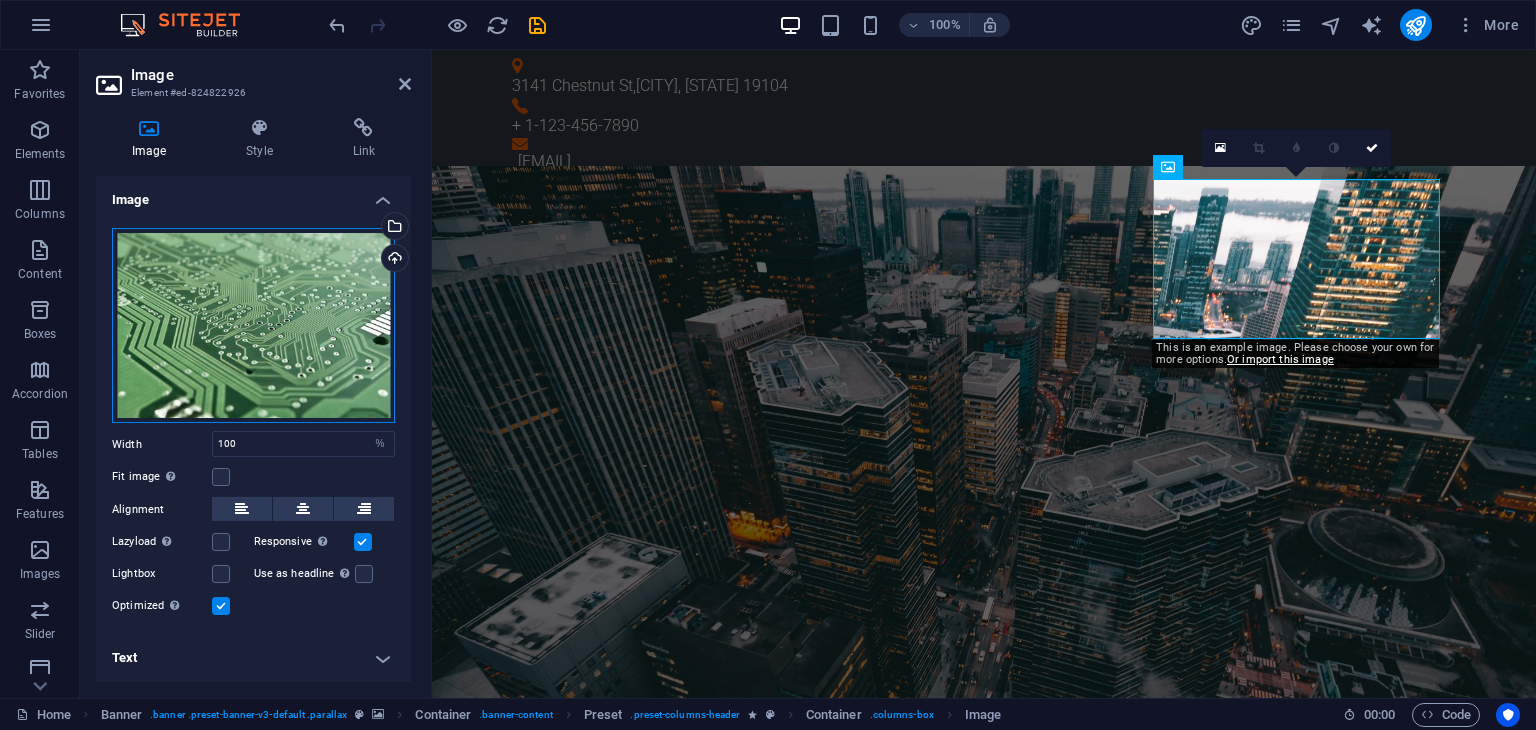 click on "Drag files here, click to choose files or select files from Files or our free stock photos & videos" at bounding box center [253, 326] 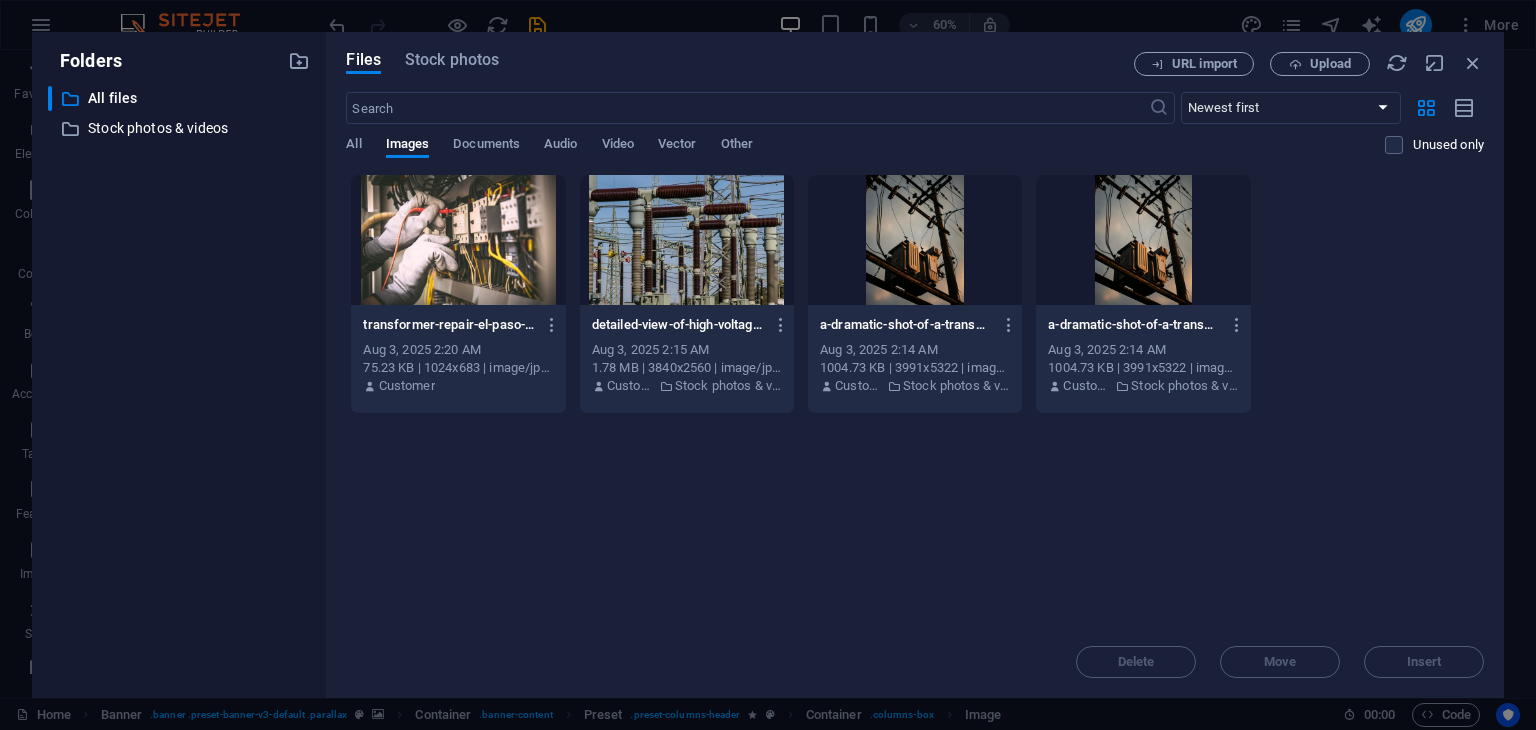 click at bounding box center [458, 240] 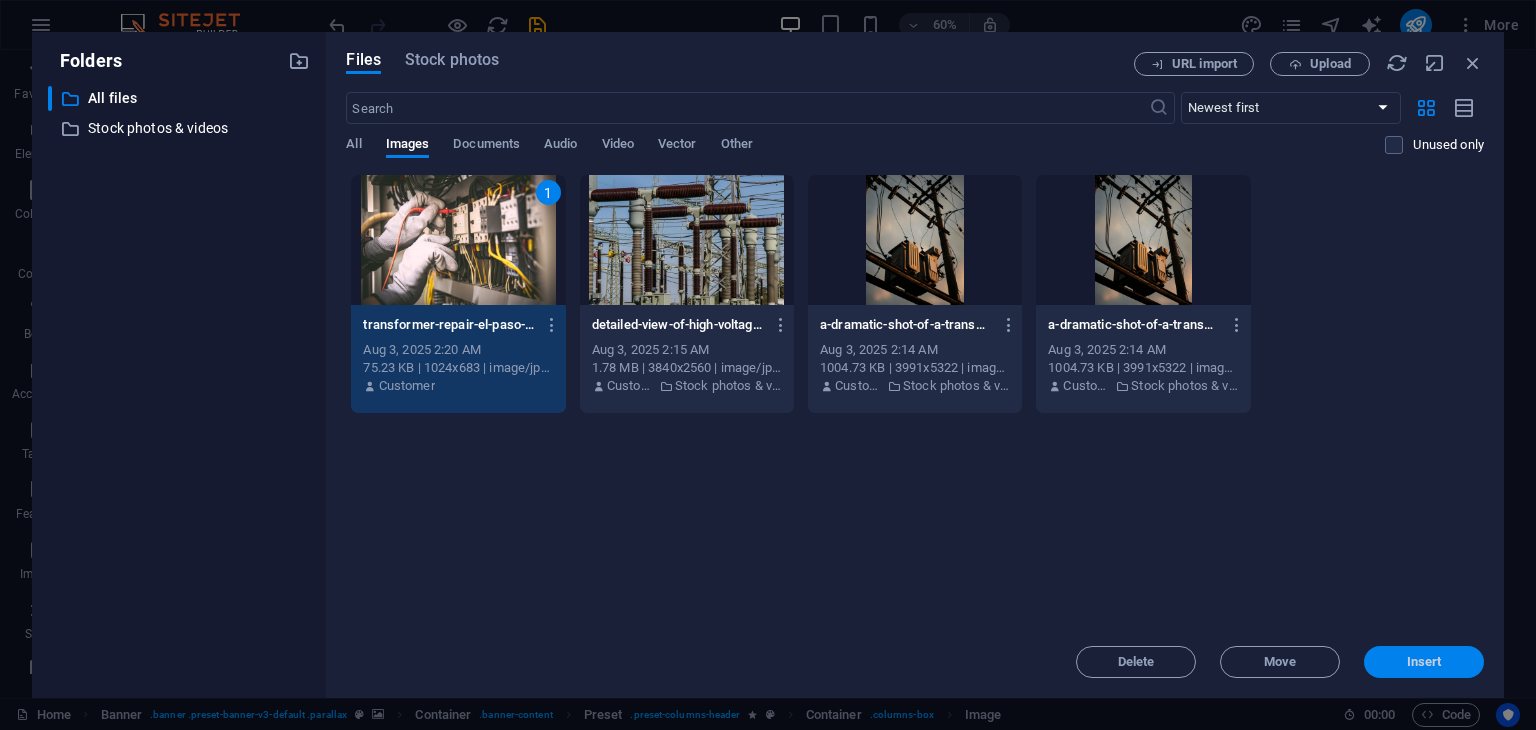 click on "Insert" at bounding box center [1424, 662] 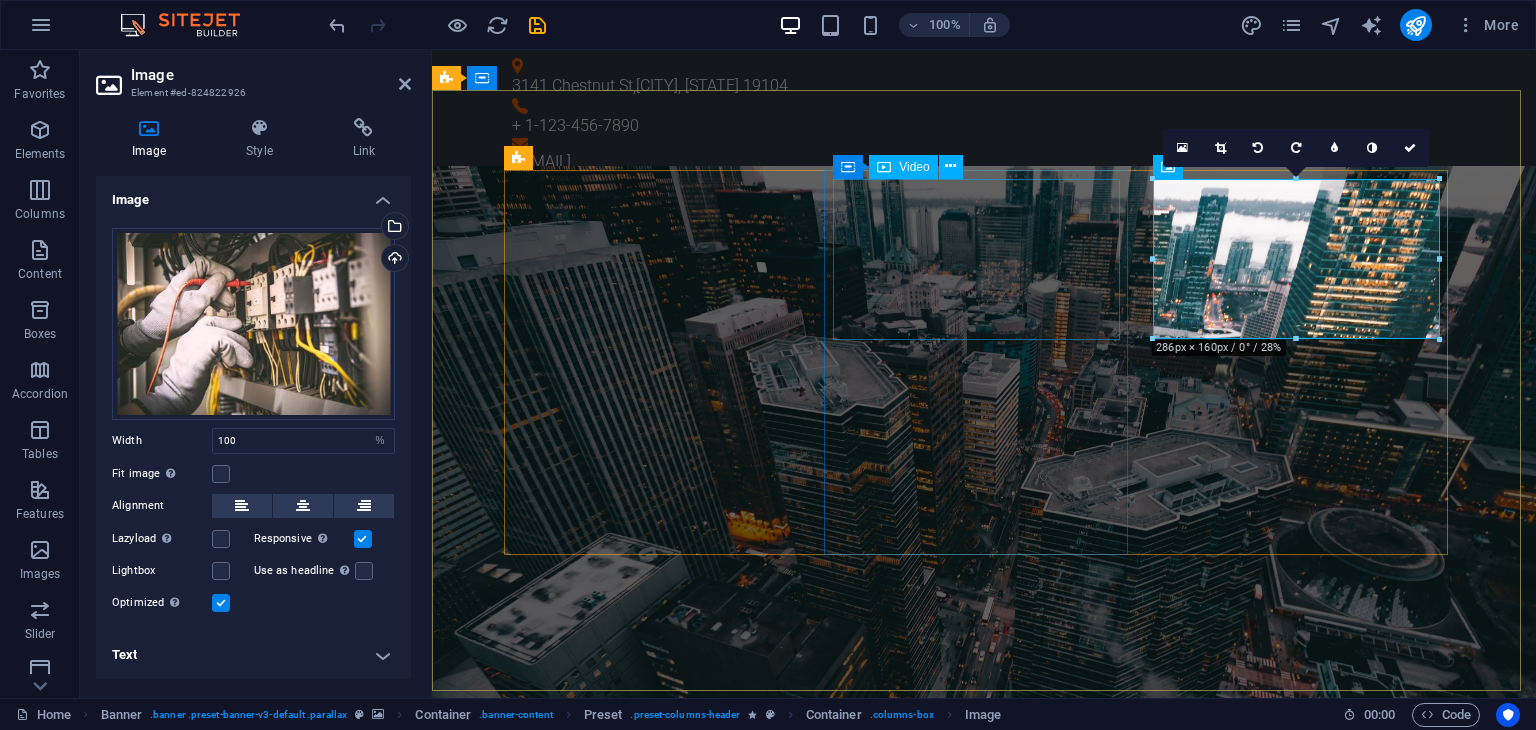 click at bounding box center (984, 1776) 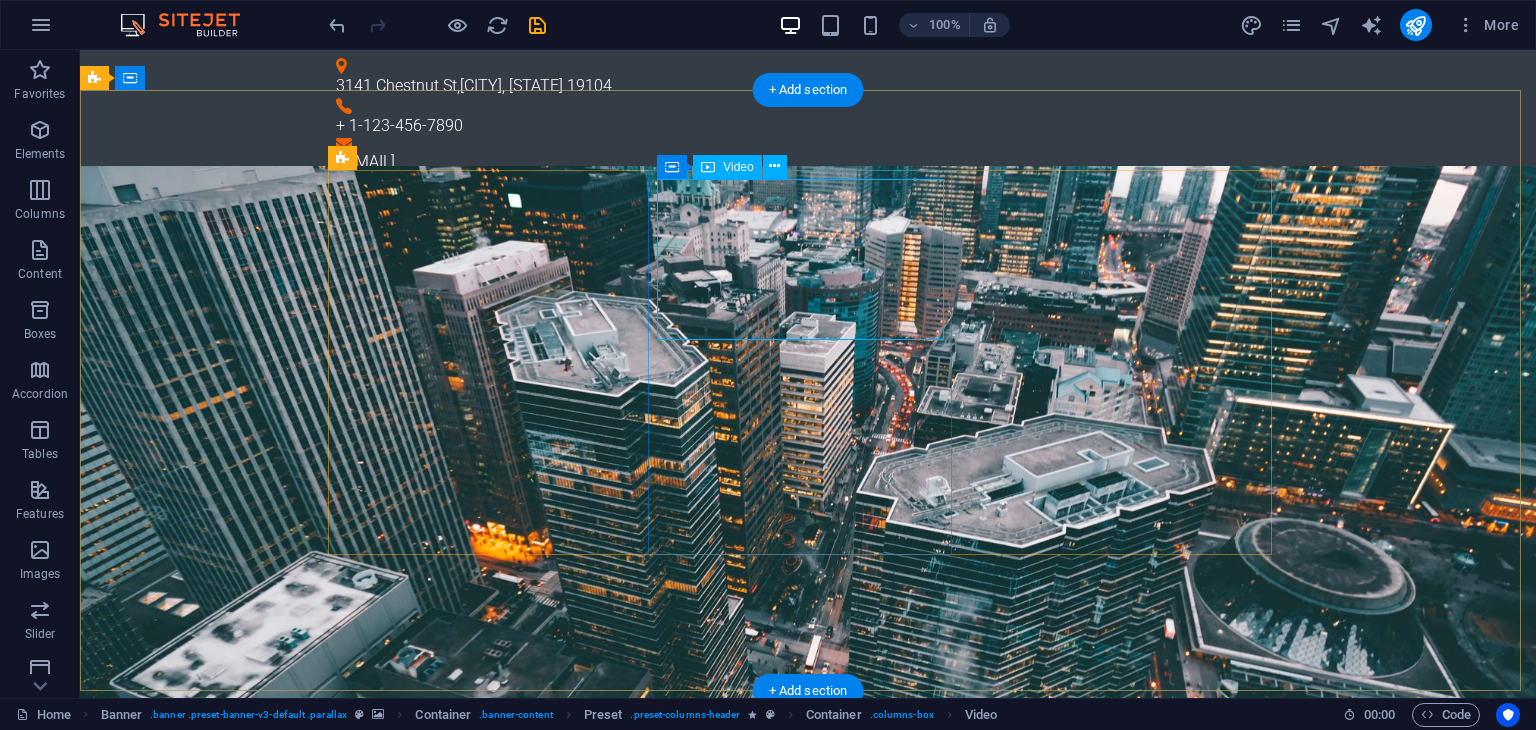 click at bounding box center (808, 1776) 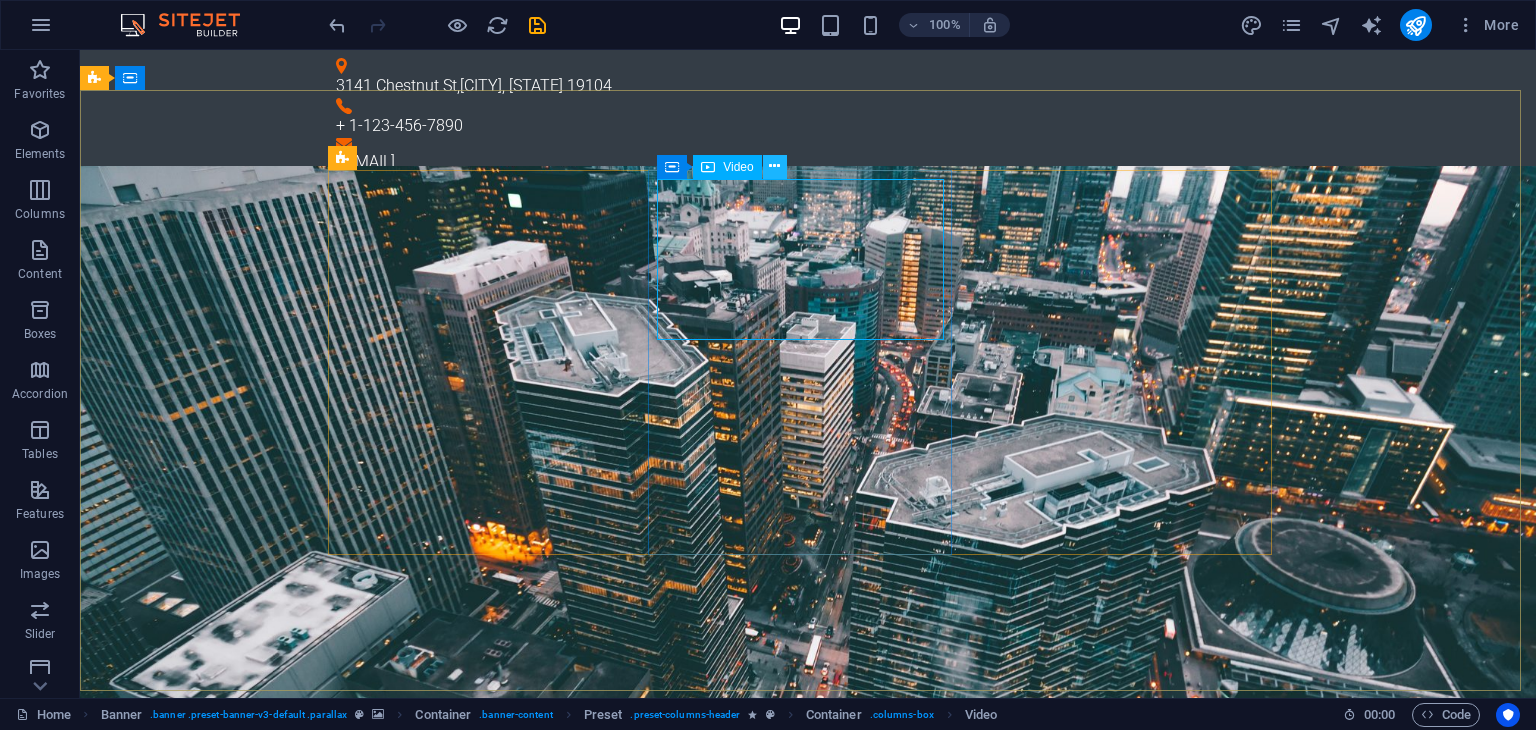 click at bounding box center [774, 166] 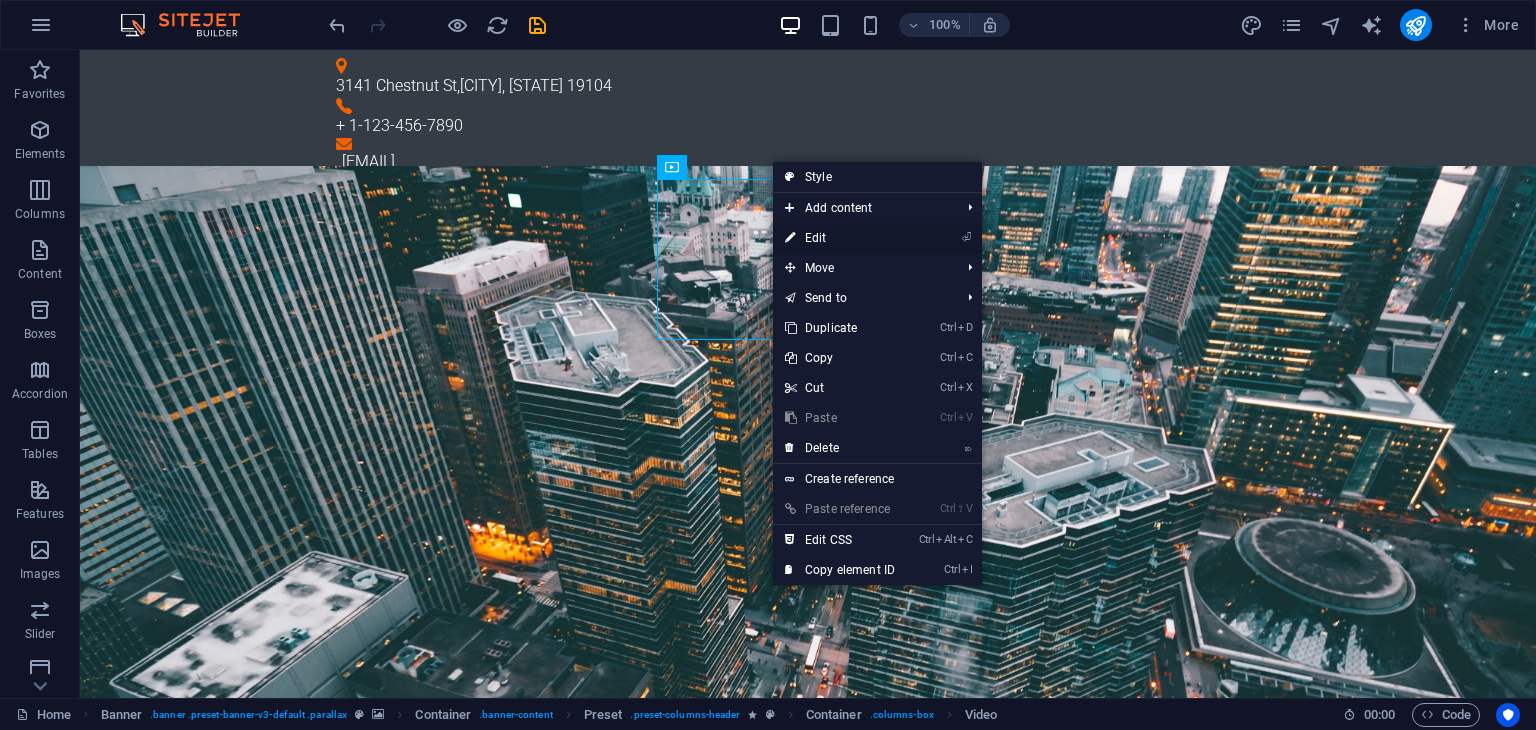 click on "⏎  Edit" at bounding box center [840, 238] 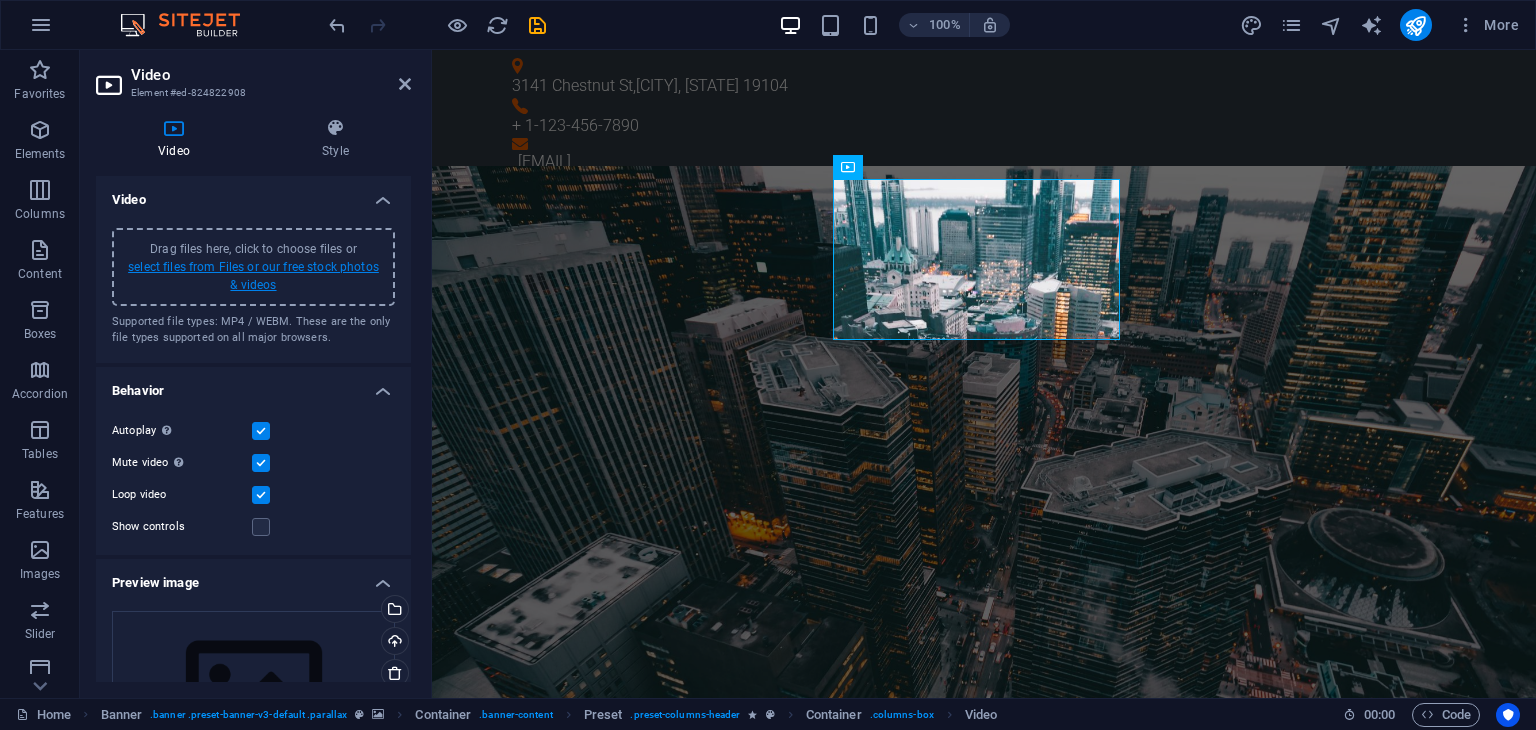 click on "select files from Files or our free stock photos & videos" at bounding box center (253, 276) 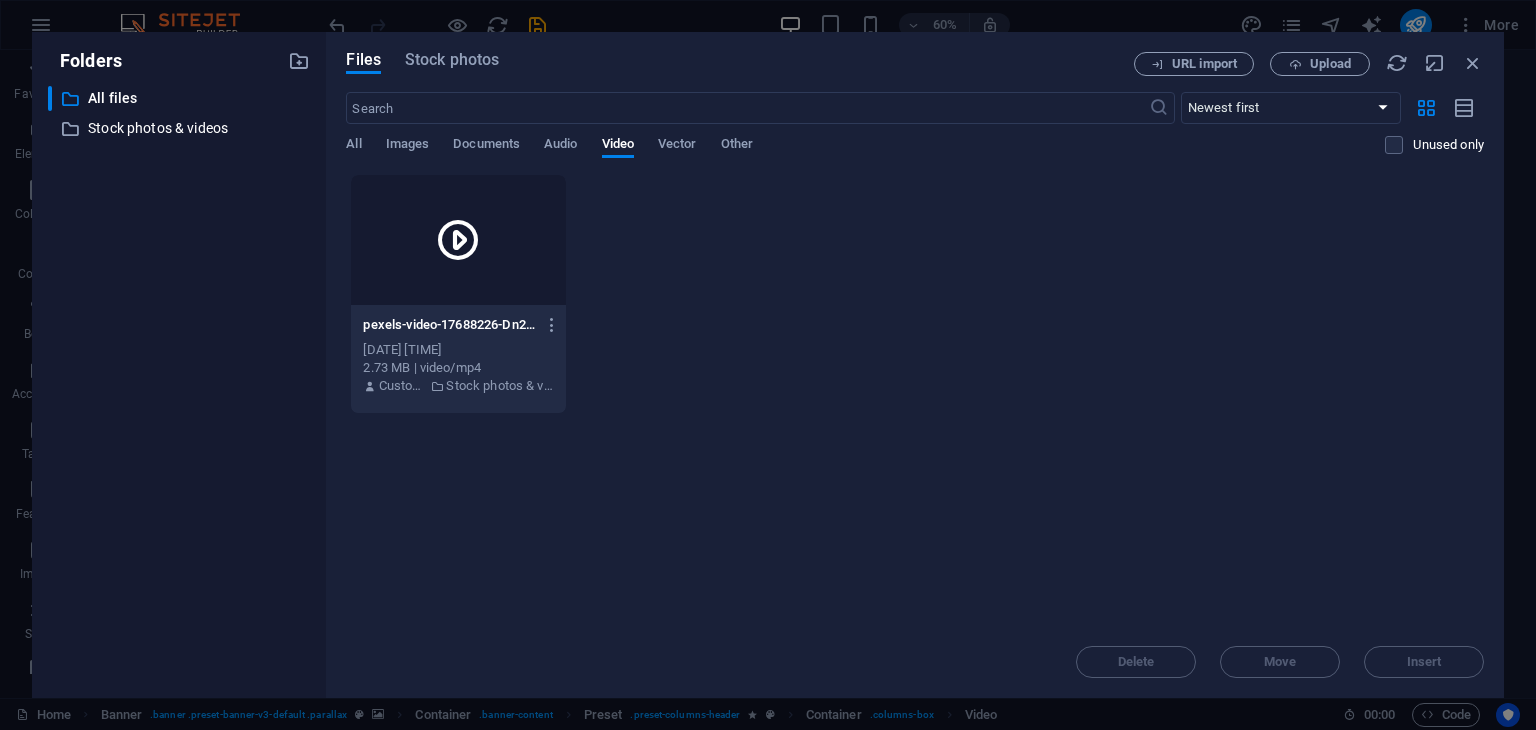 click at bounding box center (458, 240) 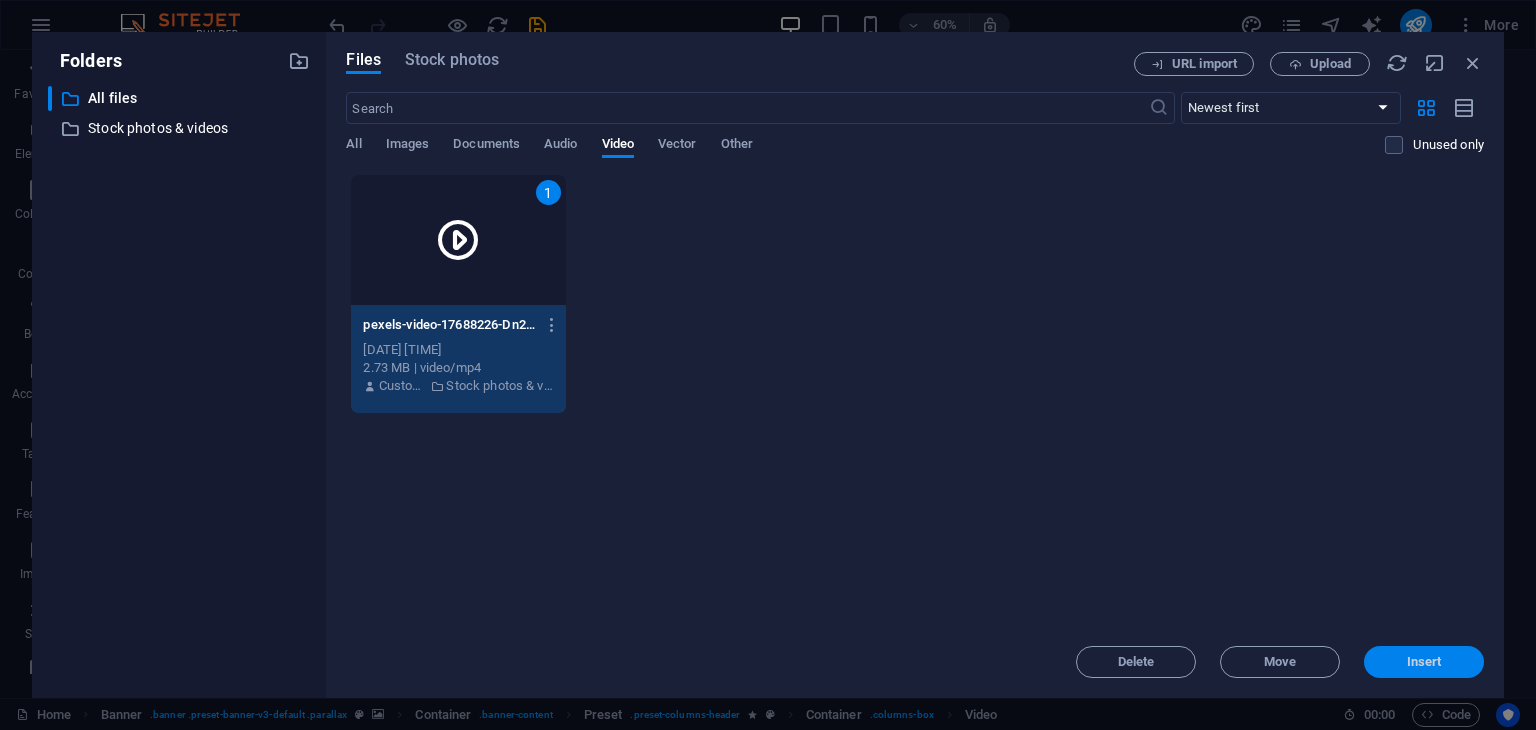 click on "Insert" at bounding box center [1424, 662] 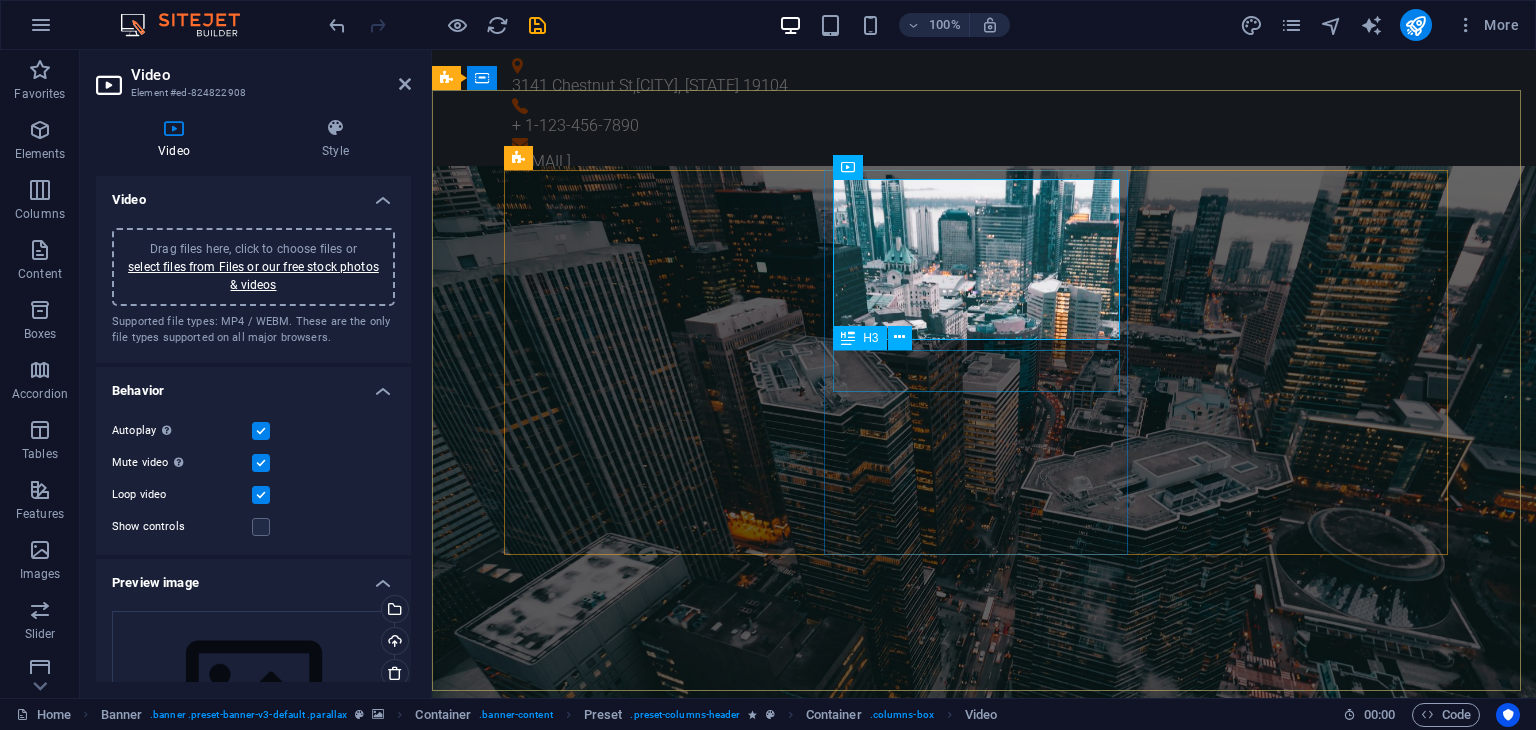 click on "Sales" at bounding box center [984, 2039] 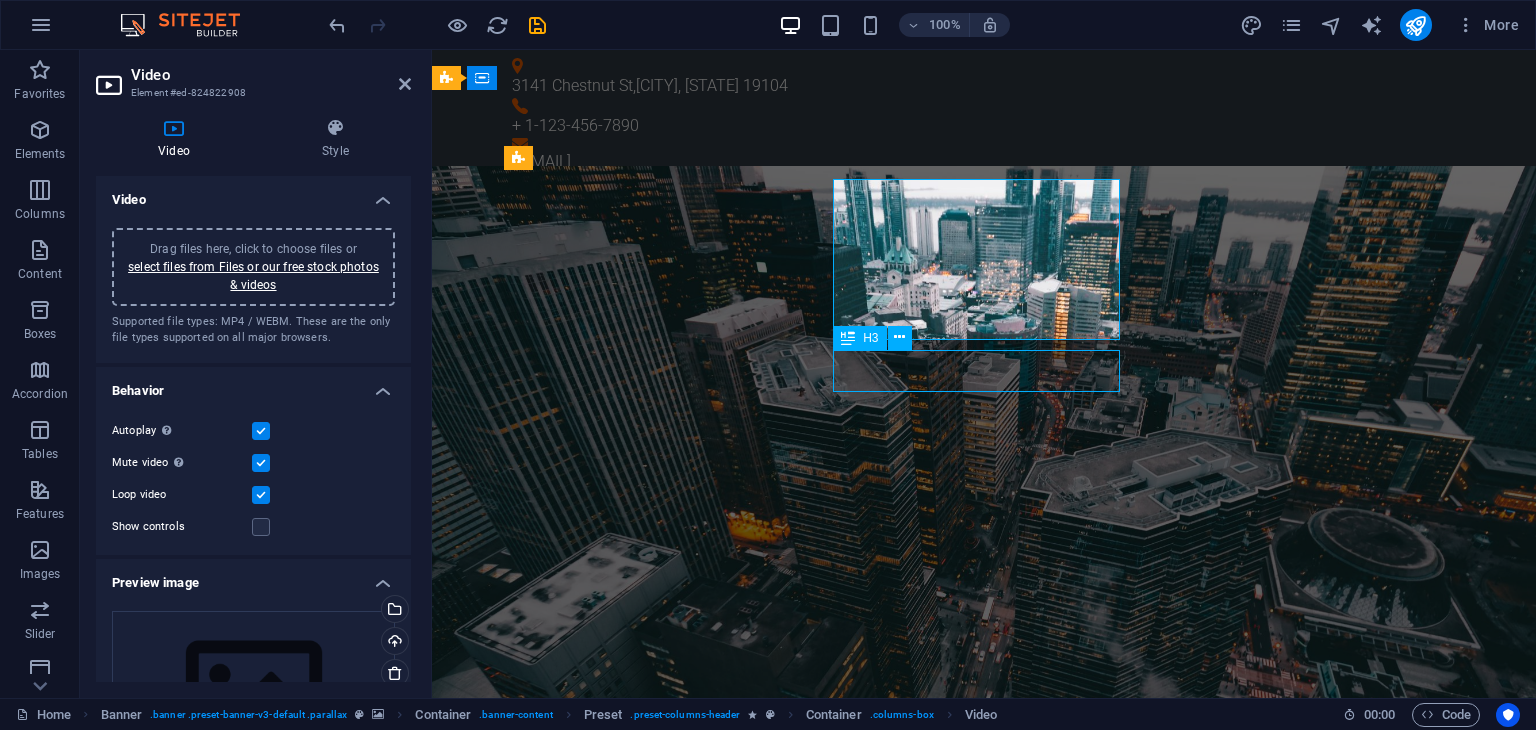 click on "Sales" at bounding box center (984, 2039) 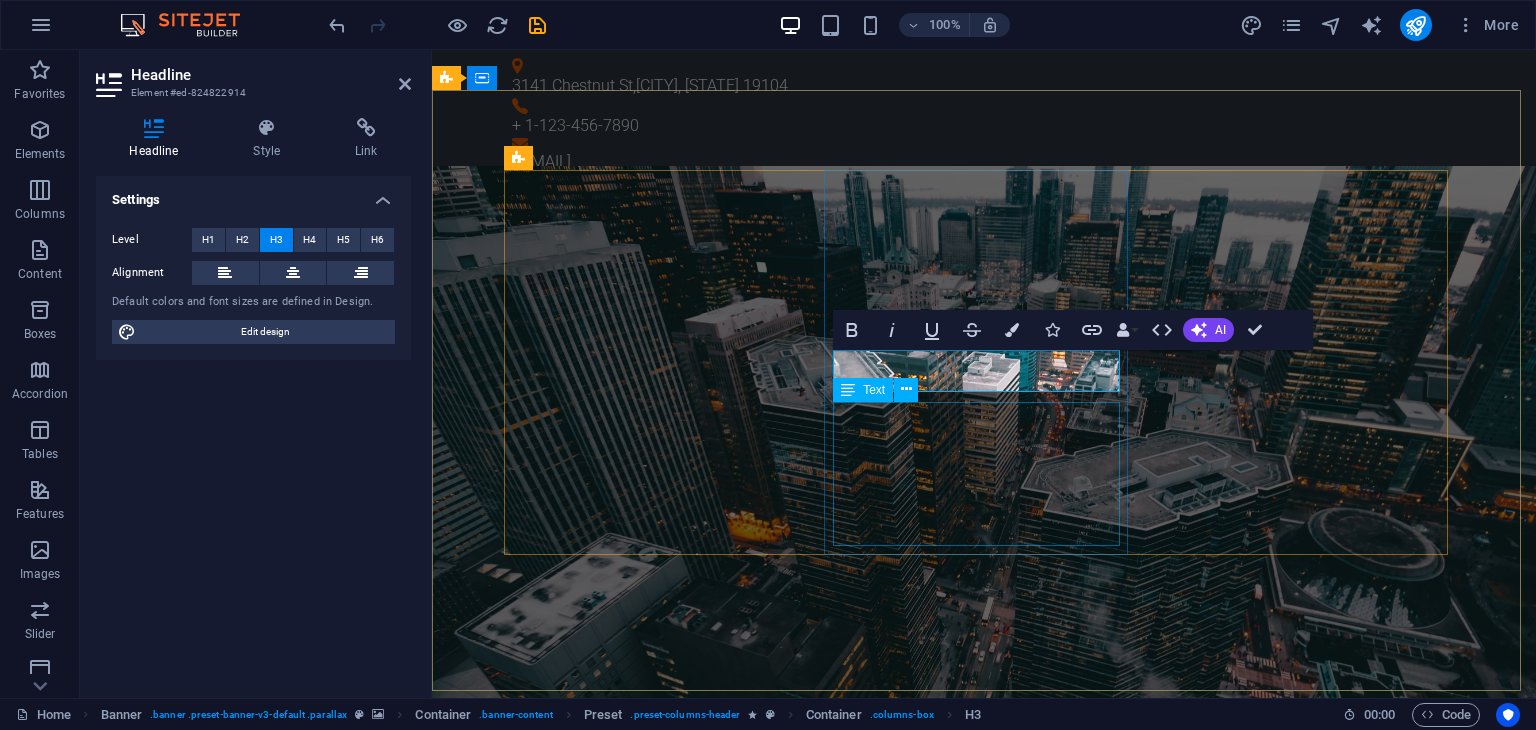 click on "Lorem ipsum dolor sit amet, consetetur sadipscing elitr, sed diam nonumy eirmod tempor invidunt ut labore et dolore magna aliquyam erat, sed diam voluptua. At vero eos et accusam et justo duo dolores et ea rebum." at bounding box center [984, 2094] 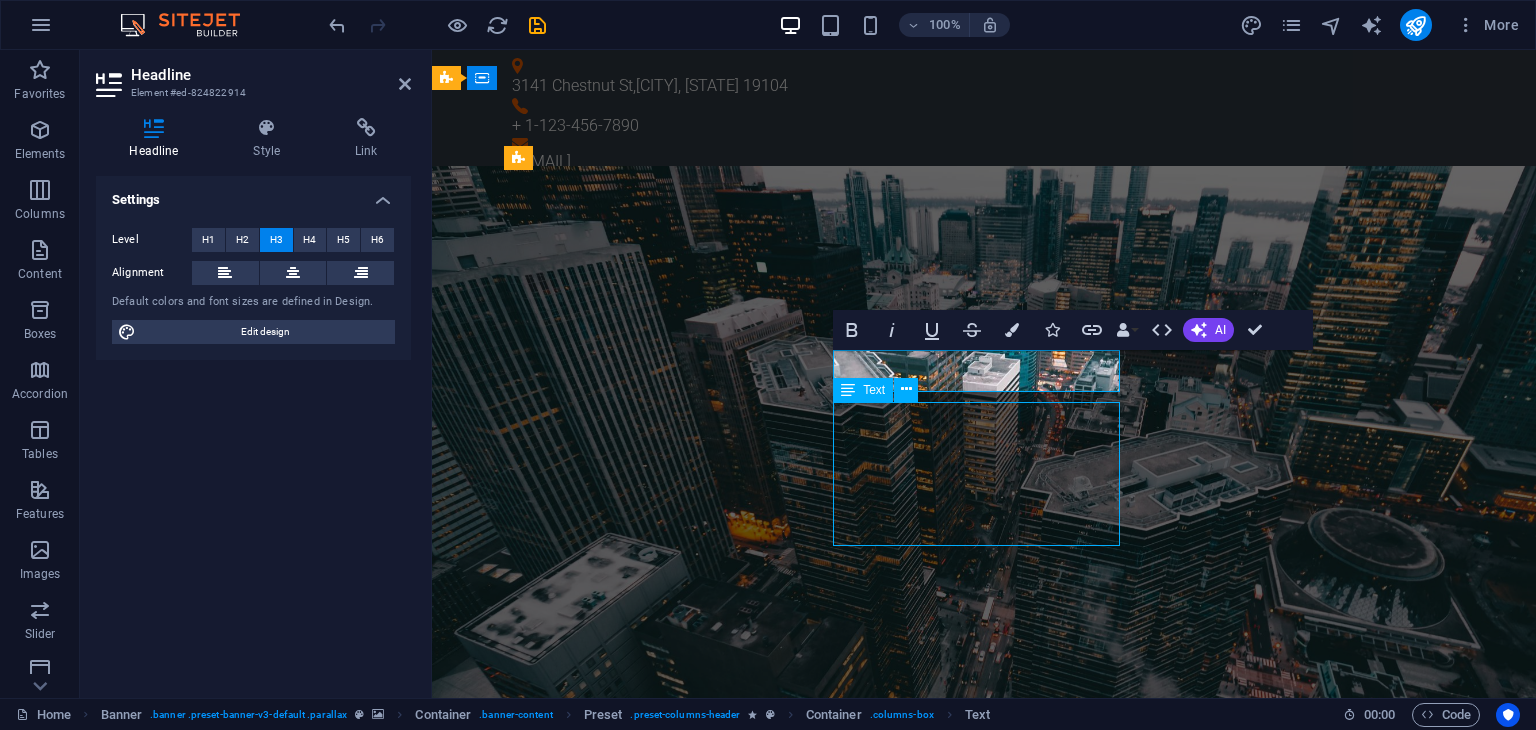 click on "Lorem ipsum dolor sit amet, consetetur sadipscing elitr, sed diam nonumy eirmod tempor invidunt ut labore et dolore magna aliquyam erat, sed diam voluptua. At vero eos et accusam et justo duo dolores et ea rebum." at bounding box center (984, 2094) 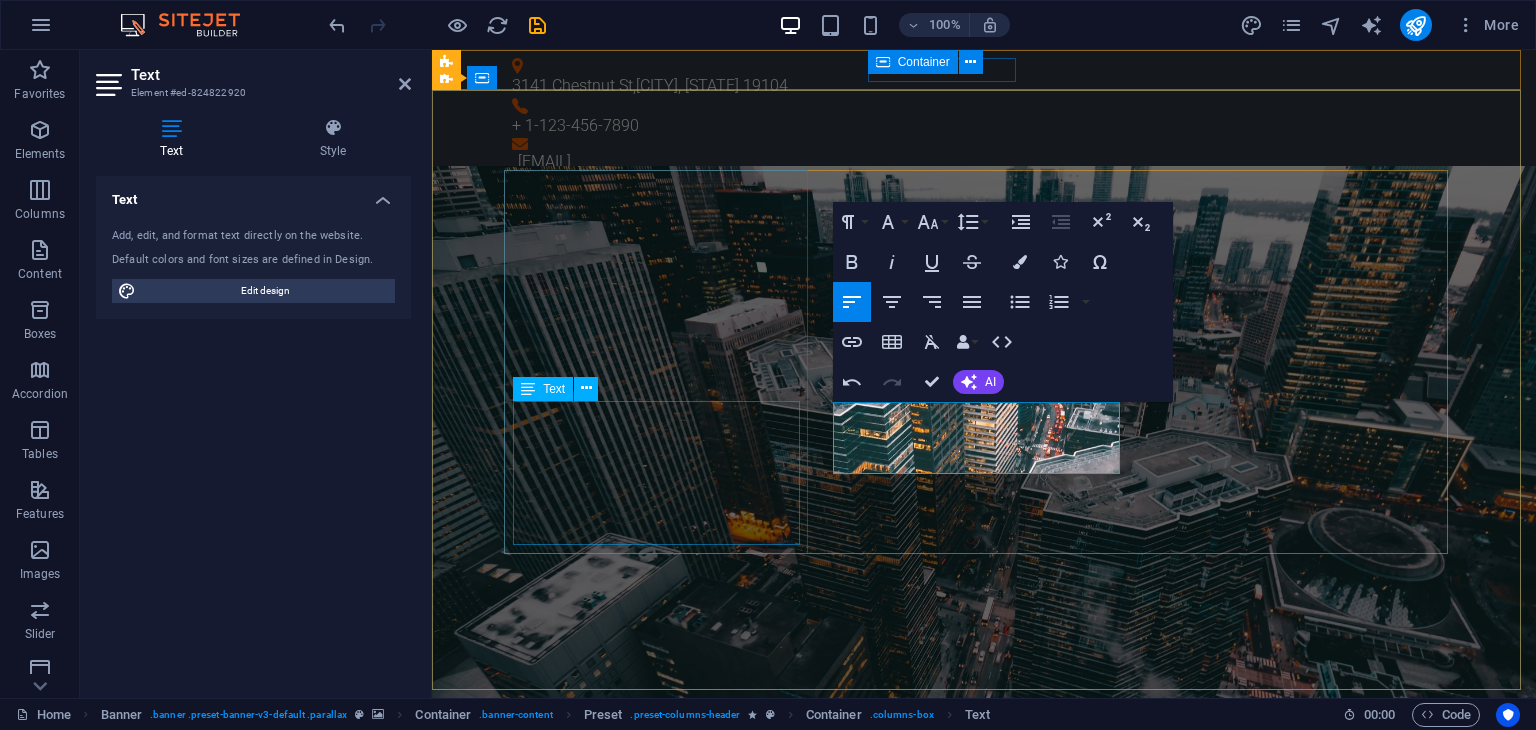 click on "Lorem ipsum dolor sit amet, consetetur sadipscing elitr, sed diam nonumy eirmod tempor invidunt ut labore et dolore magna aliquyam erat, sed diam voluptua. At vero eos et accusam et justo duo dolores et ea rebum." at bounding box center (984, 1495) 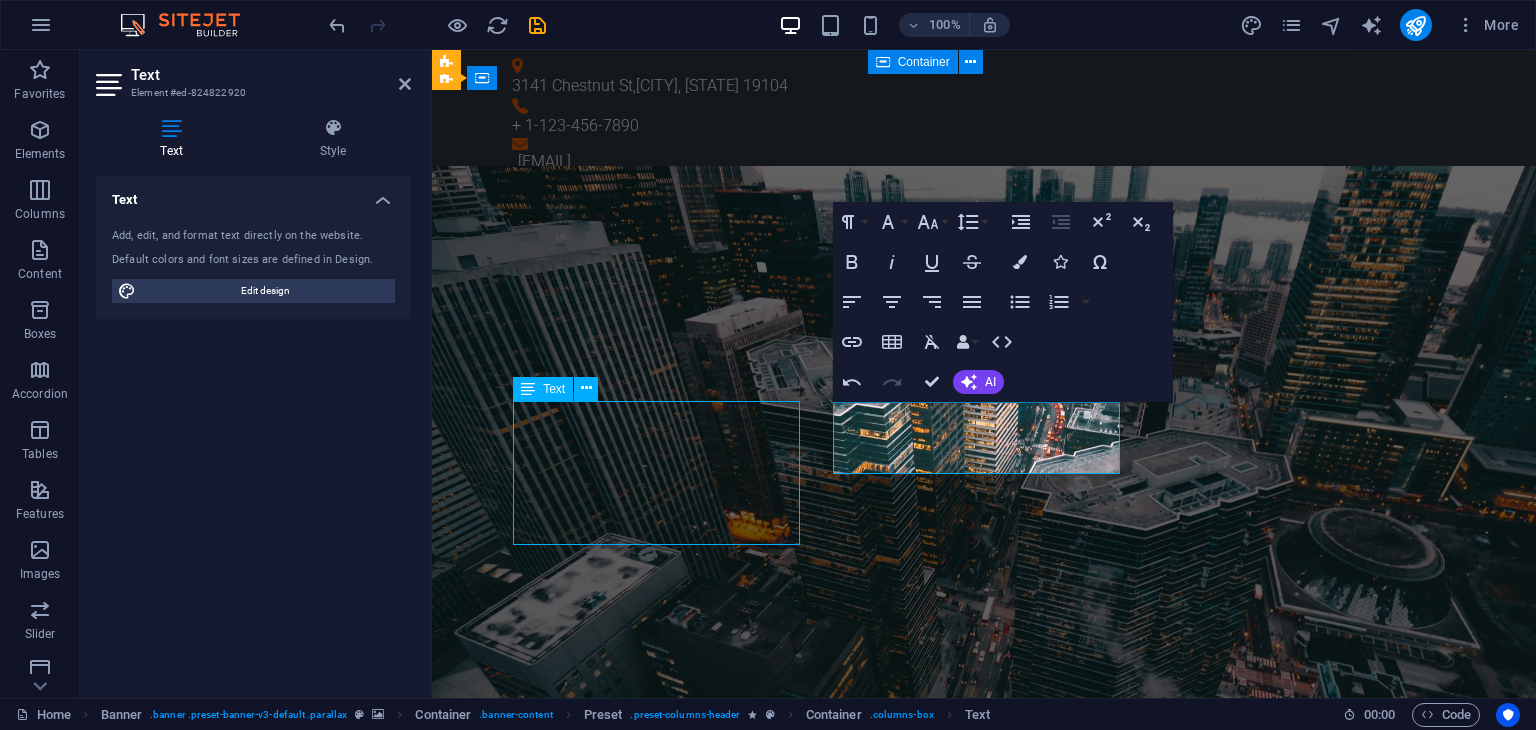 click on "Lorem ipsum dolor sit amet, consetetur sadipscing elitr, sed diam nonumy eirmod tempor invidunt ut labore et dolore magna aliquyam erat, sed diam voluptua. At vero eos et accusam et justo duo dolores et ea rebum." at bounding box center (984, 1495) 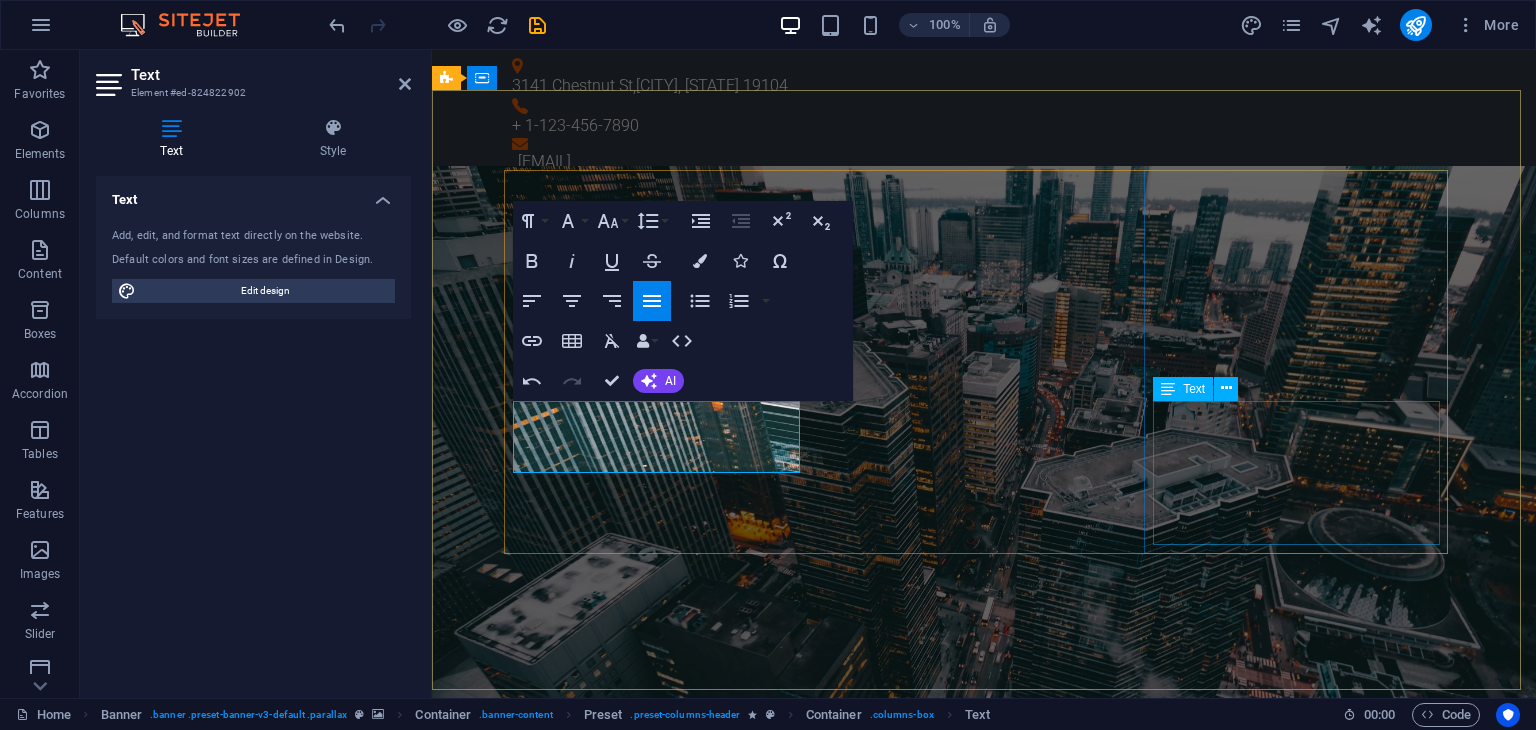 click on "Lorem ipsum dolor sit amet, consetetur sadipscing elitr, sed diam nonumy eirmod tempor invidunt ut labore et dolore magna aliquyam erat, sed diam voluptua. At vero eos et accusam et justo duo dolores et ea rebum." at bounding box center (984, 2699) 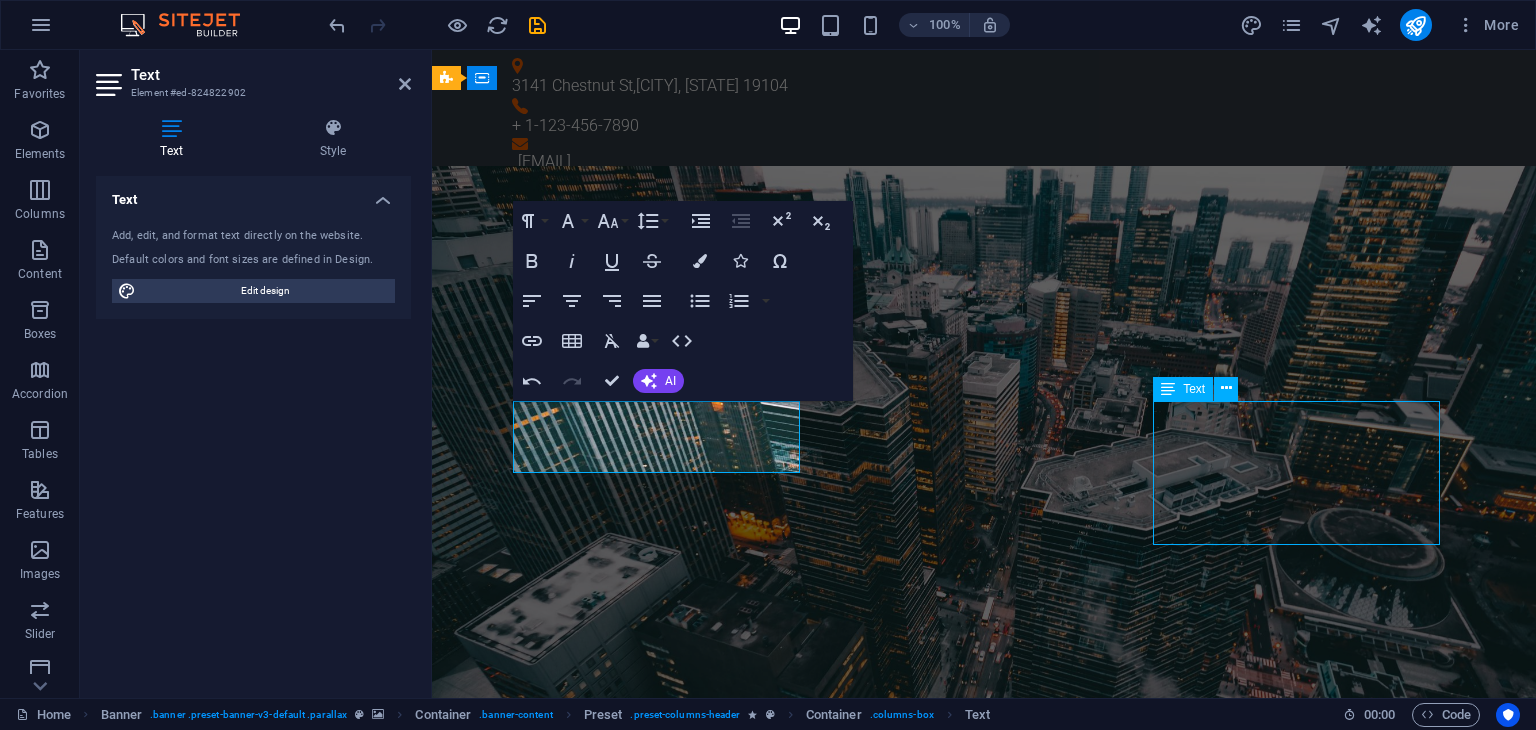 click on "Lorem ipsum dolor sit amet, consetetur sadipscing elitr, sed diam nonumy eirmod tempor invidunt ut labore et dolore magna aliquyam erat, sed diam voluptua. At vero eos et accusam et justo duo dolores et ea rebum." at bounding box center [984, 2699] 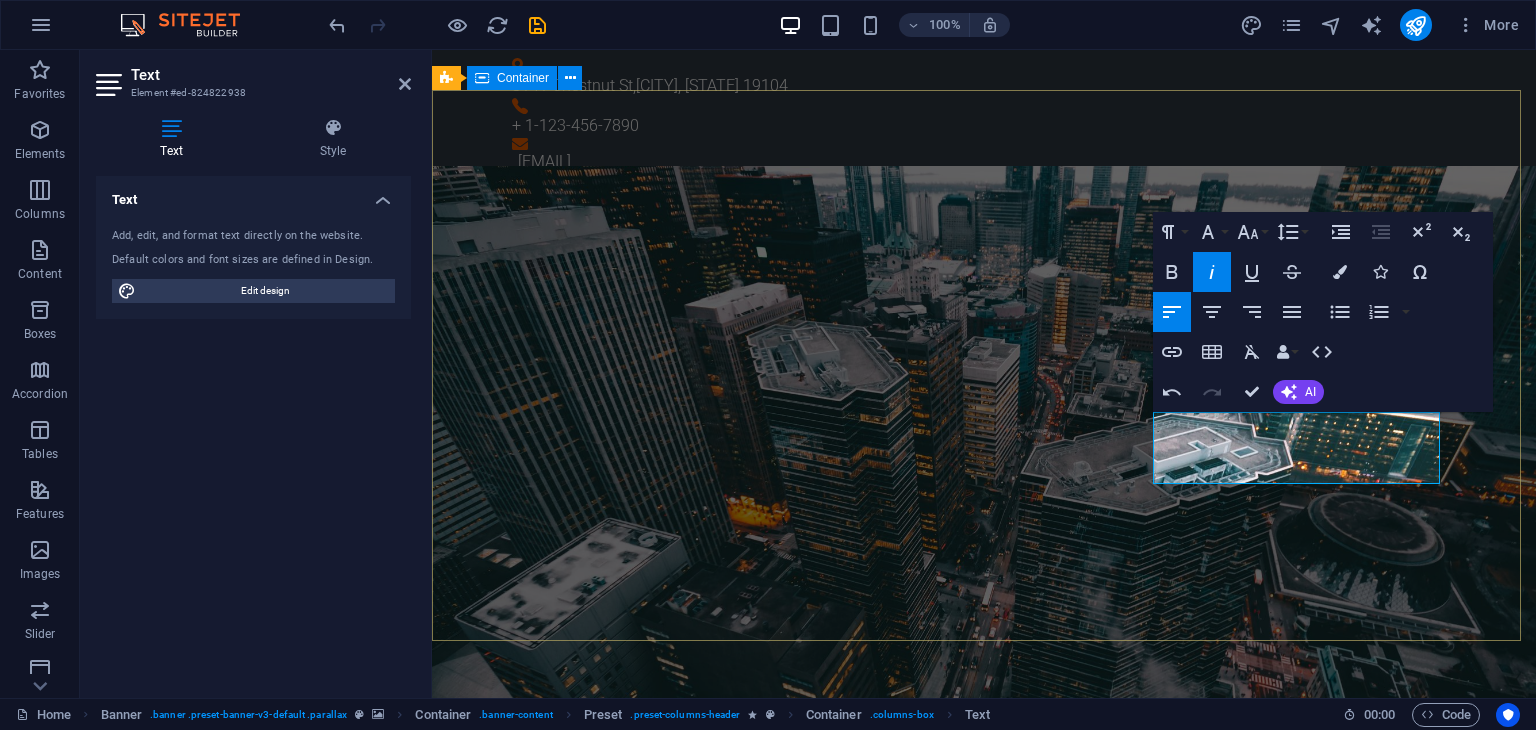 click on "Installation Seamless transformer installations handled by certified professionals to ensure safe and reliable power delivery Sales Empowering your projects with high-quality transformers designed for performance, durability, and efficiency Maintenance Proactive and expert maintenance services that keep your transformer systems running at peak performance Learn more" at bounding box center (984, 1793) 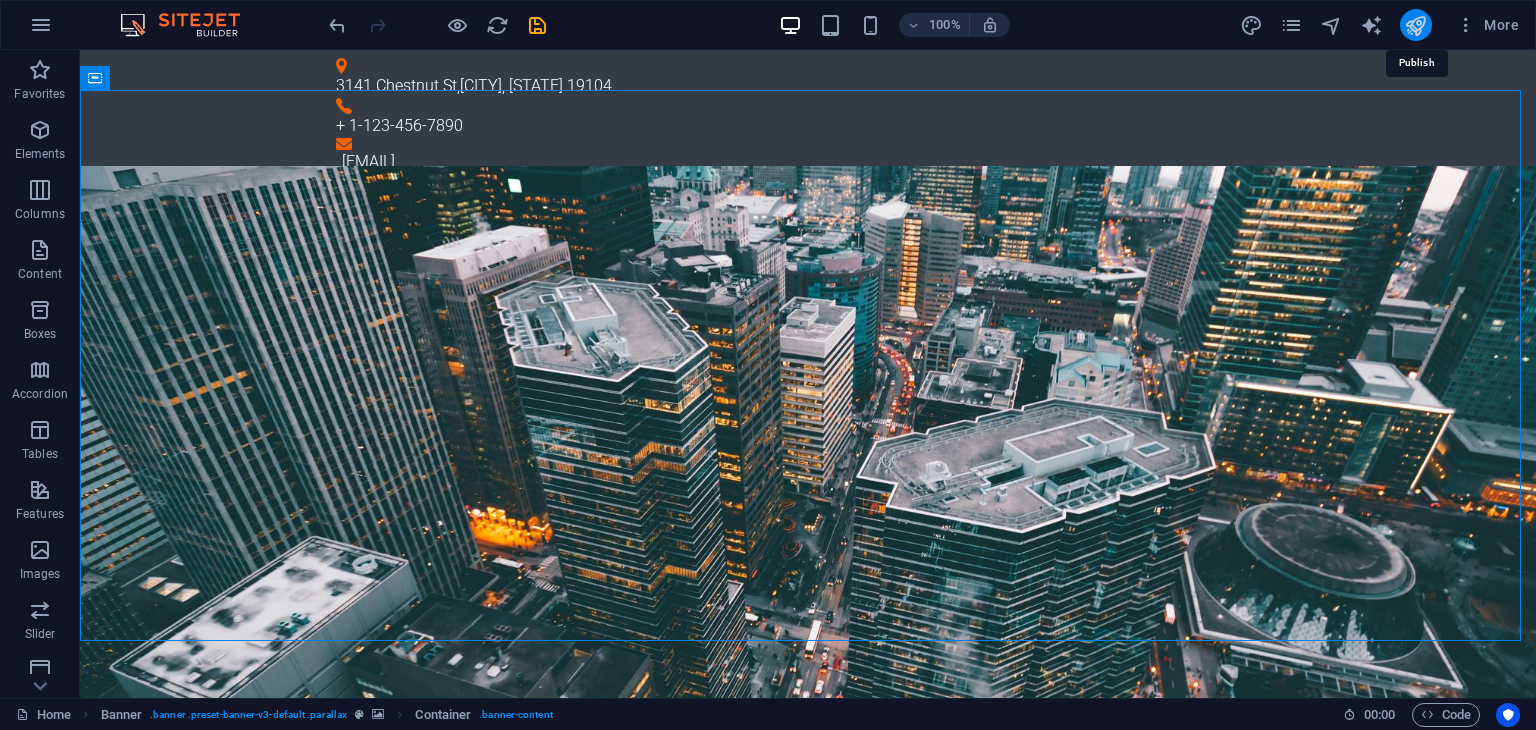 click at bounding box center [1415, 25] 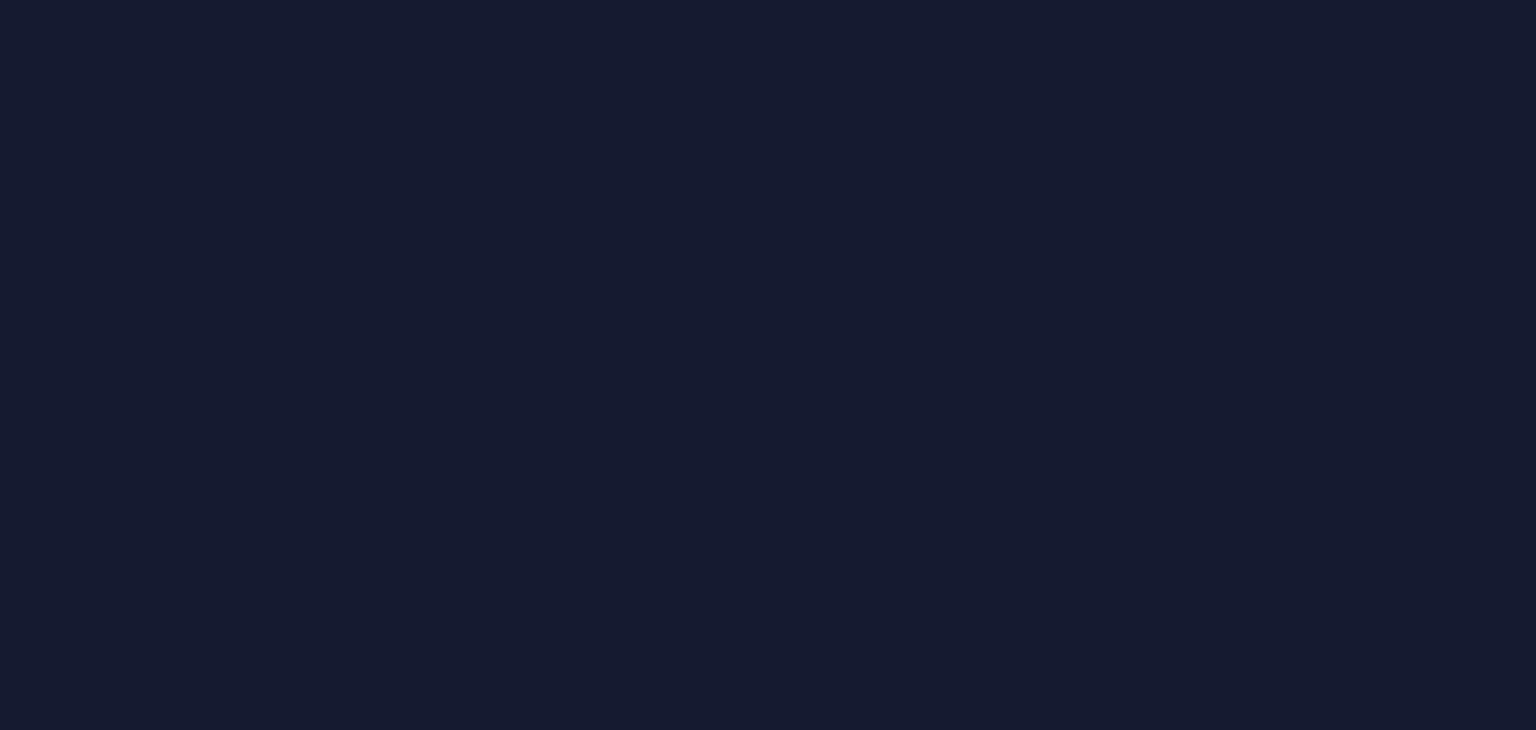 scroll, scrollTop: 0, scrollLeft: 0, axis: both 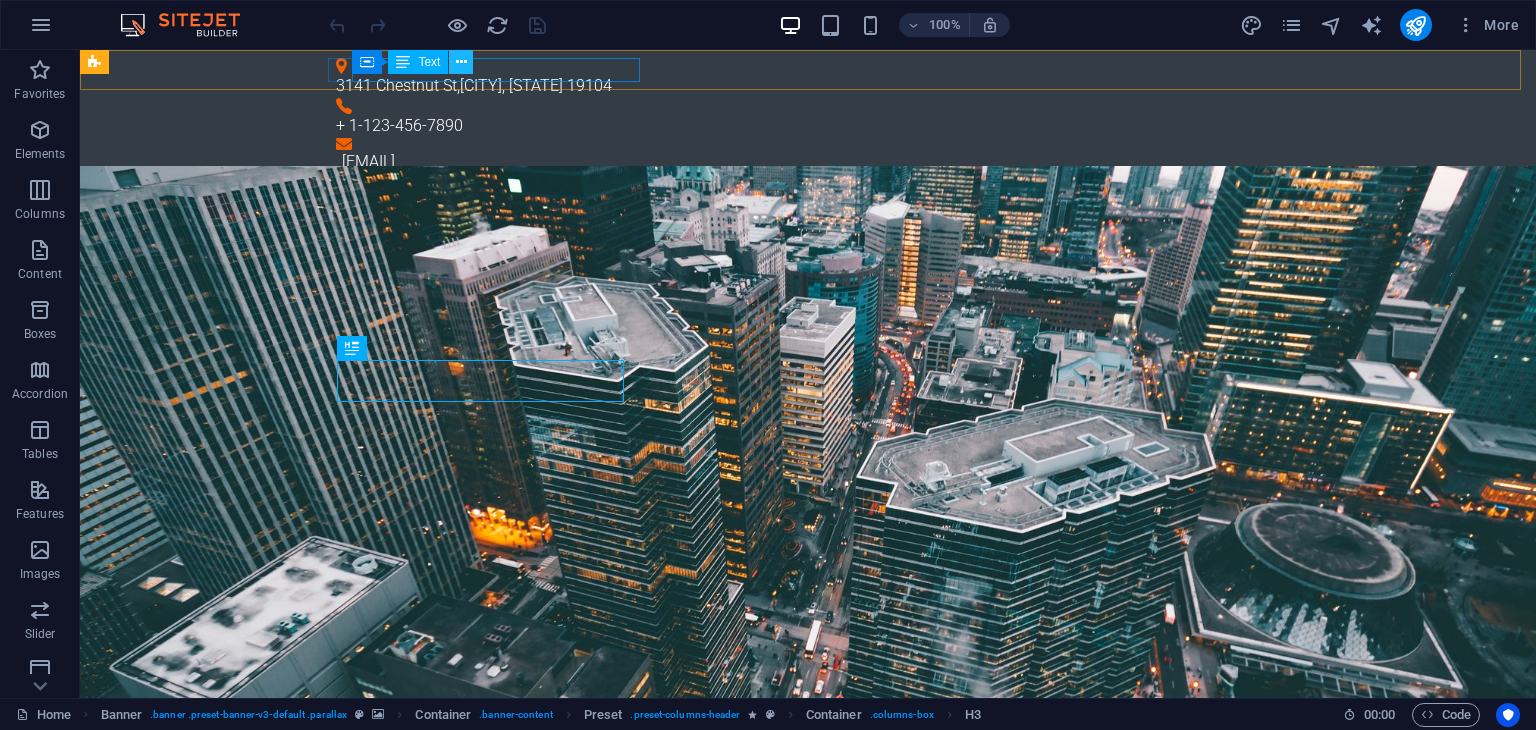 click at bounding box center [461, 62] 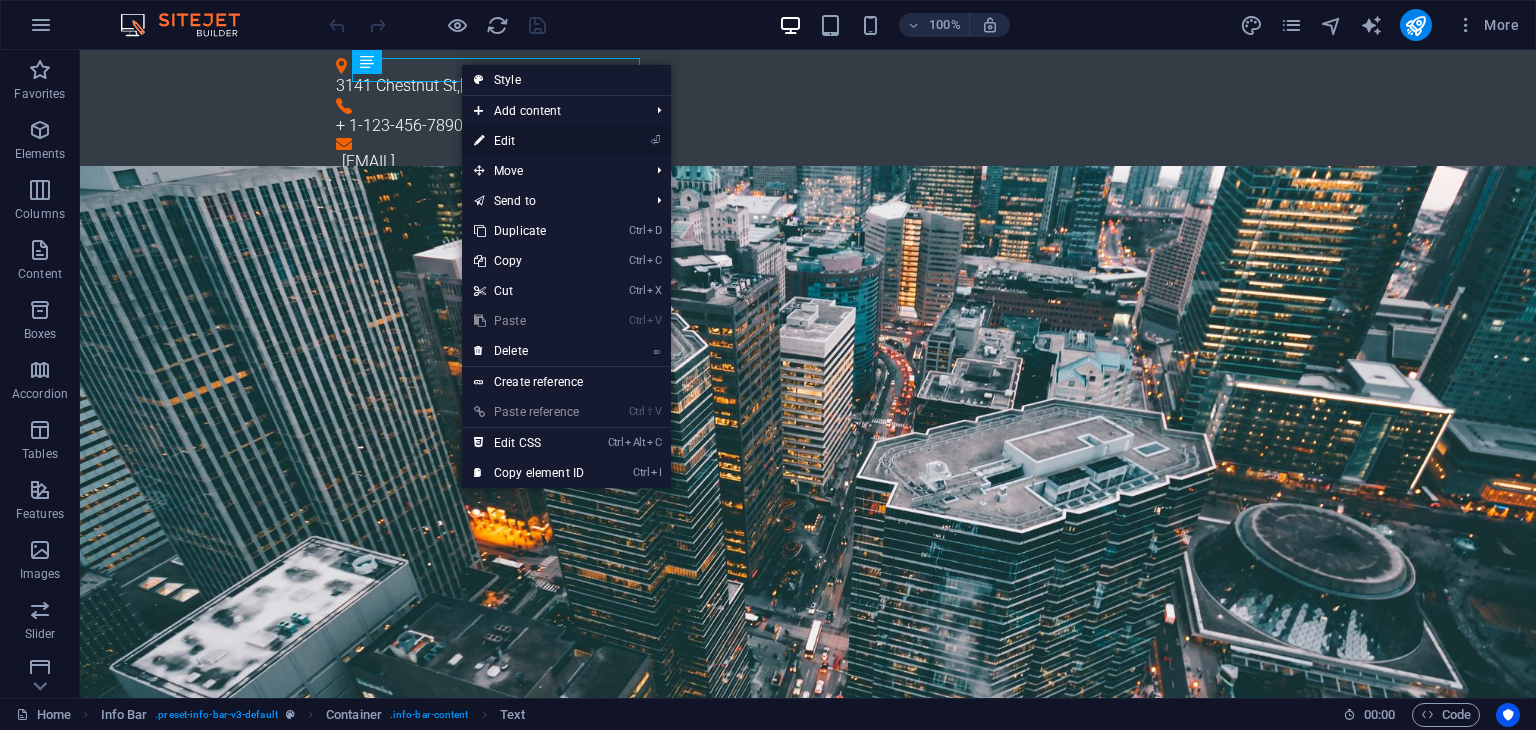 click on "⏎  Edit" at bounding box center [529, 141] 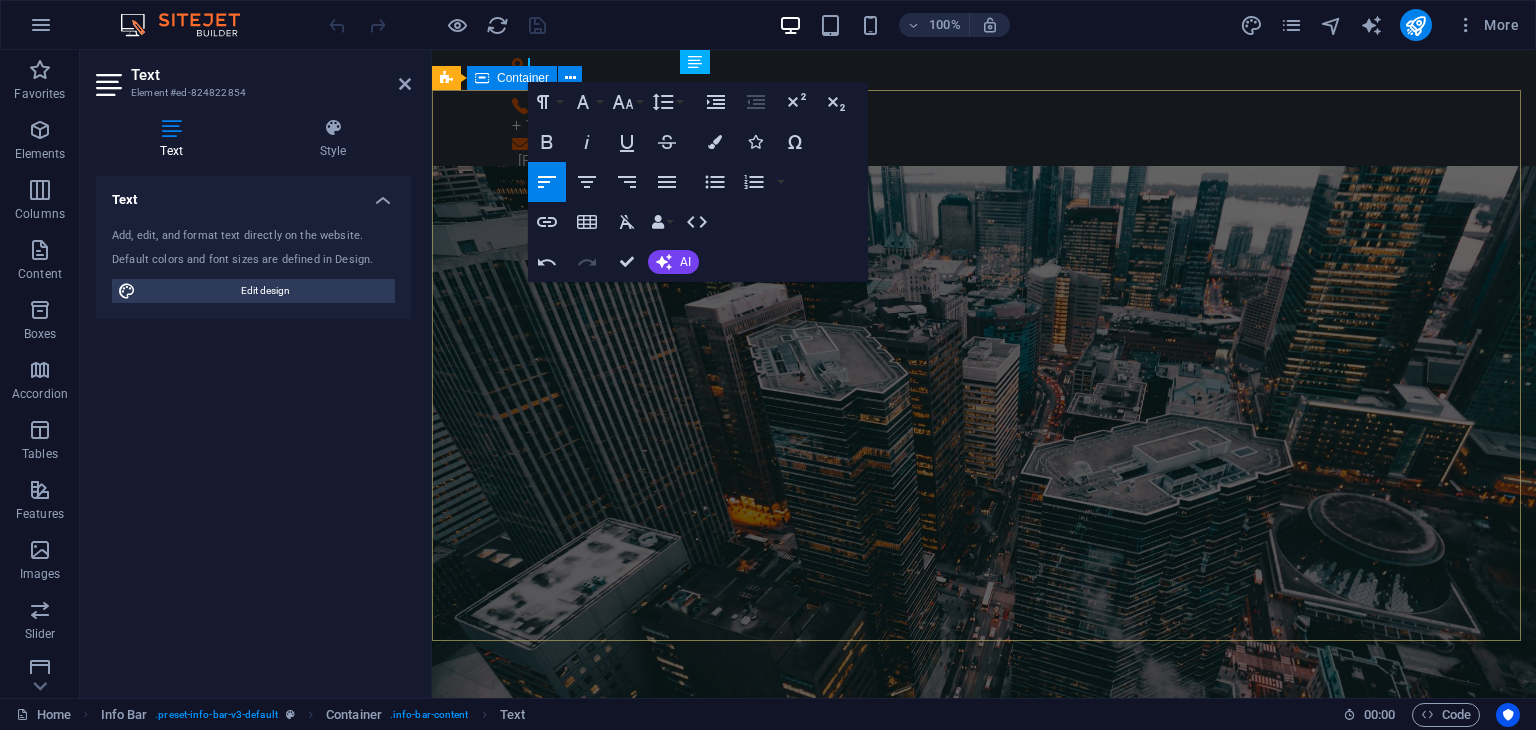 type 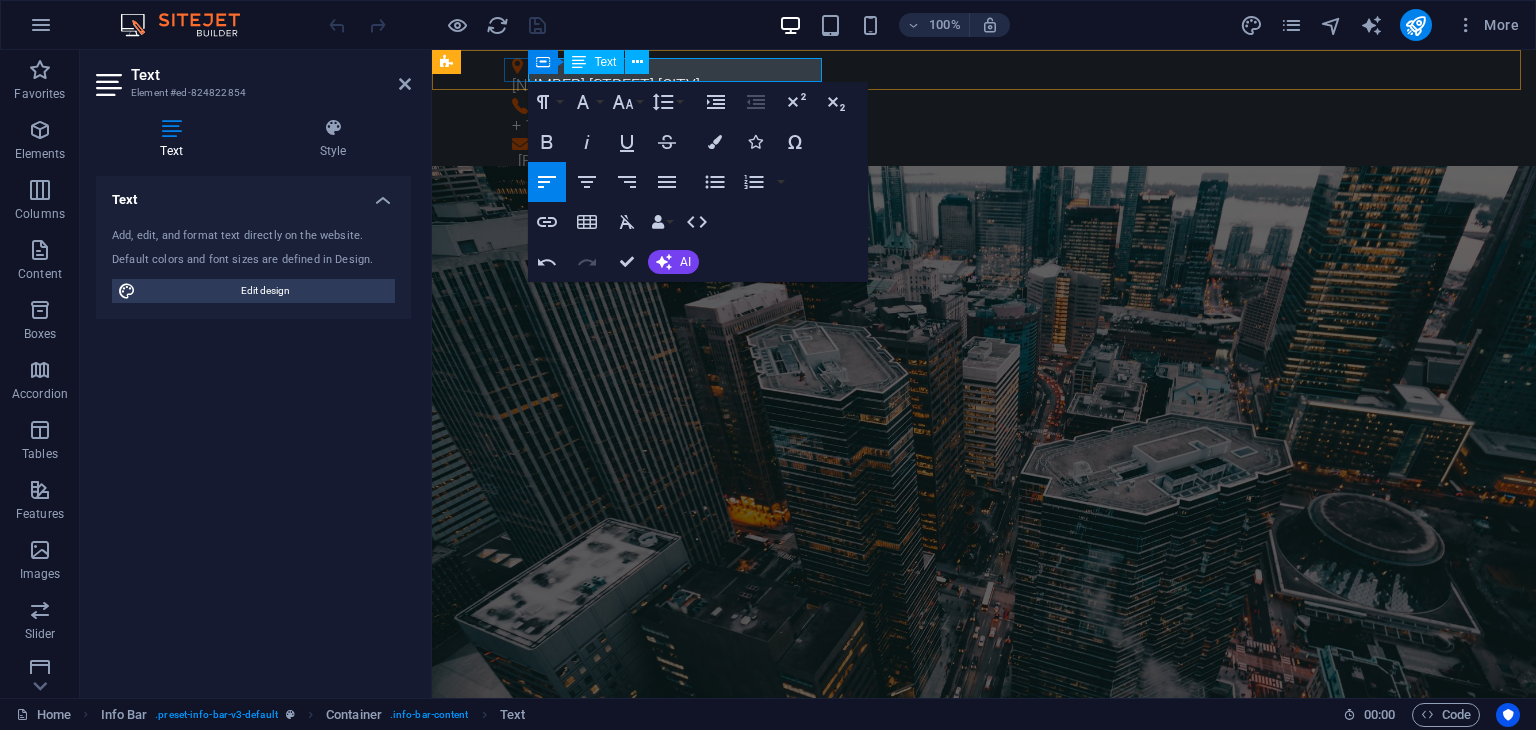 click on "[NUMBER] [STREET] [CITY]" at bounding box center (976, 86) 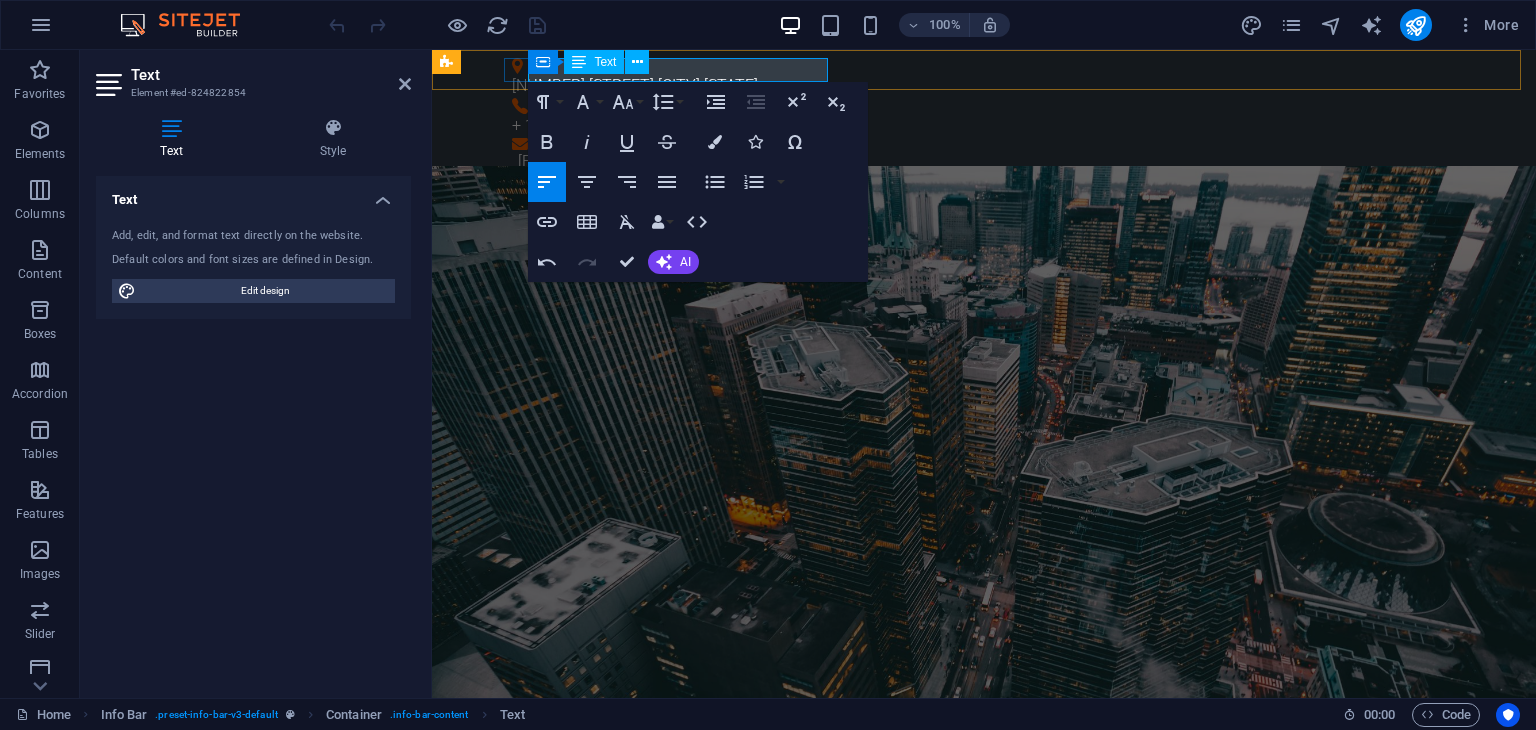 click on "[NUMBER] [STREET] [CITY] [STATE]" at bounding box center (976, 86) 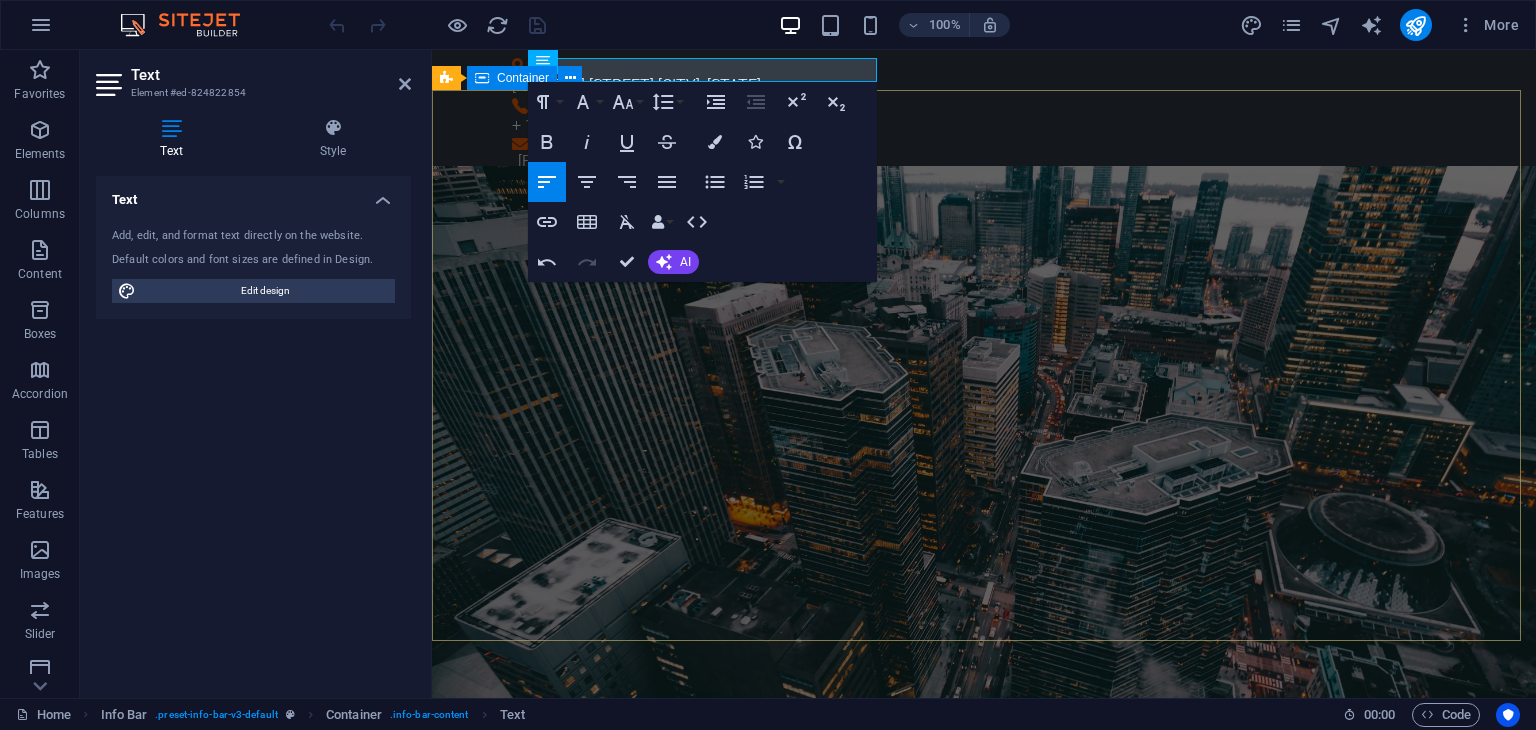 click on "Installation Seamless transformer installations handled by certified professionals to ensure safe and reliable power delivery Sales Empowering your projects with high-quality transformers designed for performance, durability, and efficiency Maintenance Proactive and expert maintenance services that keep your transformer systems running at peak performance Learn more" at bounding box center (984, 1793) 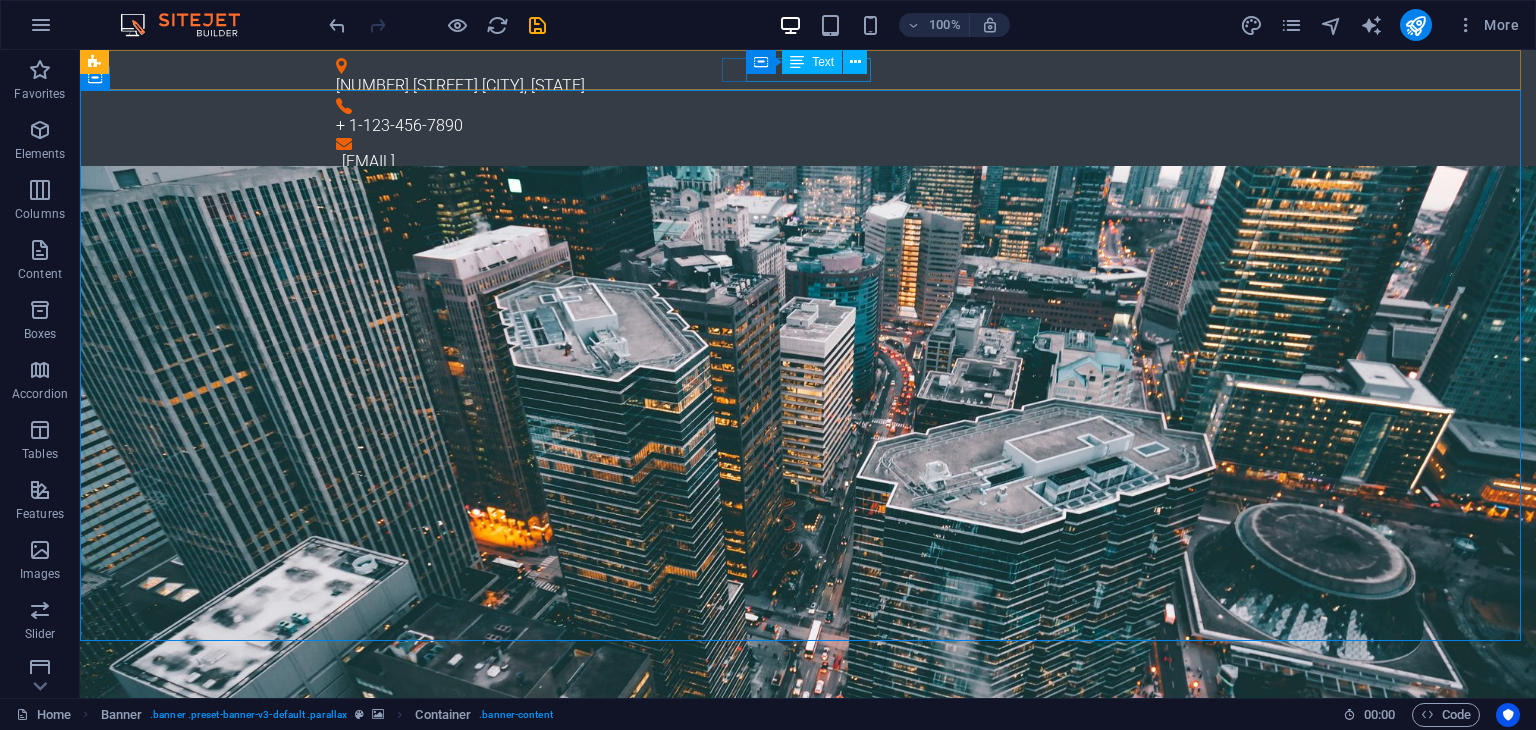 click at bounding box center (797, 62) 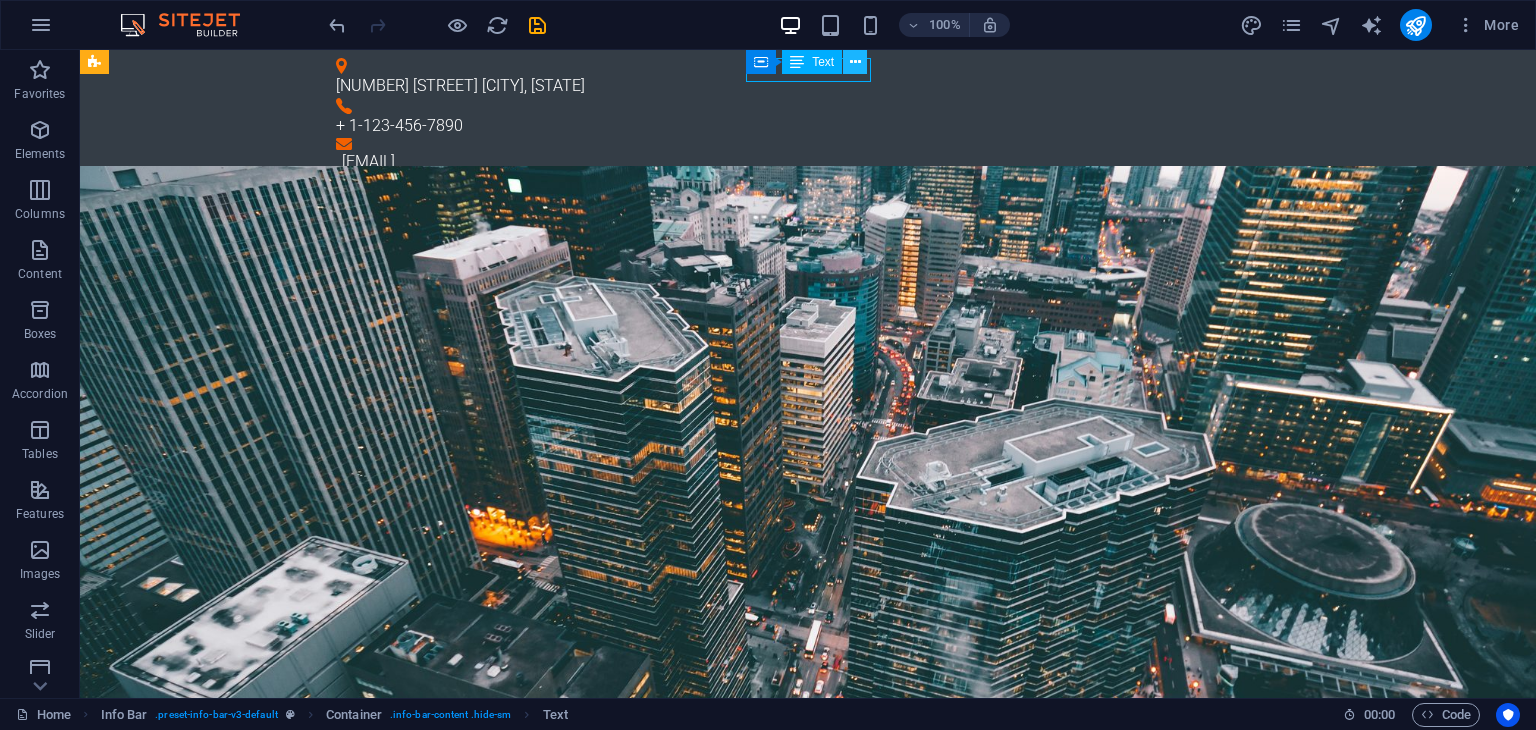 click at bounding box center [855, 62] 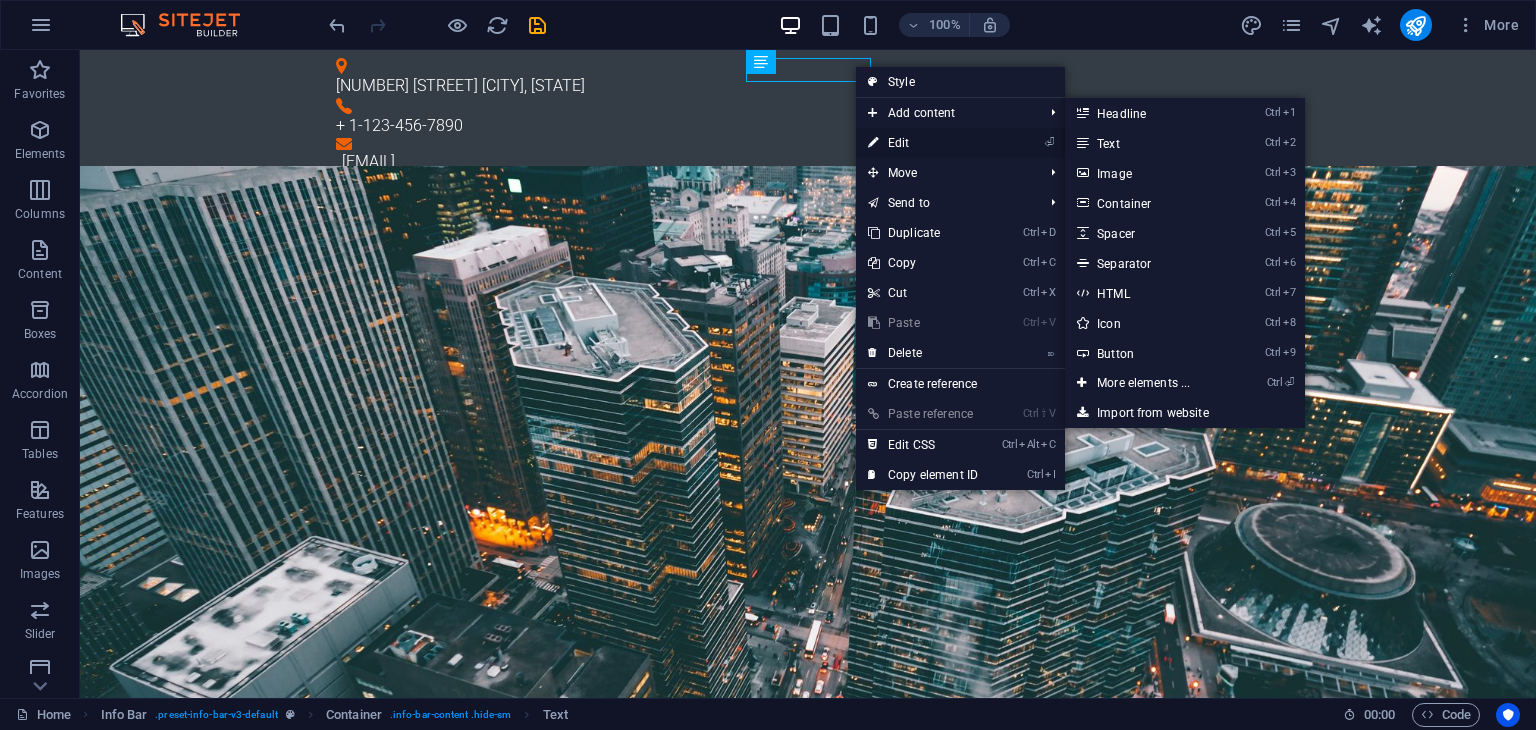 click on "⏎  Edit" at bounding box center (923, 143) 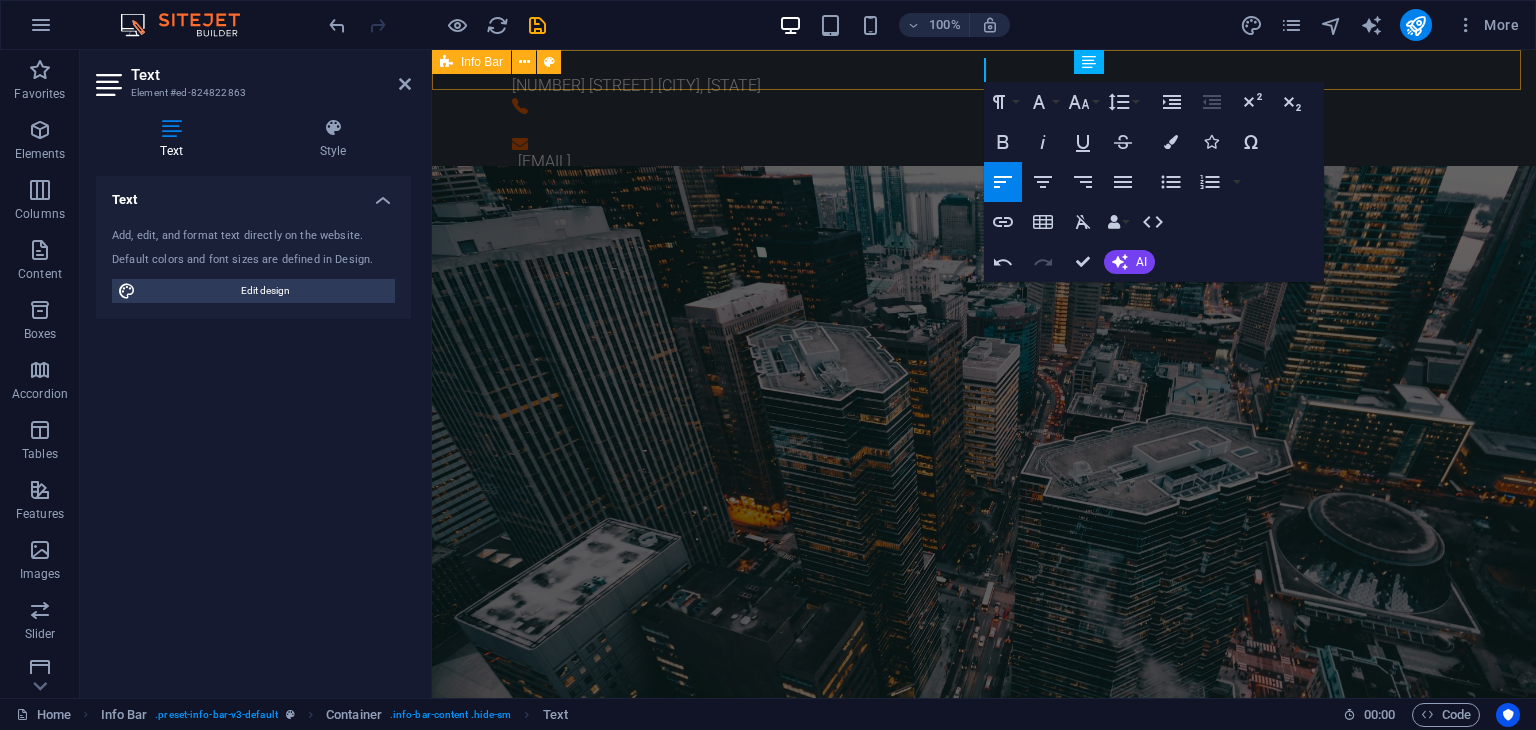 type 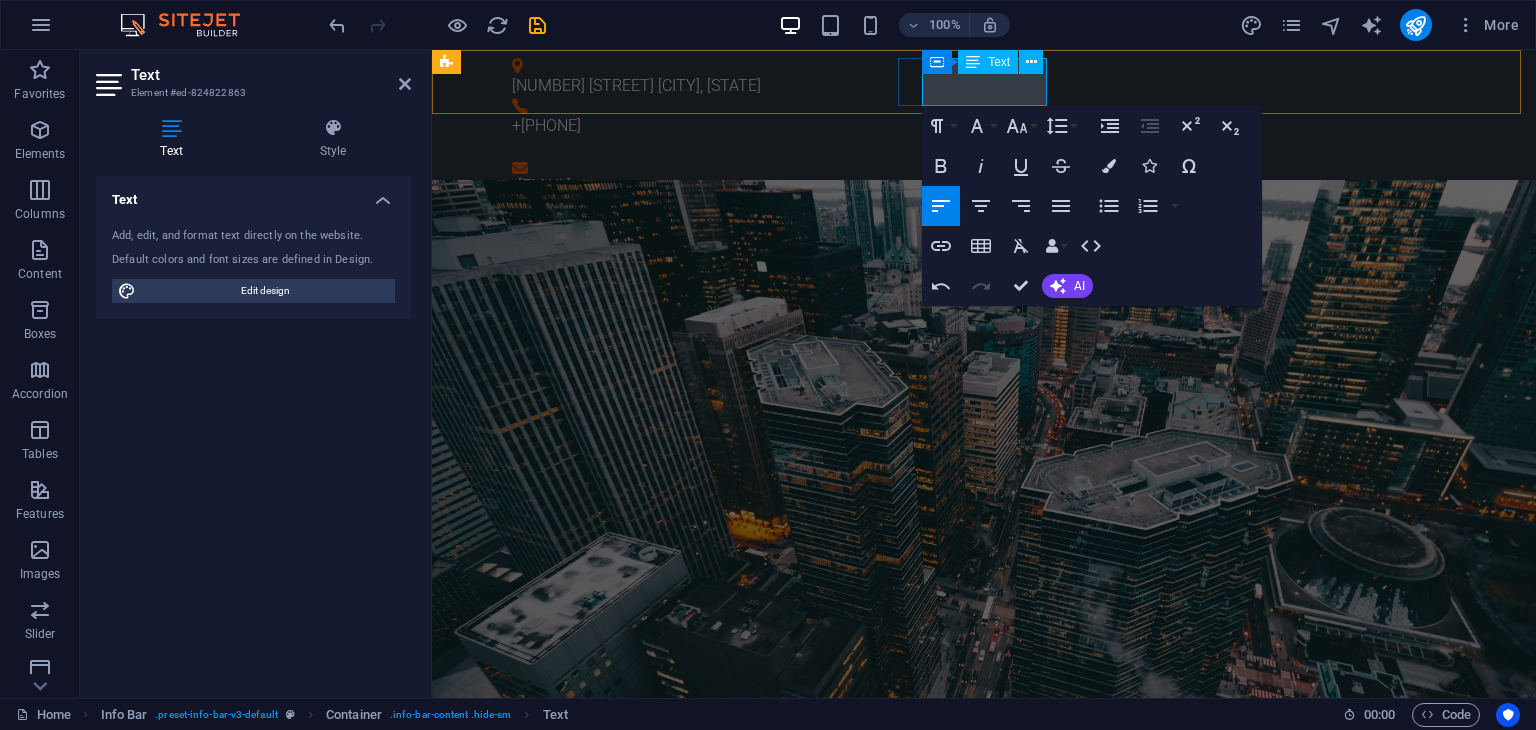 click at bounding box center (976, 150) 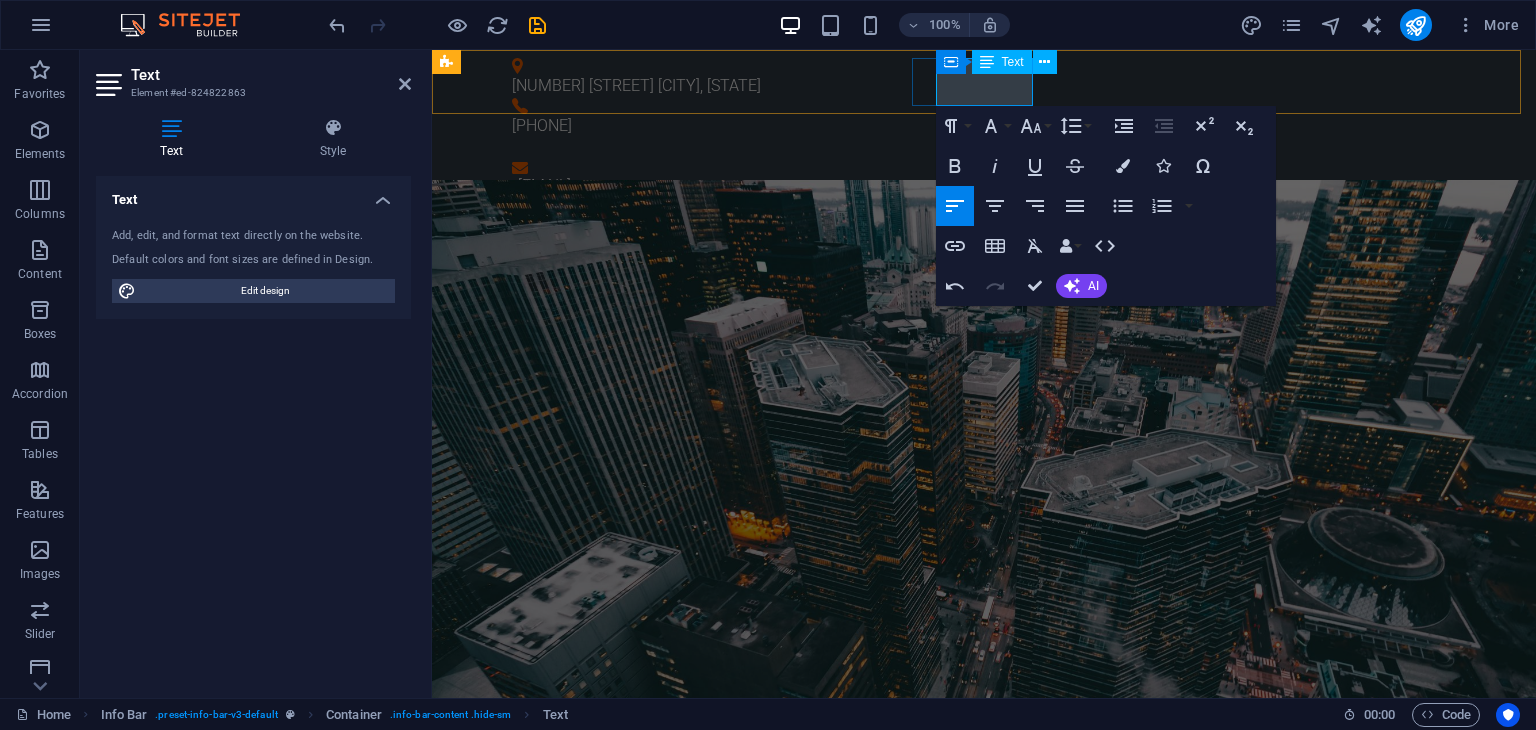 click at bounding box center [976, 150] 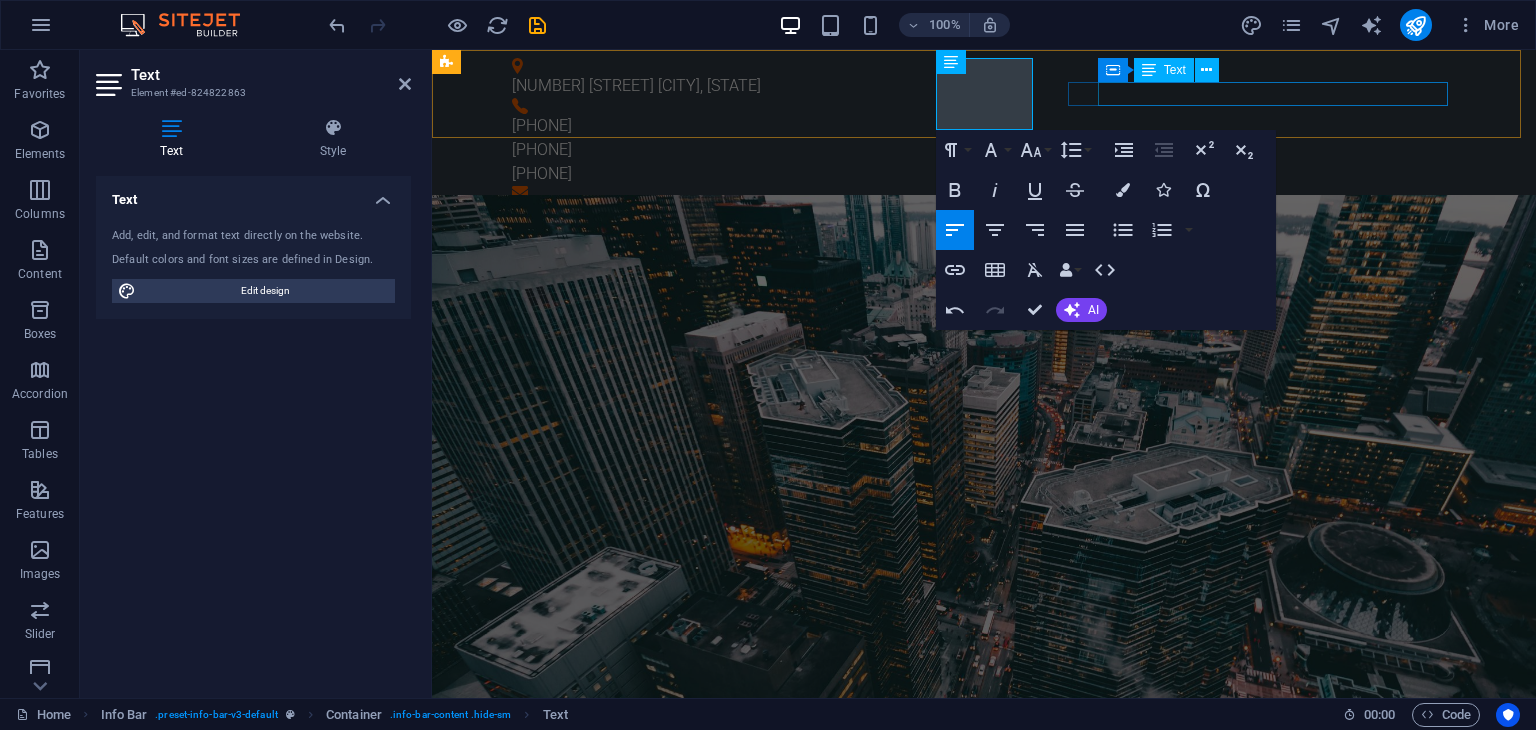 click on "989ba8fbc6c7f94179a1f758ca9458@cpanel.local" at bounding box center [987, 210] 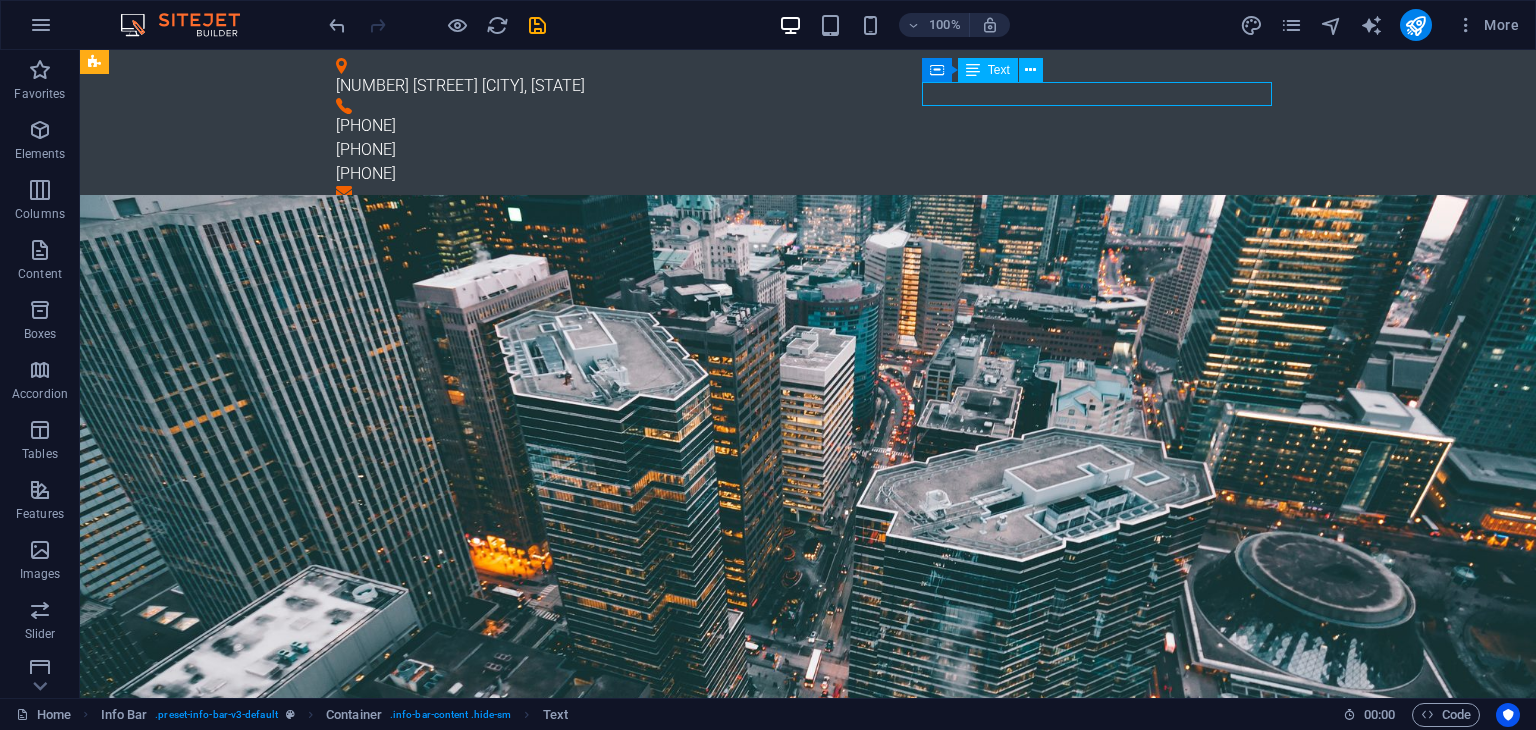 click on "989ba8fbc6c7f94179a1f758ca9458@cpanel.local" at bounding box center [811, 210] 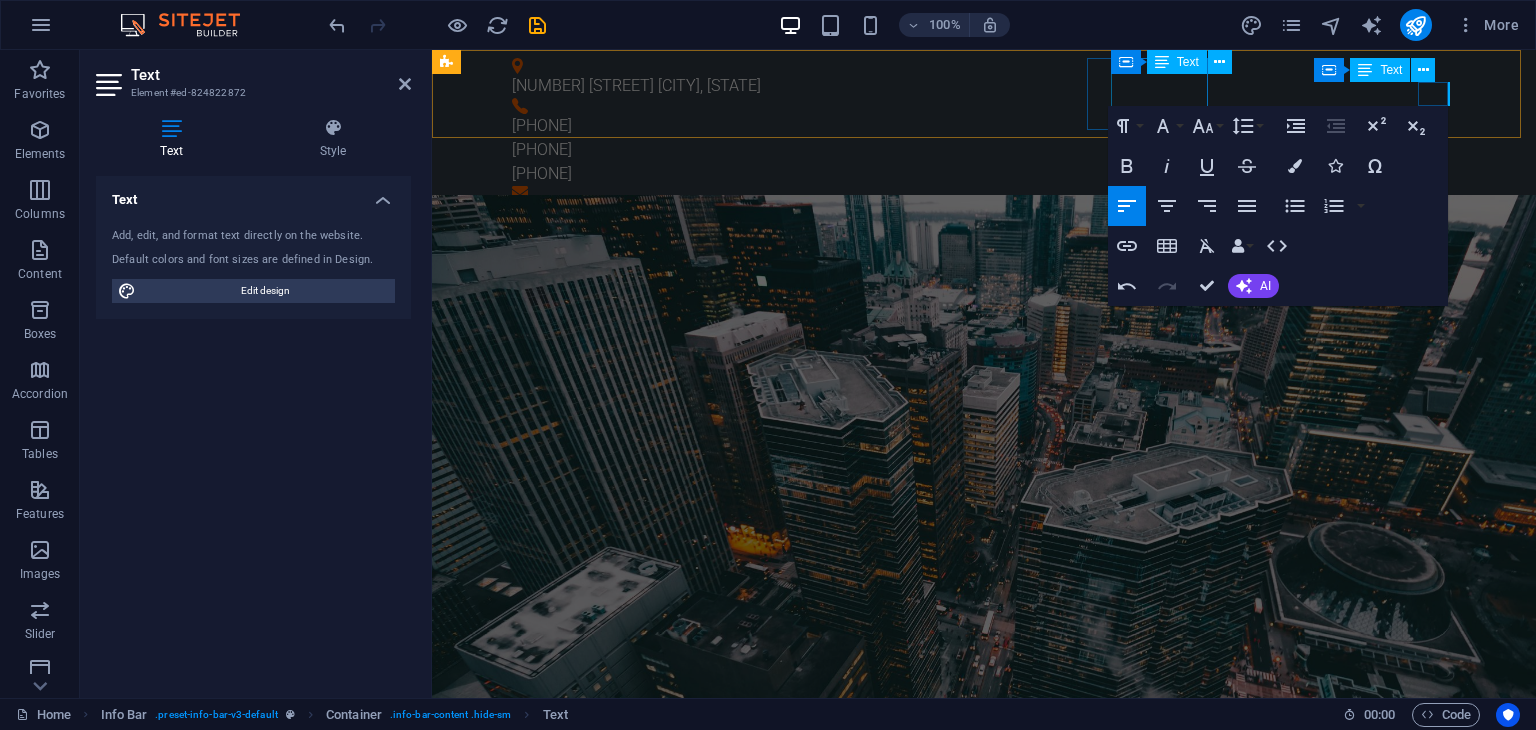 type 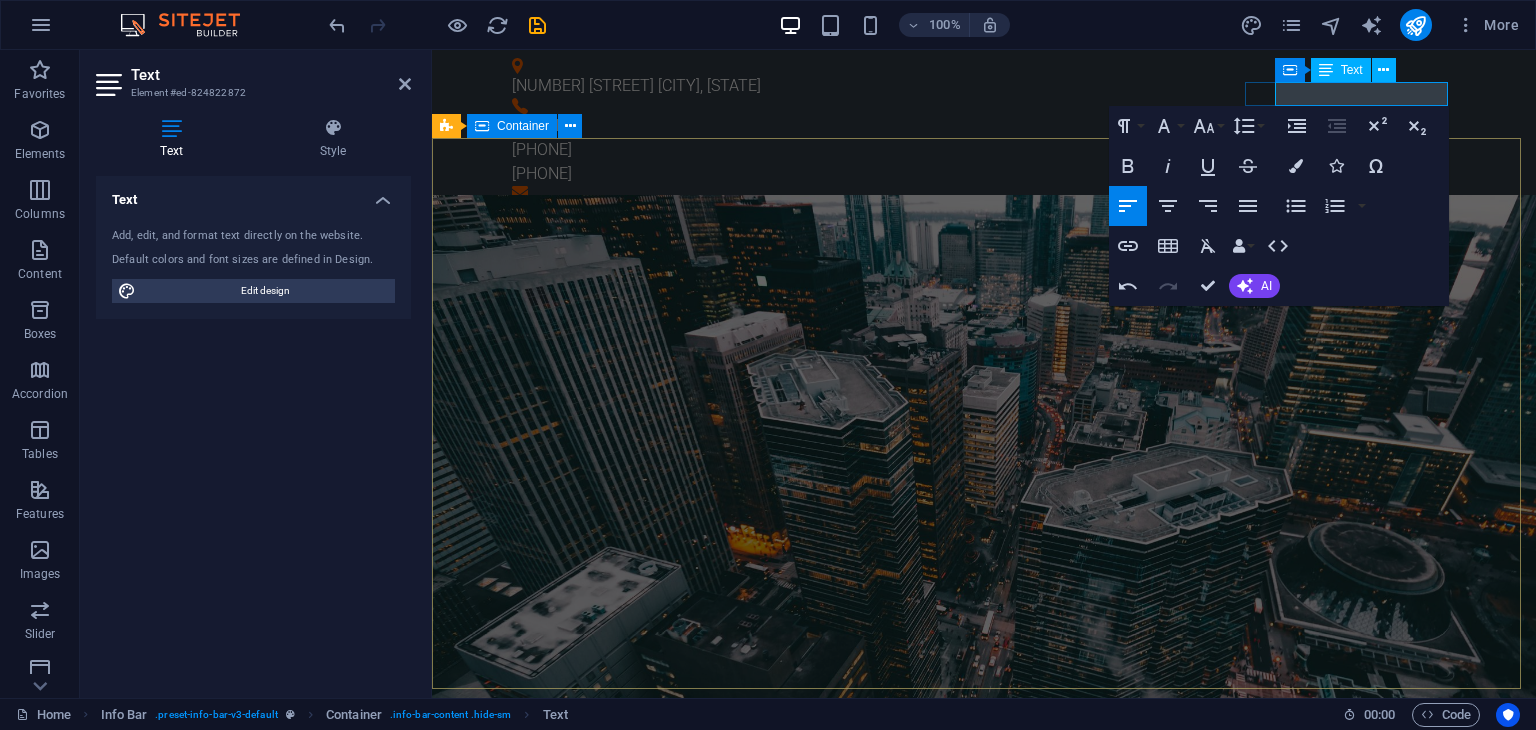click on "Installation Seamless transformer installations handled by certified professionals to ensure safe and reliable power delivery Sales Empowering your projects with high-quality transformers designed for performance, durability, and efficiency Maintenance Proactive and expert maintenance services that keep your transformer systems running at peak performance Learn more" at bounding box center [984, 1841] 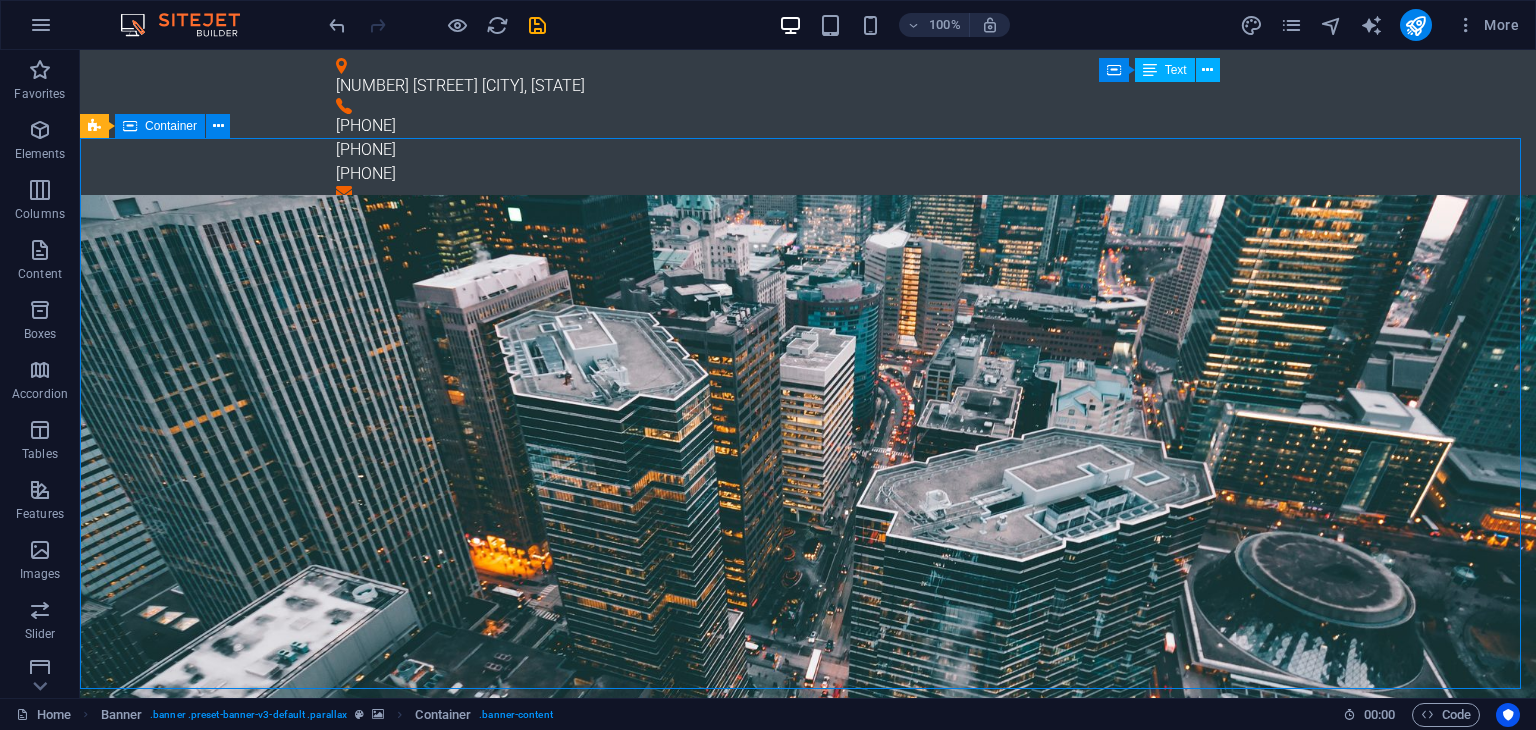 click on "Installation Seamless transformer installations handled by certified professionals to ensure safe and reliable power delivery Sales Empowering your projects with high-quality transformers designed for performance, durability, and efficiency Maintenance Proactive and expert maintenance services that keep your transformer systems running at peak performance Learn more" at bounding box center (808, 1841) 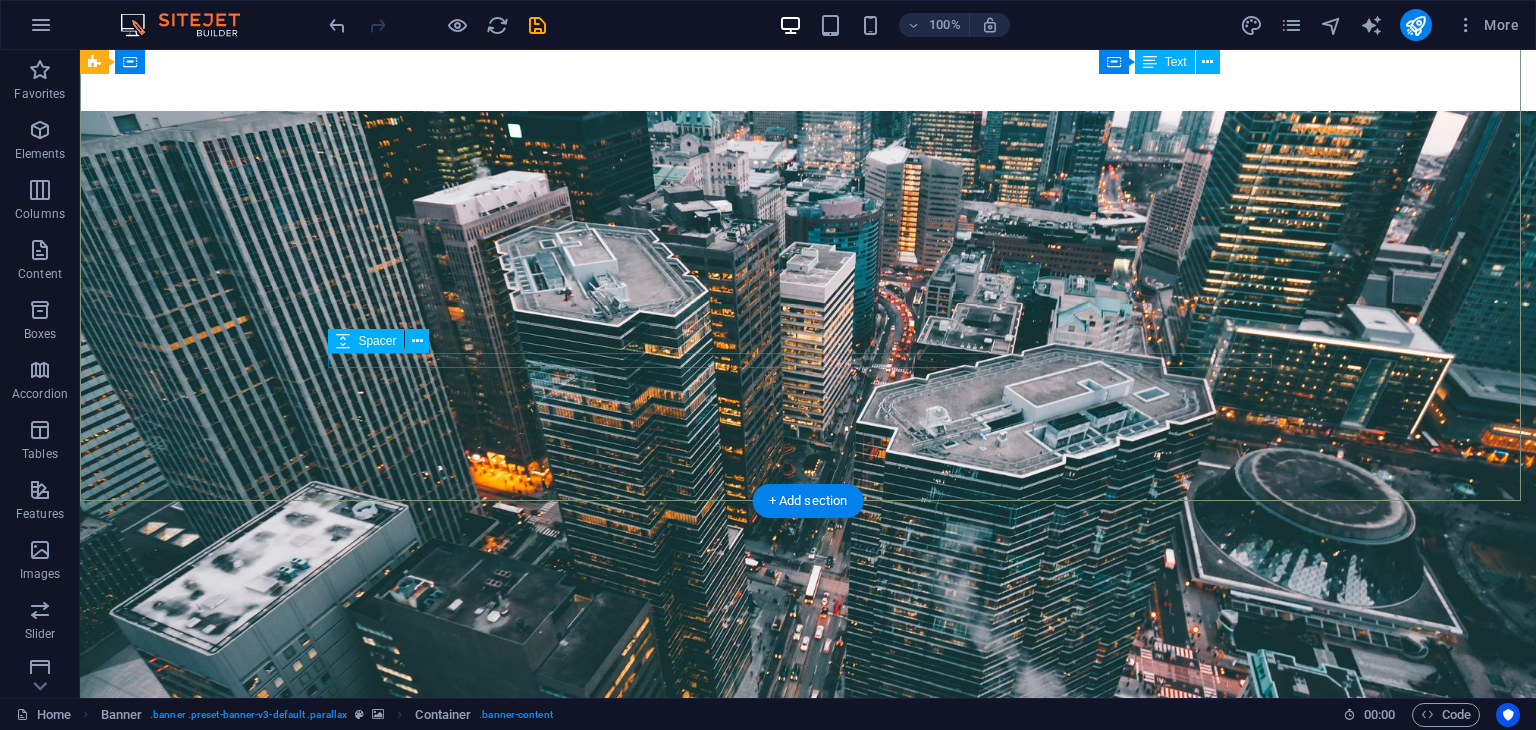 scroll, scrollTop: 279, scrollLeft: 0, axis: vertical 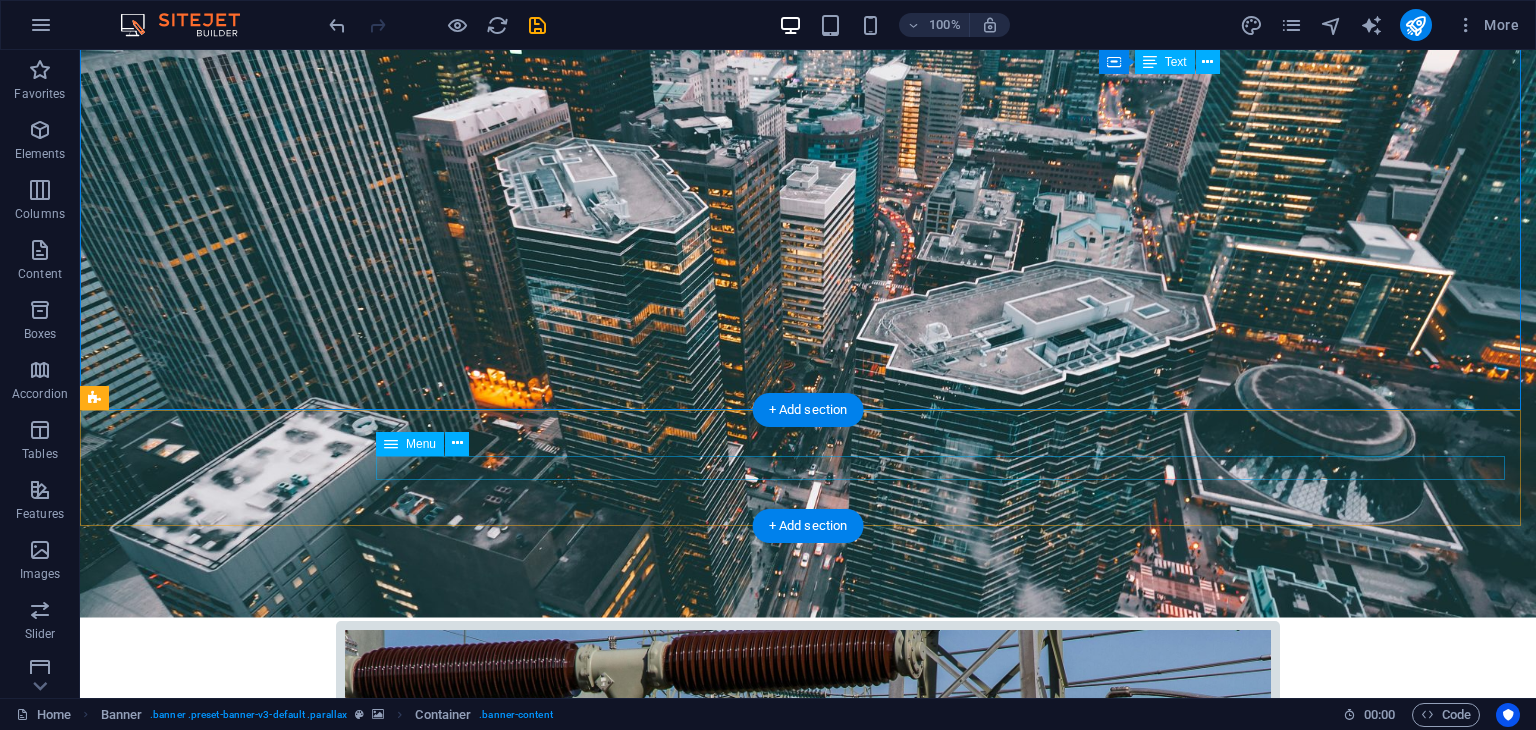 click on "Home Company IT Support Jobs & Career Contact" at bounding box center (808, 2696) 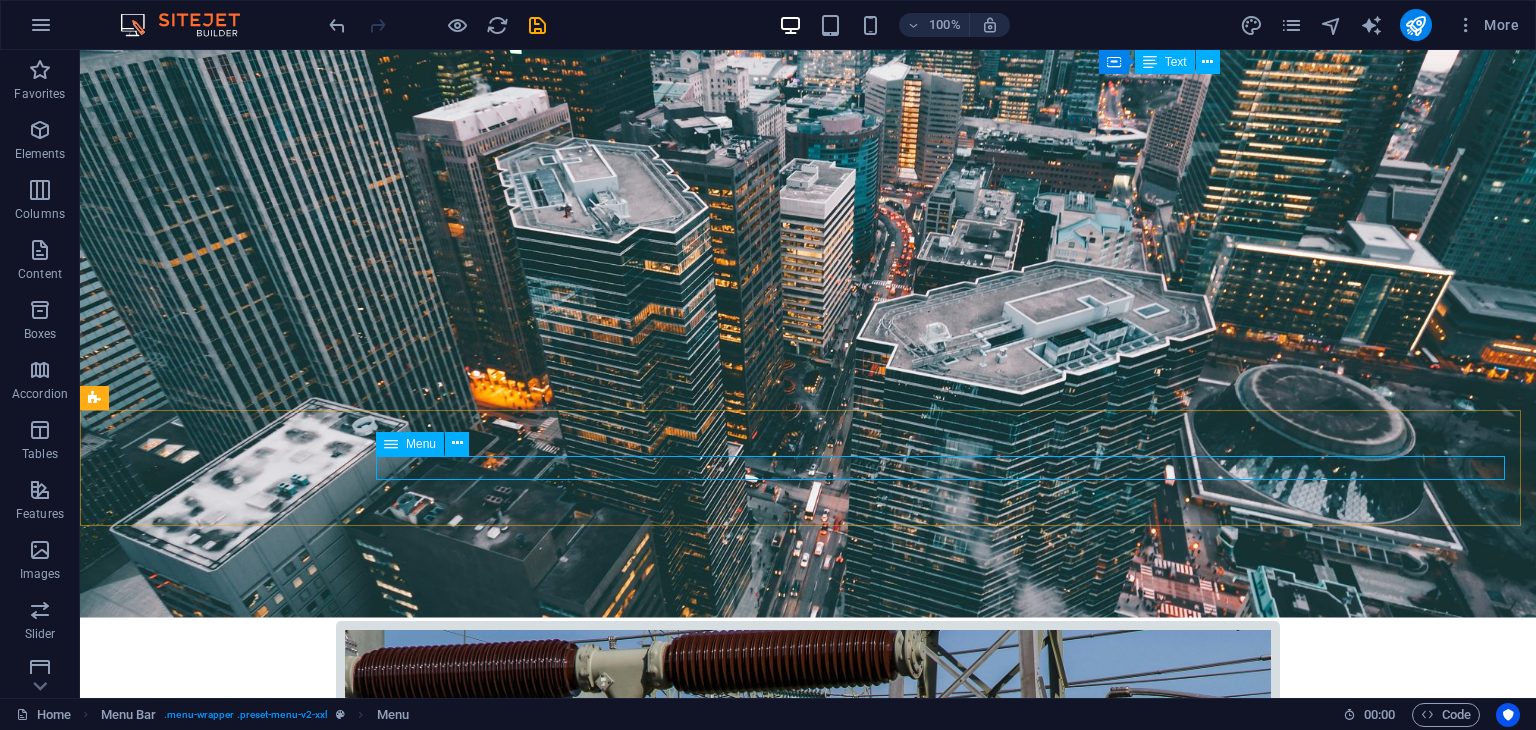 click on "Menu" at bounding box center [410, 444] 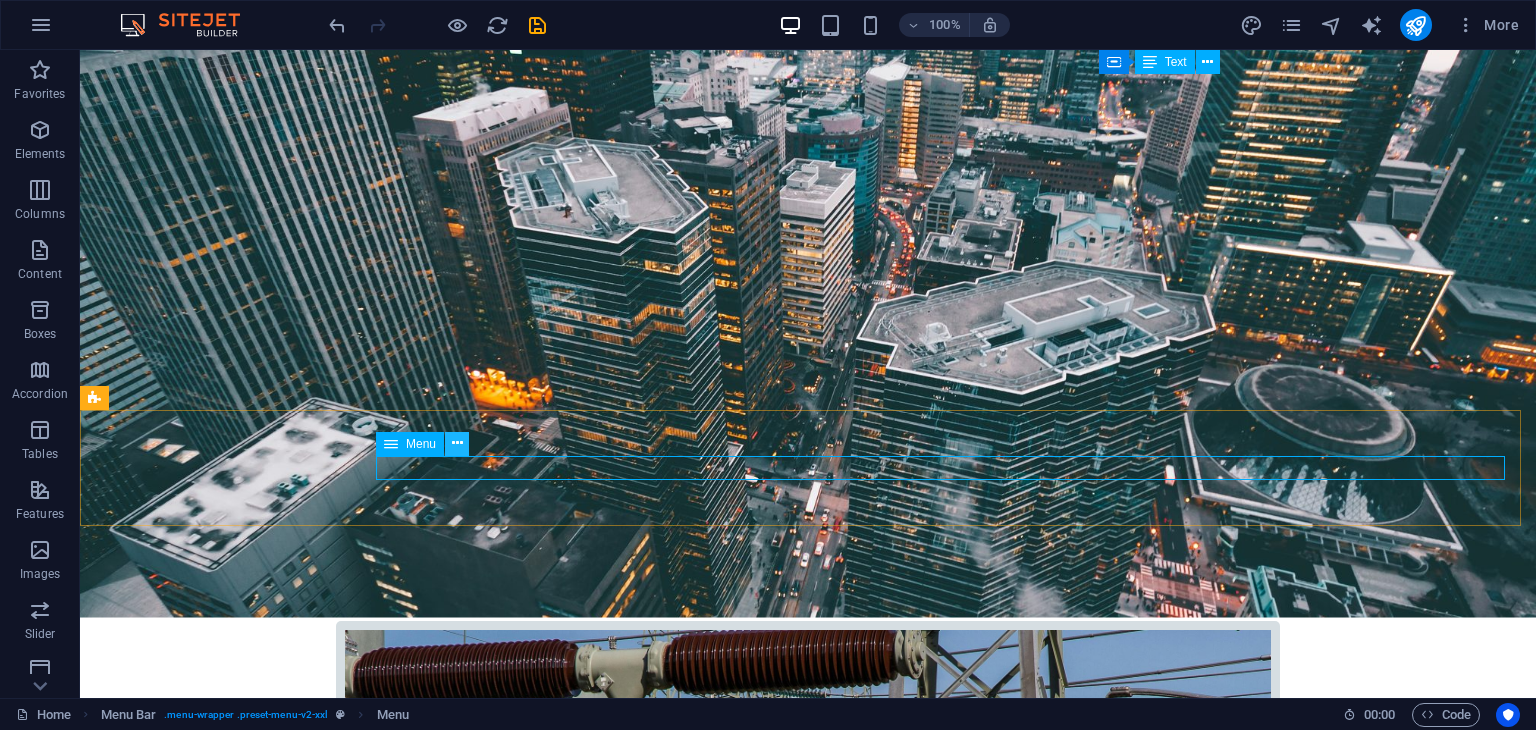 click at bounding box center [457, 443] 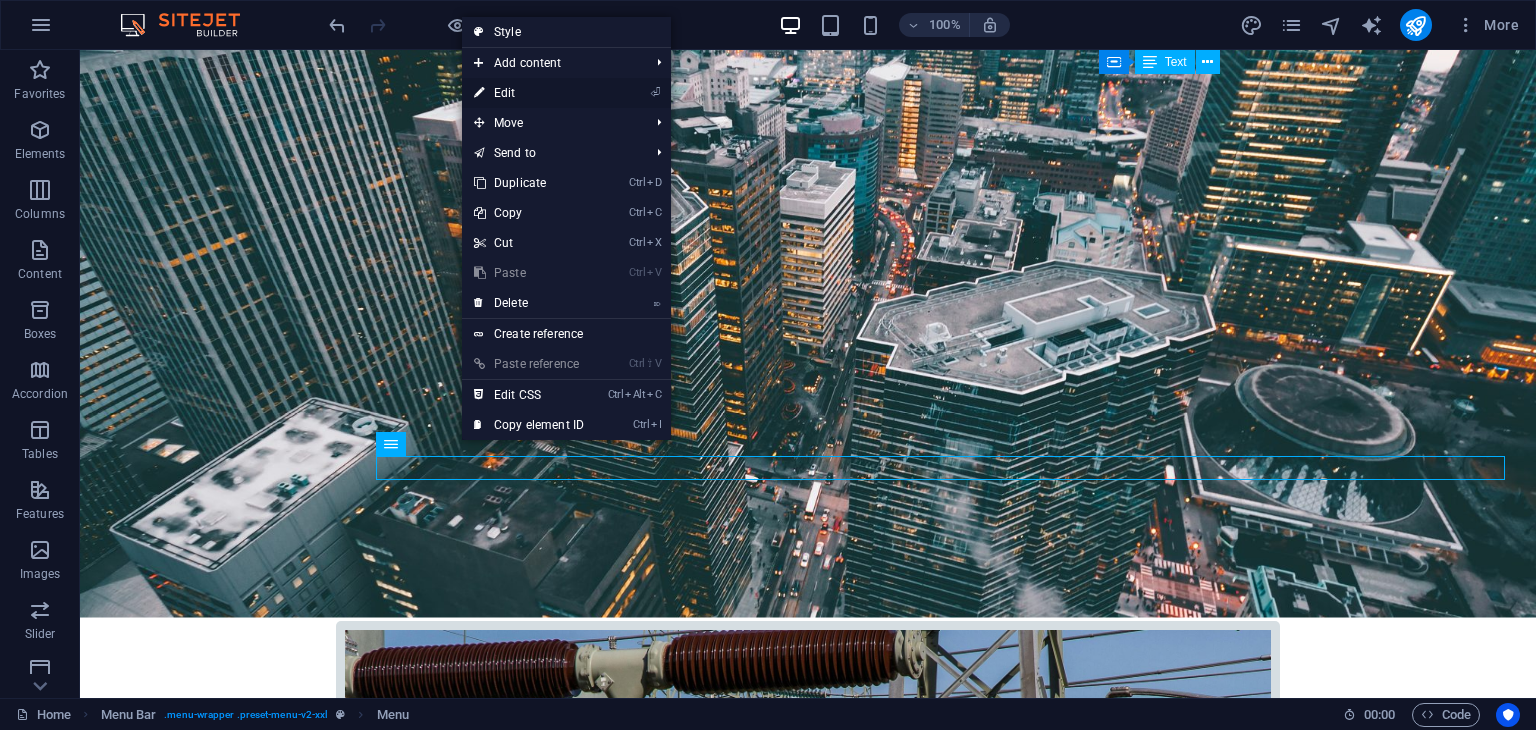 click on "⏎  Edit" at bounding box center [529, 93] 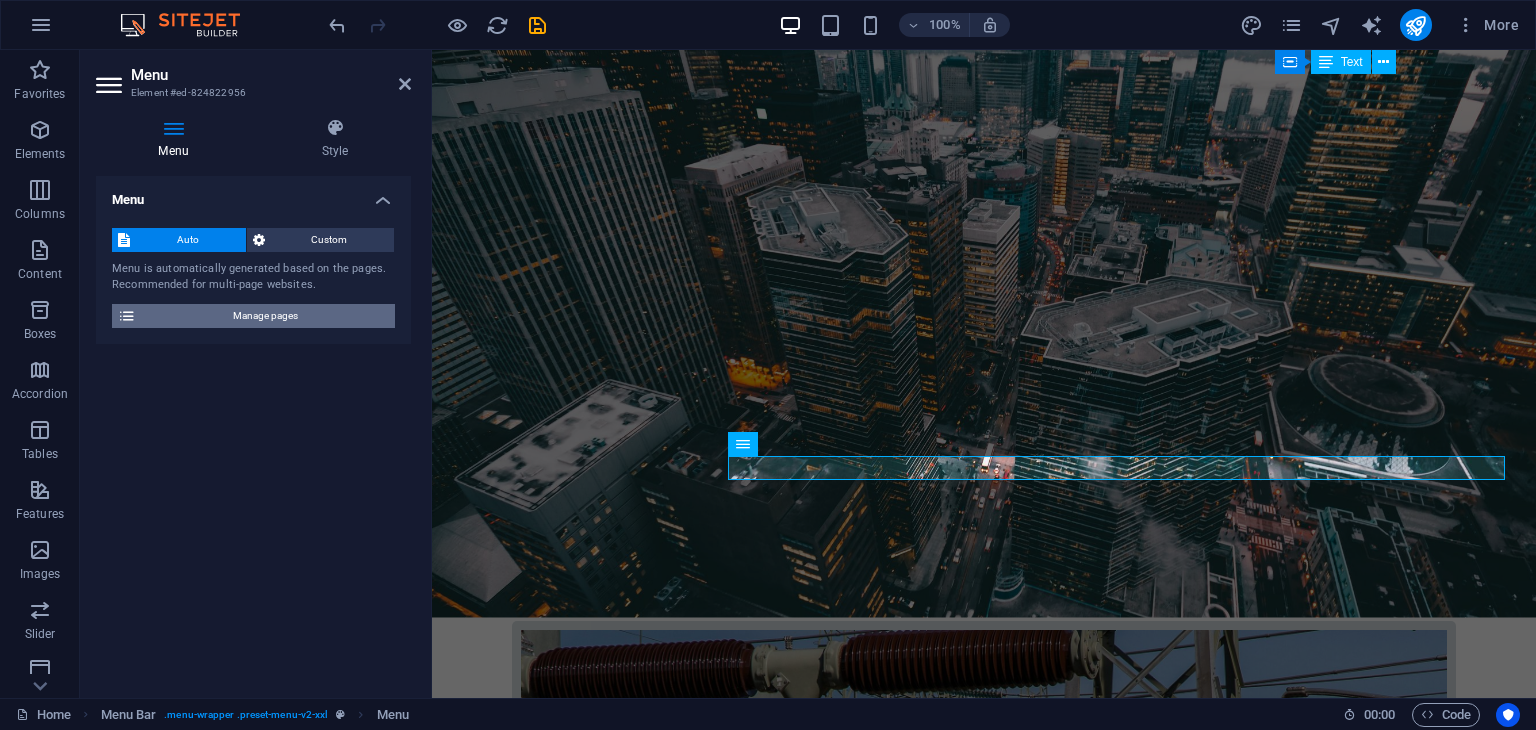 click on "Manage pages" at bounding box center [265, 316] 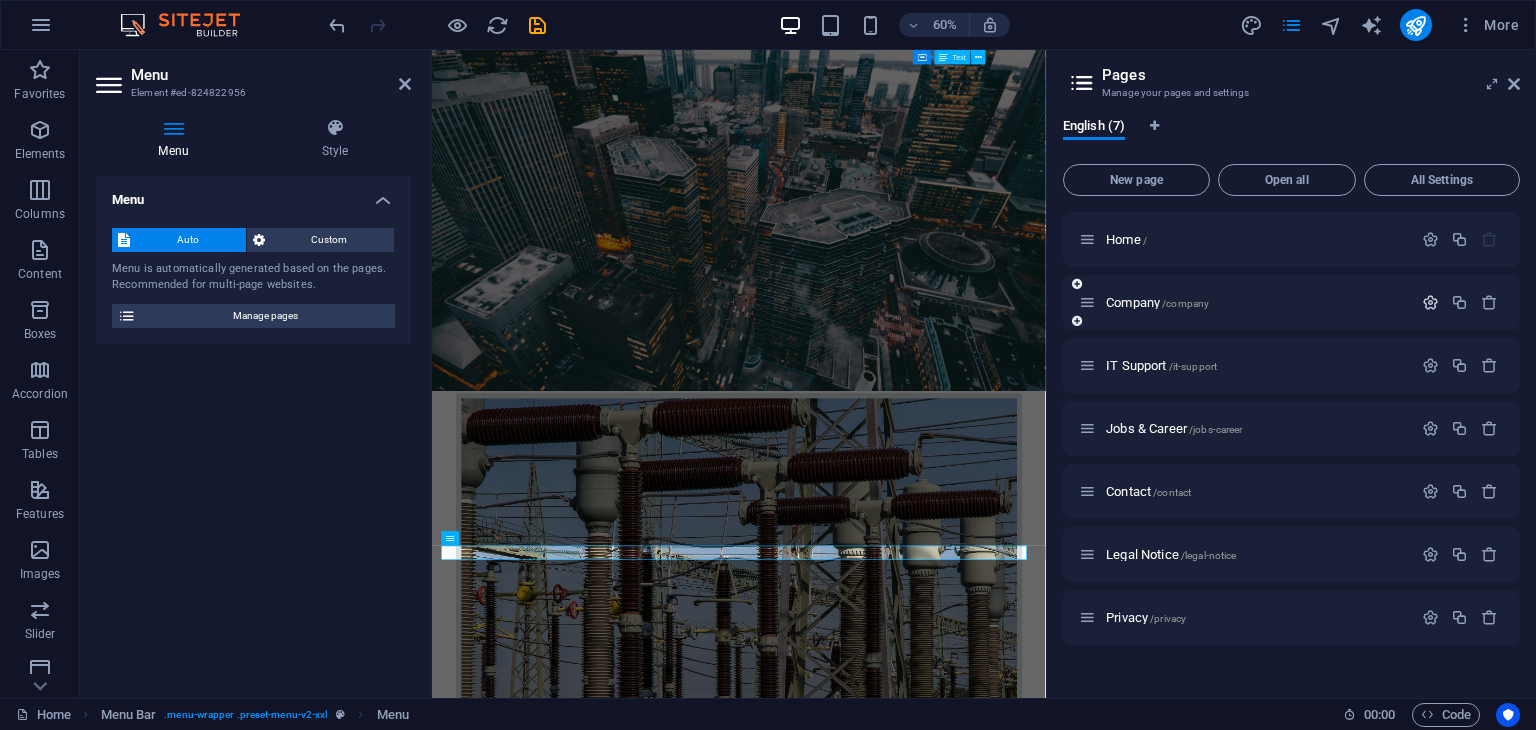 click at bounding box center (1430, 302) 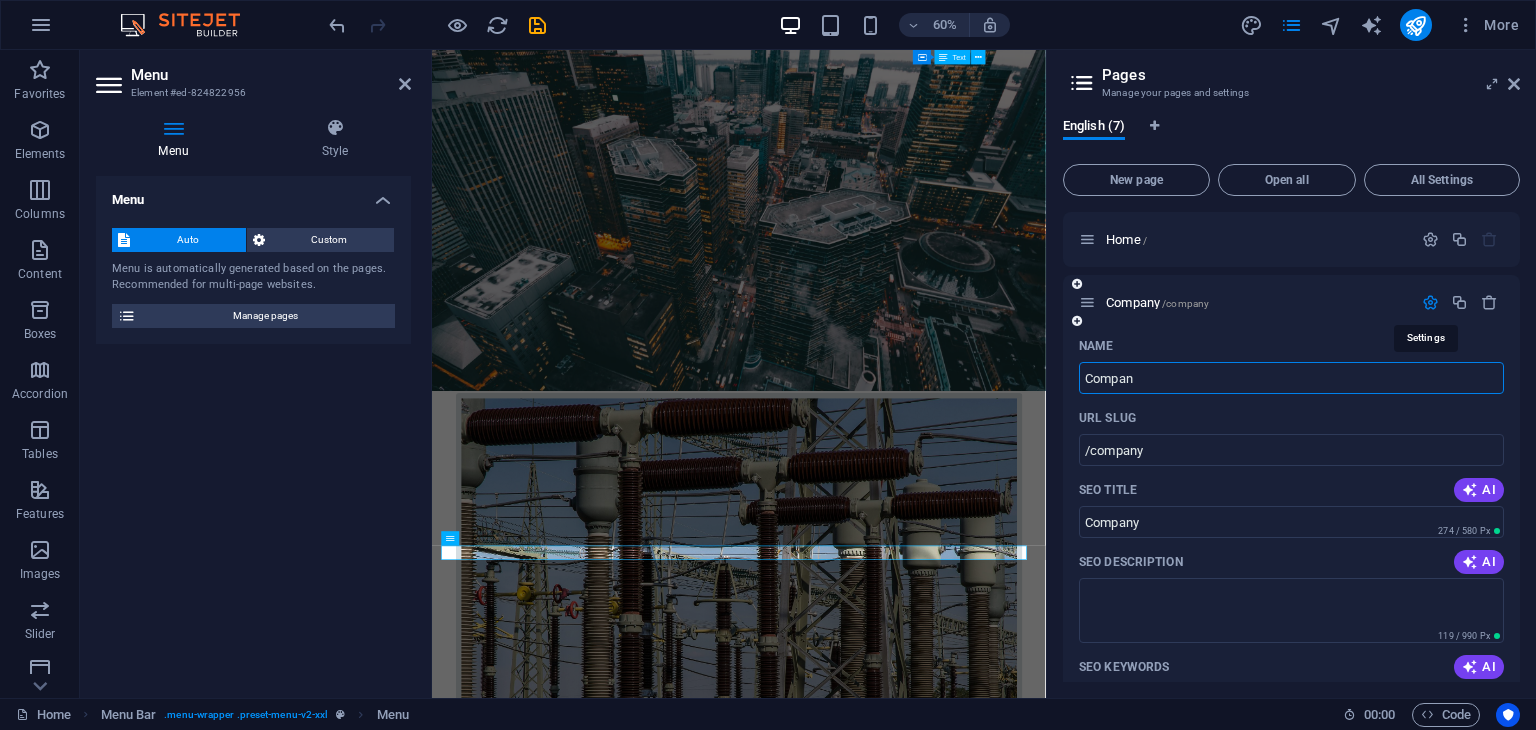 type on "Compan" 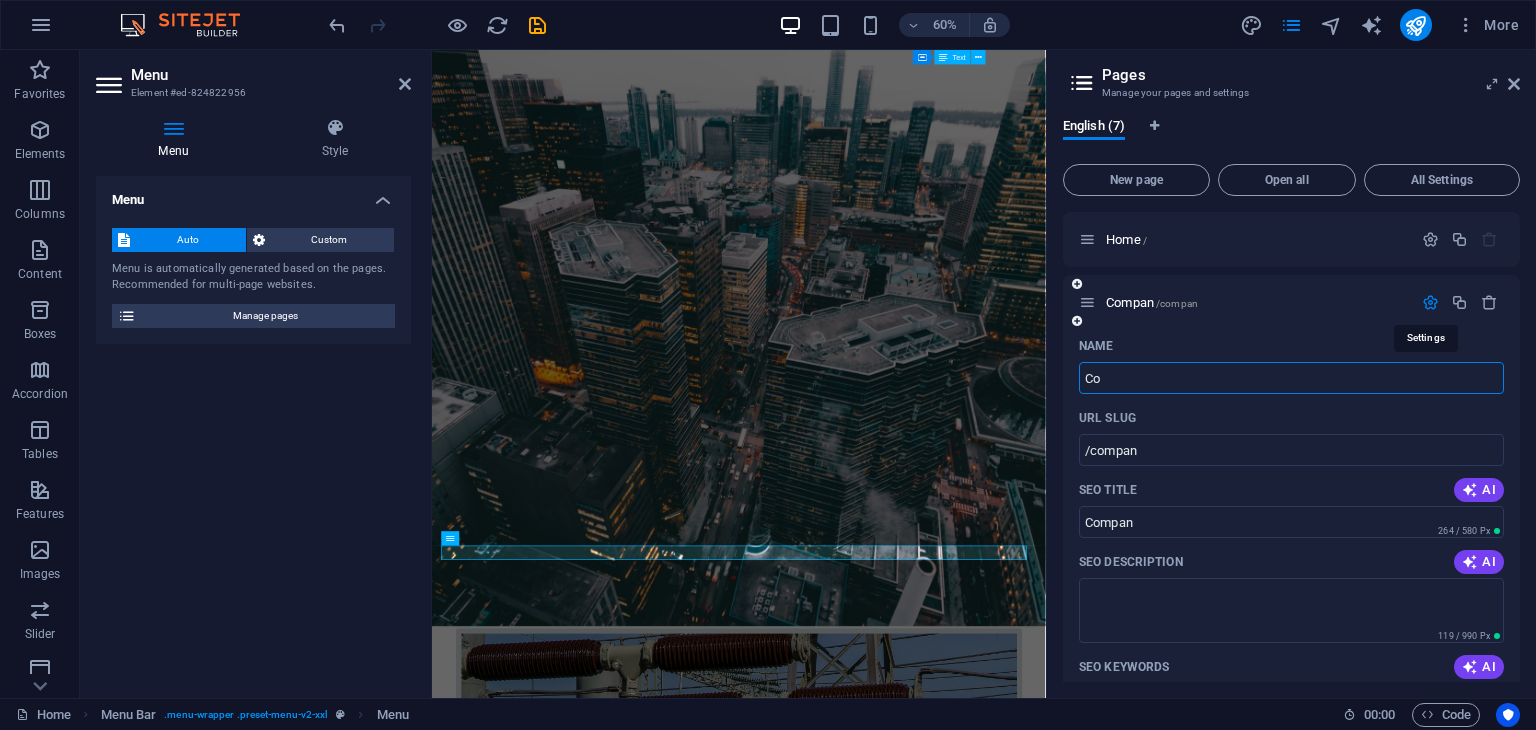type on "C" 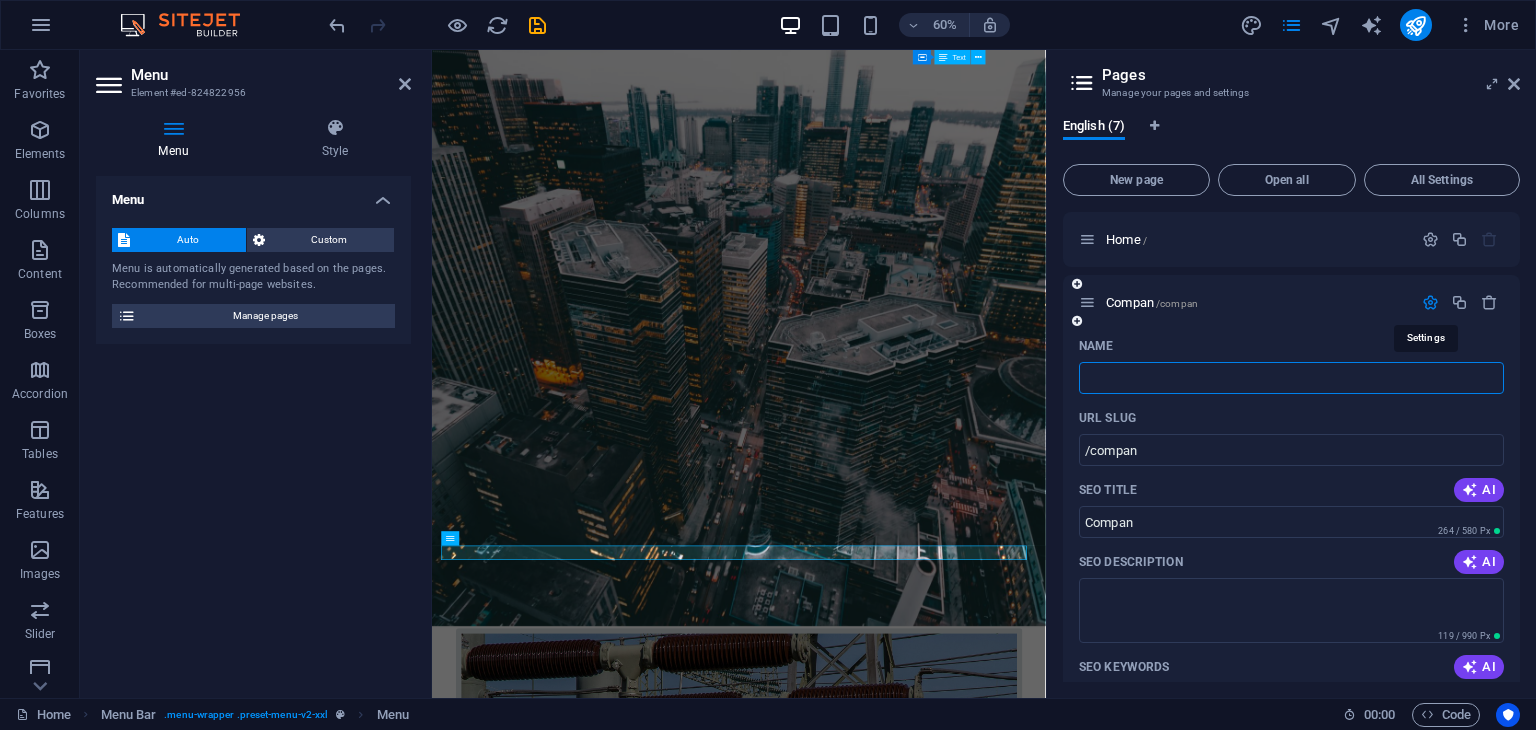 type 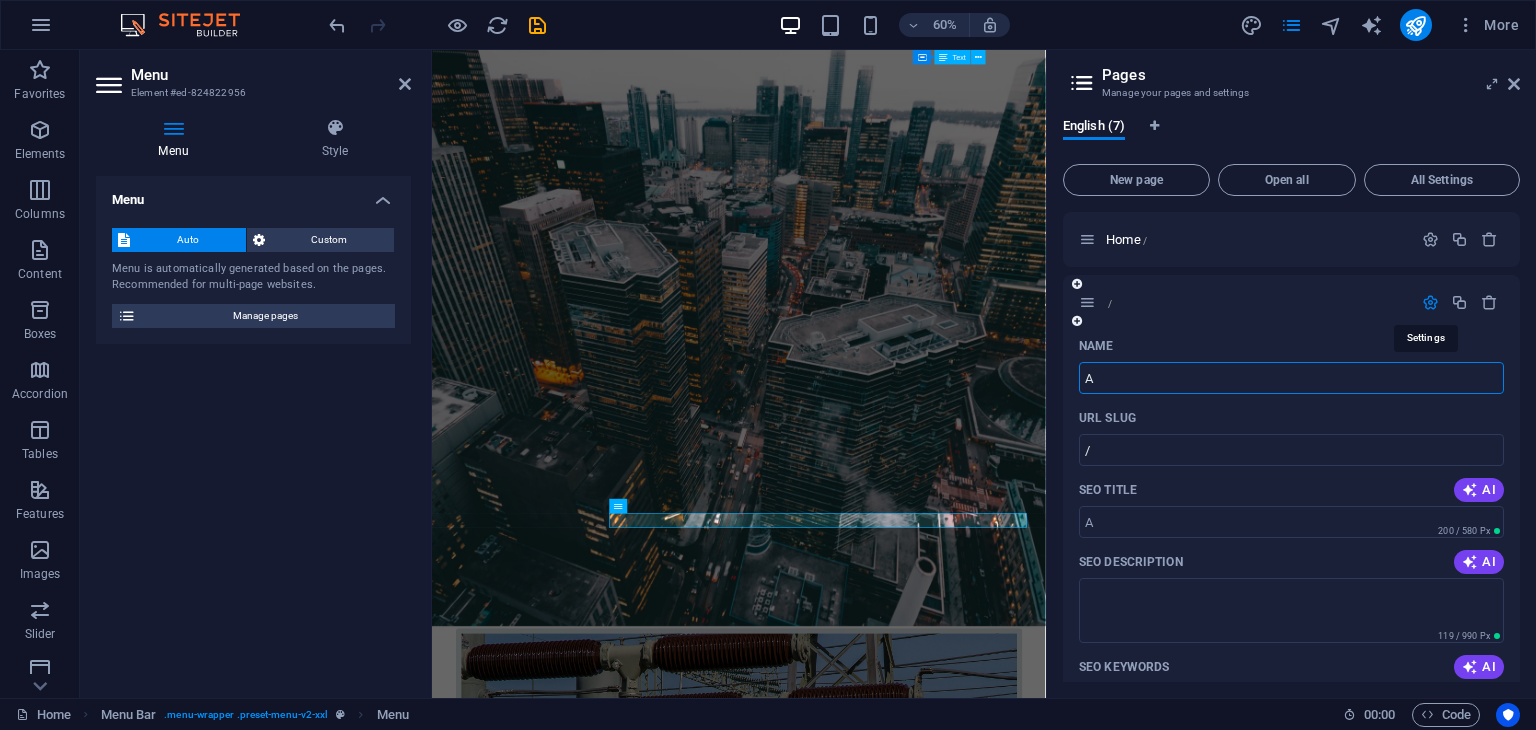type on "A" 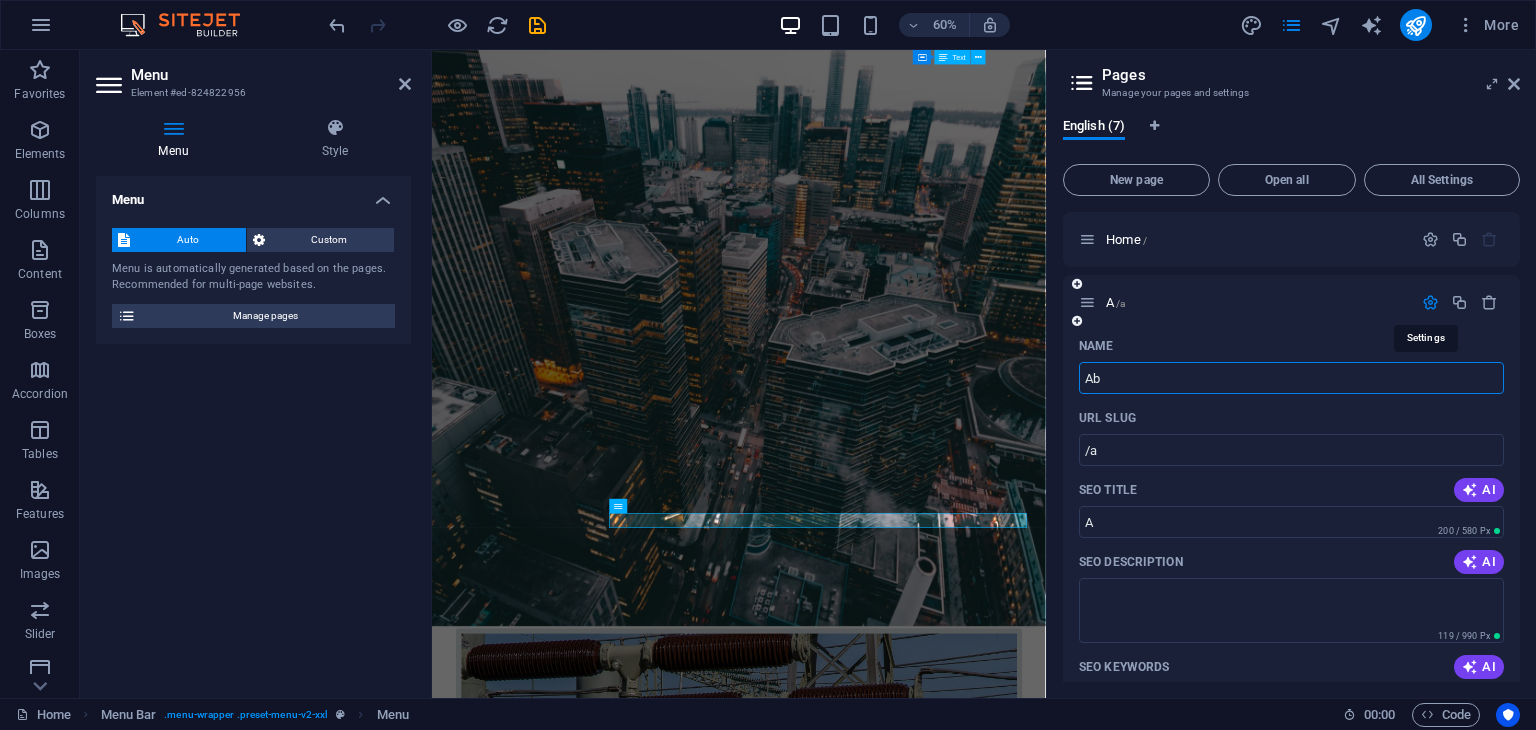 type on "Abo" 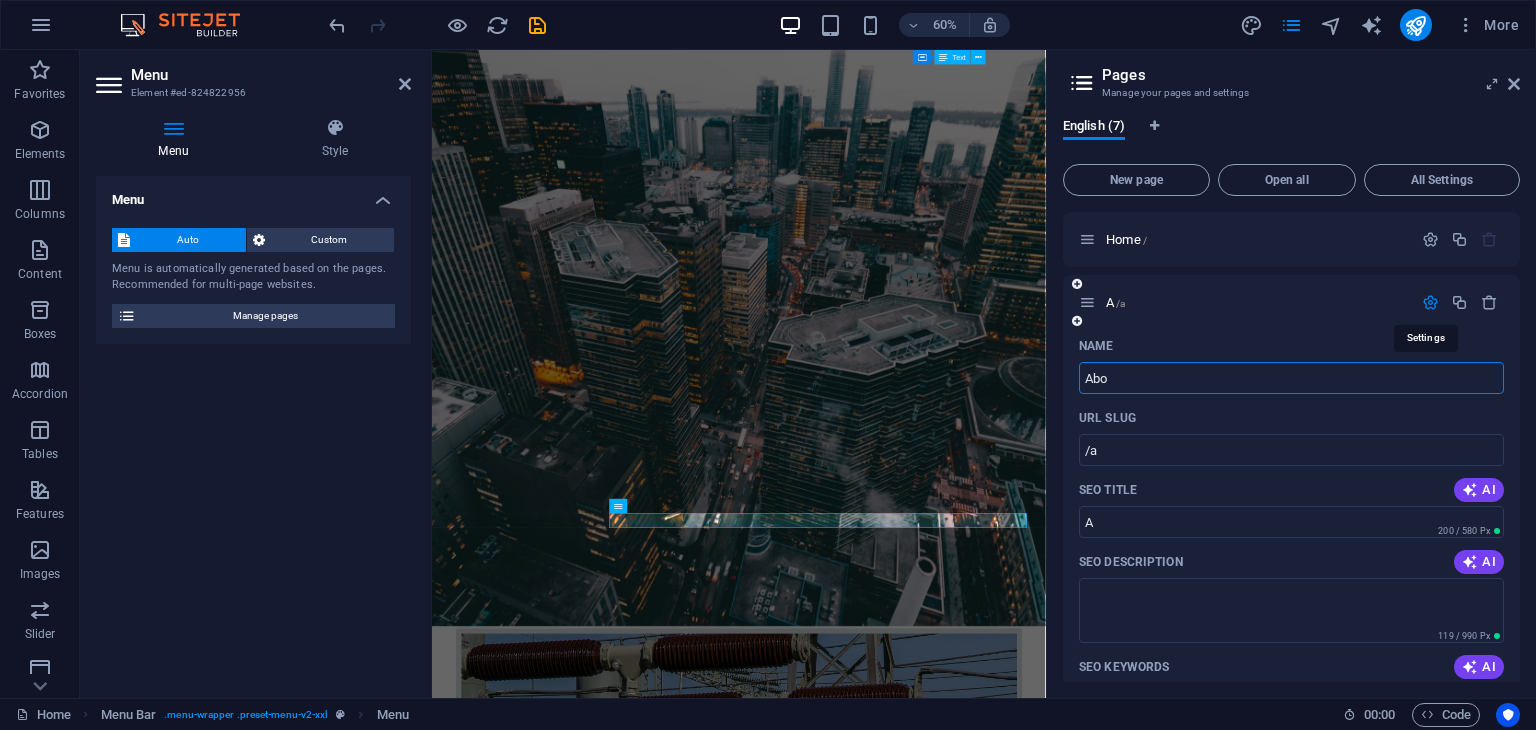 type on "/ab" 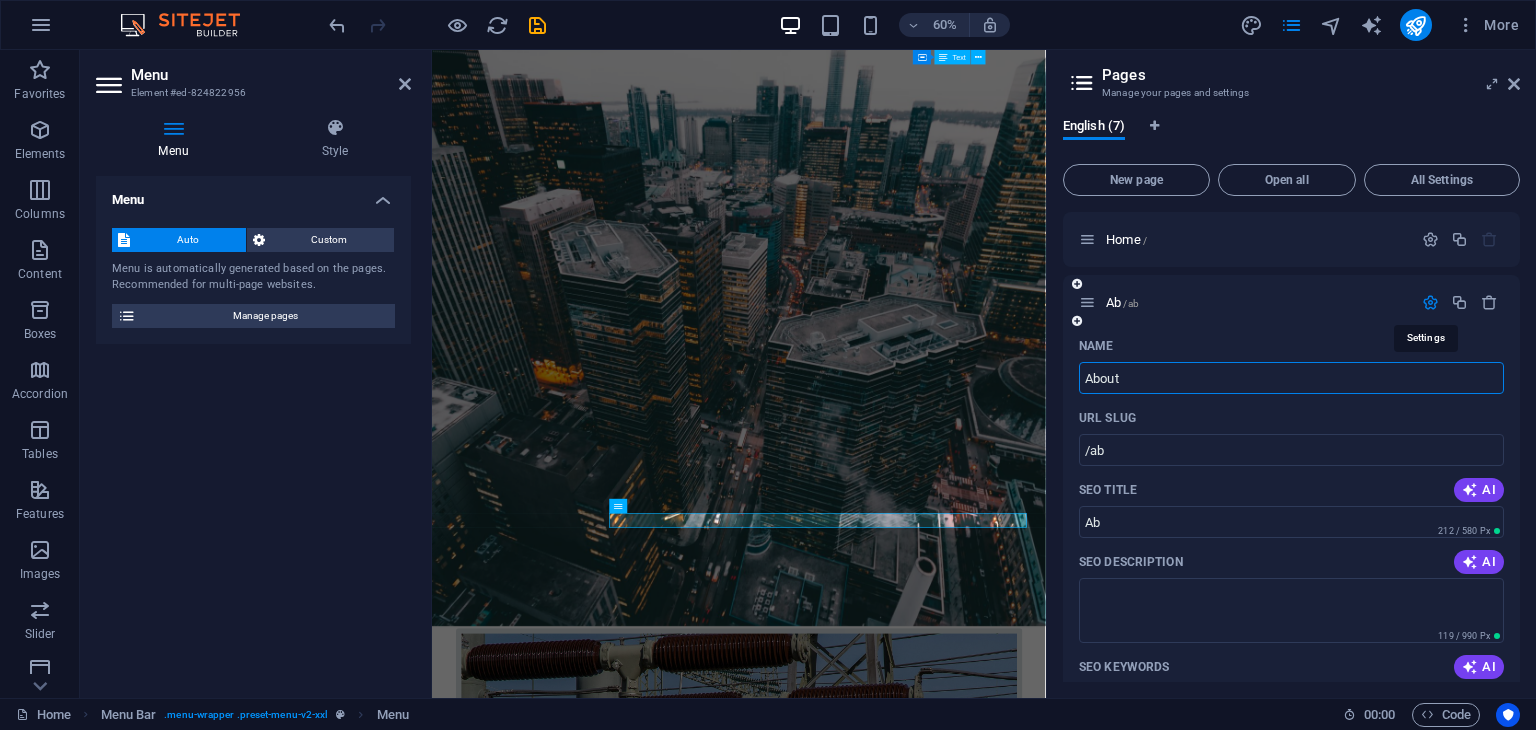 type on "About" 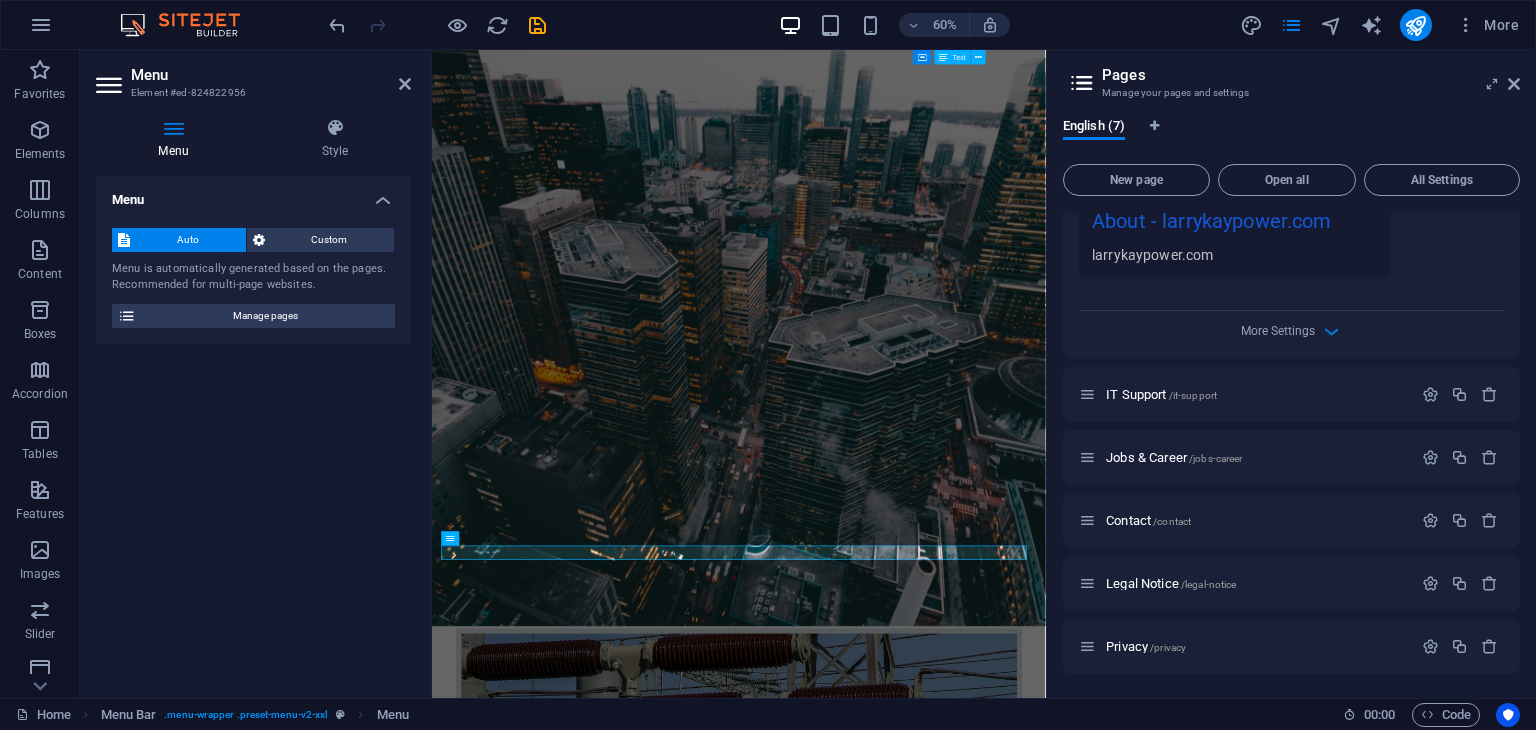scroll, scrollTop: 716, scrollLeft: 0, axis: vertical 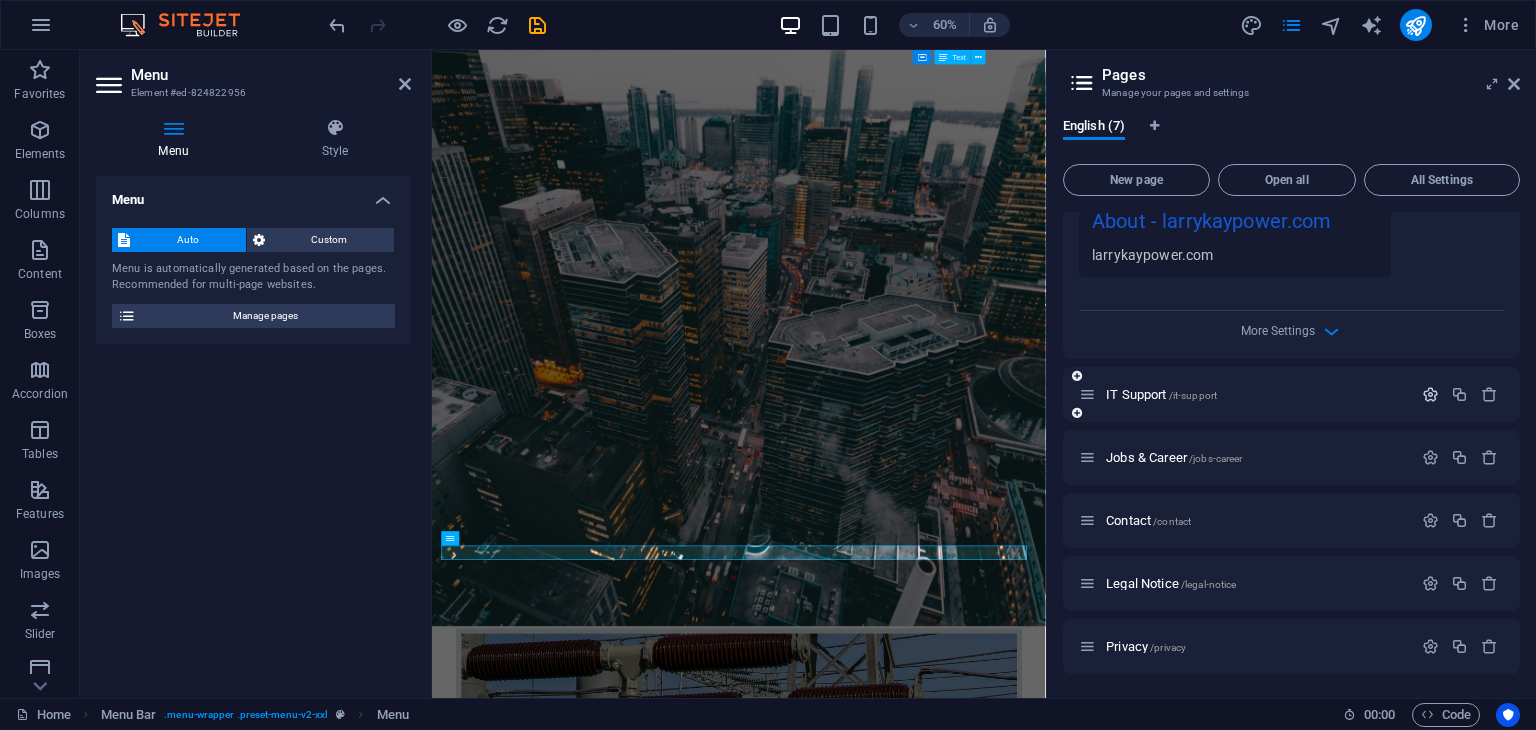 type on "About" 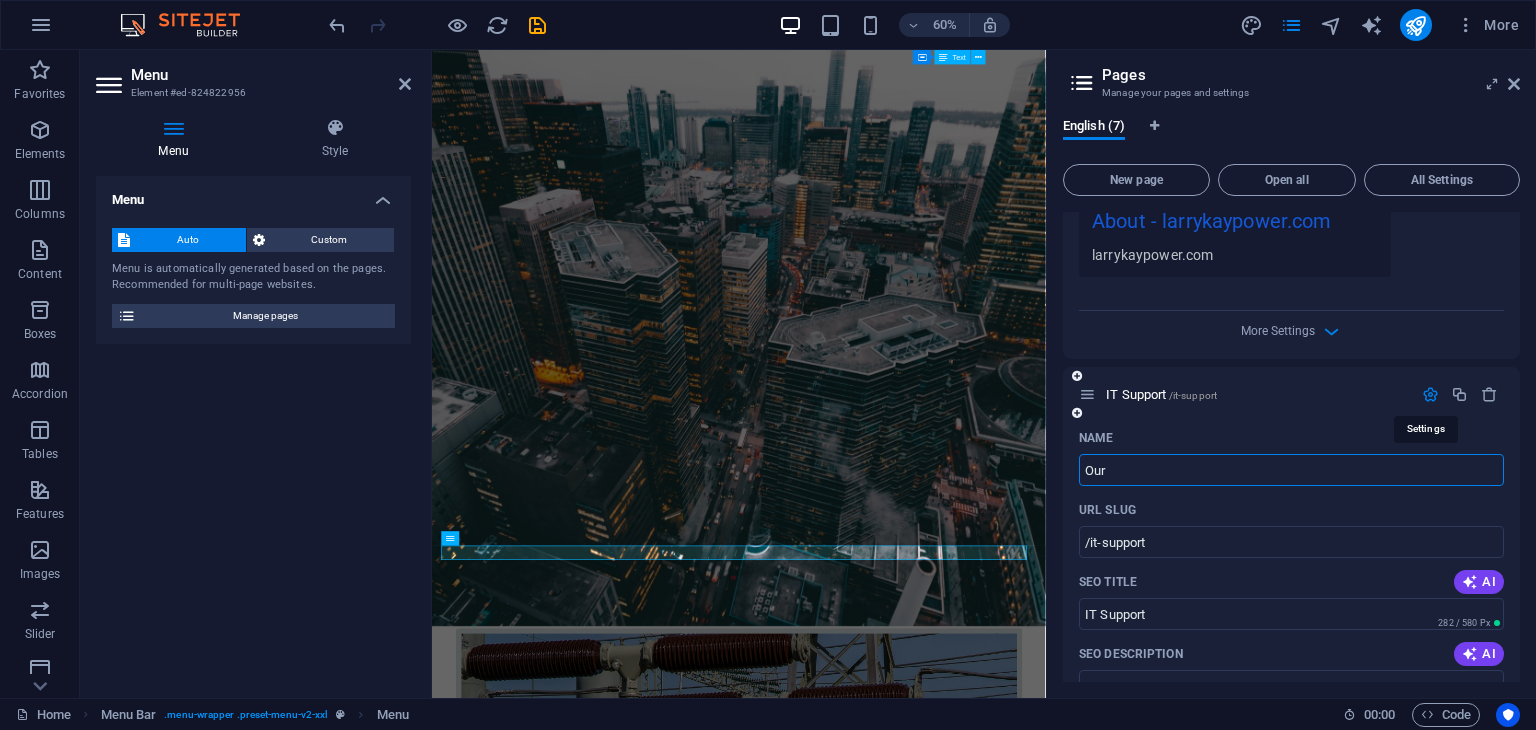 type on "Our" 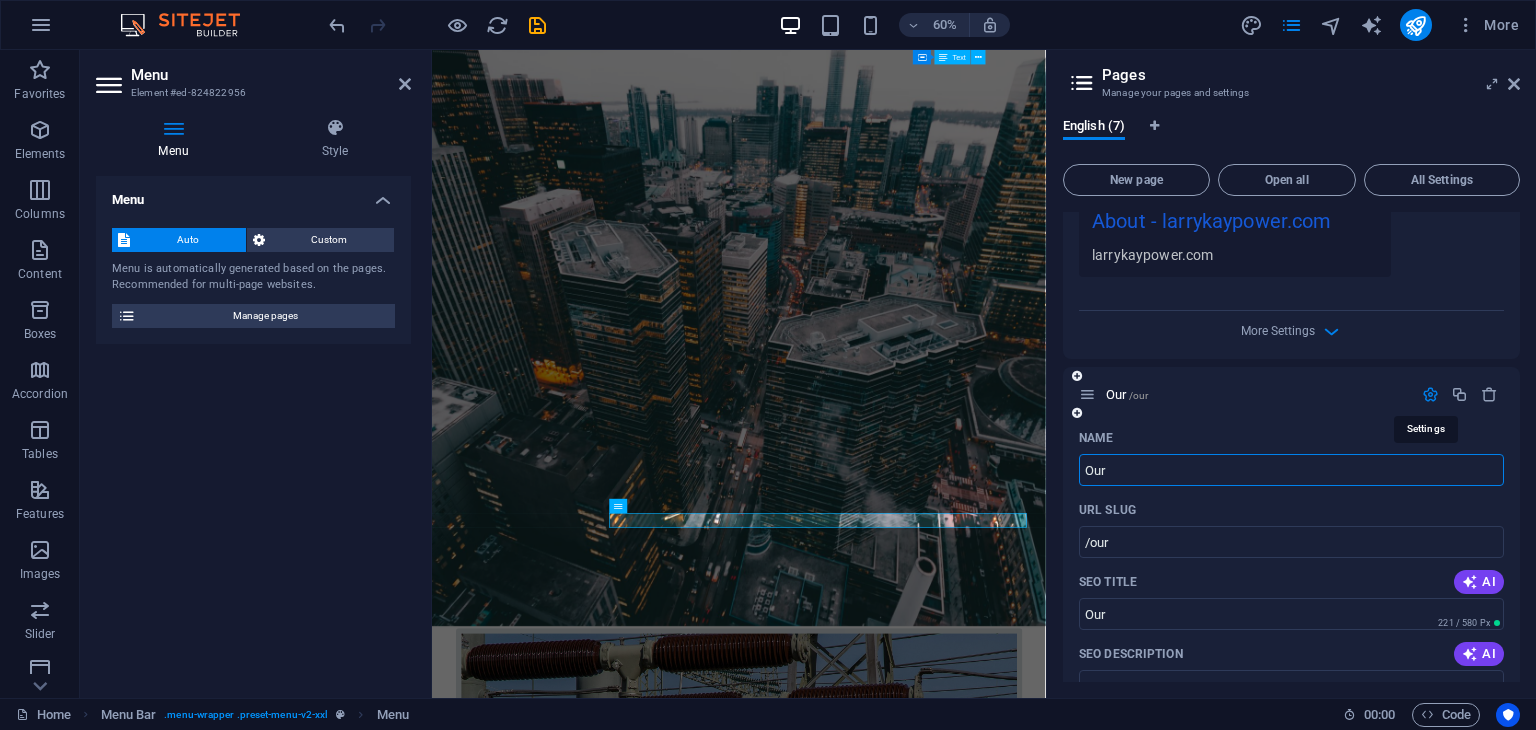 type on "Our" 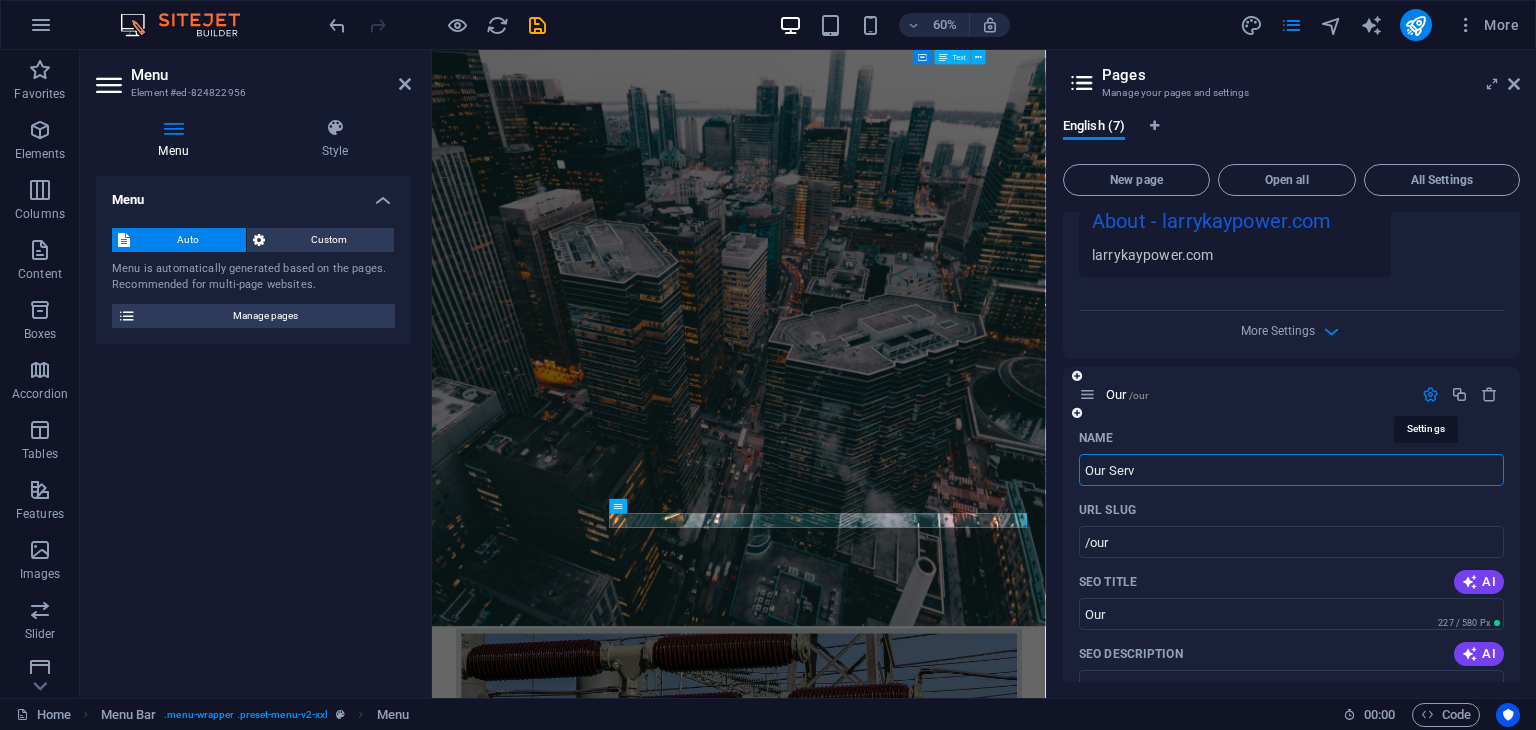 type on "Our Servi" 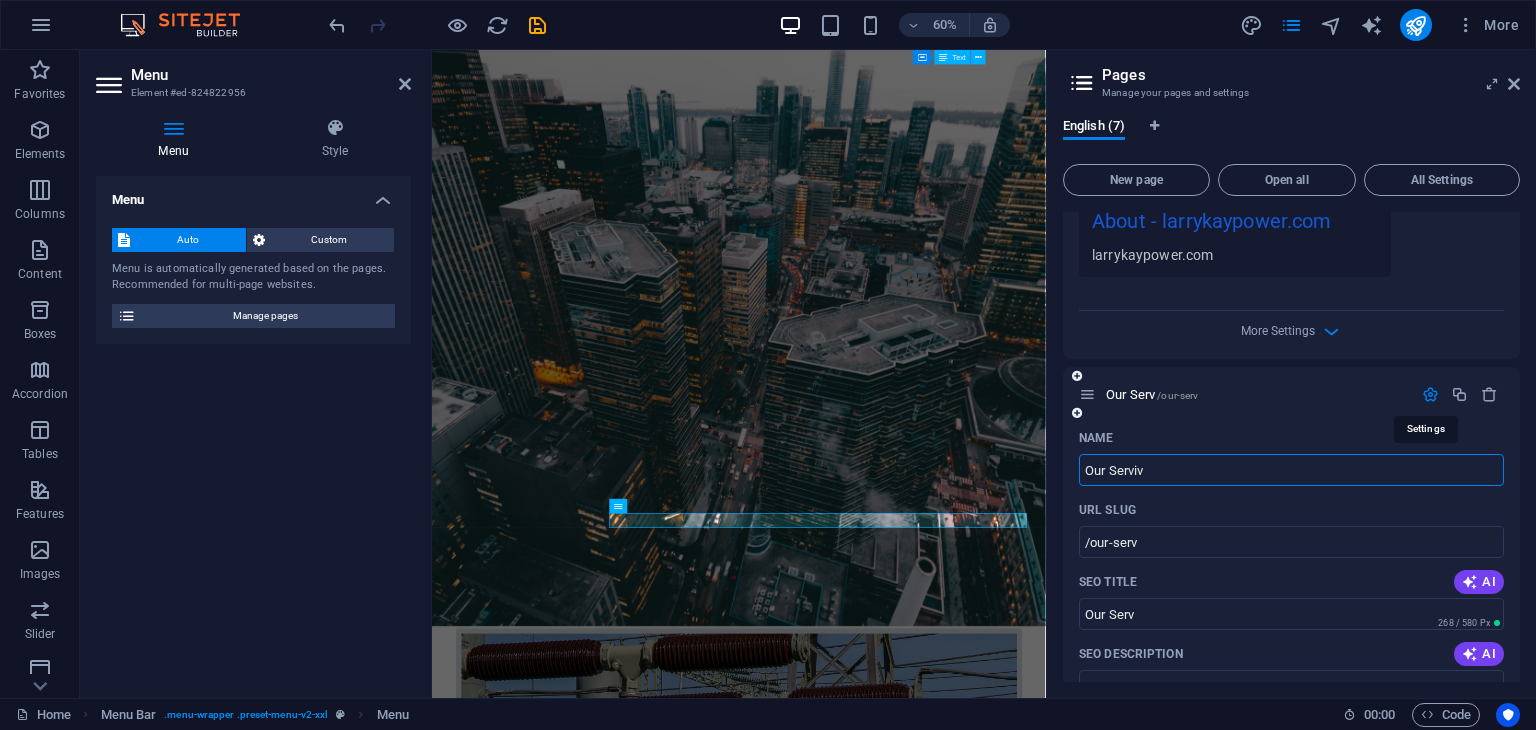 type on "Our Servive" 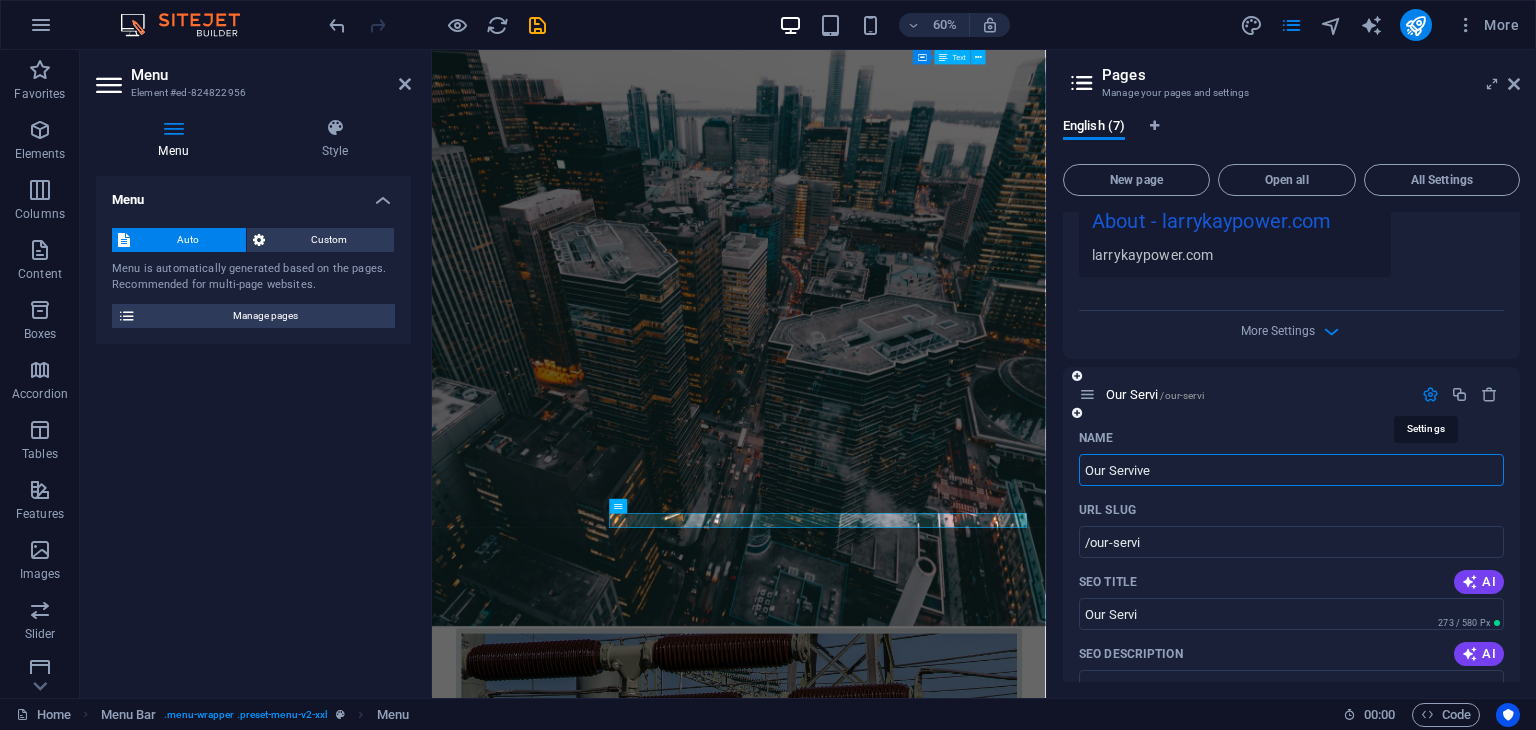 type on "Our Servive" 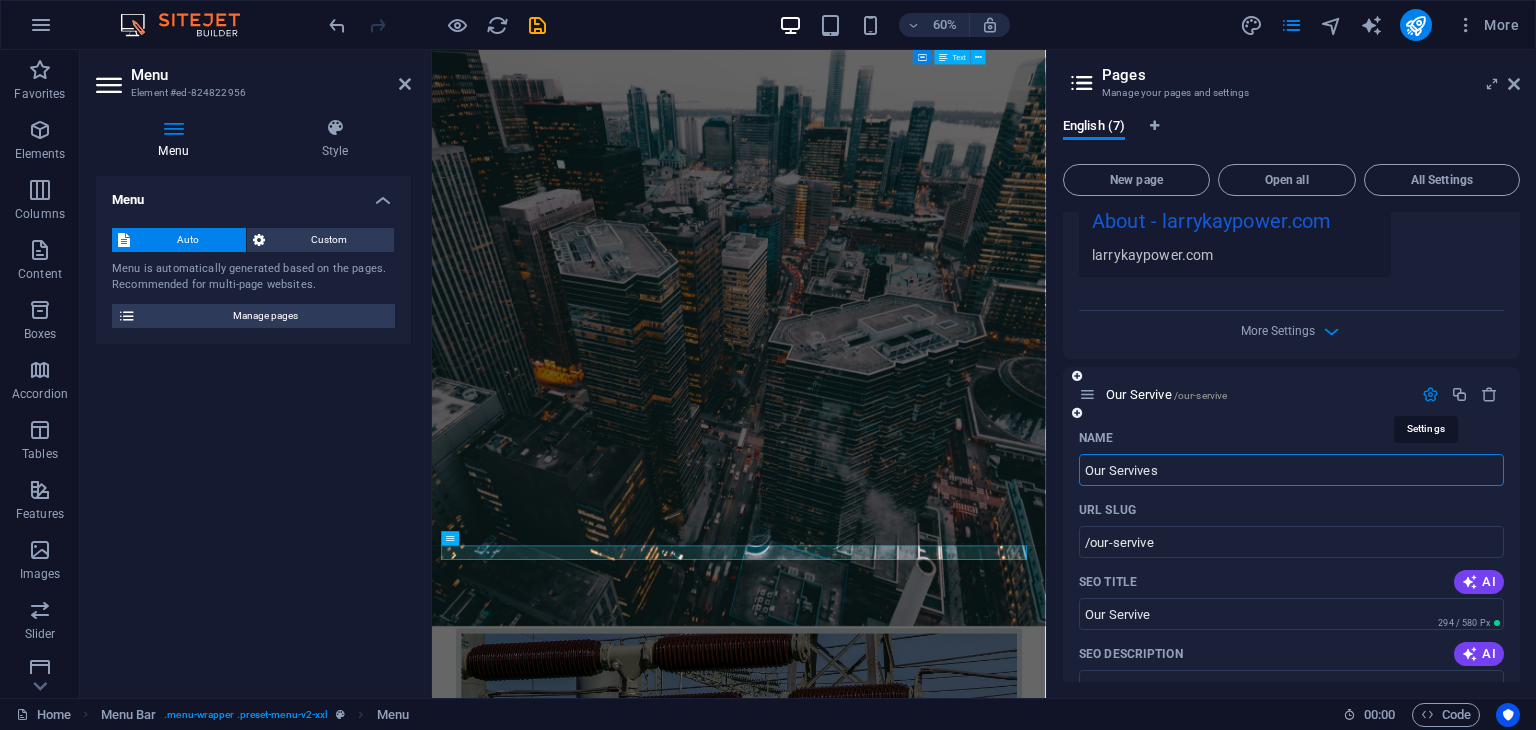 type on "Our Servives" 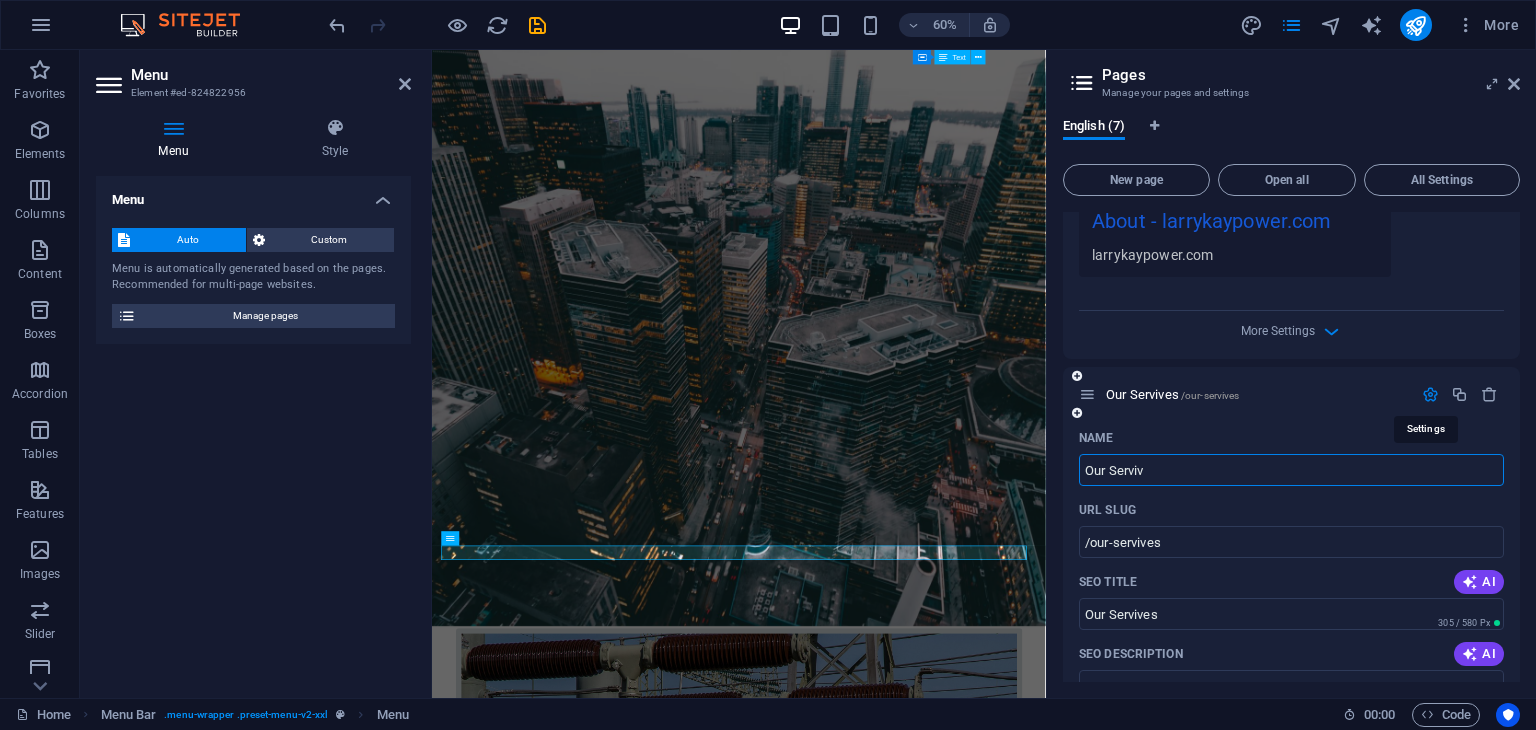 type on "Our Servi" 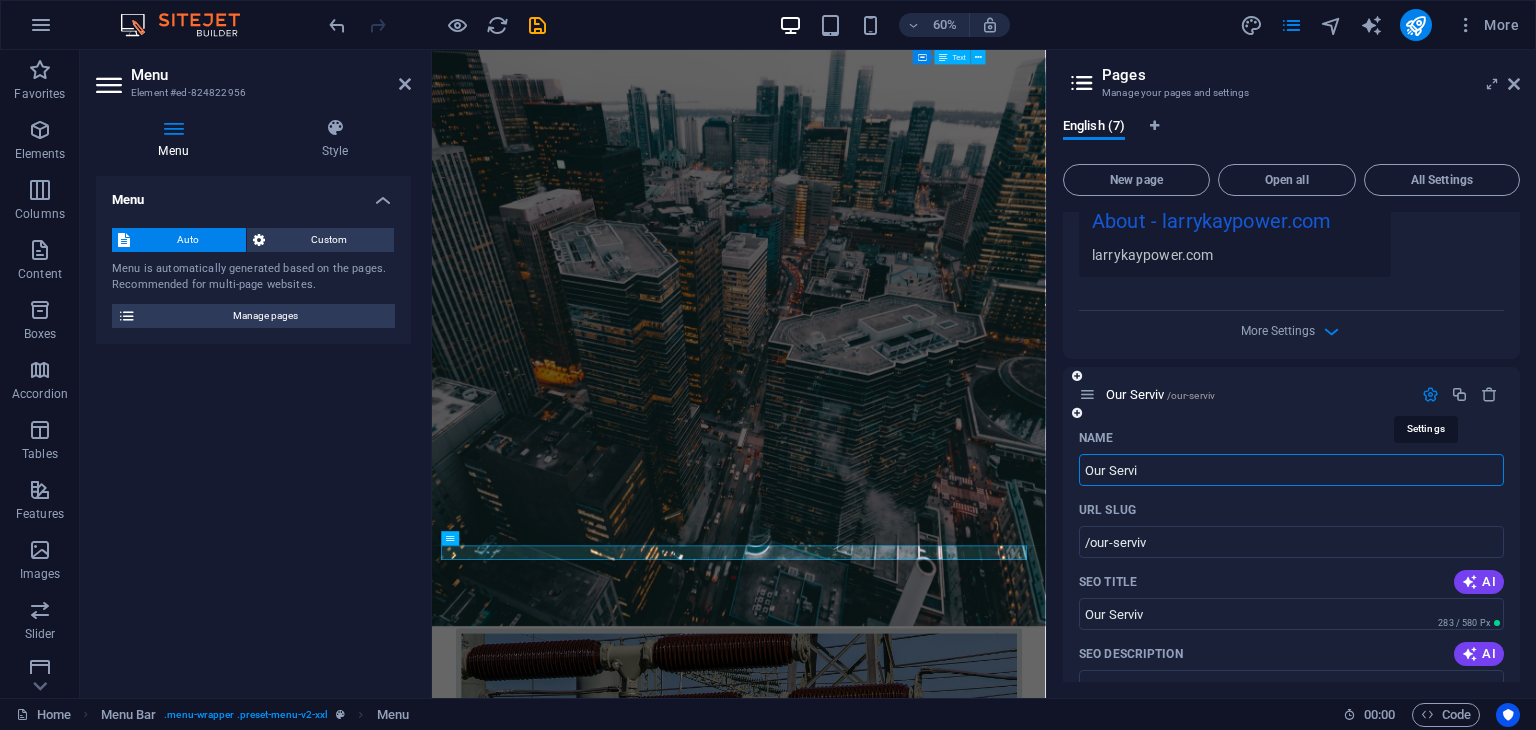 type on "Our Servi" 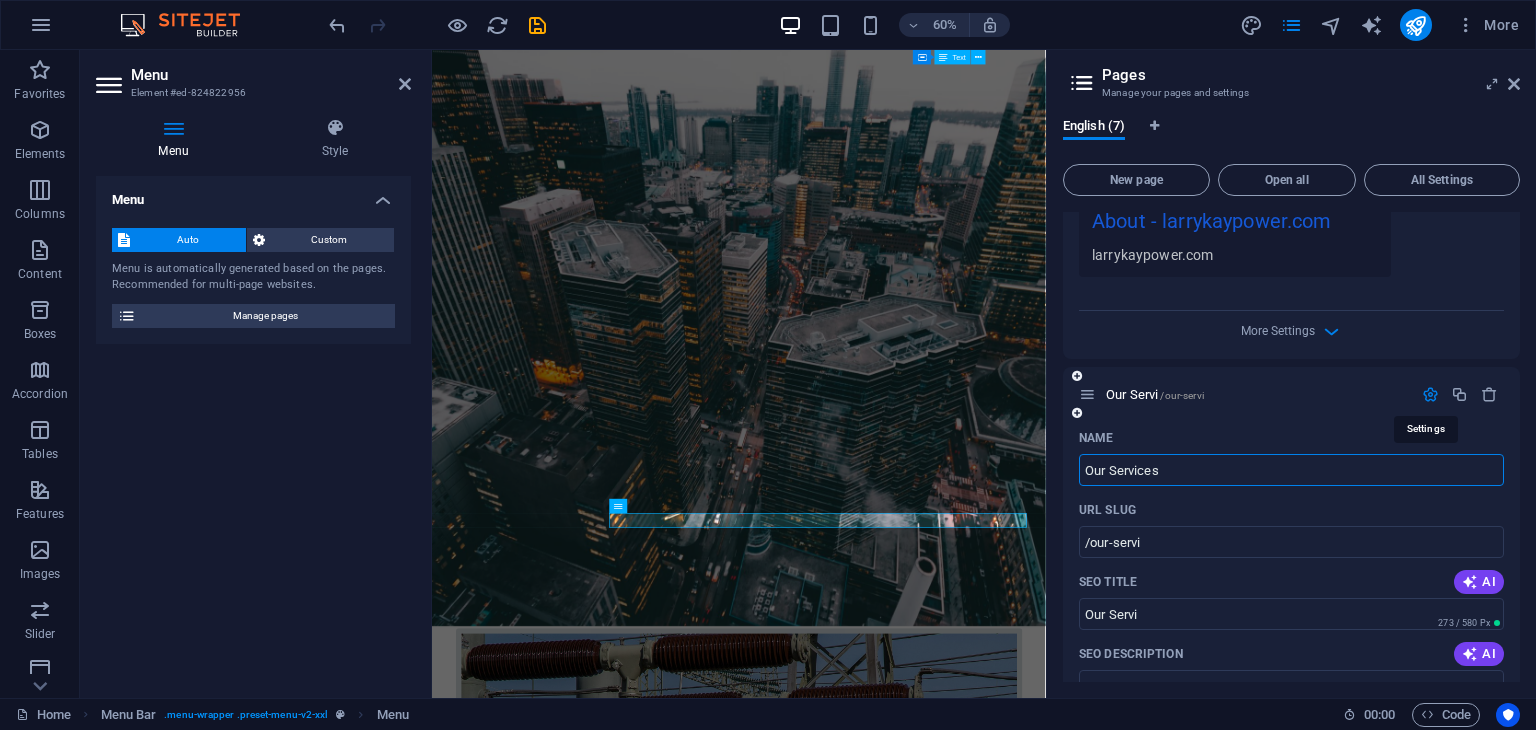 type on "Our Services" 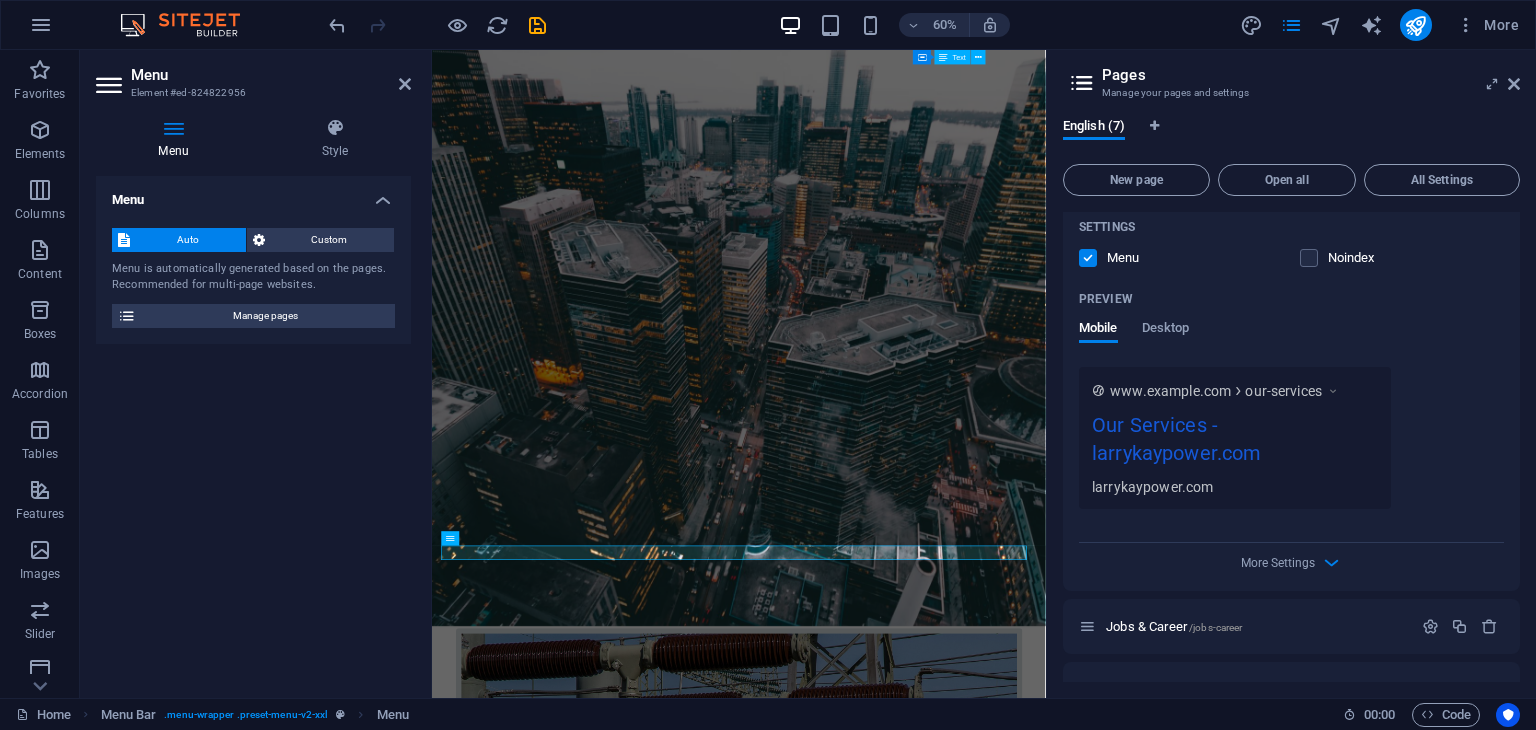scroll, scrollTop: 1489, scrollLeft: 0, axis: vertical 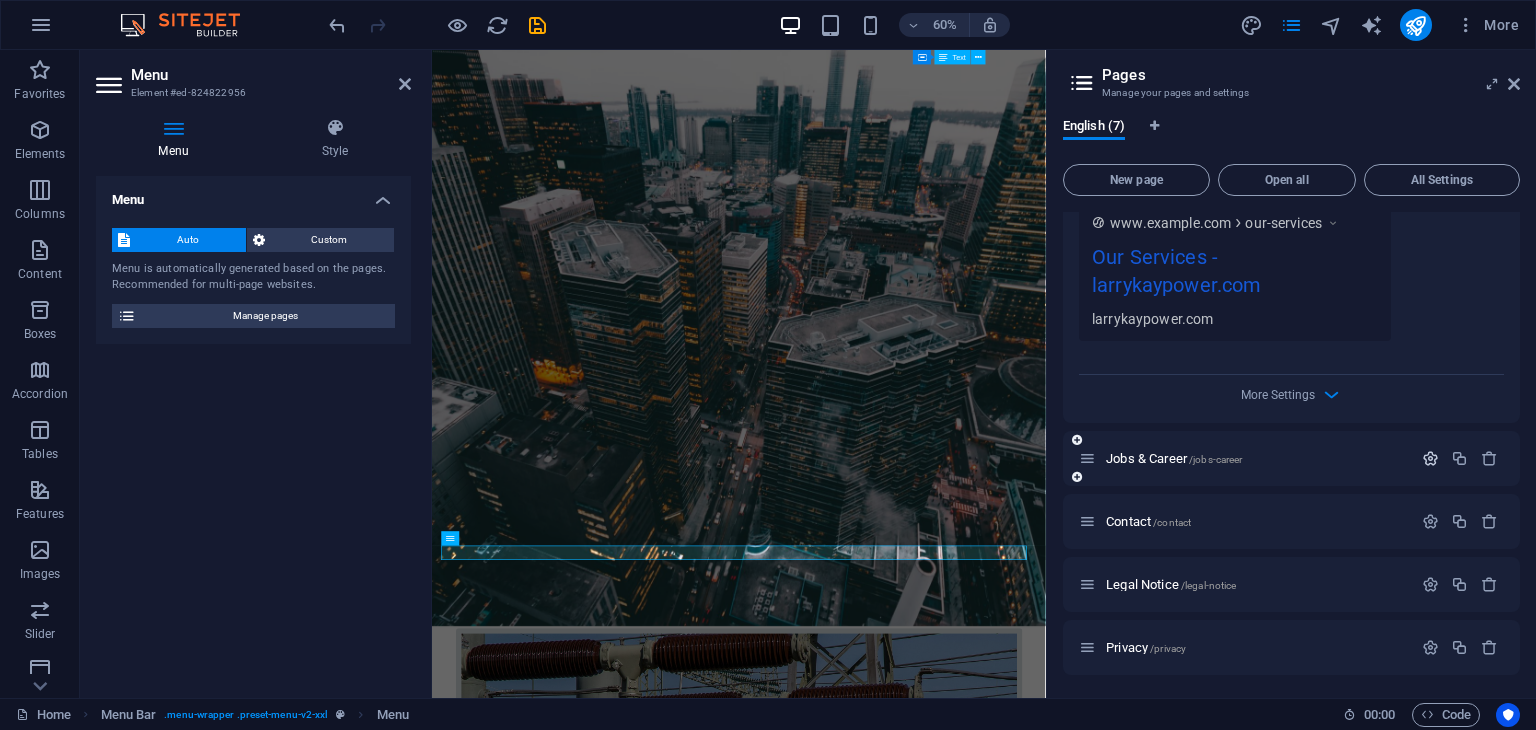type on "Our Services" 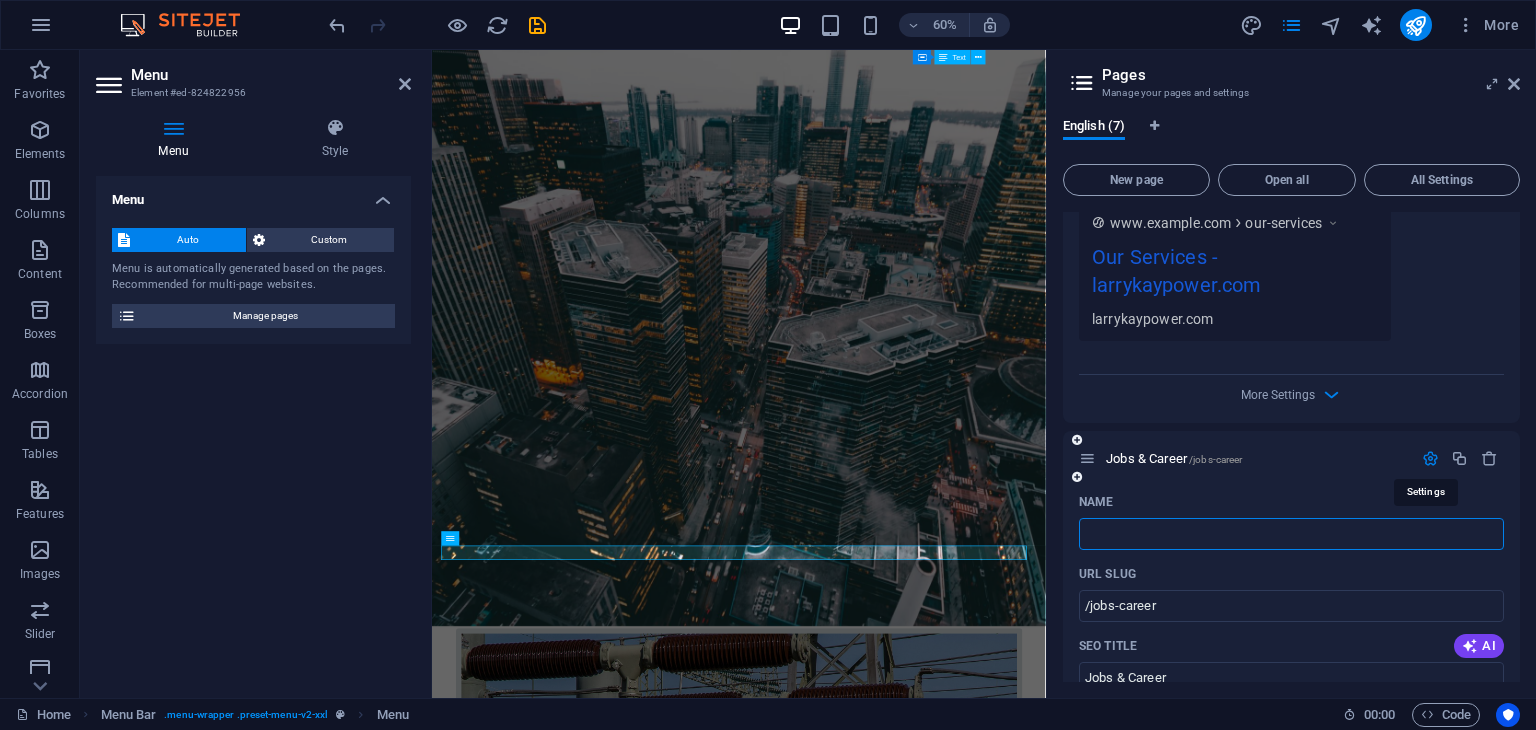 type 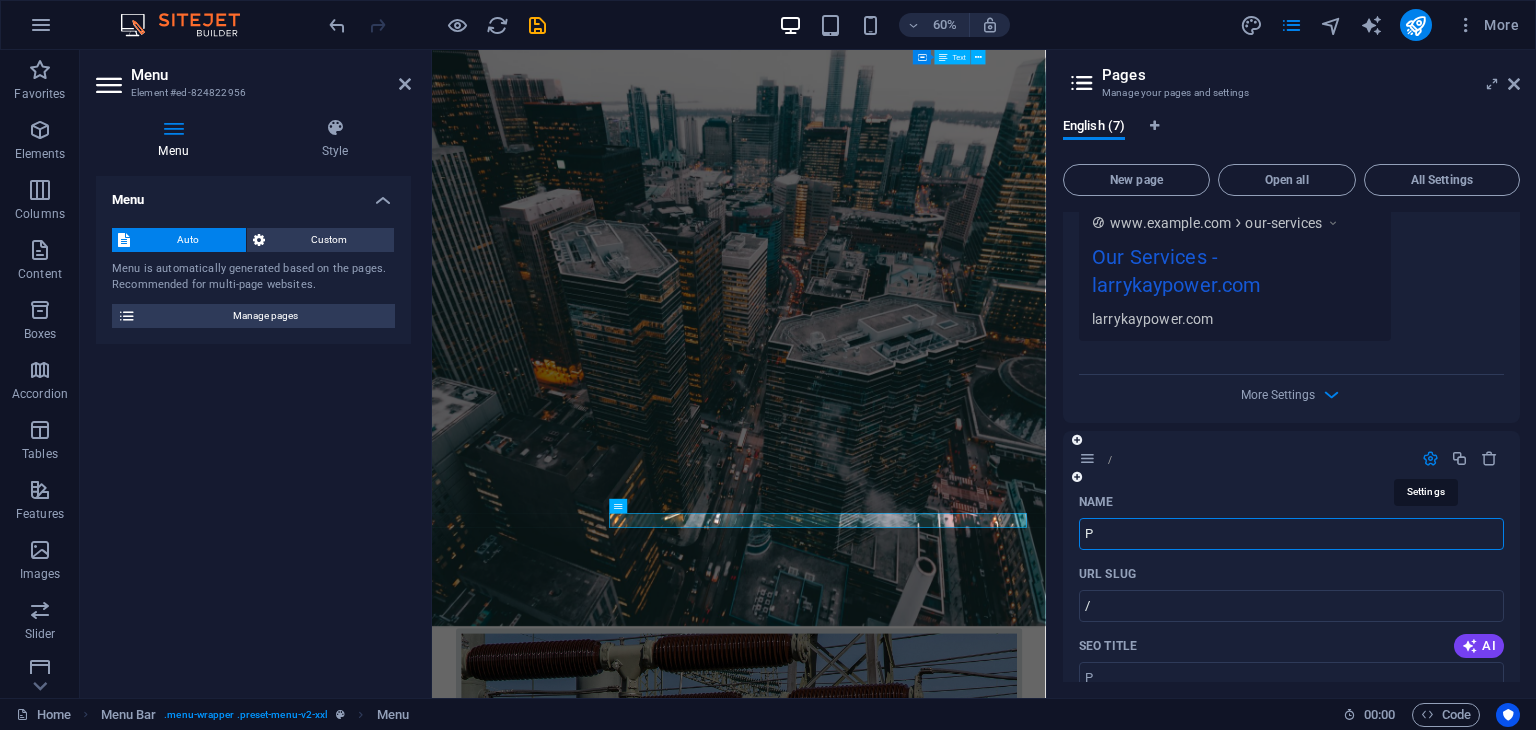 type on "Pr" 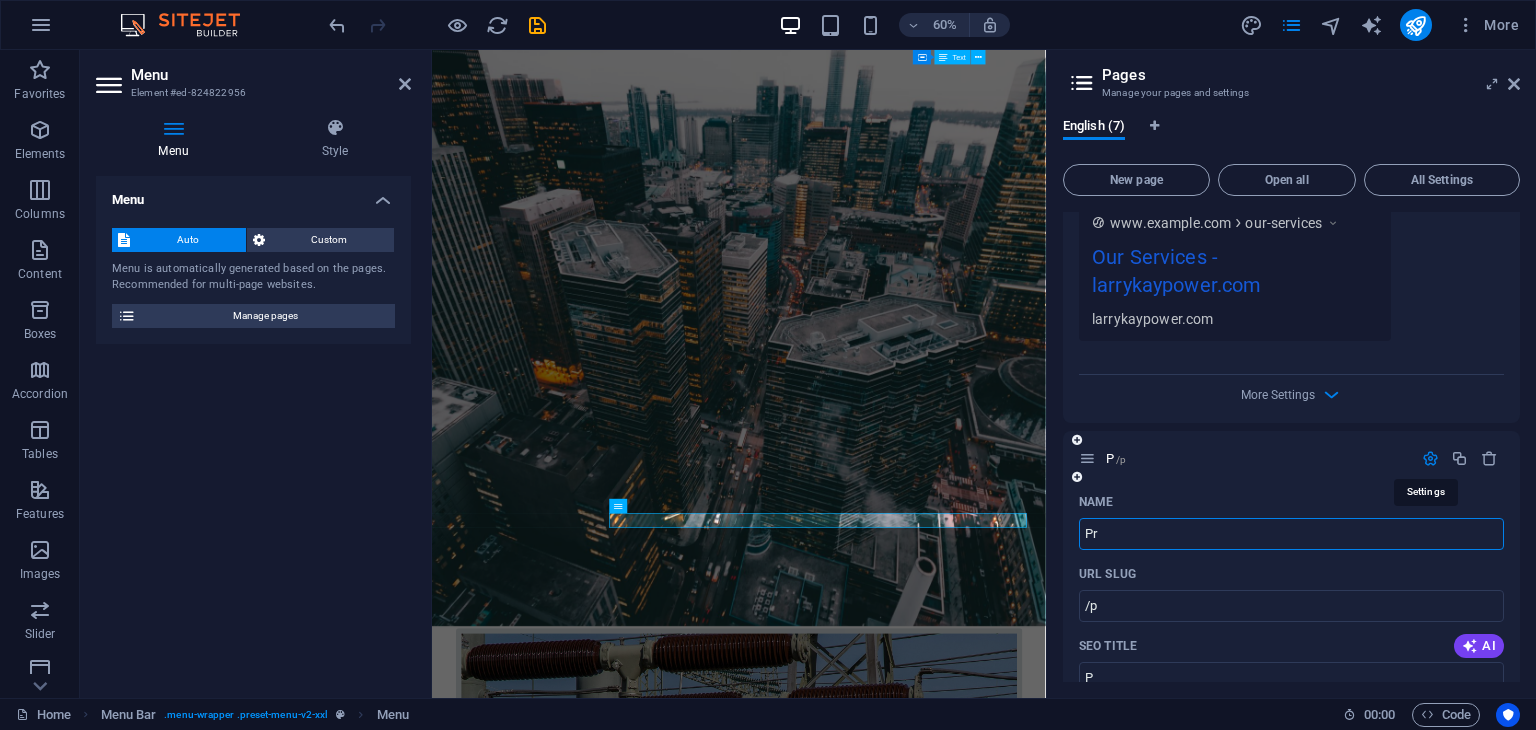 type on "Pro" 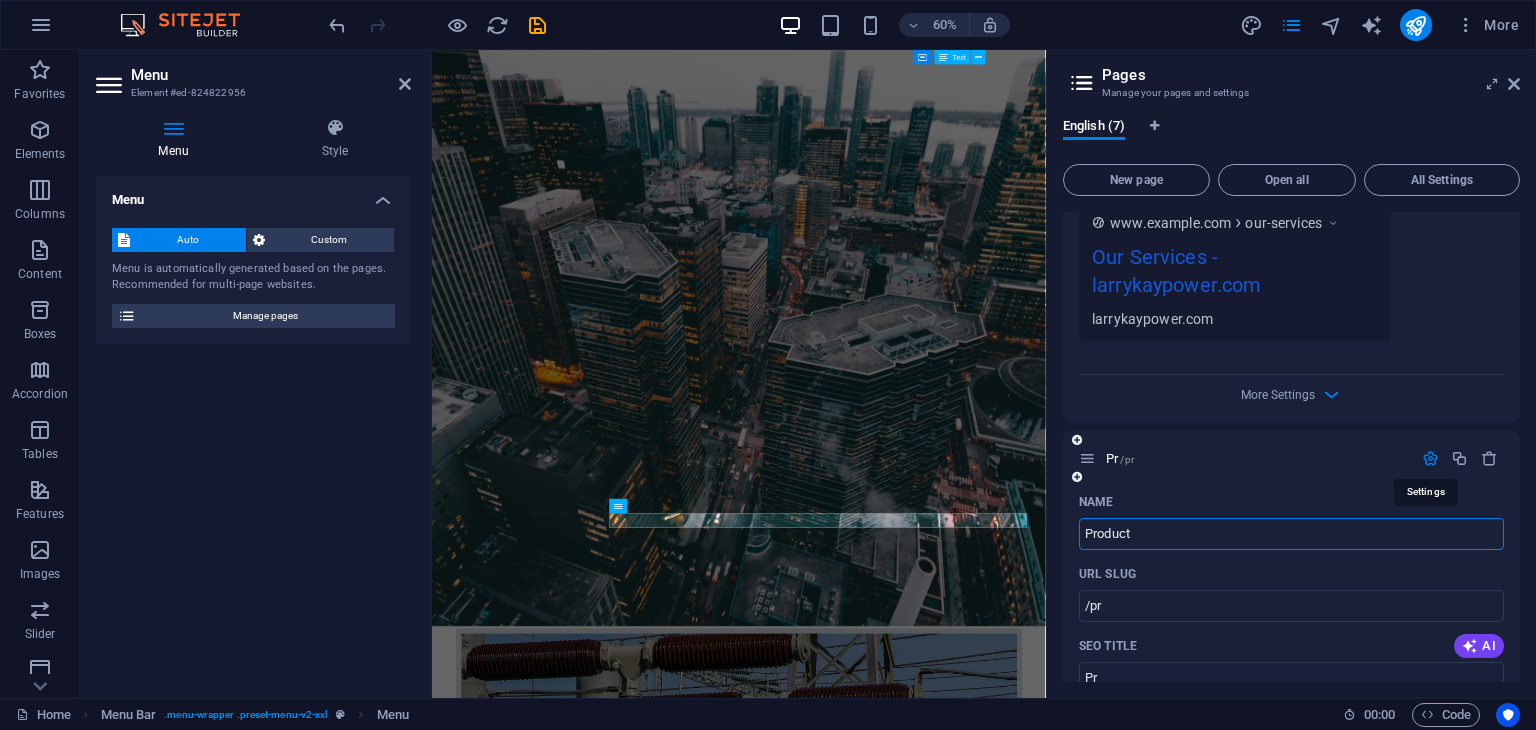type on "Product" 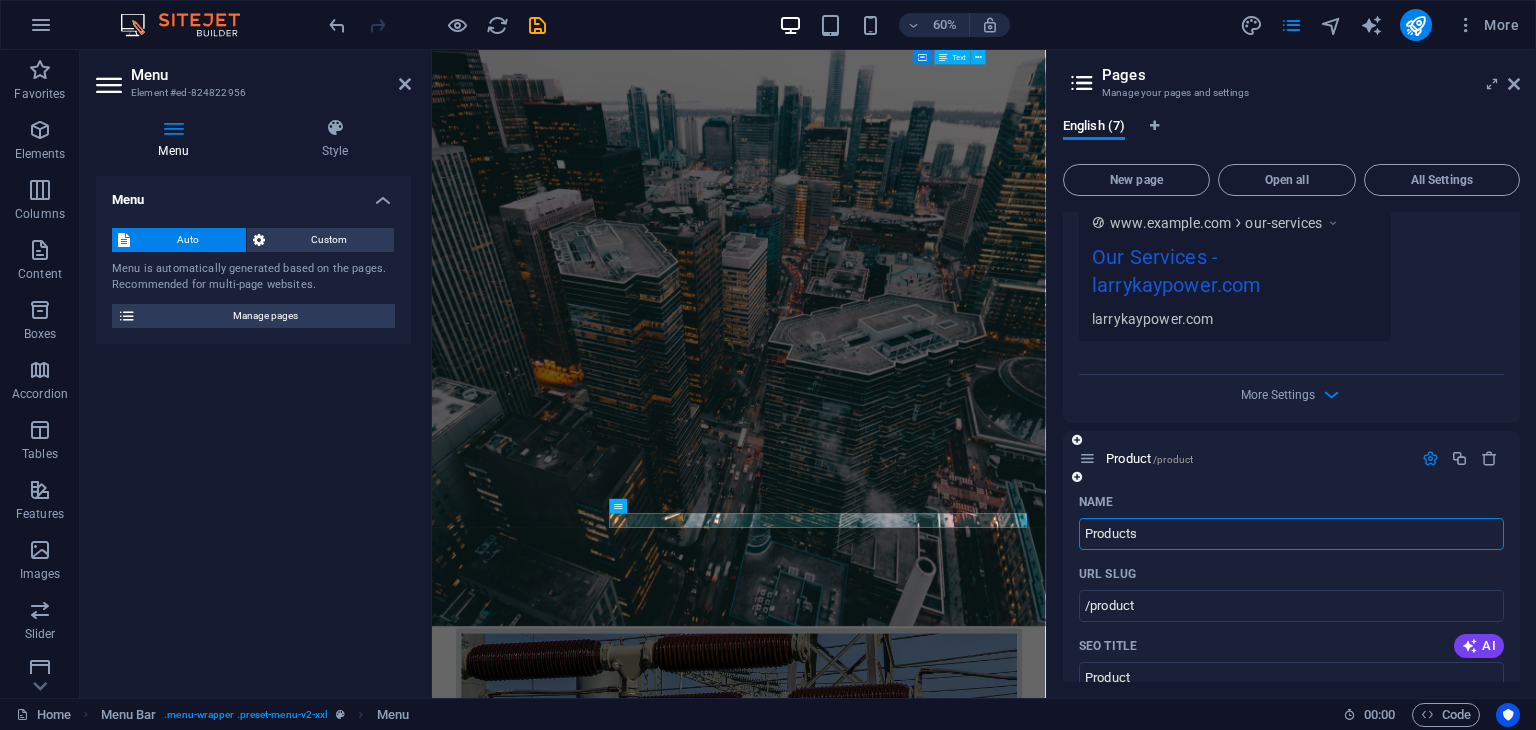 type on "Products" 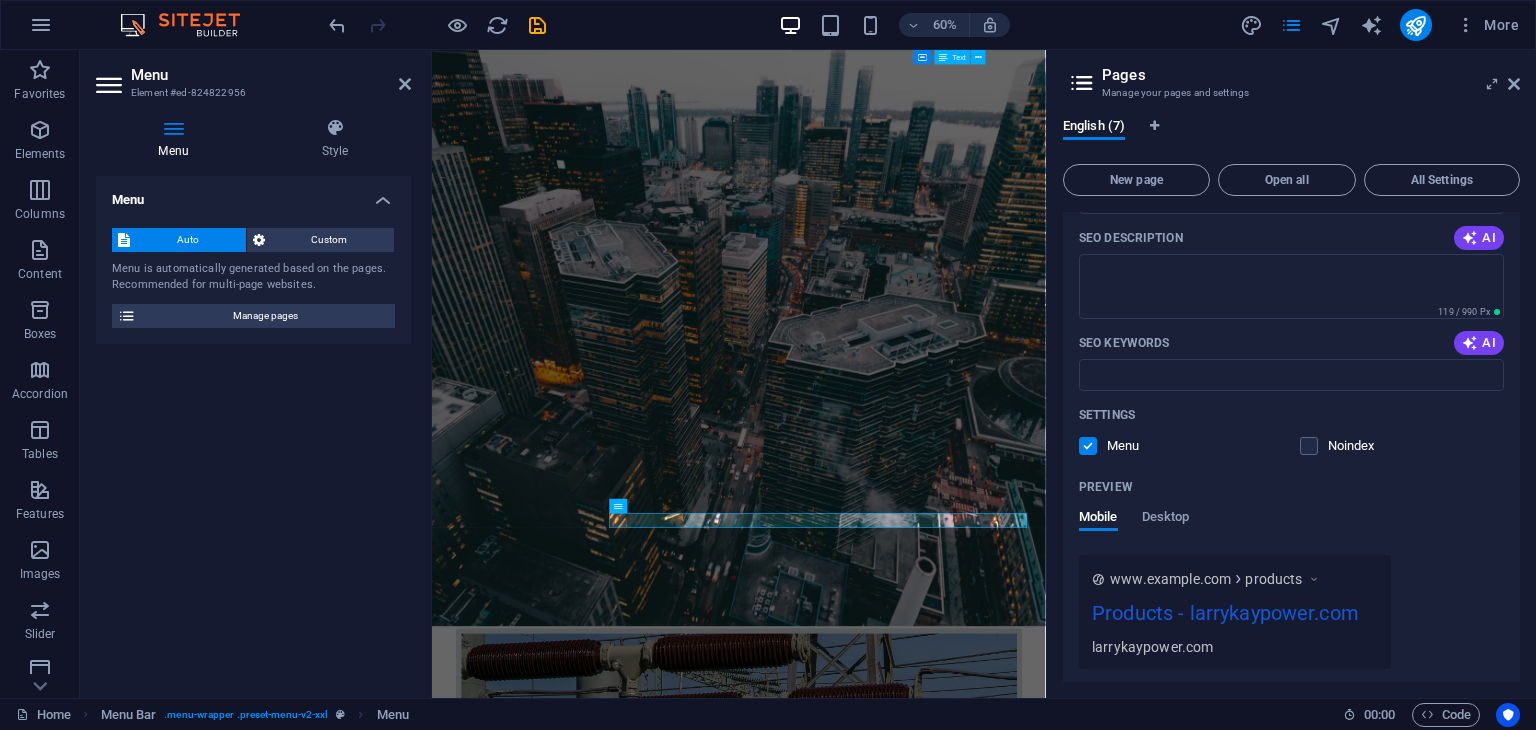 scroll, scrollTop: 2234, scrollLeft: 0, axis: vertical 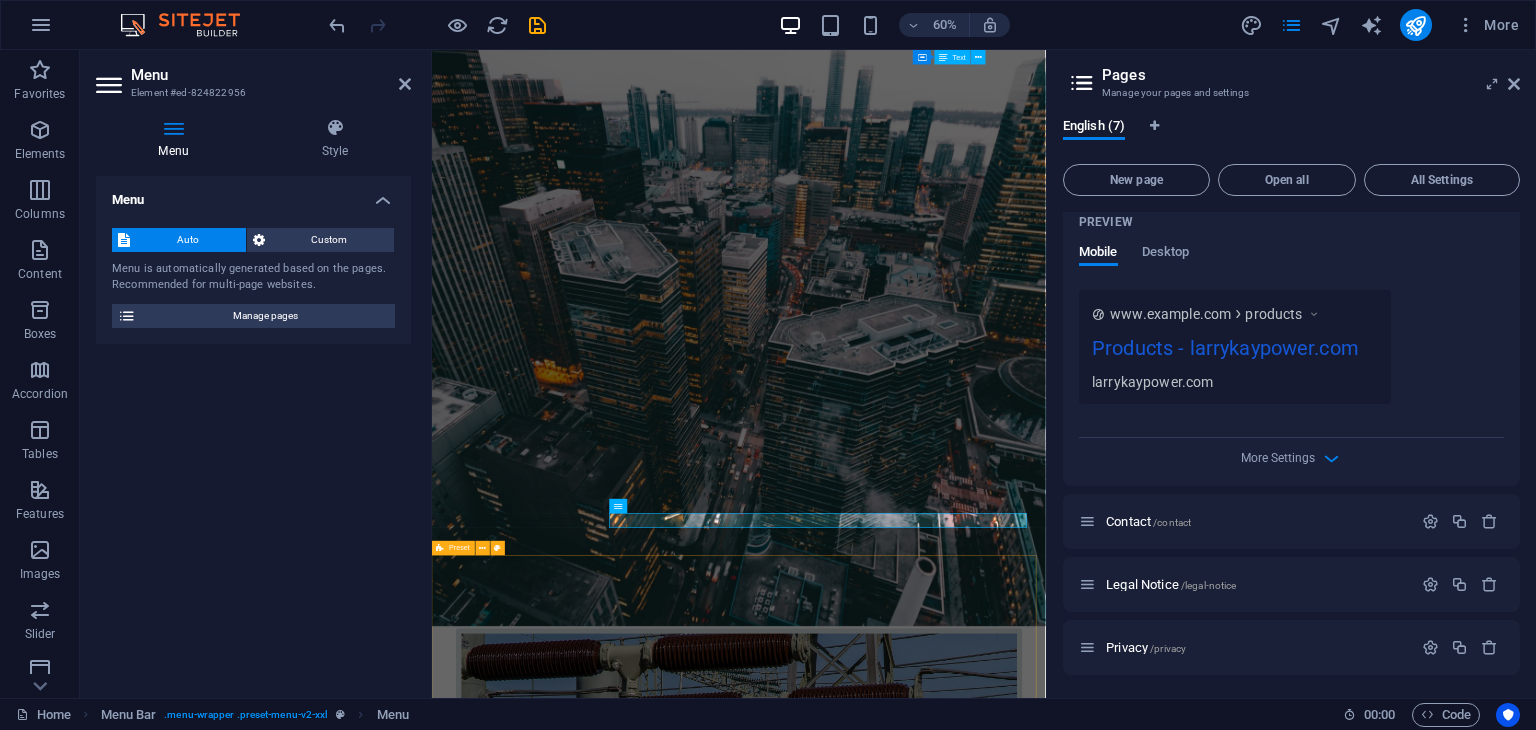 type on "Products" 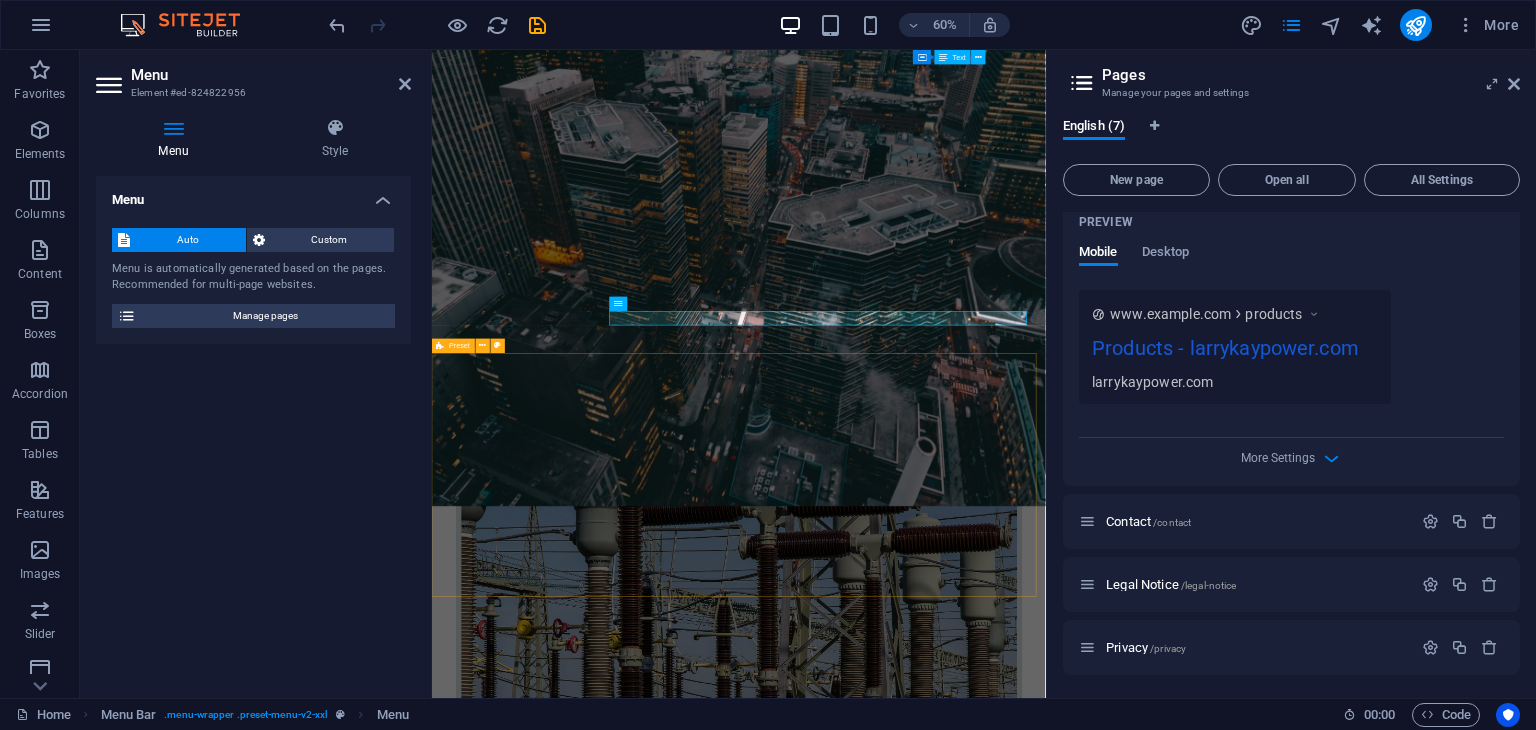scroll, scrollTop: 618, scrollLeft: 0, axis: vertical 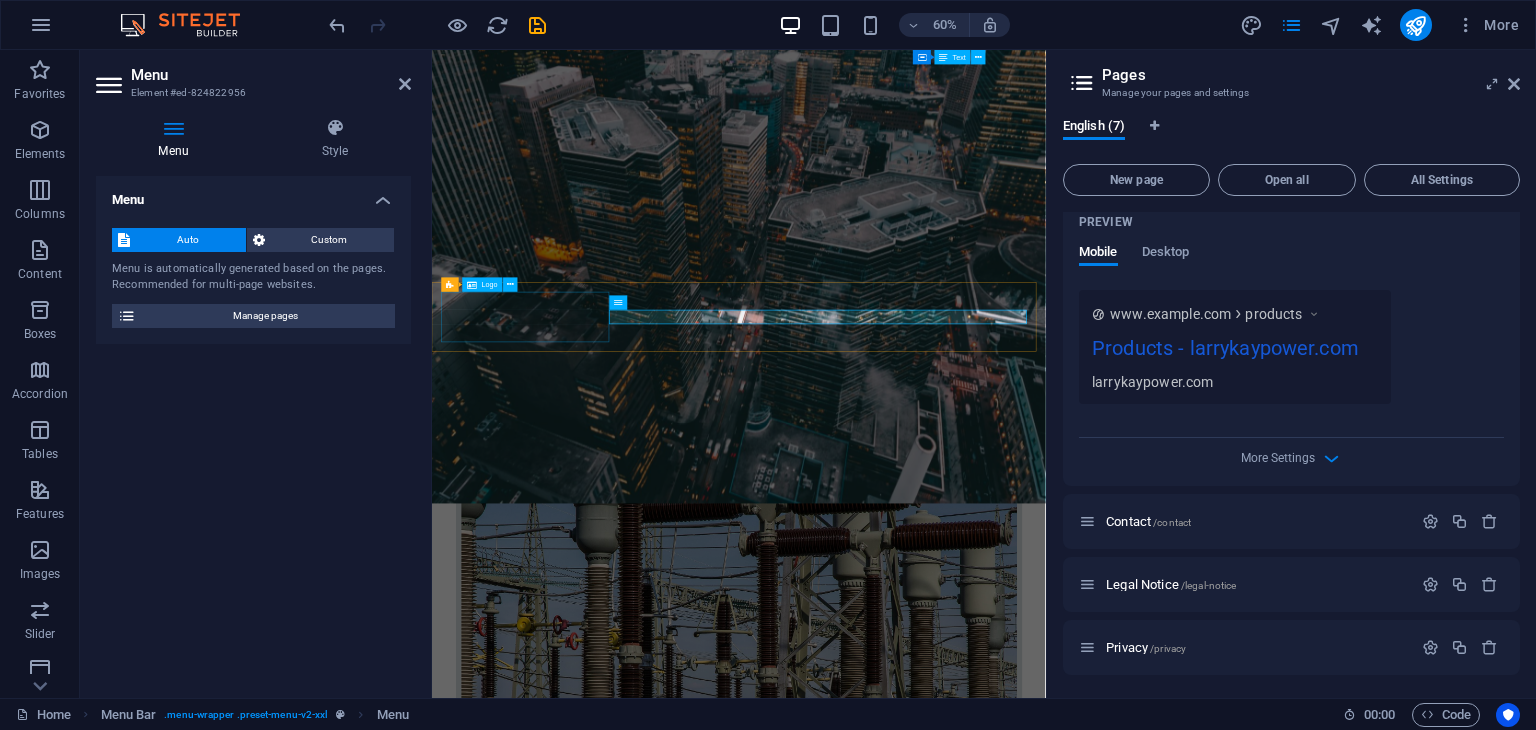 click at bounding box center [943, 2695] 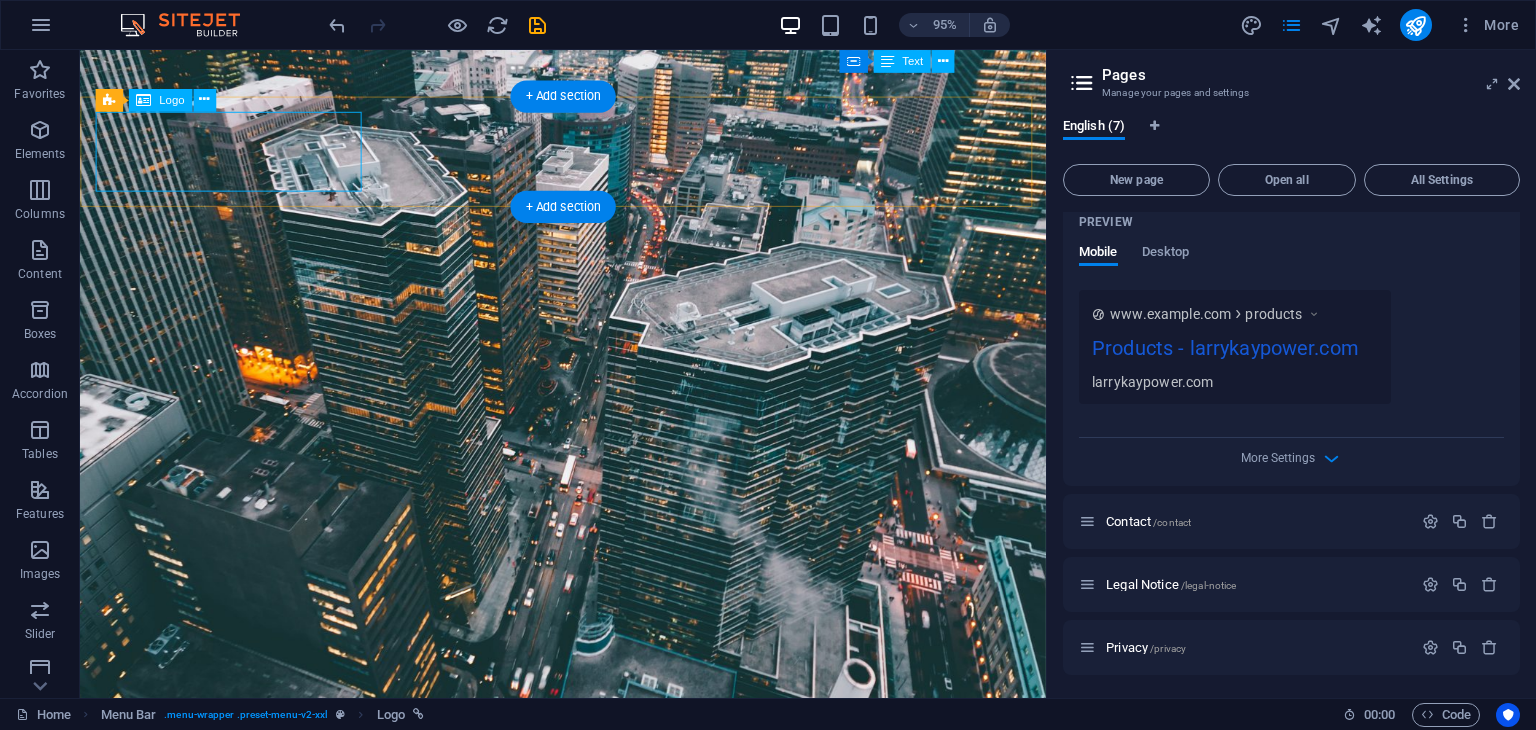 click at bounding box center [588, 2695] 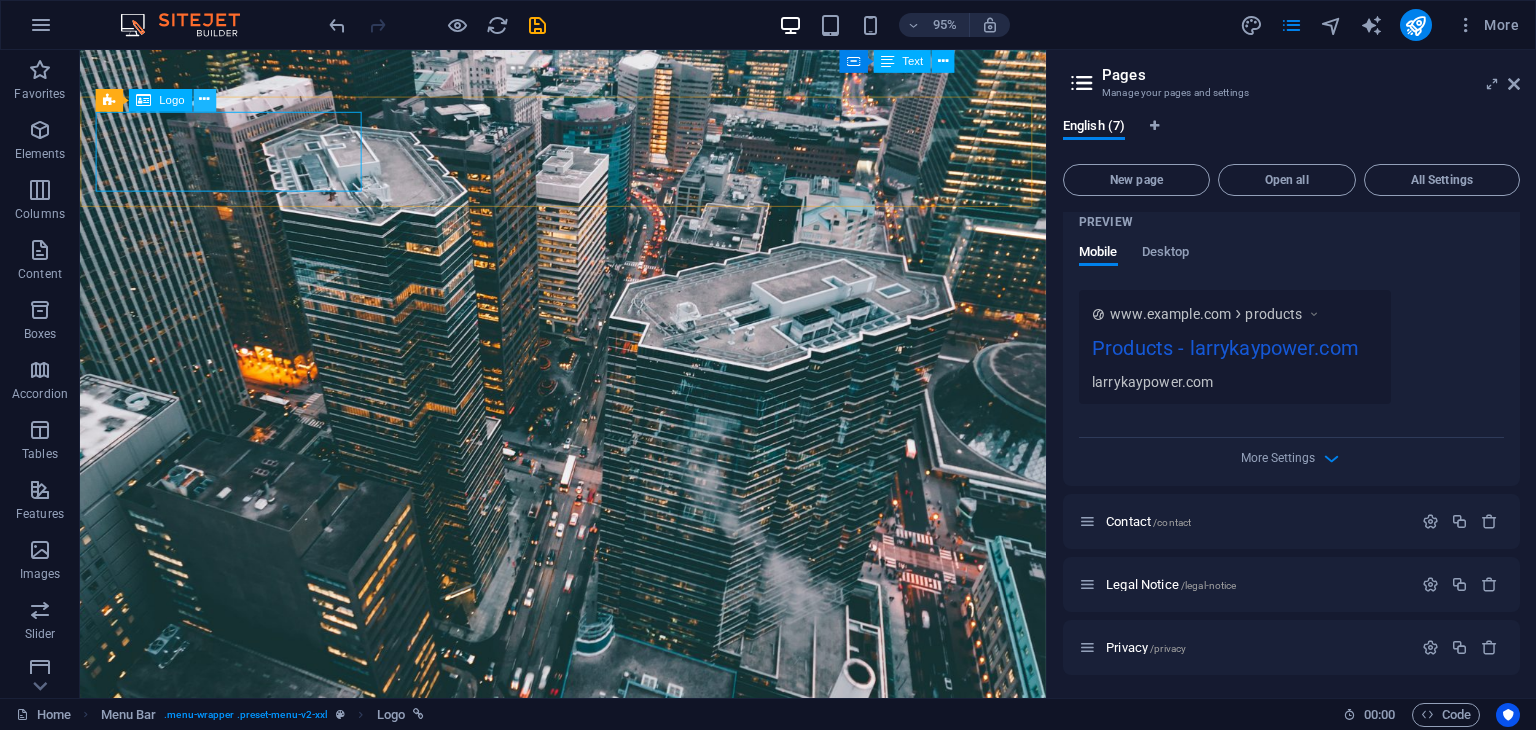 click at bounding box center [204, 100] 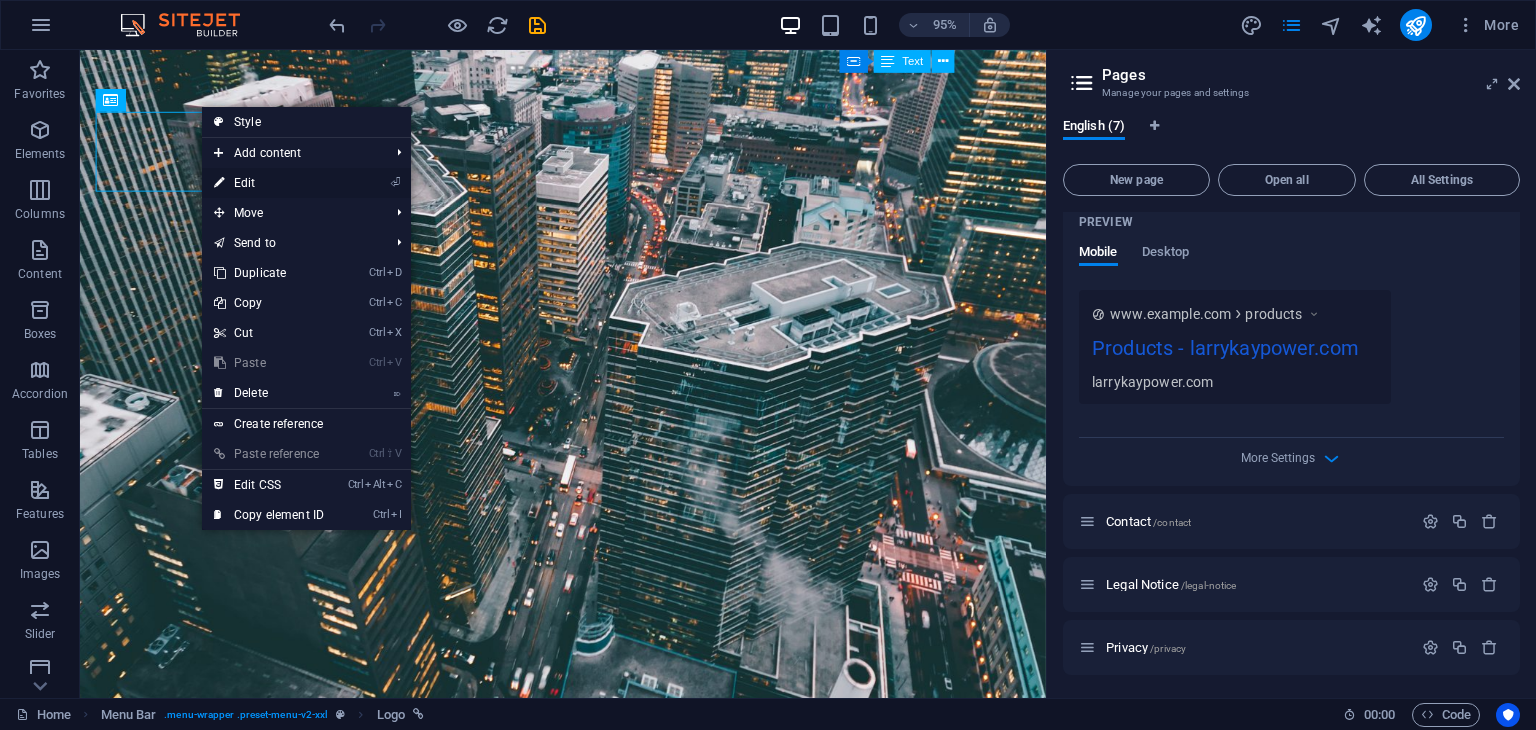 click on "⏎  Edit" at bounding box center (269, 183) 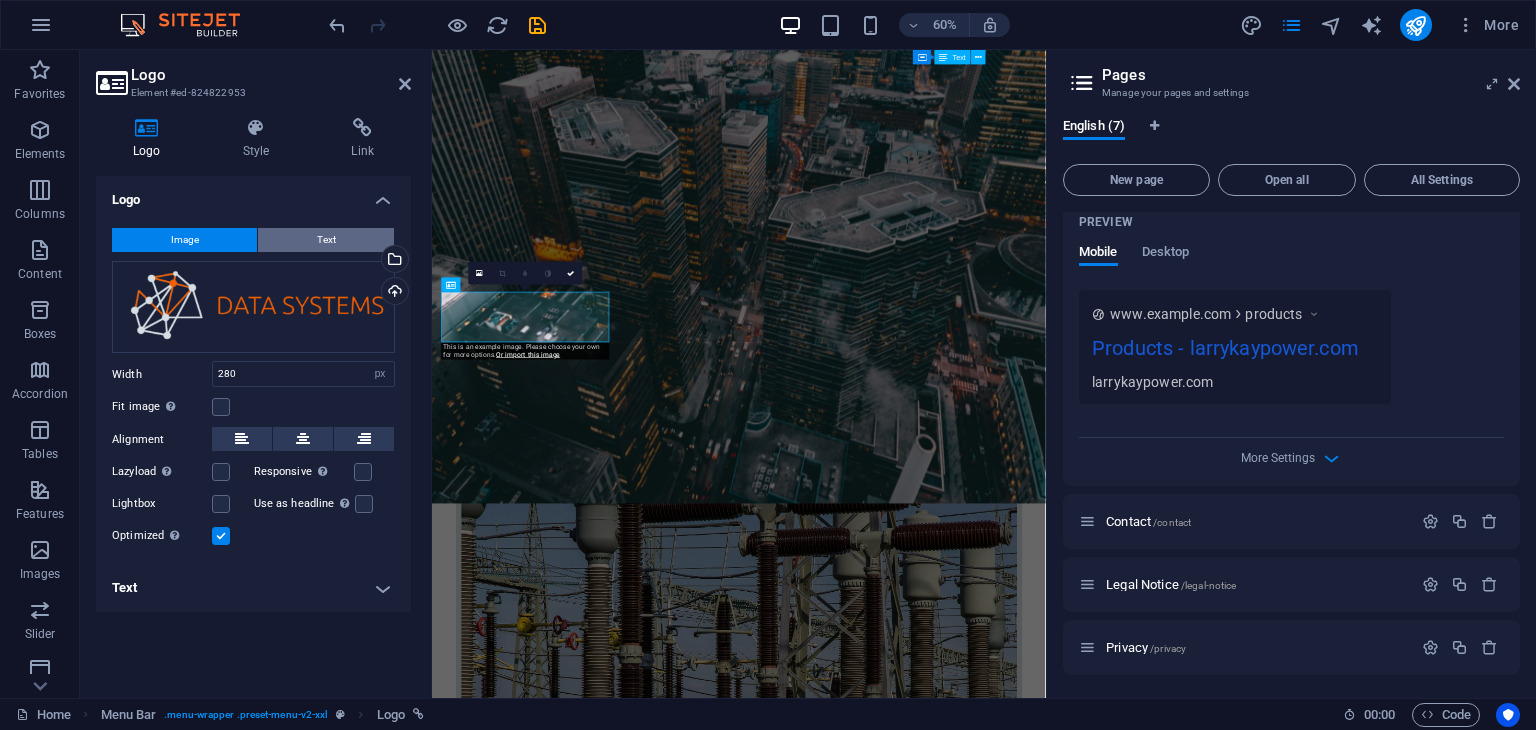 click on "Text" at bounding box center [326, 240] 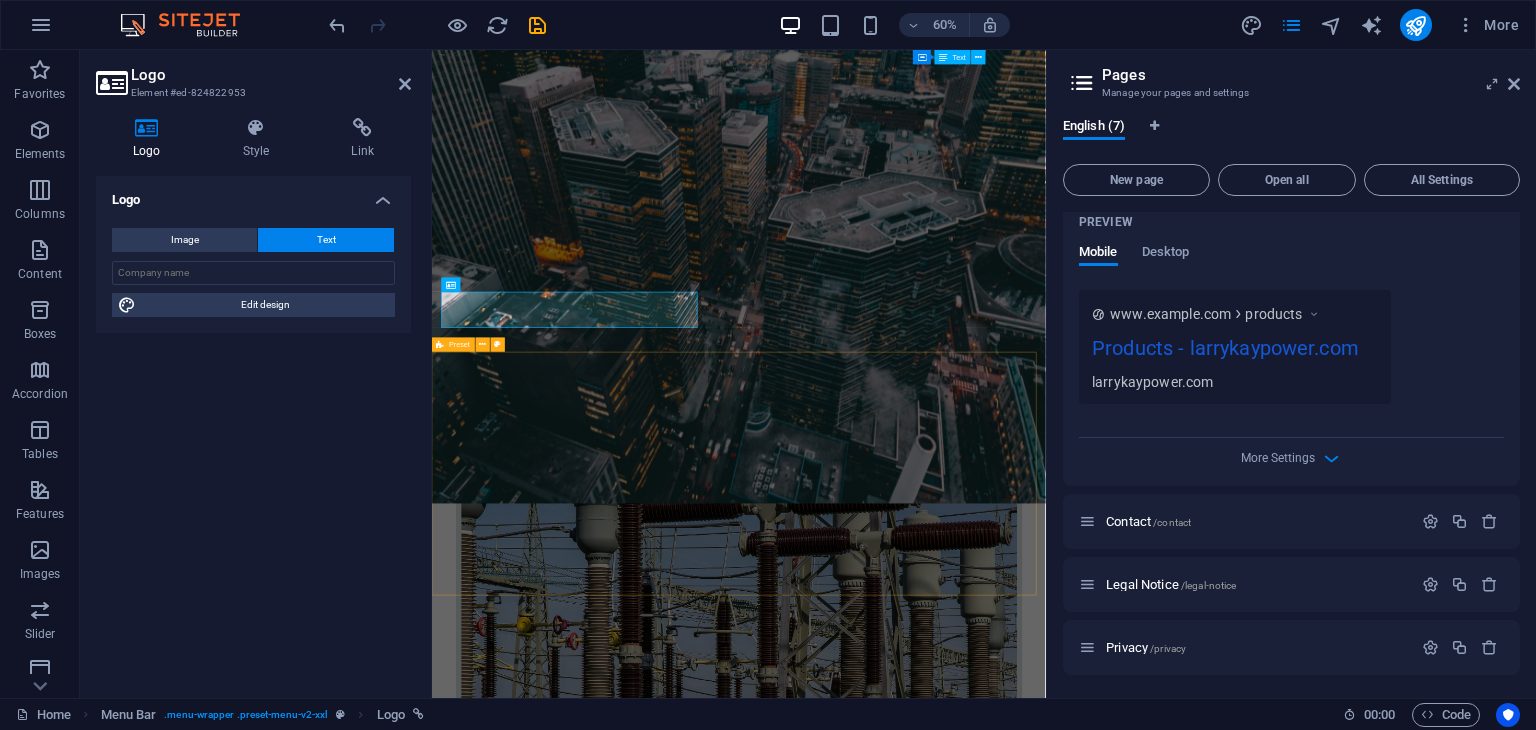 click on "About us Lorem ipsum dolor sit amet, consectetur adipisicing elit. Libero, assumenda, dolore, cum vel modi asperiores consequatur suscipit quidem ducimus eveniet iure expedita consectetur odio voluptatum similique fugit voluptates rem accusamus quae quas dolorem tenetur facere tempora maiores adipisci reiciendis accusantium voluptatibus id voluptate tempore dolor harum nisi amet! Nobis, eaque.Lorem ipsum dolor sit amet, consectetur adipisicing elit. Libero, assumenda, dolore, cum vel modi asperiores consequatur suscipit quidem ducimus eveniet iure expedita consectetur odio voluptatum similique fugit voluptates rem accusamus quae quas dolorem tenetur facere tempora maiores adipisci reiciendis accusantium voluptatibus id voluptate tempore dolor harum nisi amet! Nobis, eaque." at bounding box center (943, 2956) 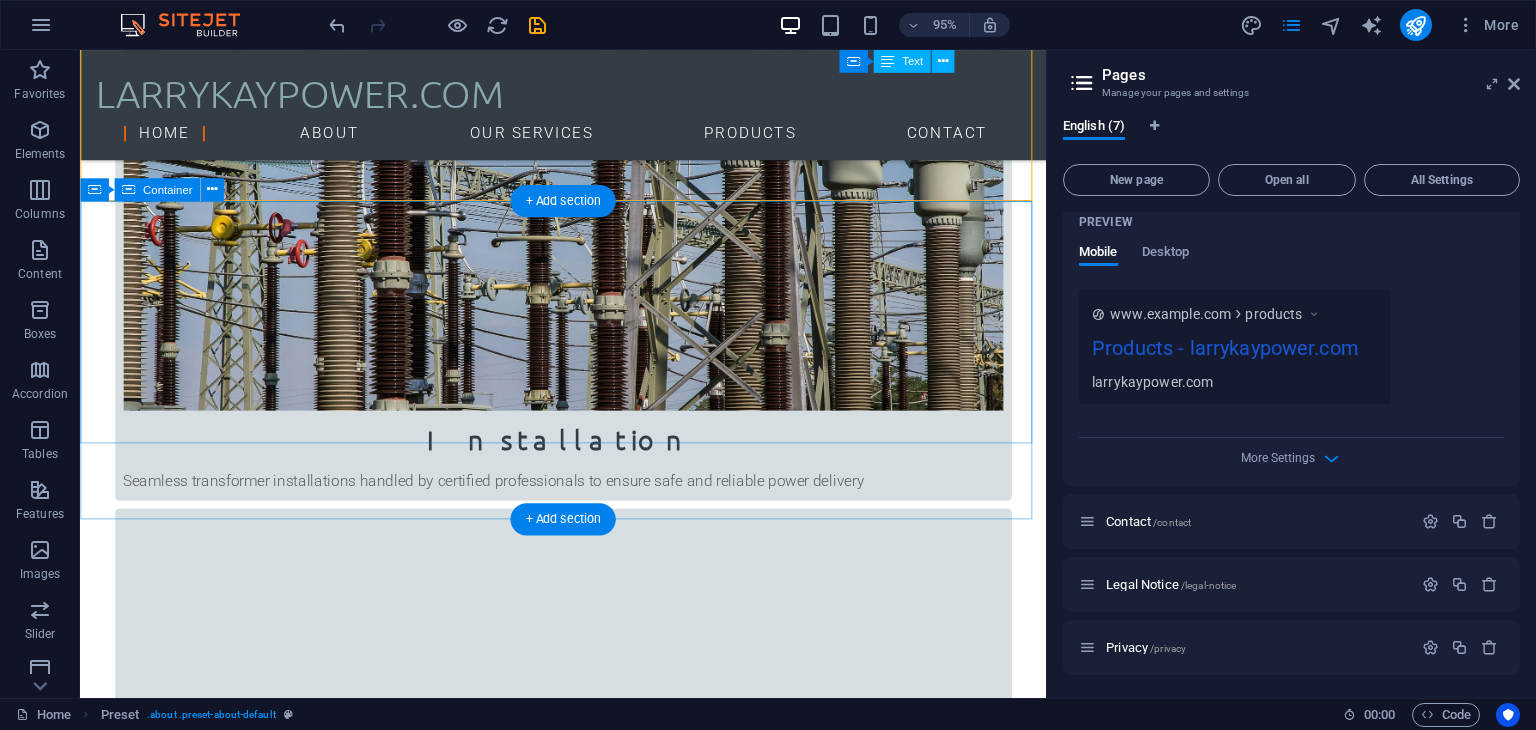 scroll, scrollTop: 1030, scrollLeft: 0, axis: vertical 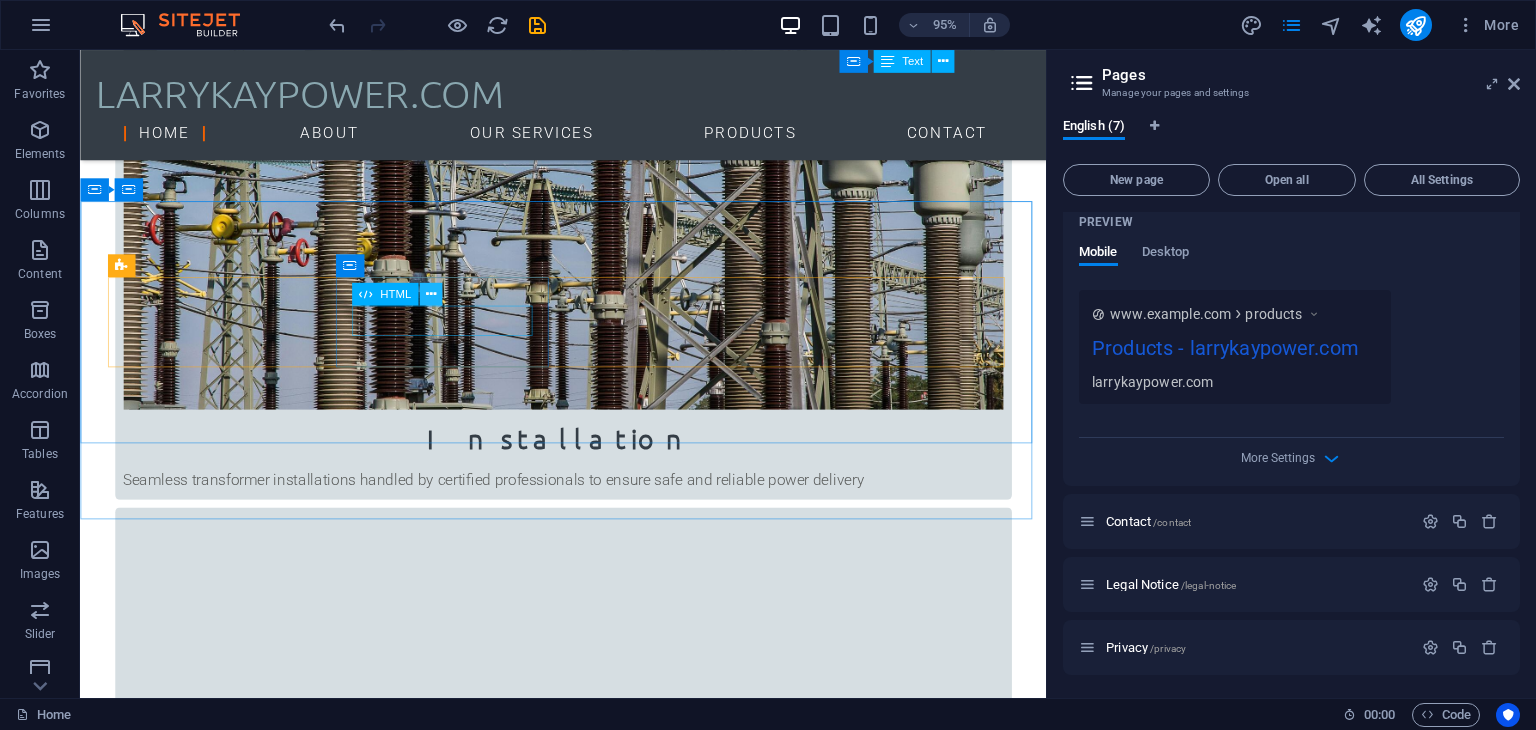 click at bounding box center [431, 295] 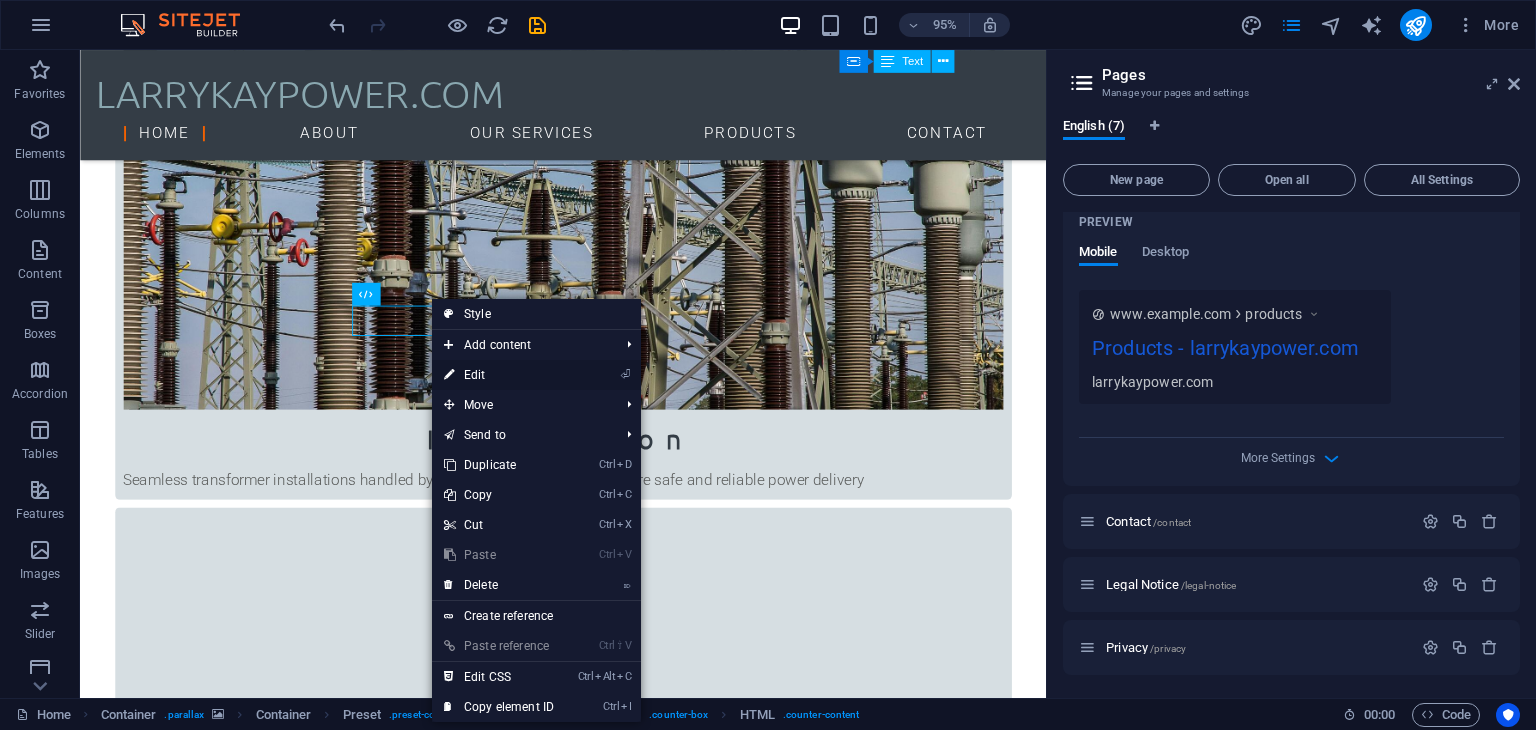 click on "⏎  Edit" at bounding box center [499, 375] 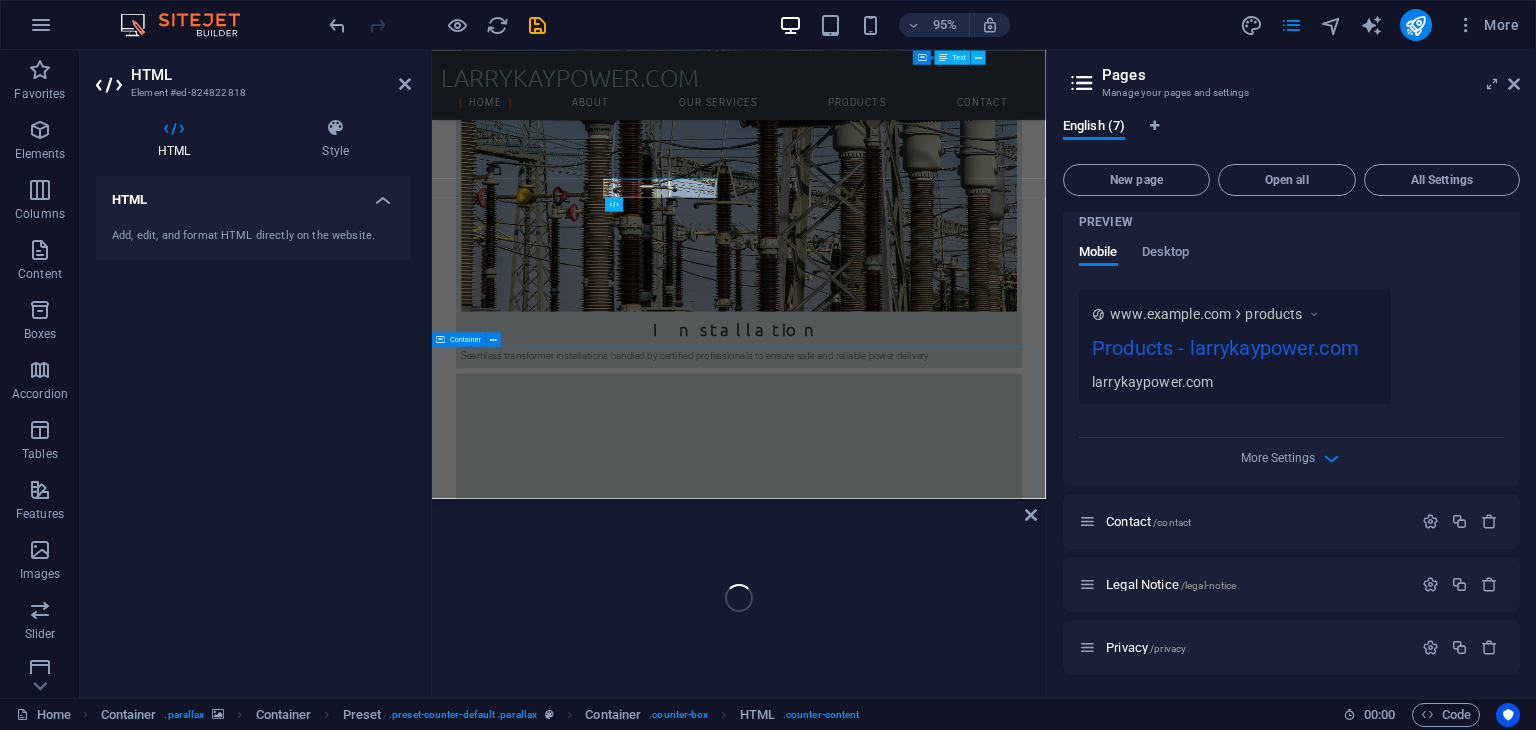 scroll, scrollTop: 1085, scrollLeft: 0, axis: vertical 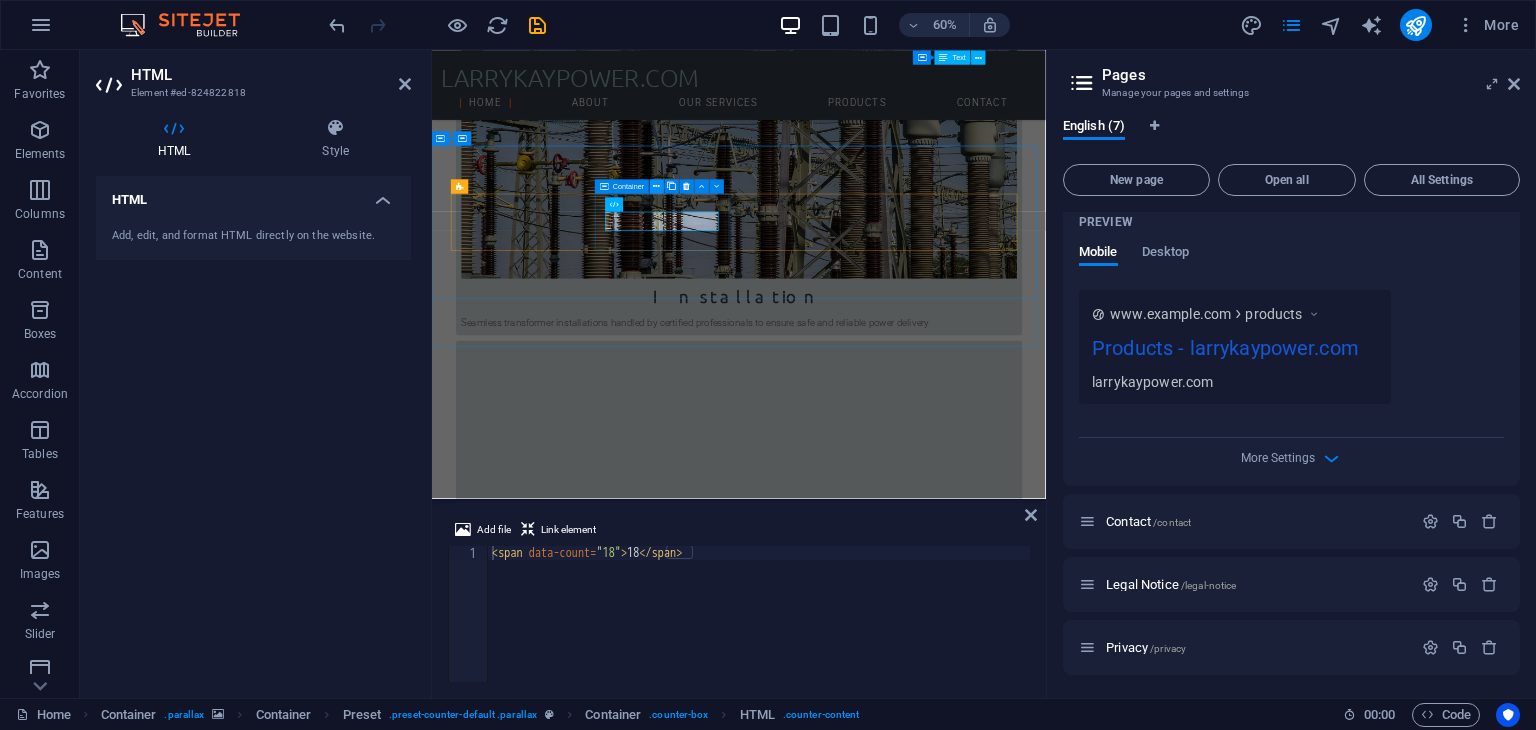 click at bounding box center (657, 186) 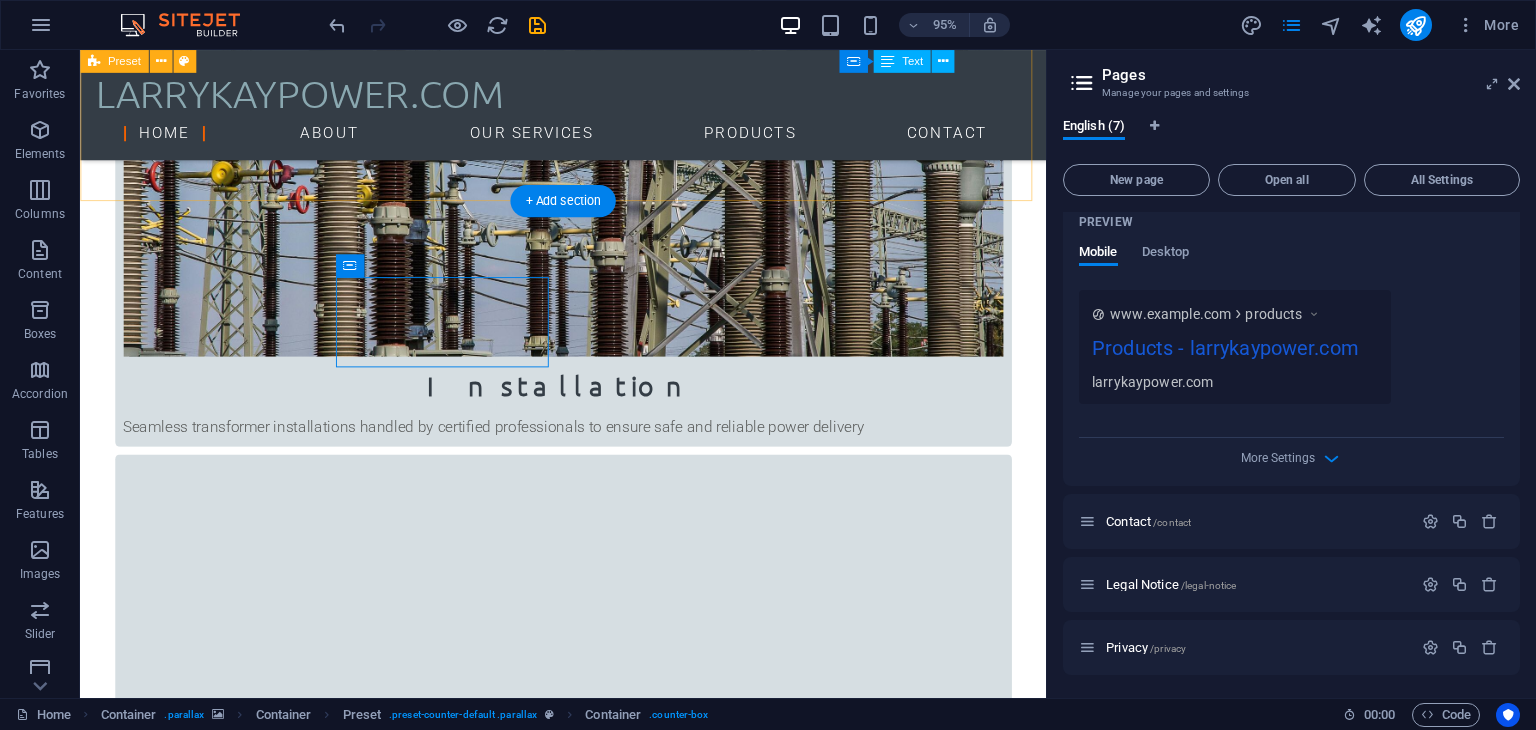 scroll, scrollTop: 1030, scrollLeft: 0, axis: vertical 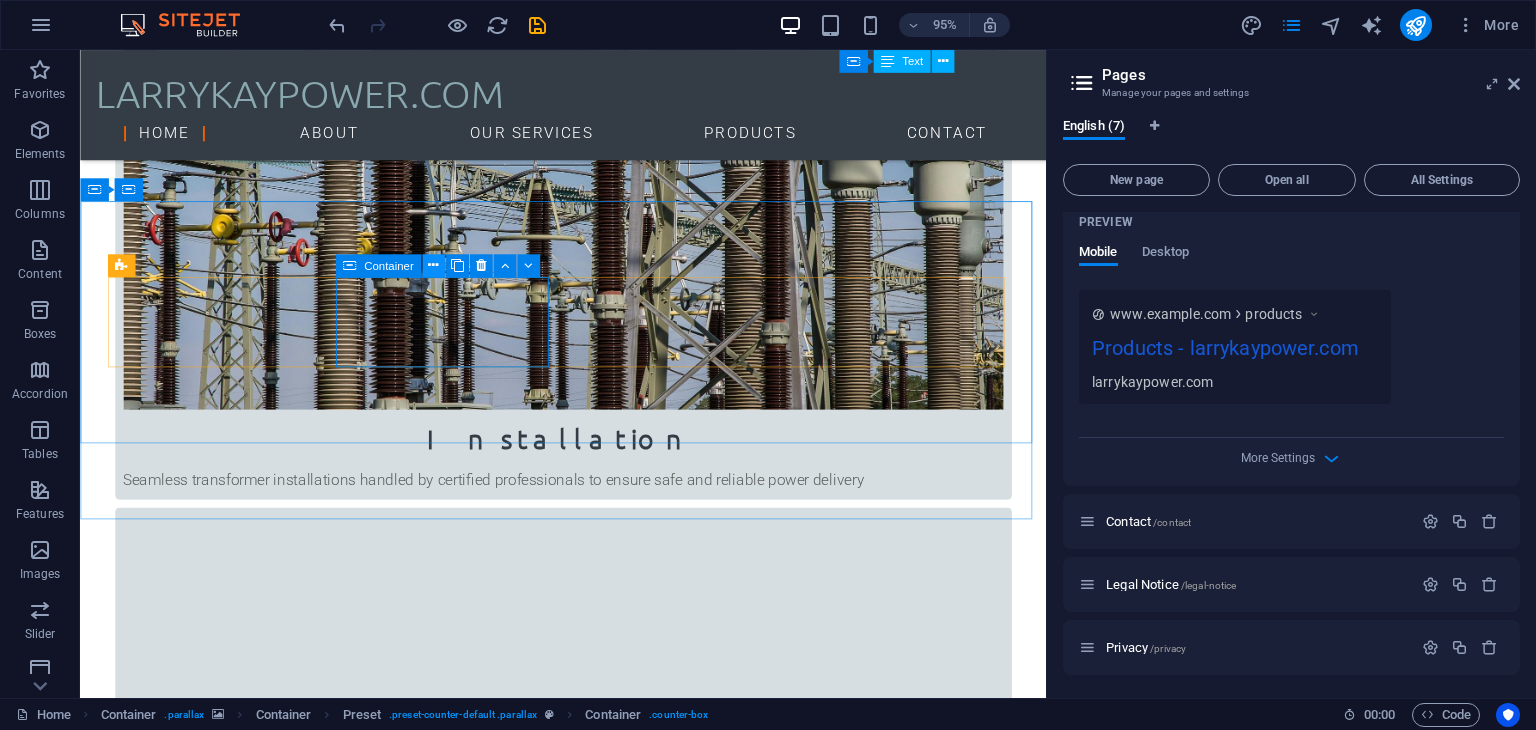 click at bounding box center [433, 266] 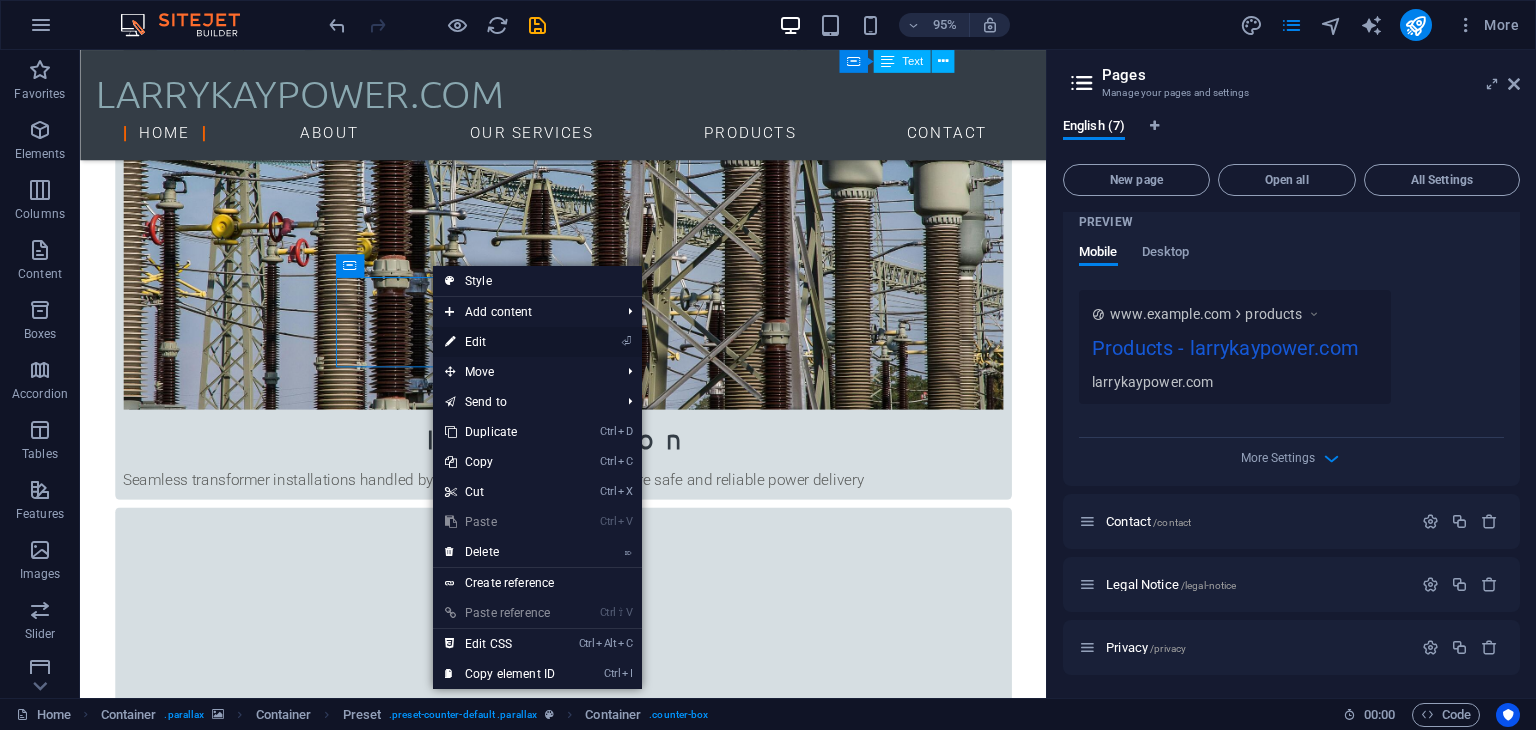 click on "⏎  Edit" at bounding box center [500, 342] 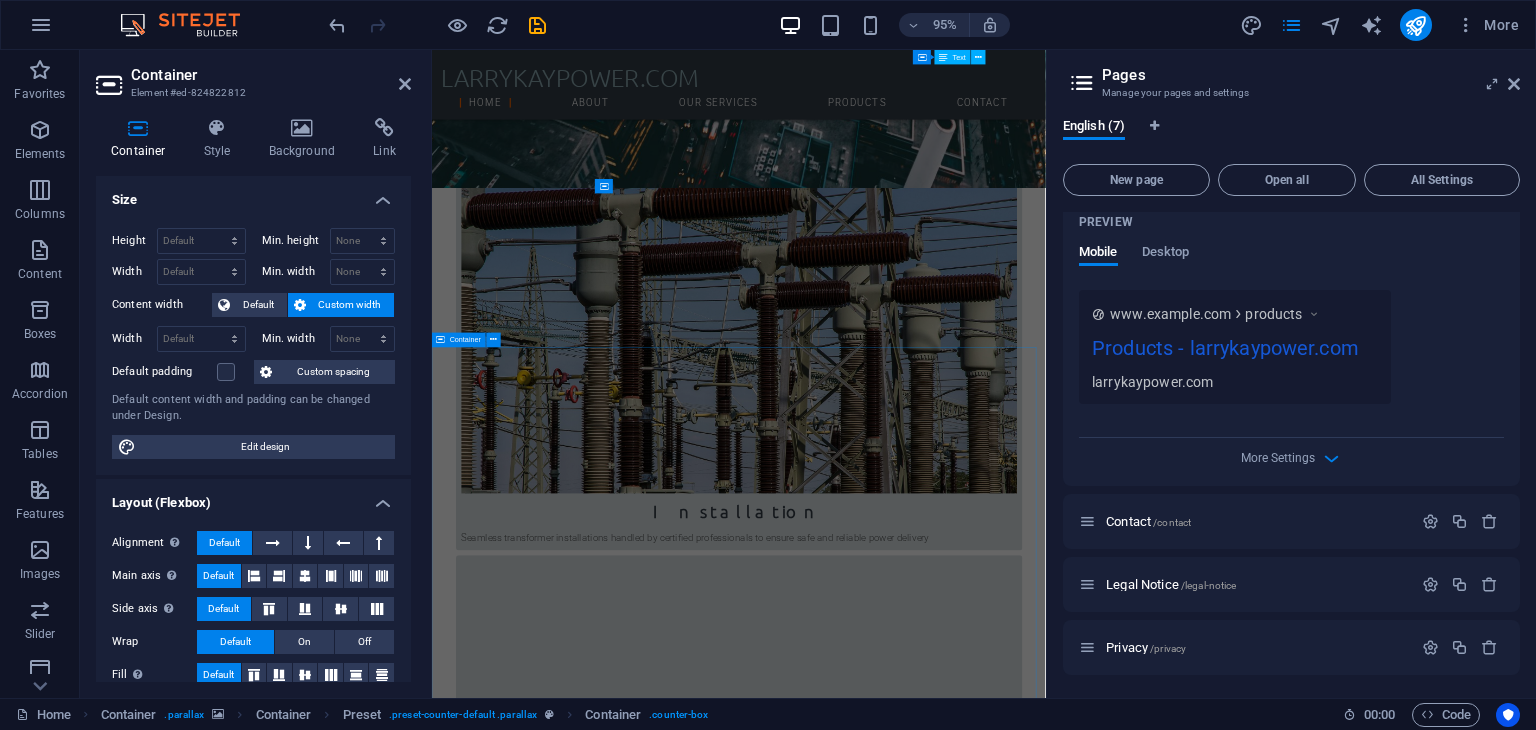 scroll, scrollTop: 1368, scrollLeft: 0, axis: vertical 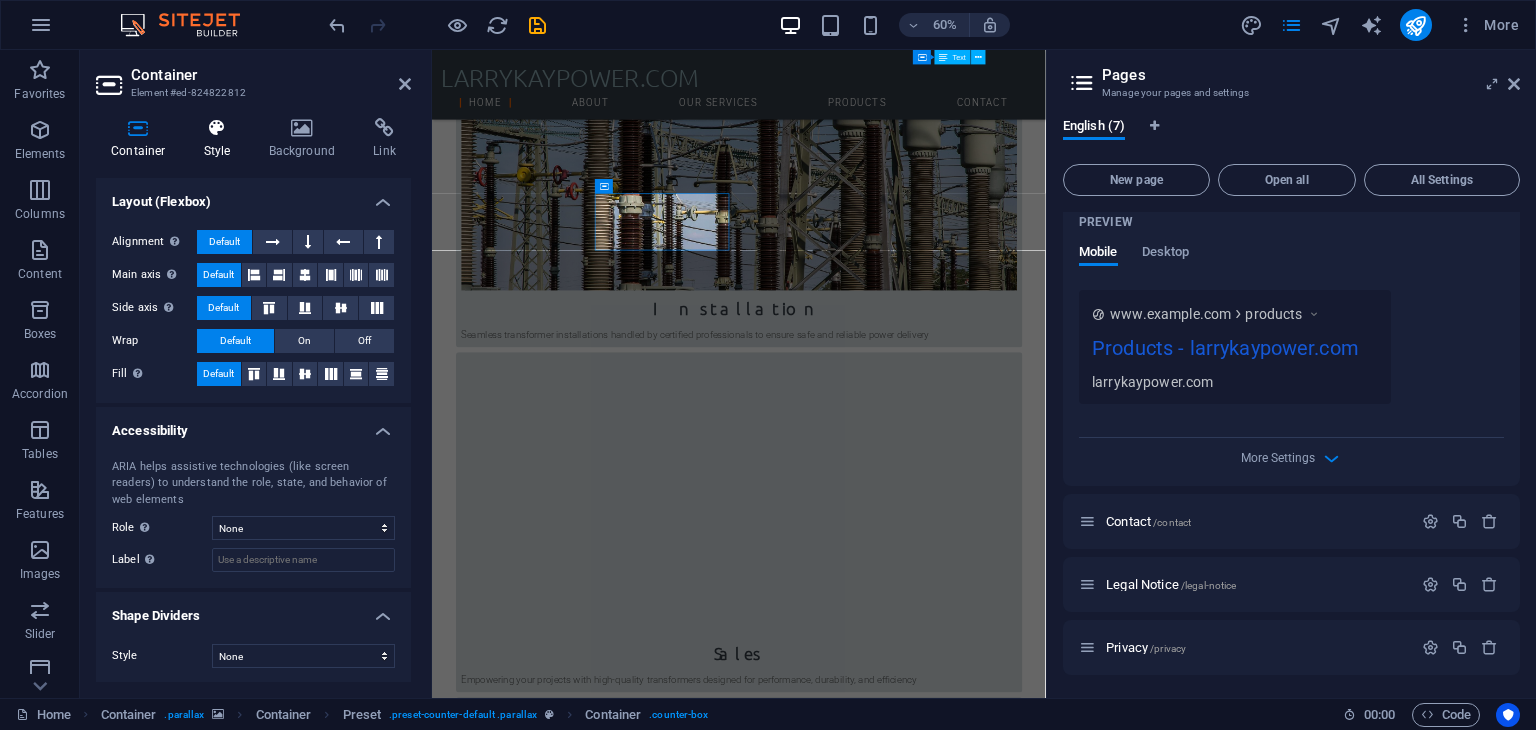 click at bounding box center [217, 128] 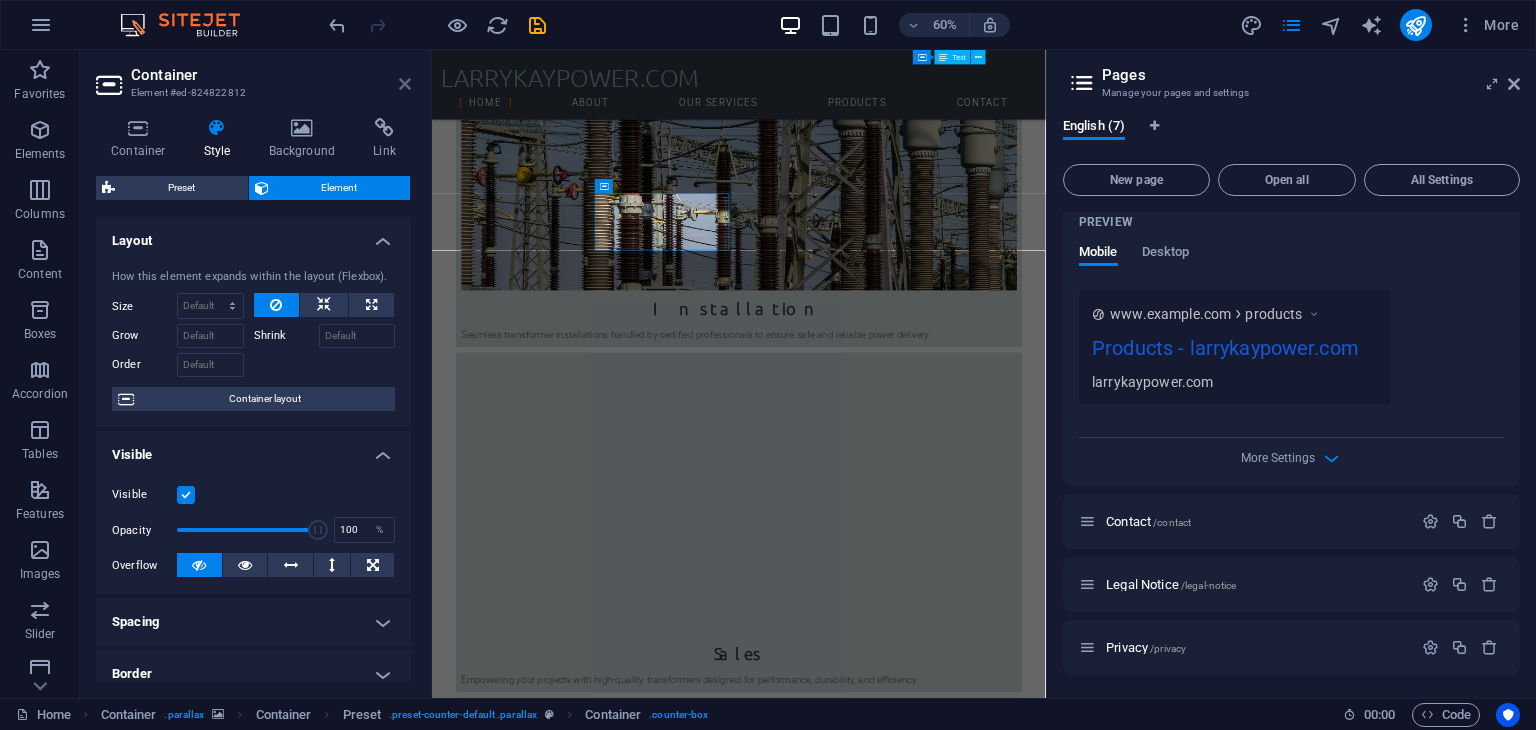 click at bounding box center [405, 84] 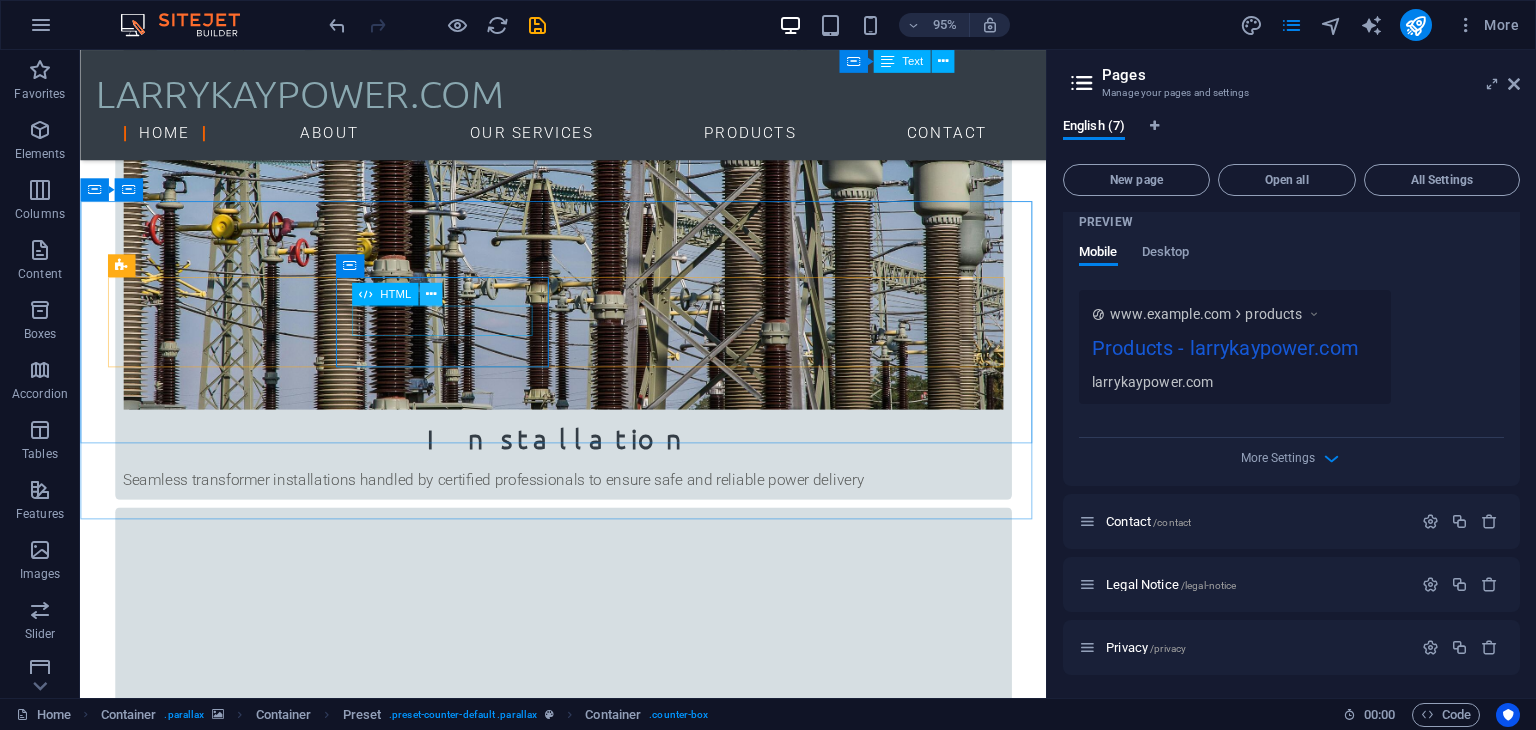 click at bounding box center (430, 294) 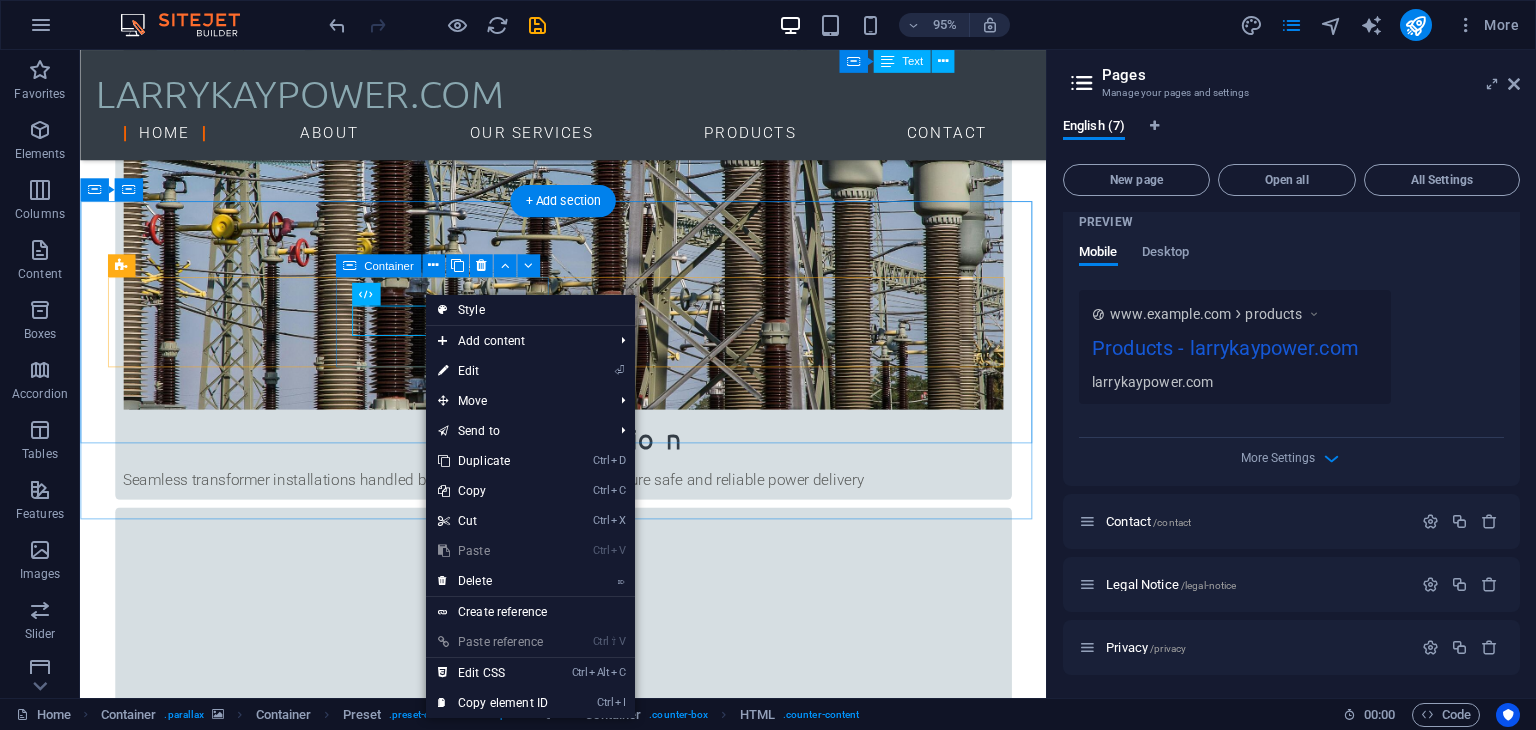 click on "Exits 18" at bounding box center (589, 3127) 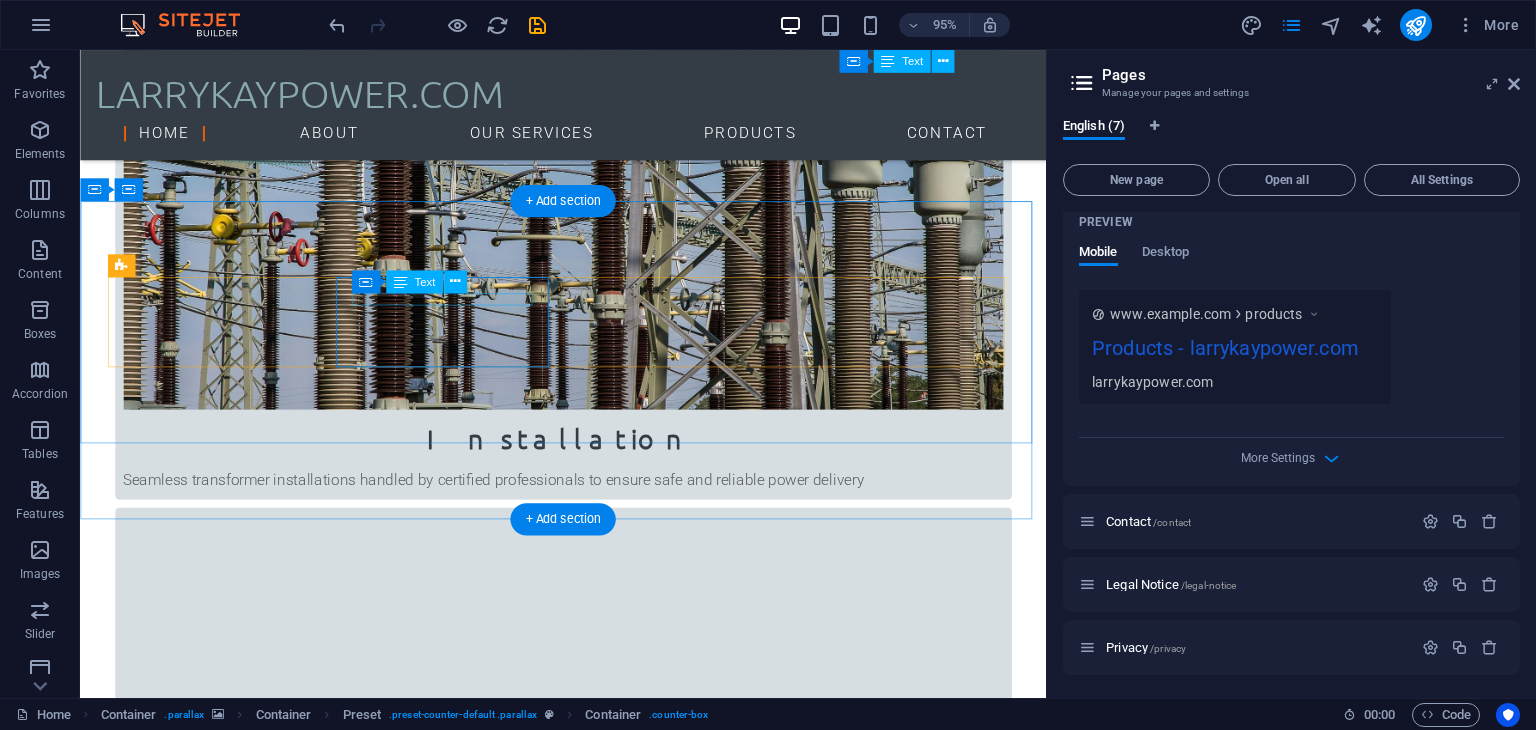 click on "Exits" at bounding box center (589, 3103) 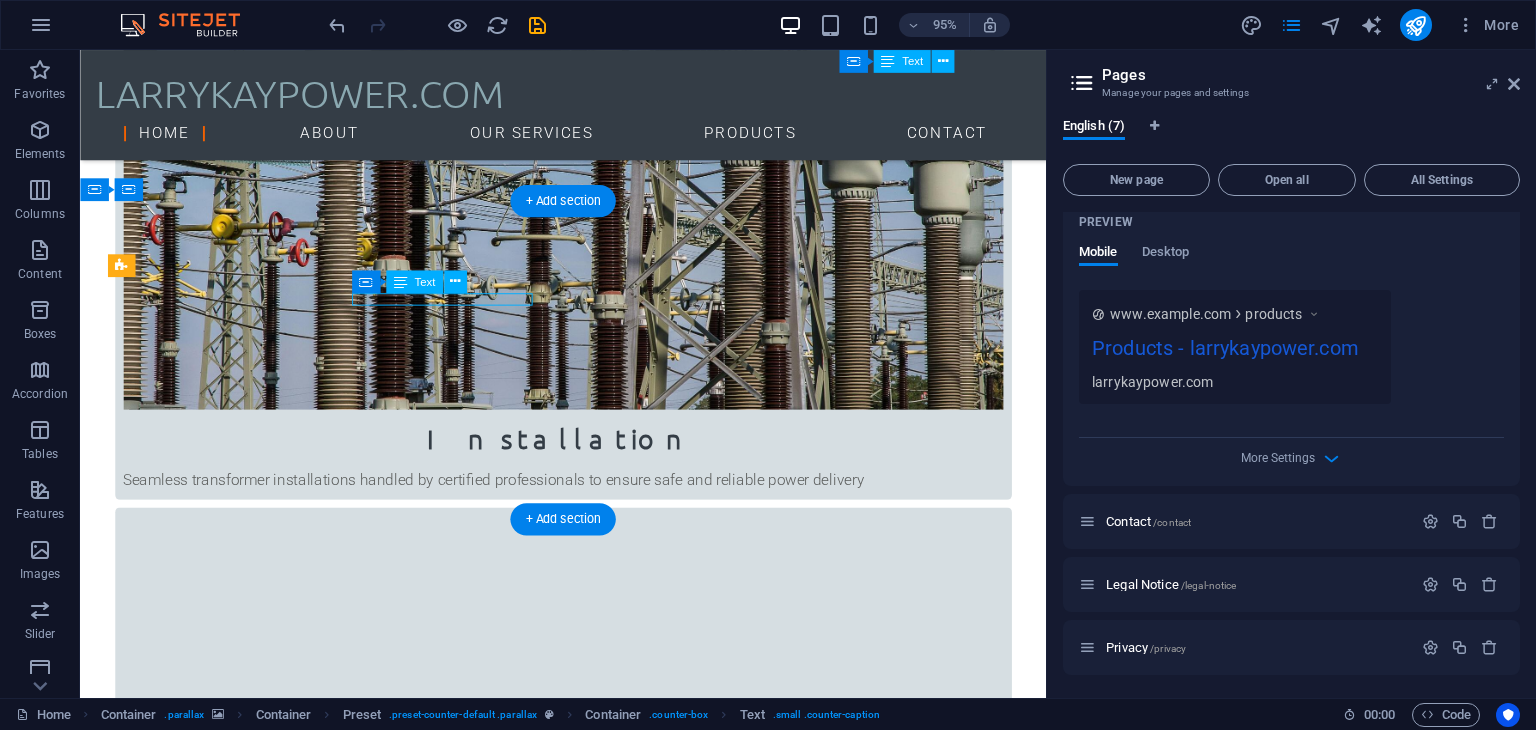 click on "Exits" at bounding box center (589, 3103) 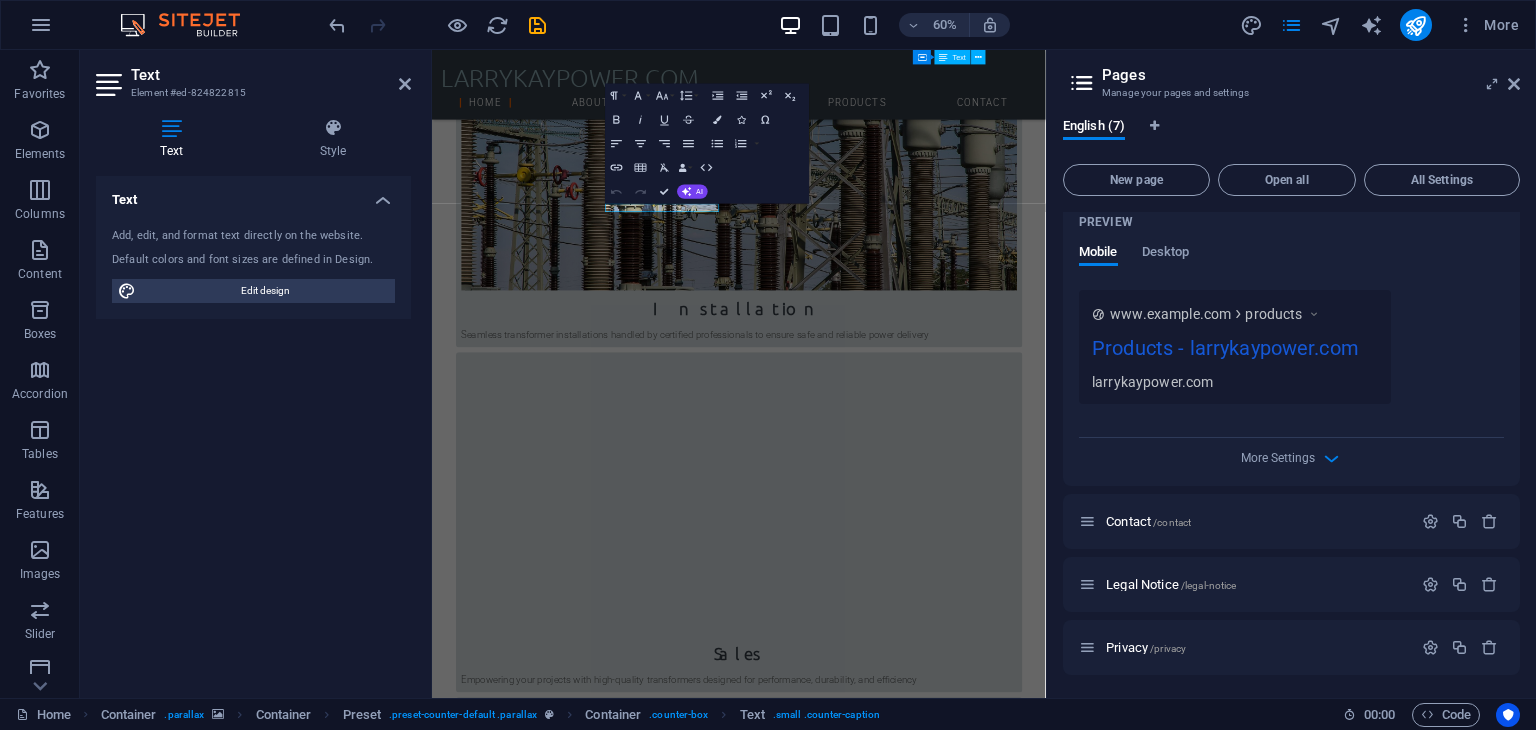 click on "Edit design" at bounding box center [265, 291] 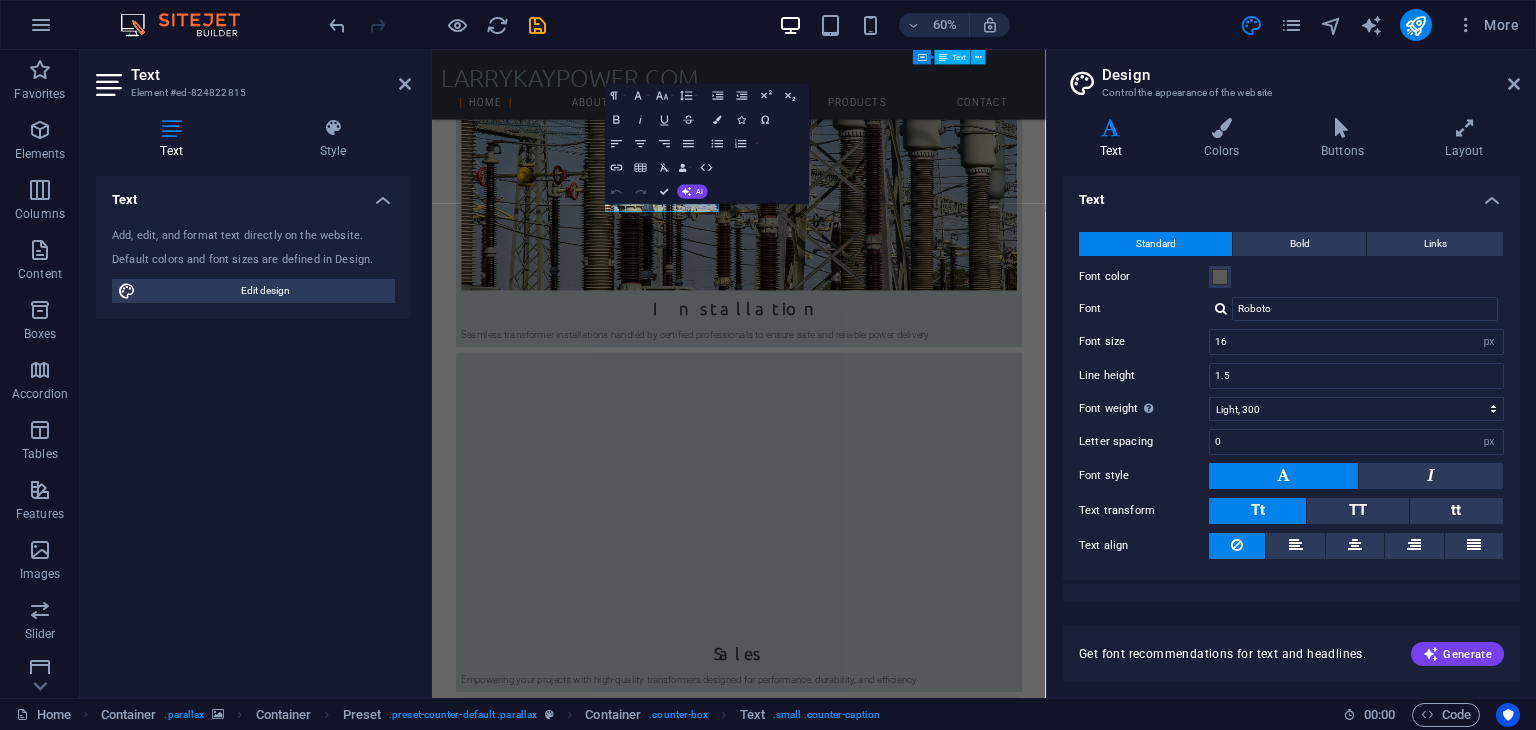 type 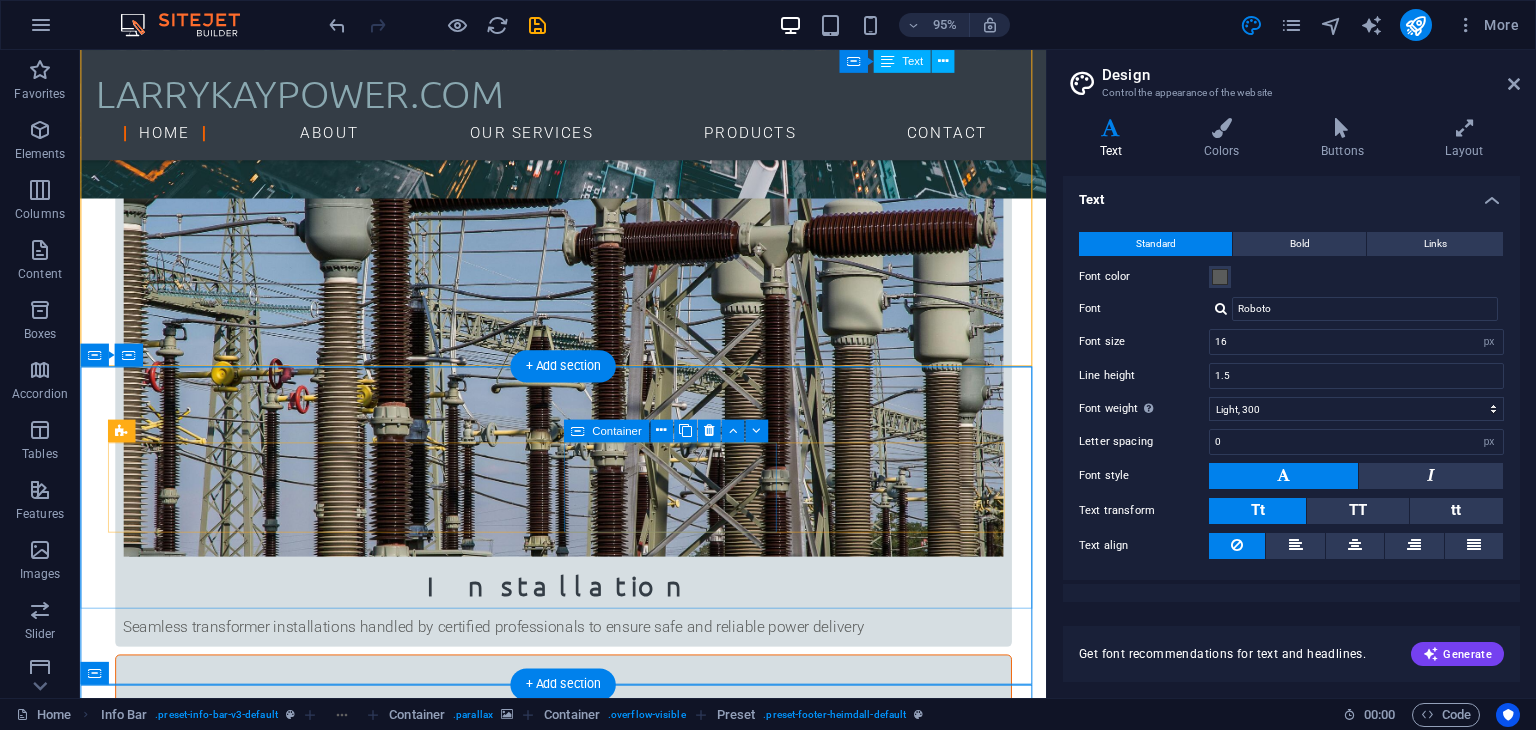 scroll, scrollTop: 877, scrollLeft: 0, axis: vertical 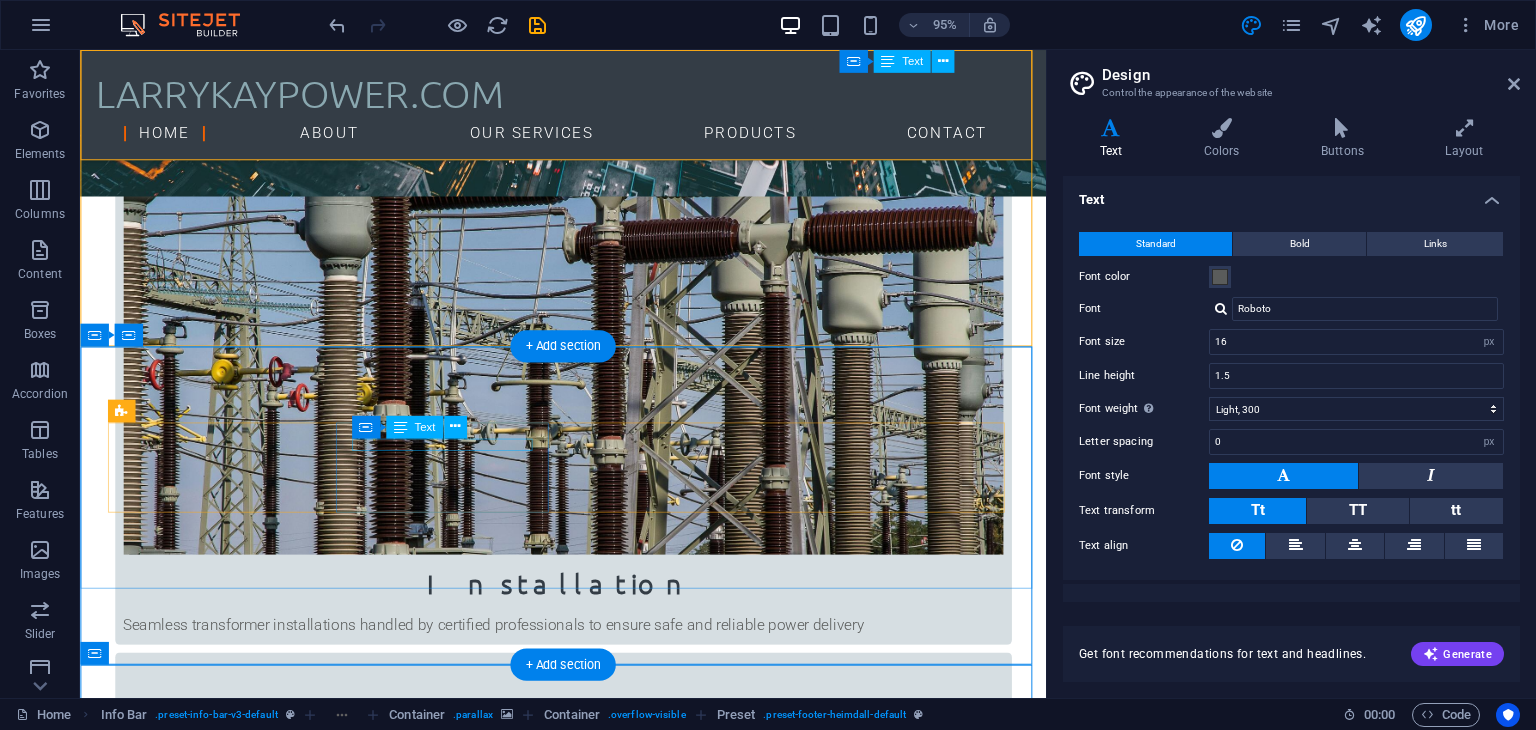 click on "Exits" at bounding box center [589, 3256] 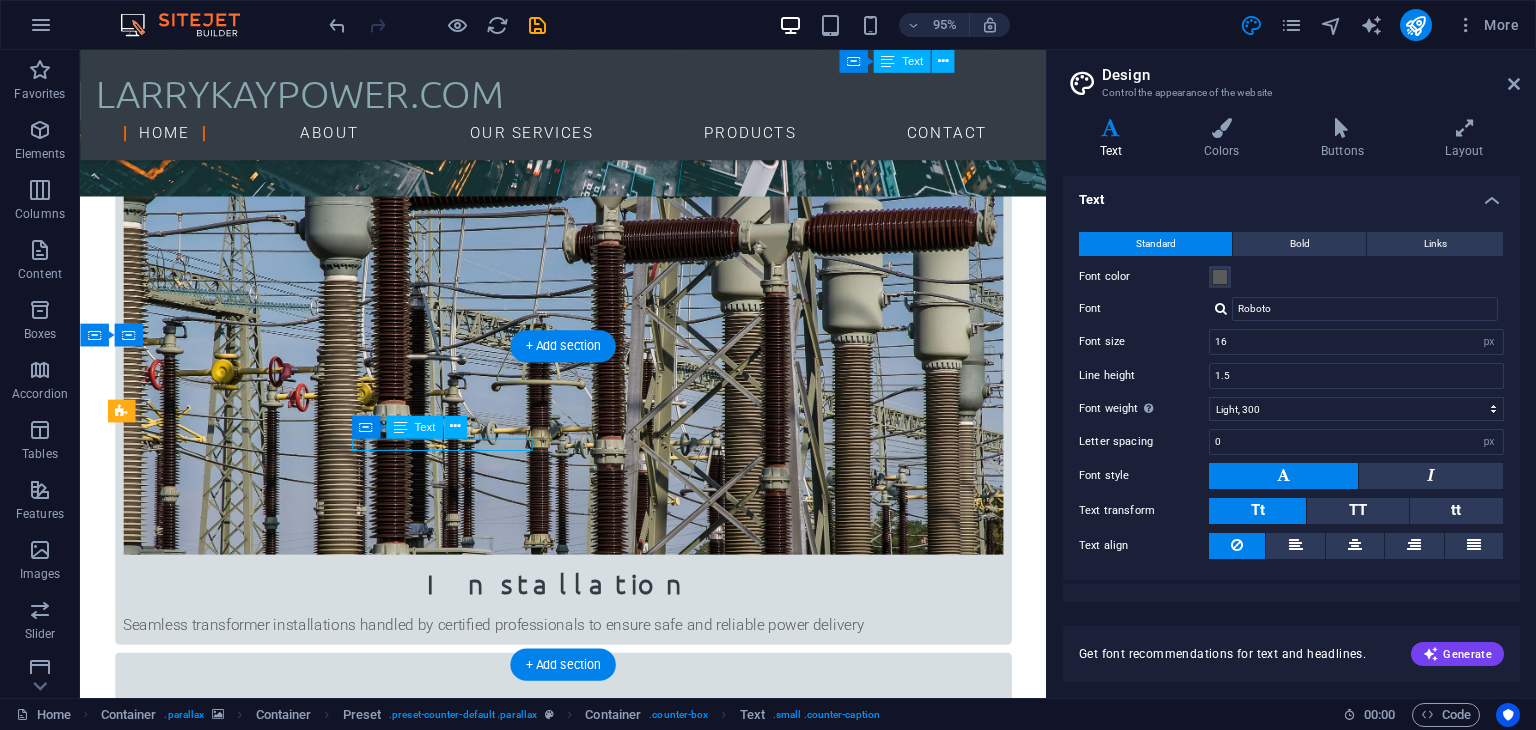 click on "Exits" at bounding box center [589, 3256] 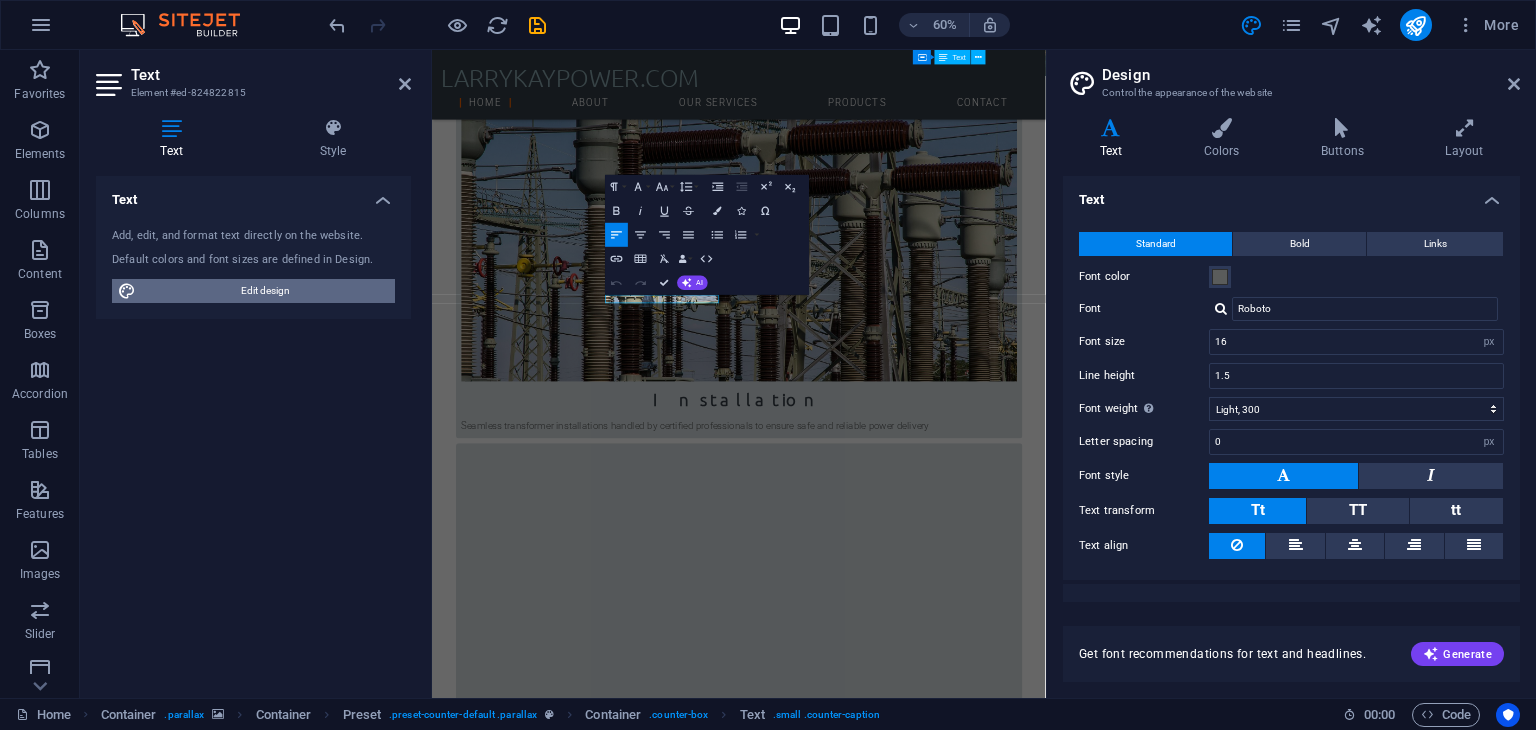 click on "Edit design" at bounding box center [265, 291] 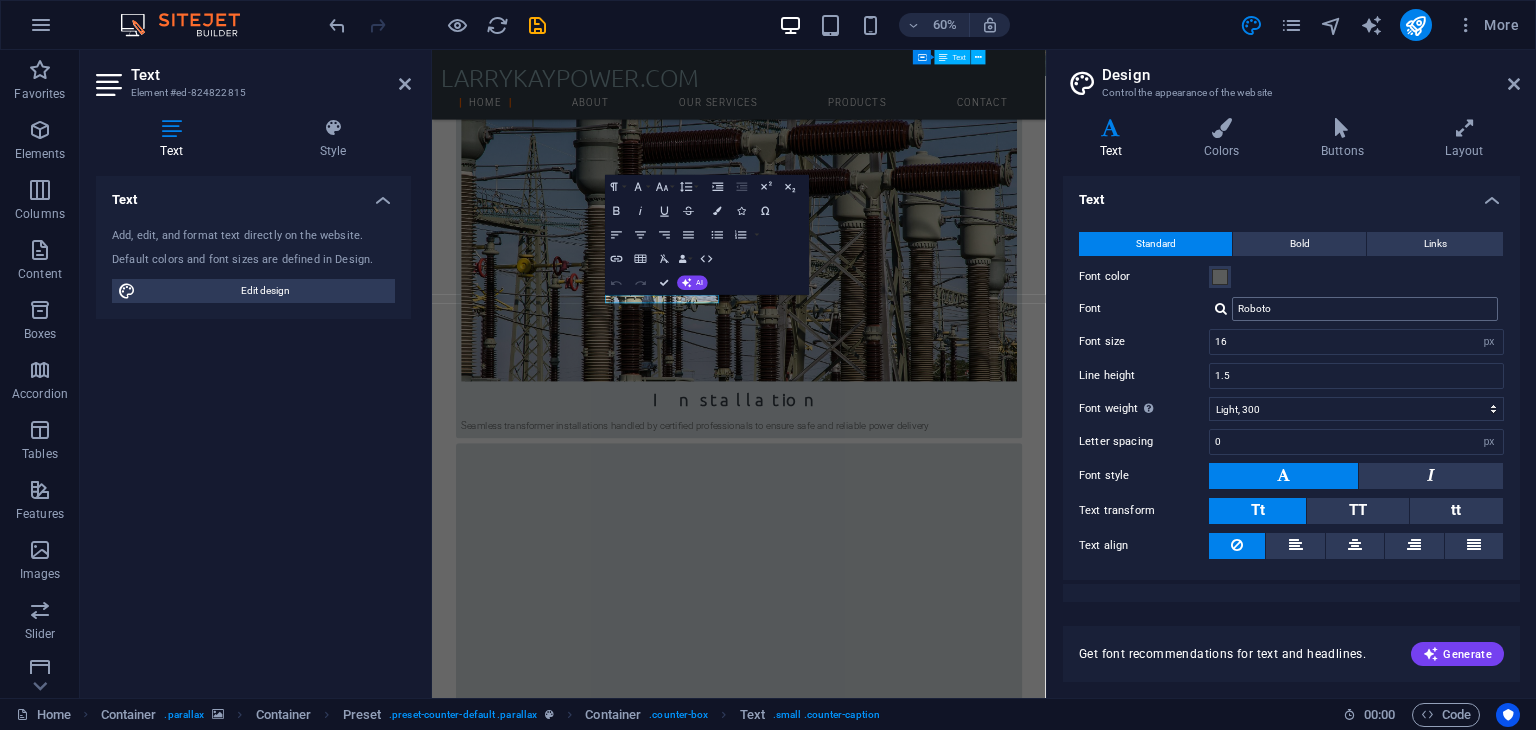 scroll, scrollTop: 27, scrollLeft: 0, axis: vertical 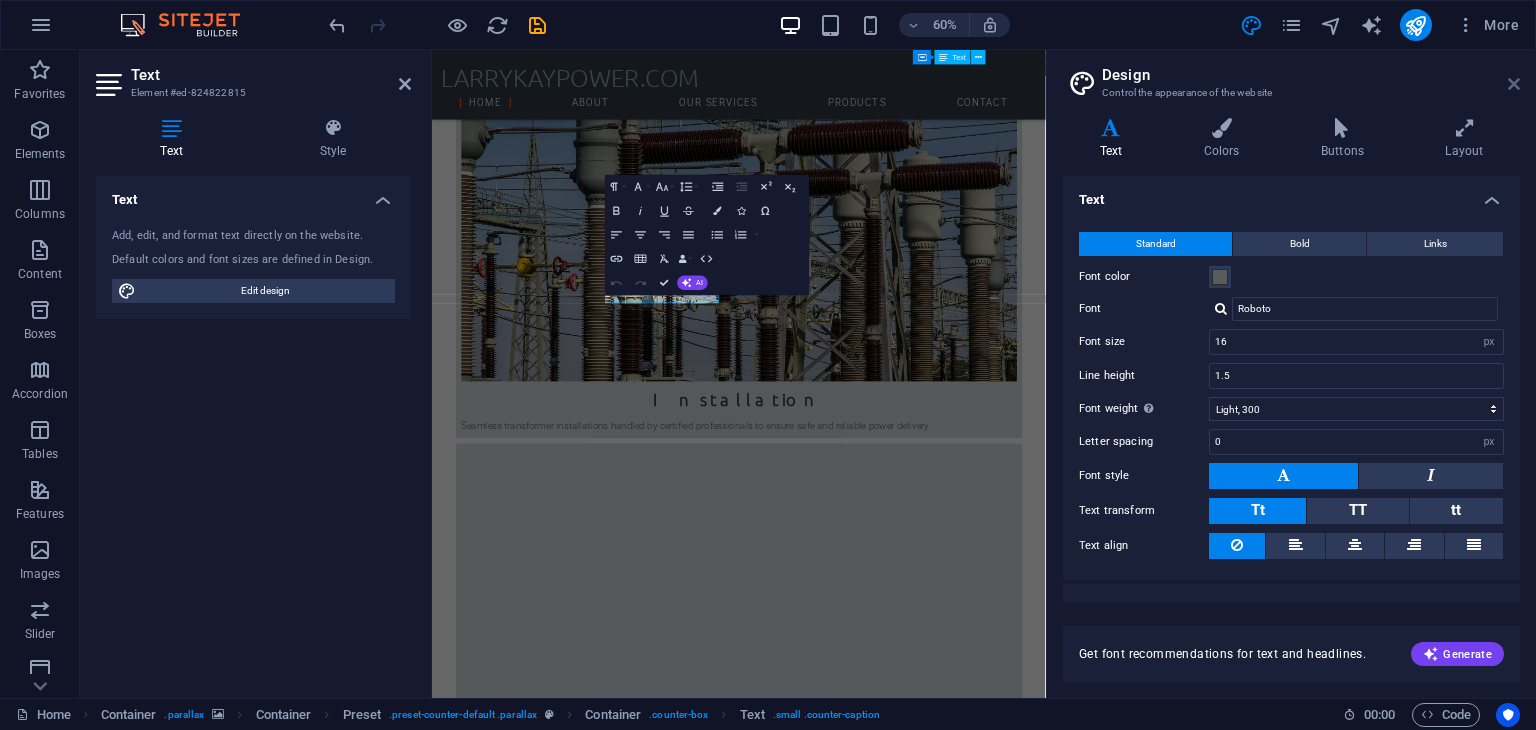 click at bounding box center [1514, 84] 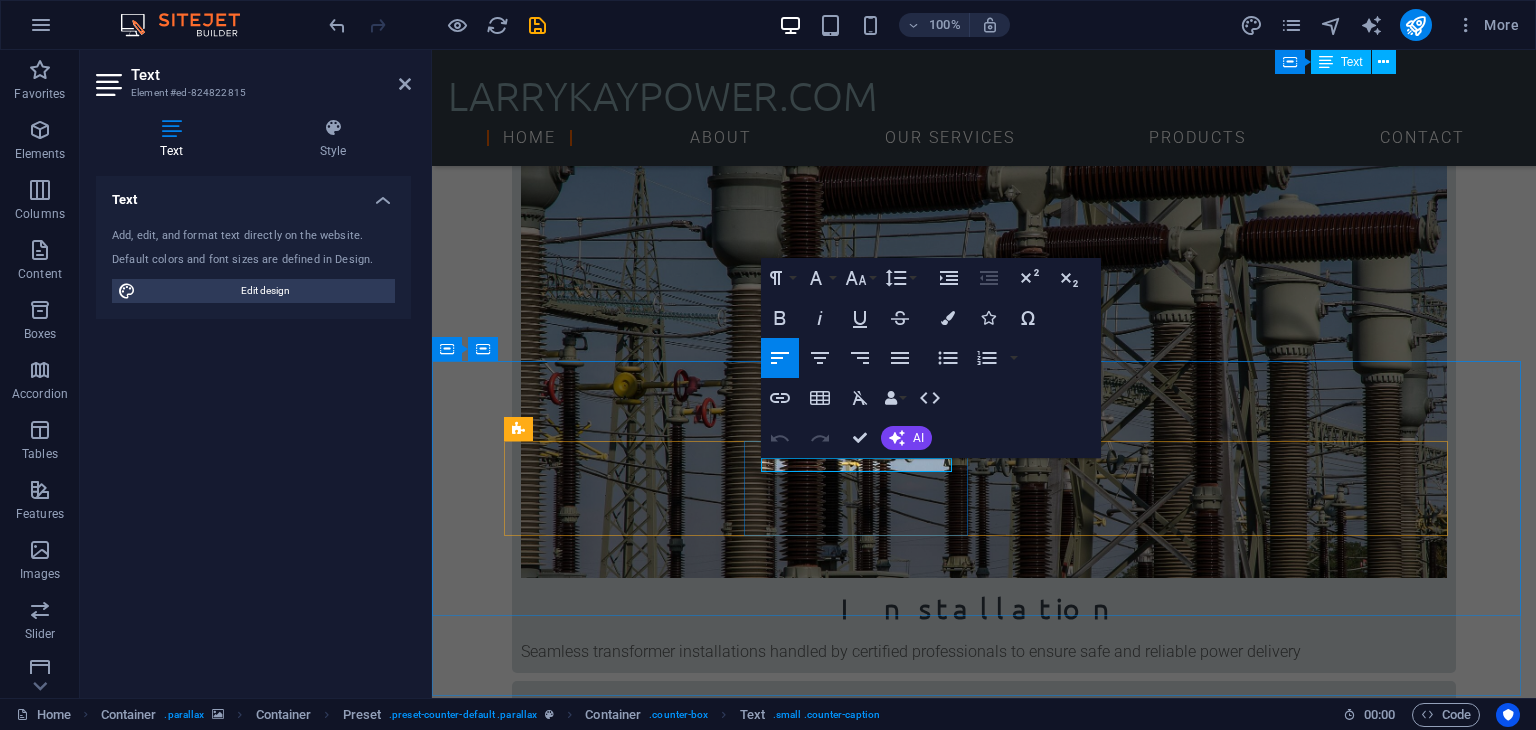 click on "Exits" at bounding box center (984, 3236) 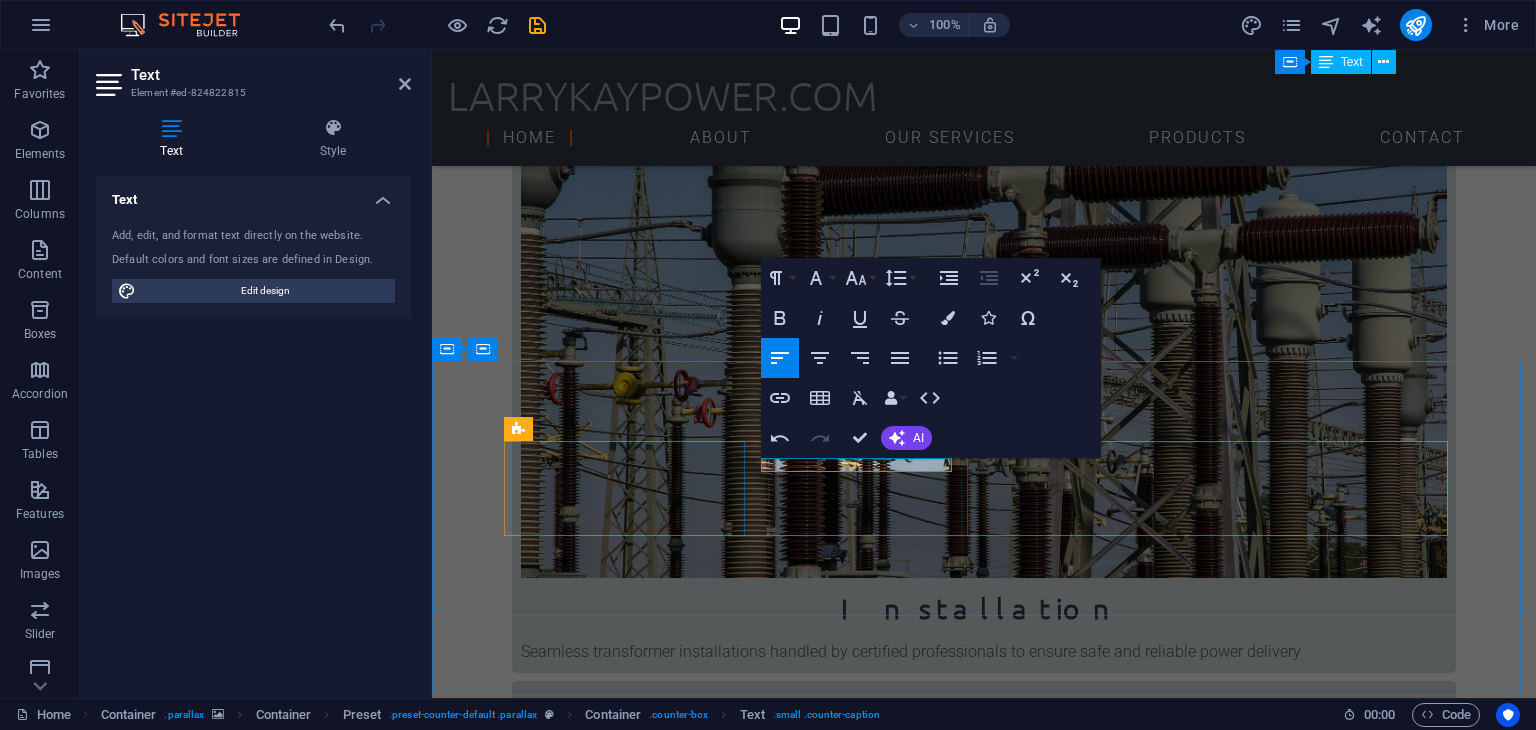type 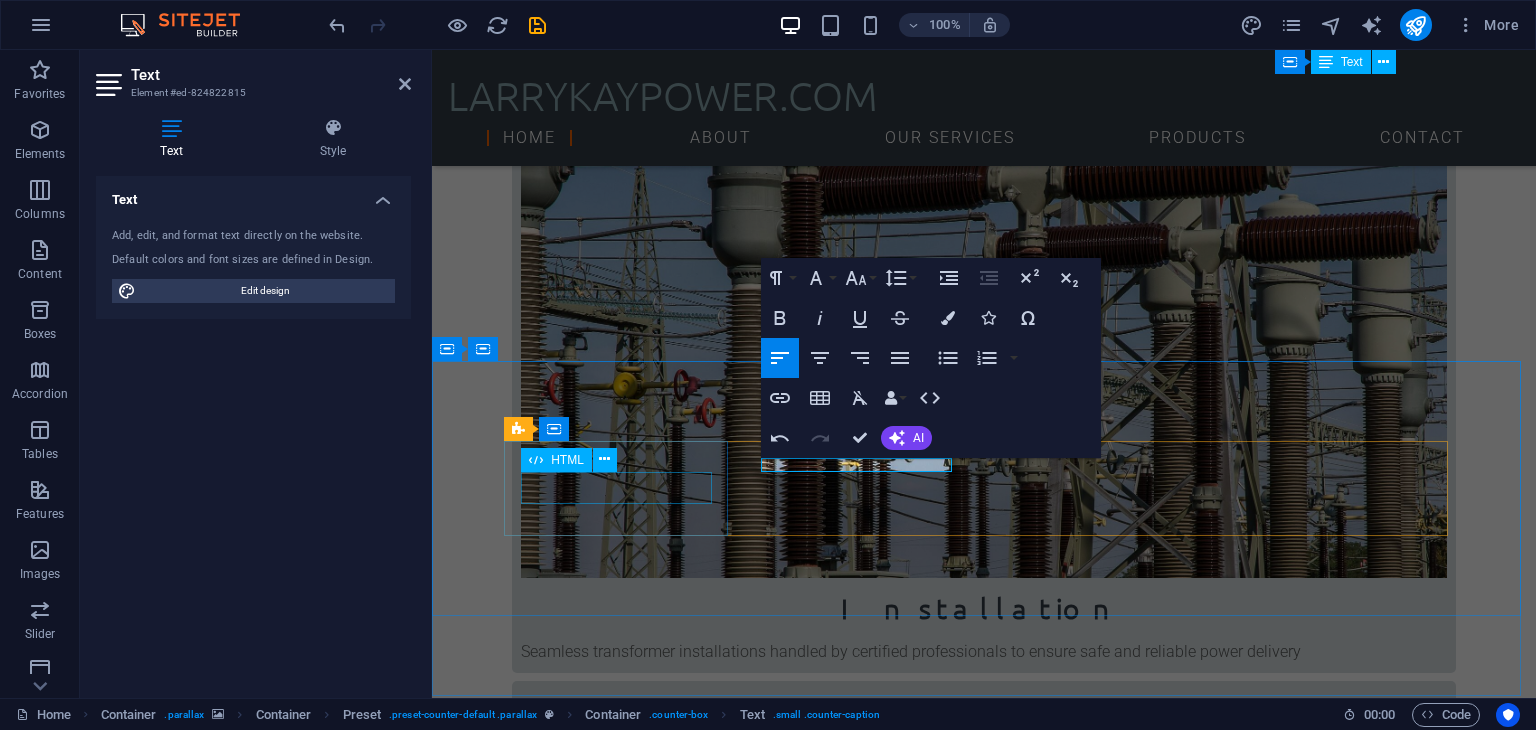 click on "1340" at bounding box center (984, 3155) 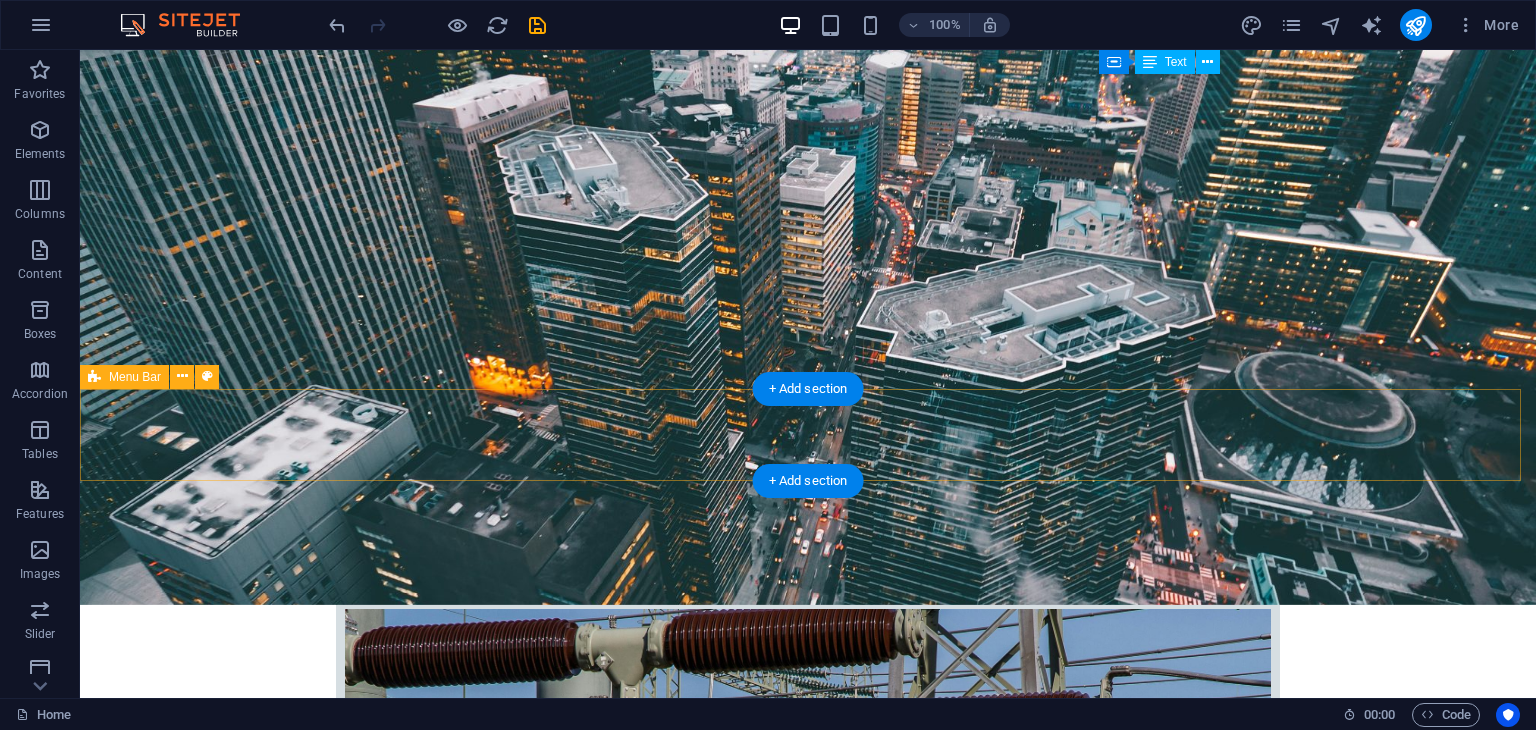scroll, scrollTop: 0, scrollLeft: 0, axis: both 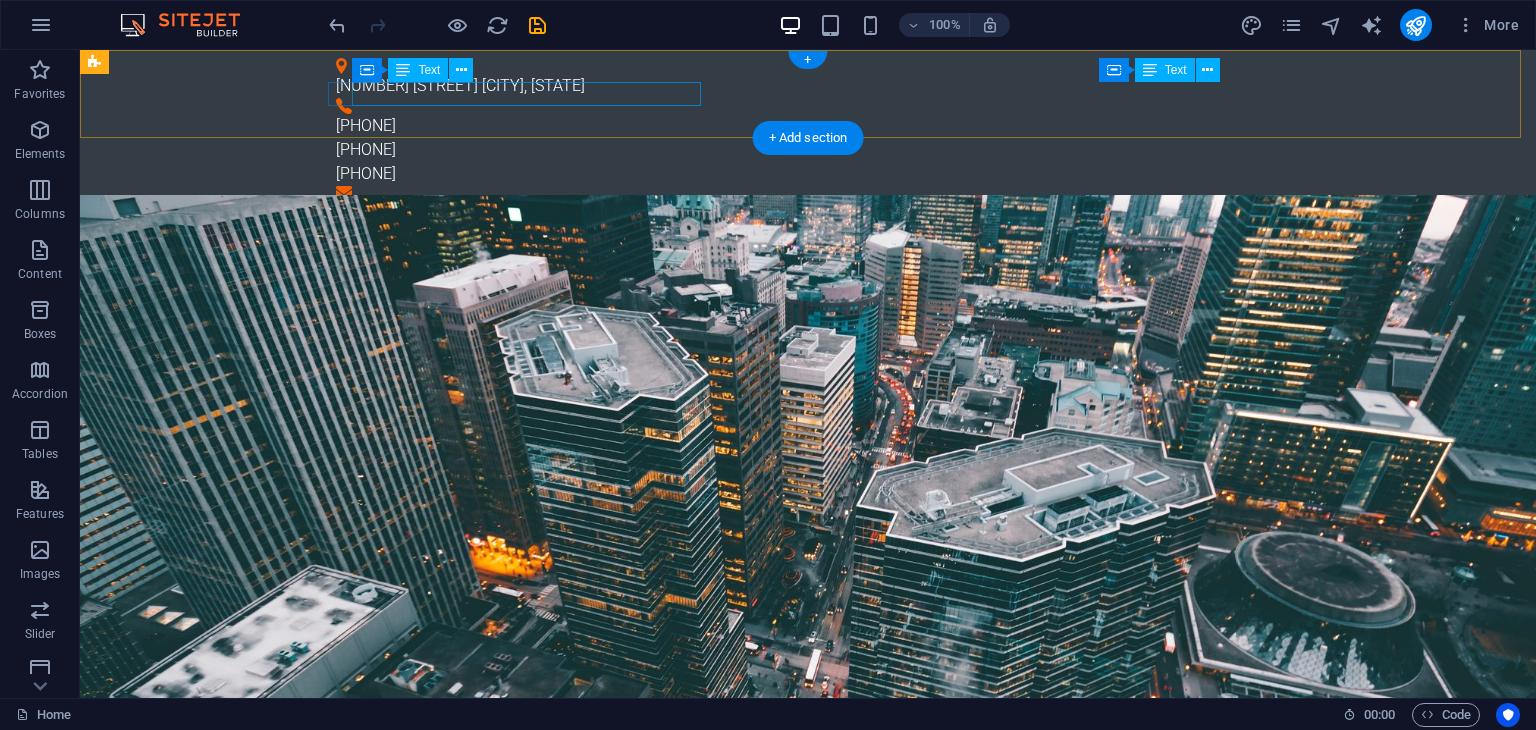 click on "[NUMBER] [STREET] [STREET], [CITY]" at bounding box center (800, 86) 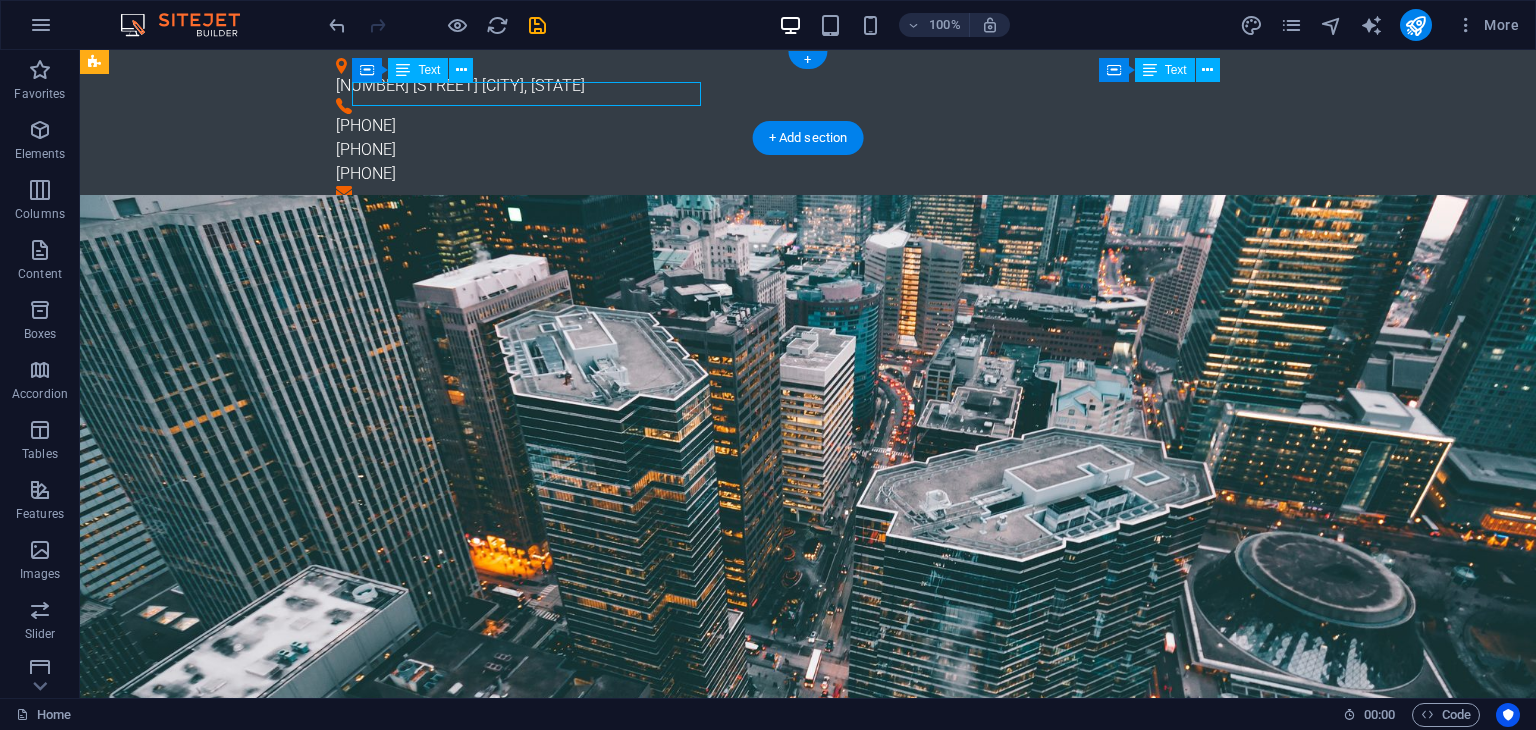 click on "[NUMBER] [STREET] [STREET], [CITY]" at bounding box center (800, 86) 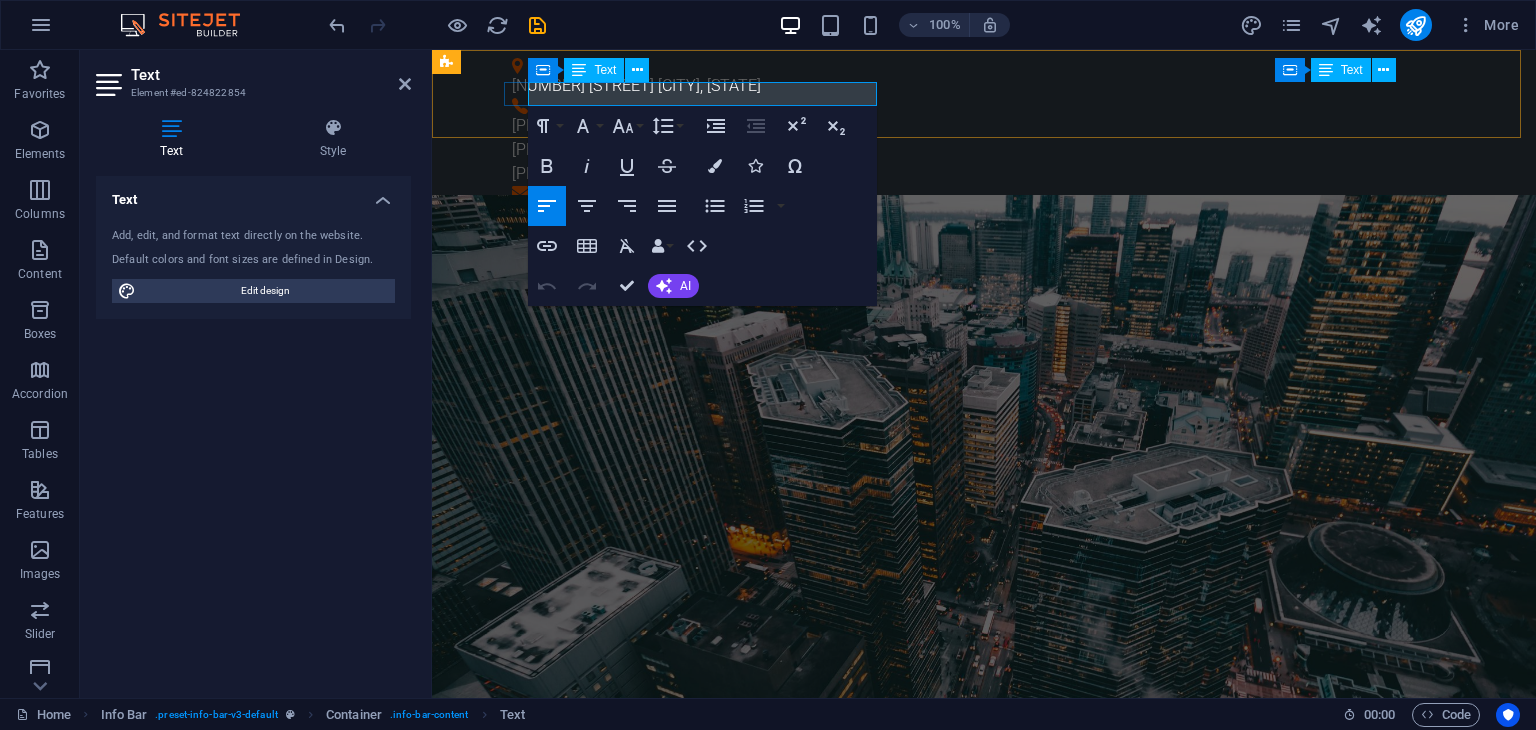 click on "[NUMBER] [STREET] [STREET], [CITY]" at bounding box center [976, 86] 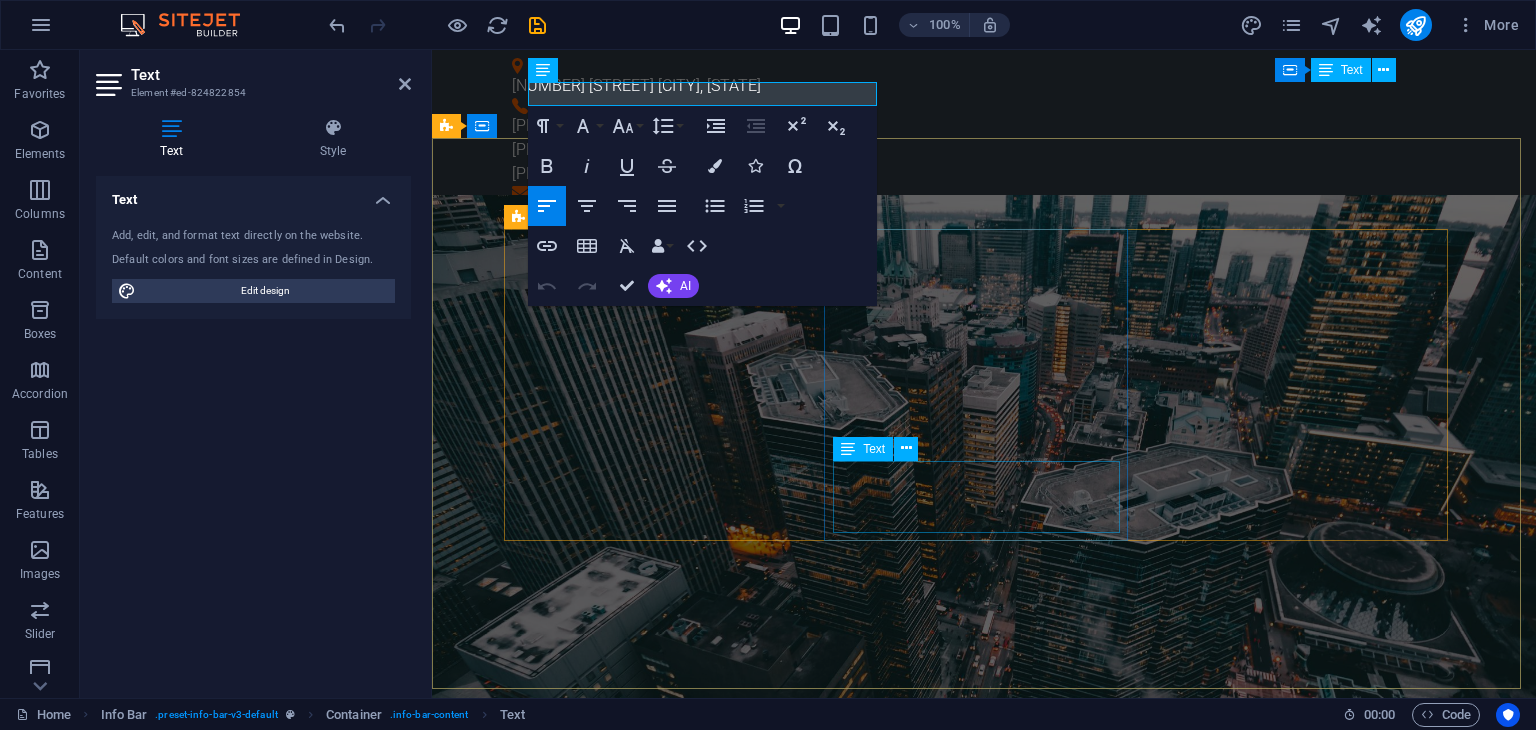 click on "Empowering your projects with high-quality transformers designed for performance, durability, and efficiency" at bounding box center [984, 2076] 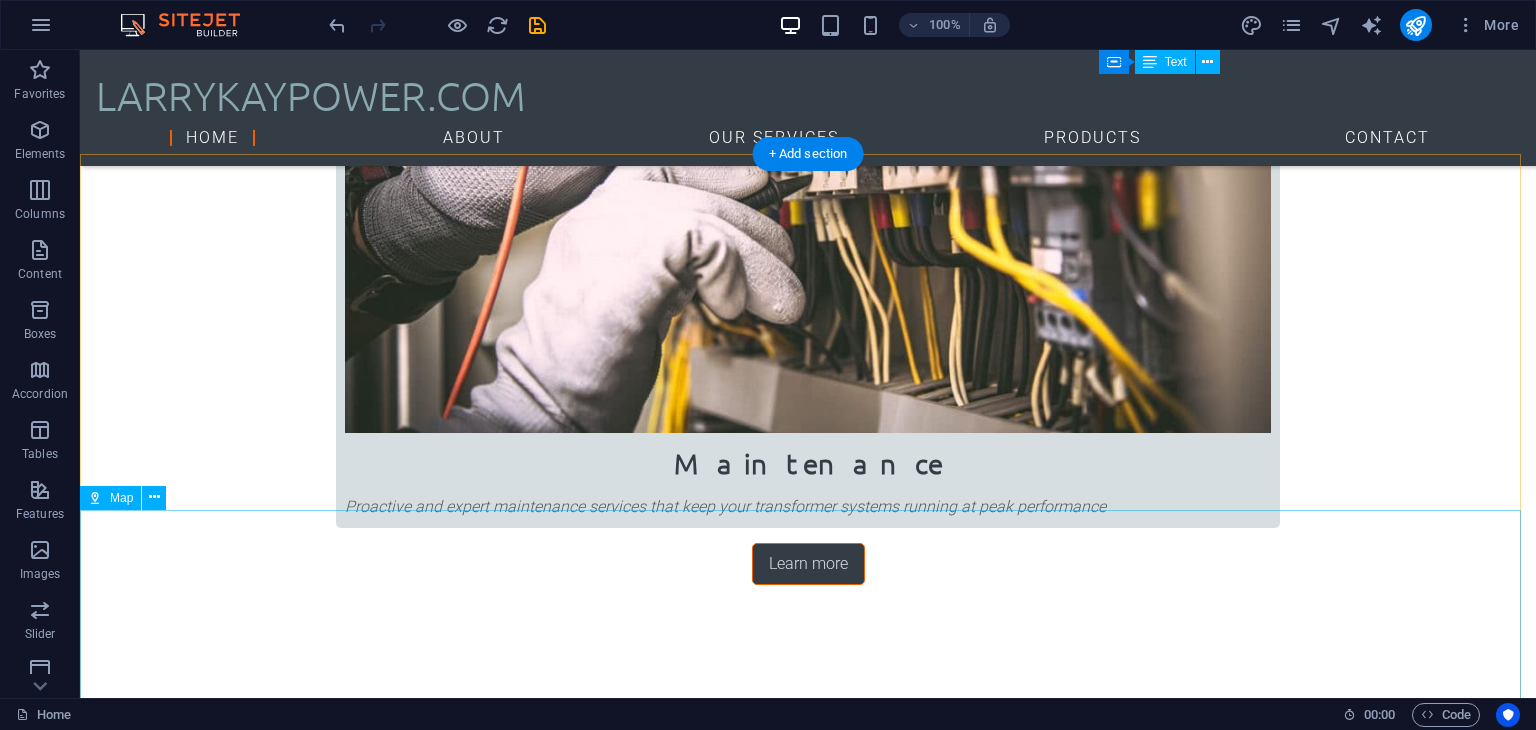 scroll, scrollTop: 2192, scrollLeft: 0, axis: vertical 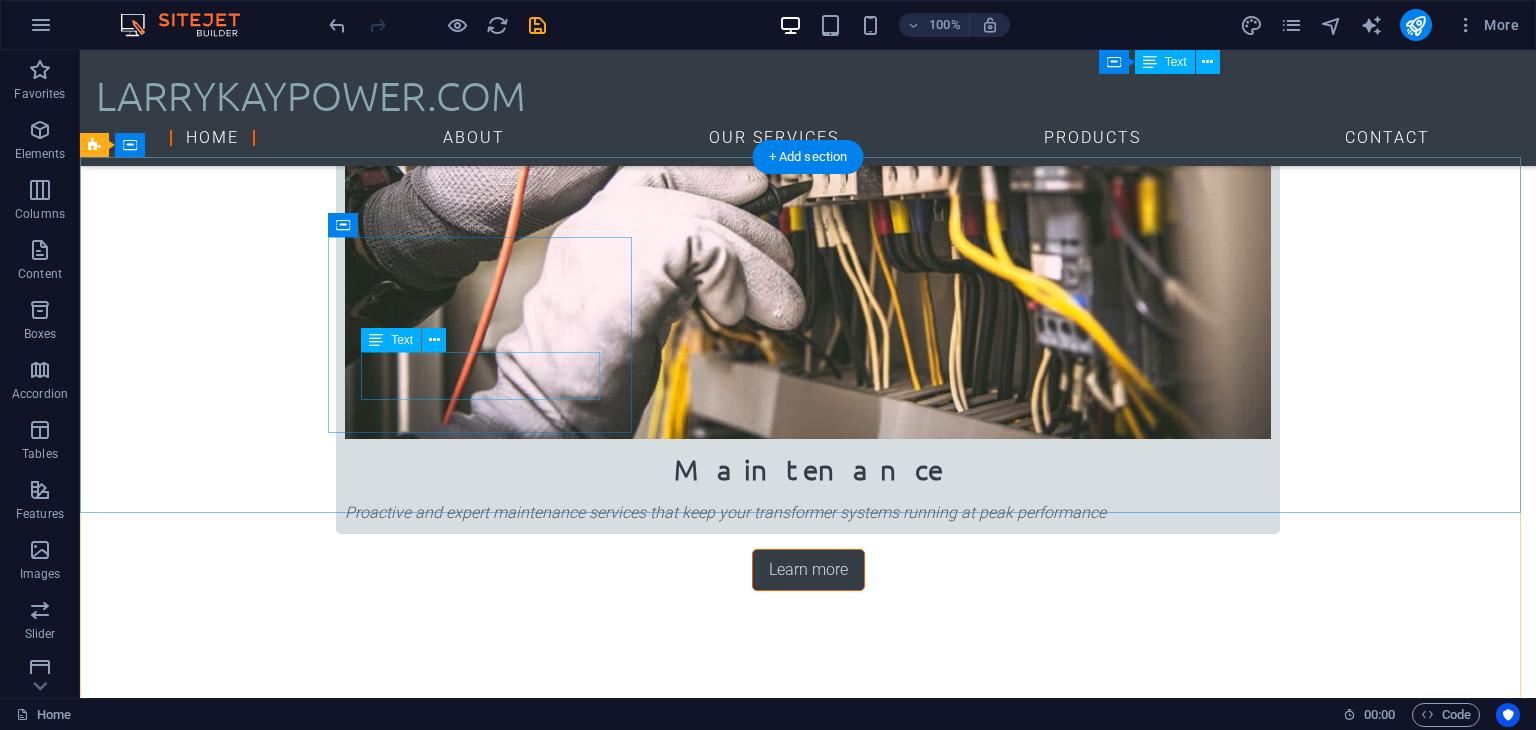 click on "3141 Chestnut St Philadelphia, PA   19104" at bounding box center (568, 3434) 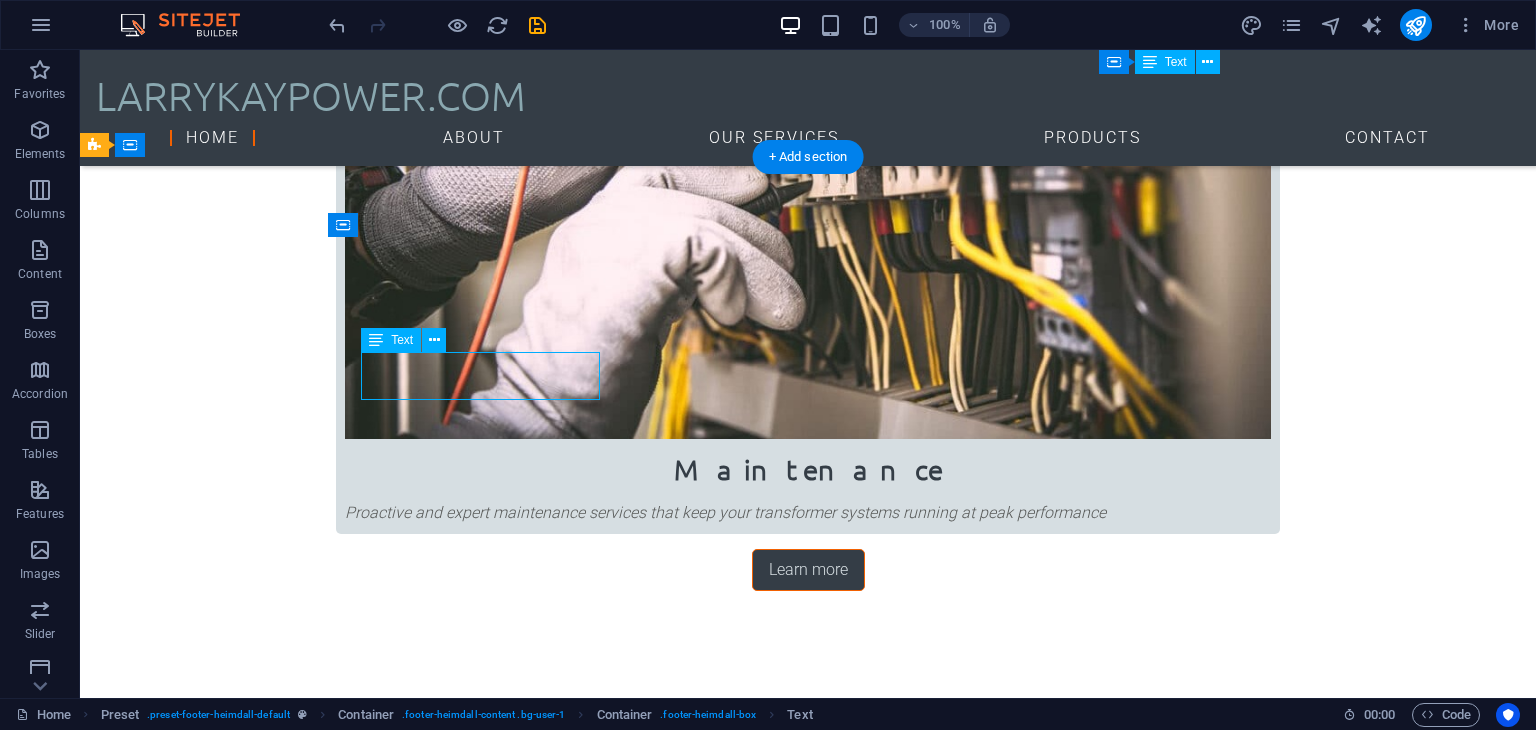 click on "3141 Chestnut St Philadelphia, PA   19104" at bounding box center [568, 3434] 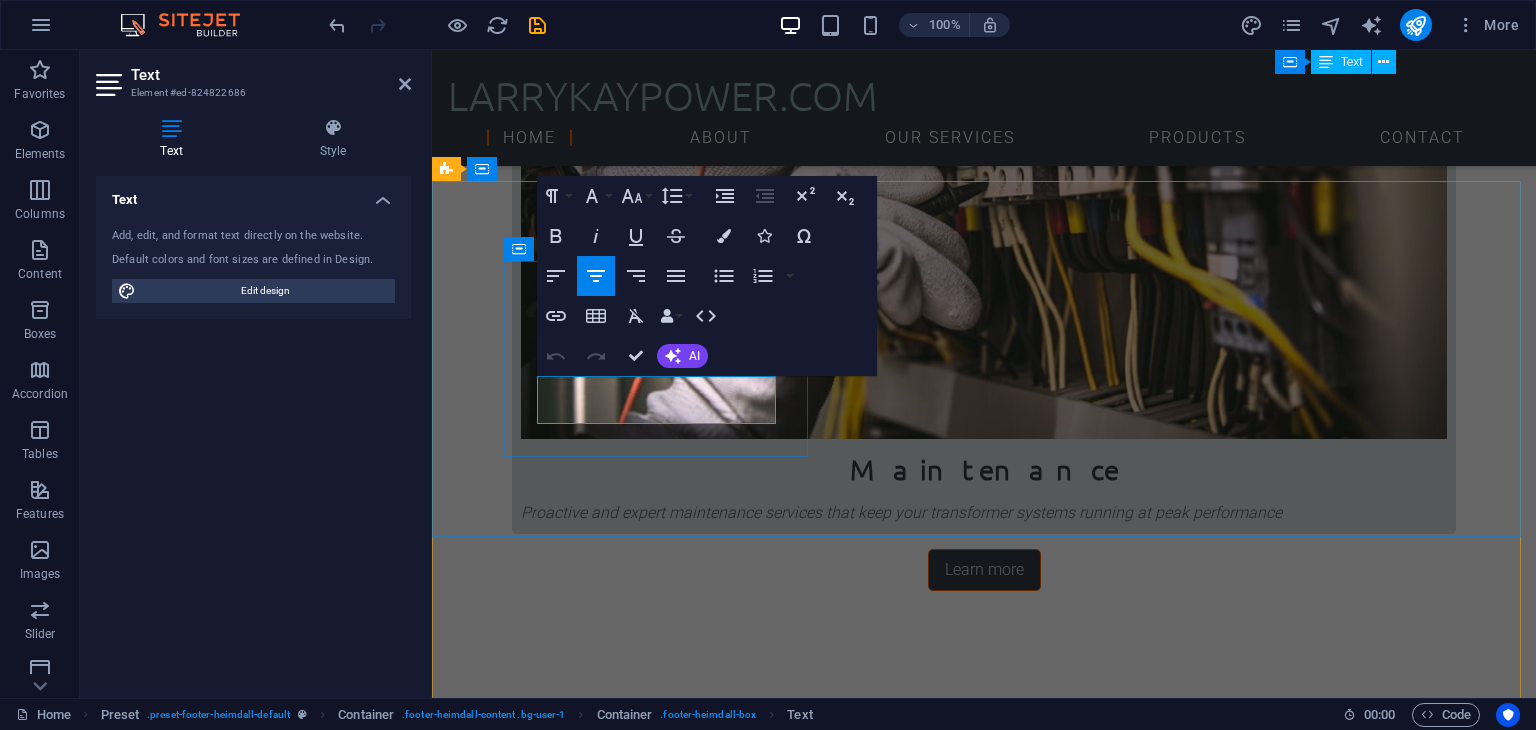 click on "[CITY], [STATE]" at bounding box center (895, 3469) 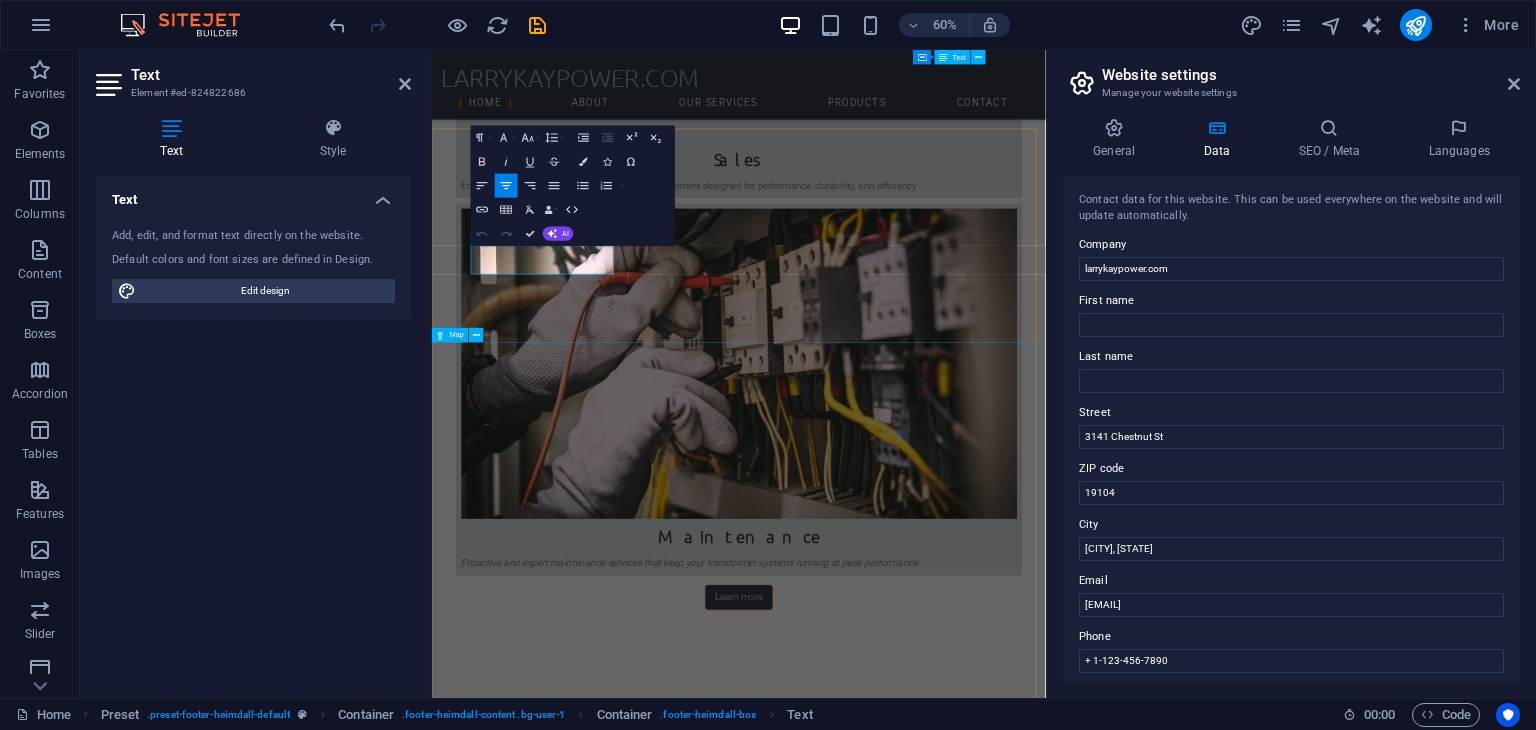 scroll, scrollTop: 2559, scrollLeft: 0, axis: vertical 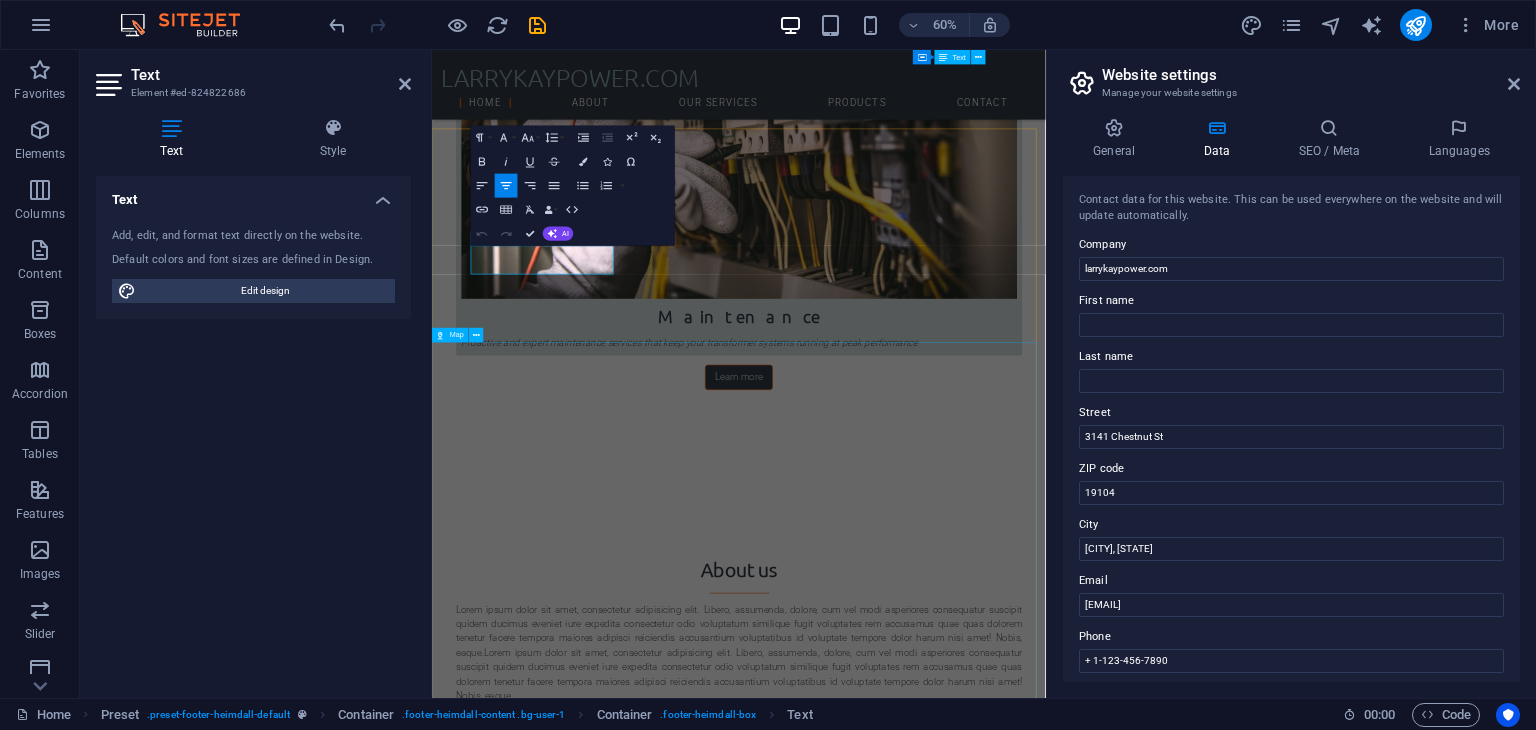 click at bounding box center [943, 4543] 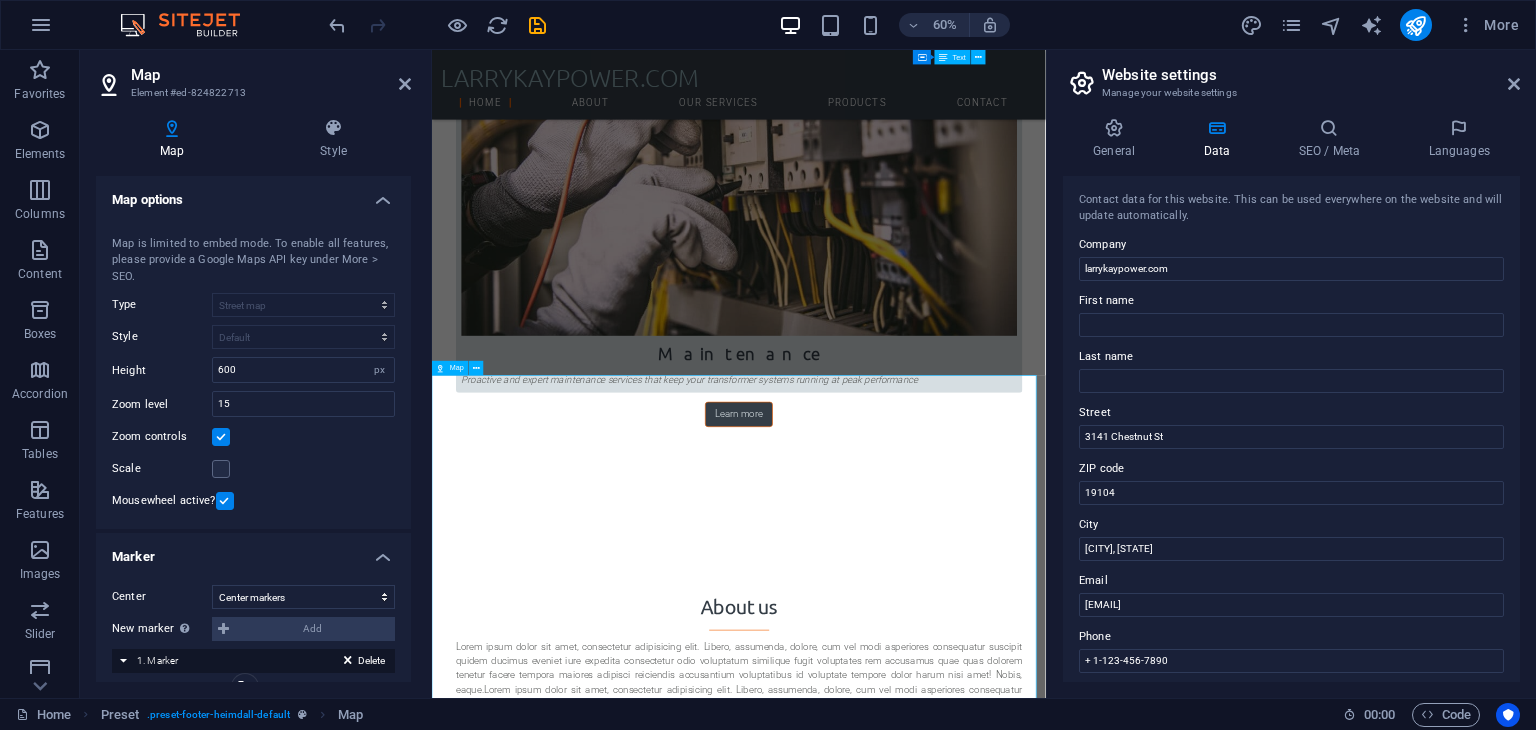 scroll, scrollTop: 2494, scrollLeft: 0, axis: vertical 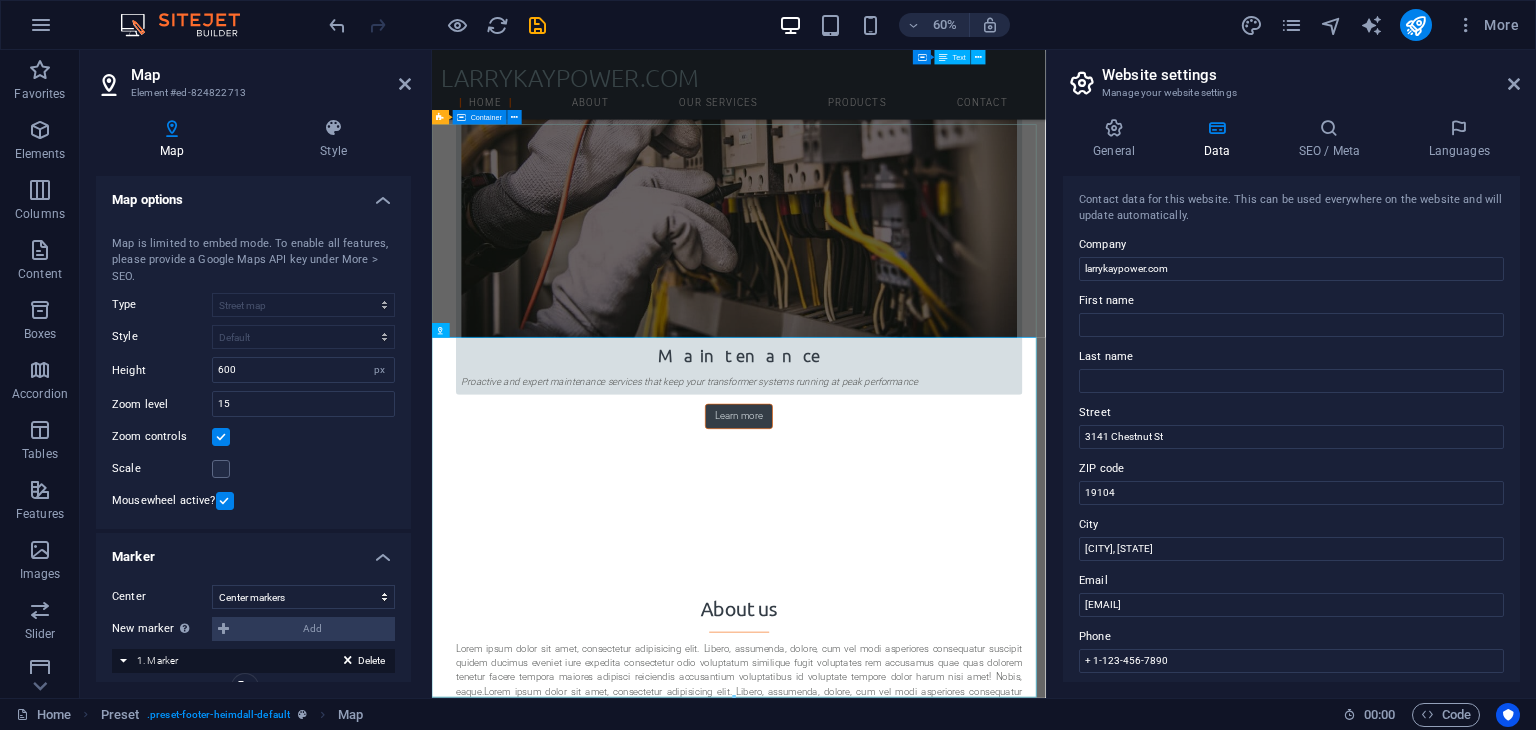 click on "Address 3141 Chestnut St Philadelphia, PA   19104 Phone Phone:  + 1-123-456-7890 Mobile:  Contact 989ba8fbc6c7f94179a1f758ca9458@cpanel.local Legal Notice  |  Privacy" at bounding box center (943, 3854) 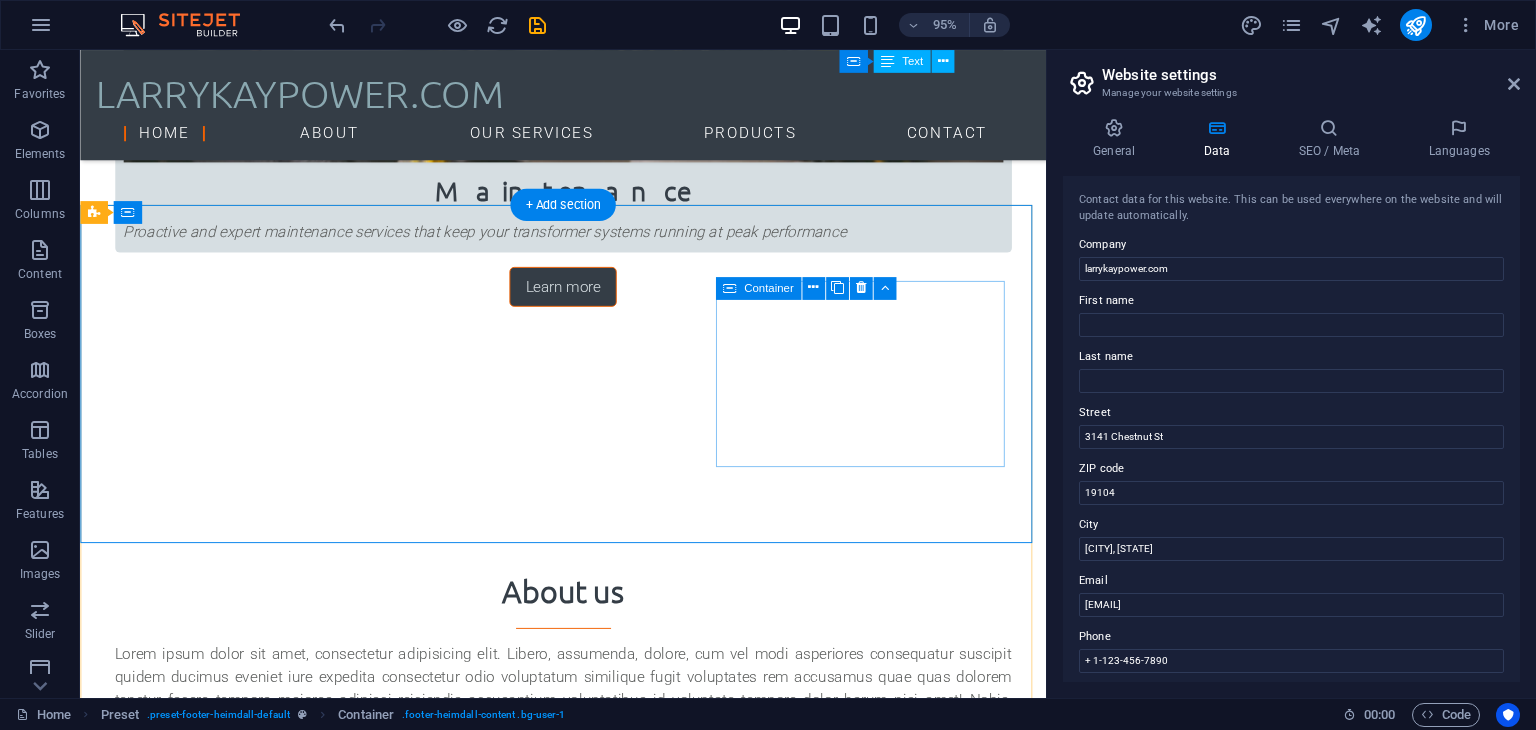 scroll, scrollTop: 2116, scrollLeft: 0, axis: vertical 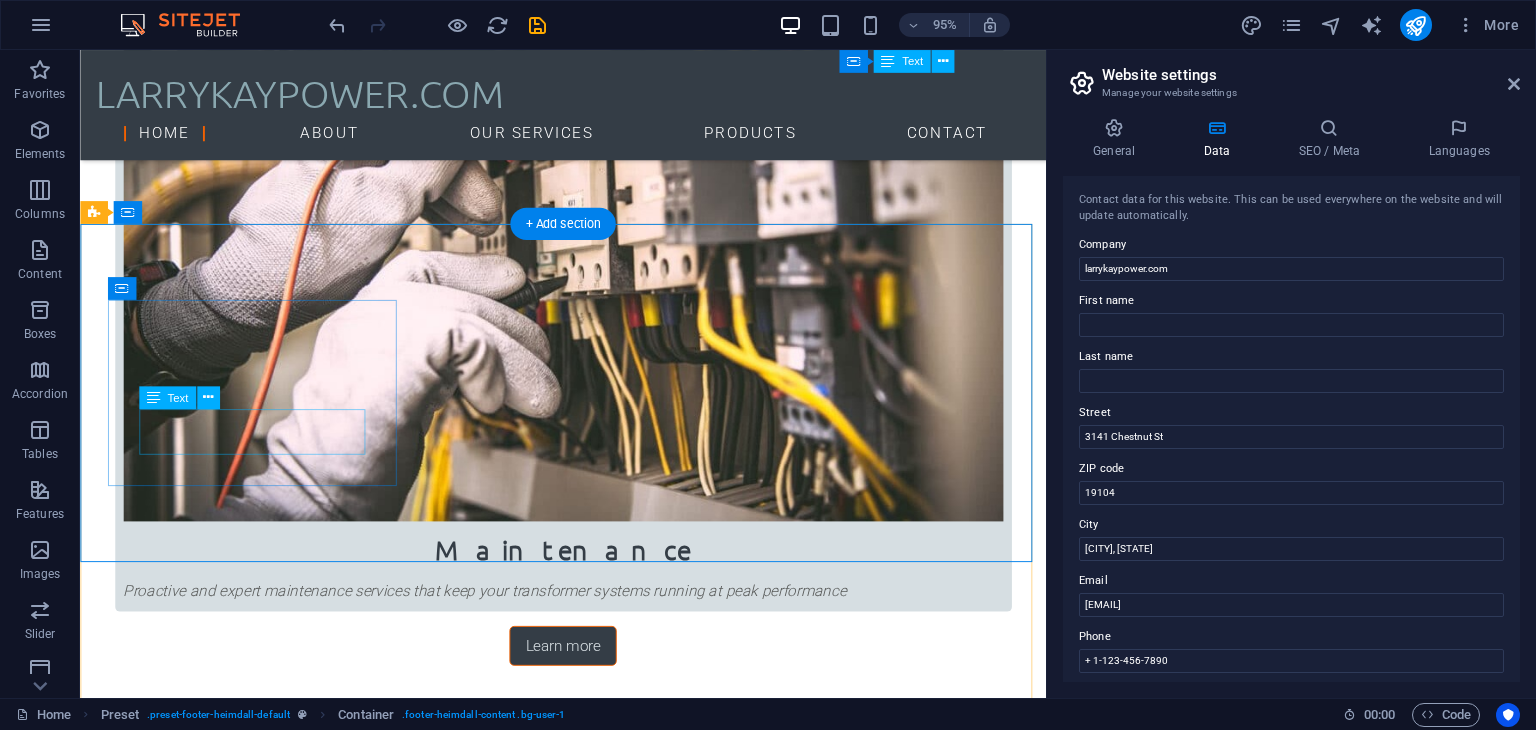 click on "3141 Chestnut St Philadelphia, PA   19104" at bounding box center (568, 3530) 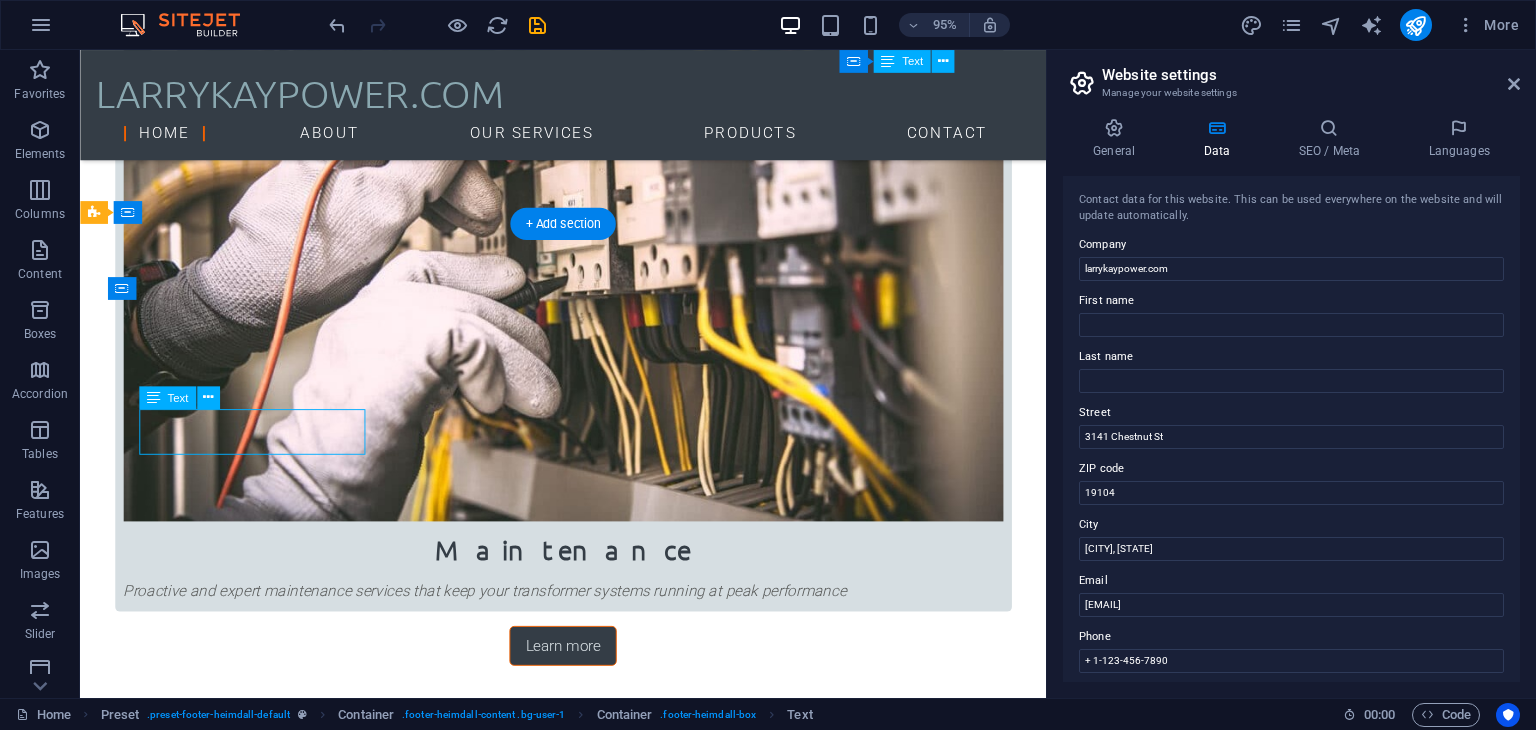 click on "3141 Chestnut St Philadelphia, PA   19104" at bounding box center (568, 3530) 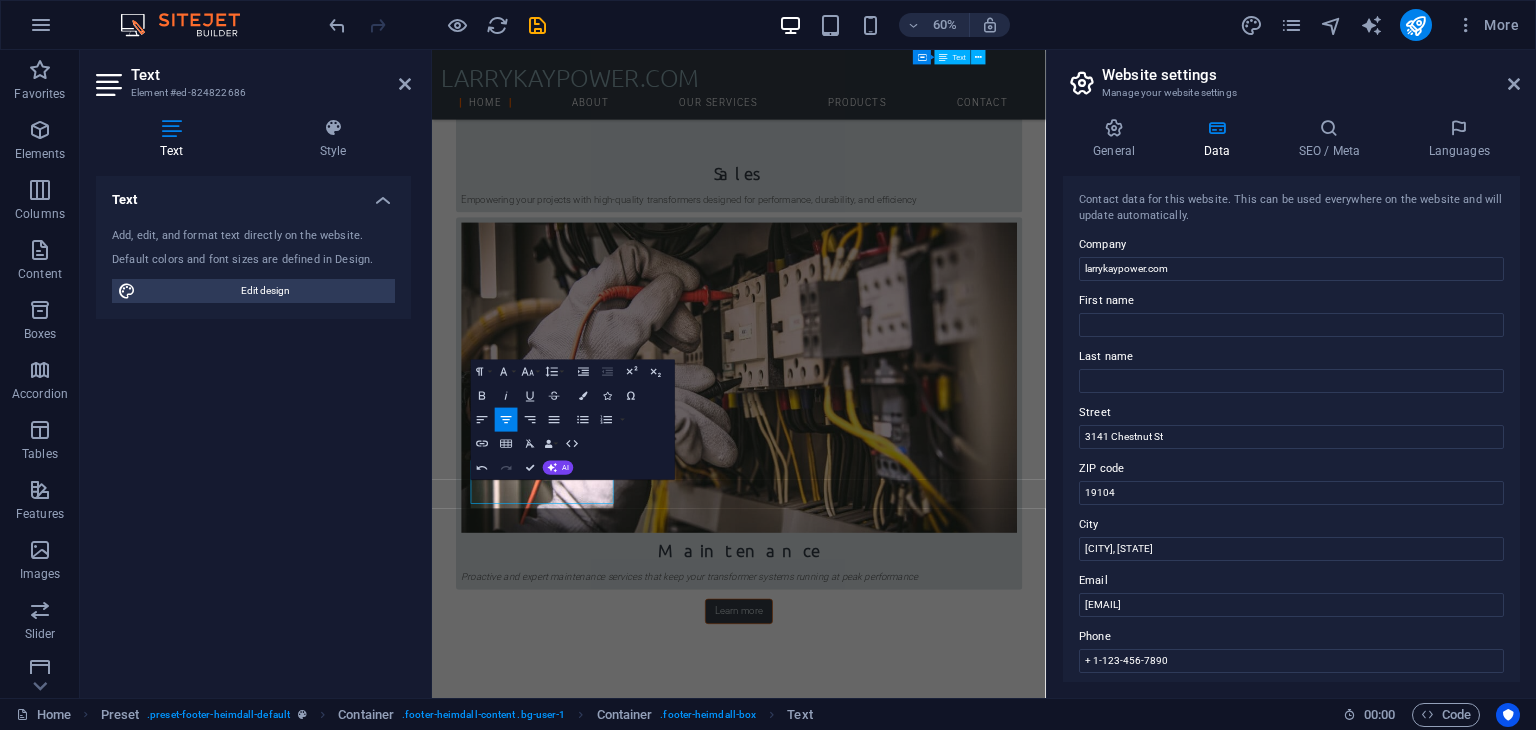 scroll, scrollTop: 2169, scrollLeft: 0, axis: vertical 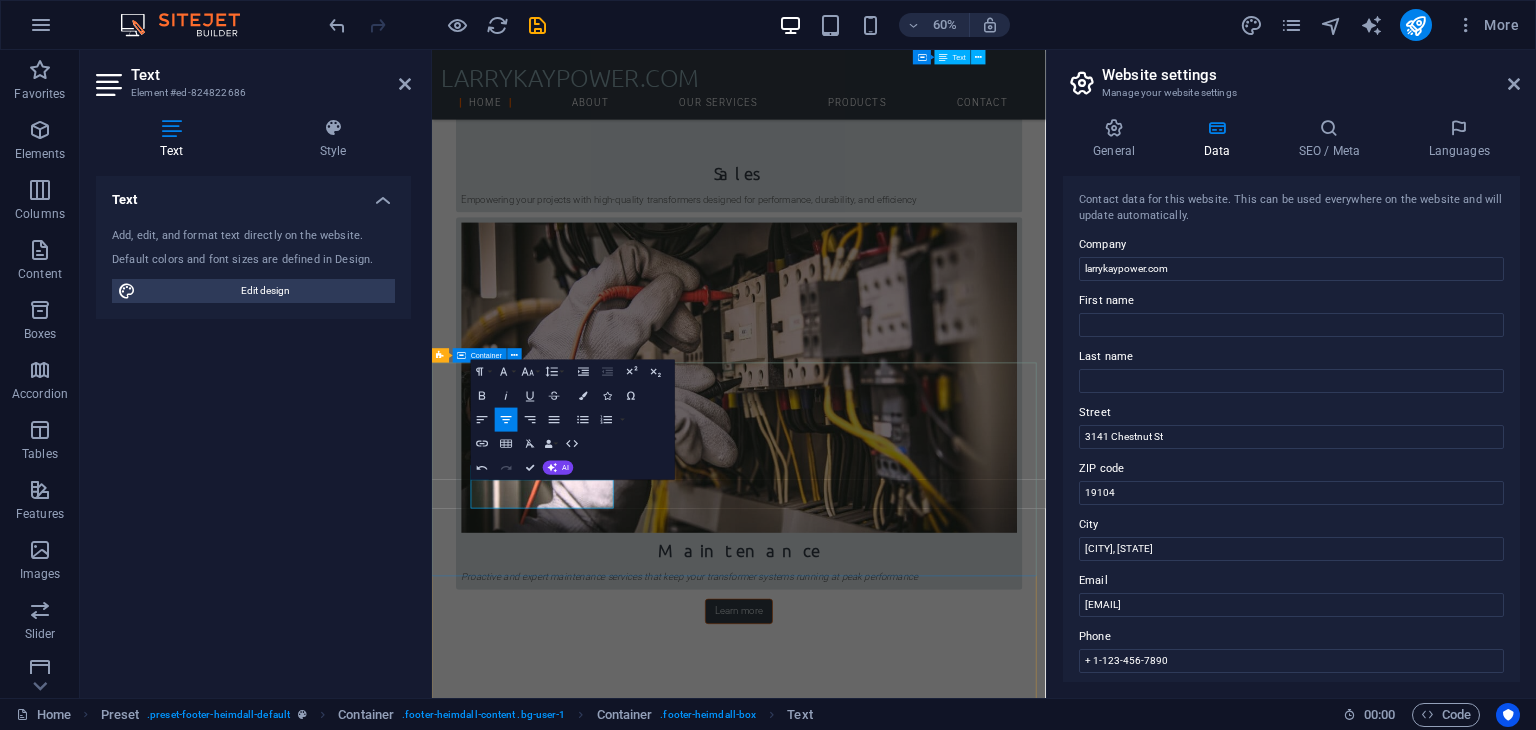 click on "Address 19 Akin Akinsehwa St. Ibeju Lekki Exp. Way, Lagos Phone Phone:  + 1-123-456-7890 Mobile:  Contact 989ba8fbc6c7f94179a1f758ca9458@cpanel.local Legal Notice  |  Privacy" at bounding box center (943, 4239) 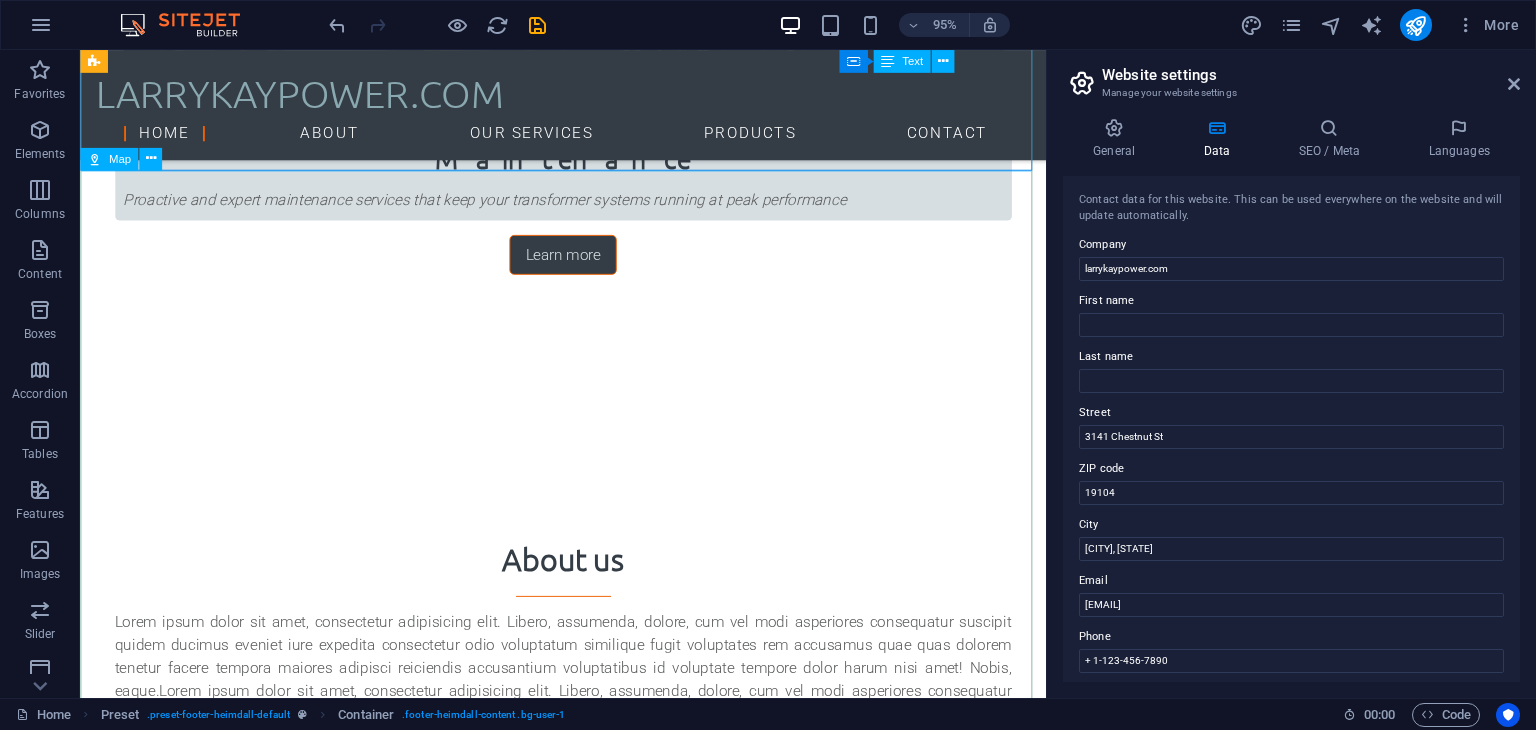 scroll, scrollTop: 2532, scrollLeft: 0, axis: vertical 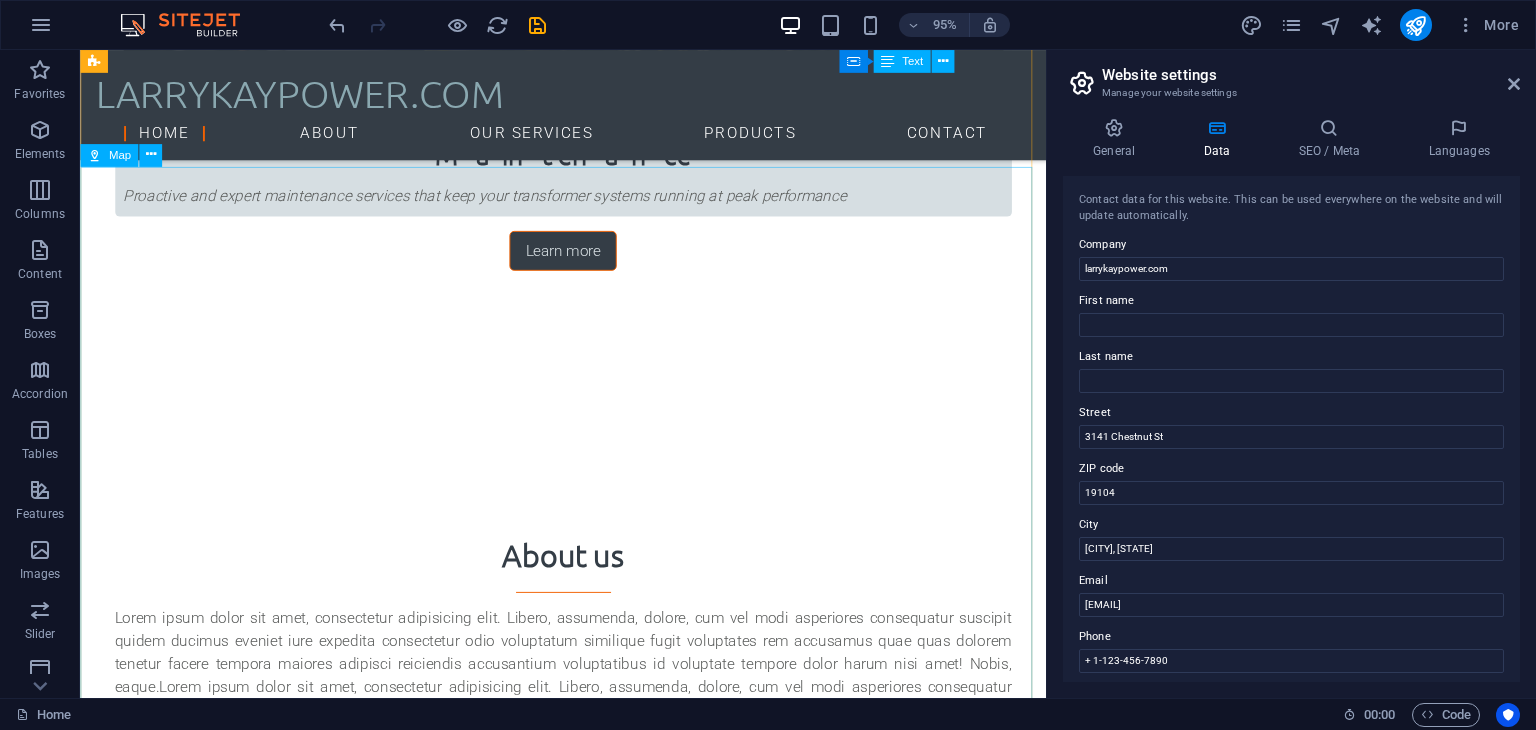 click at bounding box center (588, 3935) 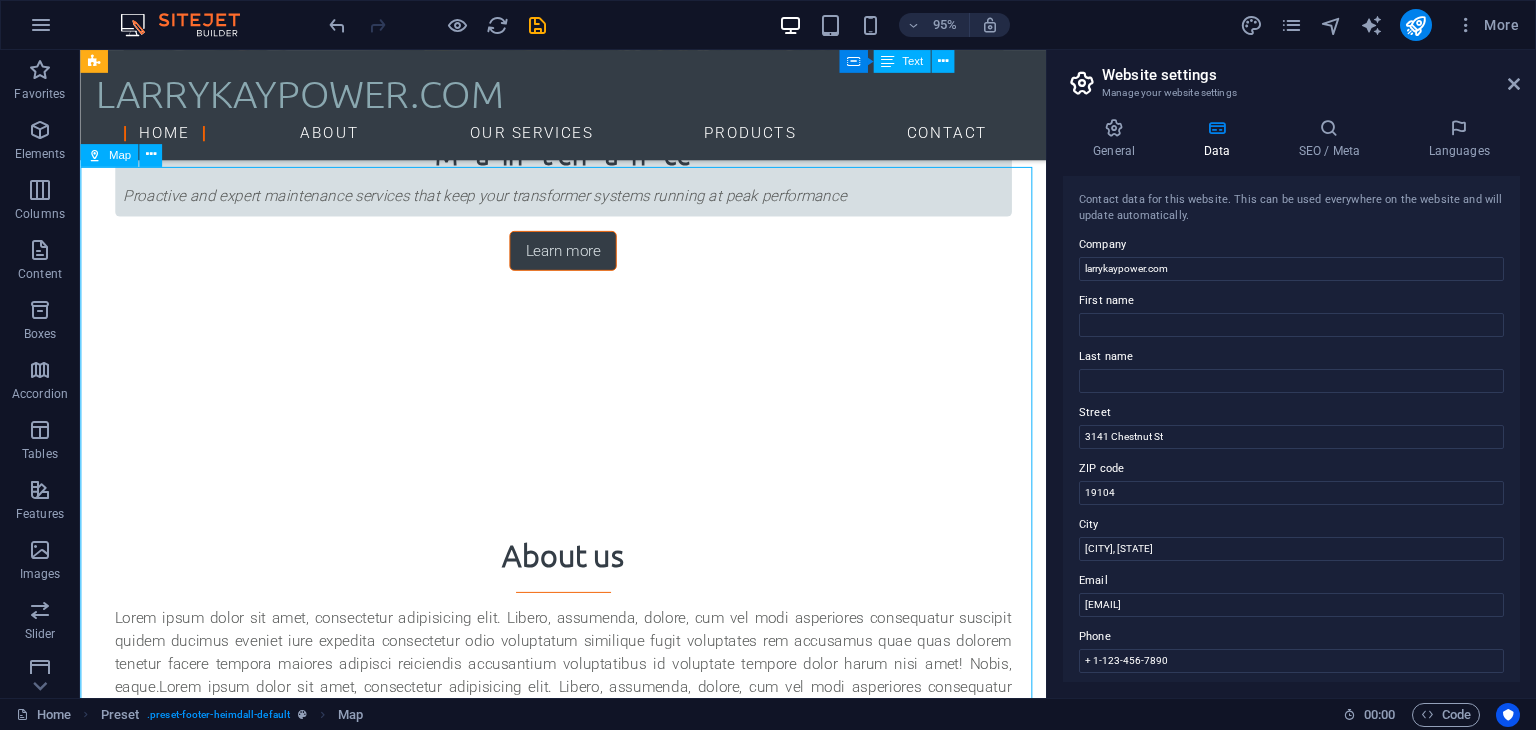 click at bounding box center (588, 3935) 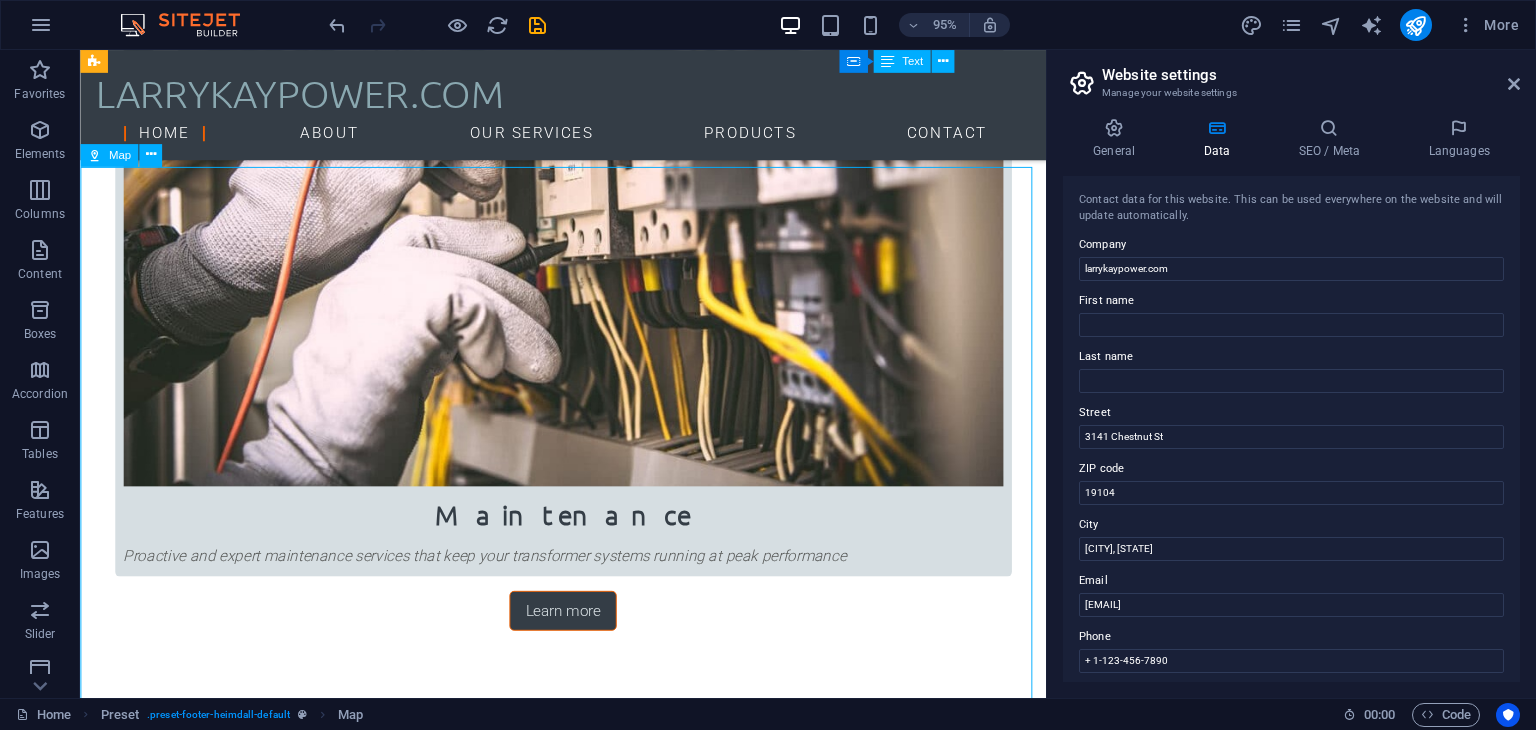 select on "1" 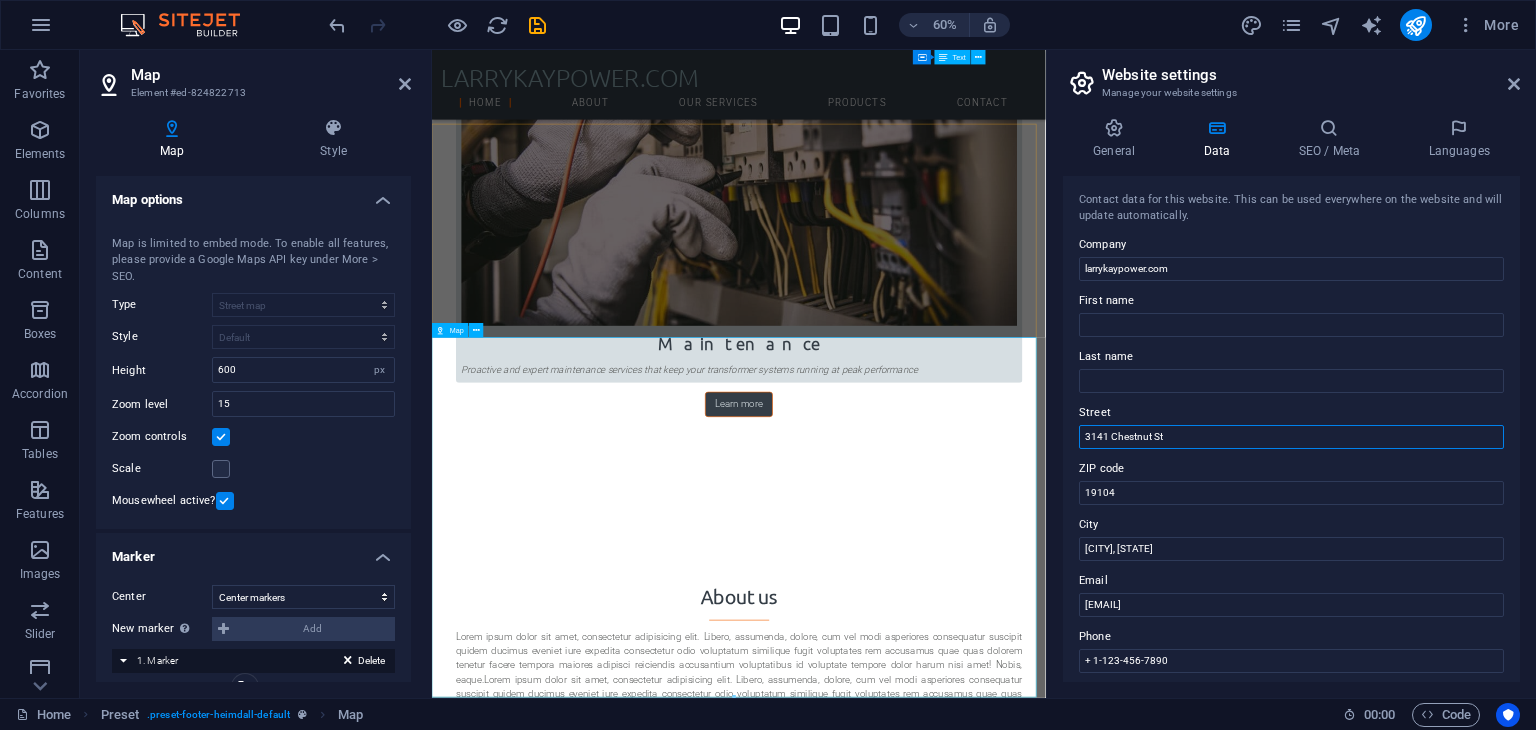 drag, startPoint x: 1602, startPoint y: 488, endPoint x: 1426, endPoint y: 682, distance: 261.93893 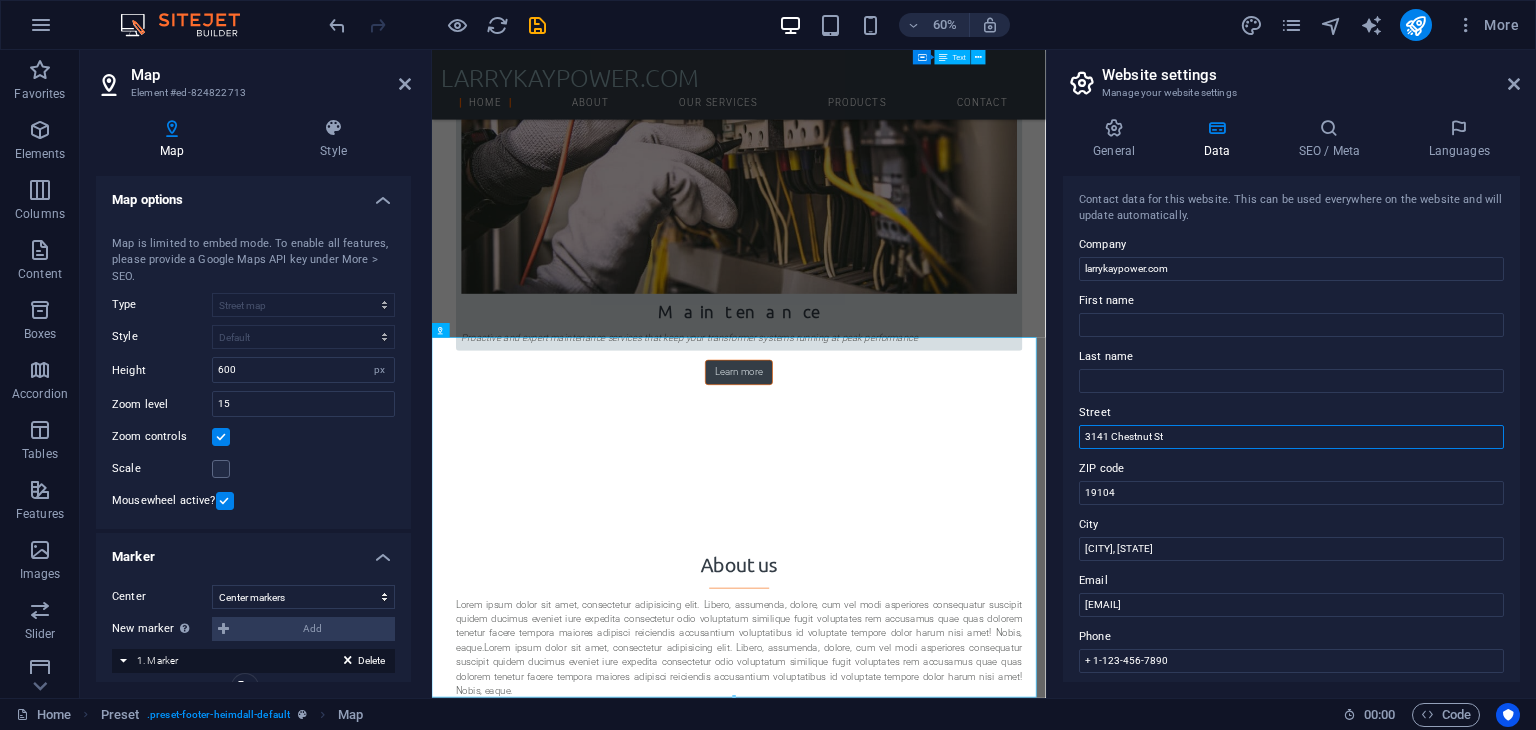 scroll, scrollTop: 2567, scrollLeft: 0, axis: vertical 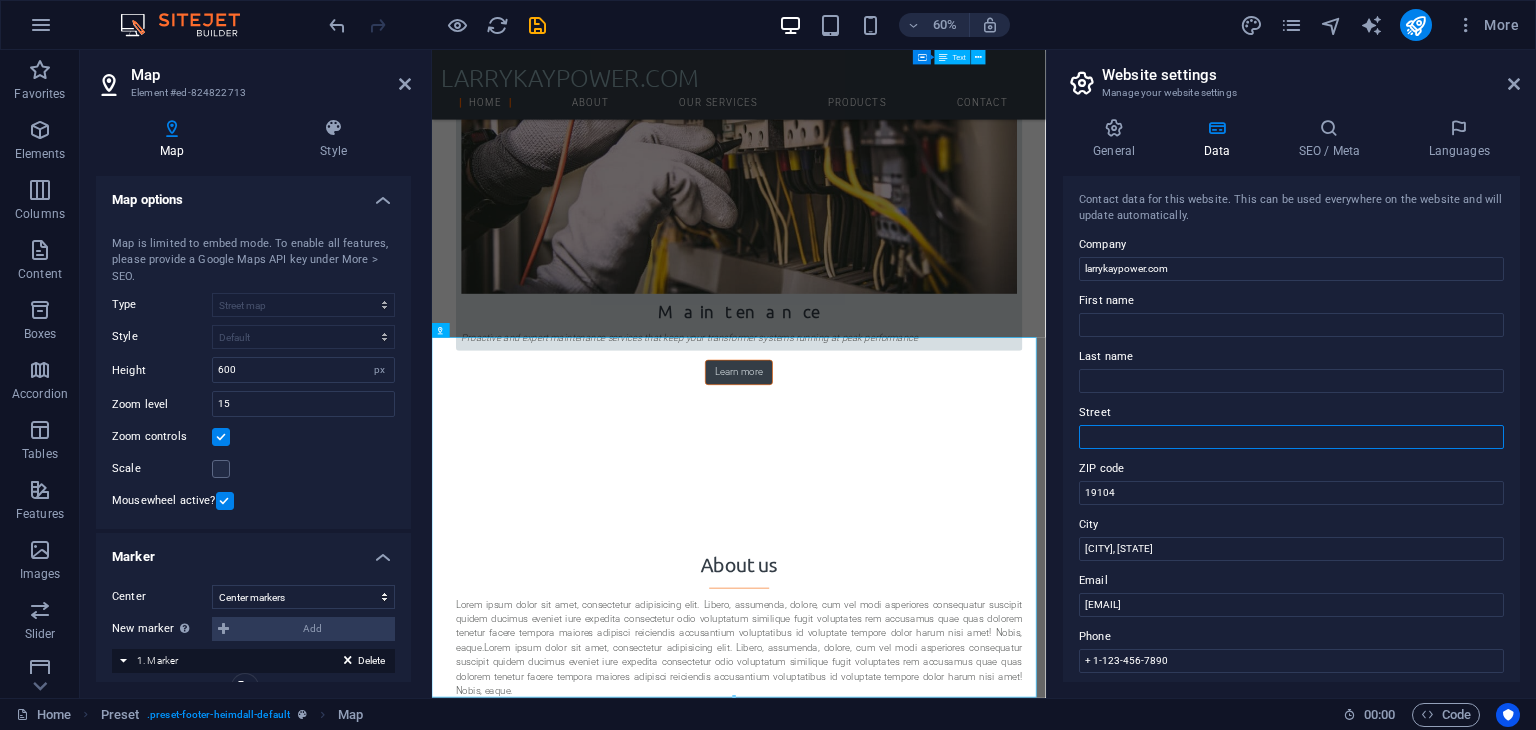 paste on "[NUMBER] [STREET] [STREET], [CITY]" 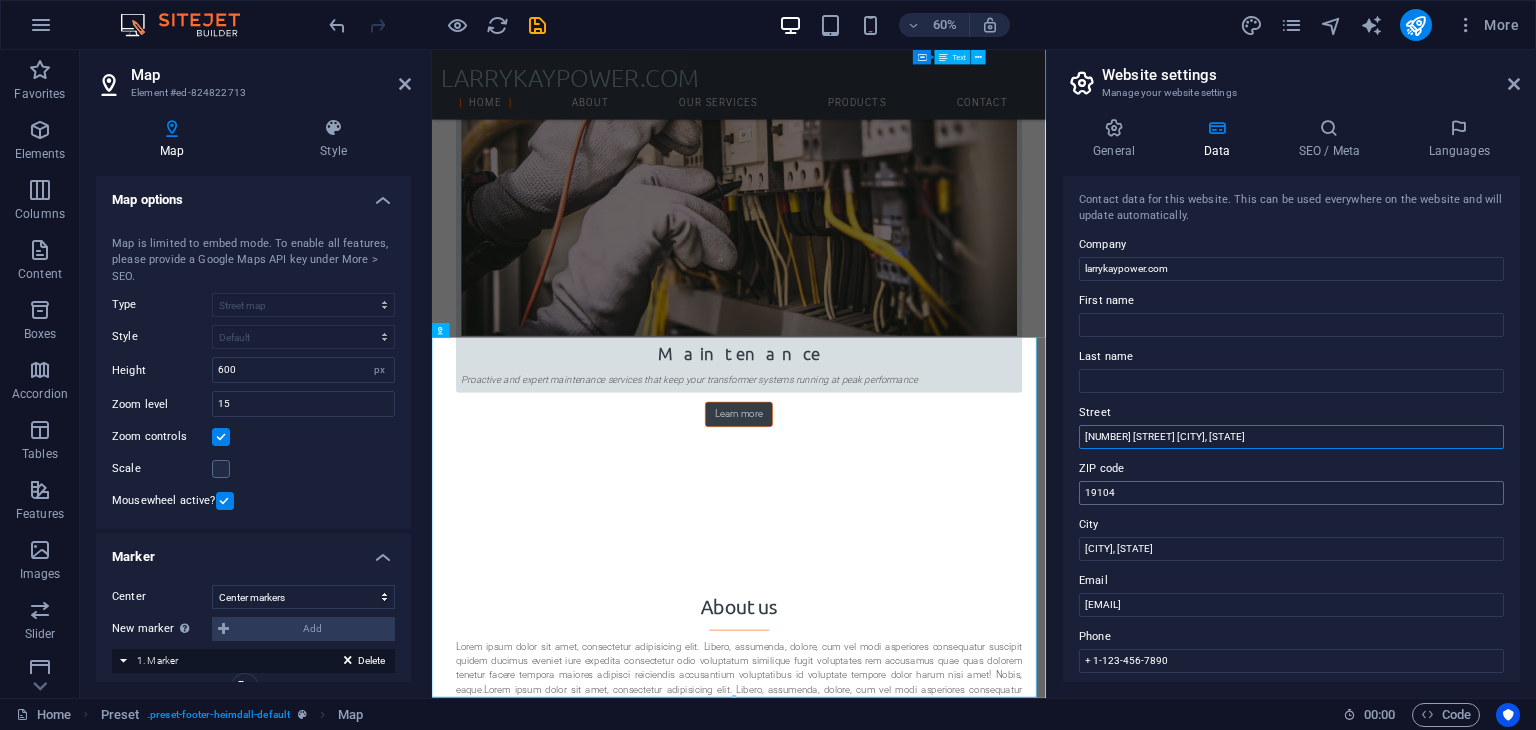 scroll, scrollTop: 2494, scrollLeft: 0, axis: vertical 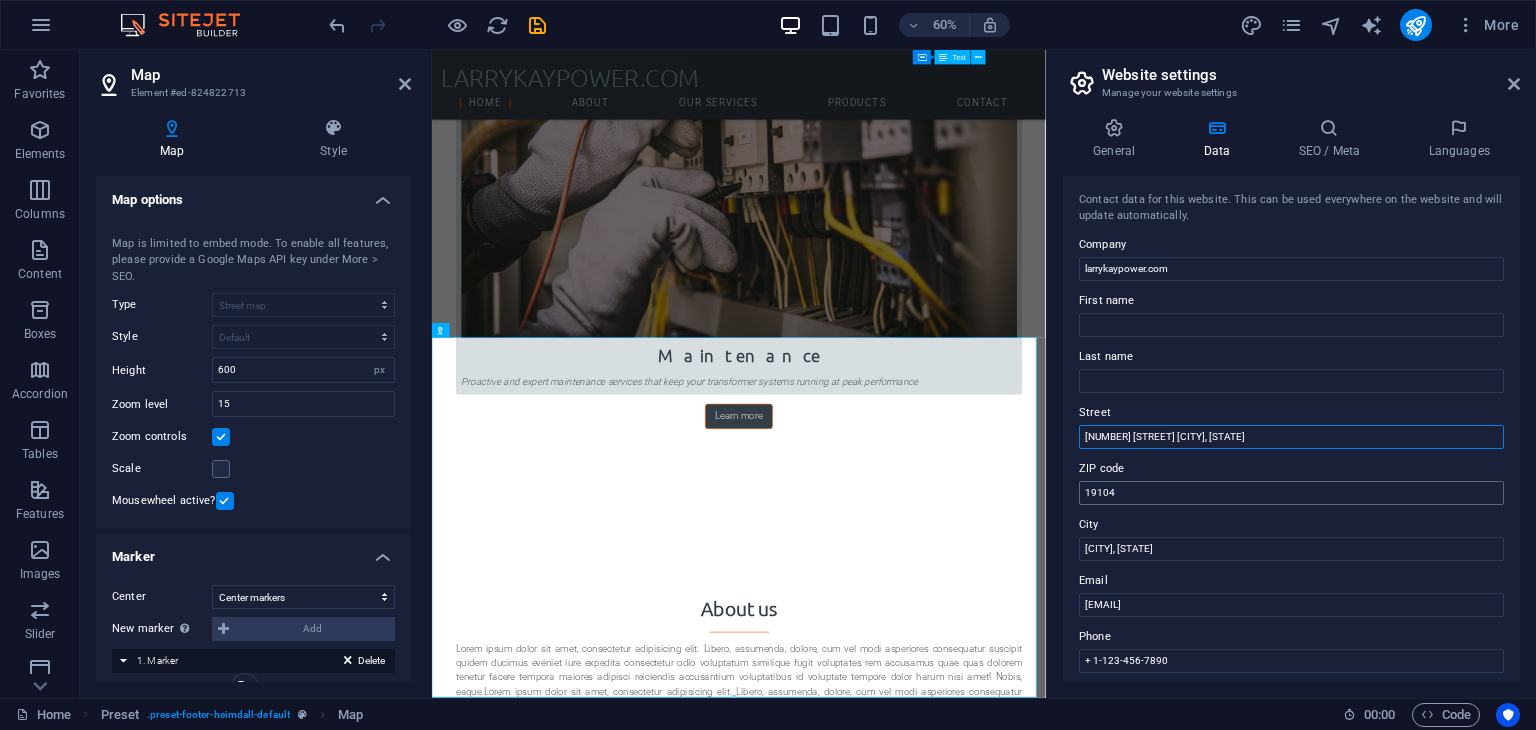 type on "[NUMBER] [STREET] [STREET], [CITY]" 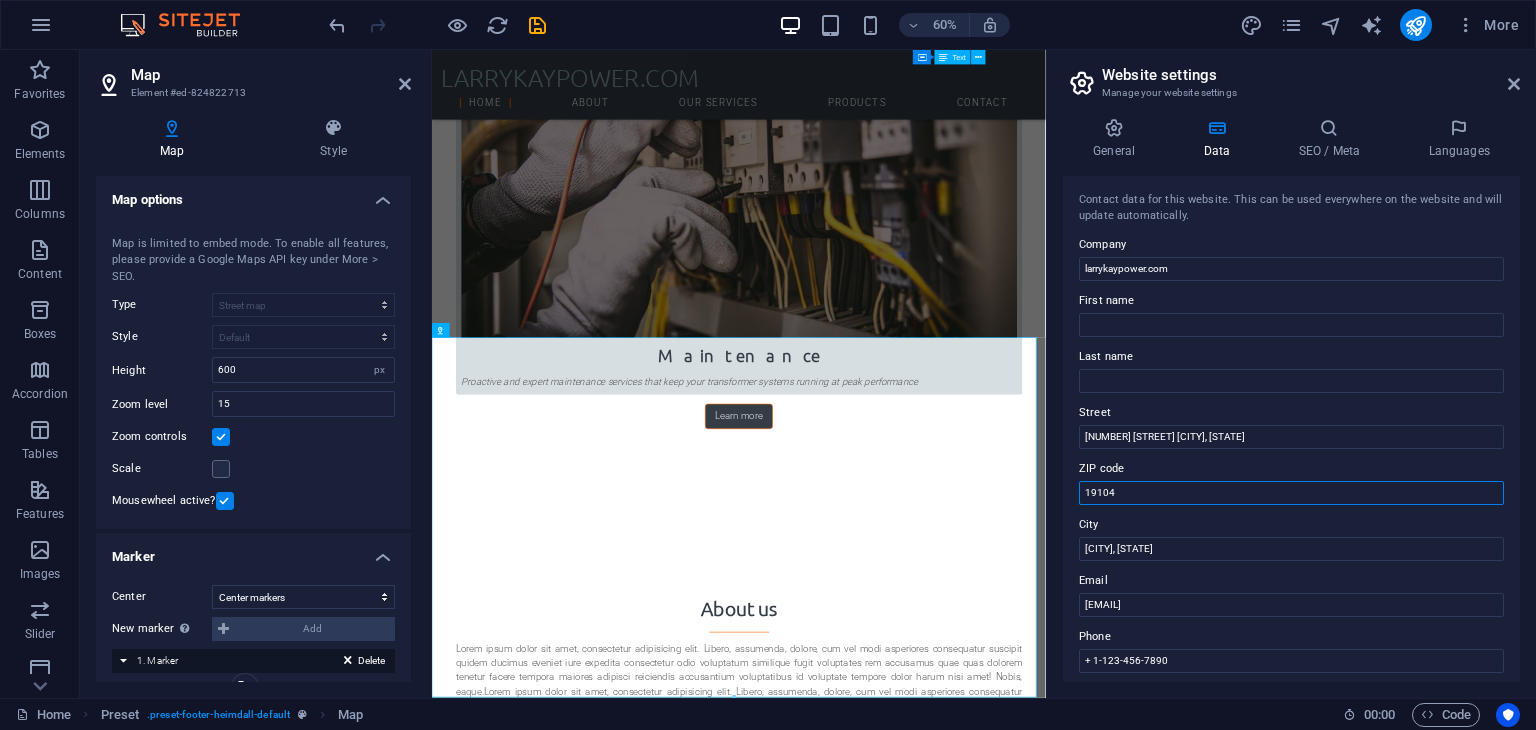 click on "19104" at bounding box center [1291, 493] 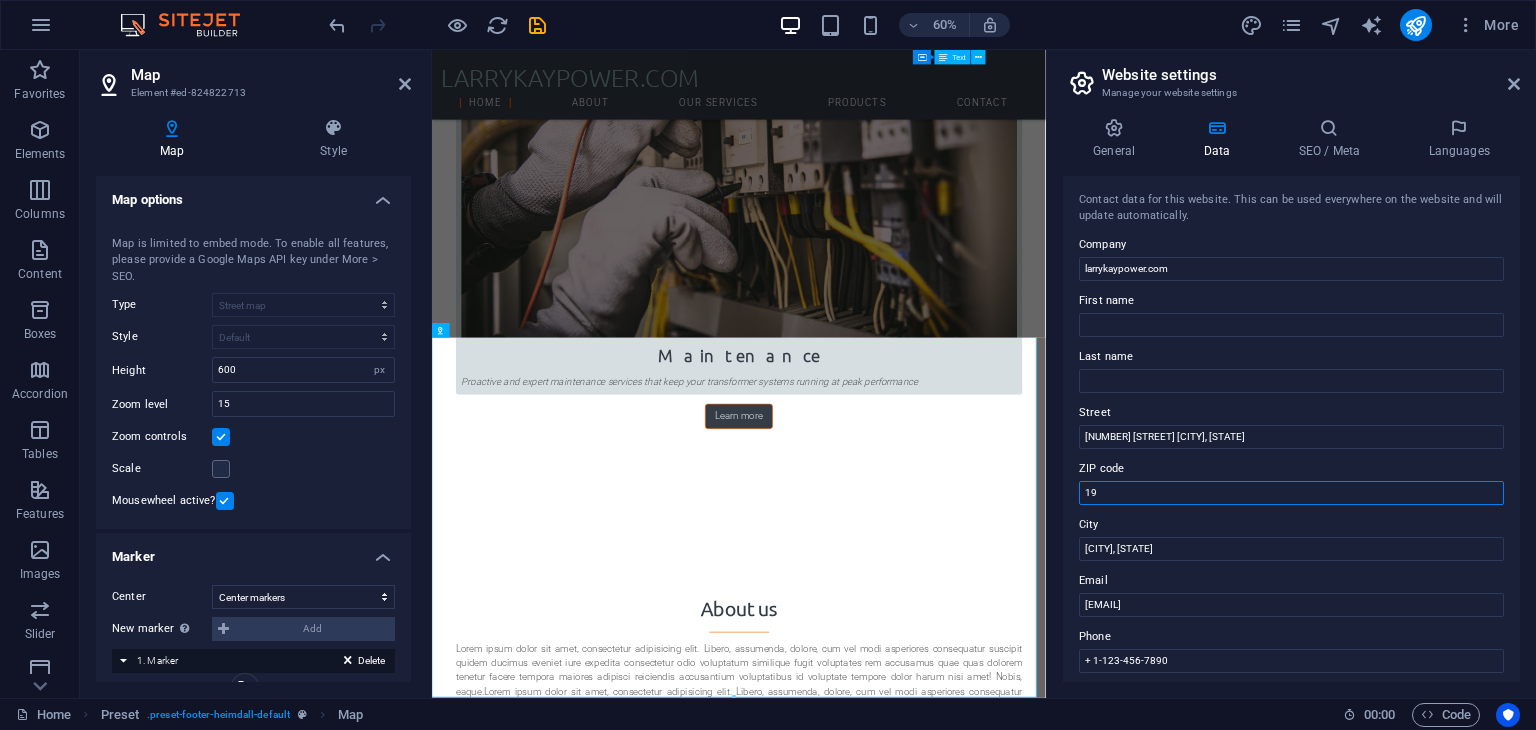 type on "1" 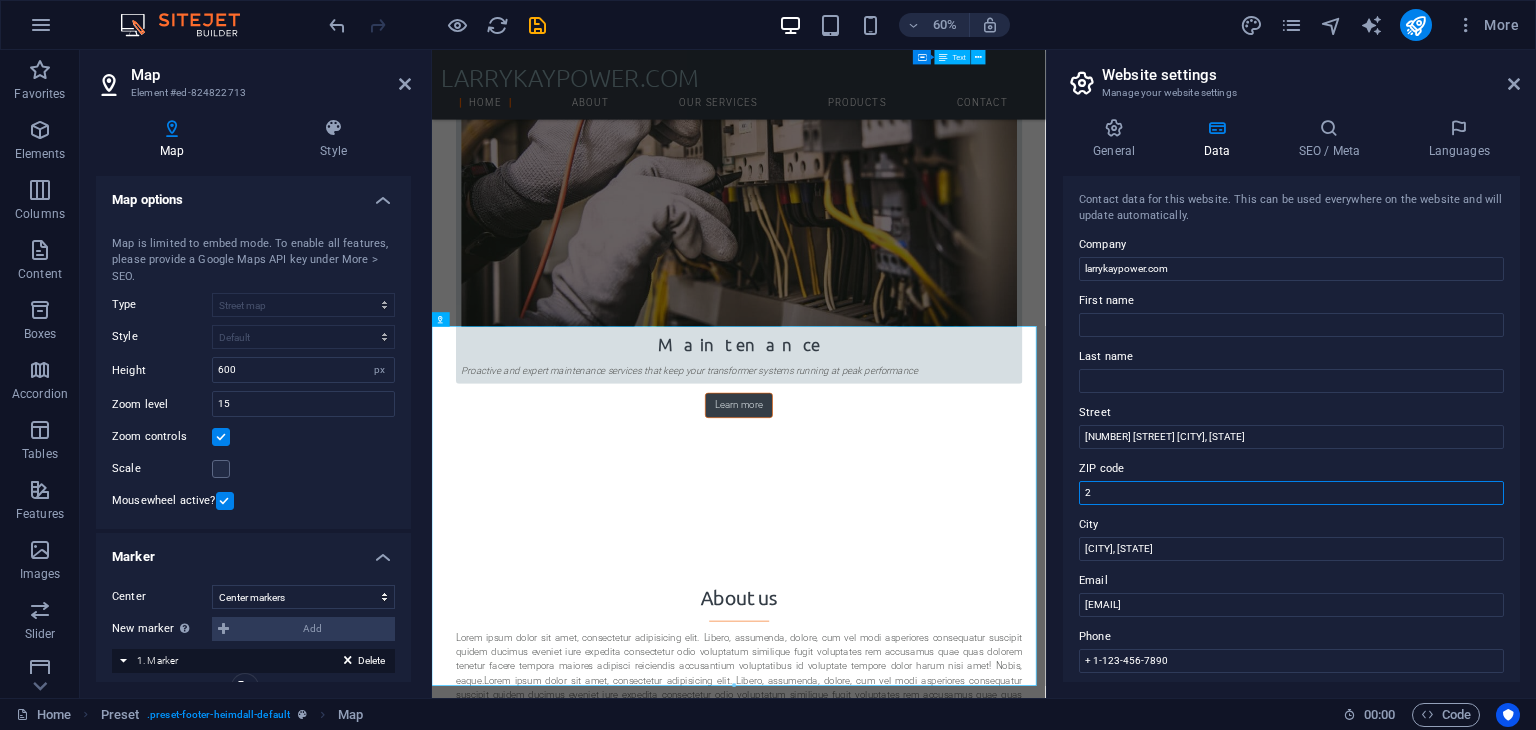 scroll, scrollTop: 2514, scrollLeft: 0, axis: vertical 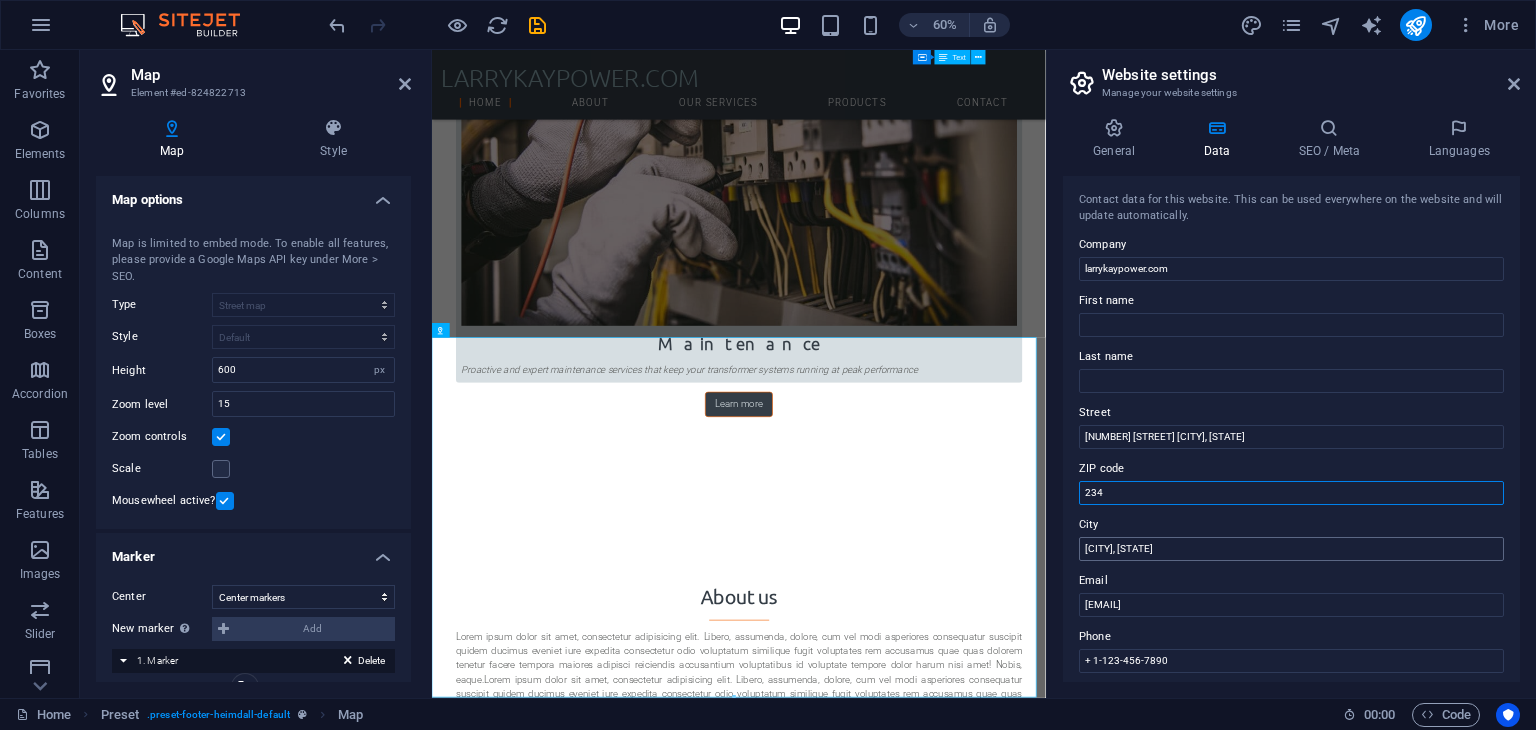 type on "234" 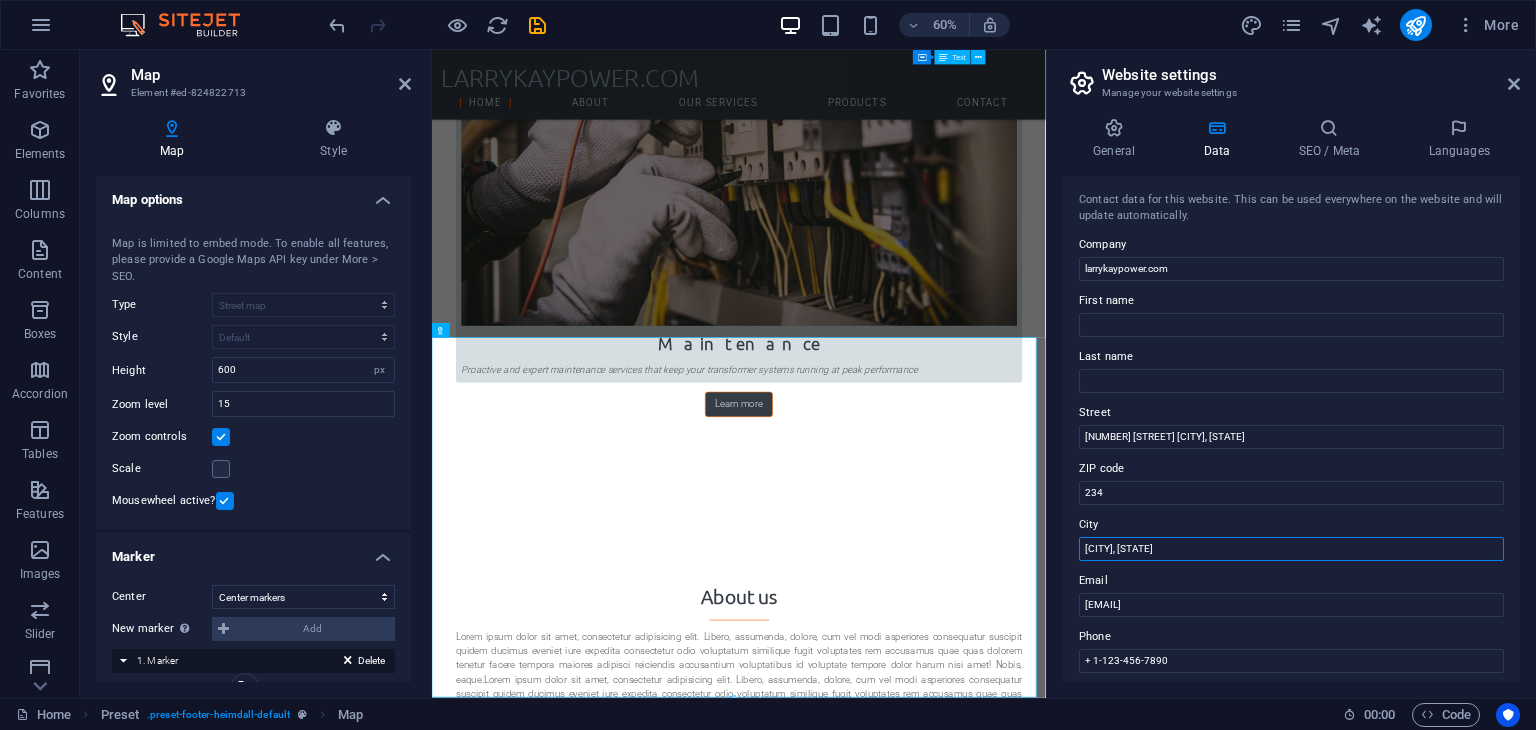 drag, startPoint x: 1154, startPoint y: 551, endPoint x: 1071, endPoint y: 541, distance: 83.60024 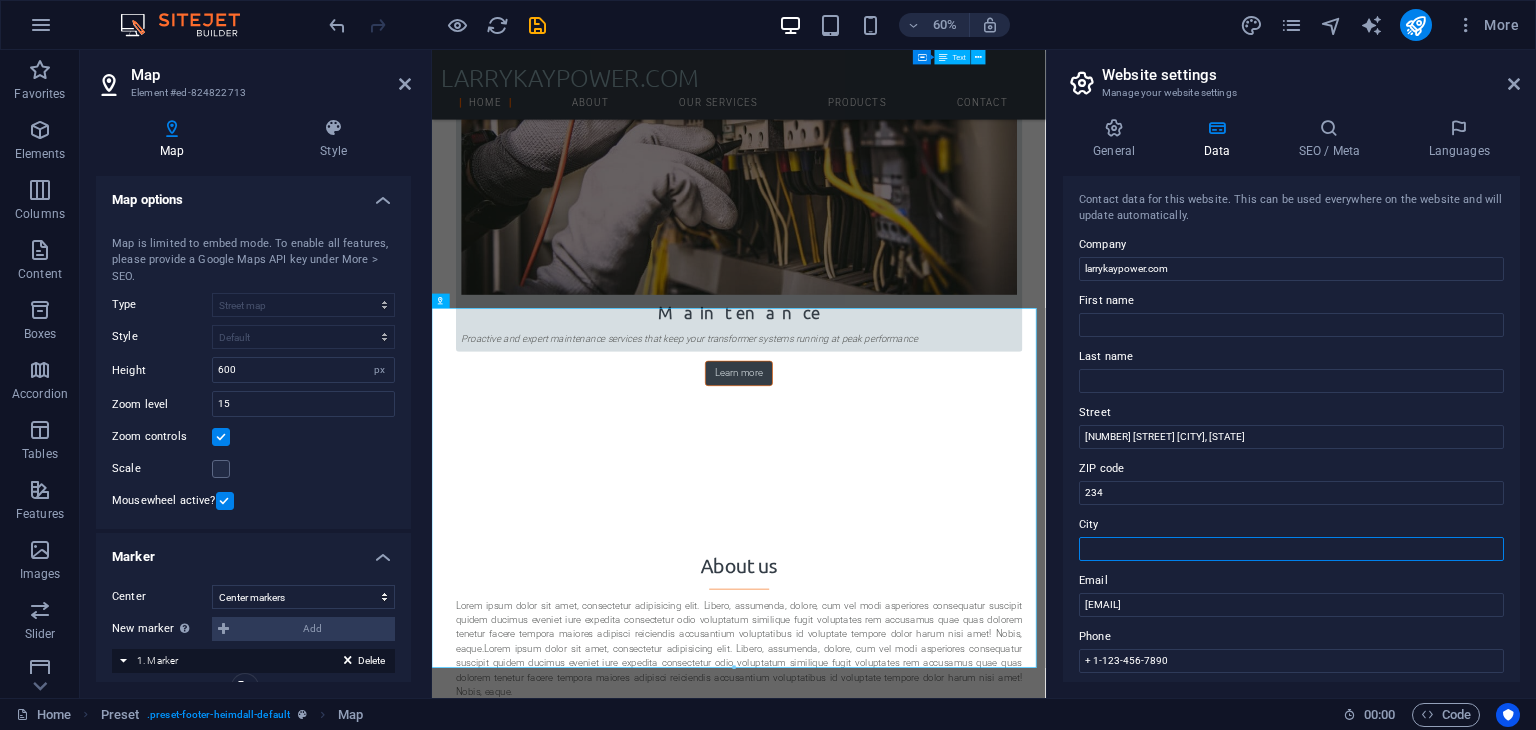 scroll, scrollTop: 2567, scrollLeft: 0, axis: vertical 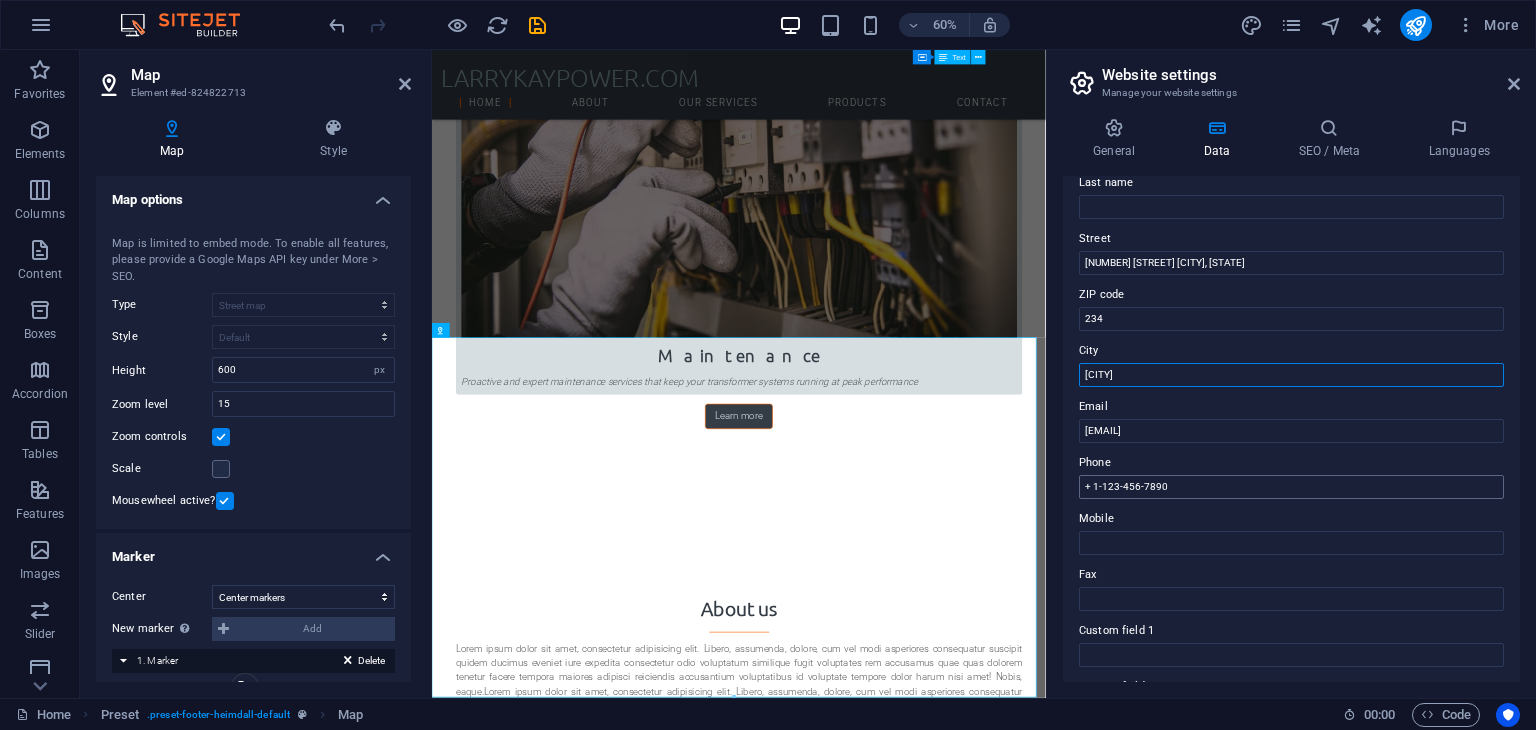 type on "[CITY]" 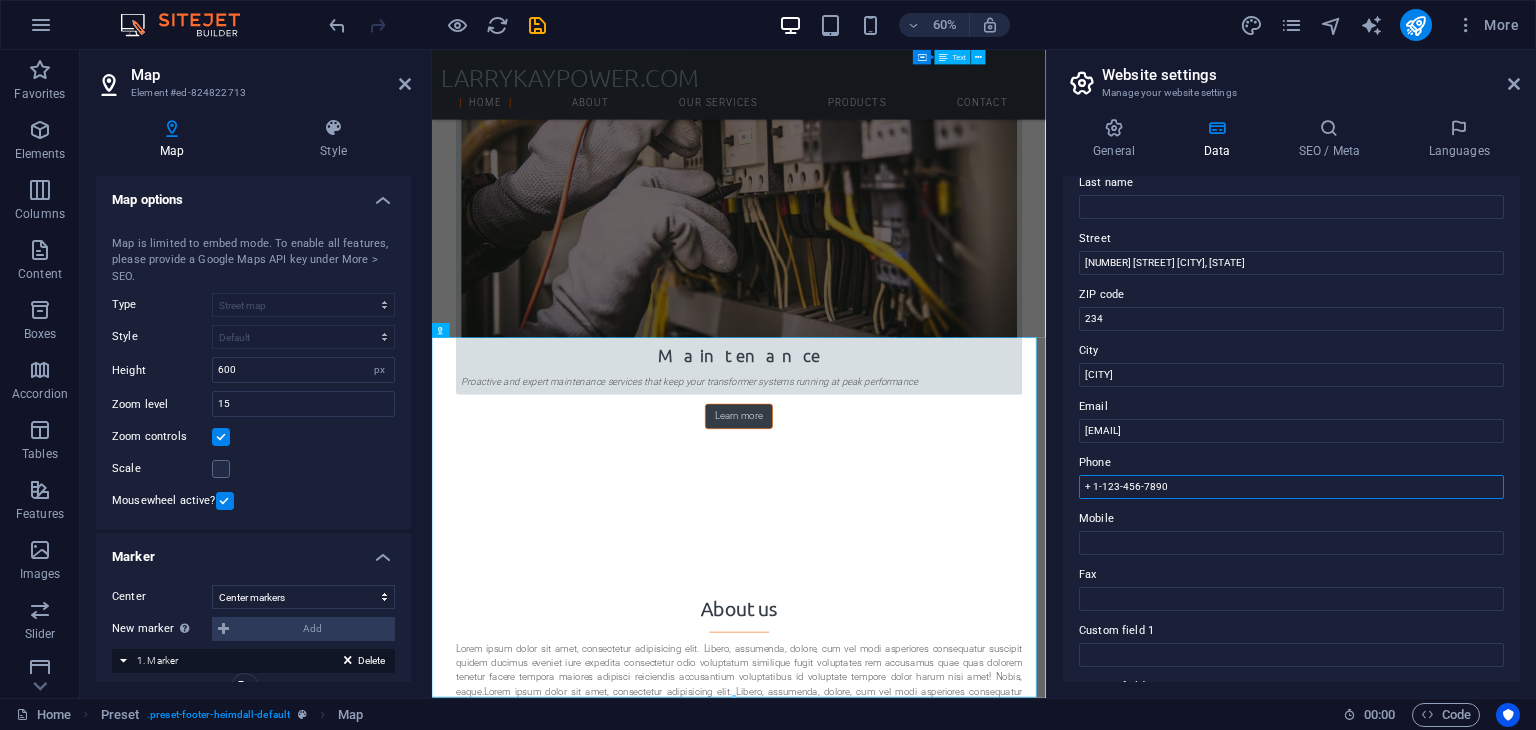 click on "+ 1-123-456-7890" at bounding box center [1291, 487] 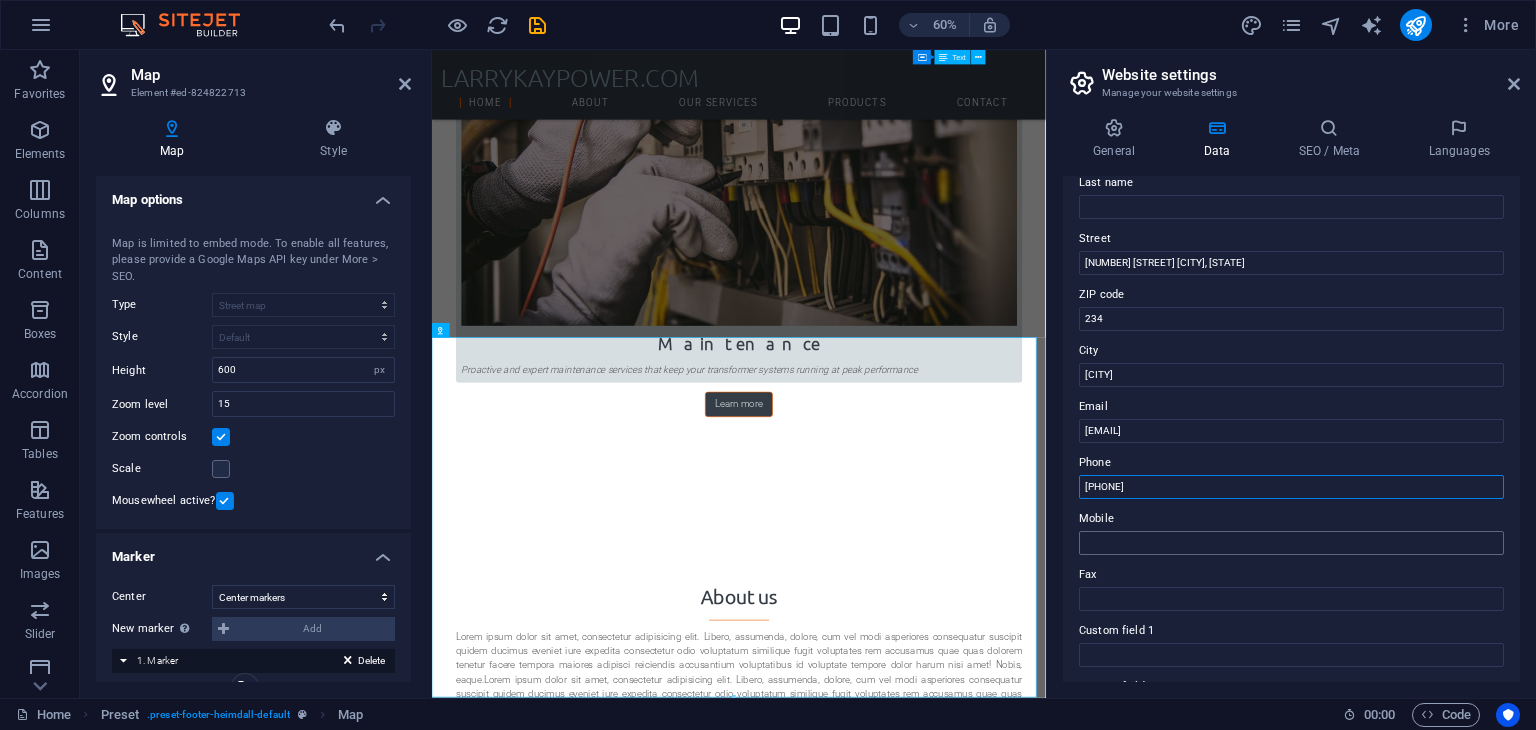 scroll, scrollTop: 2514, scrollLeft: 0, axis: vertical 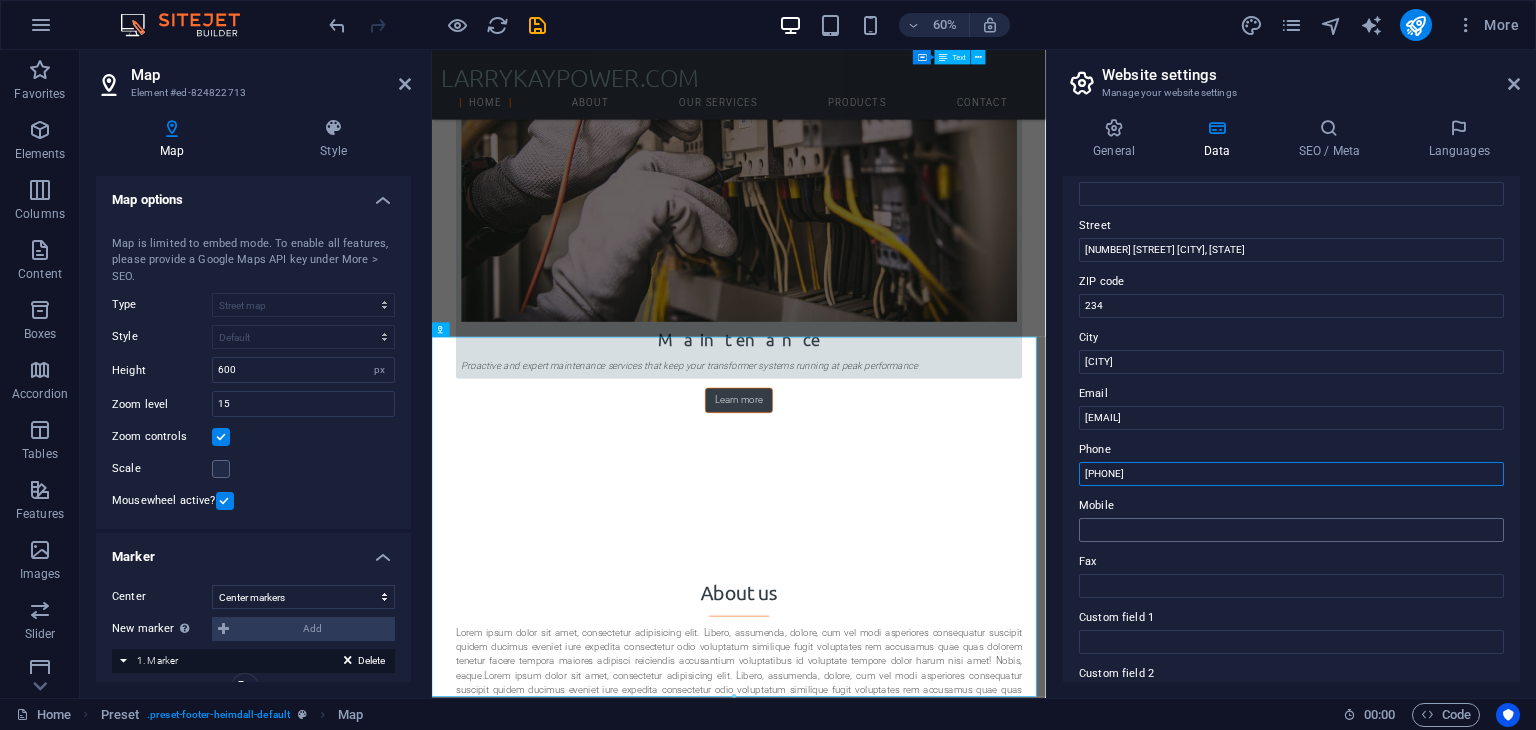 type on "[PHONE]" 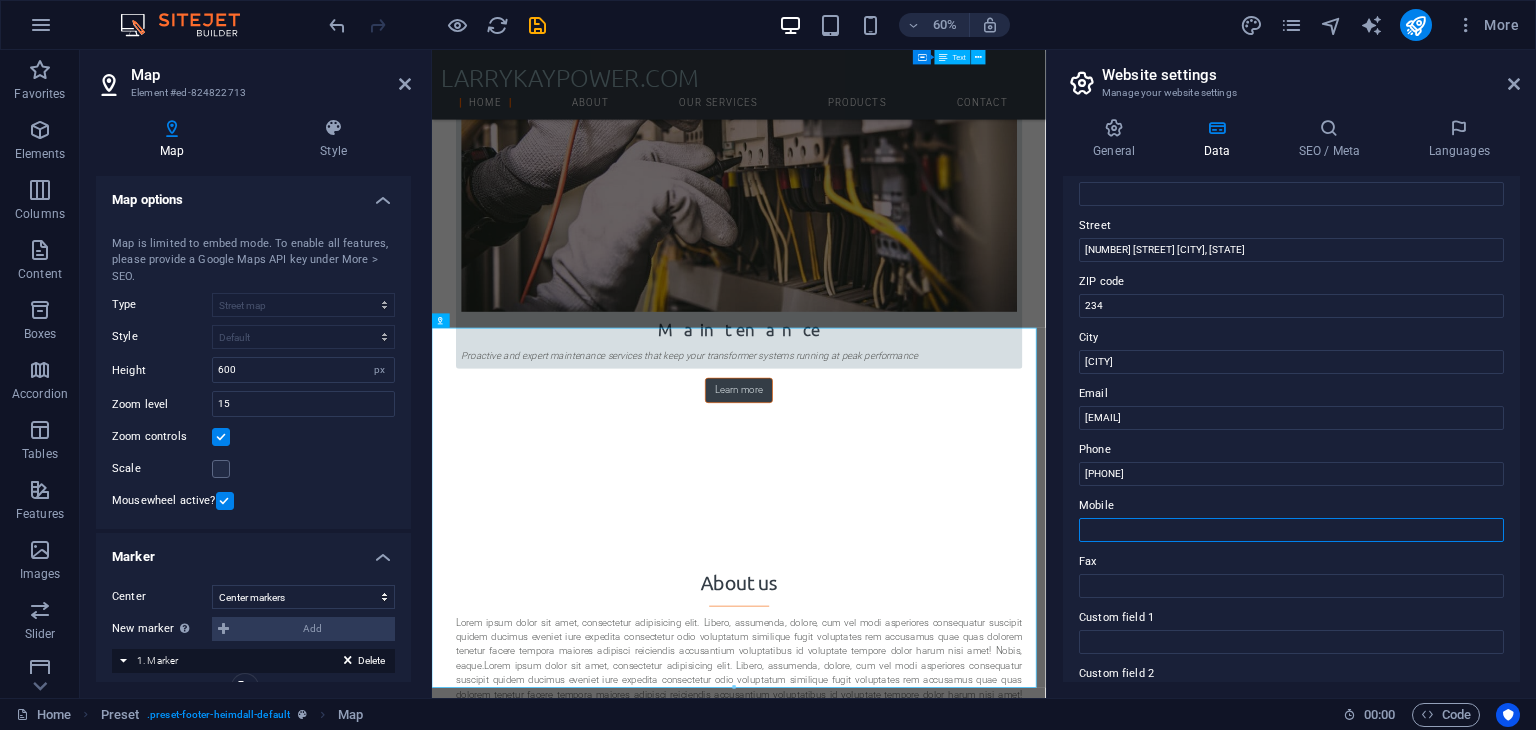 click on "Mobile" at bounding box center [1291, 530] 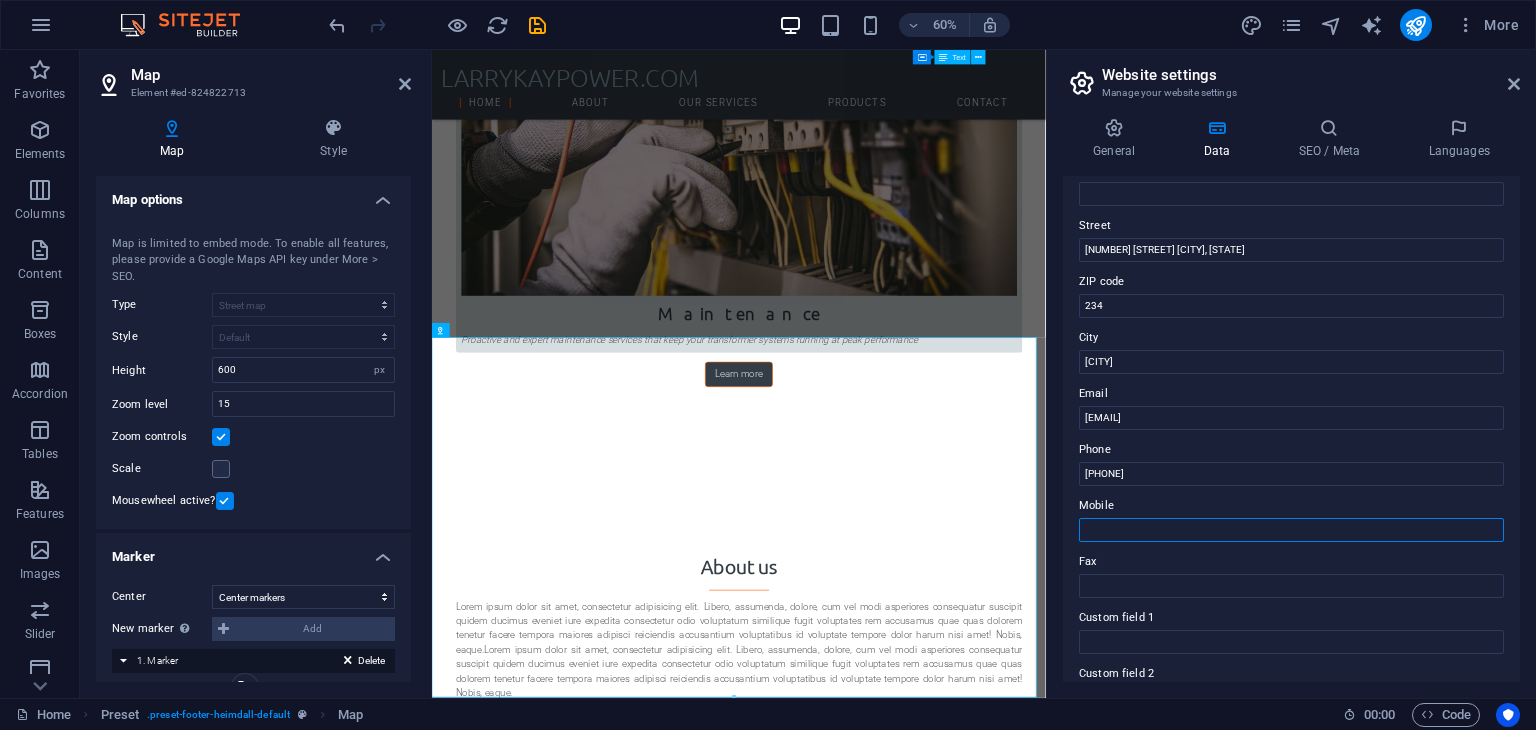 scroll, scrollTop: 2567, scrollLeft: 0, axis: vertical 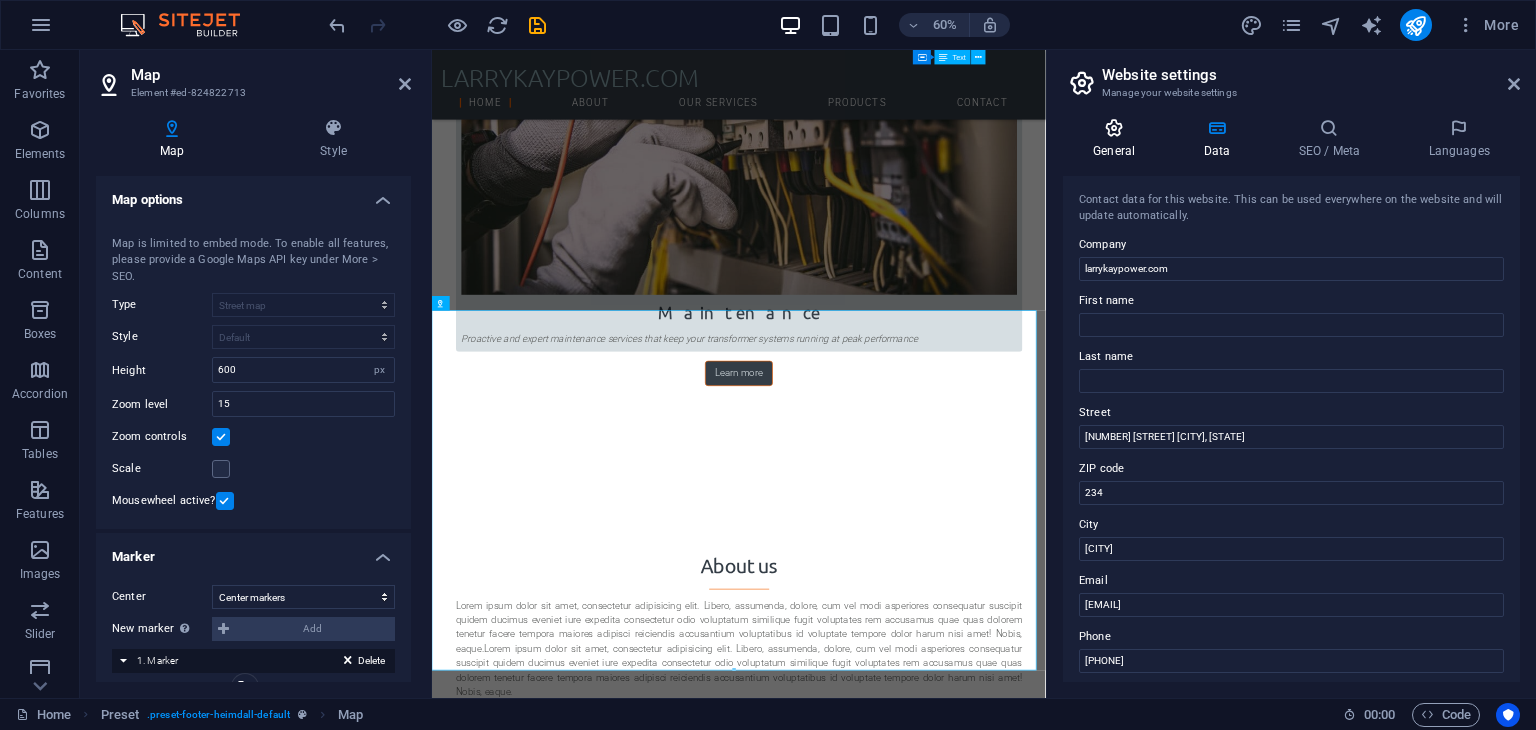 type on "[PHONE]" 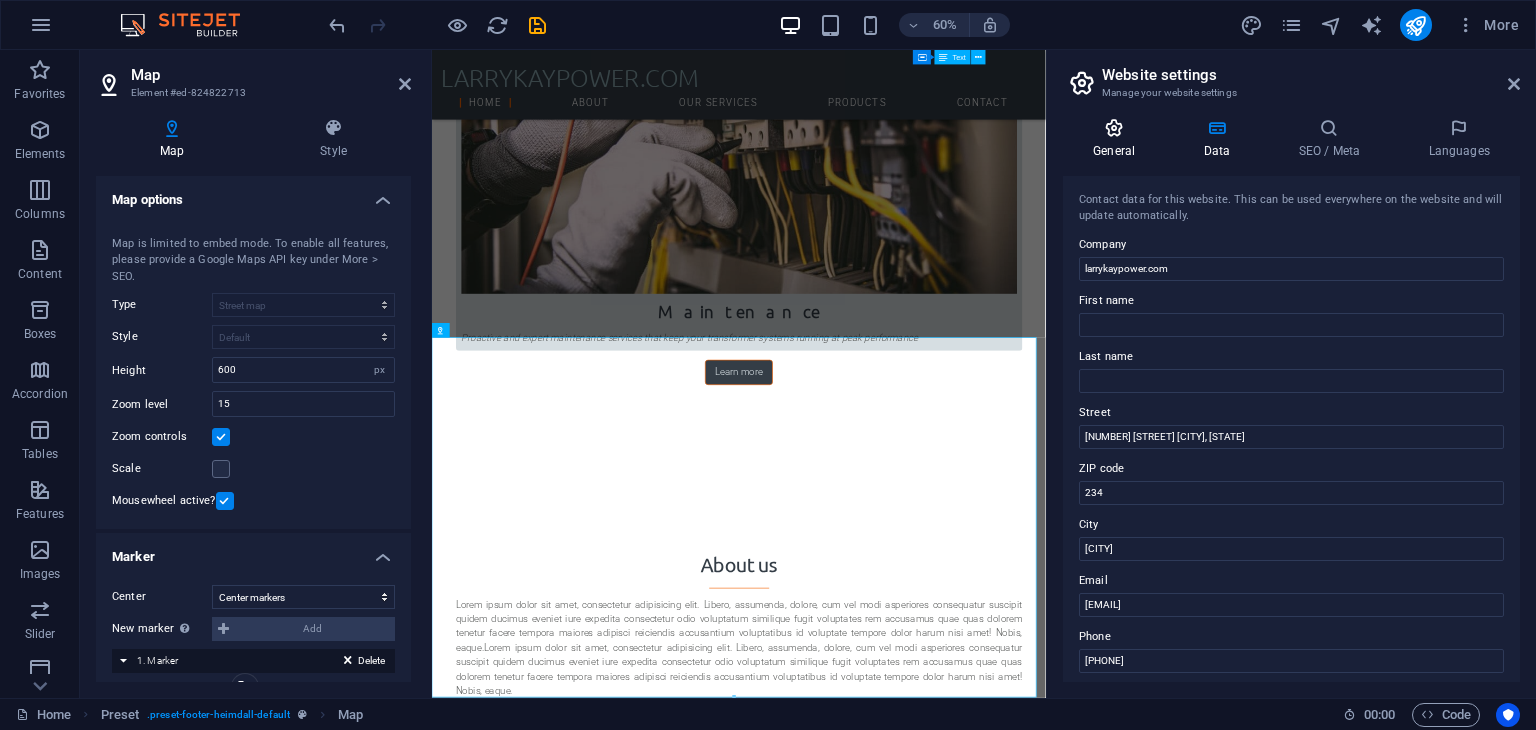 scroll, scrollTop: 2567, scrollLeft: 0, axis: vertical 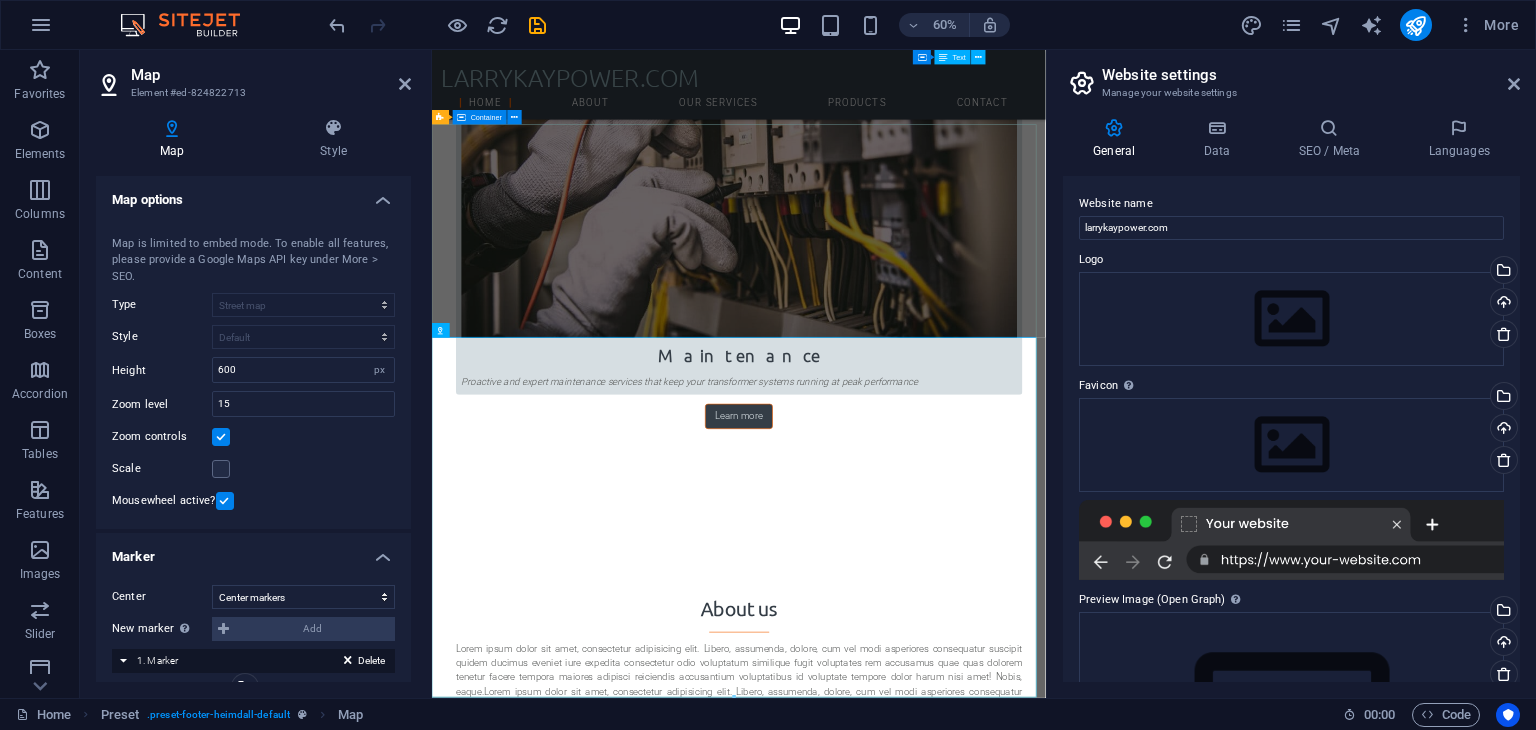 click on "Address 19 Akin Akinsehwa St. Ibeju Lekki Exp. Way, Lagos Phone Phone:  08058884555 Mobile:  09044477705 Contact 989ba8fbc6c7f94179a1f758ca9458@cpanel.local Legal Notice  |  Privacy" at bounding box center [943, 3842] 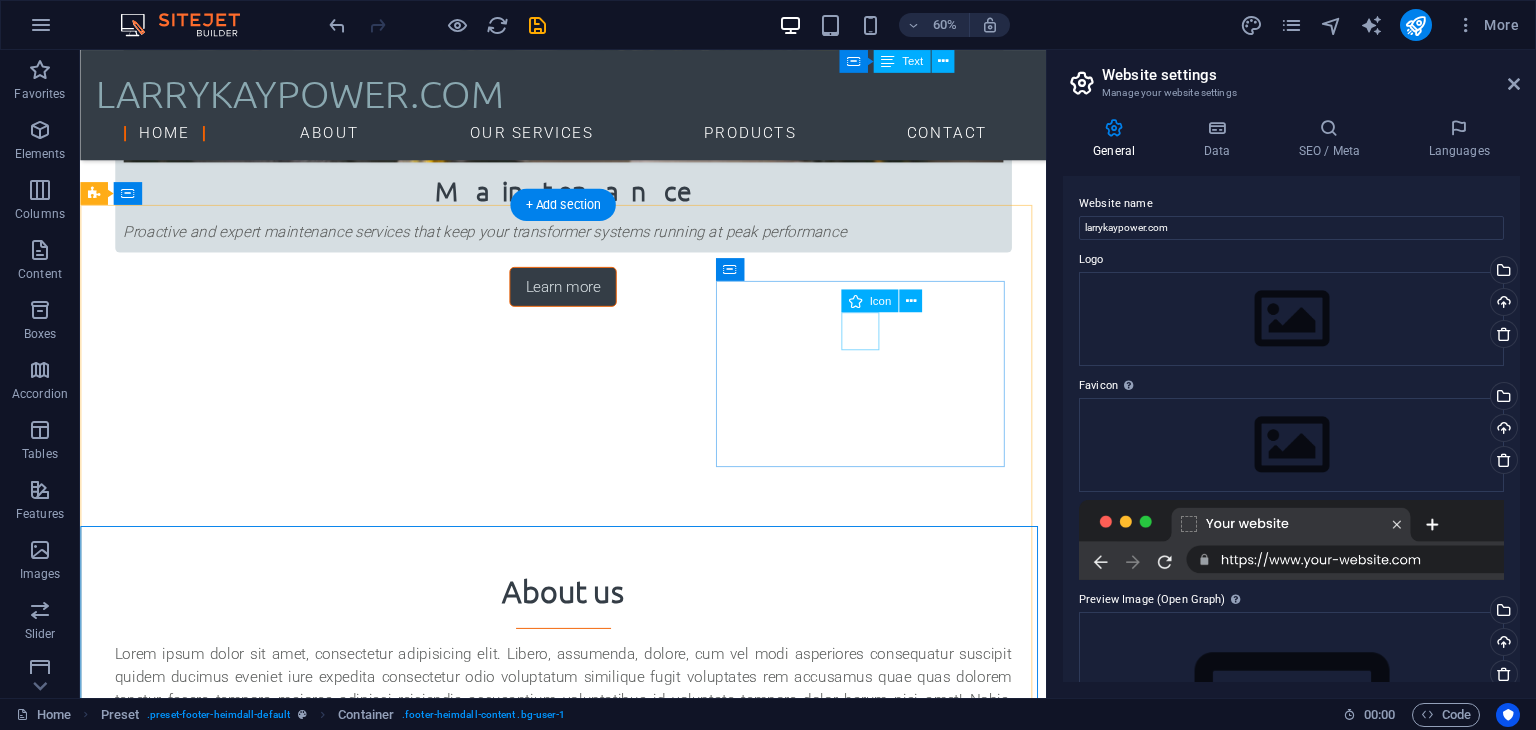 scroll, scrollTop: 2116, scrollLeft: 0, axis: vertical 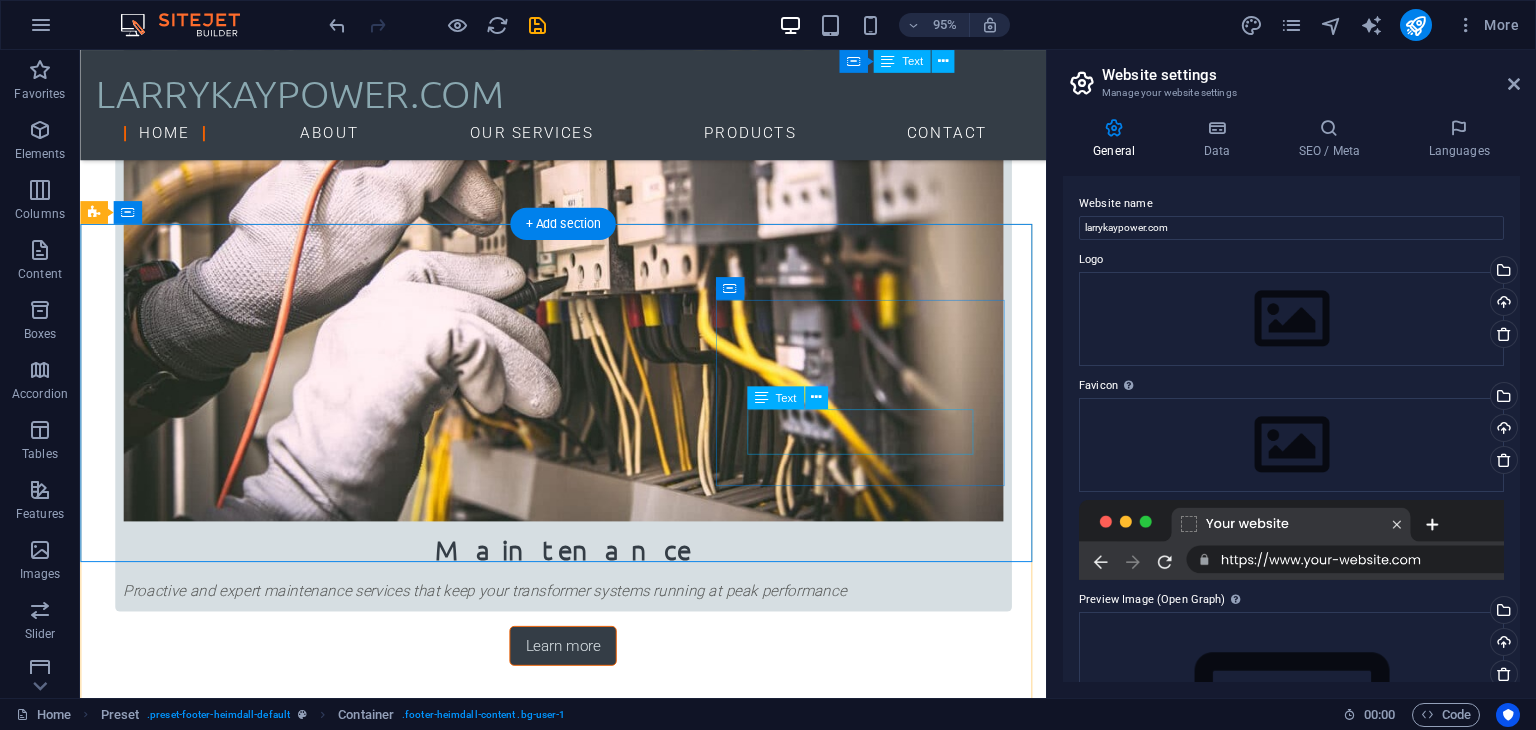 click on "989ba8fbc6c7f94179a1f758ca9458@cpanel.local Legal Notice  |  Privacy" at bounding box center [568, 3914] 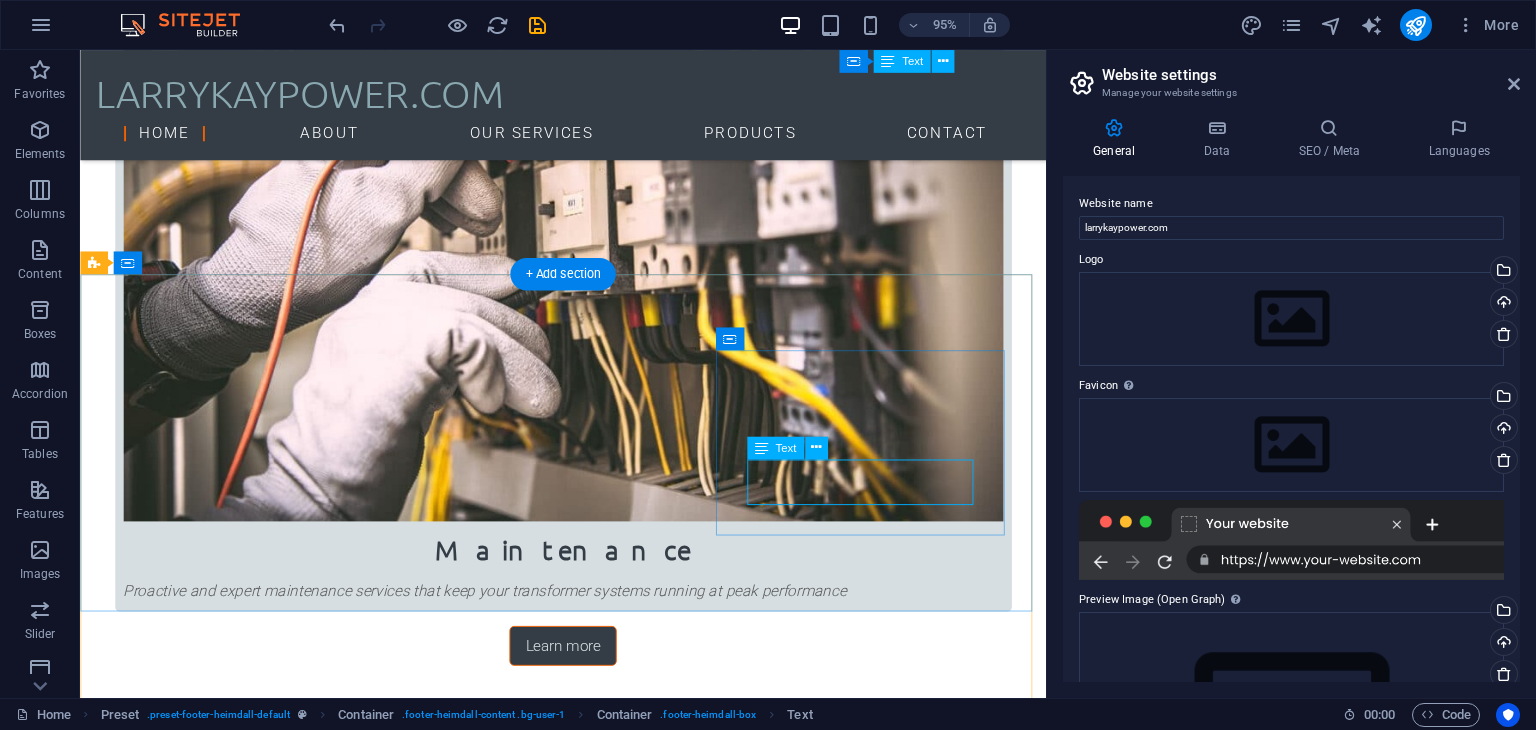 click on "989ba8fbc6c7f94179a1f758ca9458@cpanel.local Legal Notice  |  Privacy" at bounding box center (568, 3966) 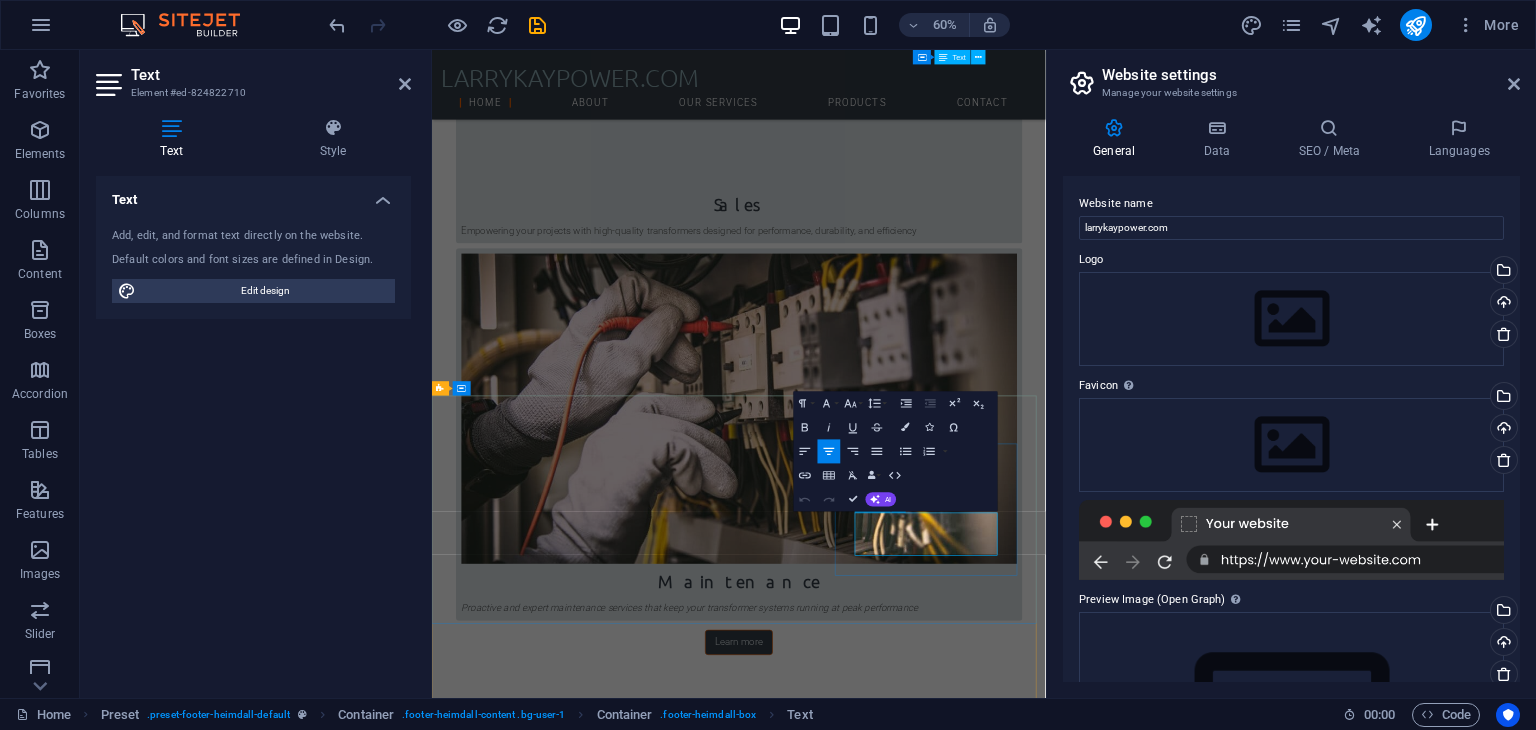 type 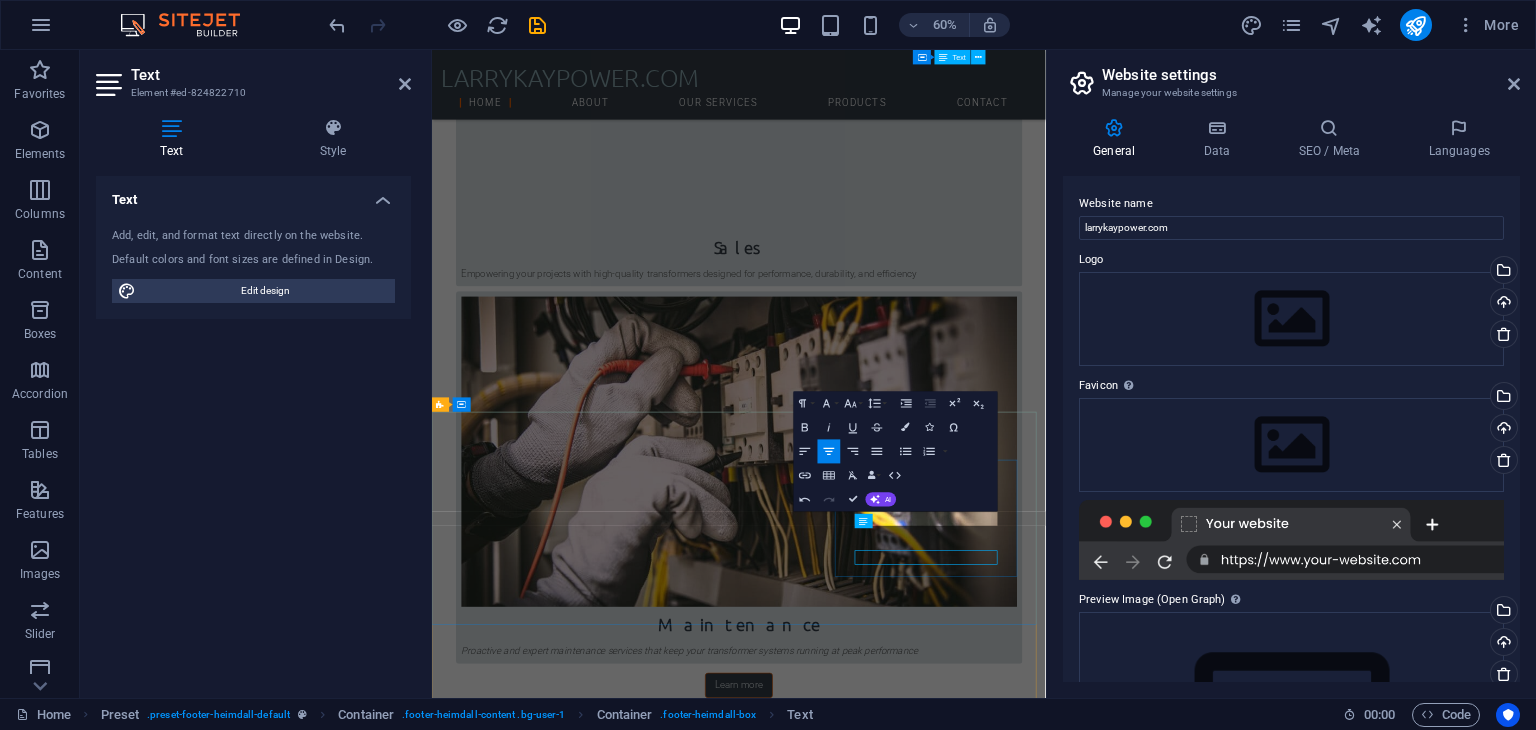 scroll, scrollTop: 2044, scrollLeft: 0, axis: vertical 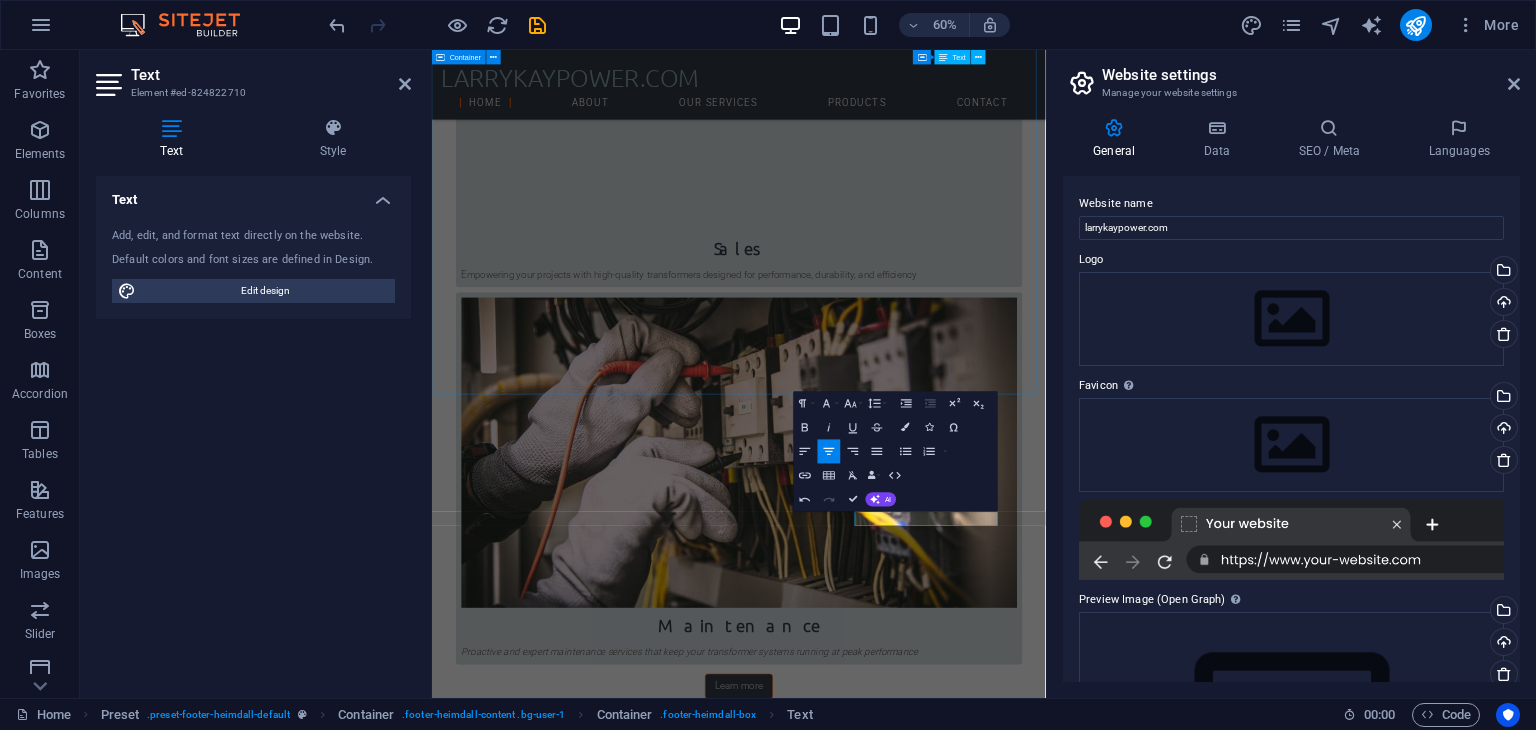 click on "Did you already know... MAC World It has survived not only five centuries, but also the leap into electronic typesetting, remaining essentially unchanged. It was popularised in the 1960s with the release of Letraset sheets containing Lorem Ipsum passages, and more recently with desktop publishing software like Aldus PageMaker including versions of Lorem Ipsum. Get informed Computerworld Lorem Ipsum   is simply dummy text of the printing and typesetting industry. Lorem Ipsum has been the industry's standard dummy text ever since the 1500s, when an unknown printer took a galley of type and scrambled it to make a type specimen book. It has survived not only five centuries, but also the leap into electronic typesetting, remaining essentially unchanged. It was popularised in the 1960s with the release of Letraset sheets containing Lorem Ipsum passages, and more recently with desktop publishing software like Aldus PageMaker including versions of Lorem Ipsum. Get informed Custom PC Get informed MAC World" at bounding box center [943, 3504] 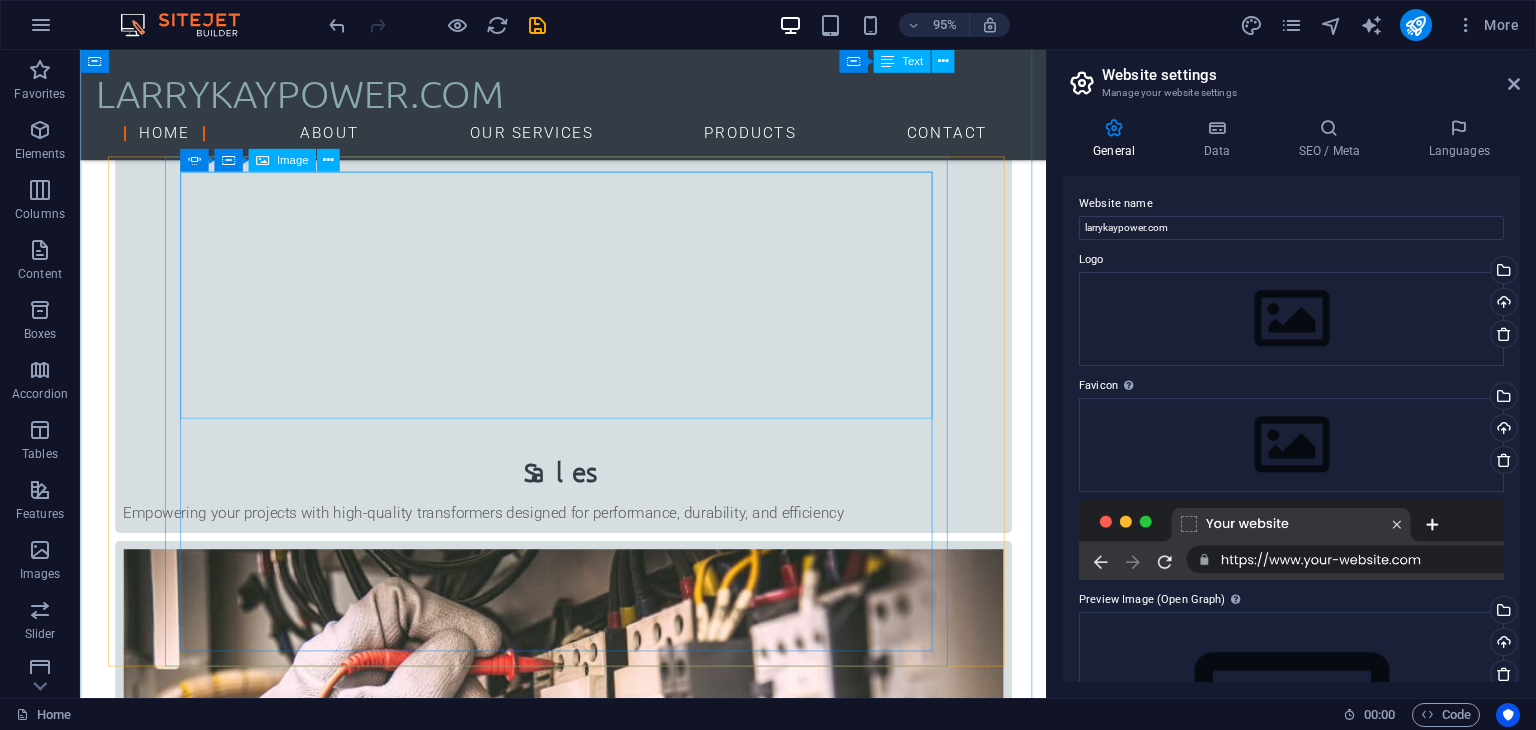 scroll, scrollTop: 1568, scrollLeft: 0, axis: vertical 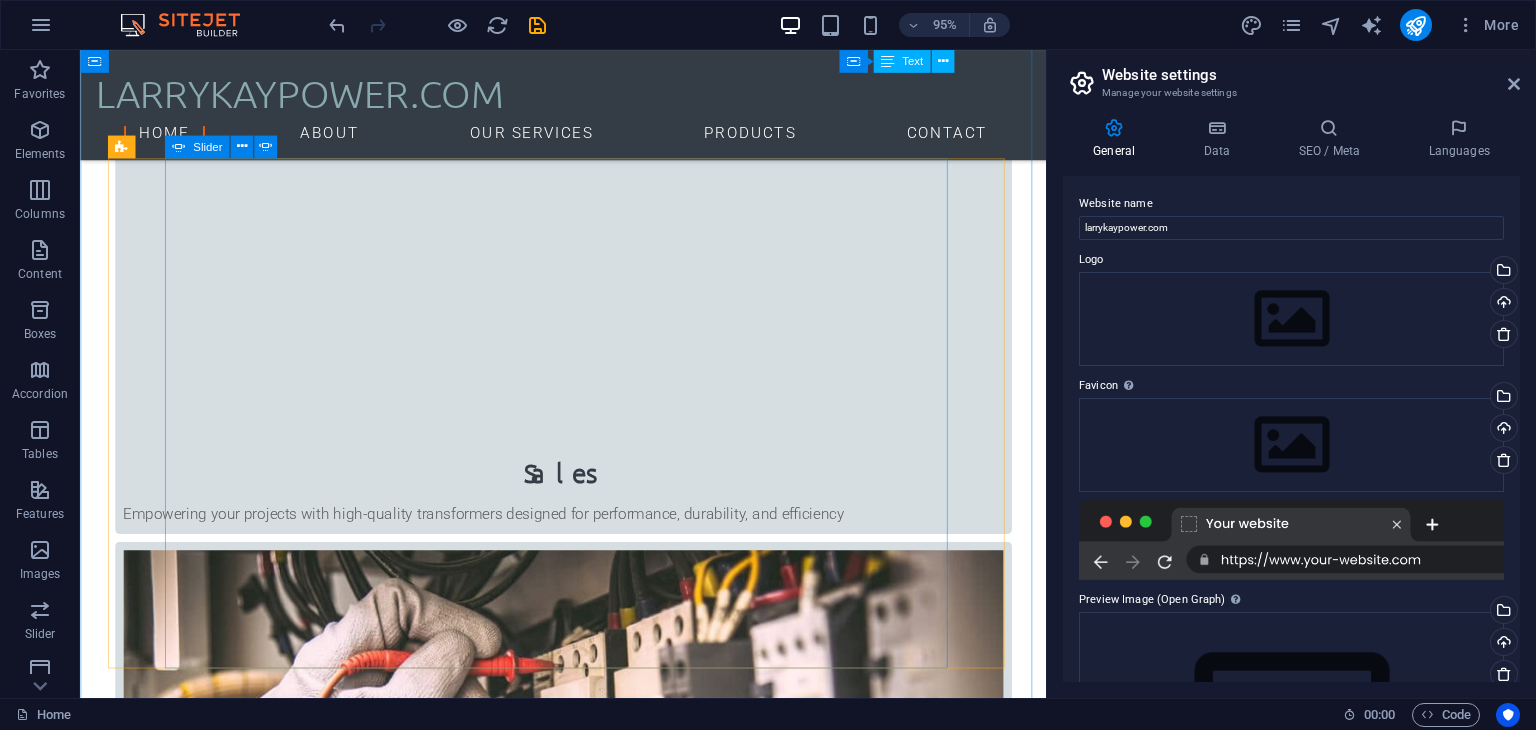 click at bounding box center [589, 3759] 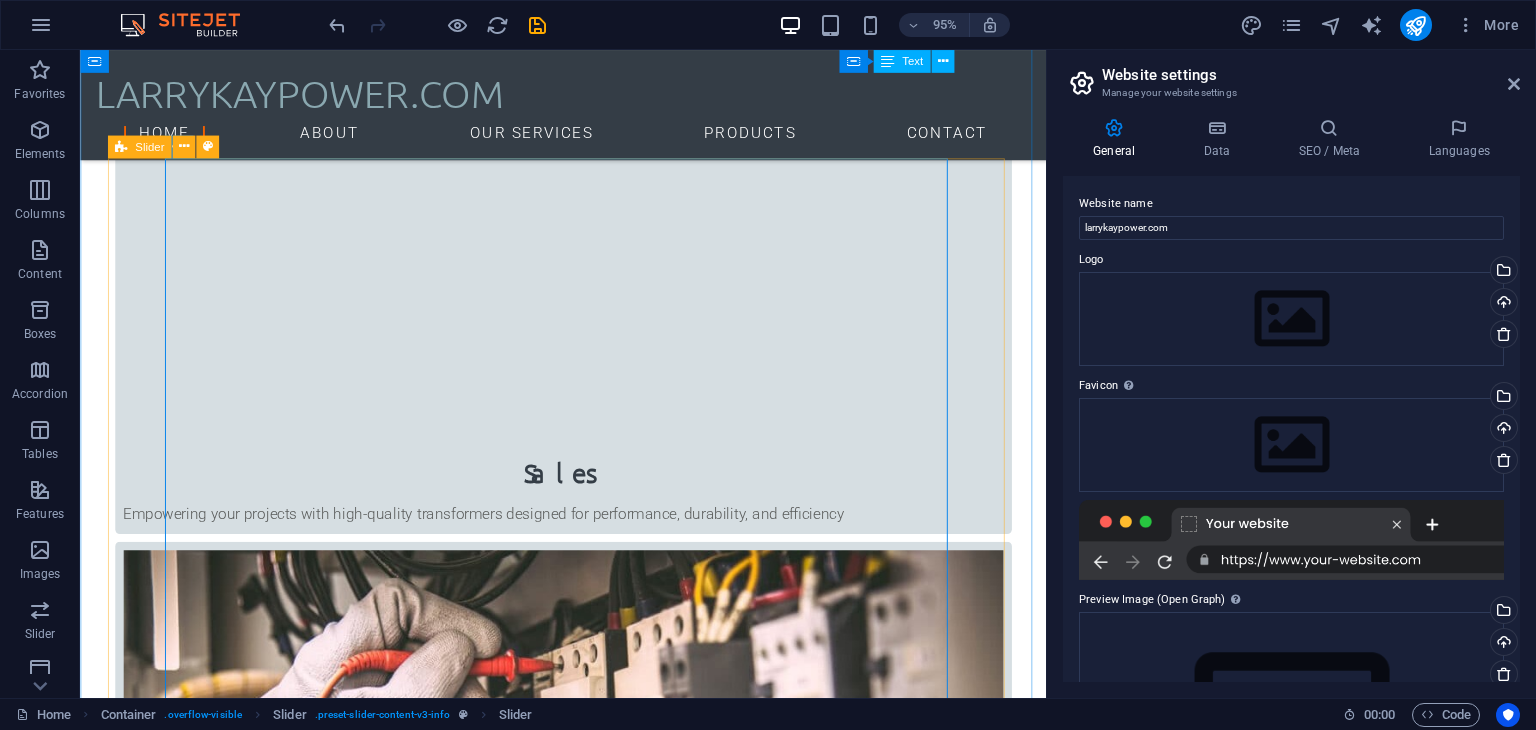 click on "MAC World It has survived not only five centuries, but also the leap into electronic typesetting, remaining essentially unchanged. It was popularised in the 1960s with the release of Letraset sheets containing Lorem Ipsum passages, and more recently with desktop publishing software like Aldus PageMaker including versions of Lorem Ipsum. Get informed Computerworld Lorem Ipsum   is simply dummy text of the printing and typesetting industry. Lorem Ipsum has been the industry's standard dummy text ever since the 1500s, when an unknown printer took a galley of type and scrambled it to make a type specimen book. It has survived not only five centuries, but also the leap into electronic typesetting, remaining essentially unchanged. It was popularised in the 1960s with the release of Letraset sheets containing Lorem Ipsum passages, and more recently with desktop publishing software like Aldus PageMaker including versions of Lorem Ipsum. Get informed Custom PC Get informed MAC World Get informed Computerworld" at bounding box center (589, 3496) 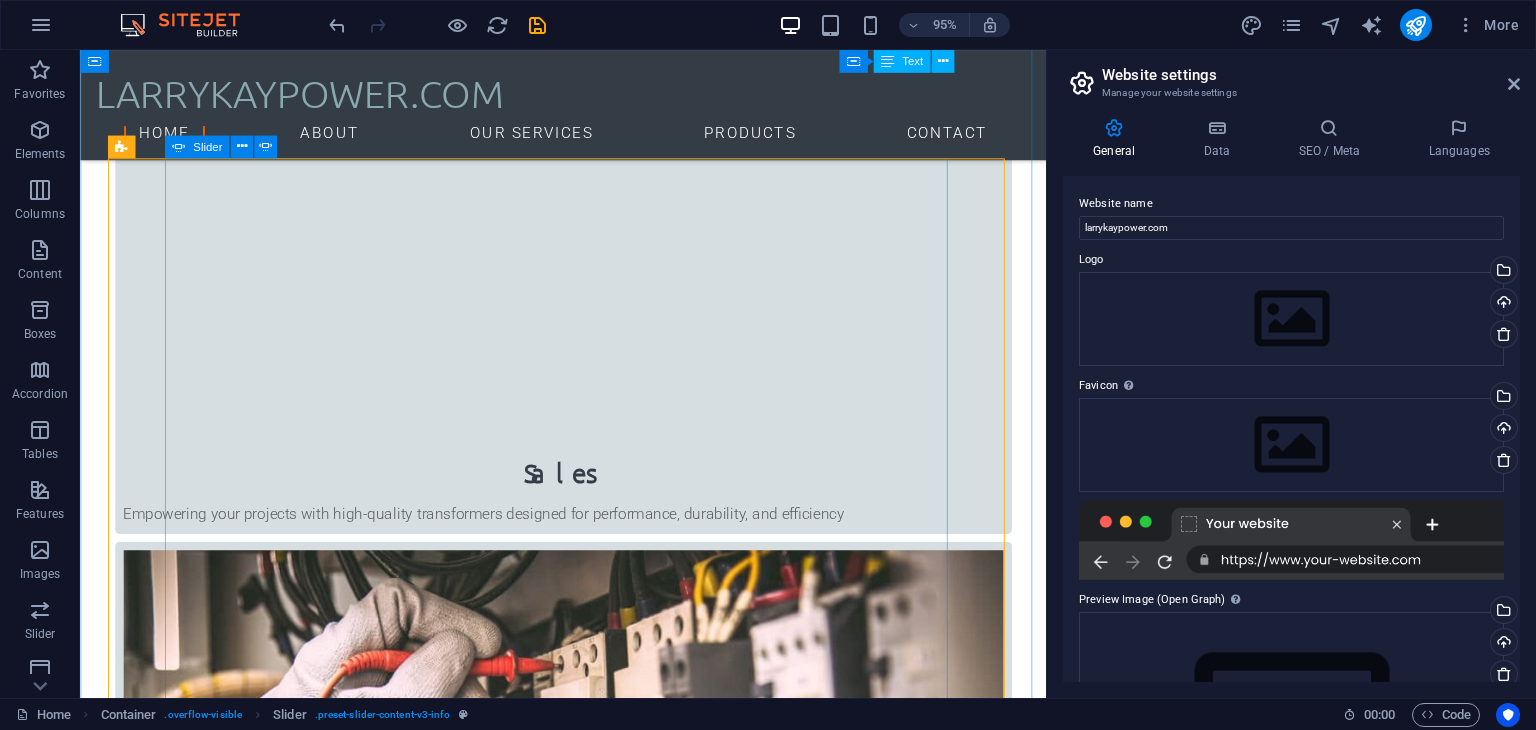click at bounding box center [589, 3811] 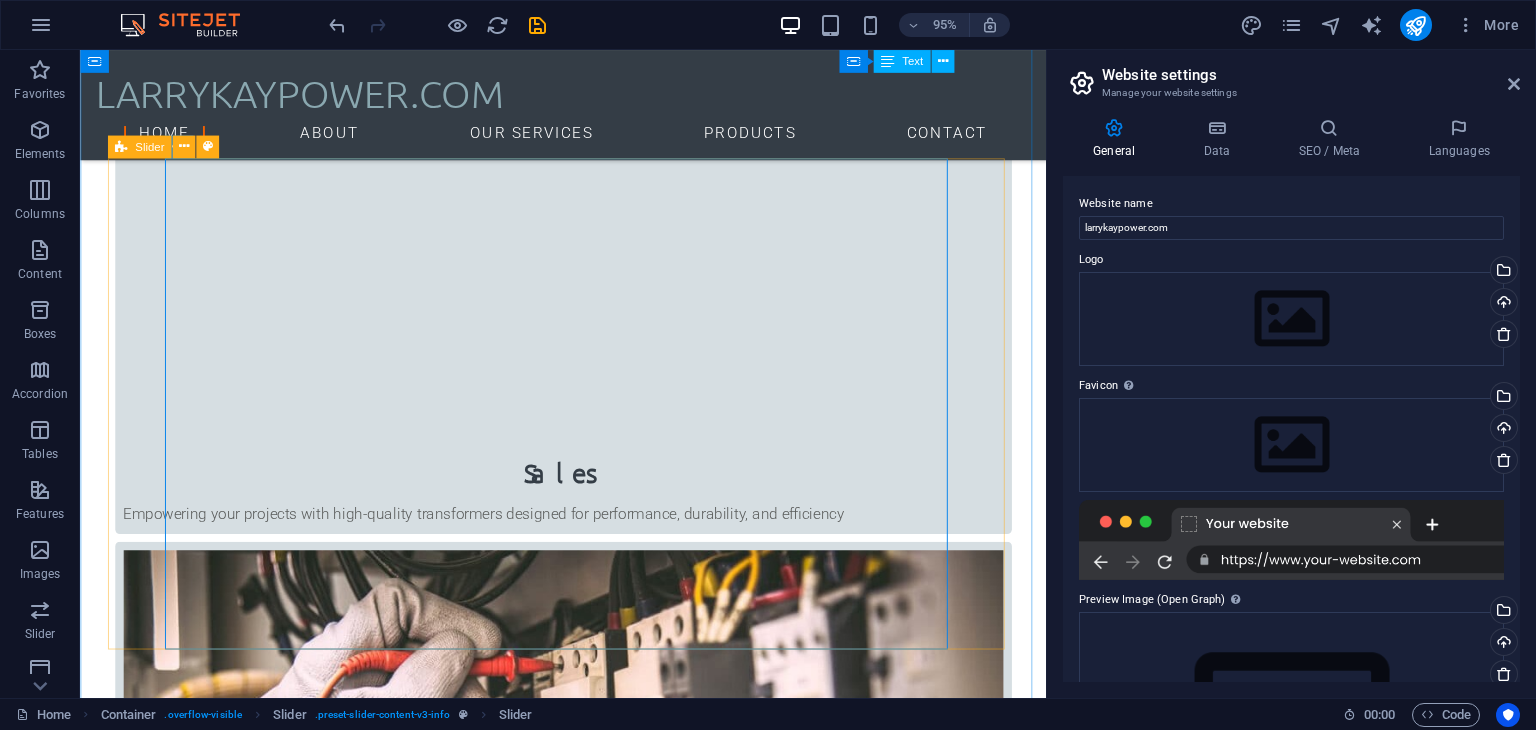 click on "MAC World It has survived not only five centuries, but also the leap into electronic typesetting, remaining essentially unchanged. It was popularised in the 1960s with the release of Letraset sheets containing Lorem Ipsum passages, and more recently with desktop publishing software like Aldus PageMaker including versions of Lorem Ipsum. Get informed Computerworld Lorem Ipsum   is simply dummy text of the printing and typesetting industry. Lorem Ipsum has been the industry's standard dummy text ever since the 1500s, when an unknown printer took a galley of type and scrambled it to make a type specimen book. It has survived not only five centuries, but also the leap into electronic typesetting, remaining essentially unchanged. It was popularised in the 1960s with the release of Letraset sheets containing Lorem Ipsum passages, and more recently with desktop publishing software like Aldus PageMaker including versions of Lorem Ipsum. Get informed Custom PC Get informed MAC World Get informed Computerworld" at bounding box center [589, 3460] 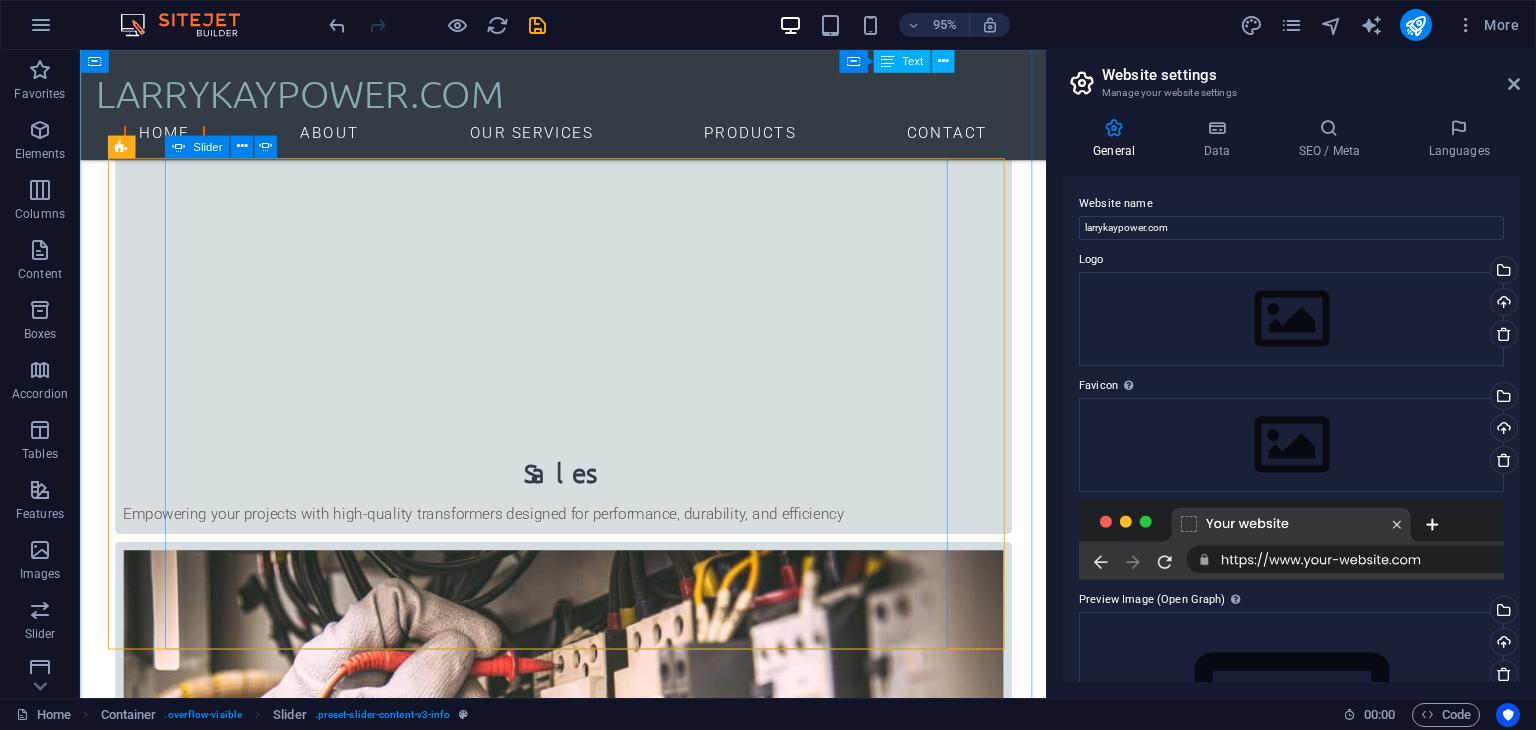 click at bounding box center [589, 3739] 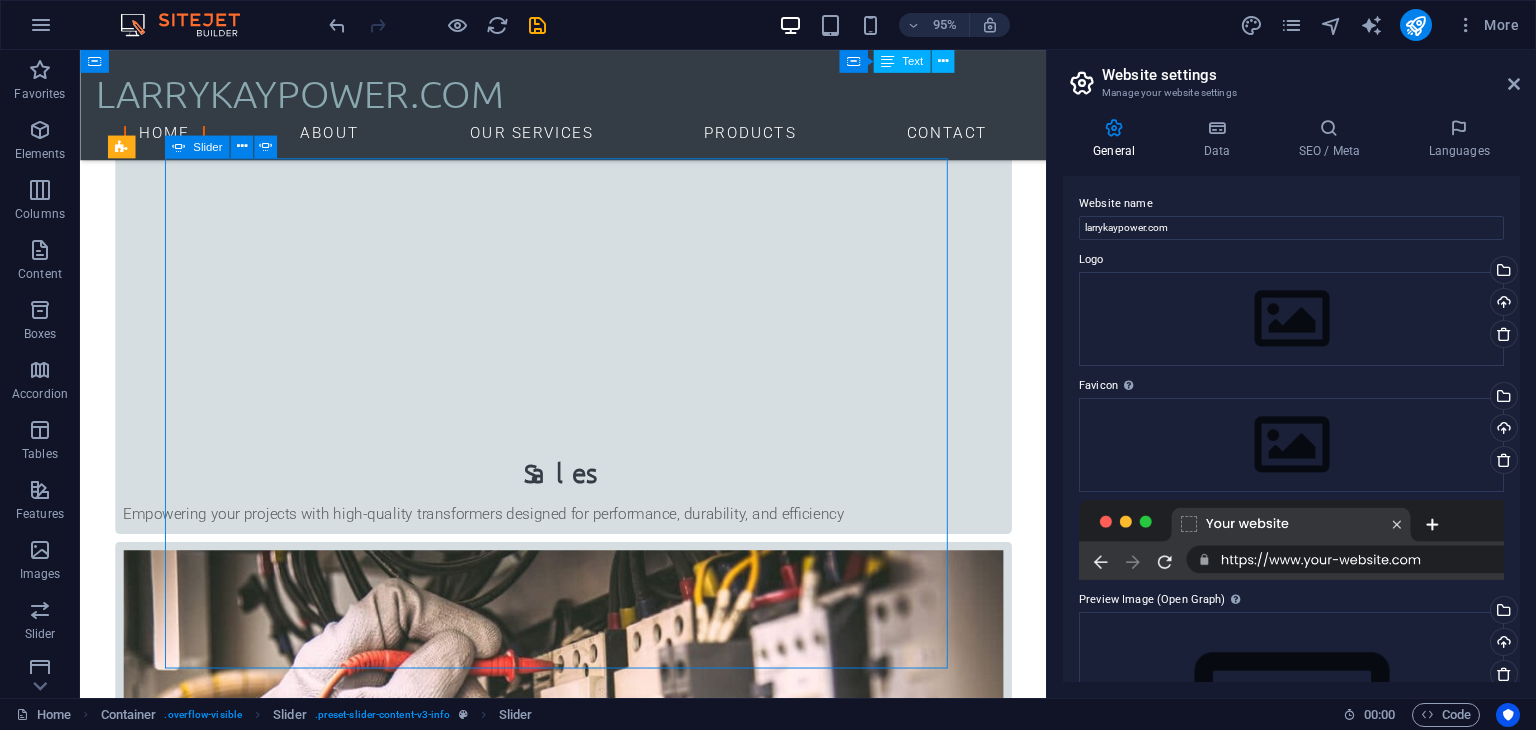 click at bounding box center (589, 3759) 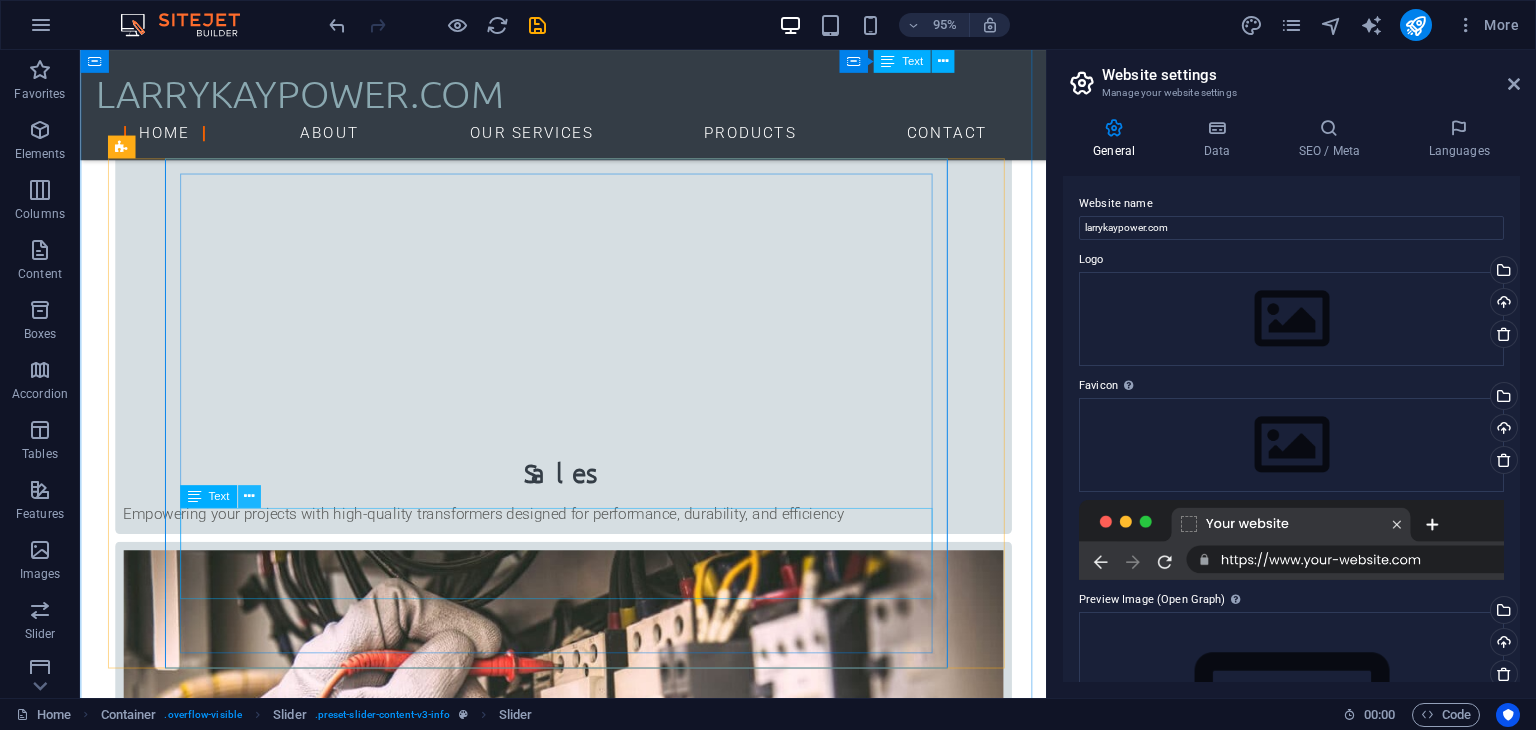 click at bounding box center [249, 497] 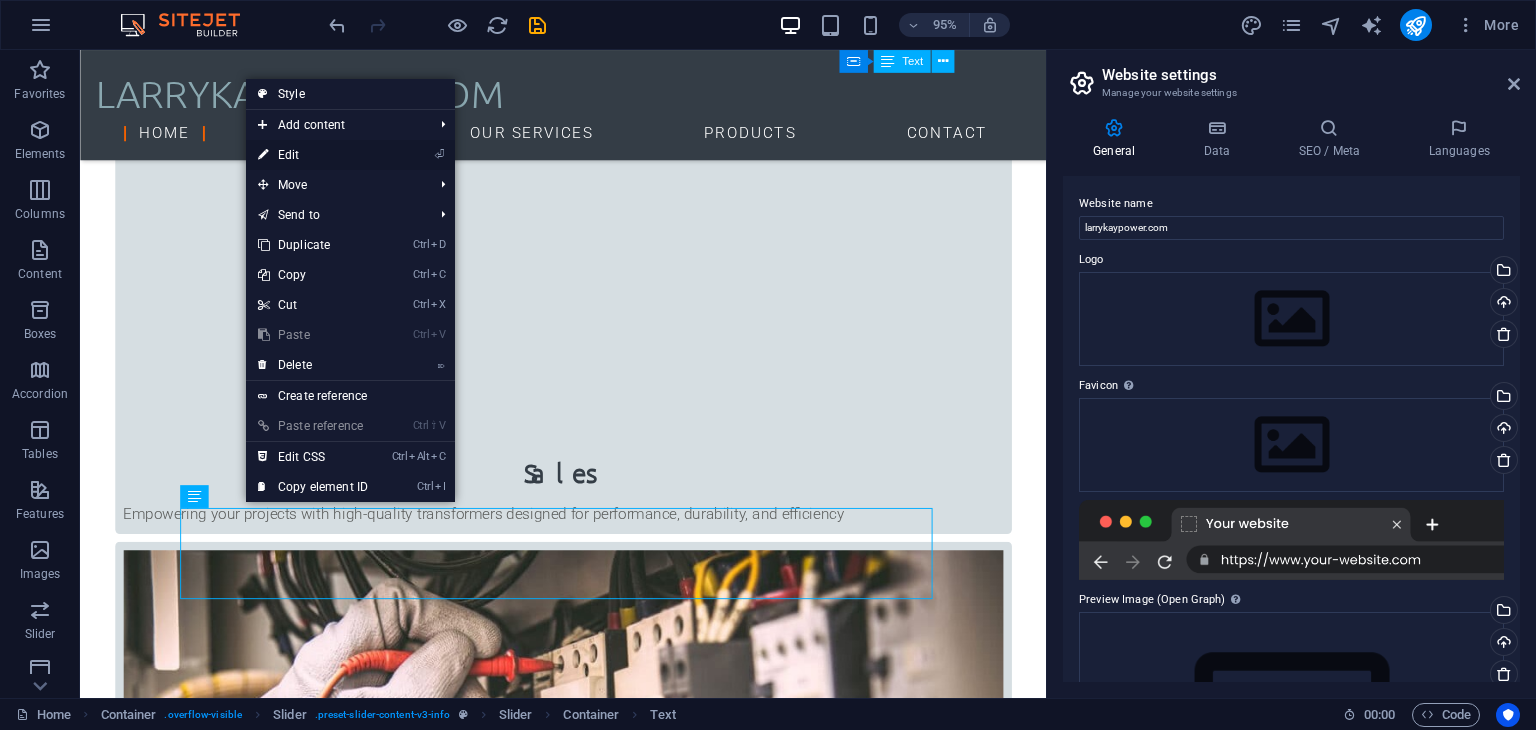 click on "⏎  Edit" at bounding box center (313, 155) 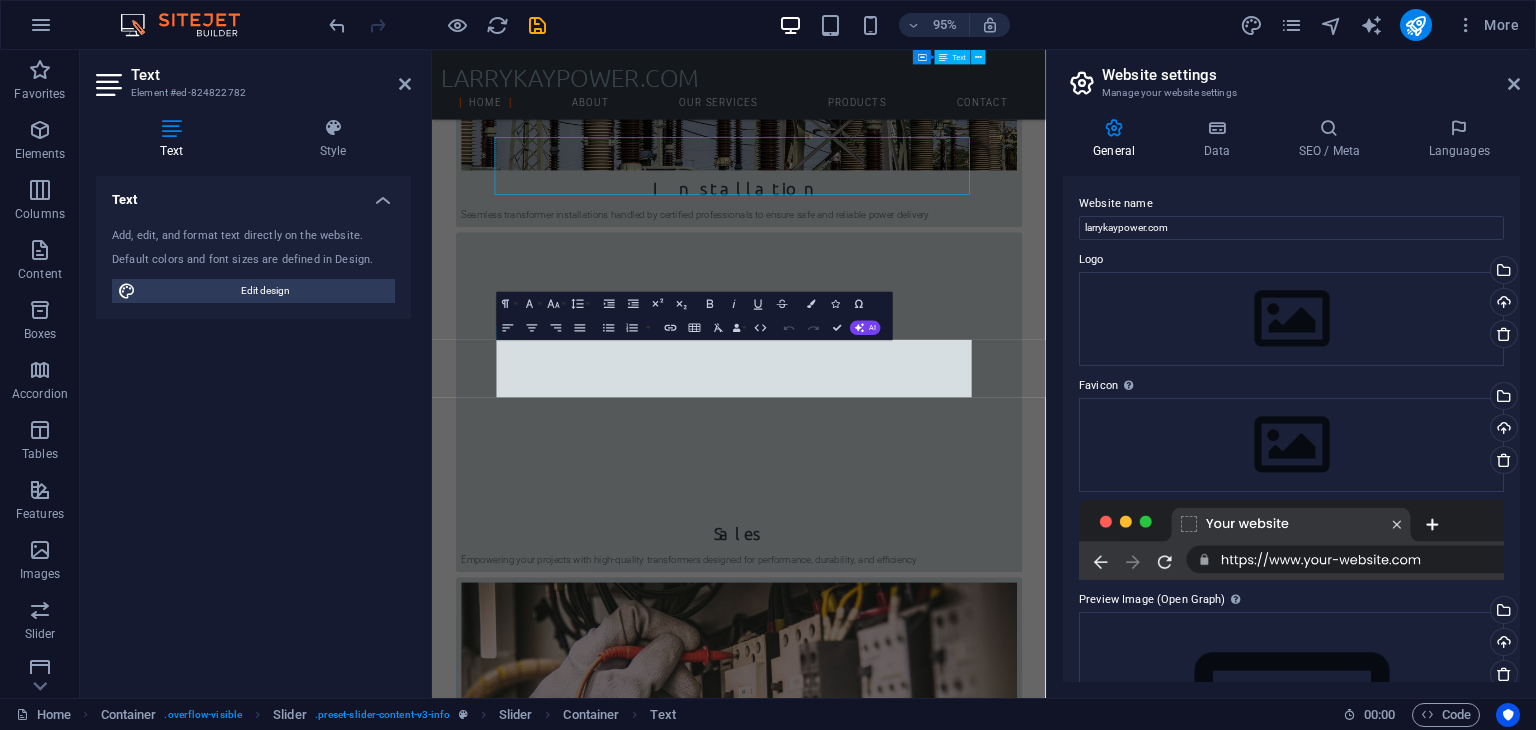 scroll, scrollTop: 1906, scrollLeft: 0, axis: vertical 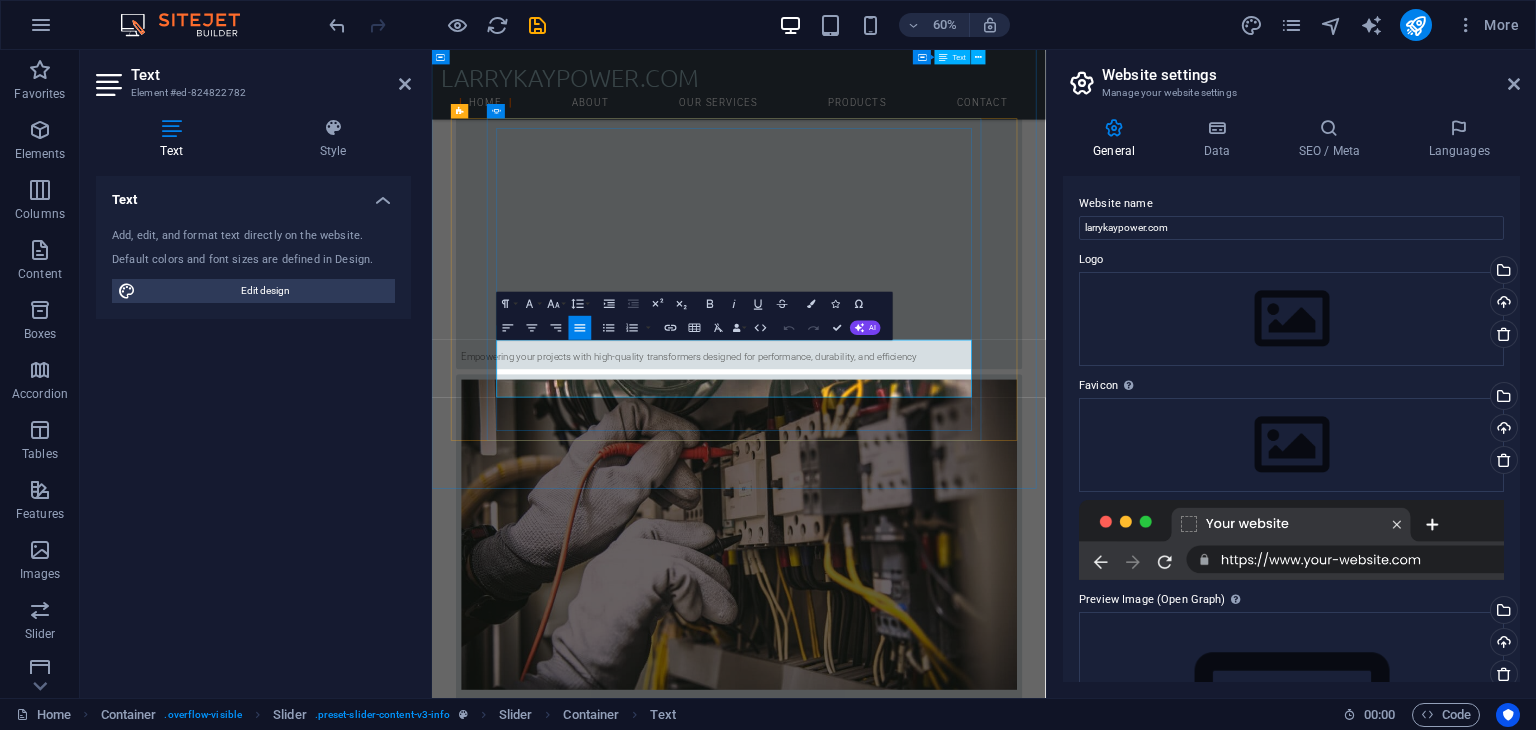 click on "It has survived not only five centuries, but also the leap into electronic typesetting, remaining essentially unchanged. It was popularised in the 1960s with the release of Letraset sheets containing Lorem Ipsum passages, and more recently with desktop publishing software like Aldus PageMaker including versions of Lorem Ipsum." at bounding box center (-1544, 5443) 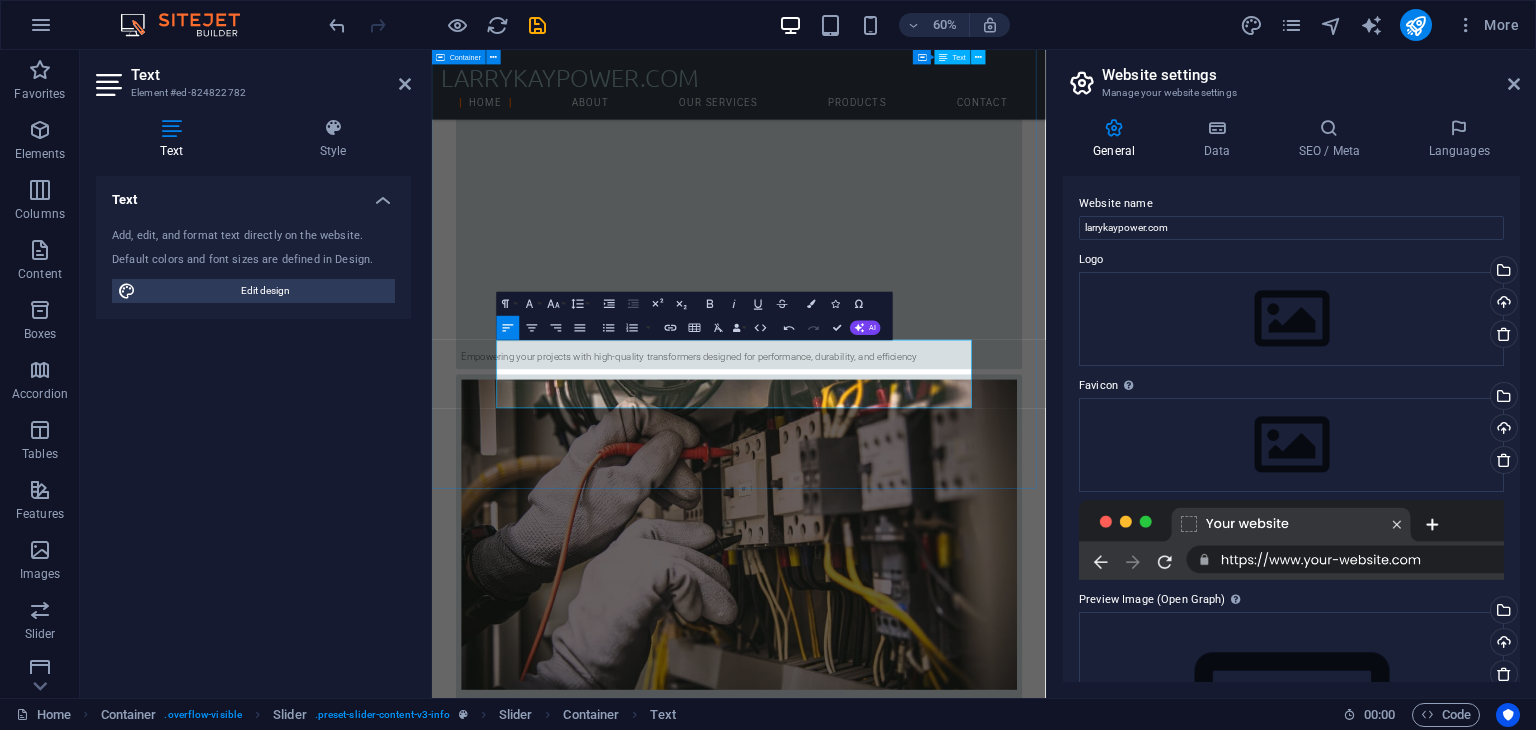 click on "Did you already know... MAC World It has survived not only five centuries, but also the leap into electronic typesetting, remaining essentially unchanged. It was popularised in the 1960s with the release of Letraset sheets containing Lorem Ipsum passages, and more recently with desktop publishing software like Aldus PageMaker including versions of Lorem Ipsum. Get informed Computerworld Lorem Ipsum   is simply dummy text of the printing and typesetting industry. Lorem Ipsum has been the industry's standard dummy text ever since the 1500s, when an unknown printer took a galley of type and scrambled it to make a type specimen book. It has survived not only five centuries, but also the leap into electronic typesetting, remaining essentially unchanged. It was popularised in the 1960s with the release of Letraset sheets containing Lorem Ipsum passages, and more recently with desktop publishing software like Aldus PageMaker including versions of Lorem Ipsum. Get informed Custom PC Get informed MAC World" at bounding box center (943, 3651) 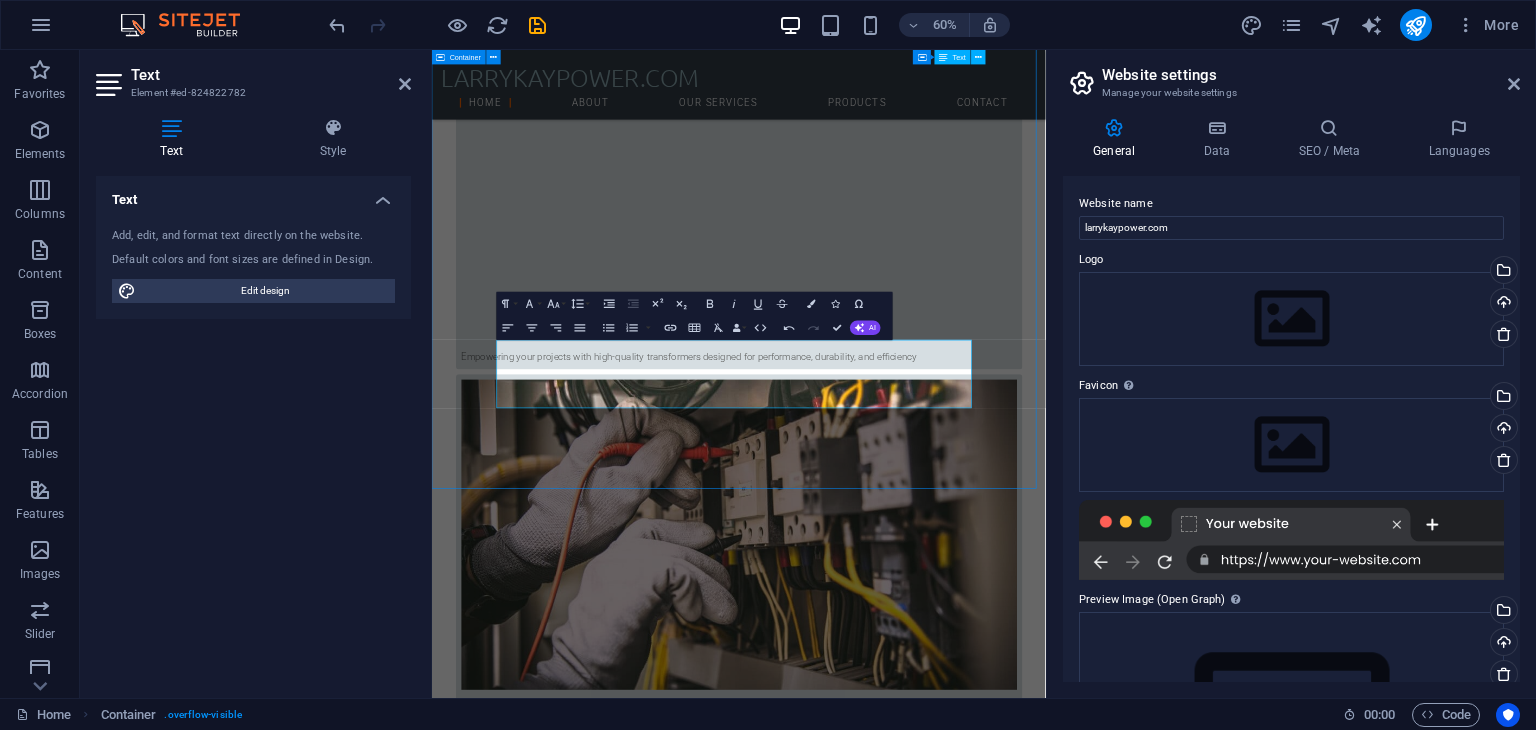 scroll, scrollTop: 1568, scrollLeft: 0, axis: vertical 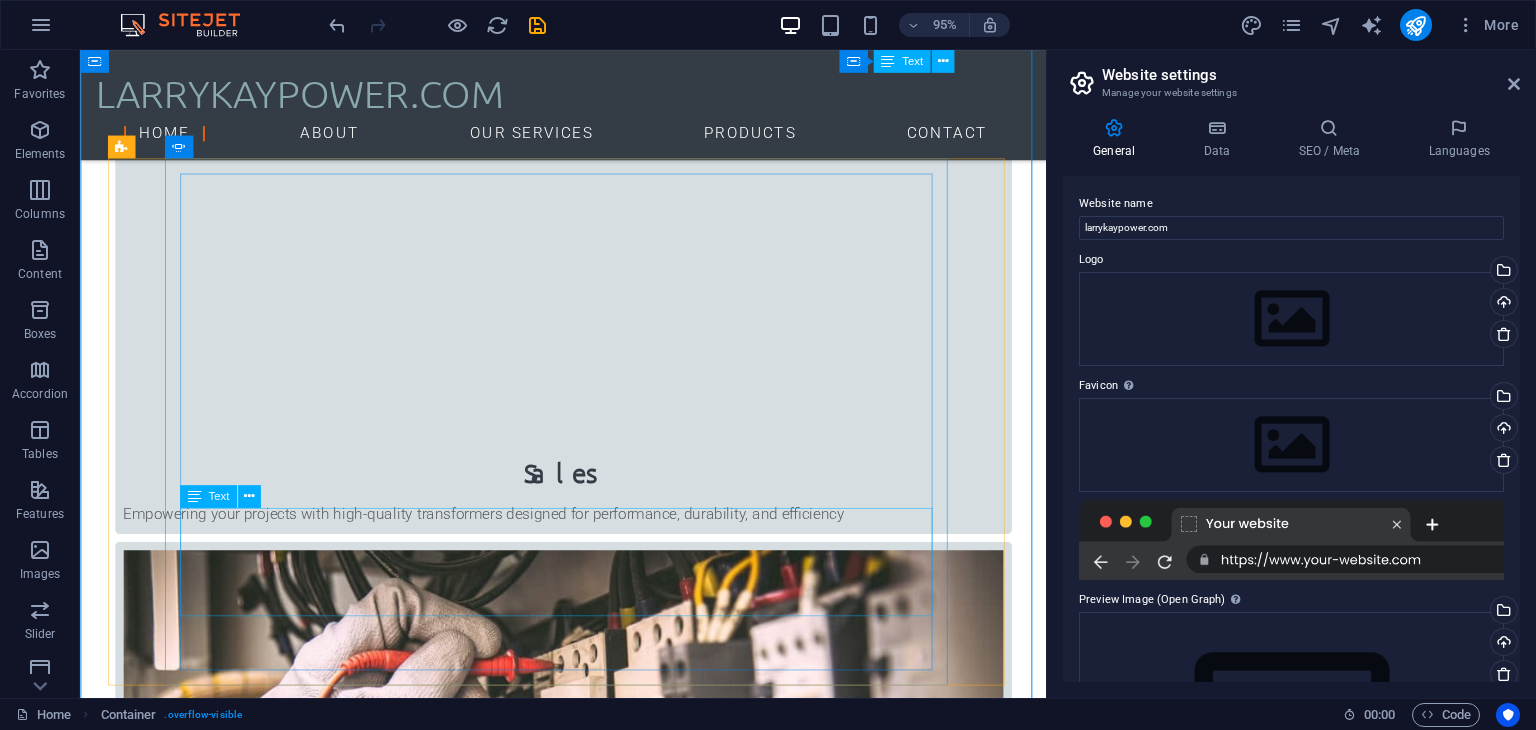 click on "Let’s Power Your Vision From transformer procurement to lifelong performance,  LarryKayPower  is your dependable partner in power. Whether you are powering a new site or upgrading old systems, our team is ready to support your journey with excellence and care." at bounding box center [-1899, 5249] 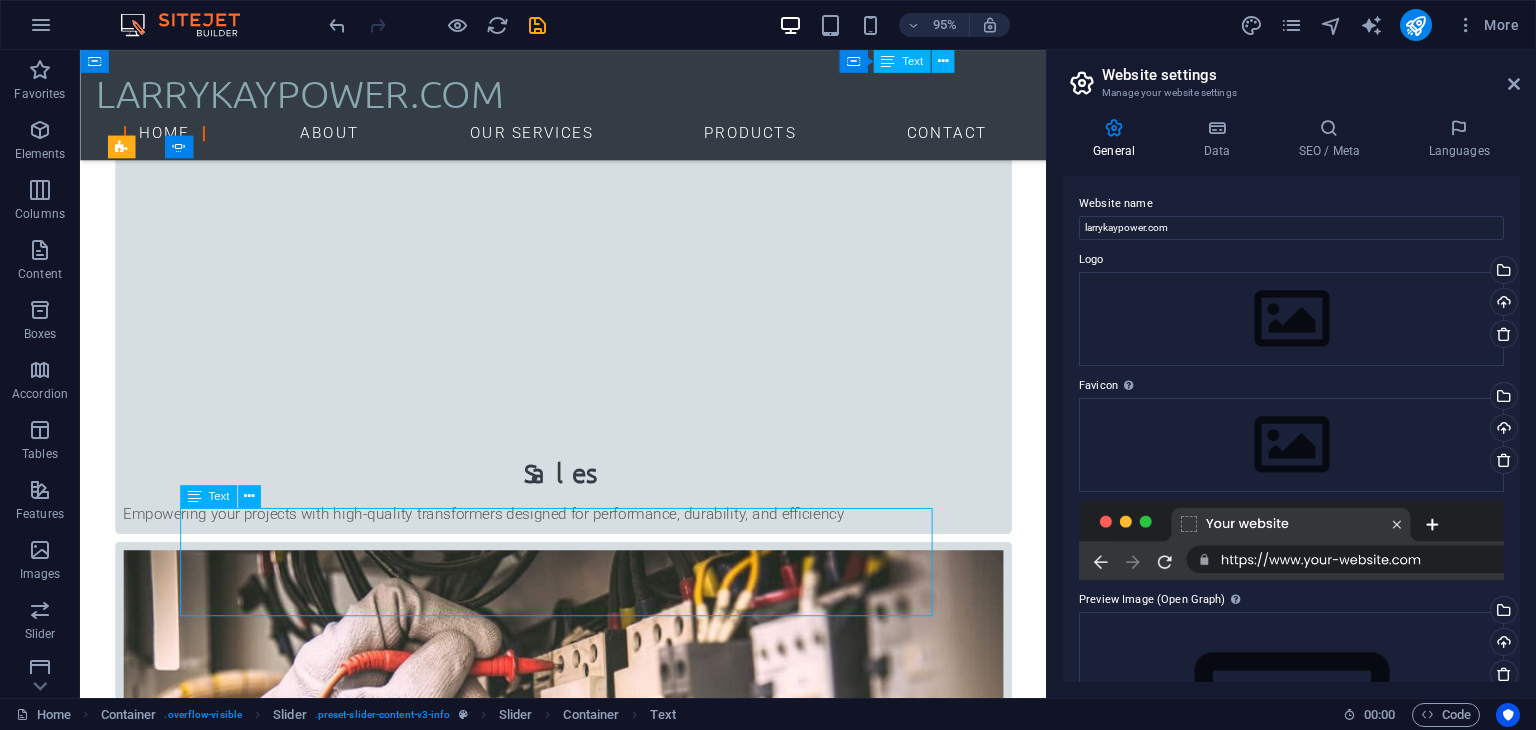 click on "Let’s Power Your Vision From transformer procurement to lifelong performance,  LarryKayPower  is your dependable partner in power. Whether you are powering a new site or upgrading old systems, our team is ready to support your journey with excellence and care." at bounding box center (-1899, 5249) 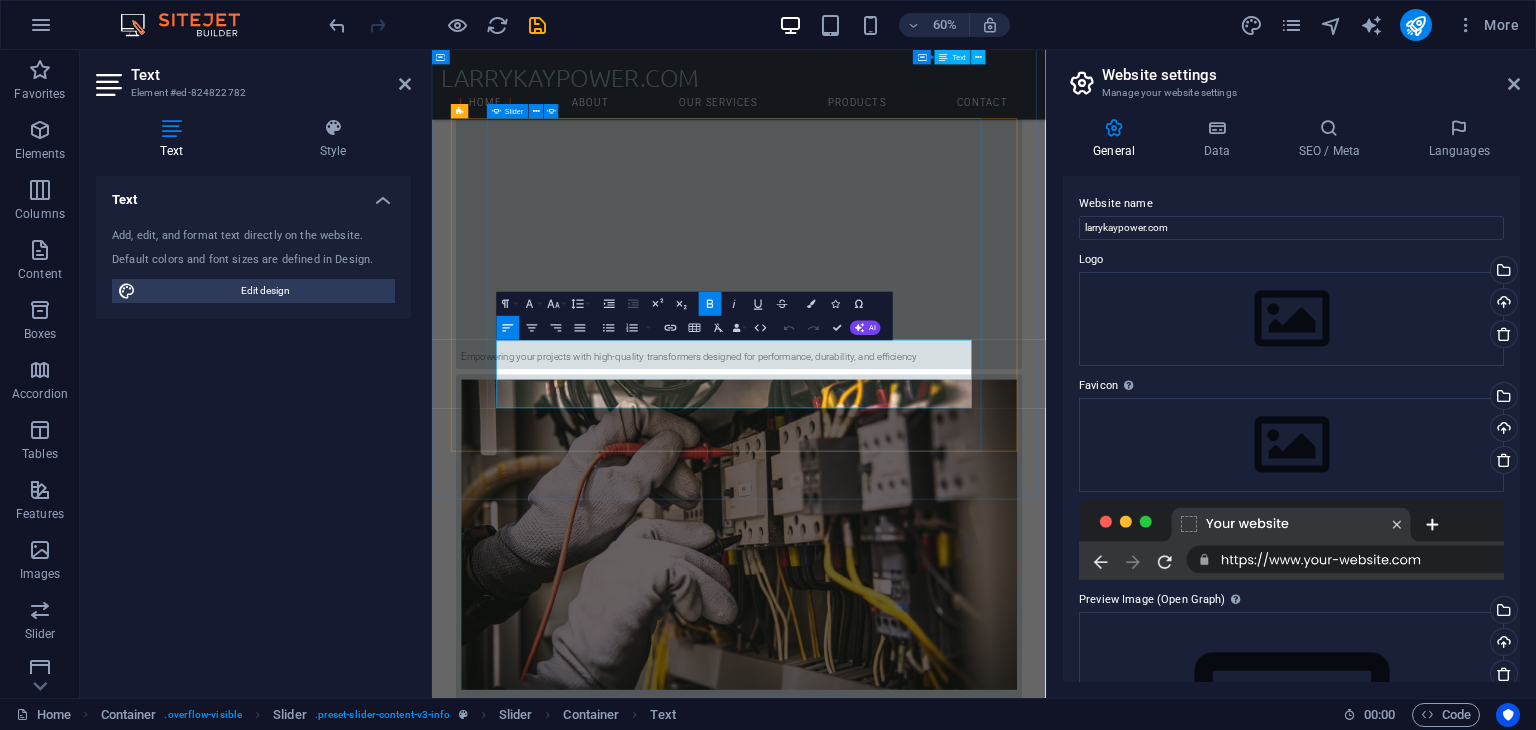 drag, startPoint x: 826, startPoint y: 557, endPoint x: 533, endPoint y: 541, distance: 293.43652 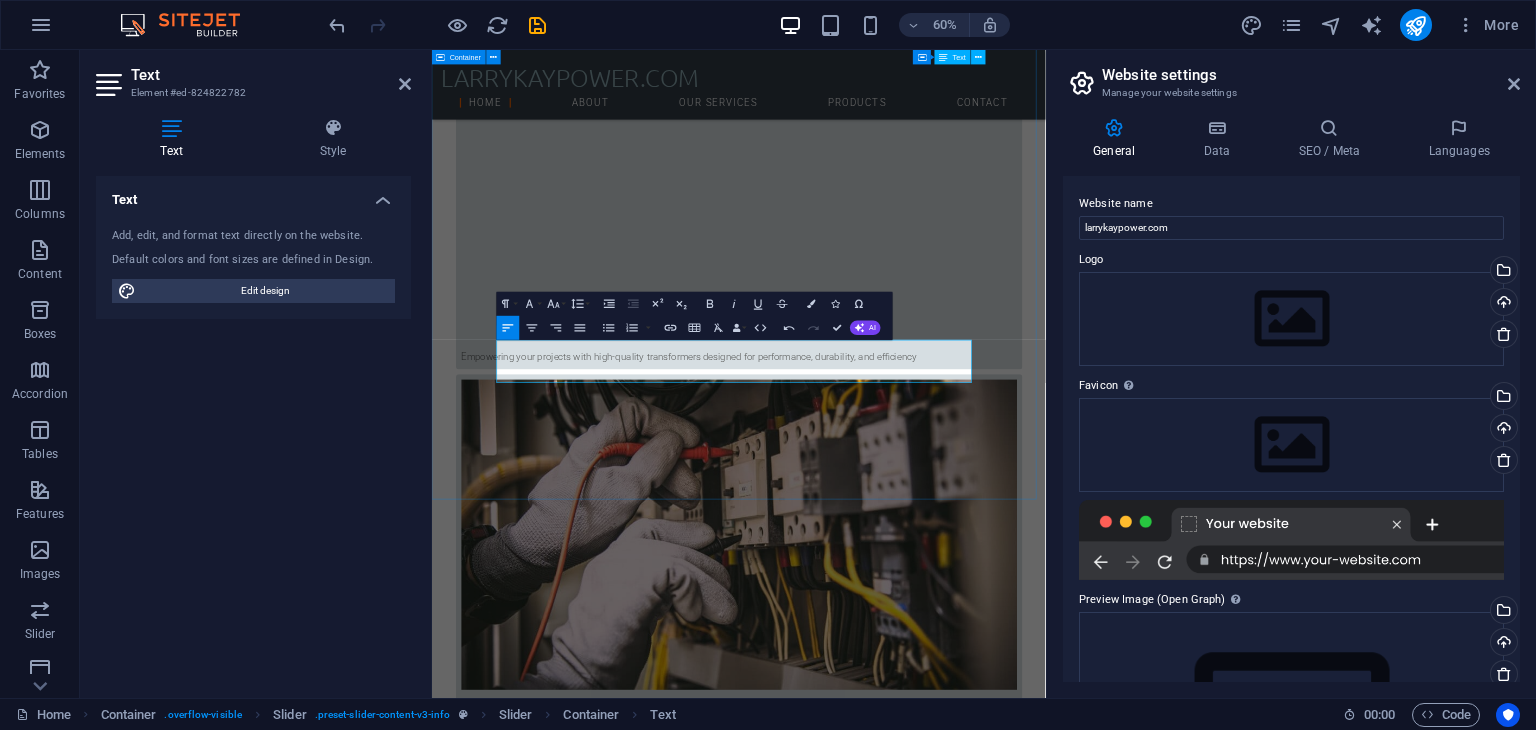 click on "Did you already know... MAC World Let’s Power Your Vision From transformer procurement to lifelong performance,  LarryKayPower  is your dependable partner in power. Whether you are powering a new site or upgrading old systems, our team is ready to support your journey with excellence and care. Get informed Computerworld Lorem Ipsum   is simply dummy text of the printing and typesetting industry. Lorem Ipsum has been the industry's standard dummy text ever since the 1500s, when an unknown printer took a galley of type and scrambled it to make a type specimen book. It has survived not only five centuries, but also the leap into electronic typesetting, remaining essentially unchanged. It was popularised in the 1960s with the release of Letraset sheets containing Lorem Ipsum passages, and more recently with desktop publishing software like Aldus PageMaker including versions of Lorem Ipsum. Get informed Custom PC Get informed MAC World From transformer procurement to lifelong performance,  LarryKayPower" at bounding box center (943, 3660) 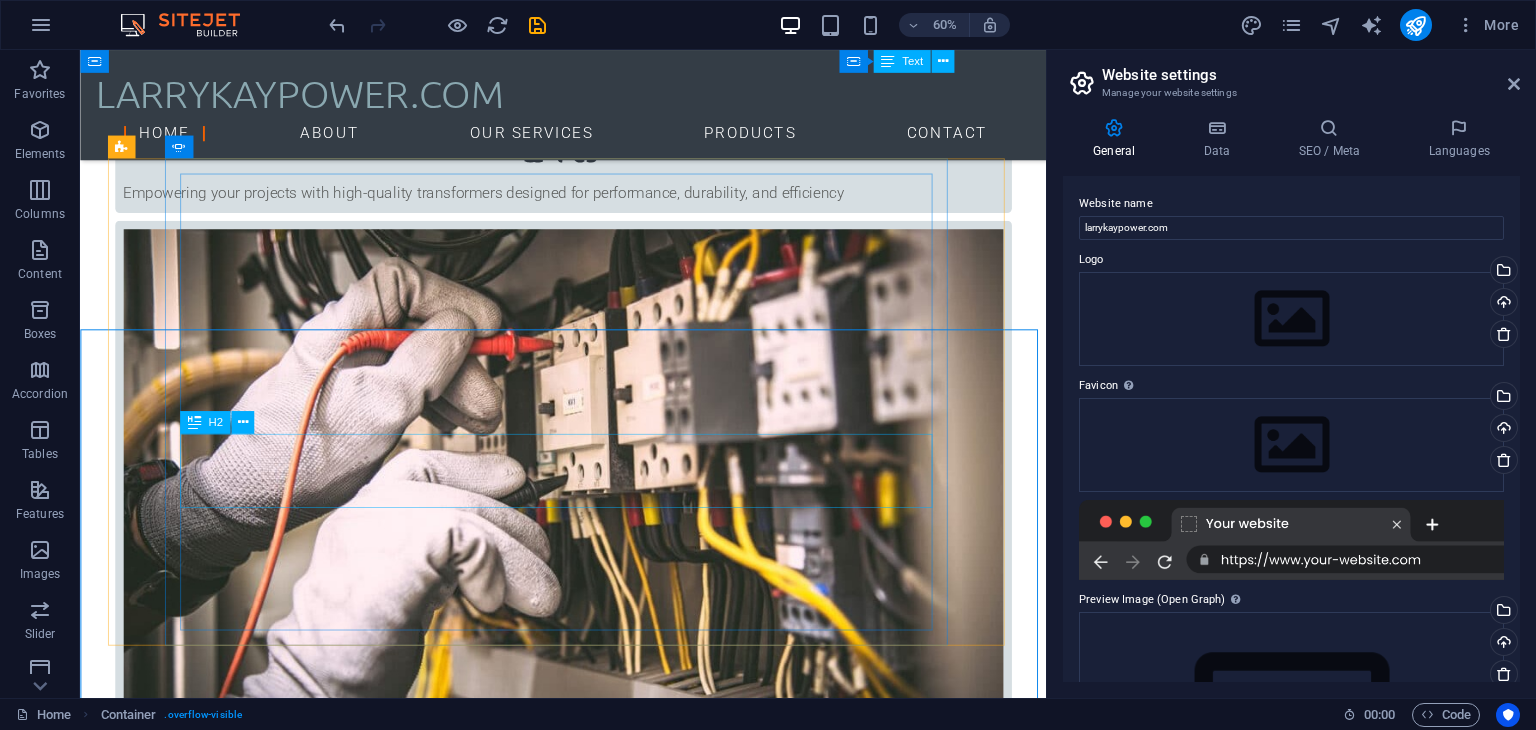 scroll, scrollTop: 1568, scrollLeft: 0, axis: vertical 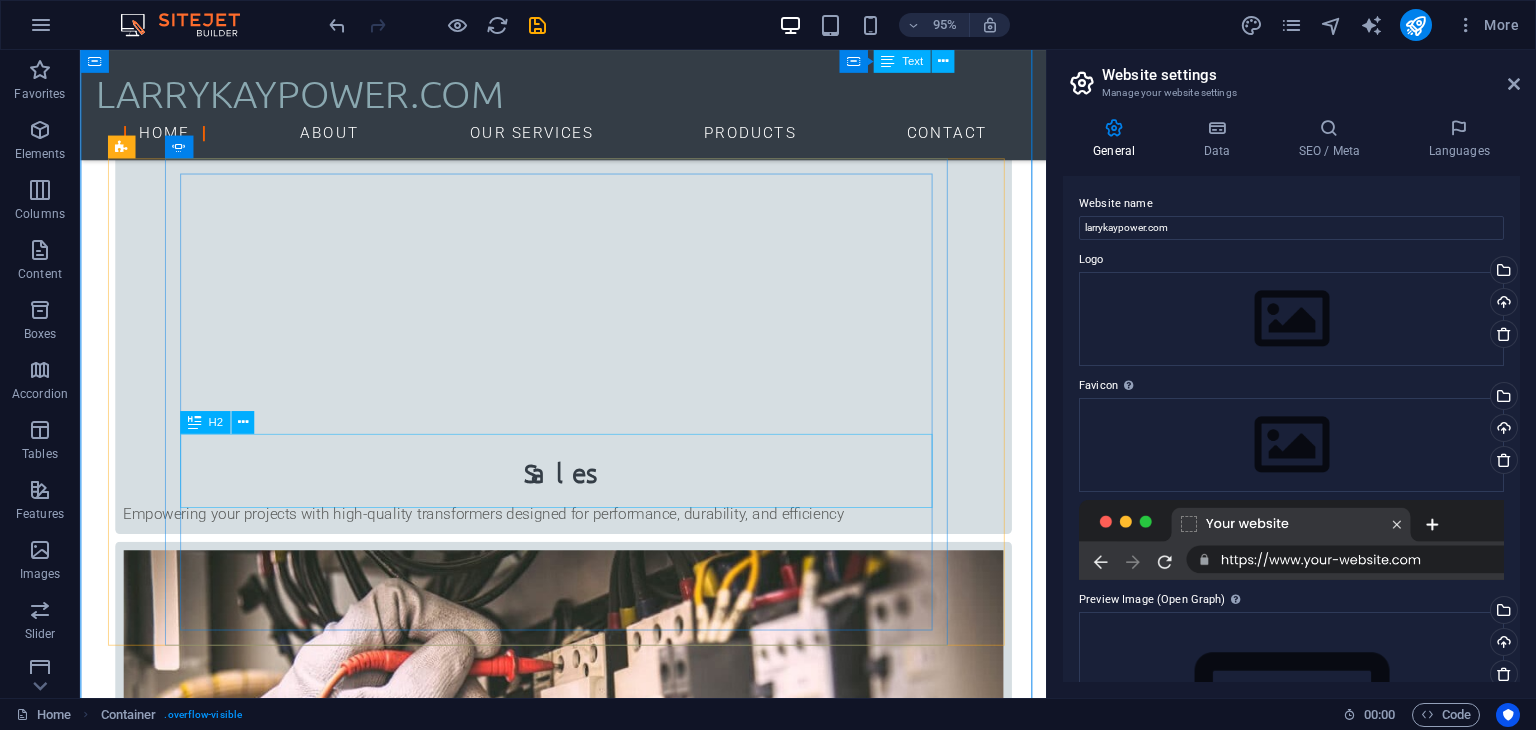 click on "MAC World" at bounding box center (-1899, 5103) 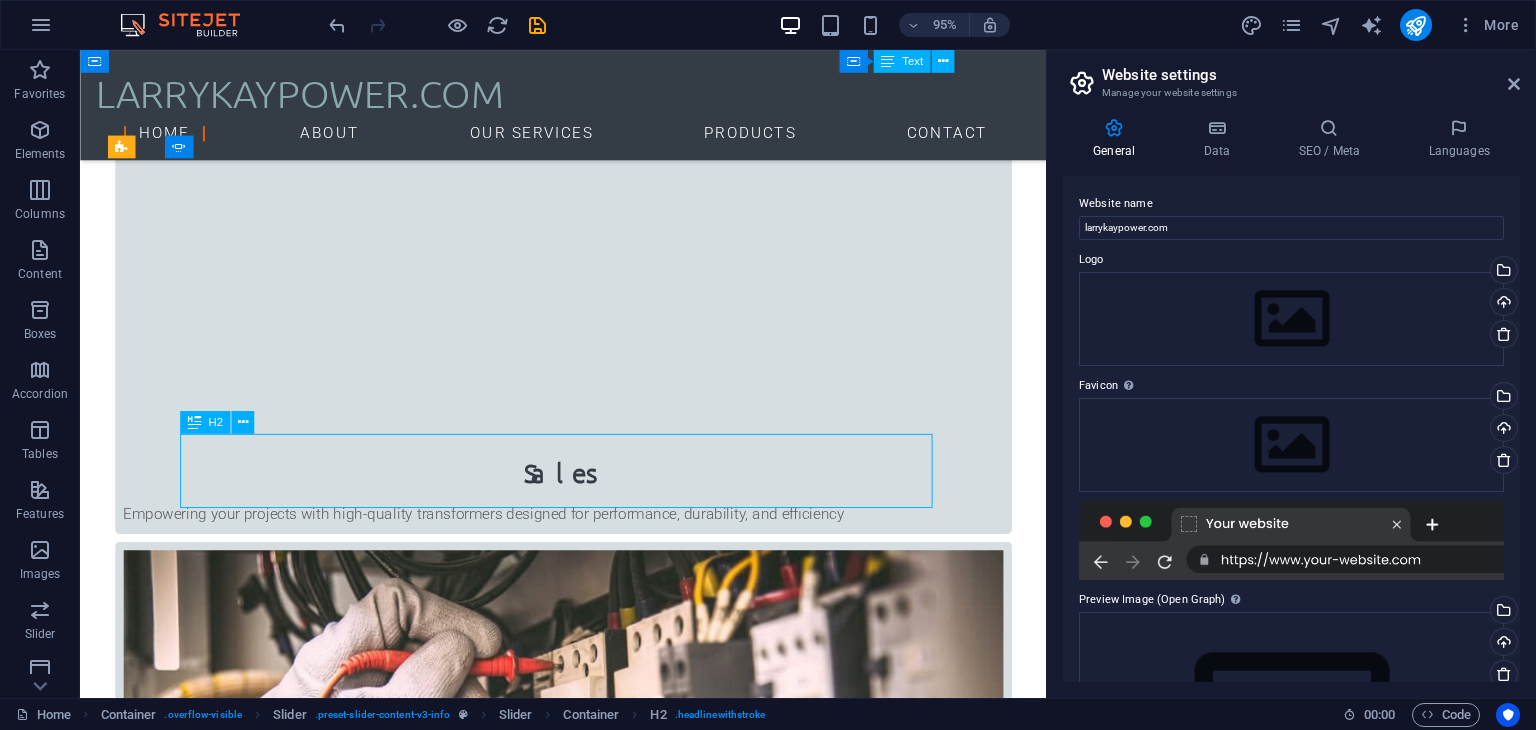 click on "MAC World" at bounding box center [-1899, 5103] 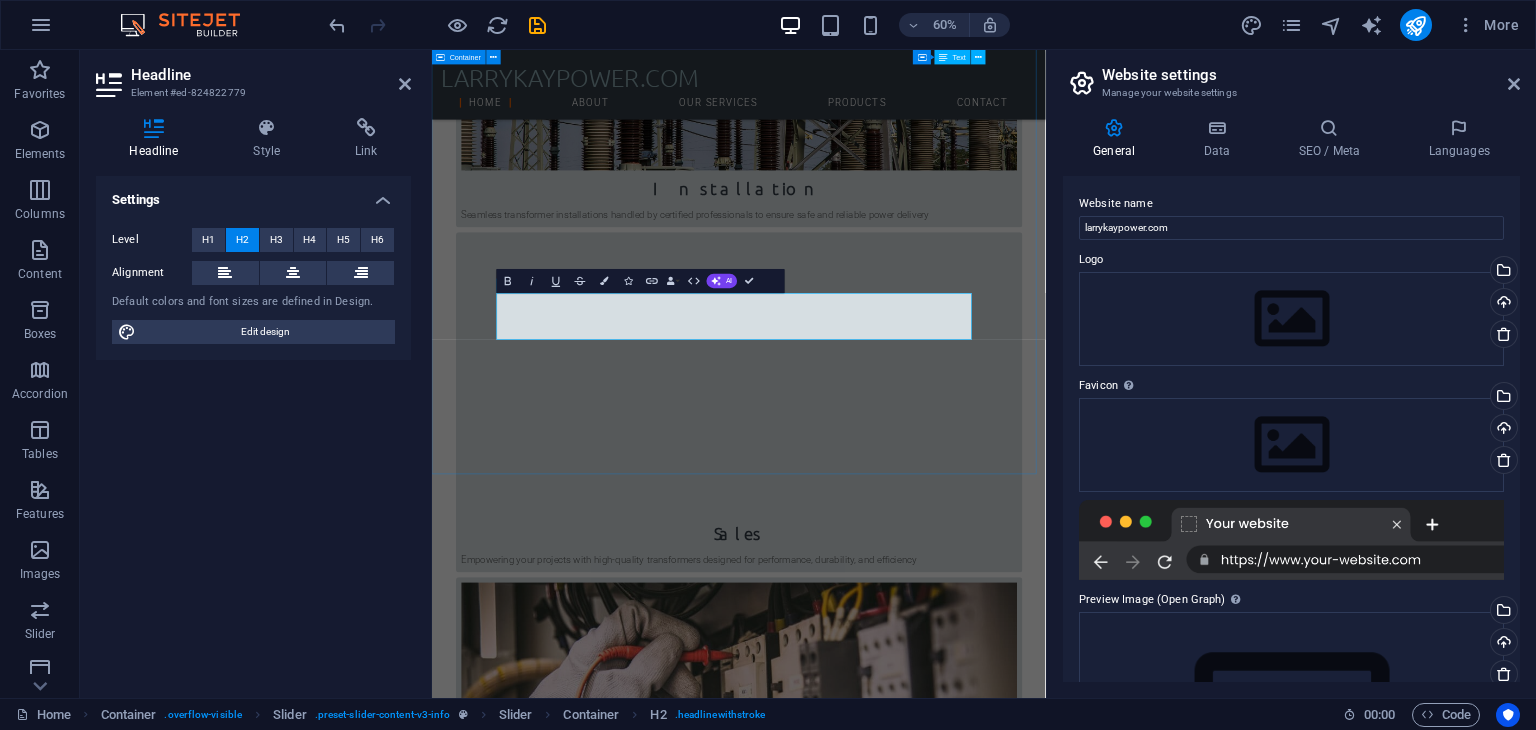 scroll, scrollTop: 1906, scrollLeft: 0, axis: vertical 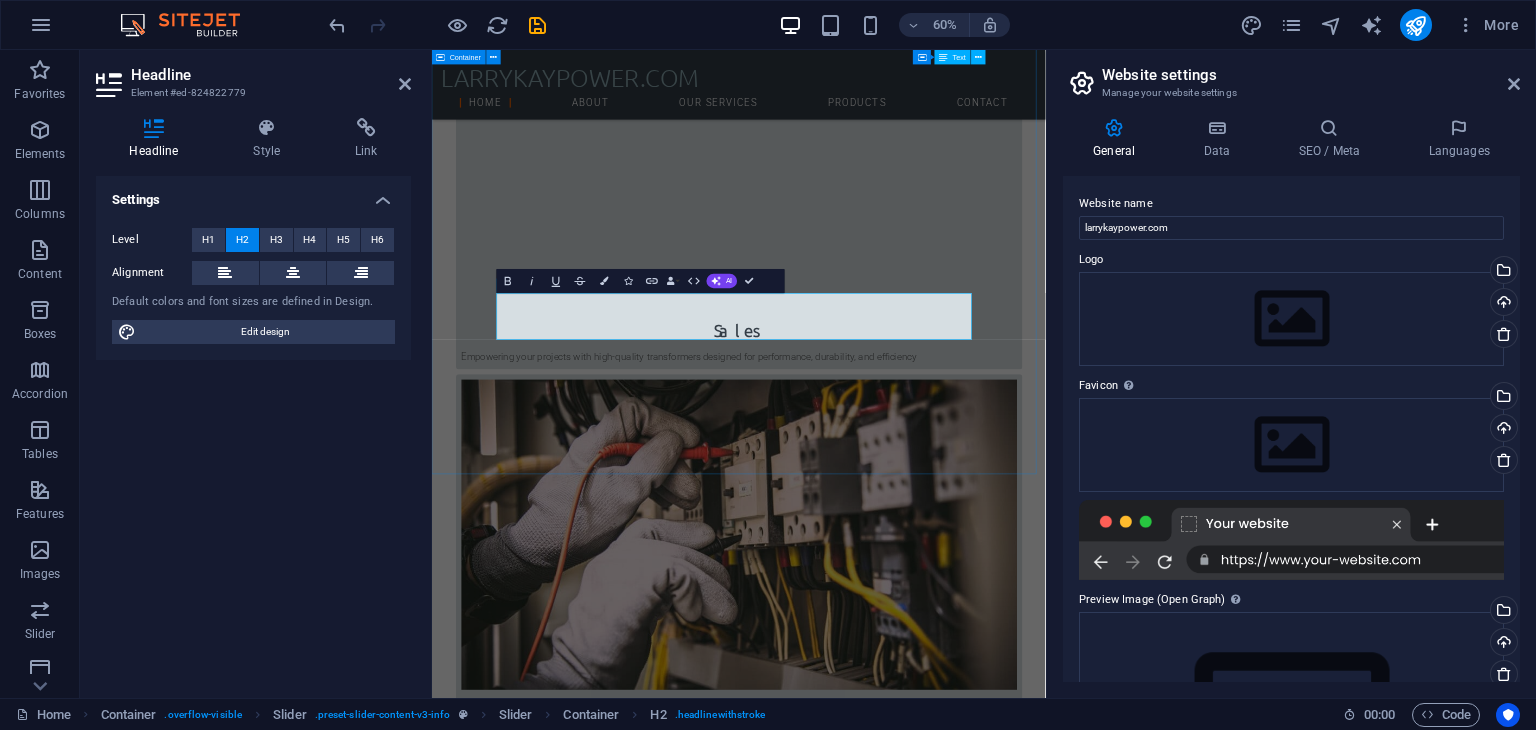 click on "Did you already know... MAC World From transformer procurement to lifelong performance,  LarryKayPower  is your dependable partner in power. Whether you are powering a new site or upgrading old systems, our team is ready to support your journey with excellence and care. Get informed Computerworld Lorem Ipsum   is simply dummy text of the printing and typesetting industry. Lorem Ipsum has been the industry's standard dummy text ever since the 1500s, when an unknown printer took a galley of type and scrambled it to make a type specimen book. It has survived not only five centuries, but also the leap into electronic typesetting, remaining essentially unchanged. It was popularised in the 1960s with the release of Letraset sheets containing Lorem Ipsum passages, and more recently with desktop publishing software like Aldus PageMaker including versions of Lorem Ipsum. Get informed Custom PC Get informed Let’s Power Your Vision From transformer procurement to lifelong performance,  LarryKayPower Get informed" at bounding box center (943, 3639) 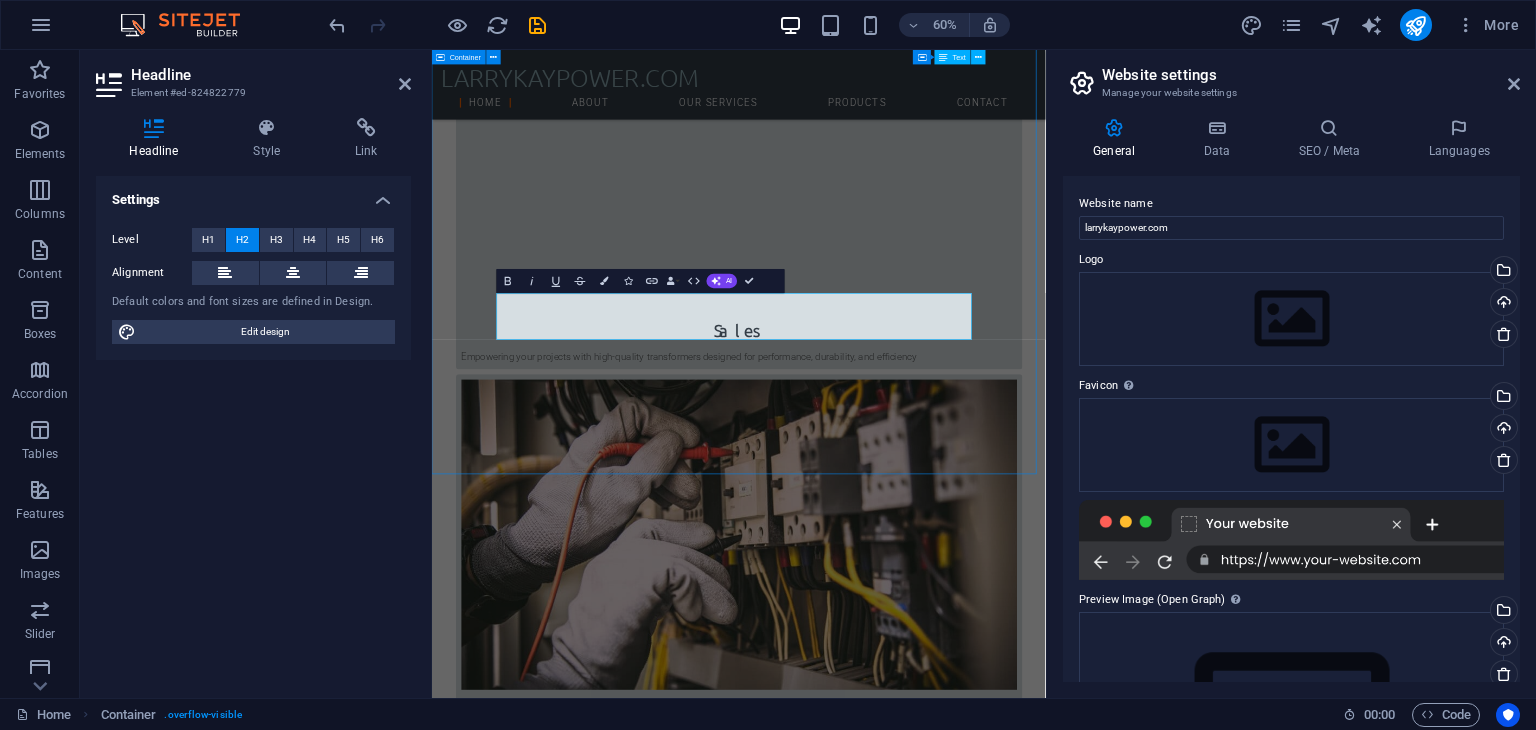 scroll, scrollTop: 1568, scrollLeft: 0, axis: vertical 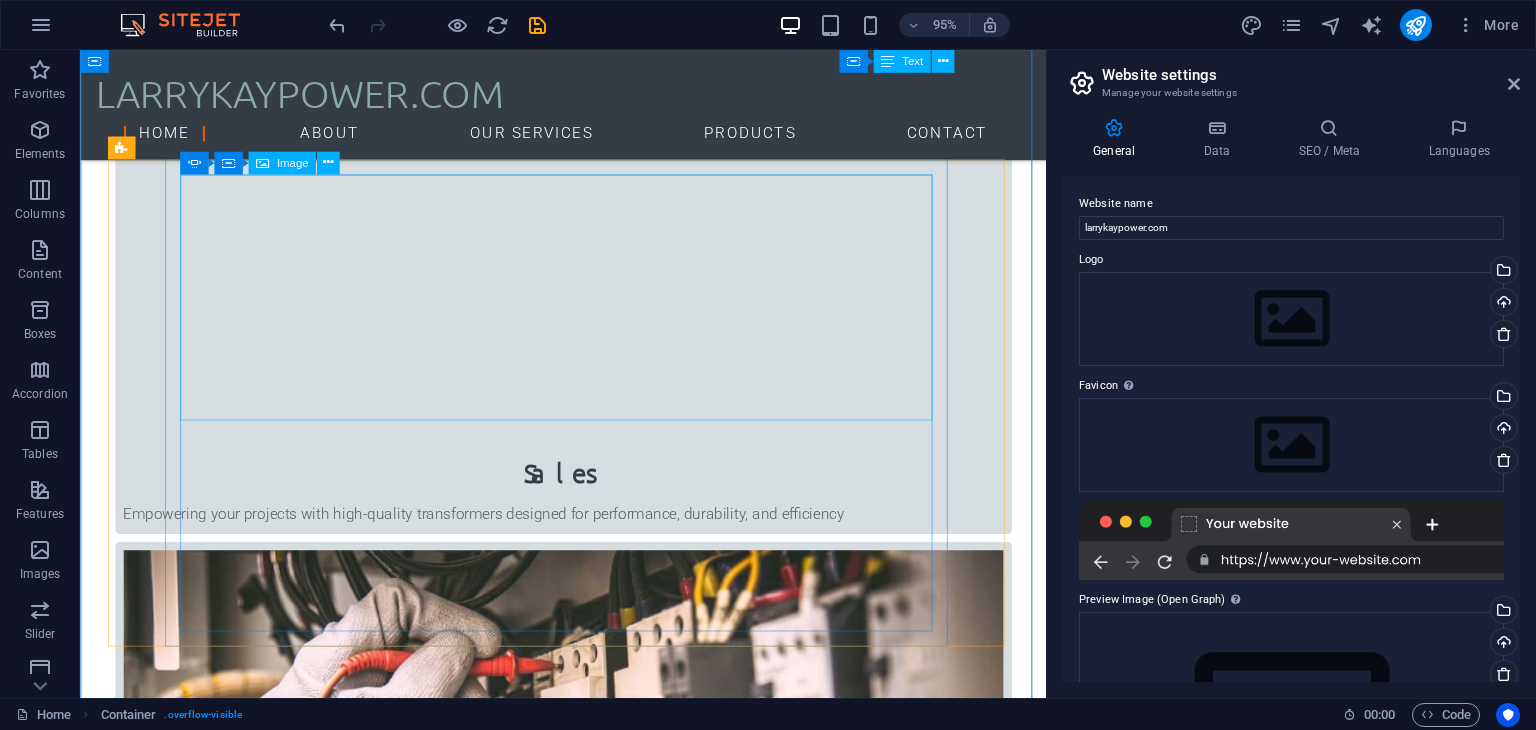 click at bounding box center (-1899, 4933) 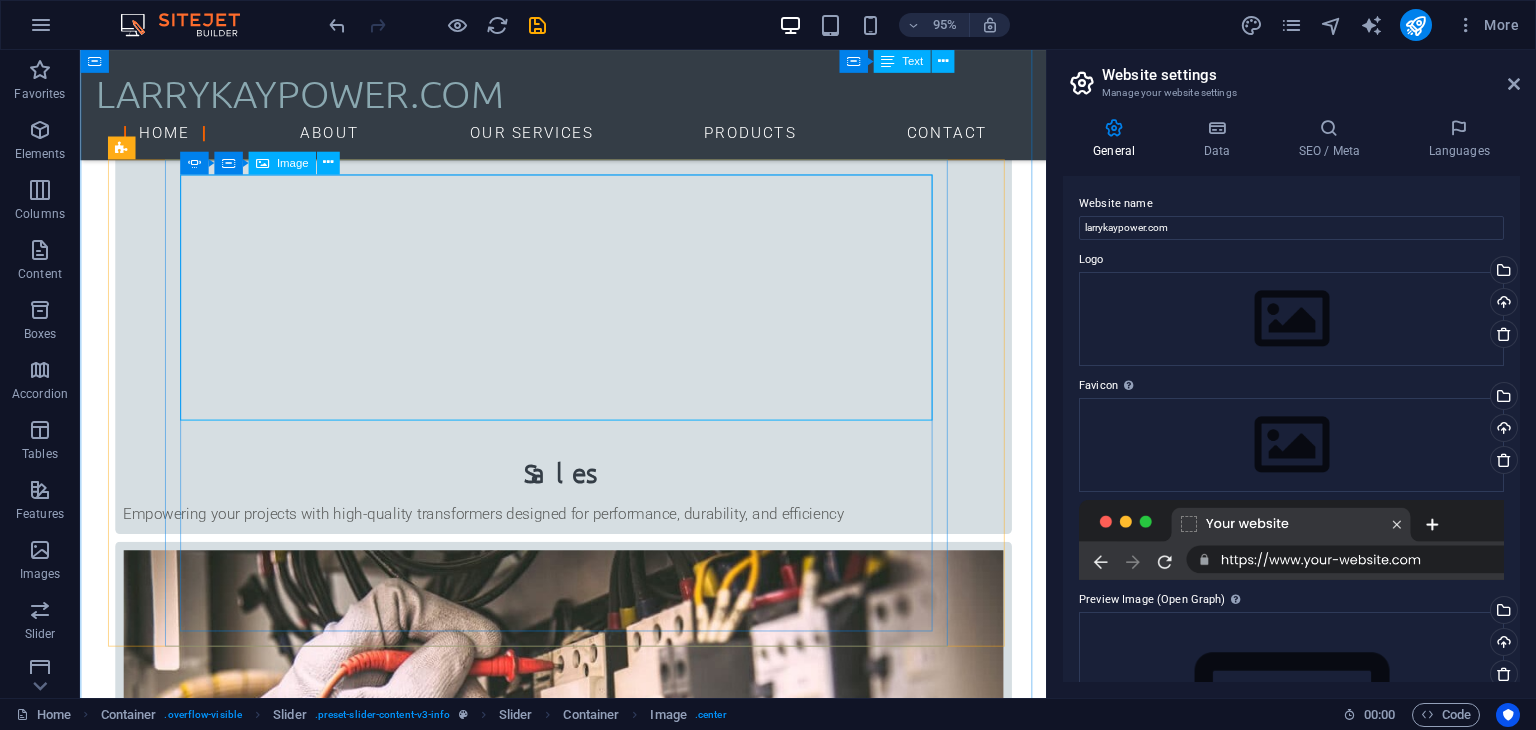 click on "Image" at bounding box center [292, 162] 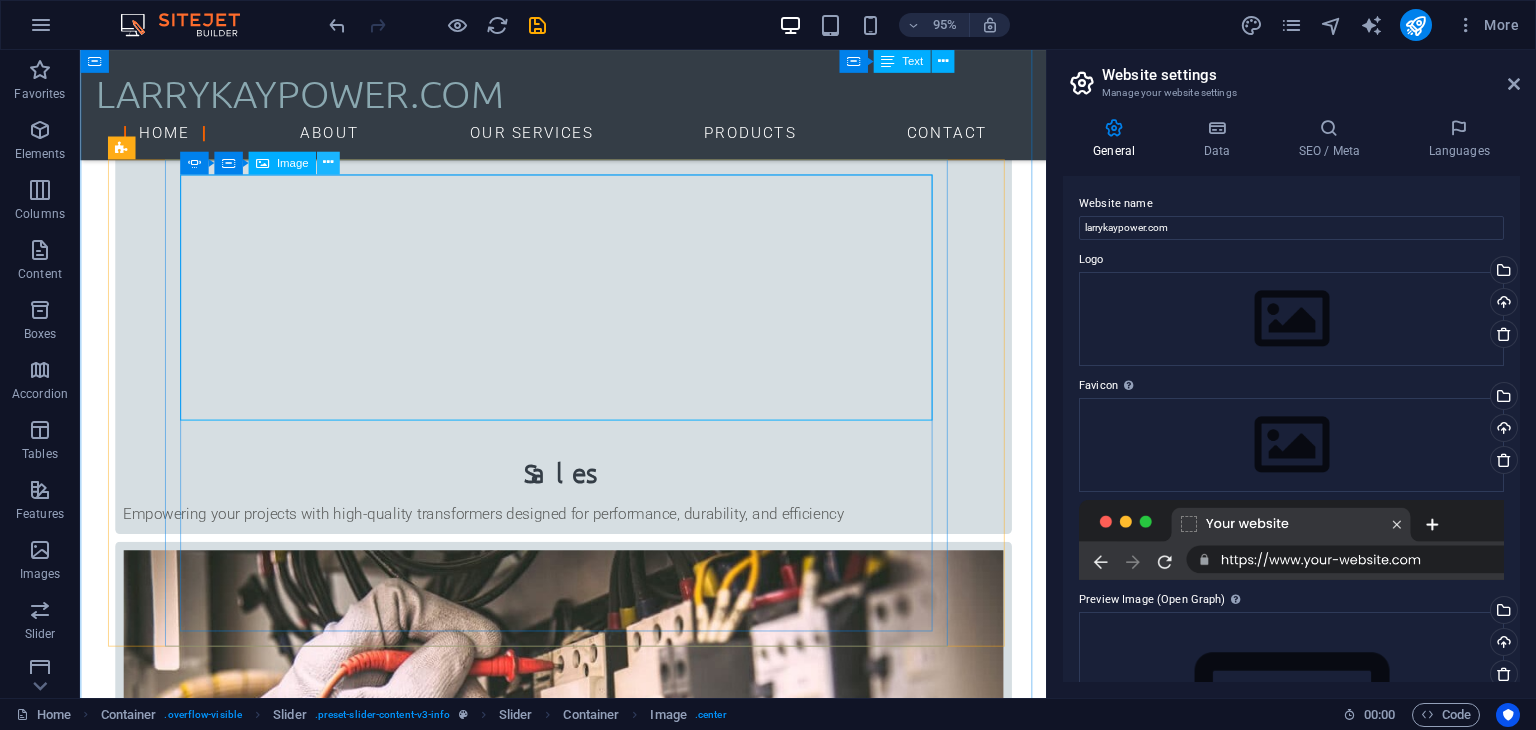 click at bounding box center [328, 163] 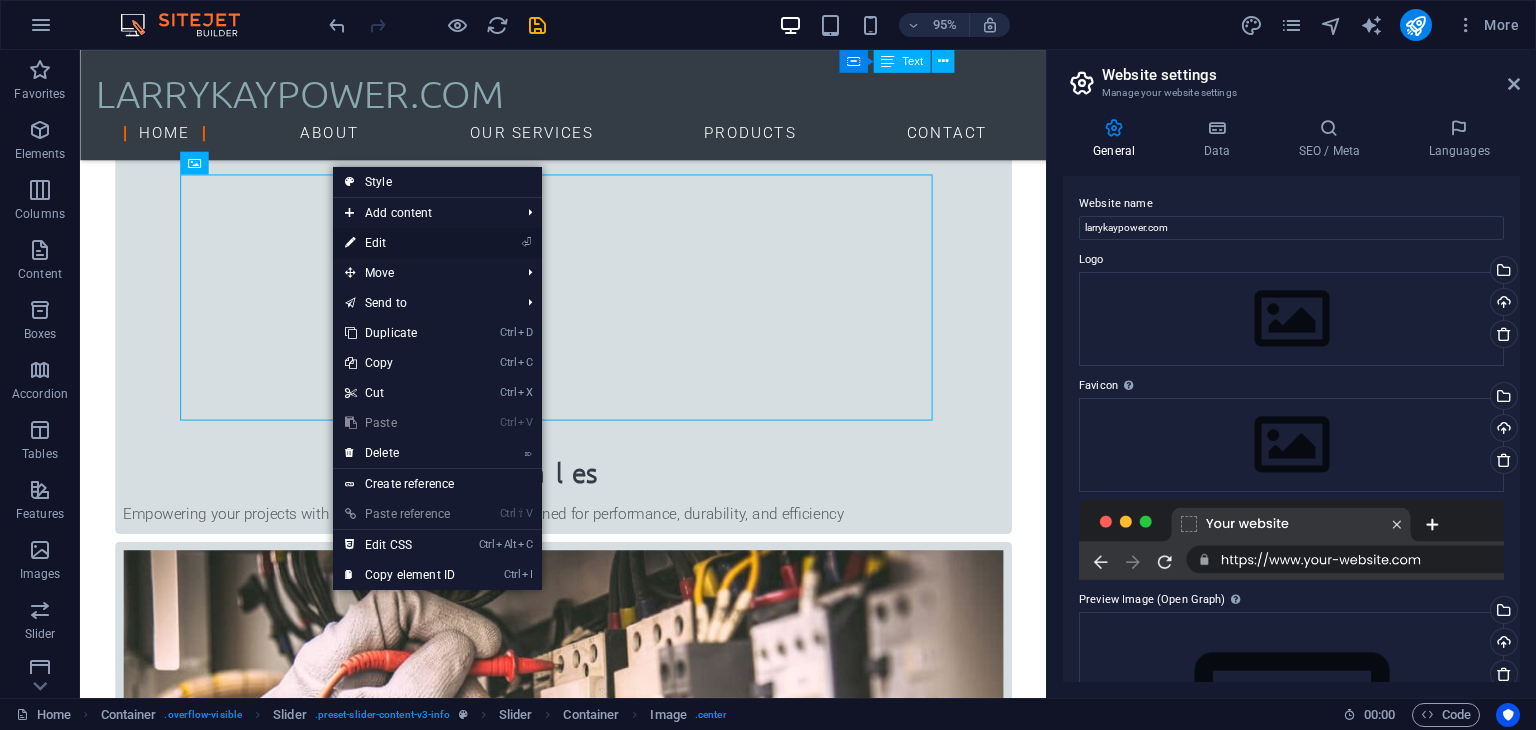 click on "⏎  Edit" at bounding box center (400, 243) 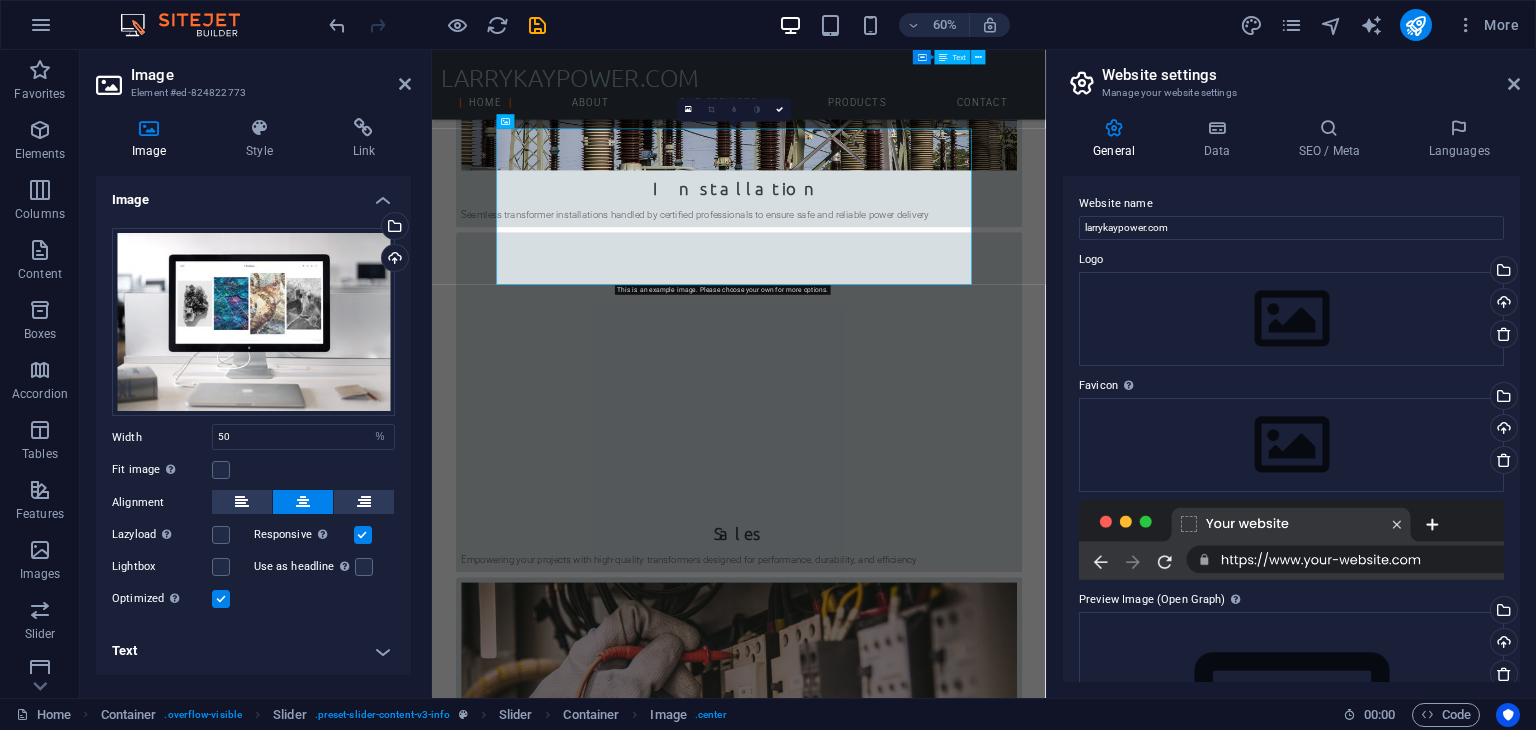scroll, scrollTop: 1905, scrollLeft: 0, axis: vertical 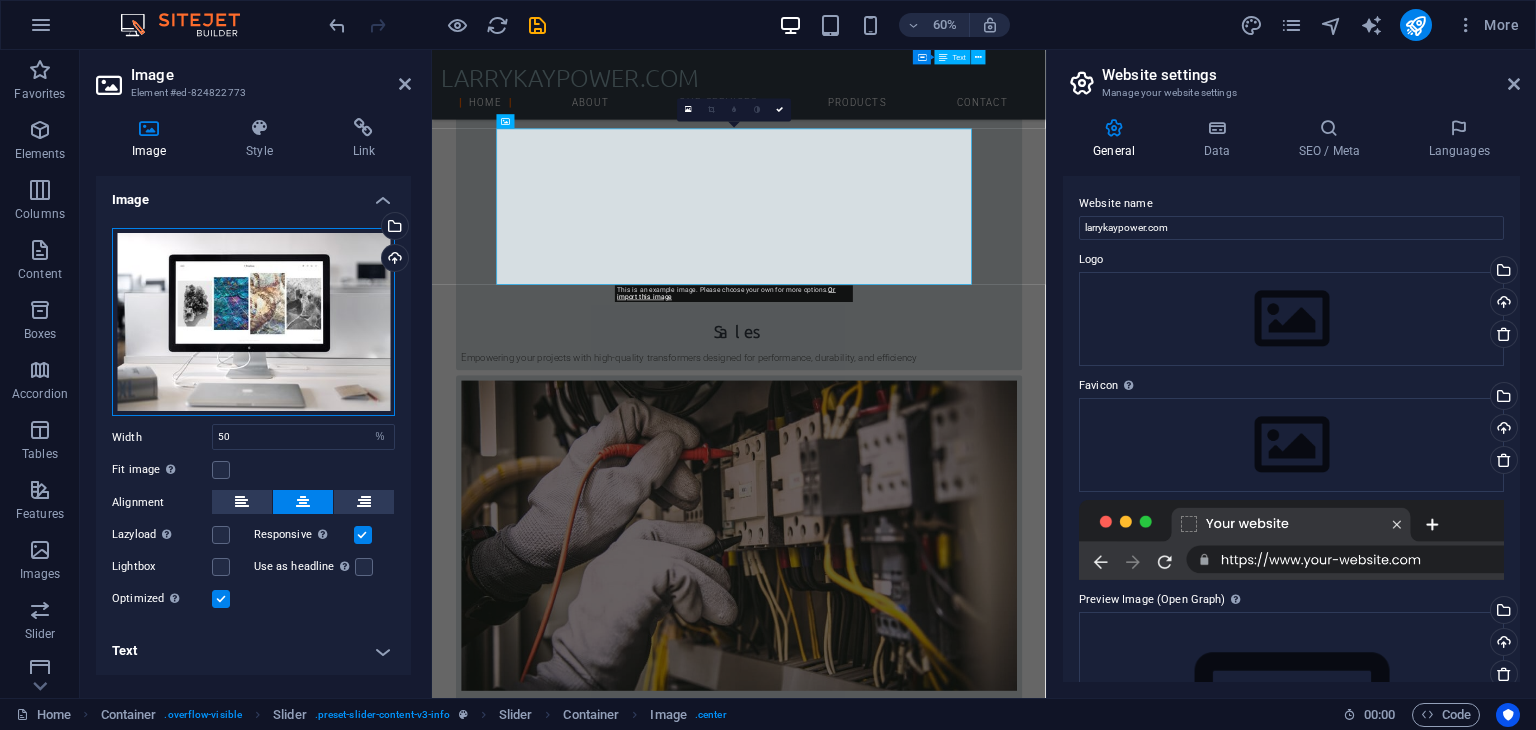 click on "Drag files here, click to choose files or select files from Files or our free stock photos & videos" at bounding box center (253, 322) 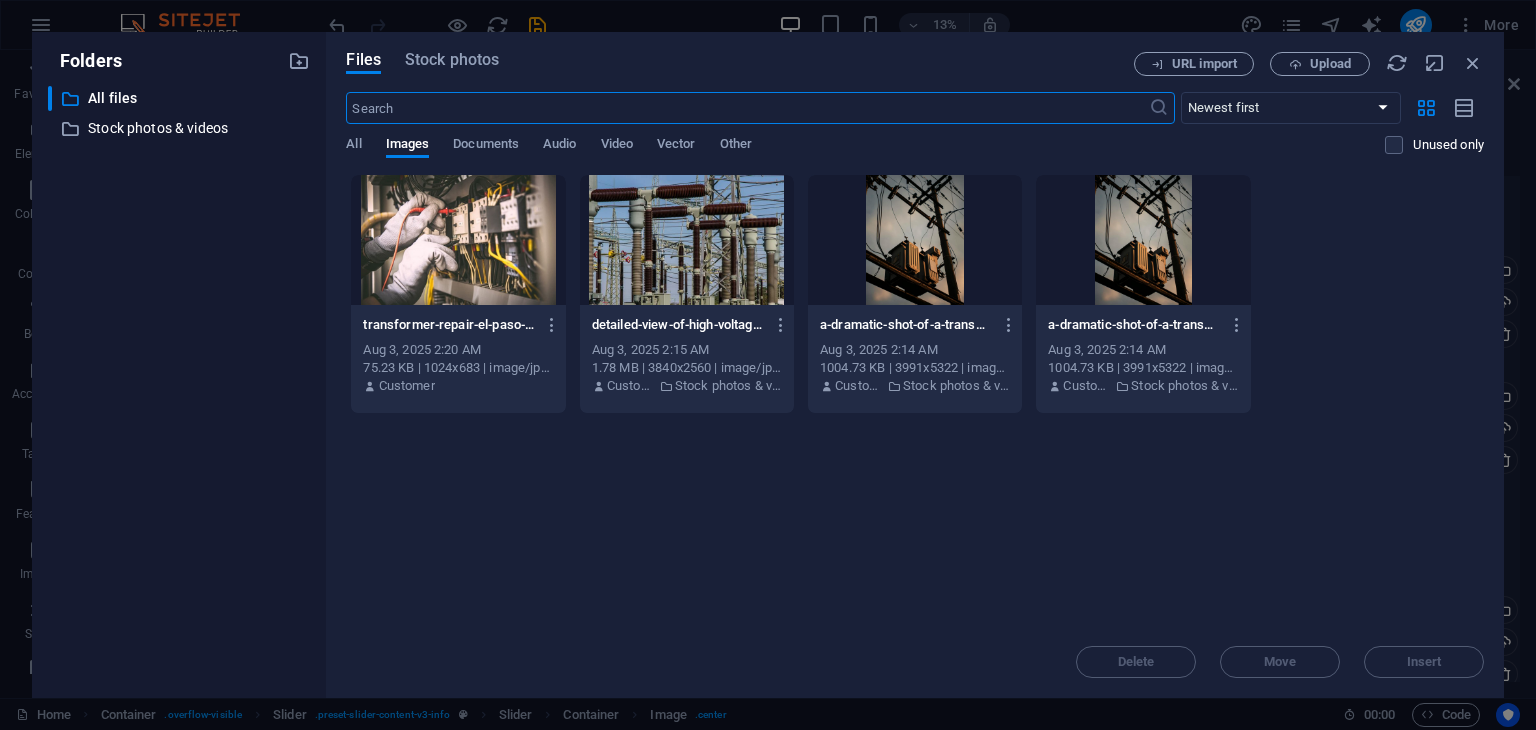 scroll, scrollTop: 1882, scrollLeft: 0, axis: vertical 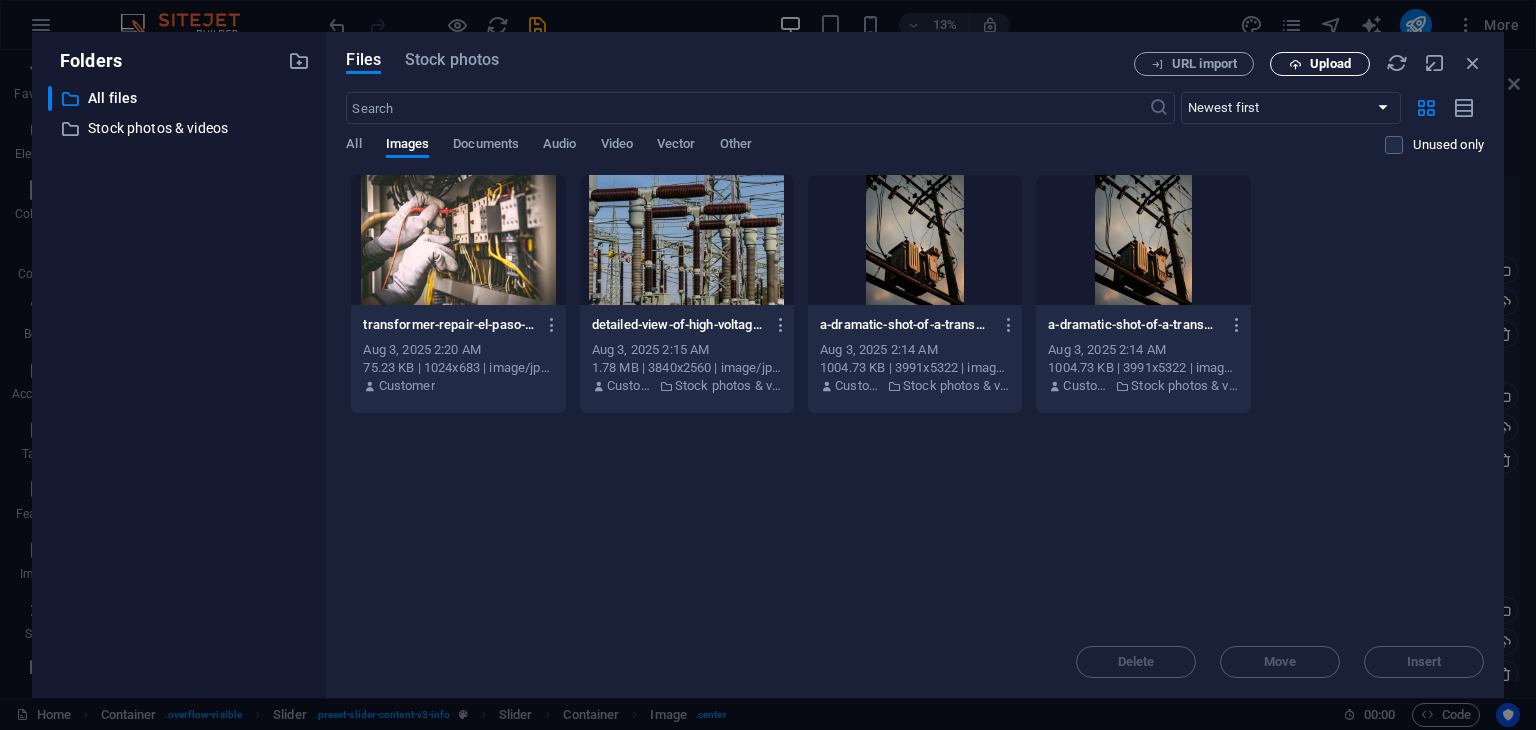 click at bounding box center (1295, 64) 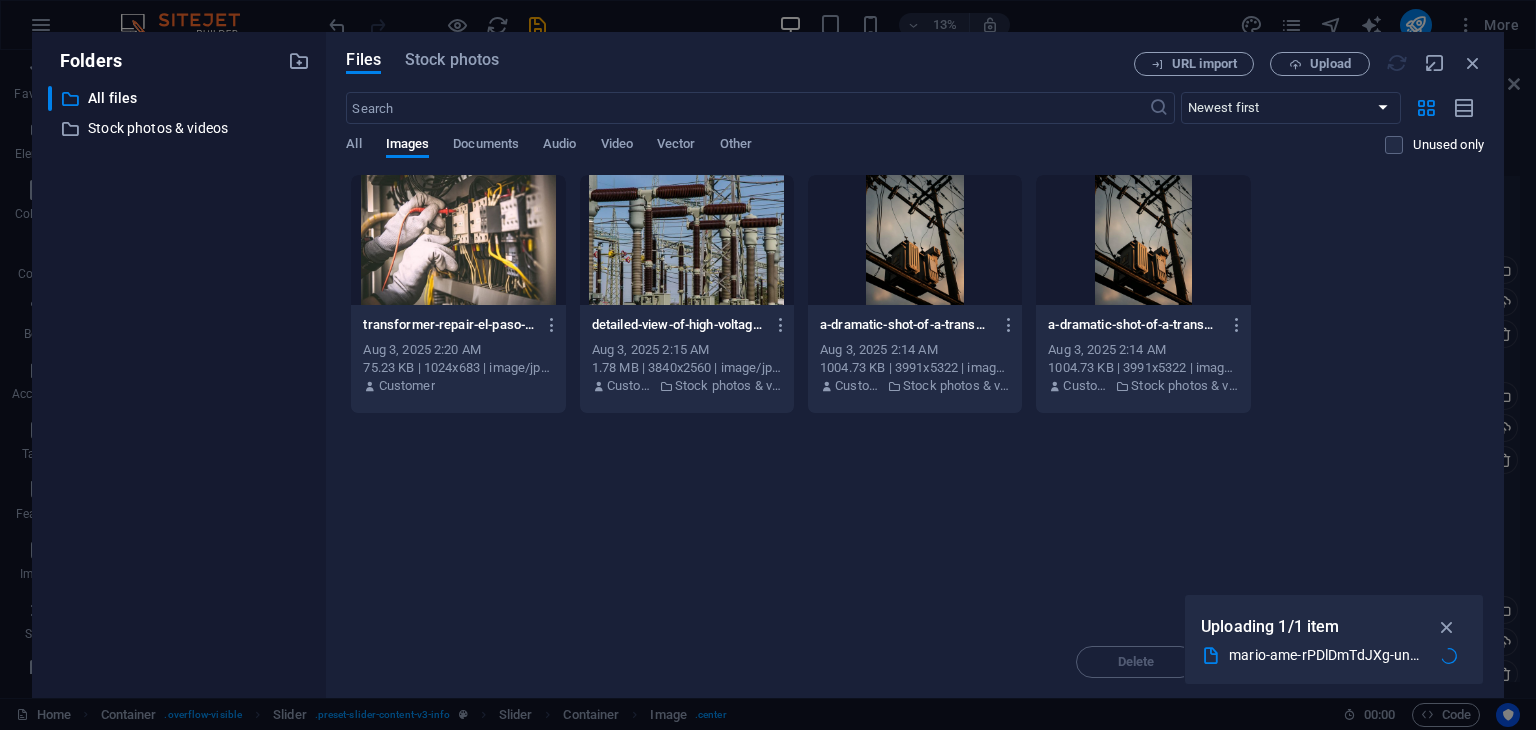 click at bounding box center [915, 240] 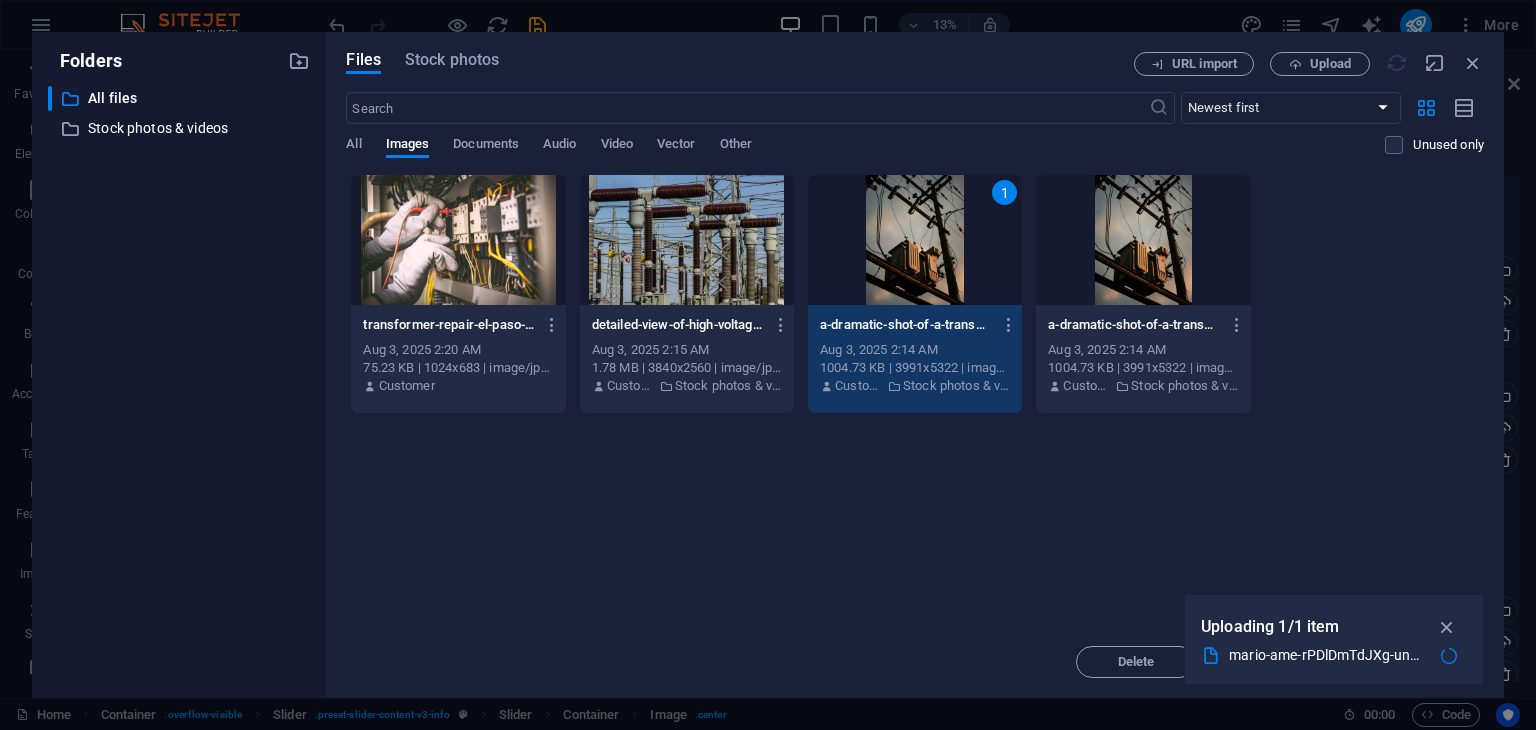click on "Drop files here to upload them instantly transformer-repair-el-paso-1024x683-O1eTw76QTyz5OI0J3Uc9CA.jpg transformer-repair-el-paso-1024x683-O1eTw76QTyz5OI0J3Uc9CA.jpg Aug 3, 2025 2:20 AM 75.23 KB | 1024x683 | image/jpeg Customer detailed-view-of-high-voltage-electrical-substation-with-transformers-and-power-lines-I_mmel2eqP7M4A8TW-jFnA.jpeg detailed-view-of-high-voltage-electrical-substation-with-transformers-and-power-lines-I_mmel2eqP7M4A8TW-jFnA.jpeg Aug 3, 2025 2:15 AM 1.78 MB | 3840x2560 | image/jpeg Customer Stock photos & videos 1 a-dramatic-shot-of-a-transmission-tower-with-power-lines-silhouetted-against-a-sunset-sky-j5snH3Lrqz_0knQAHNKcqQ.jpeg a-dramatic-shot-of-a-transmission-tower-with-power-lines-silhouetted-against-a-sunset-sky-j5snH3Lrqz_0knQAHNKcqQ.jpeg Aug 3, 2025 2:14 AM 1004.73 KB | 3991x5322 | image/jpeg Customer Stock photos & videos a-dramatic-shot-of-a-transmission-tower-with-power-lines-silhouetted-against-a-sunset-sky-kjo733thqTa8Sx9ofXI5SQ.jpeg Aug 3, 2025 2:14 AM Customer" at bounding box center (915, 400) 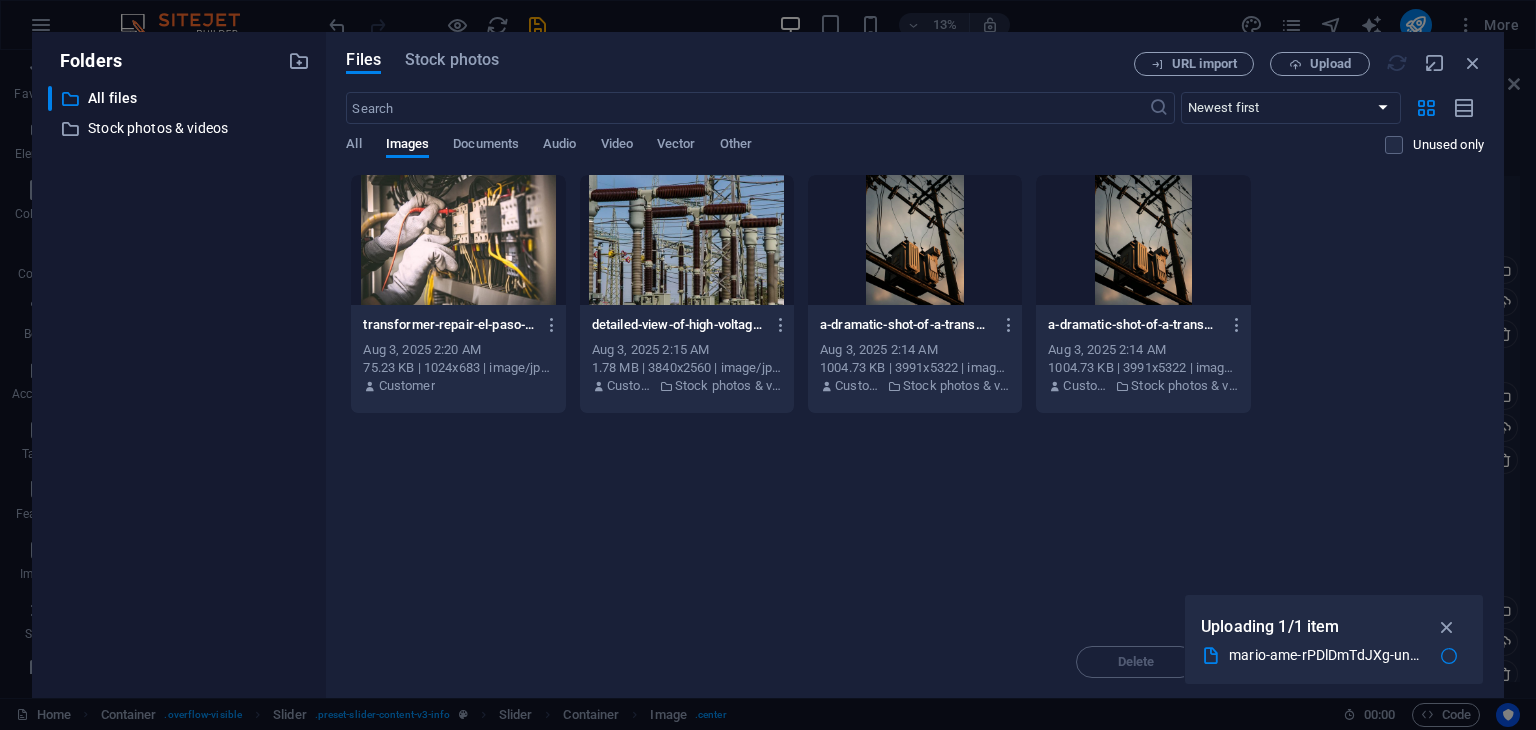 scroll, scrollTop: 1905, scrollLeft: 0, axis: vertical 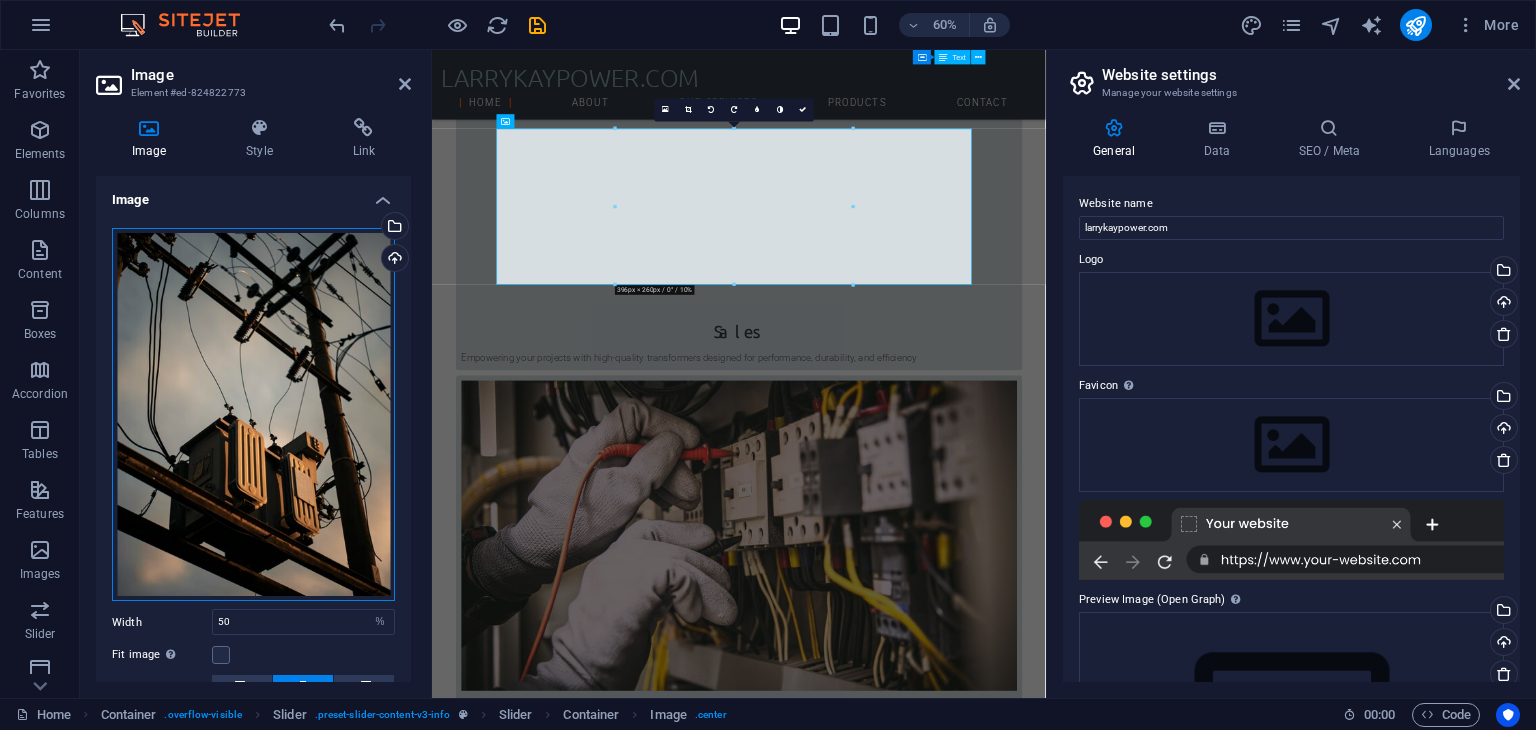 click on "Drag files here, click to choose files or select files from Files or our free stock photos & videos" at bounding box center (253, 415) 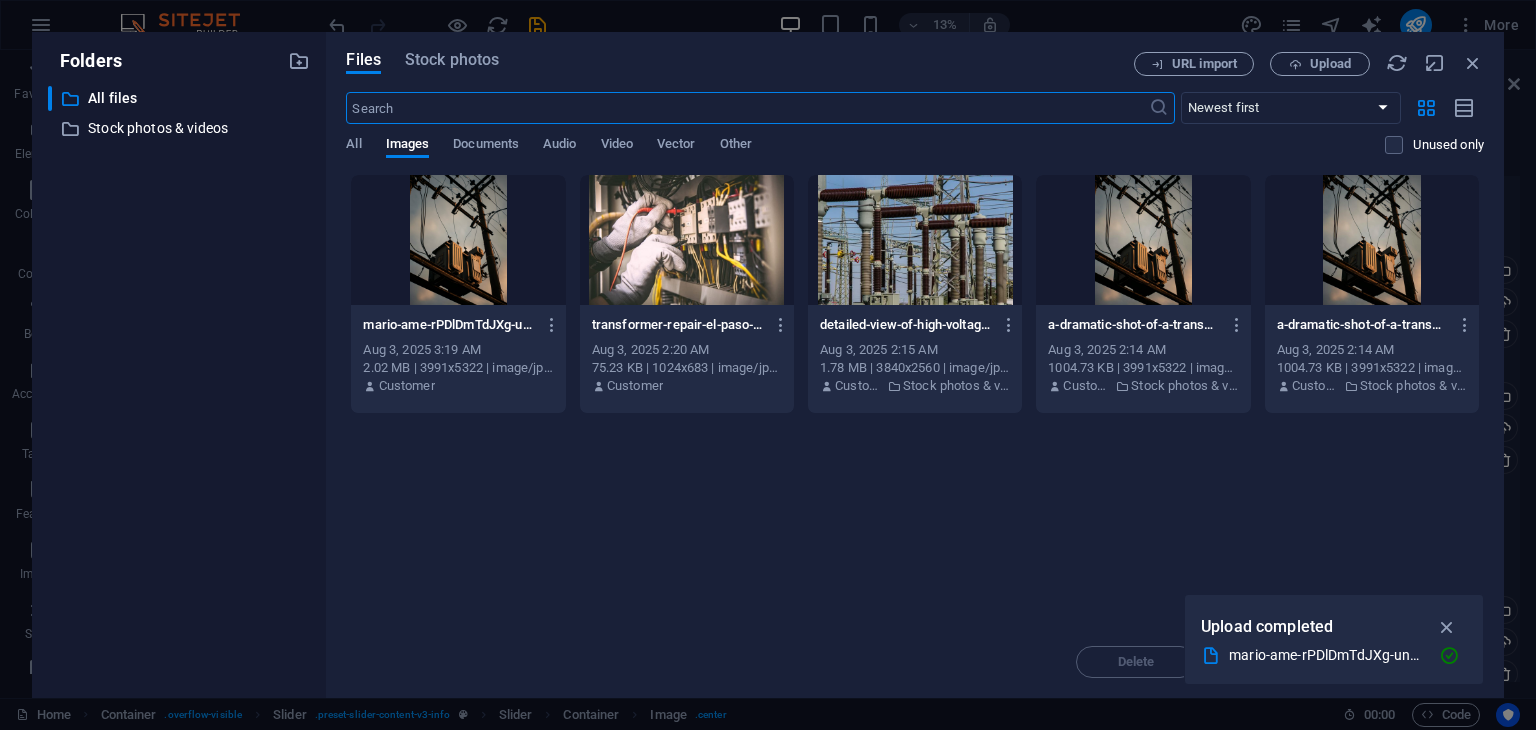 scroll, scrollTop: 1882, scrollLeft: 0, axis: vertical 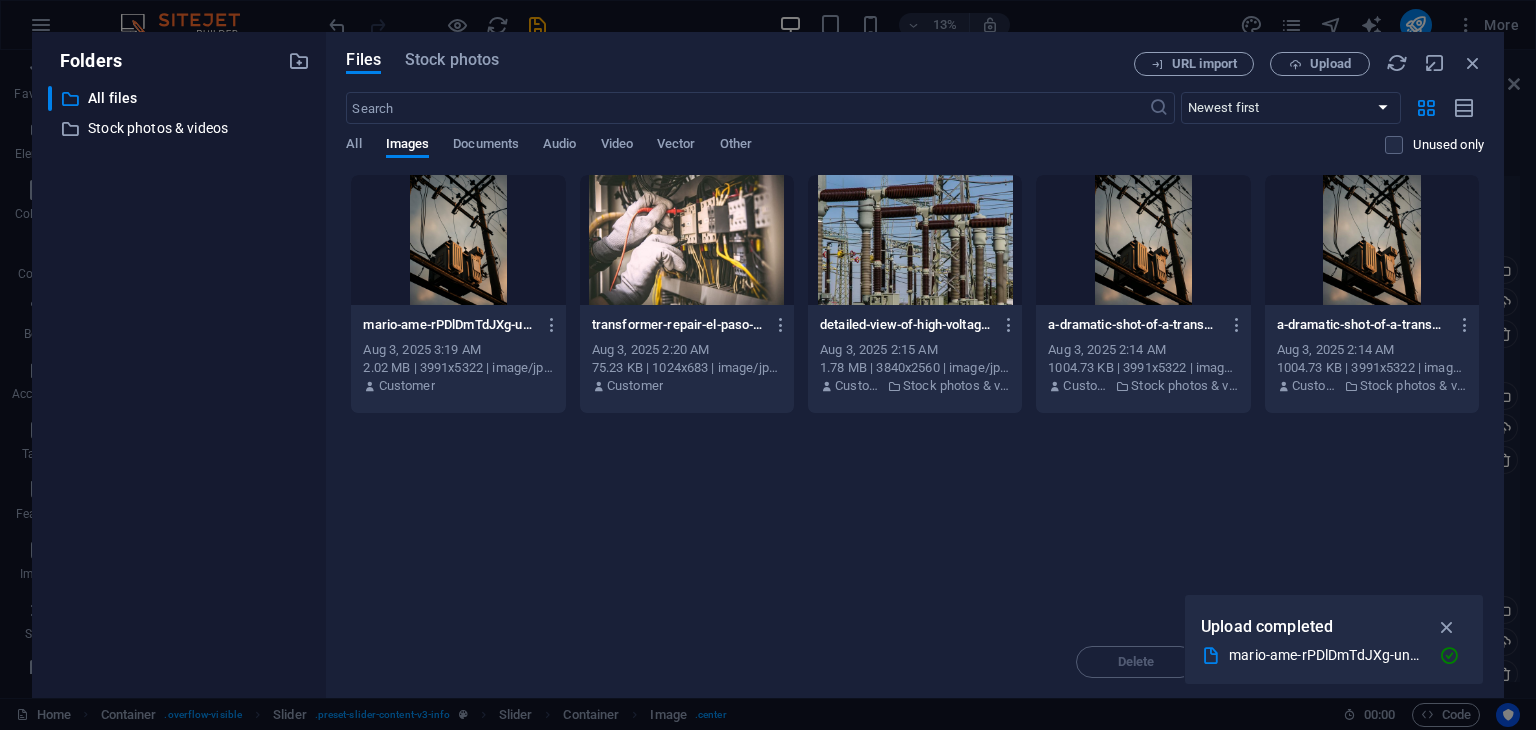 click at bounding box center (458, 240) 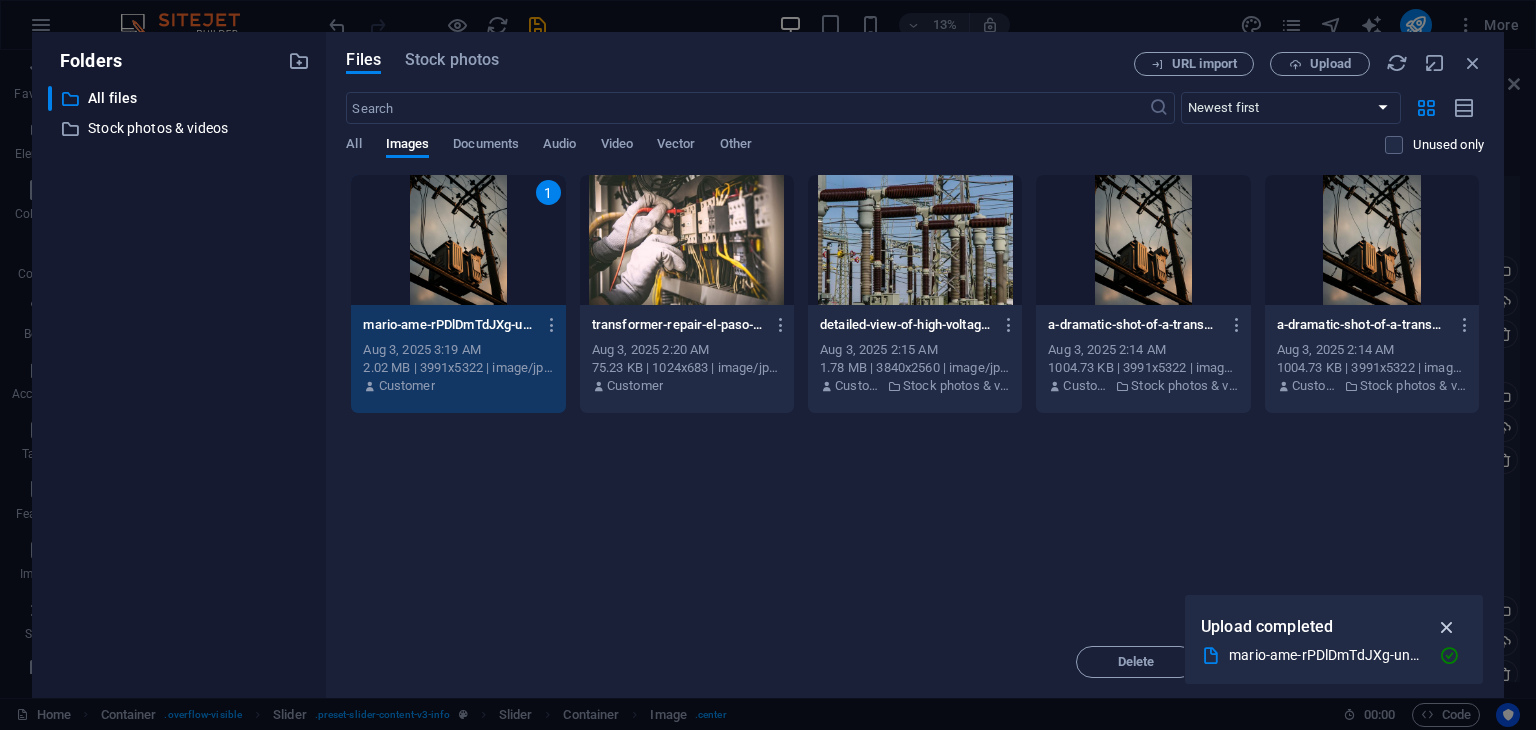 click at bounding box center (1447, 627) 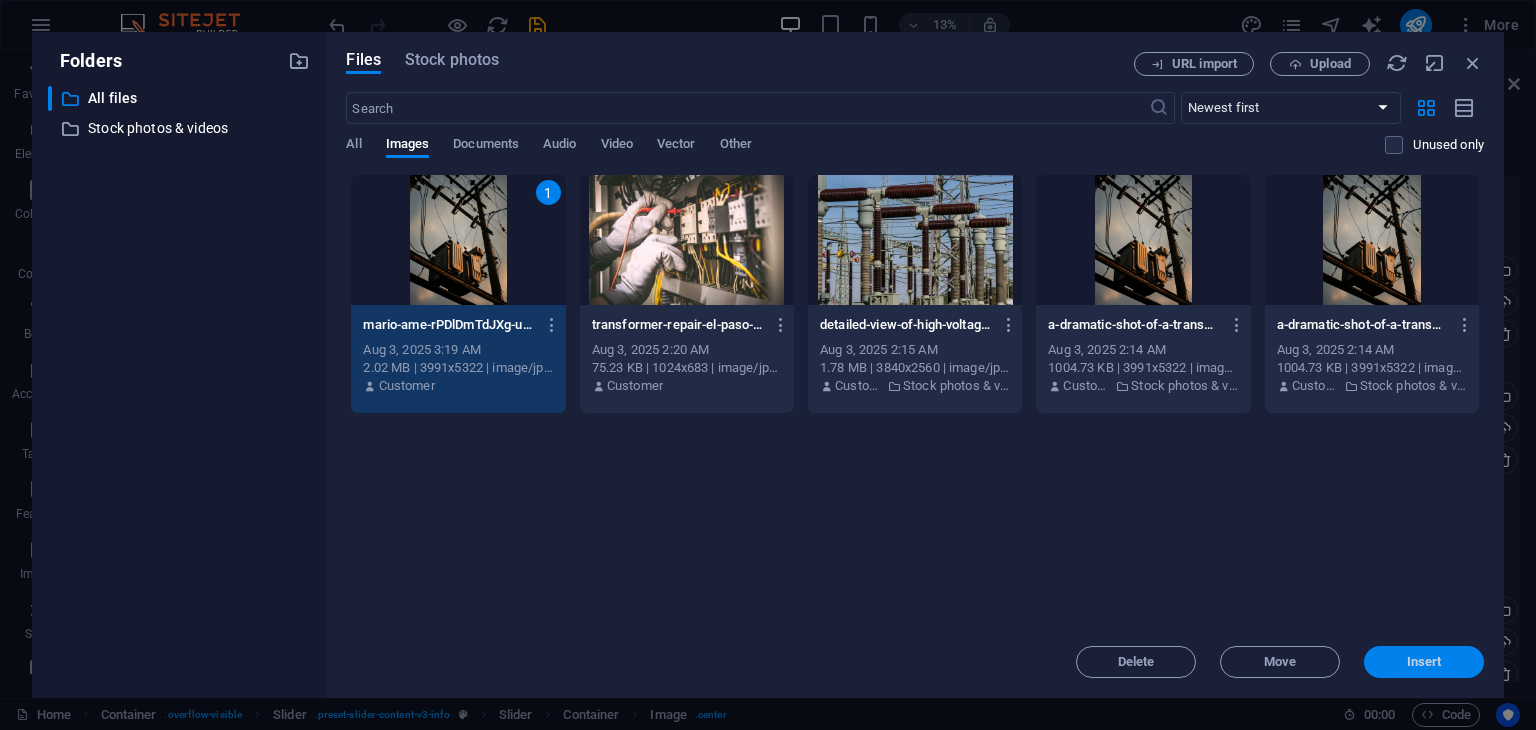 click on "Insert" at bounding box center [1424, 662] 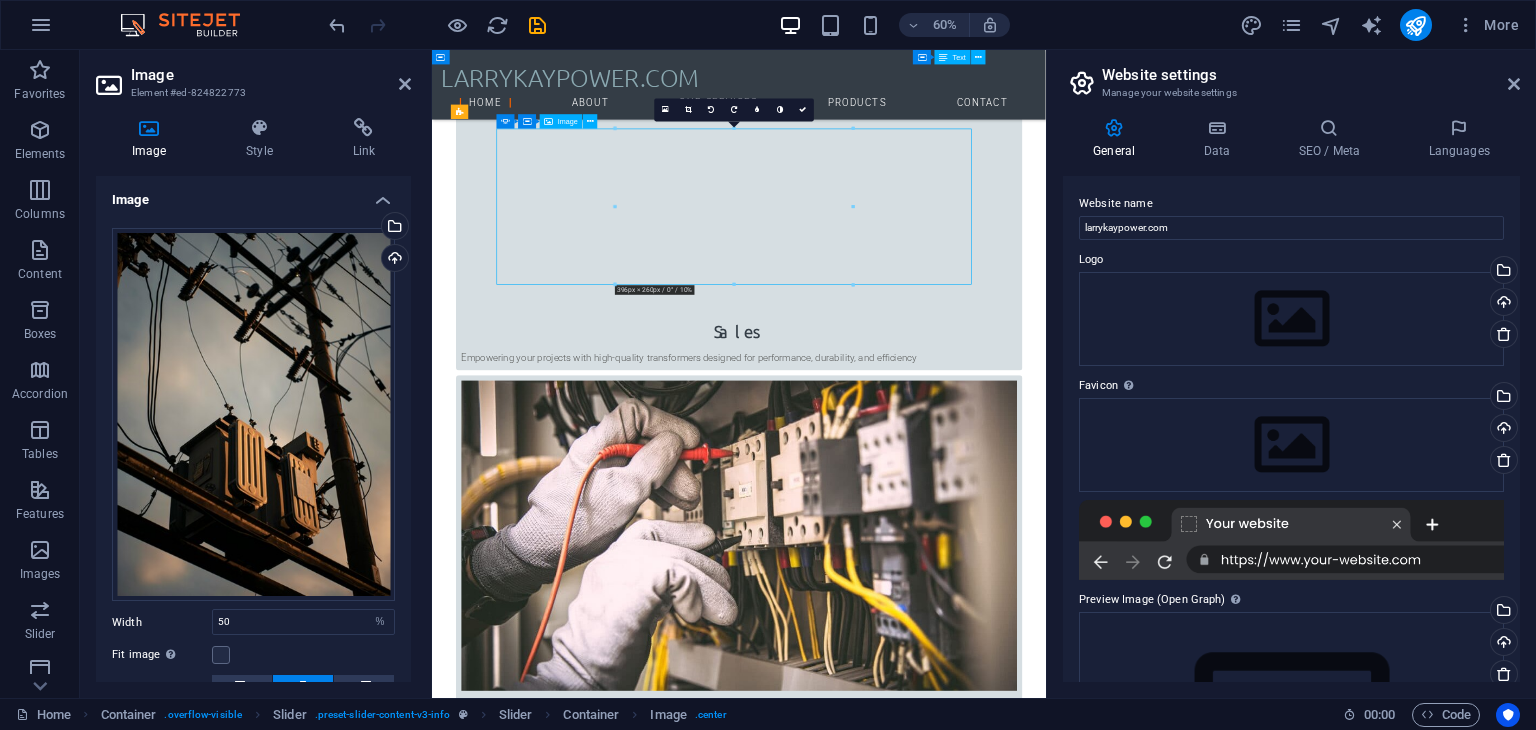 drag, startPoint x: 1001, startPoint y: 356, endPoint x: 983, endPoint y: 374, distance: 25.455845 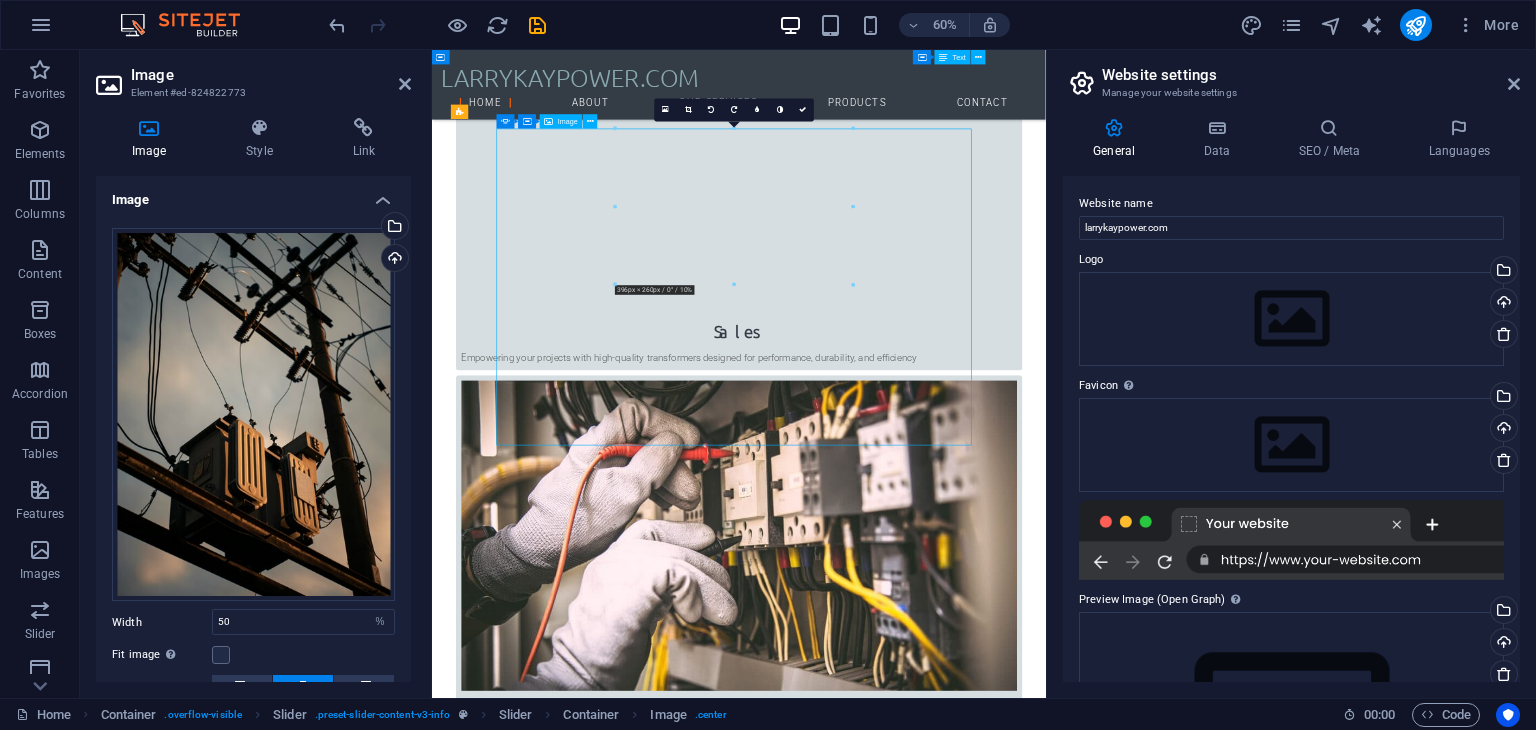 drag, startPoint x: 830, startPoint y: 352, endPoint x: 987, endPoint y: 374, distance: 158.5339 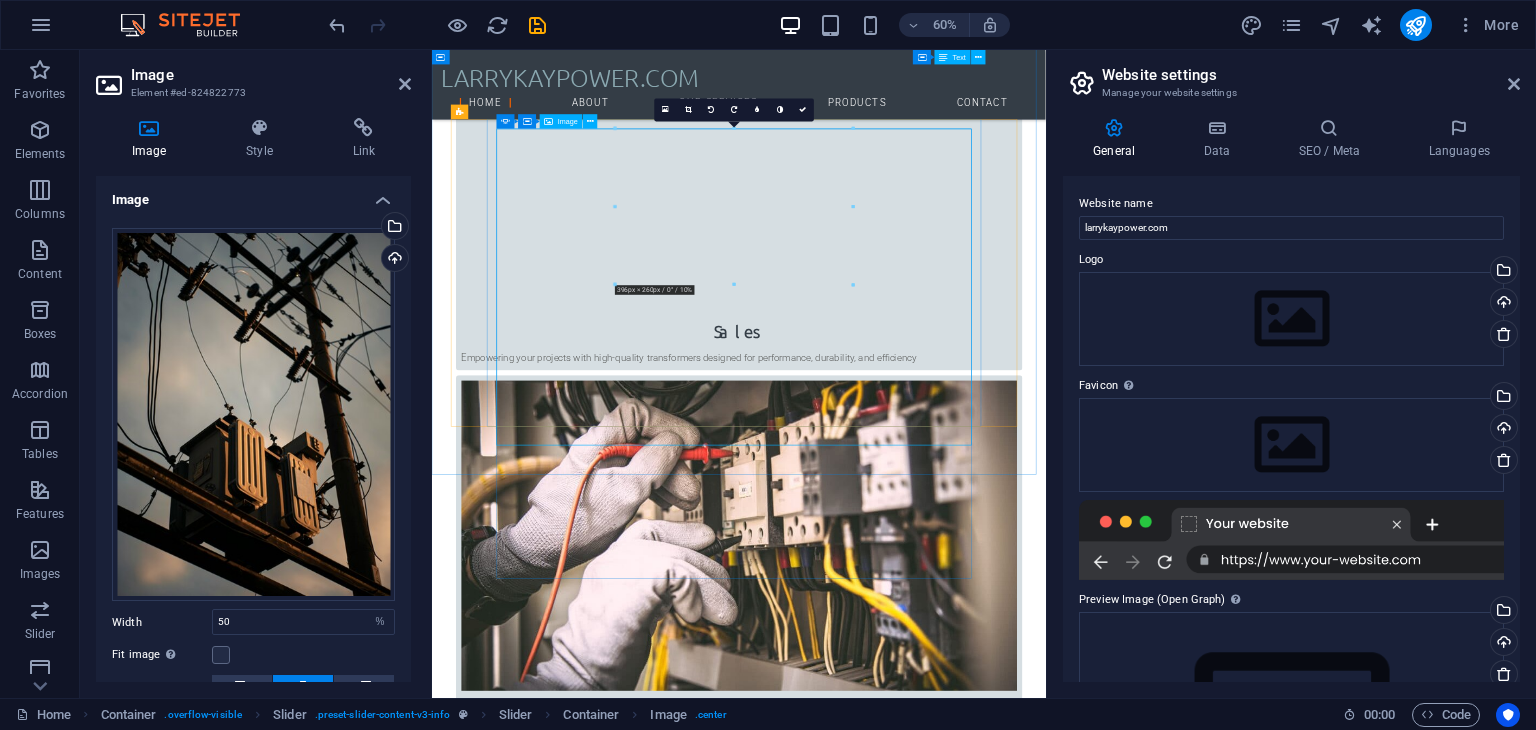 click at bounding box center (-1544, 5540) 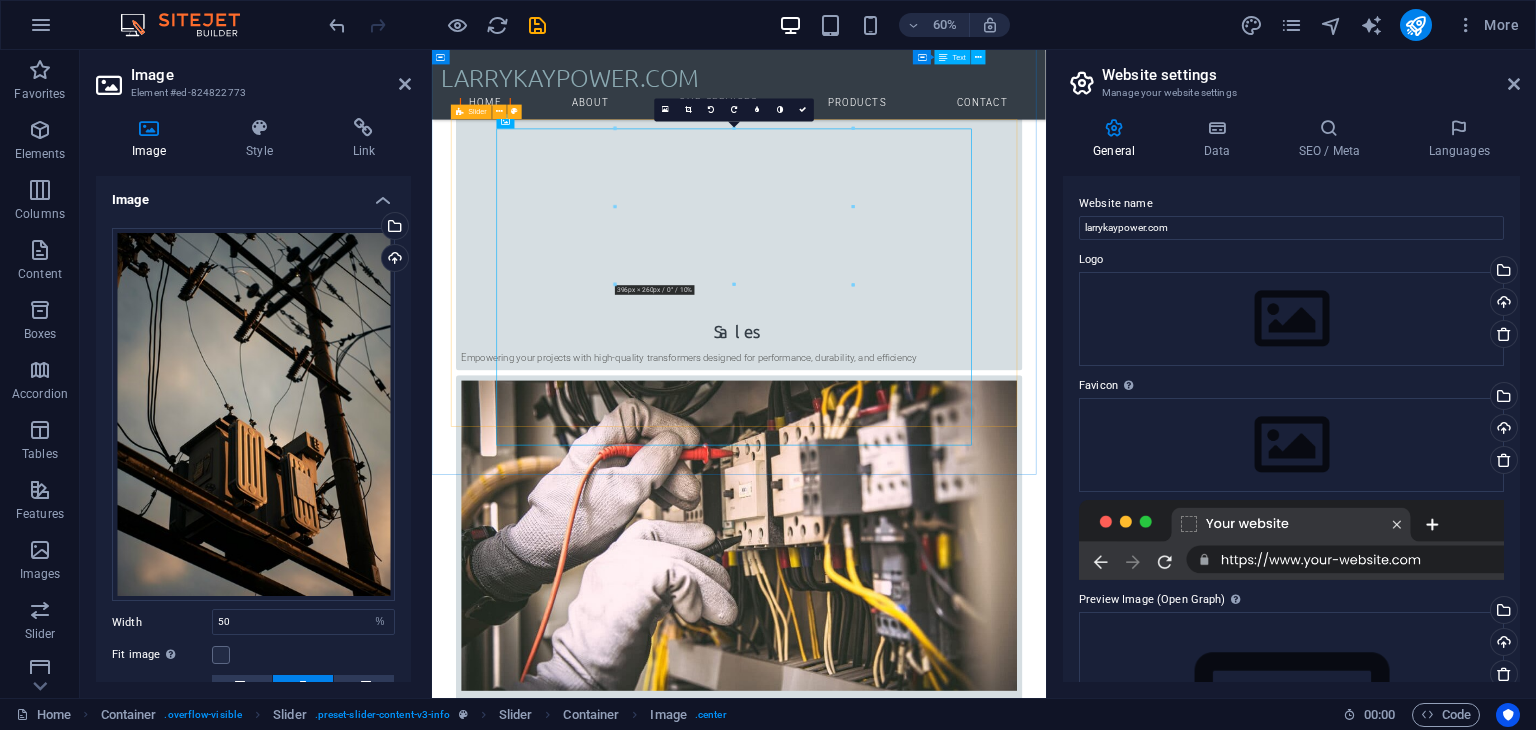 click on "Let’s Power Your Vision From transformer procurement to lifelong performance,  LarryKayPower  is your dependable partner in power. Whether you are powering a new site or upgrading old systems, our team is ready to support your journey with excellence and care. Get informed Computerworld Lorem Ipsum   is simply dummy text of the printing and typesetting industry. Lorem Ipsum has been the industry's standard dummy text ever since the 1500s, when an unknown printer took a galley of type and scrambled it to make a type specimen book. It has survived not only five centuries, but also the leap into electronic typesetting, remaining essentially unchanged. It was popularised in the 1960s with the release of Letraset sheets containing Lorem Ipsum passages, and more recently with desktop publishing software like Aldus PageMaker including versions of Lorem Ipsum. Get informed Custom PC Get informed Let’s Power Your Vision From transformer procurement to lifelong performance,  LarryKayPower Get informed Lorem Ipsum" at bounding box center [944, 3679] 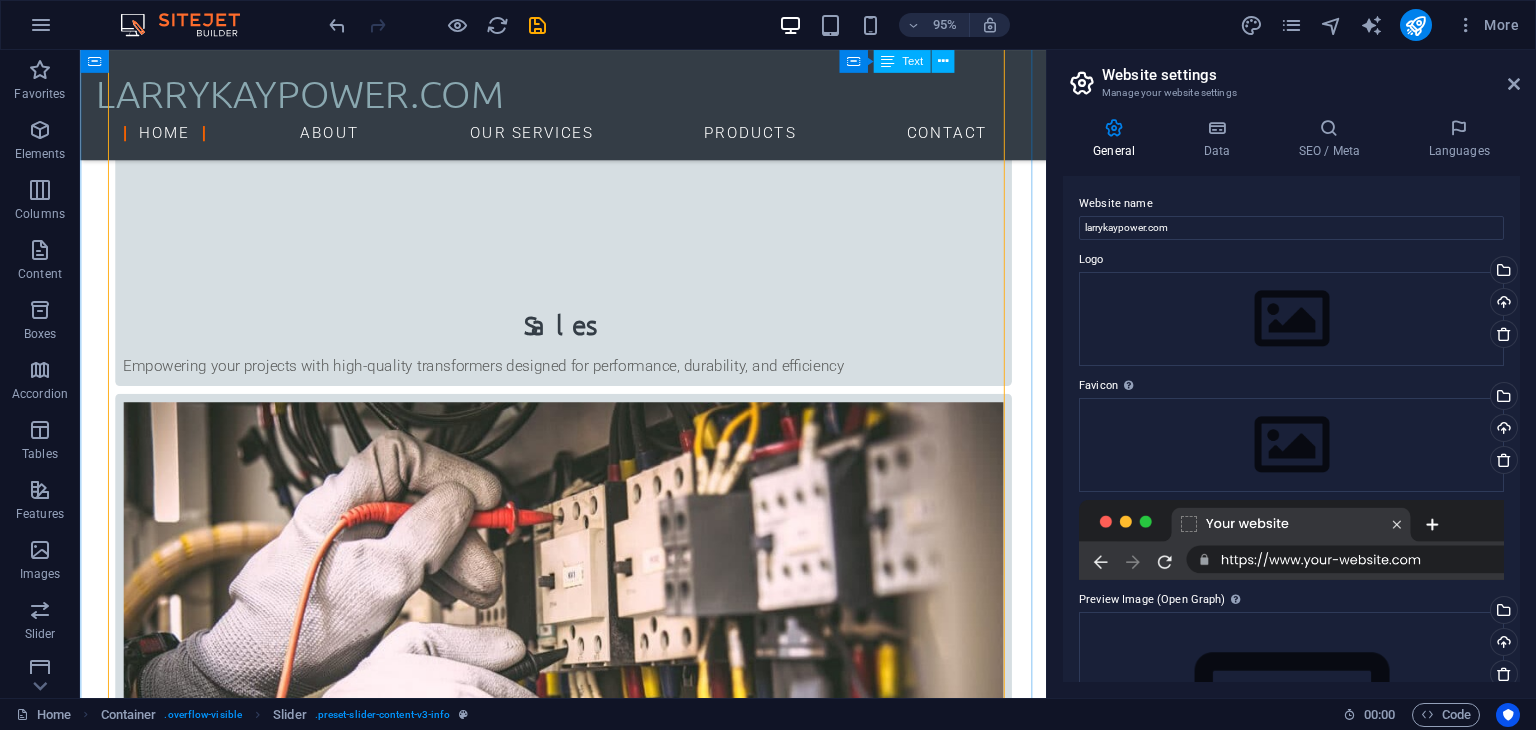 scroll, scrollTop: 1725, scrollLeft: 0, axis: vertical 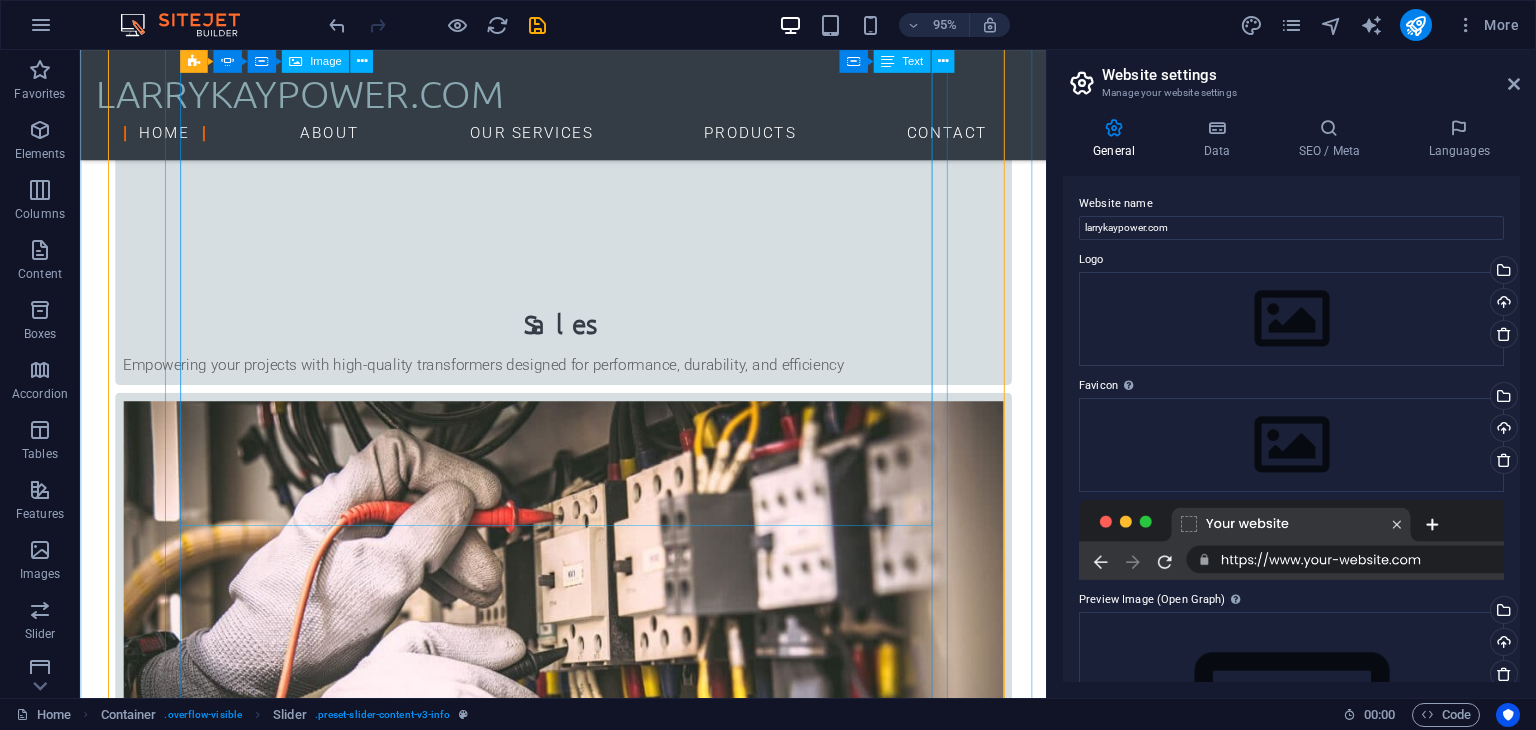click at bounding box center (-1899, 5161) 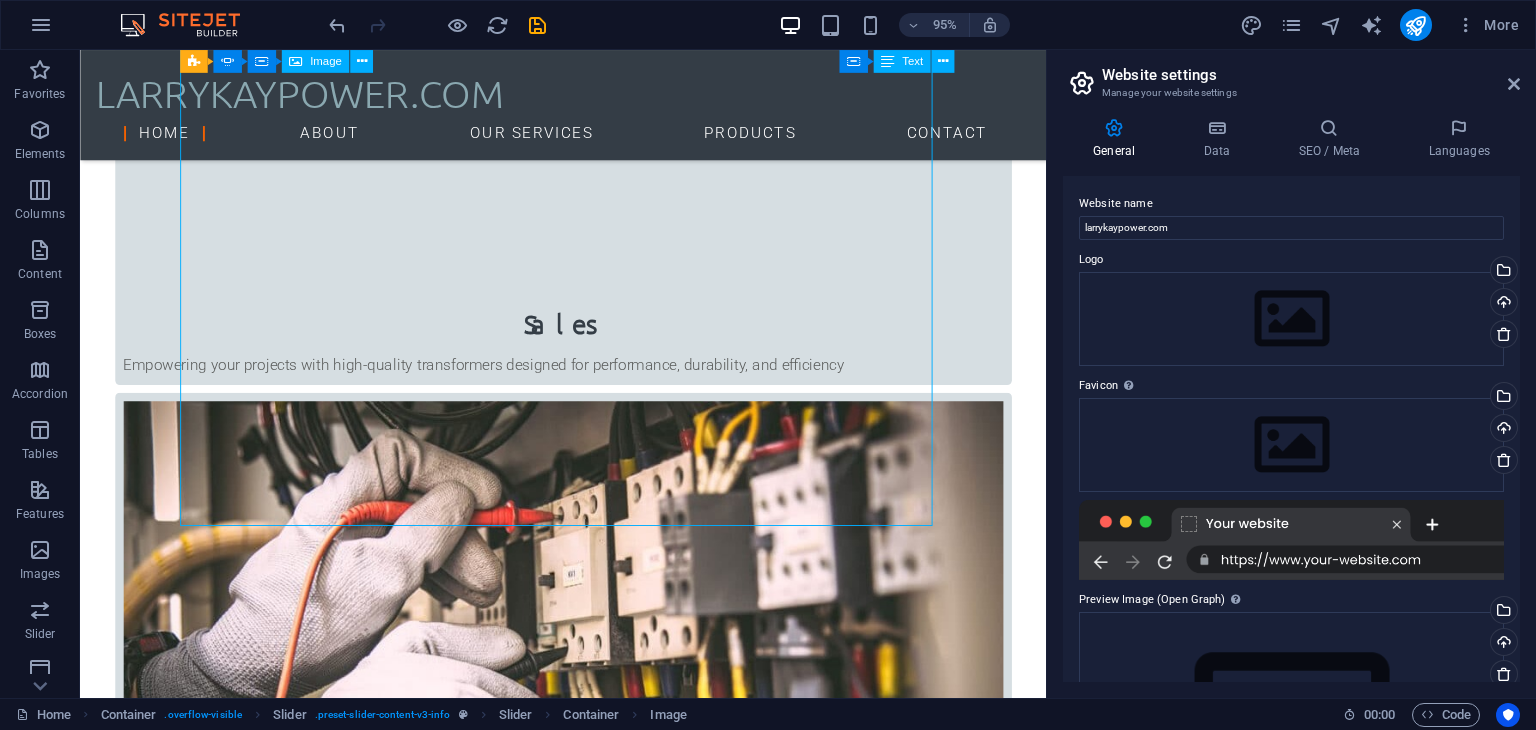 click at bounding box center (-1899, 5161) 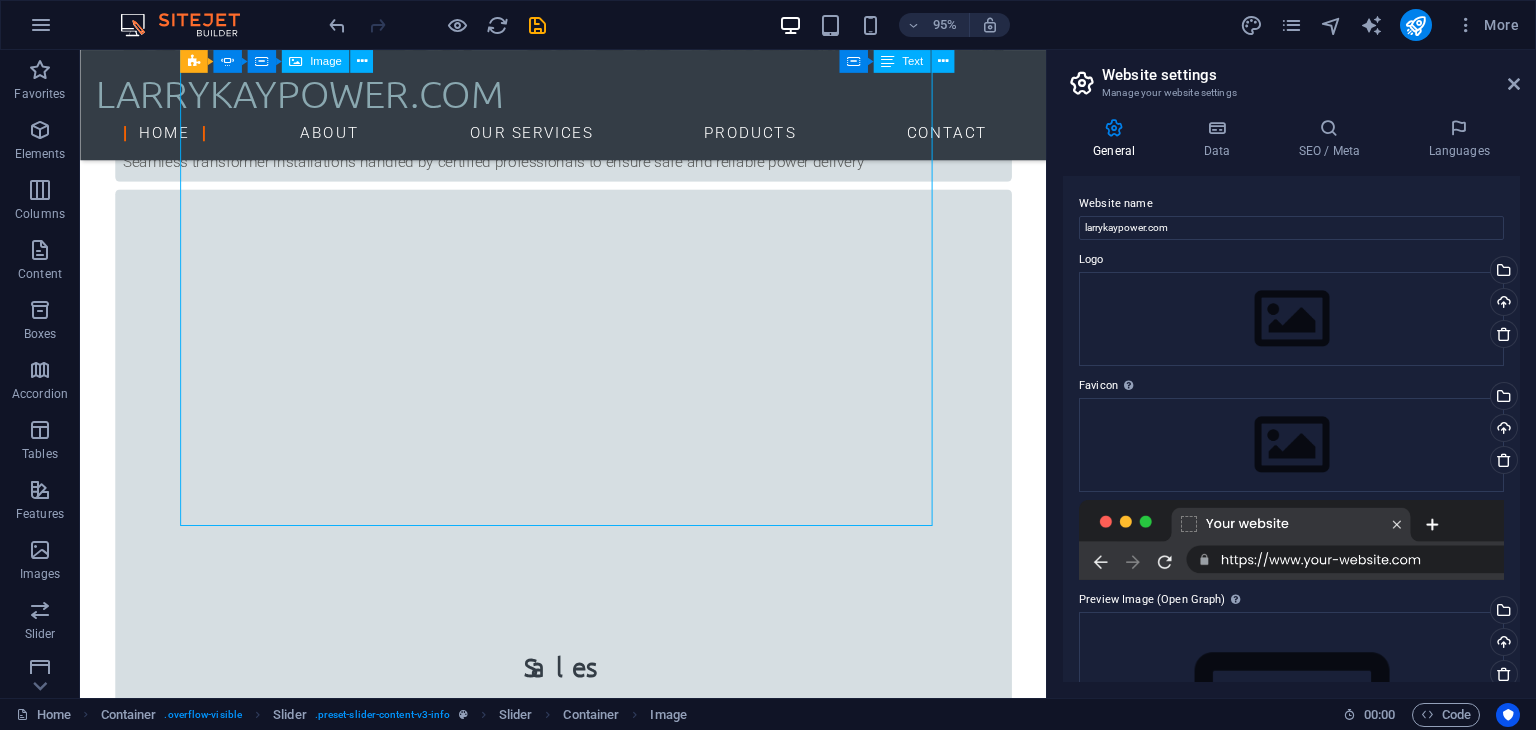 select on "%" 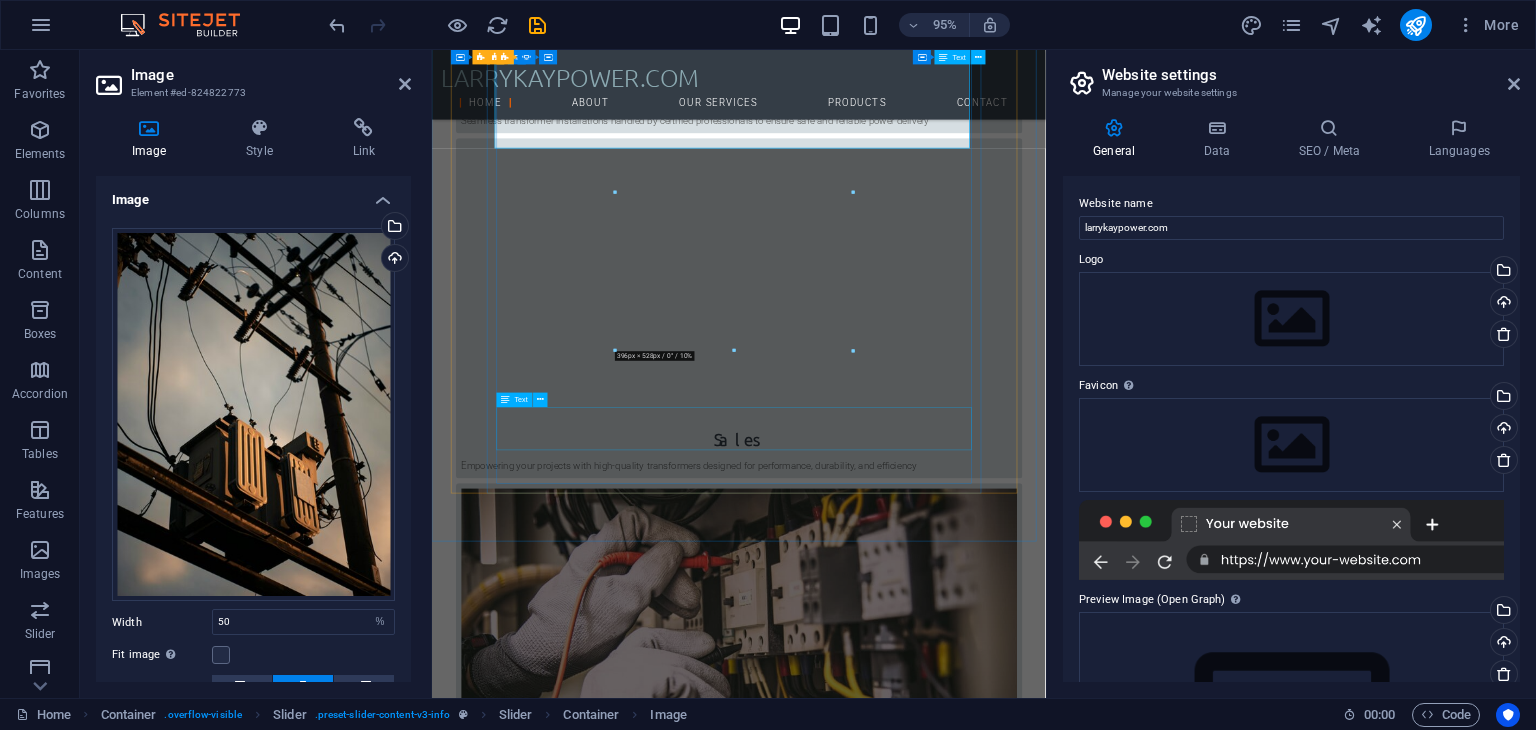 scroll, scrollTop: 2063, scrollLeft: 0, axis: vertical 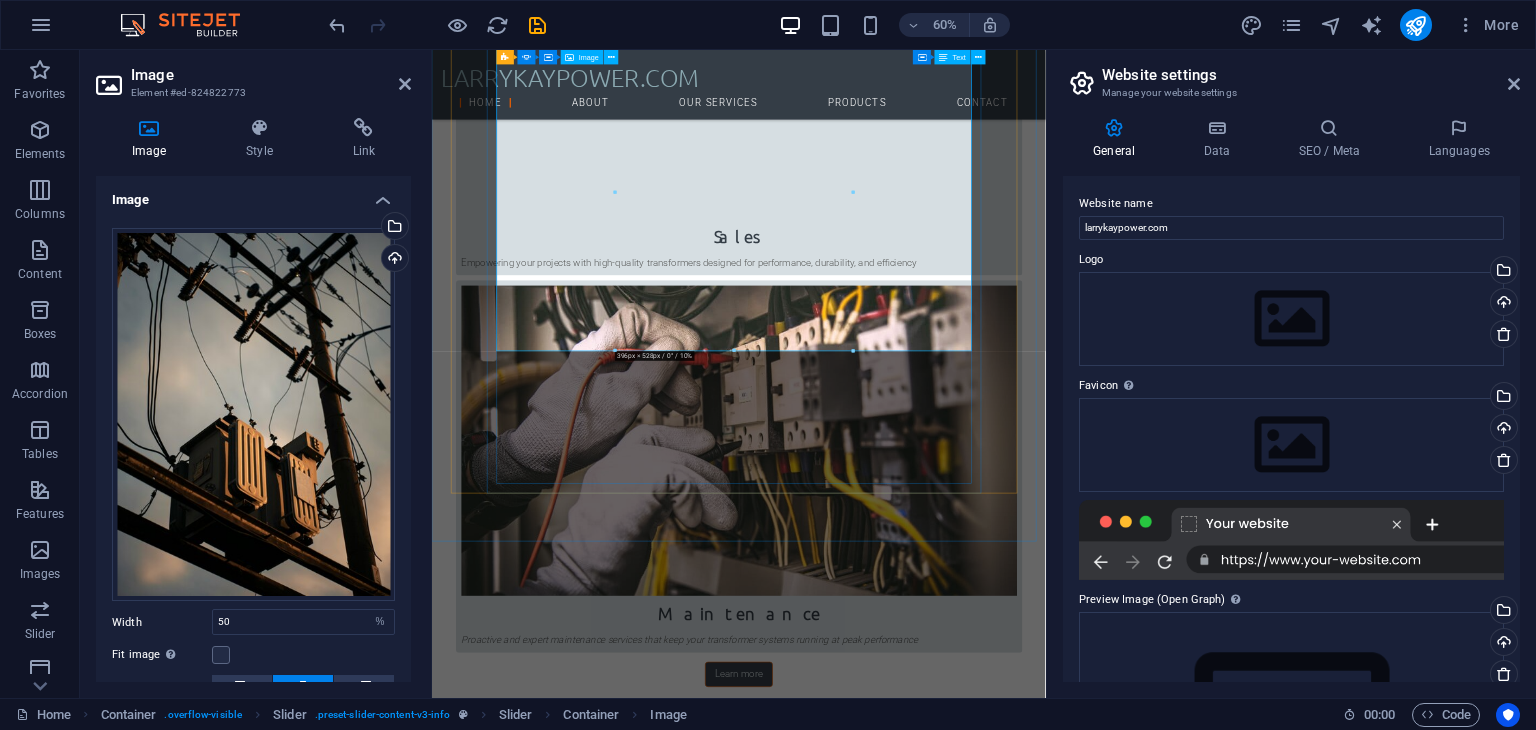 drag, startPoint x: 1168, startPoint y: 399, endPoint x: 935, endPoint y: 386, distance: 233.36238 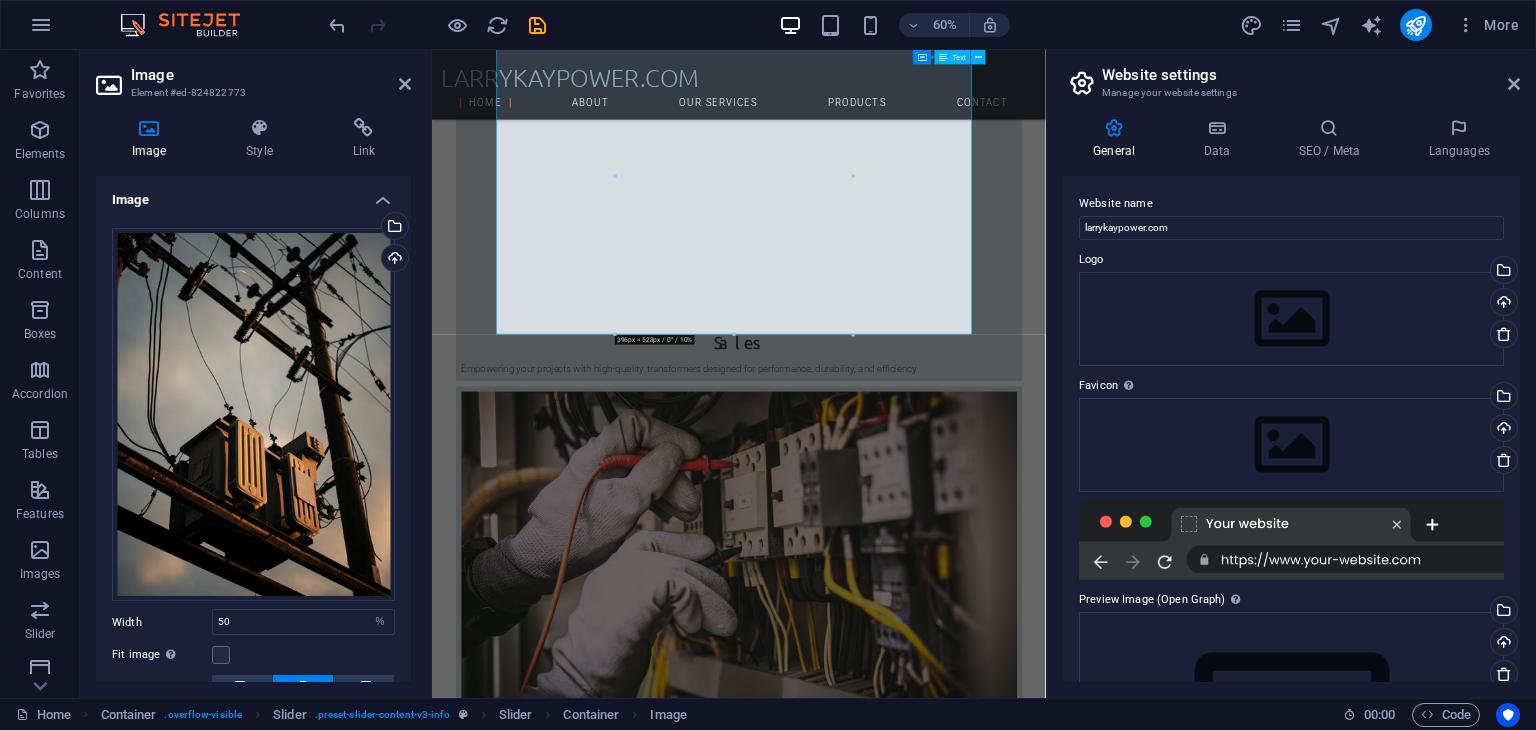 scroll, scrollTop: 1878, scrollLeft: 0, axis: vertical 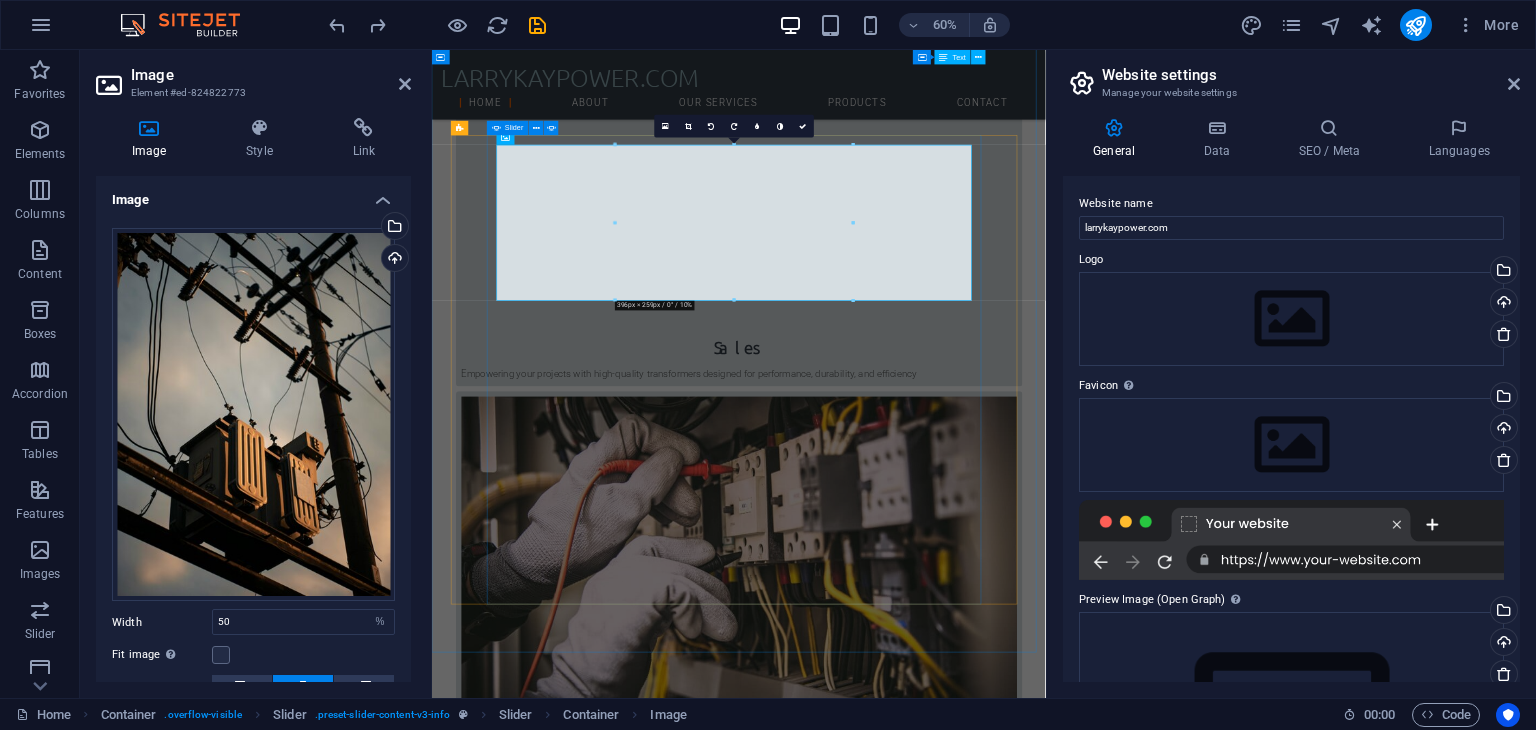 click on "Let’s Power Your Vision From transformer procurement to lifelong performance,  LarryKayPower  is your dependable partner in power. Whether you are powering a new site or upgrading old systems, our team is ready to support your journey with excellence and care. Get informed Computerworld Lorem Ipsum   is simply dummy text of the printing and typesetting industry. Lorem Ipsum has been the industry's standard dummy text ever since the 1500s, when an unknown printer took a galley of type and scrambled it to make a type specimen book. It has survived not only five centuries, but also the leap into electronic typesetting, remaining essentially unchanged. It was popularised in the 1960s with the release of Letraset sheets containing Lorem Ipsum passages, and more recently with desktop publishing software like Aldus PageMaker including versions of Lorem Ipsum. Get informed Custom PC Get informed Let’s Power Your Vision From transformer procurement to lifelong performance,  LarryKayPower Get informed Lorem Ipsum" at bounding box center [944, 3841] 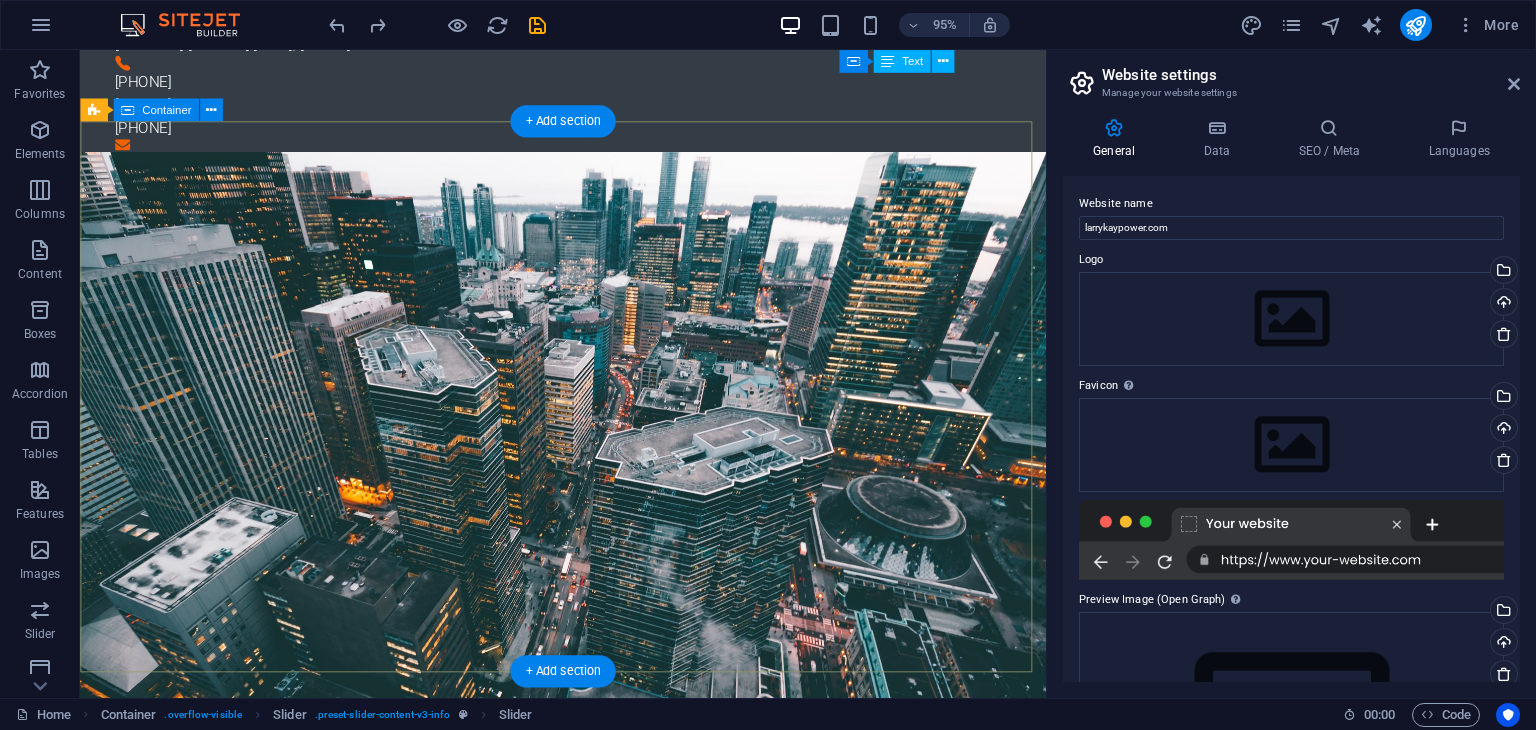 scroll, scrollTop: 0, scrollLeft: 0, axis: both 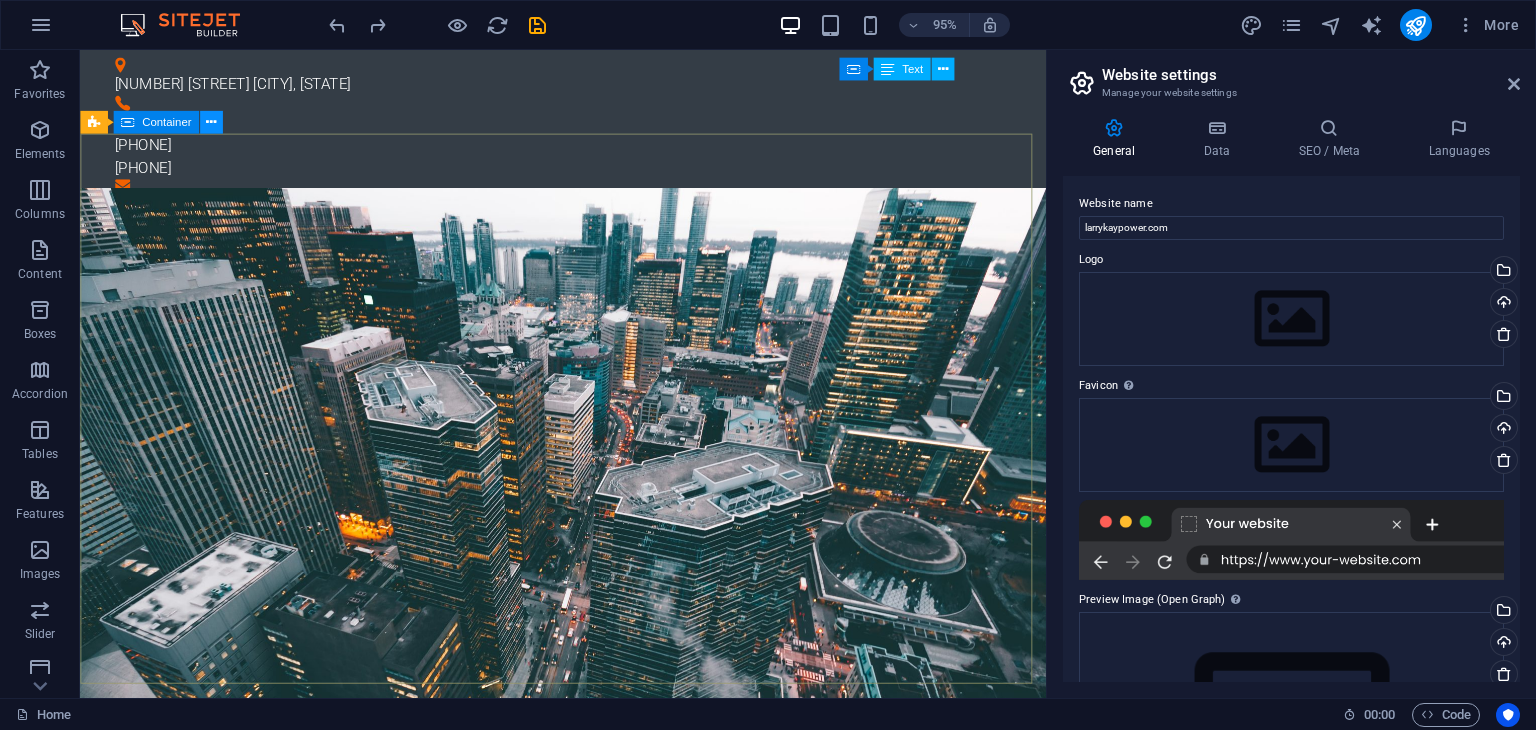 click at bounding box center (211, 122) 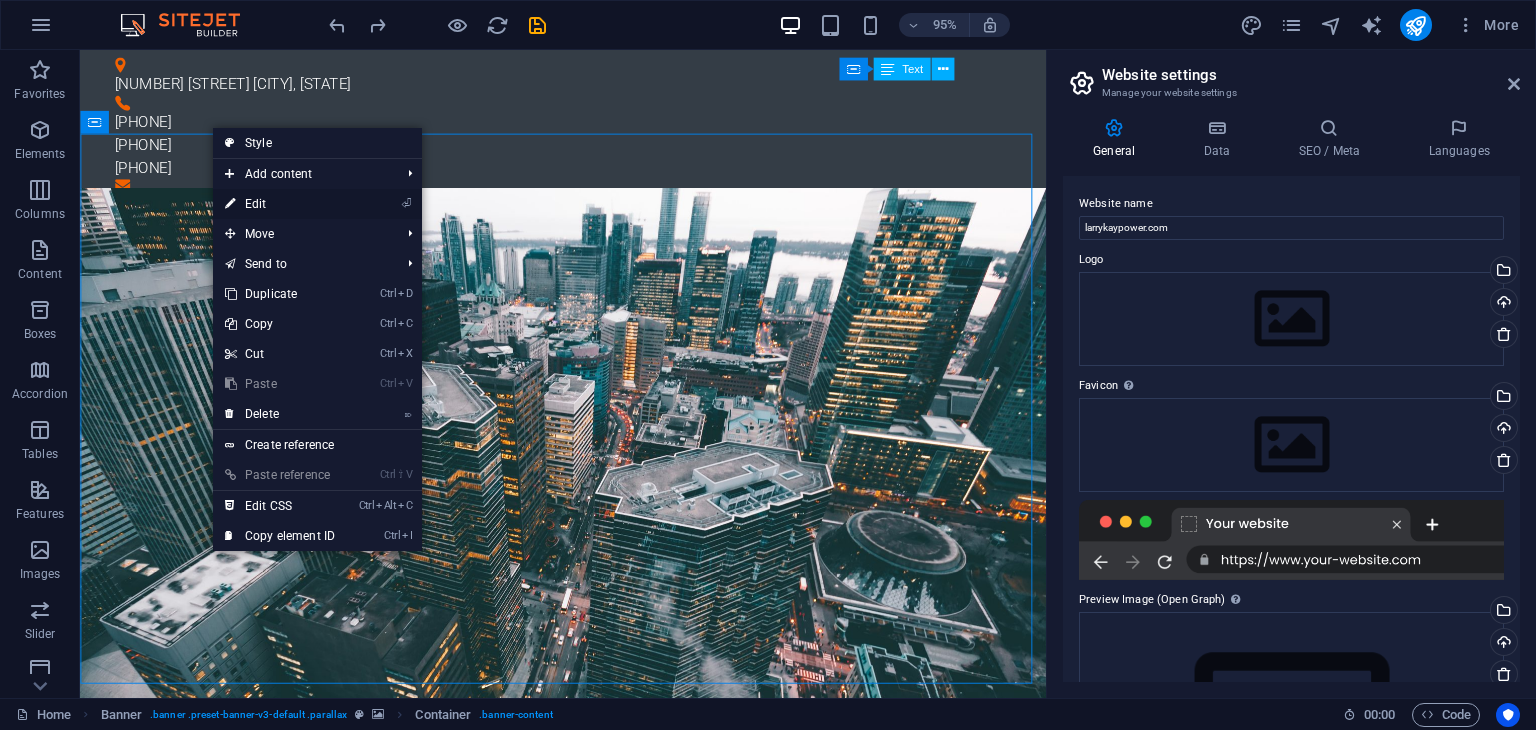 click on "⏎  Edit" at bounding box center [280, 204] 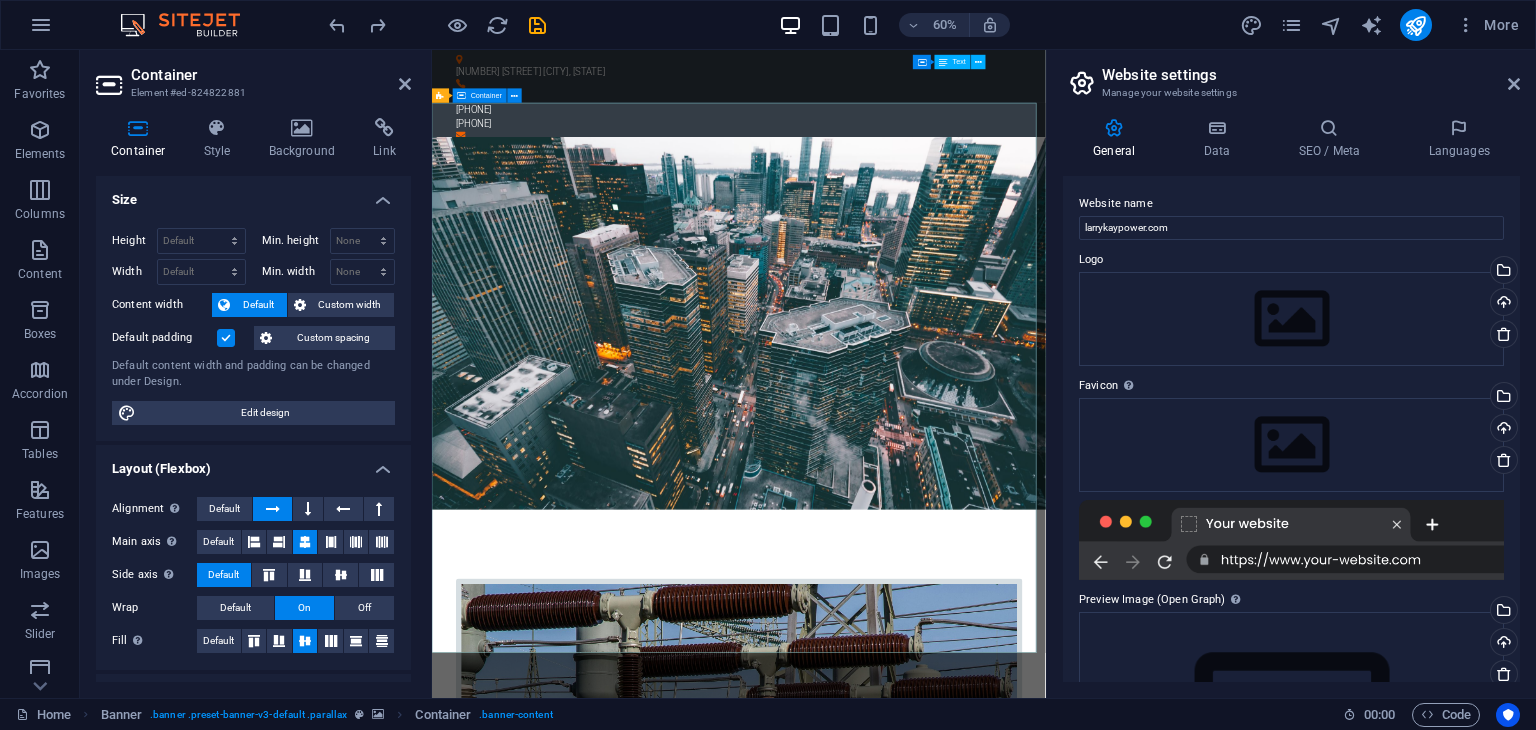 click on "Installation Seamless transformer installations handled by certified professionals to ensure safe and reliable power delivery Sales Empowering your projects with high-quality transformers designed for performance, durability, and efficiency Maintenance Proactive and expert maintenance services that keep your transformer systems running at peak performance Learn more" at bounding box center (943, 1872) 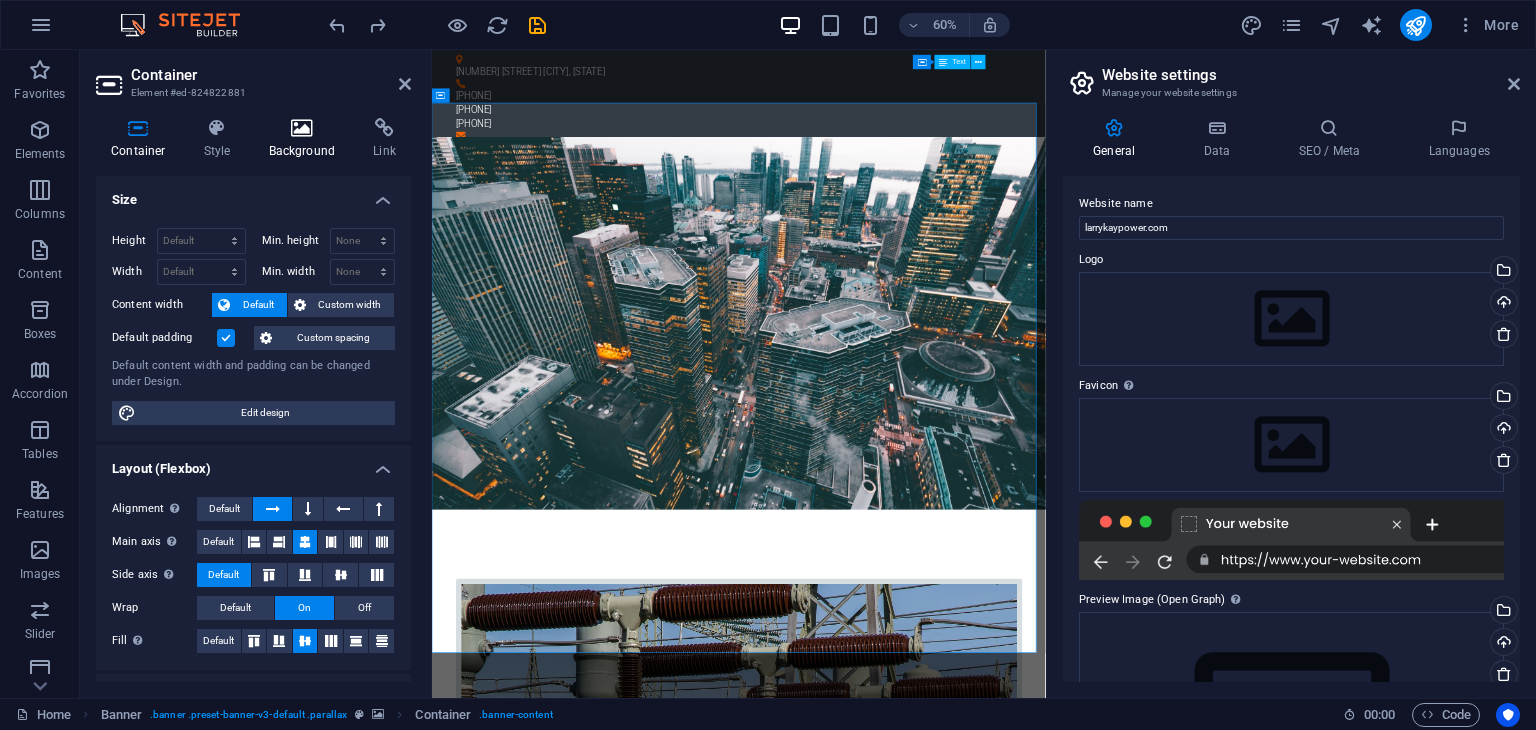 click at bounding box center [302, 128] 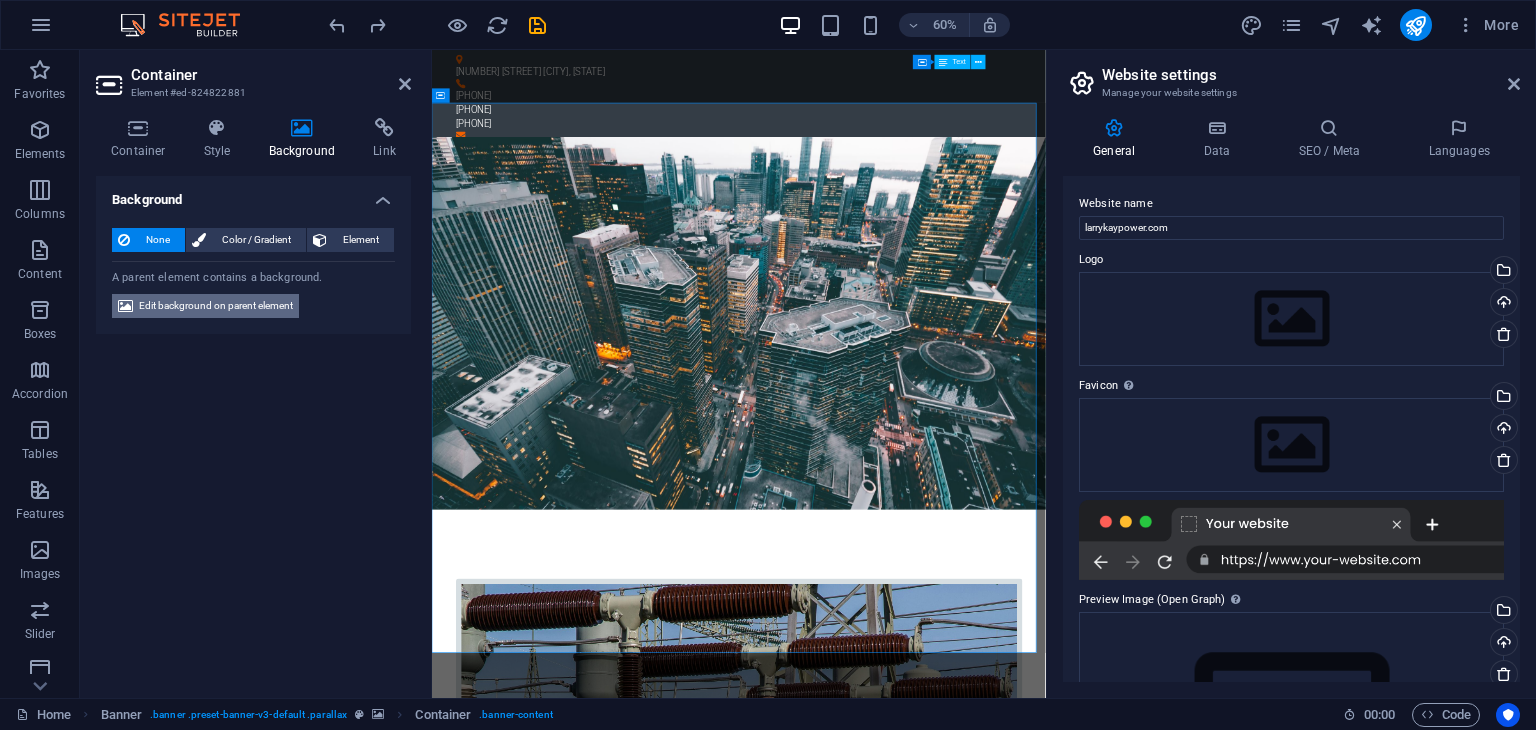 click on "Edit background on parent element" at bounding box center (216, 306) 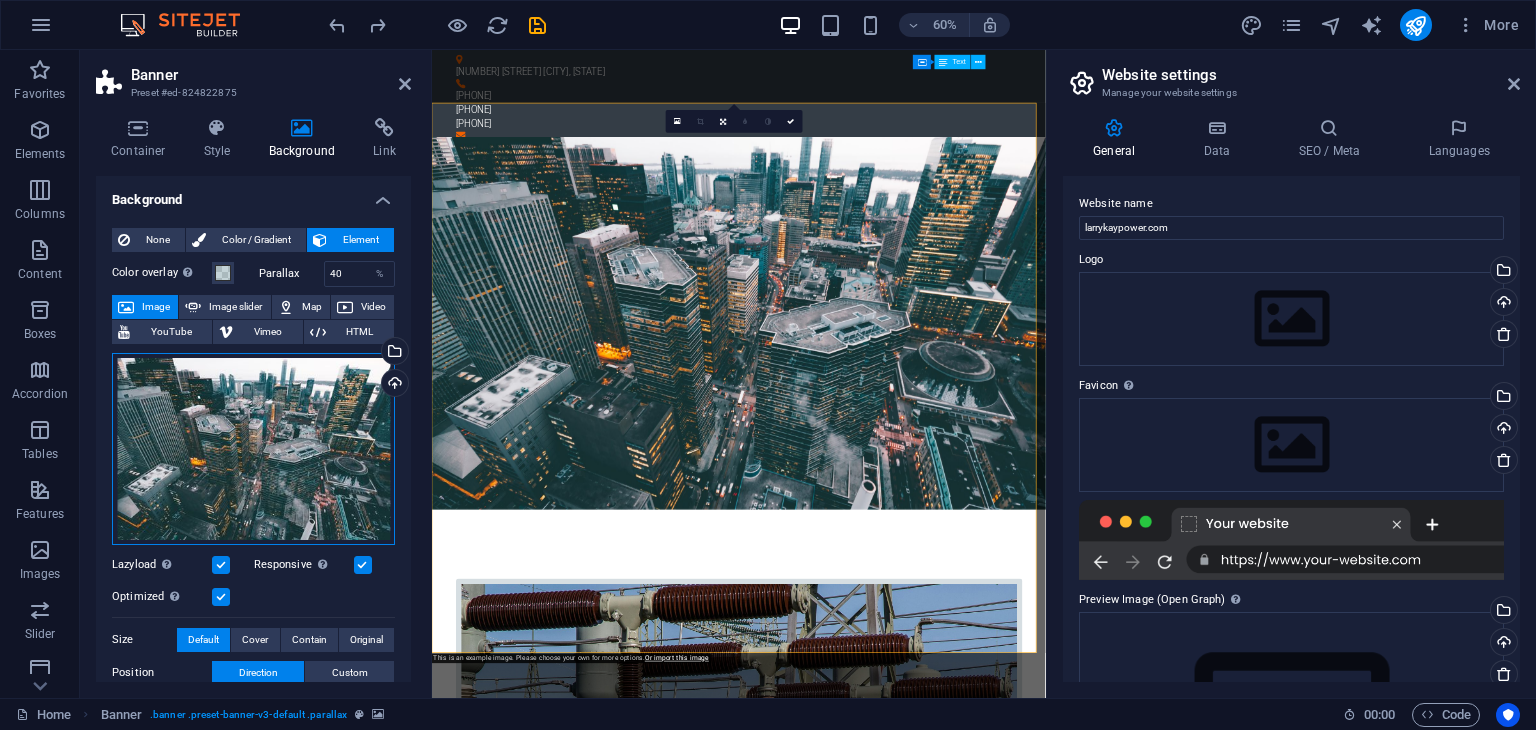 click on "Drag files here, click to choose files or select files from Files or our free stock photos & videos" at bounding box center [253, 449] 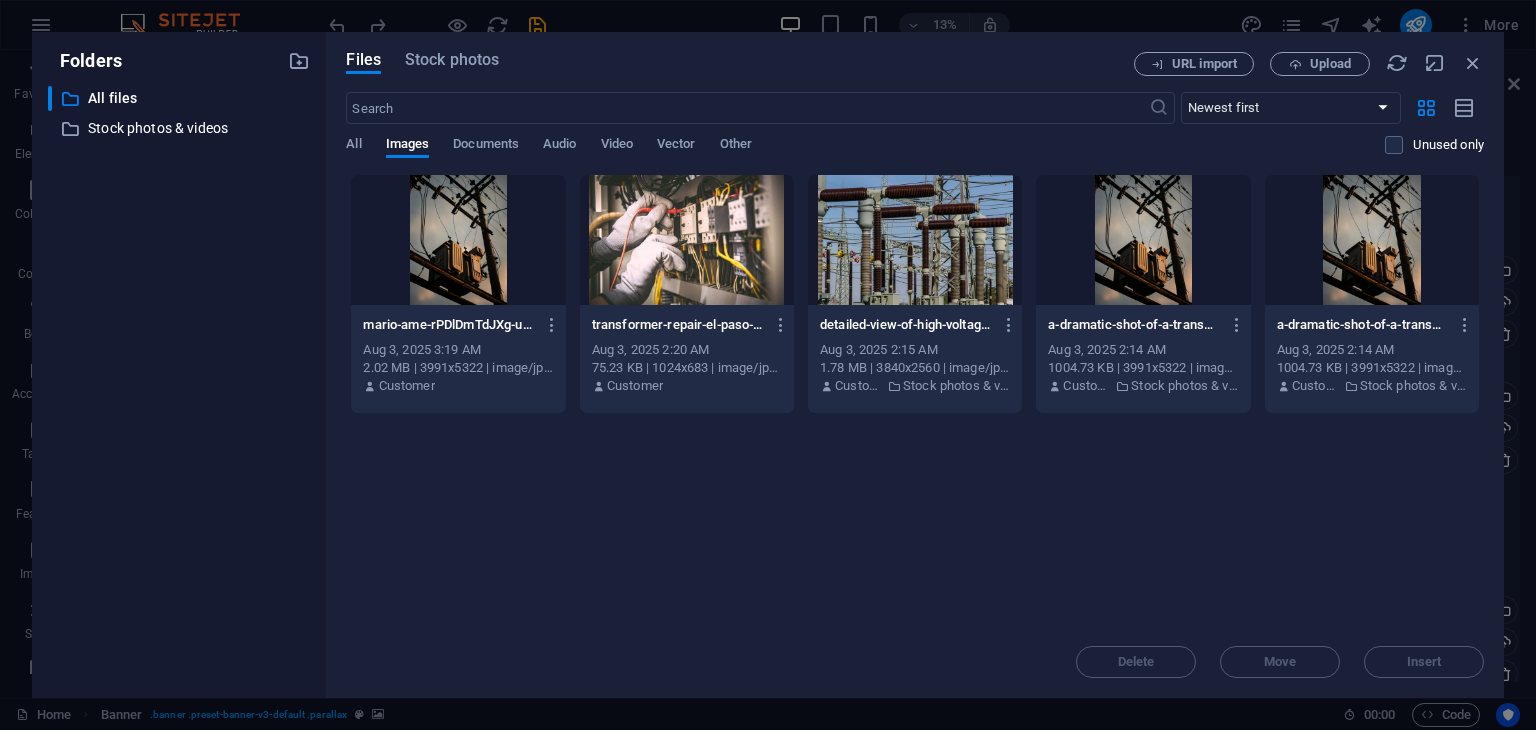 click at bounding box center (458, 240) 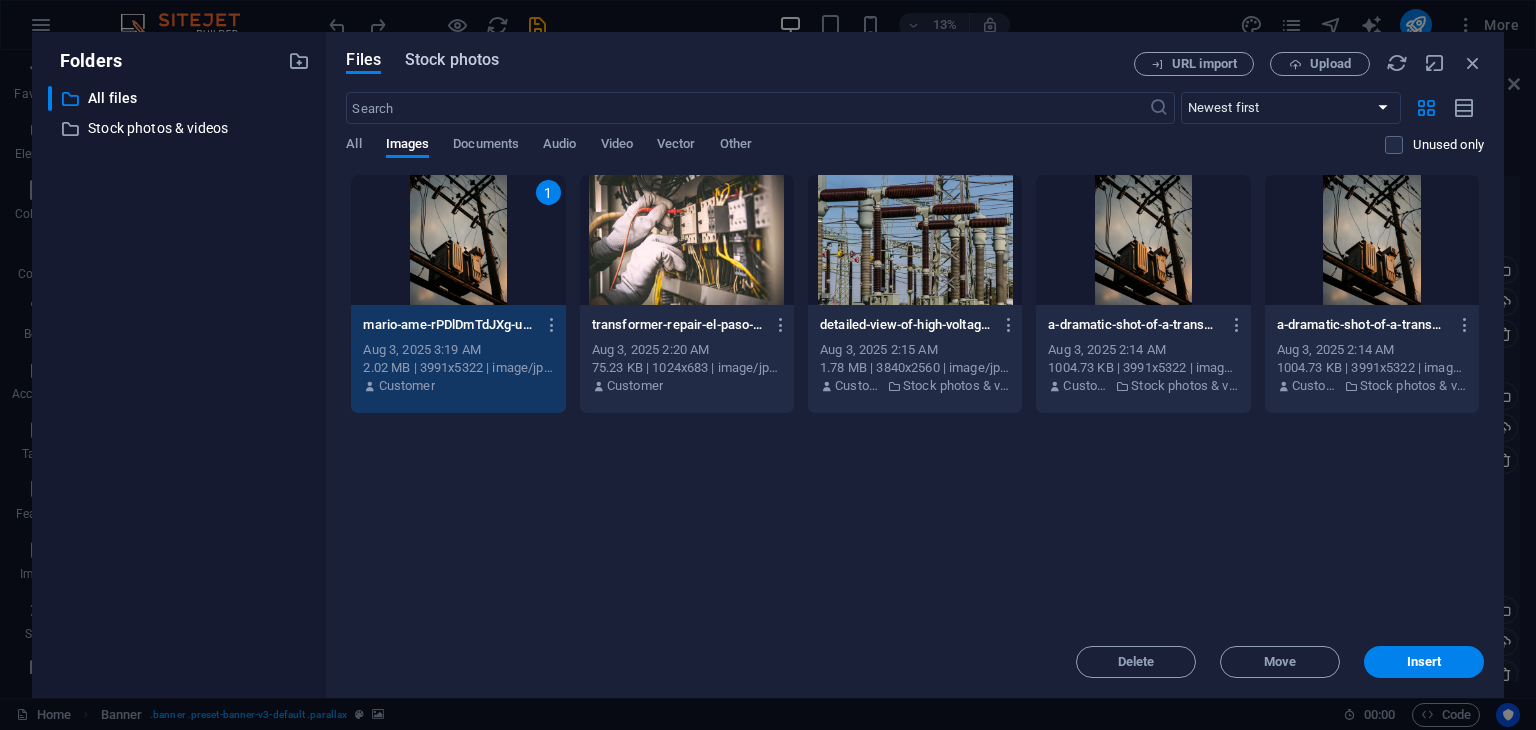 click on "Stock photos" at bounding box center (452, 63) 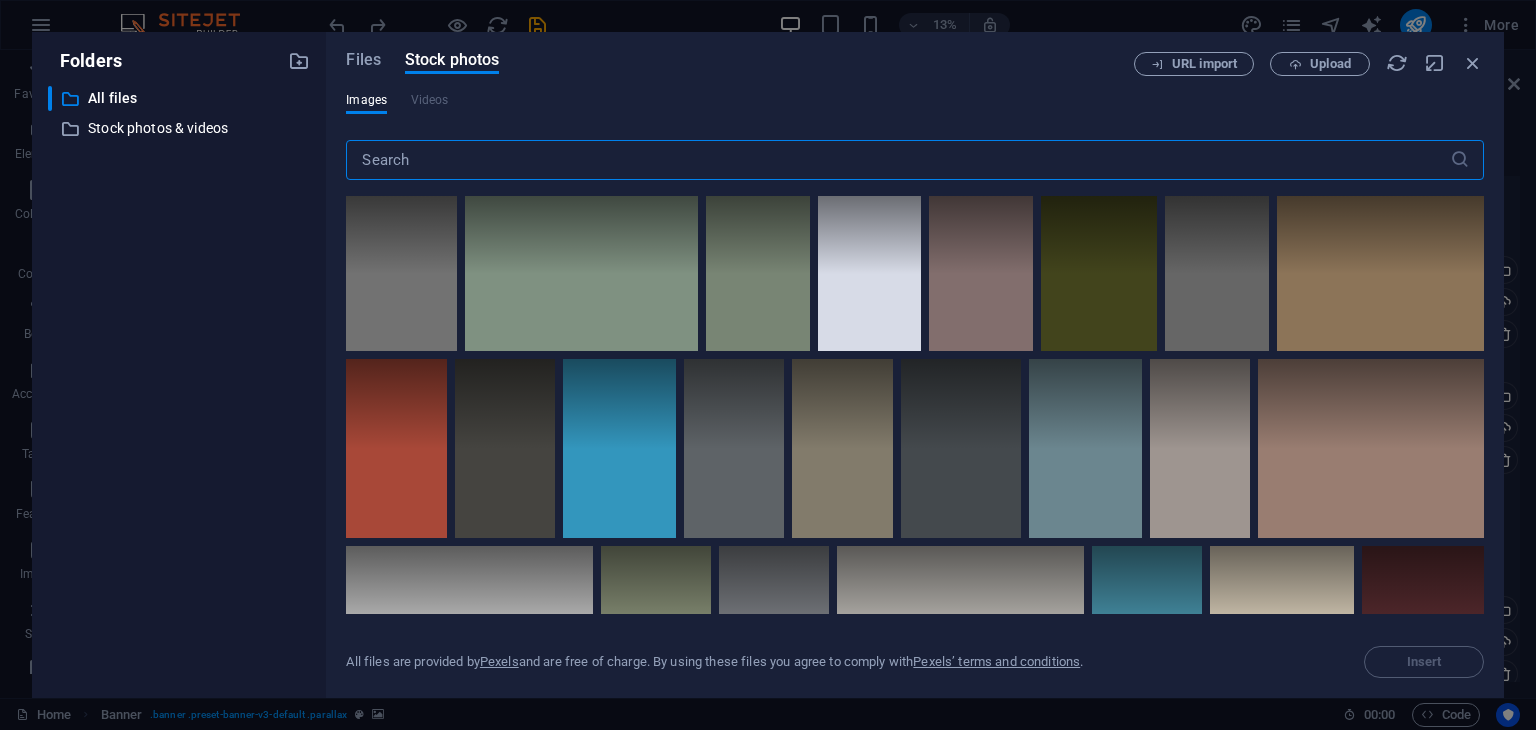 click at bounding box center [897, 160] 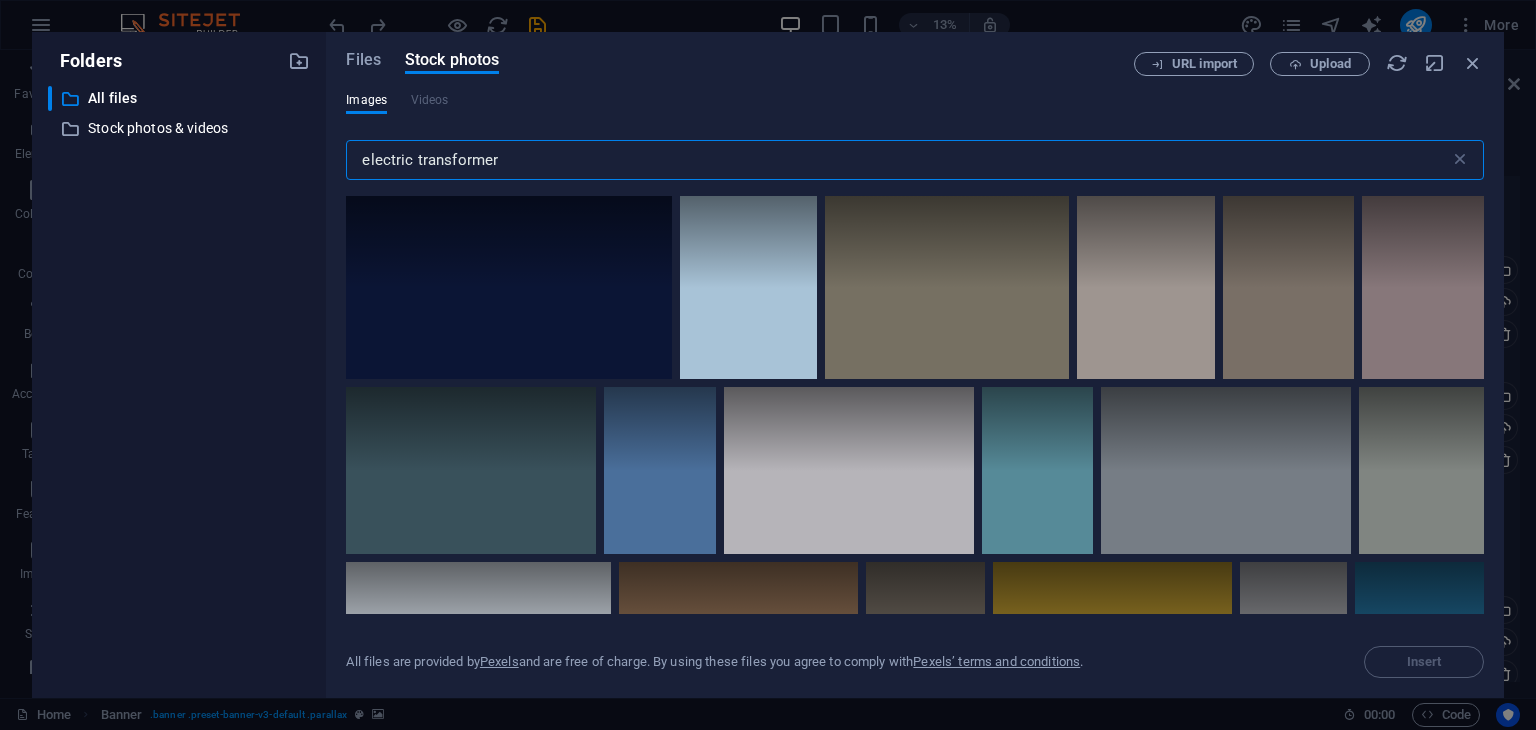 type on "electric transformer" 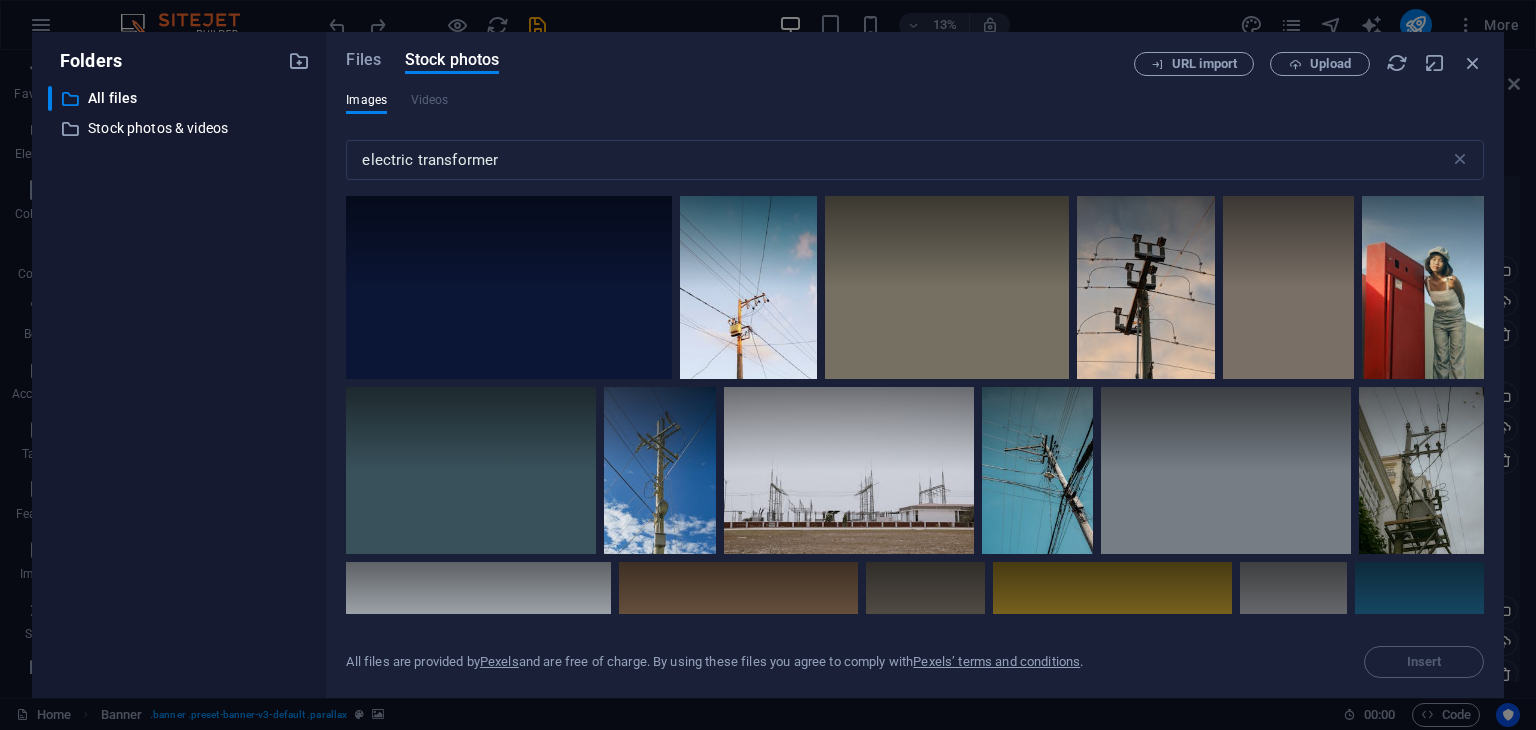 click on "Files Stock photos URL import Upload Images Videos electric transformer ​ All files are provided by  Pexels  and are free of charge. By using these files you agree to comply with  Pexels’ terms and conditions . Insert" at bounding box center [915, 365] 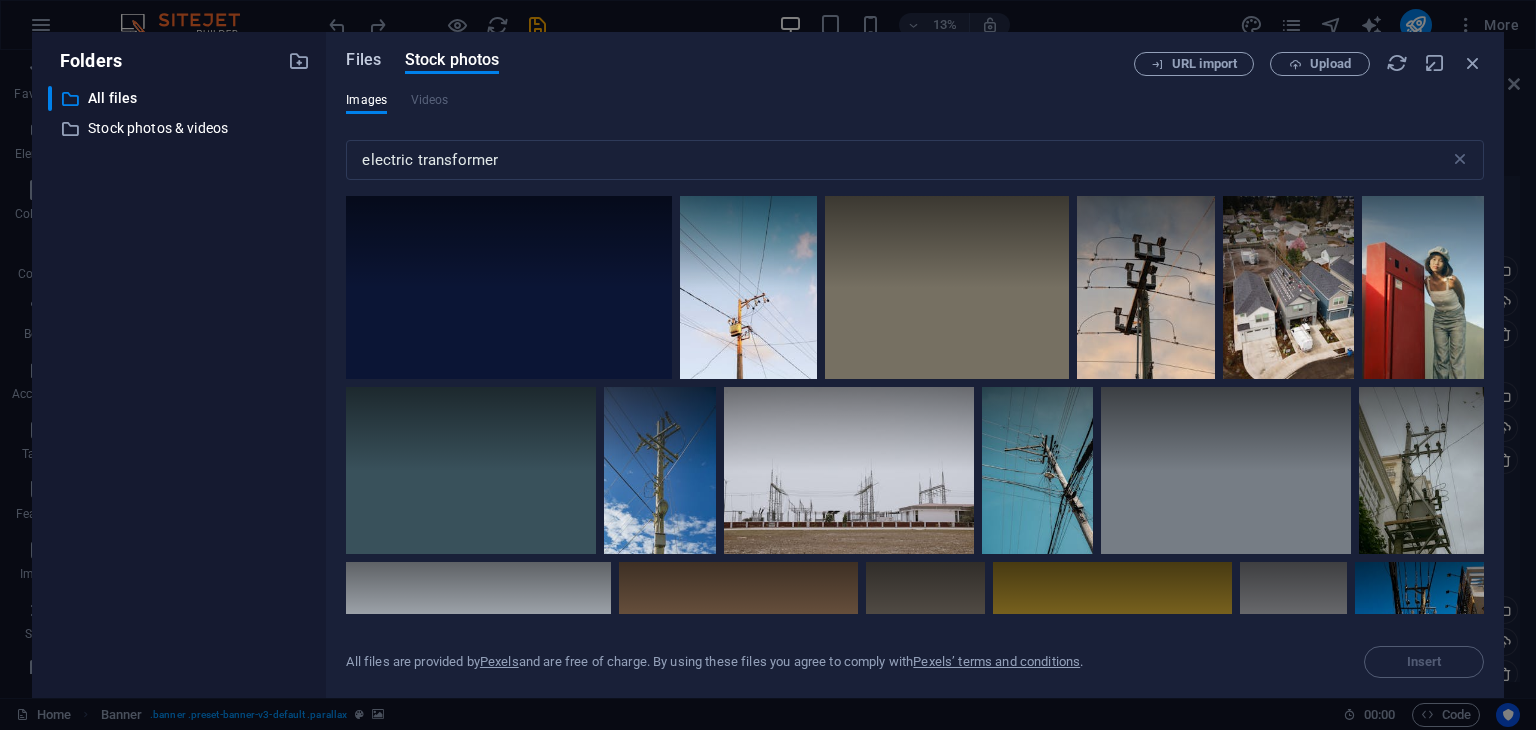 click on "Files" at bounding box center (363, 60) 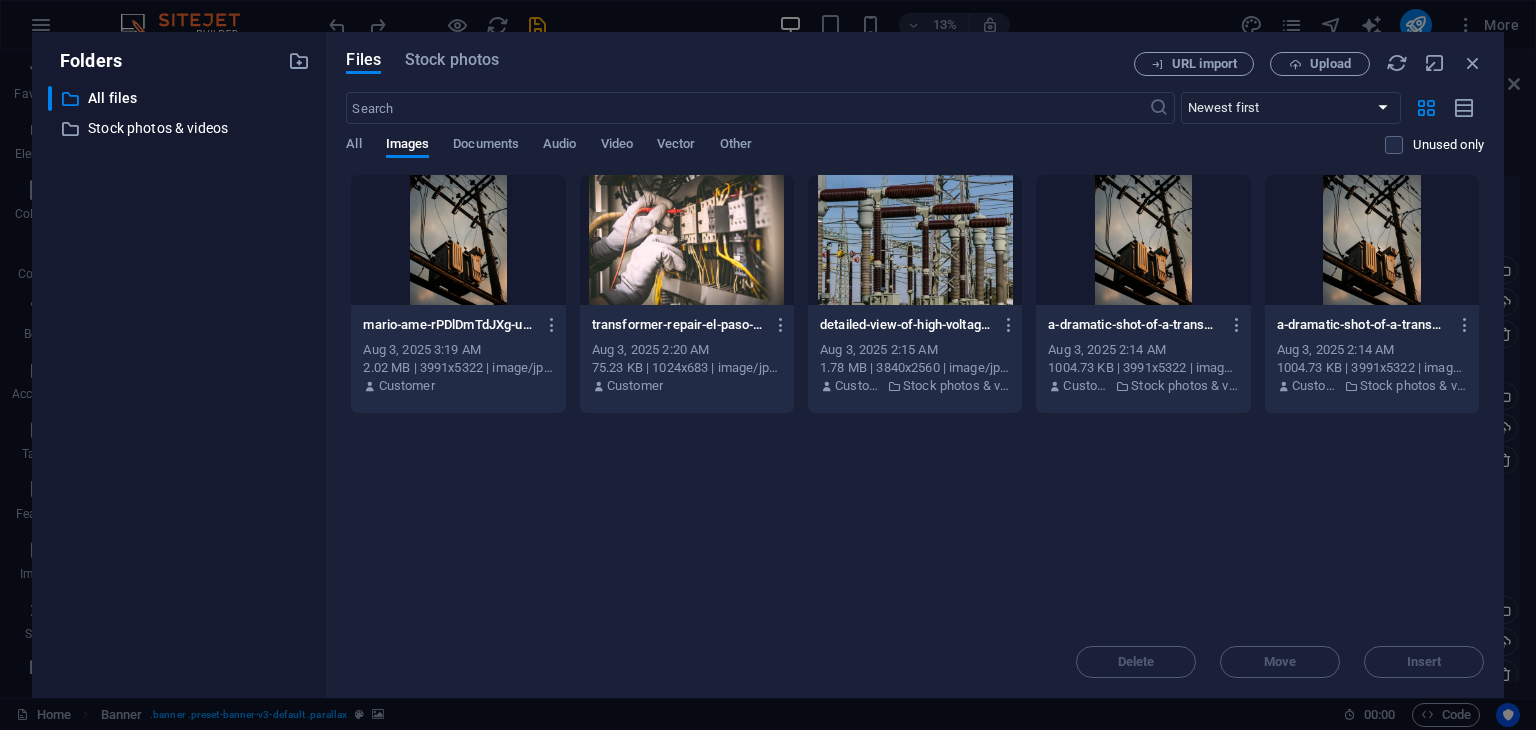 click at bounding box center (458, 240) 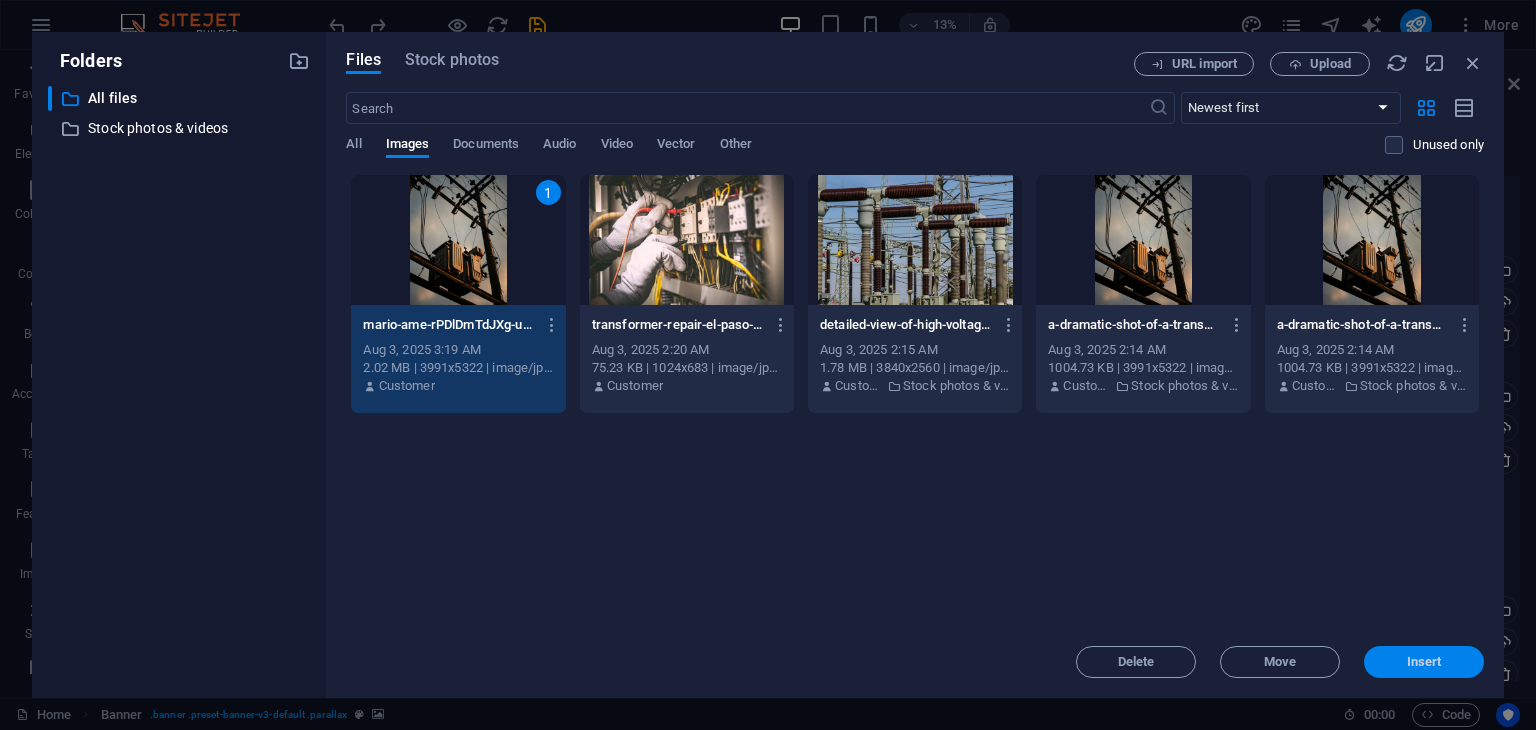 click on "Insert" at bounding box center (1424, 662) 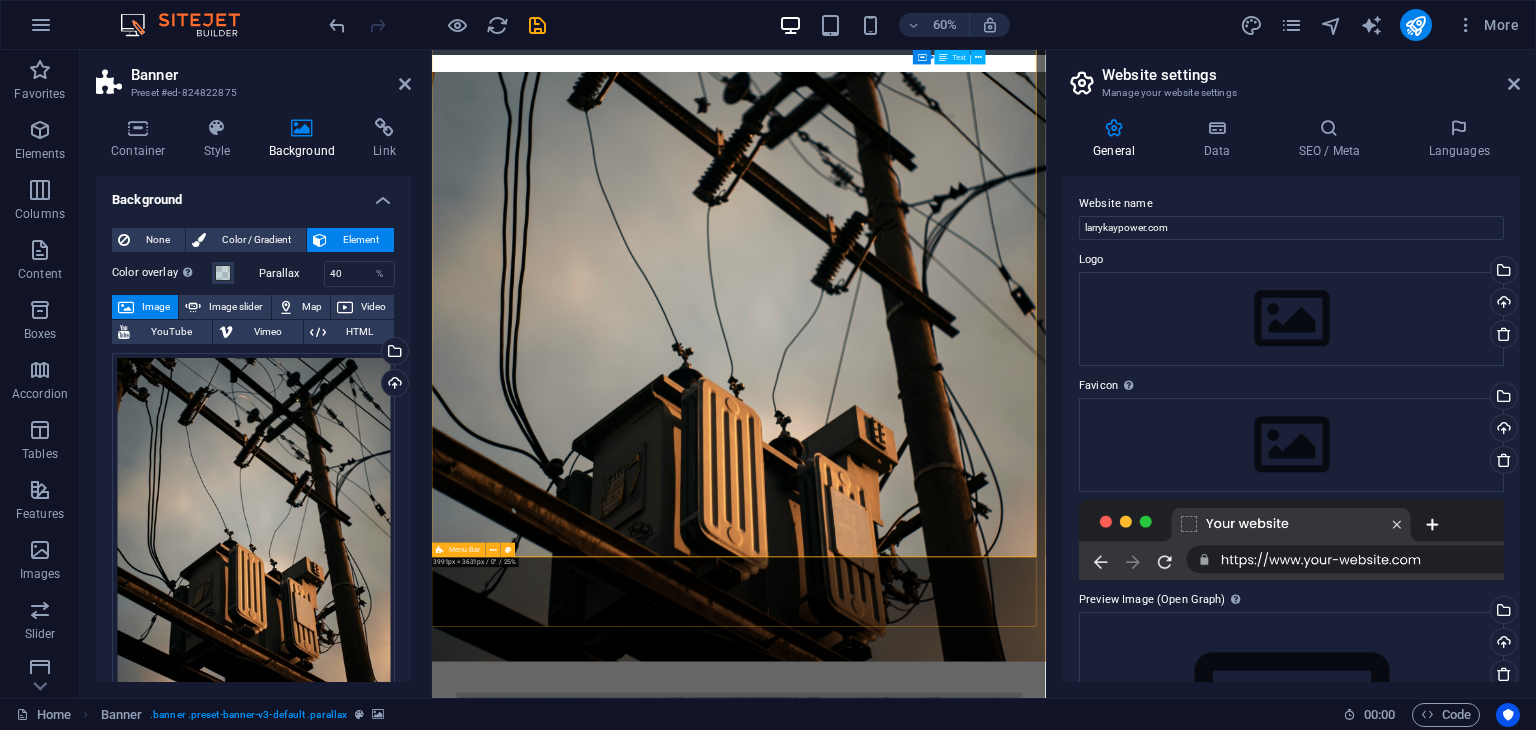scroll, scrollTop: 156, scrollLeft: 0, axis: vertical 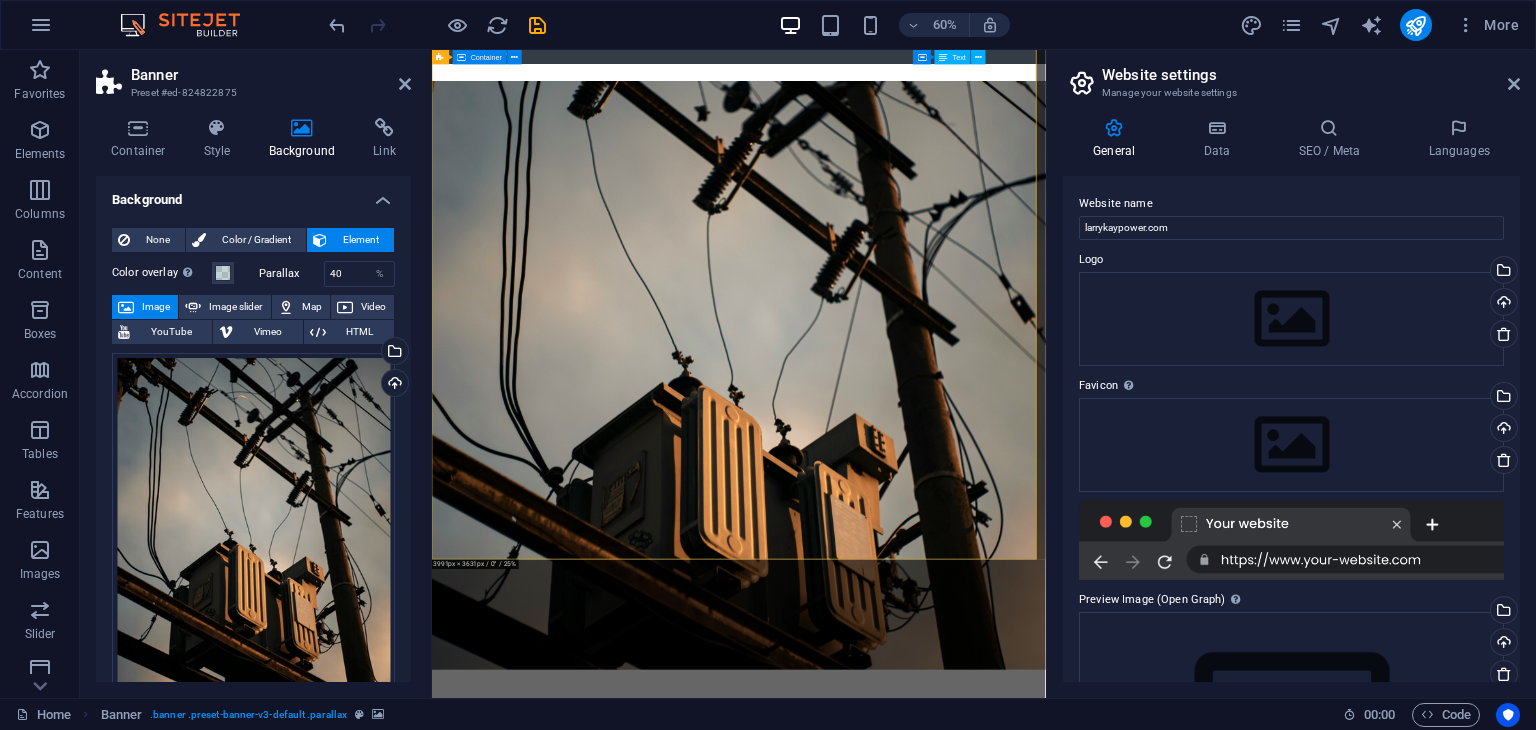 click on "Installation Seamless transformer installations handled by certified professionals to ensure safe and reliable power delivery Sales Empowering your projects with high-quality transformers designed for performance, durability, and efficiency Maintenance Proactive and expert maintenance services that keep your transformer systems running at peak performance Learn more" at bounding box center (943, 2077) 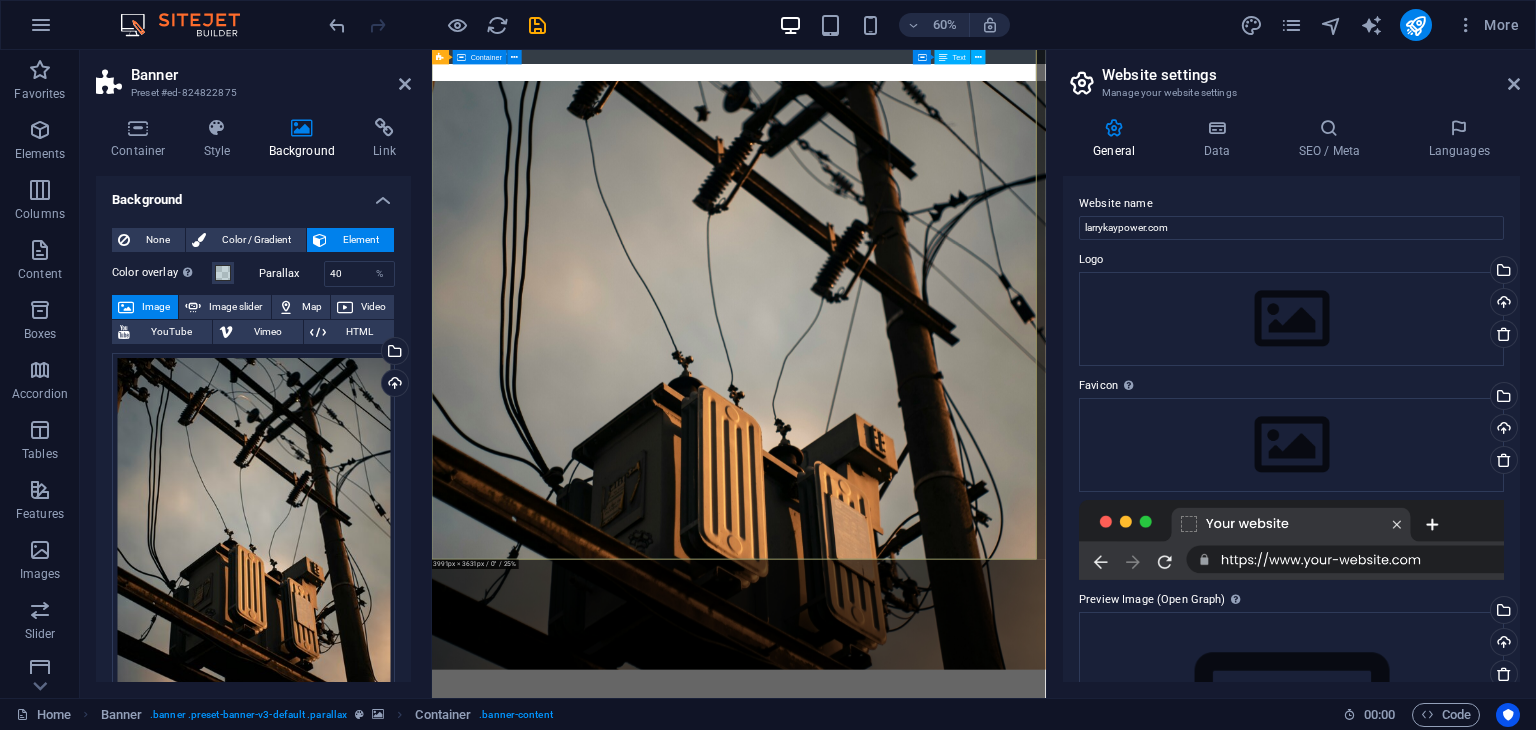 scroll, scrollTop: 176, scrollLeft: 0, axis: vertical 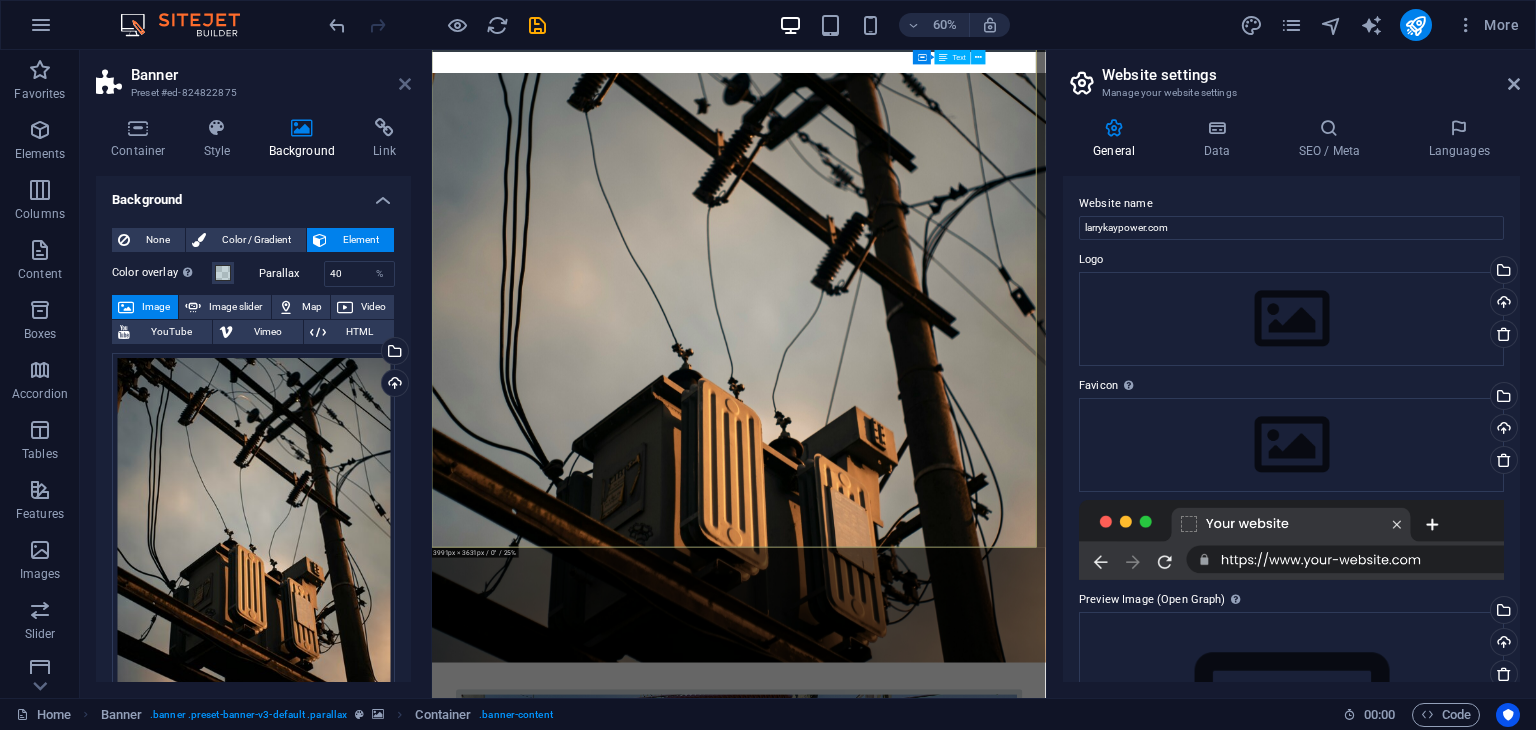 click at bounding box center [405, 84] 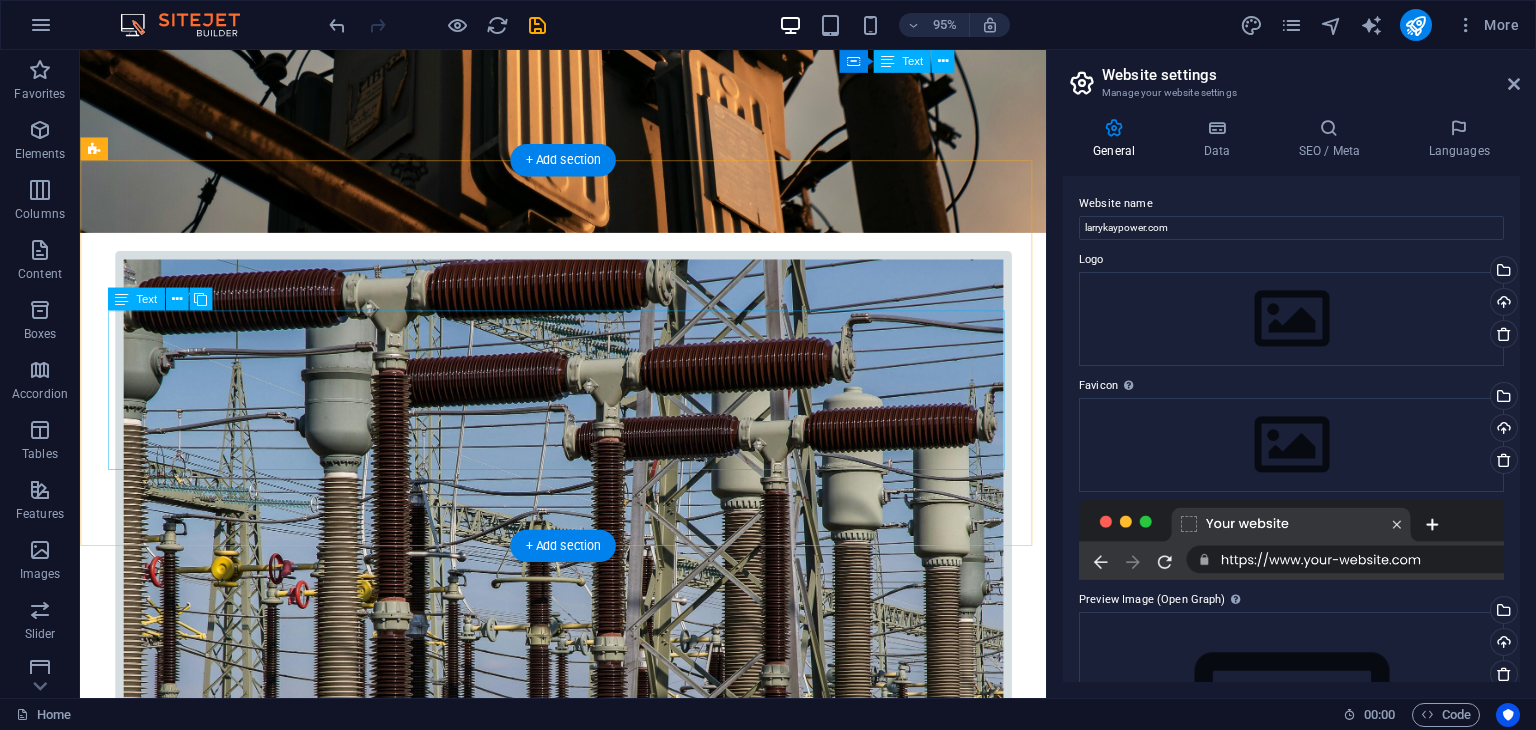 scroll, scrollTop: 664, scrollLeft: 0, axis: vertical 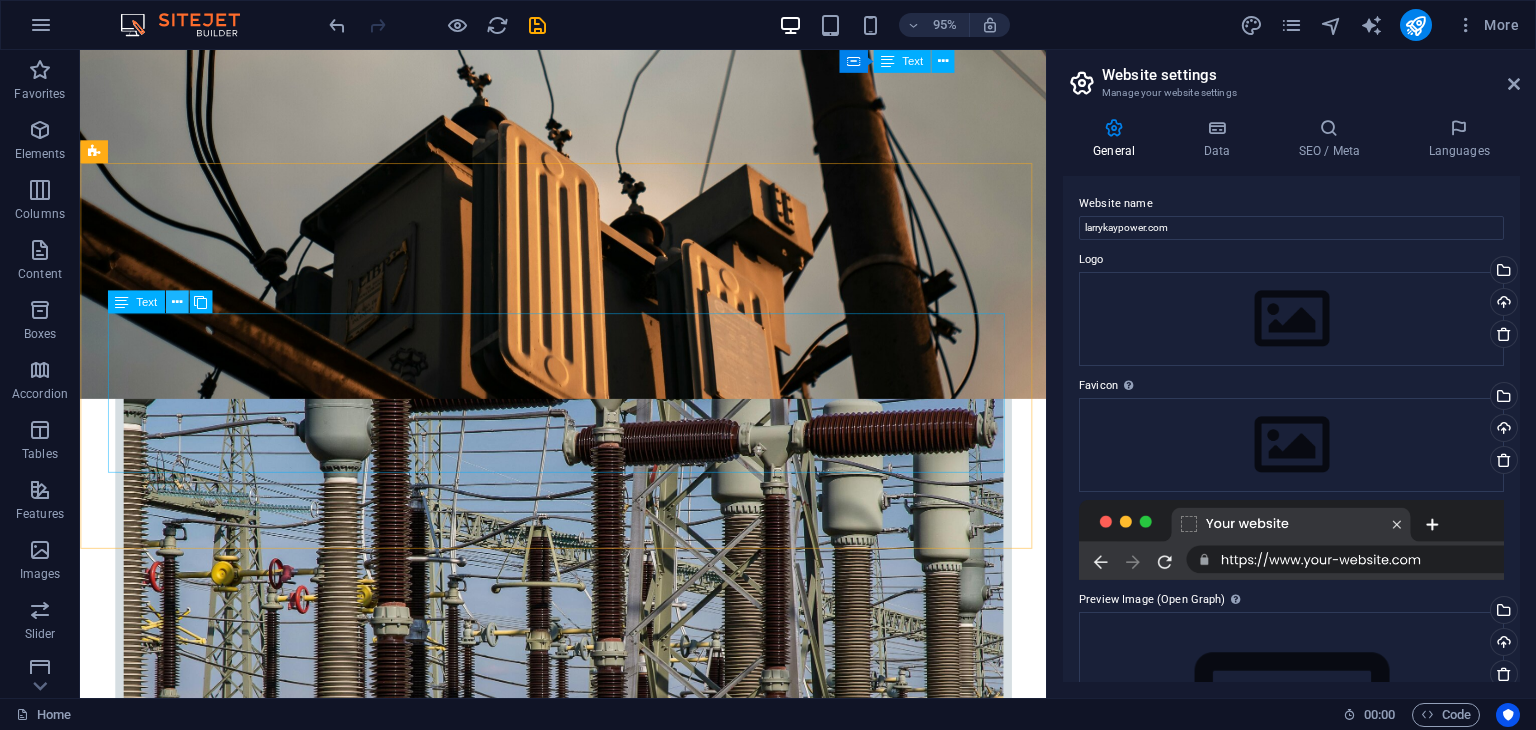 click at bounding box center (177, 302) 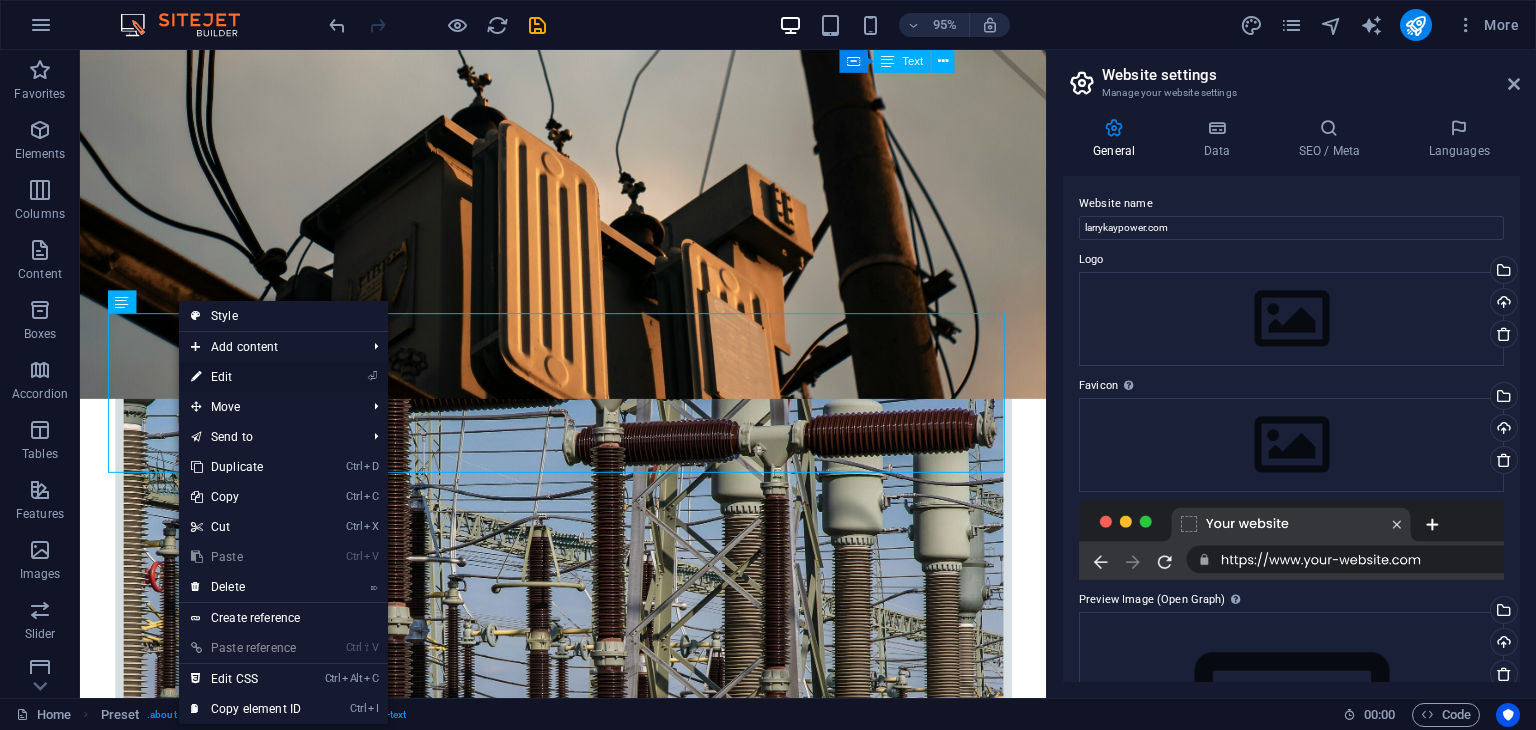 click on "⏎  Edit" at bounding box center (246, 377) 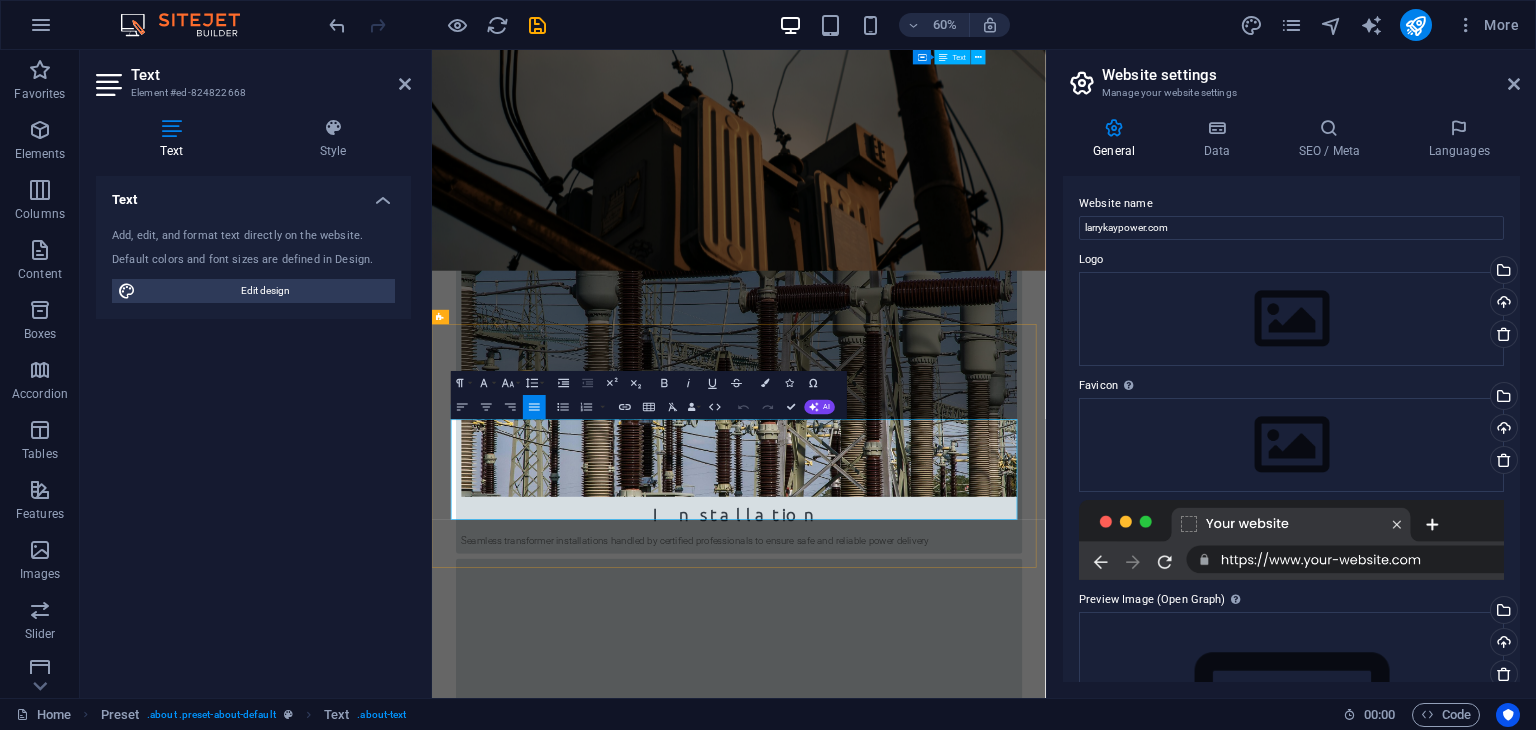 click on "Lorem ipsum dolor sit amet, consectetur adipisicing elit. Libero, assumenda, dolore, cum vel modi asperiores consequatur suscipit quidem ducimus eveniet iure expedita consectetur odio voluptatum similique fugit voluptates rem accusamus quae quas dolorem tenetur facere tempora maiores adipisci reiciendis accusantium voluptatibus id voluptate tempore dolor harum nisi amet! Nobis, eaque.Lorem ipsum dolor sit amet, consectetur adipisicing elit. Libero, assumenda, dolore, cum vel modi asperiores consequatur suscipit quidem ducimus eveniet iure expedita consectetur odio voluptatum similique fugit voluptates rem accusamus quae quas dolorem tenetur facere tempora maiores adipisci reiciendis accusantium voluptatibus id voluptate tempore dolor harum nisi amet! Nobis, eaque." at bounding box center [944, 2588] 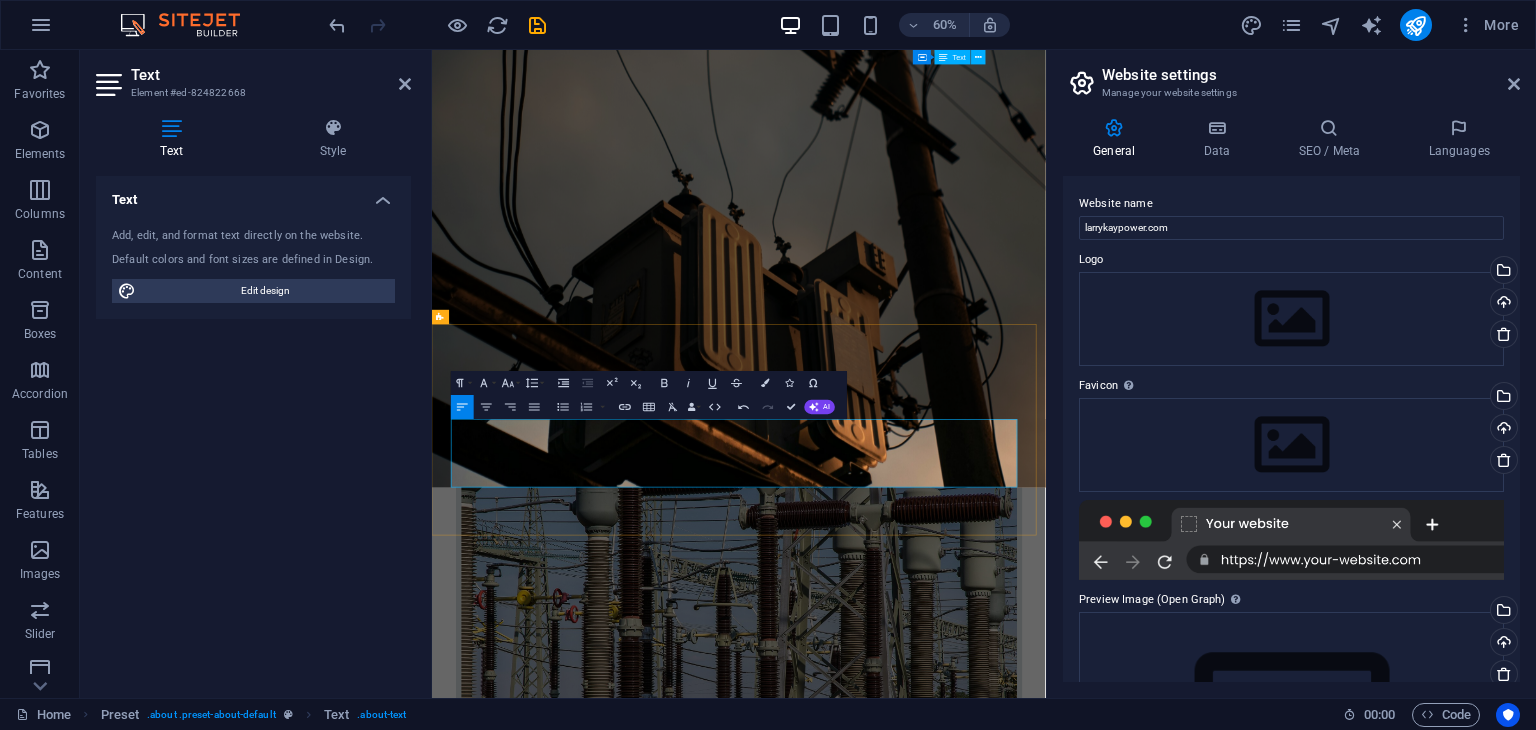 drag, startPoint x: 1055, startPoint y: 689, endPoint x: 466, endPoint y: 677, distance: 589.12225 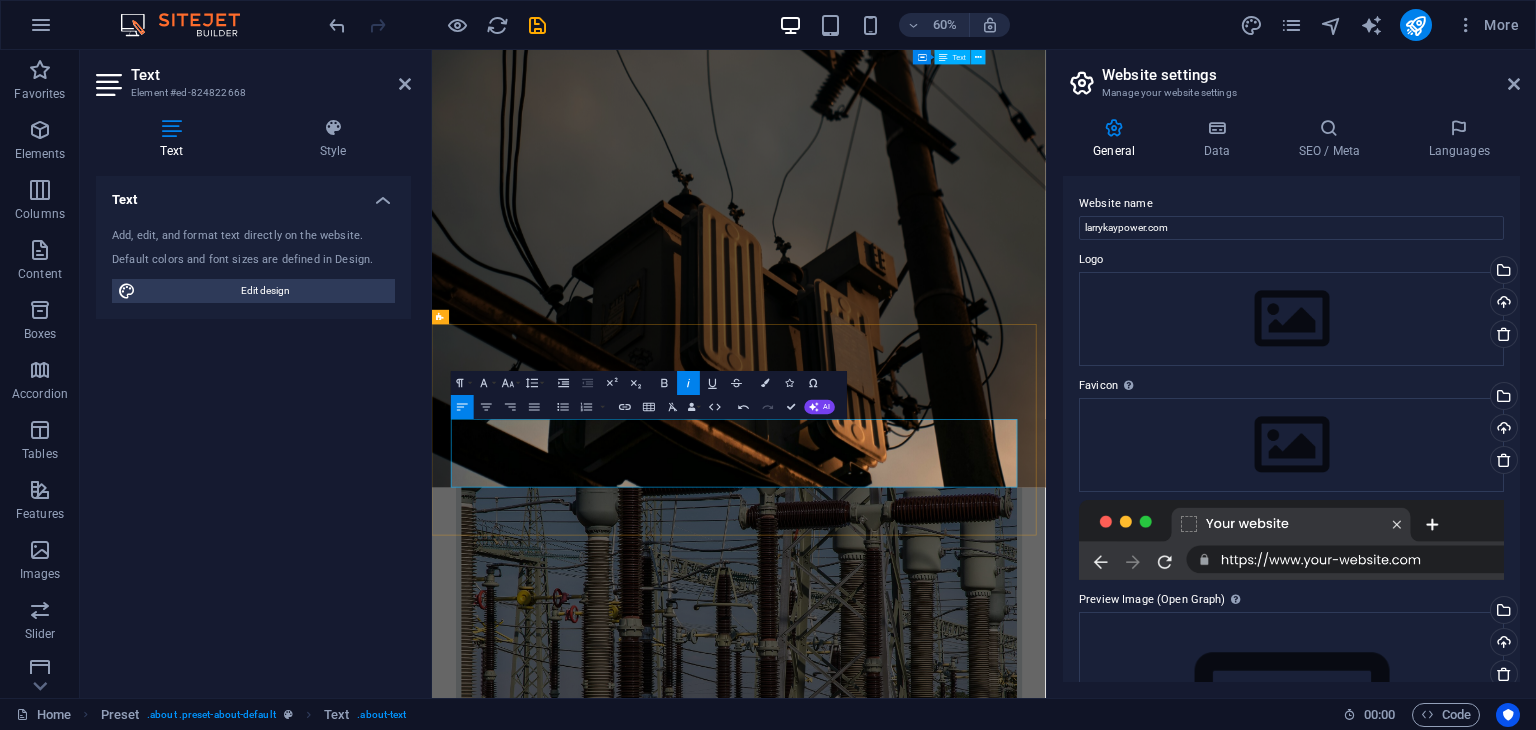 copy on "Powering Progress, One Transformer at a Time" 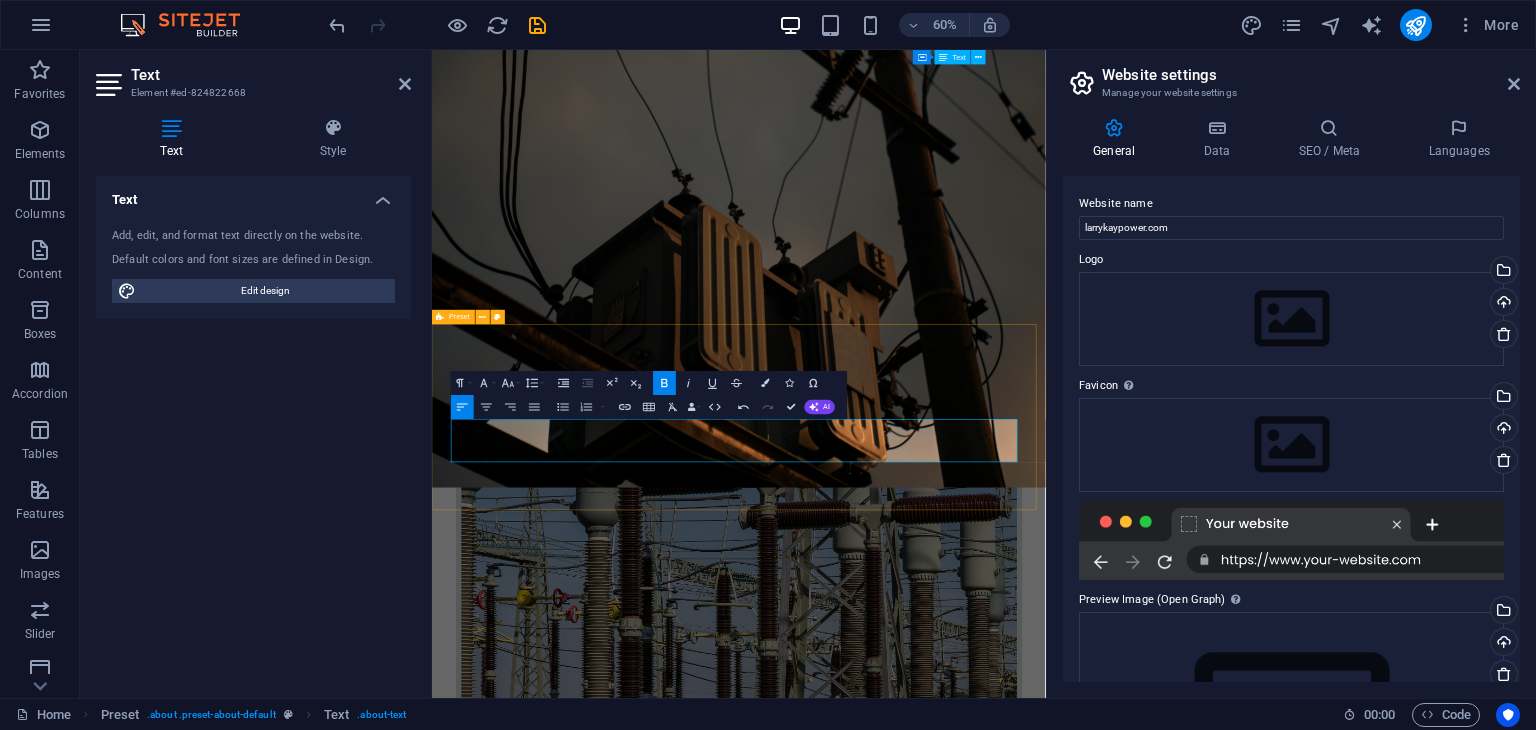 click on "About us LarryKayPower  is a premier energy solutions provider specializing in the  sales, installation, and maintenance of electrical transformers and power systems . With a strong commitment to quality, innovation, and customer satisfaction, we have positioned ourselves as a trusted name in the power industry" at bounding box center (943, 2862) 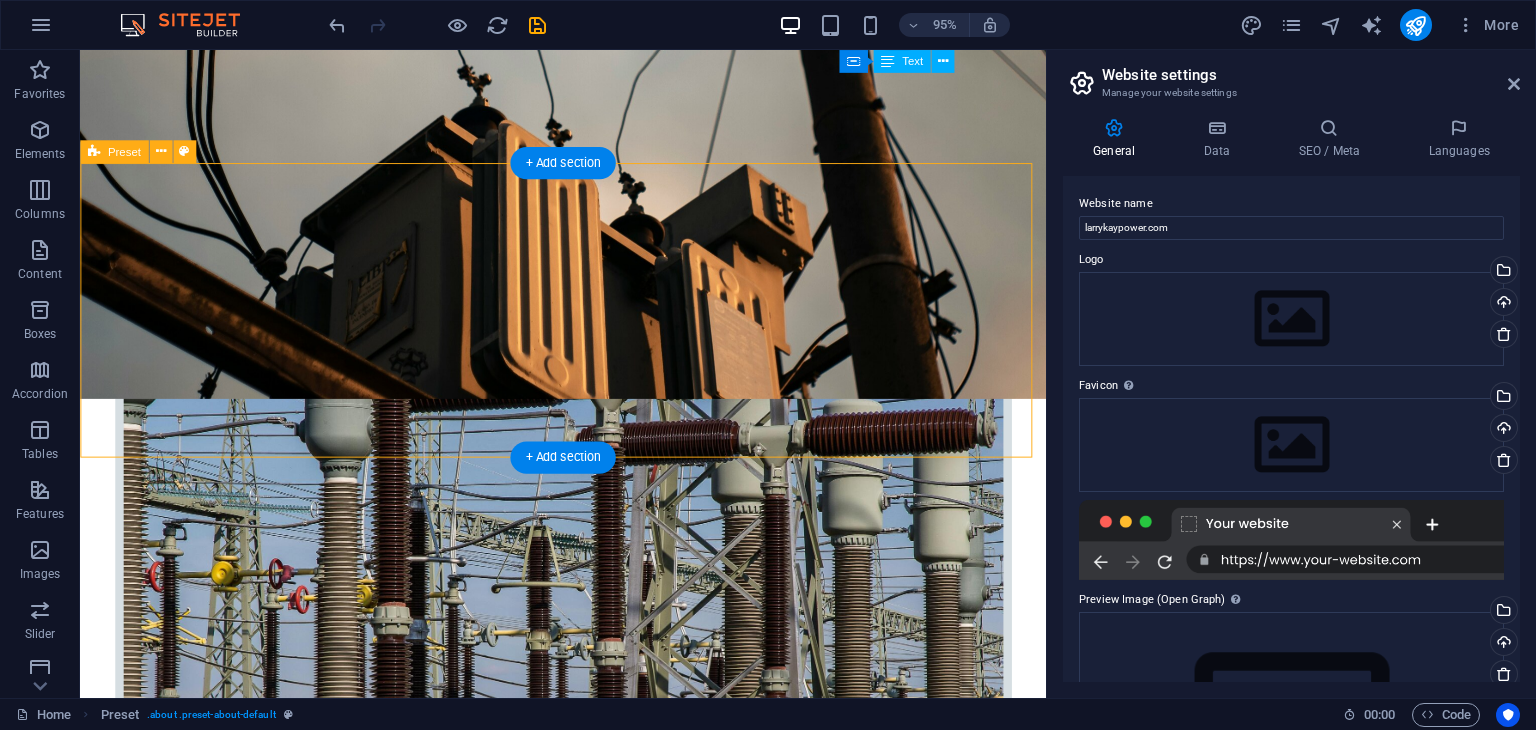 click on "About us LarryKayPower  is a premier energy solutions provider specializing in the  sales, installation, and maintenance of electrical transformers and power systems . With a strong commitment to quality, innovation, and customer satisfaction, we have positioned ourselves as a trusted name in the power industry" at bounding box center (588, 2501) 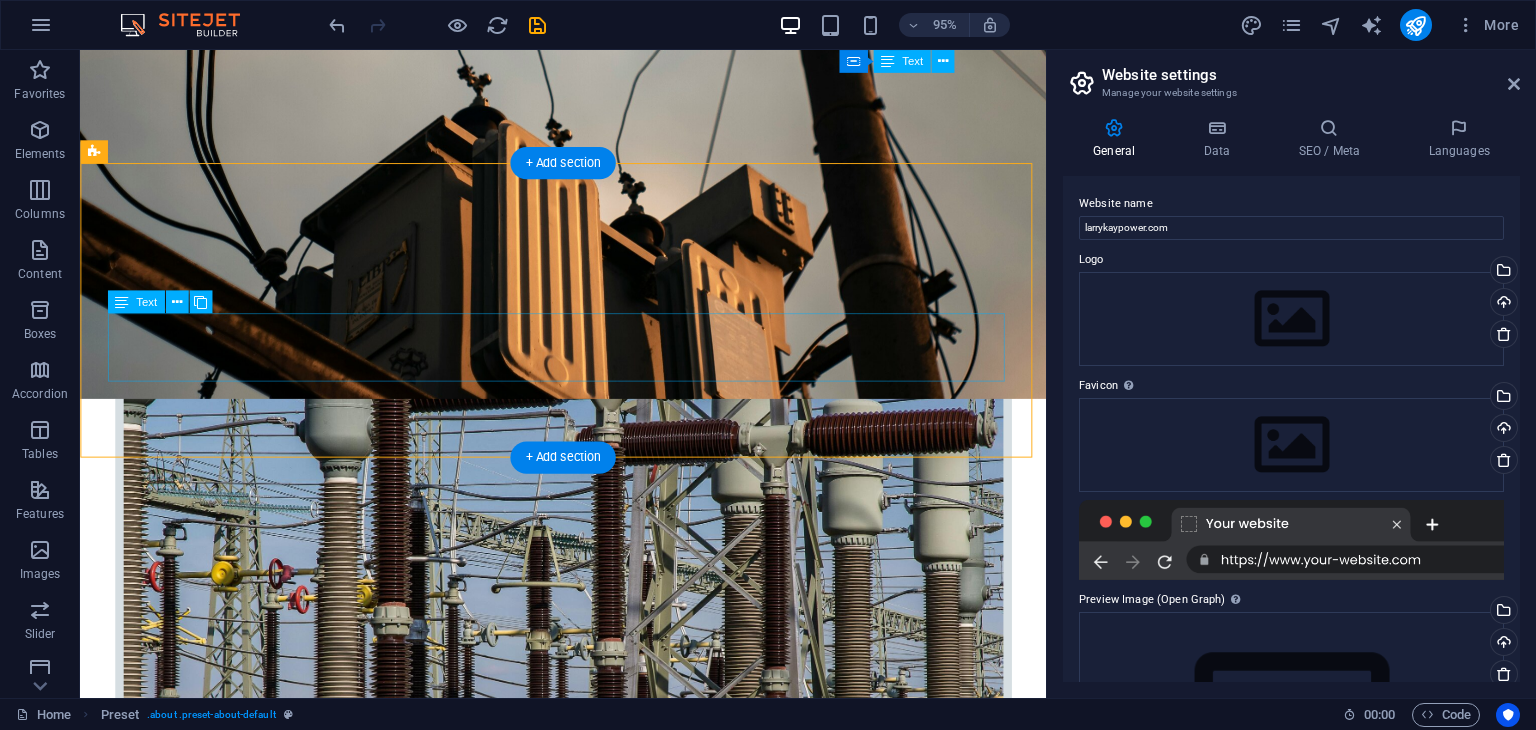 click on "LarryKayPower  is a premier energy solutions provider specializing in the  sales, installation, and maintenance of electrical transformers and power systems . With a strong commitment to quality, innovation, and customer satisfaction, we have positioned ourselves as a trusted name in the power industry" at bounding box center (589, 2540) 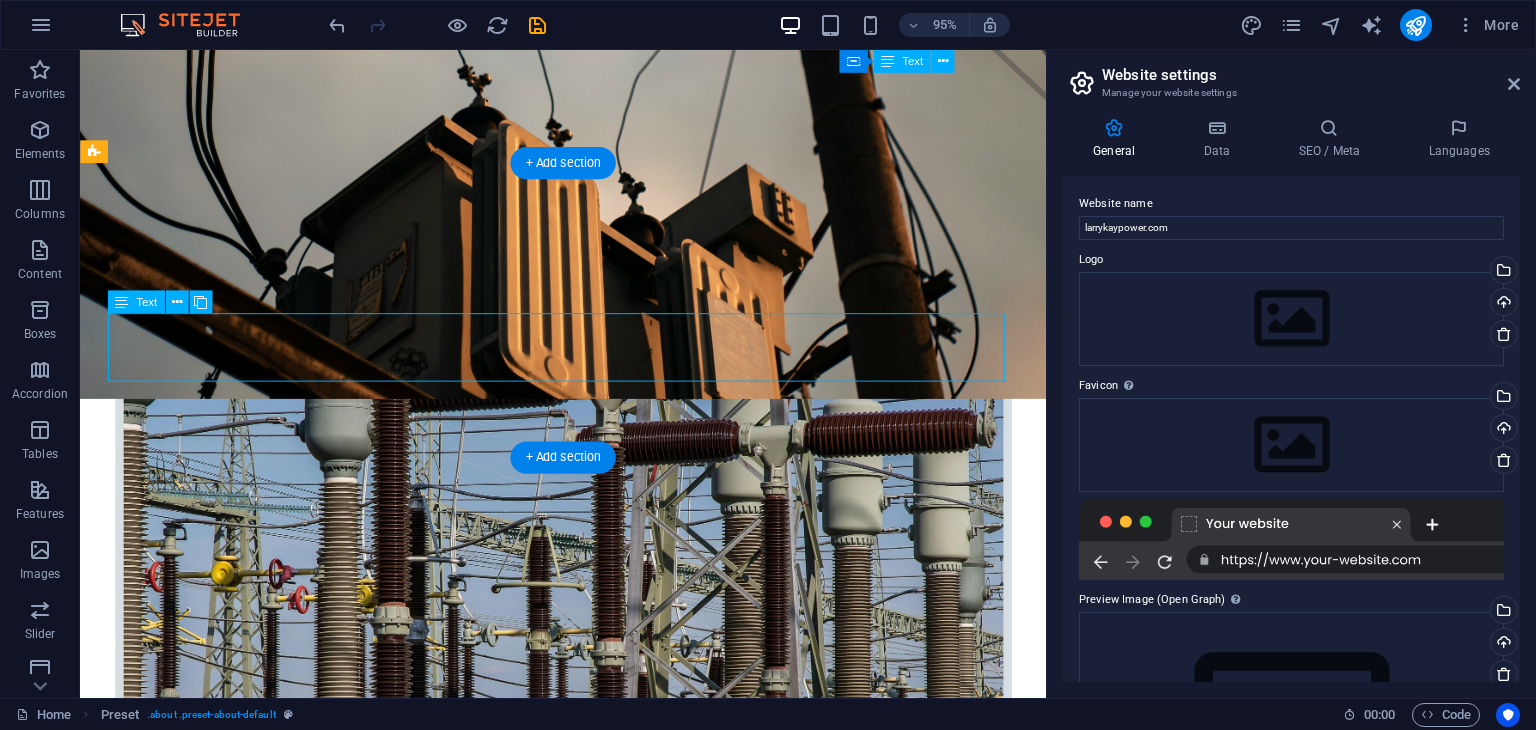 click on "LarryKayPower  is a premier energy solutions provider specializing in the  sales, installation, and maintenance of electrical transformers and power systems . With a strong commitment to quality, innovation, and customer satisfaction, we have positioned ourselves as a trusted name in the power industry" at bounding box center [589, 2540] 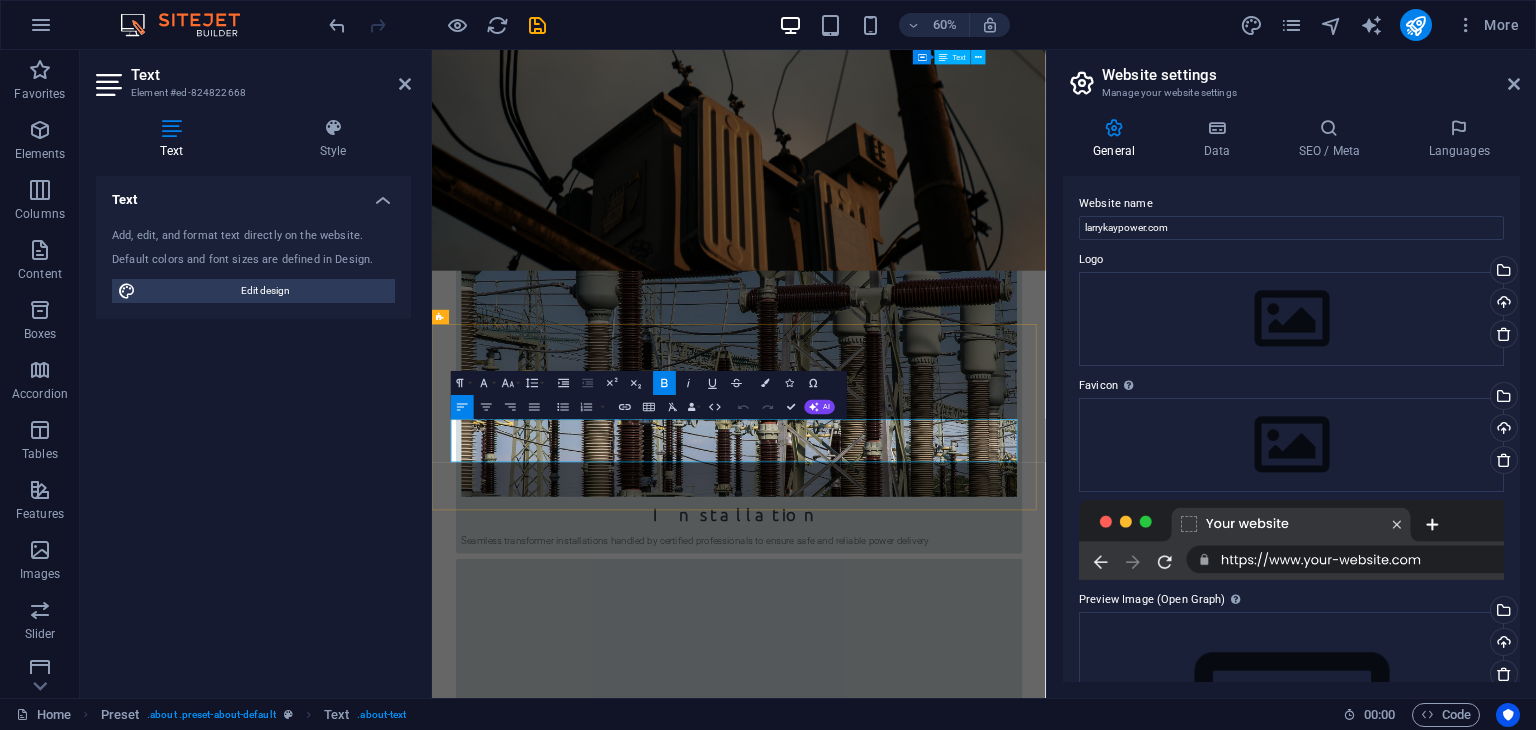 click on "LarryKayPower  is a premier energy solutions provider specializing in the  sales, installation, and maintenance of electrical transformers and power systems . With a strong commitment to quality, innovation, and customer satisfaction, we have positioned ourselves as a trusted name in the power industry" at bounding box center [944, 2540] 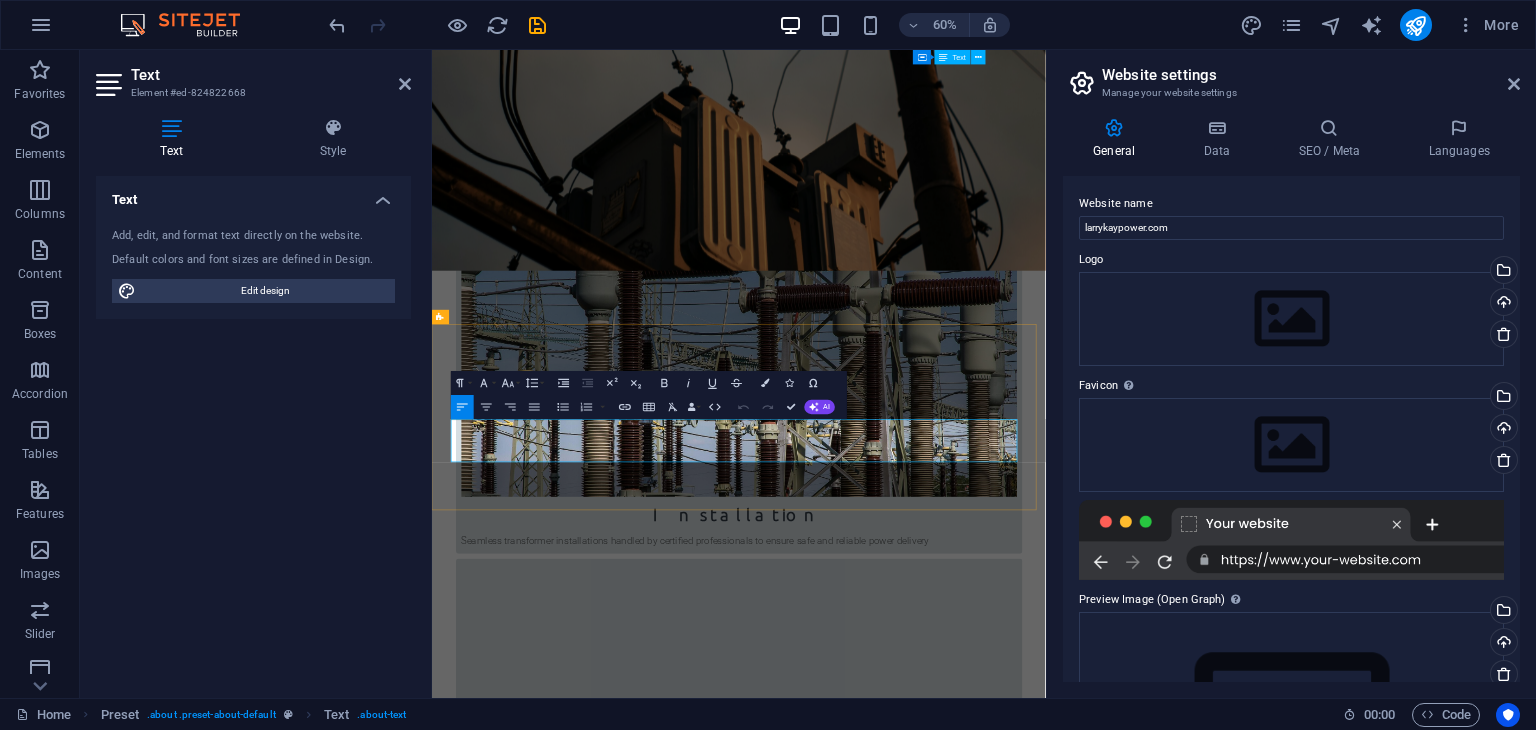 click on "LarryKayPower  is a premier energy solutions provider specializing in the  sales, installation, and maintenance of electrical transformers and power systems . With a strong commitment to quality, innovation, and customer satisfaction, we have positioned ourselves as a trusted name in the power industry" at bounding box center (944, 2540) 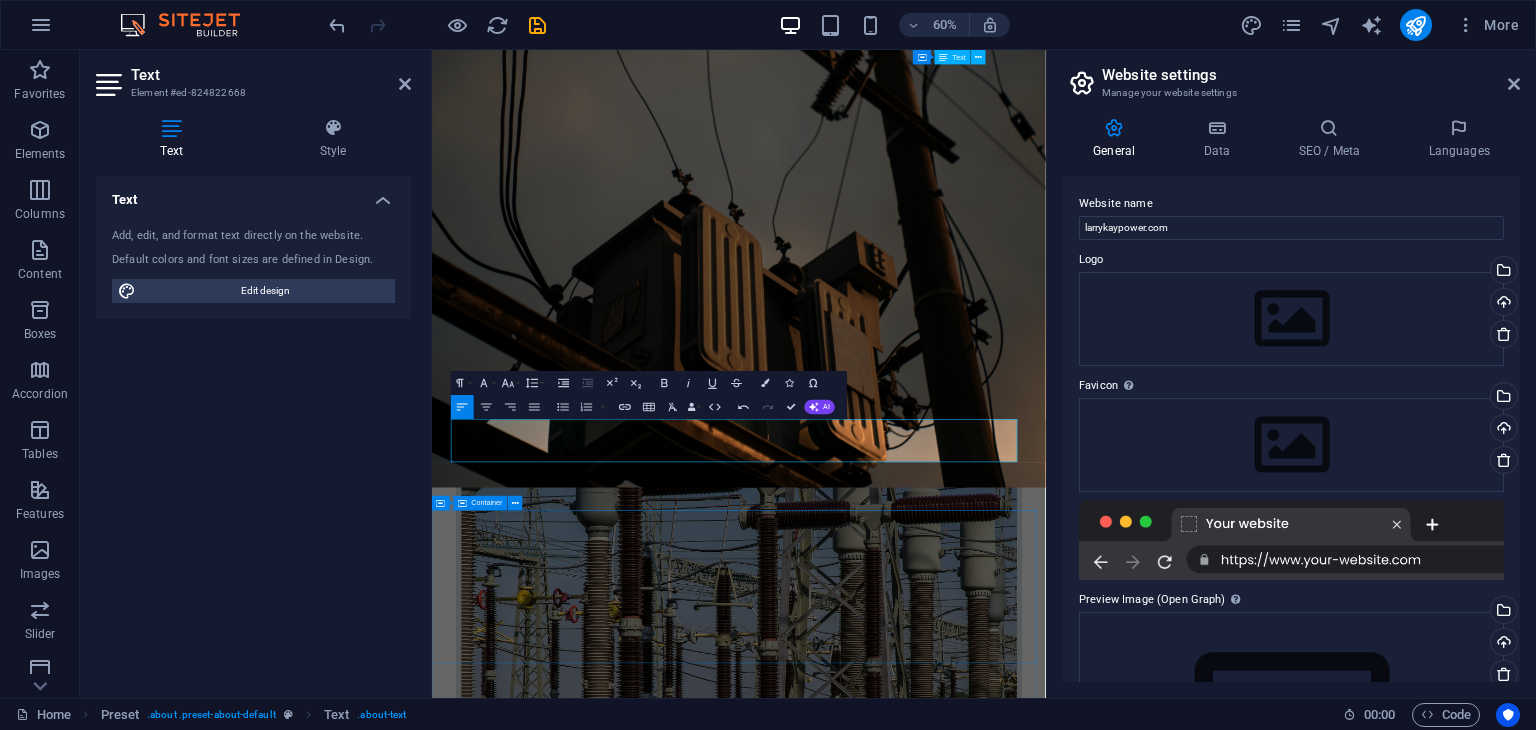 click on "Networks 1340 Transformers 18 Data Sizes up to 20  M Countries invested in 89" at bounding box center [943, 4007] 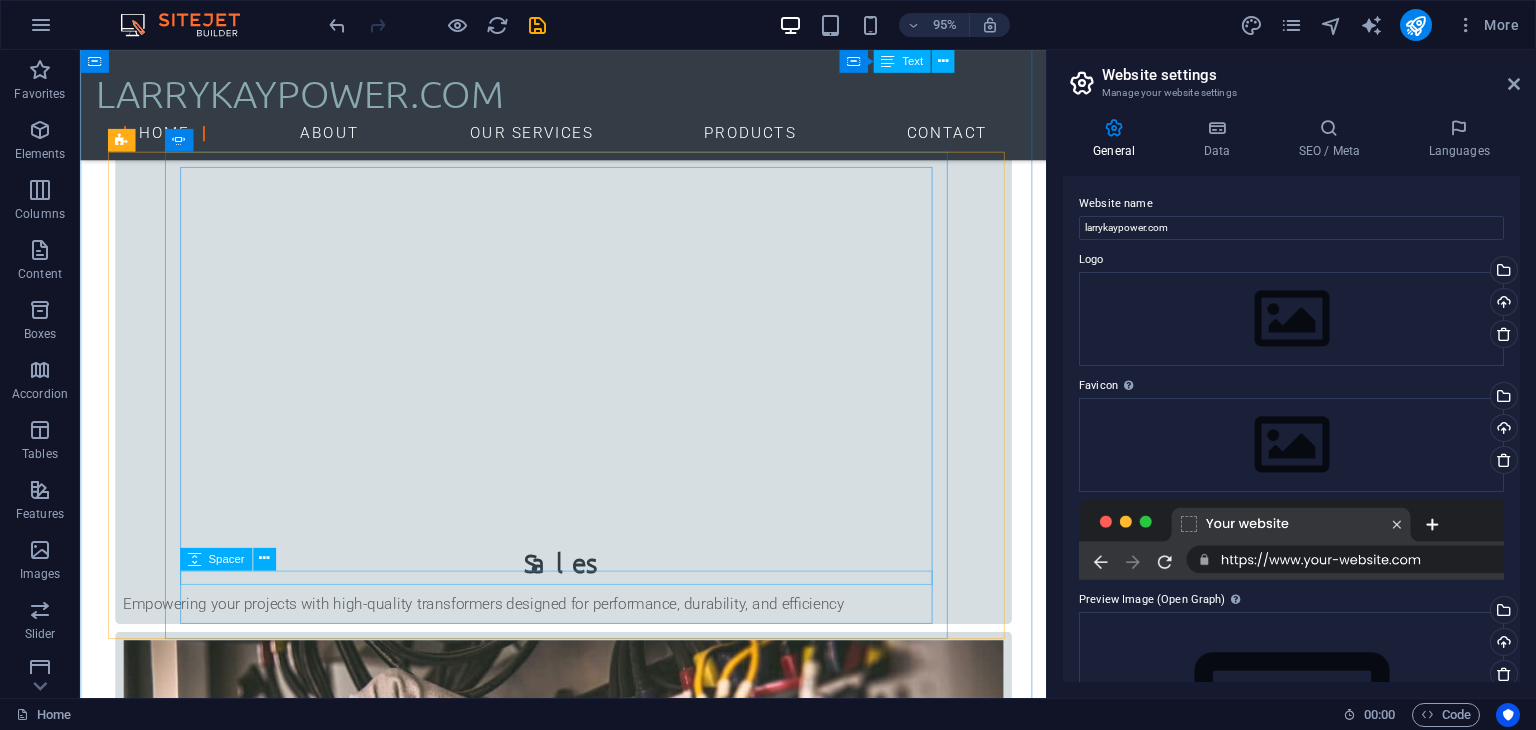 scroll, scrollTop: 1470, scrollLeft: 0, axis: vertical 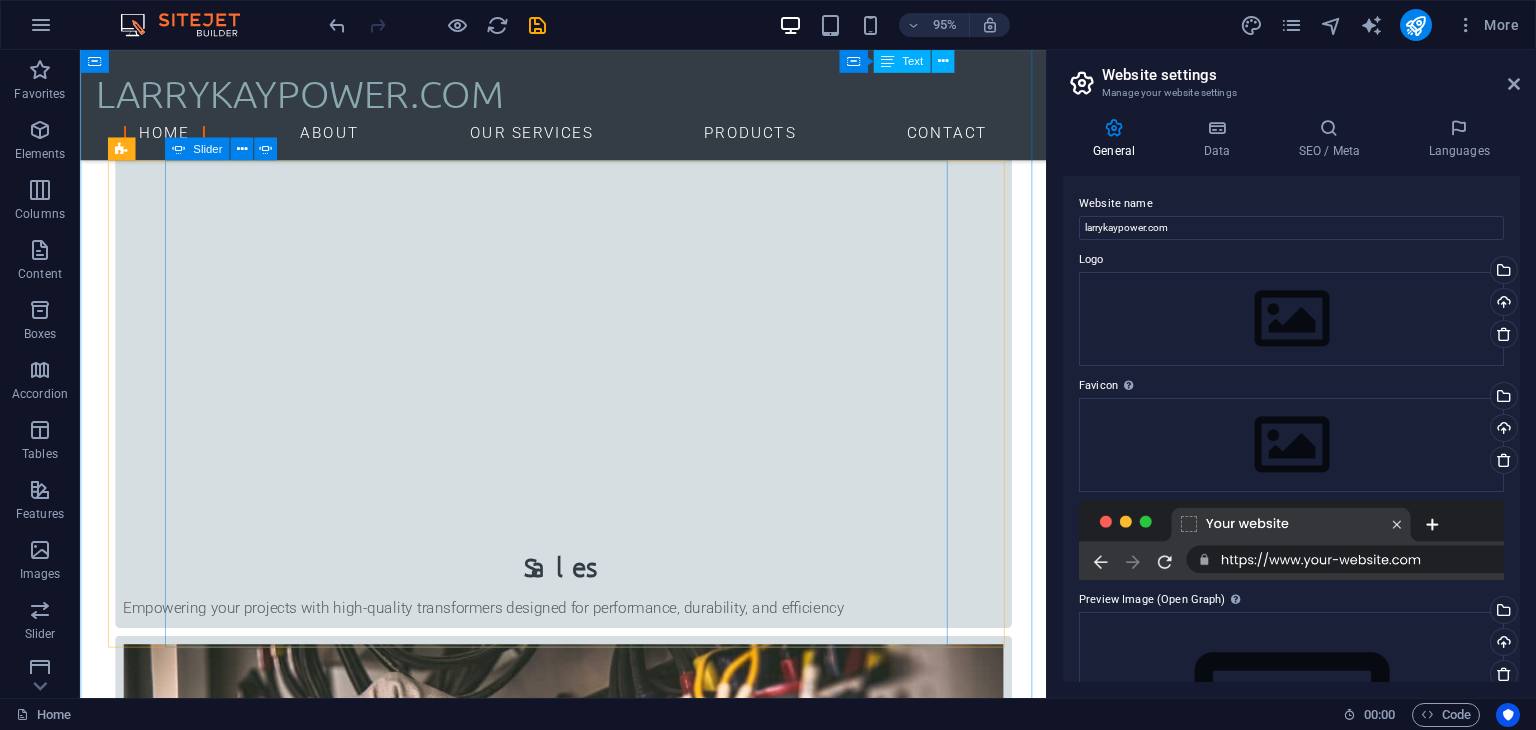 click at bounding box center [589, 3736] 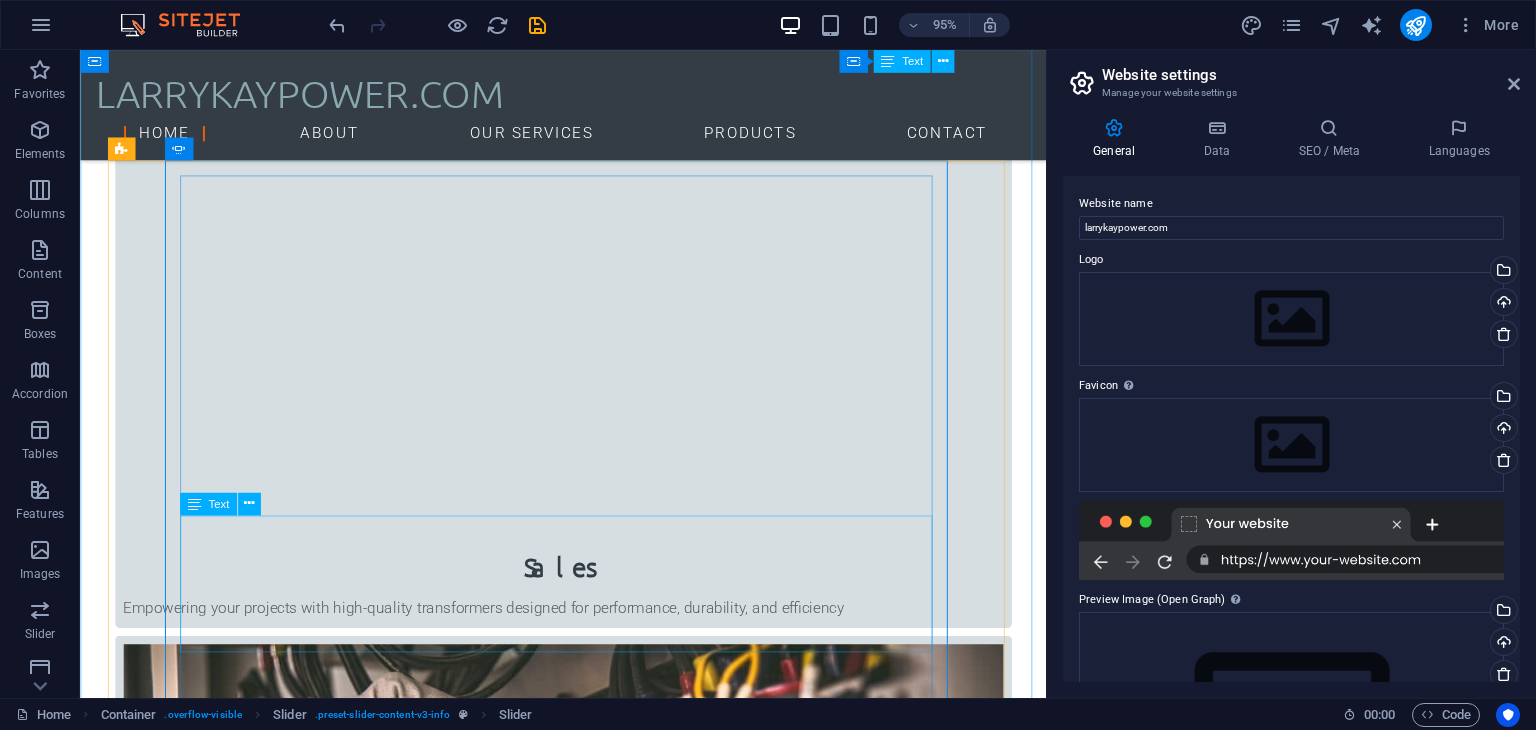 click on "Lorem Ipsum   is simply dummy text of the printing and typesetting industry. Lorem Ipsum has been the industry's standard dummy text ever since the 1500s, when an unknown printer took a galley of type and scrambled it to make a type specimen book. It has survived not only five centuries, but also the leap into electronic typesetting, remaining essentially unchanged. It was popularised in the 1960s with the release of Letraset sheets containing Lorem Ipsum passages, and more recently with desktop publishing software like Aldus PageMaker including versions of Lorem Ipsum." at bounding box center (-251, 4141) 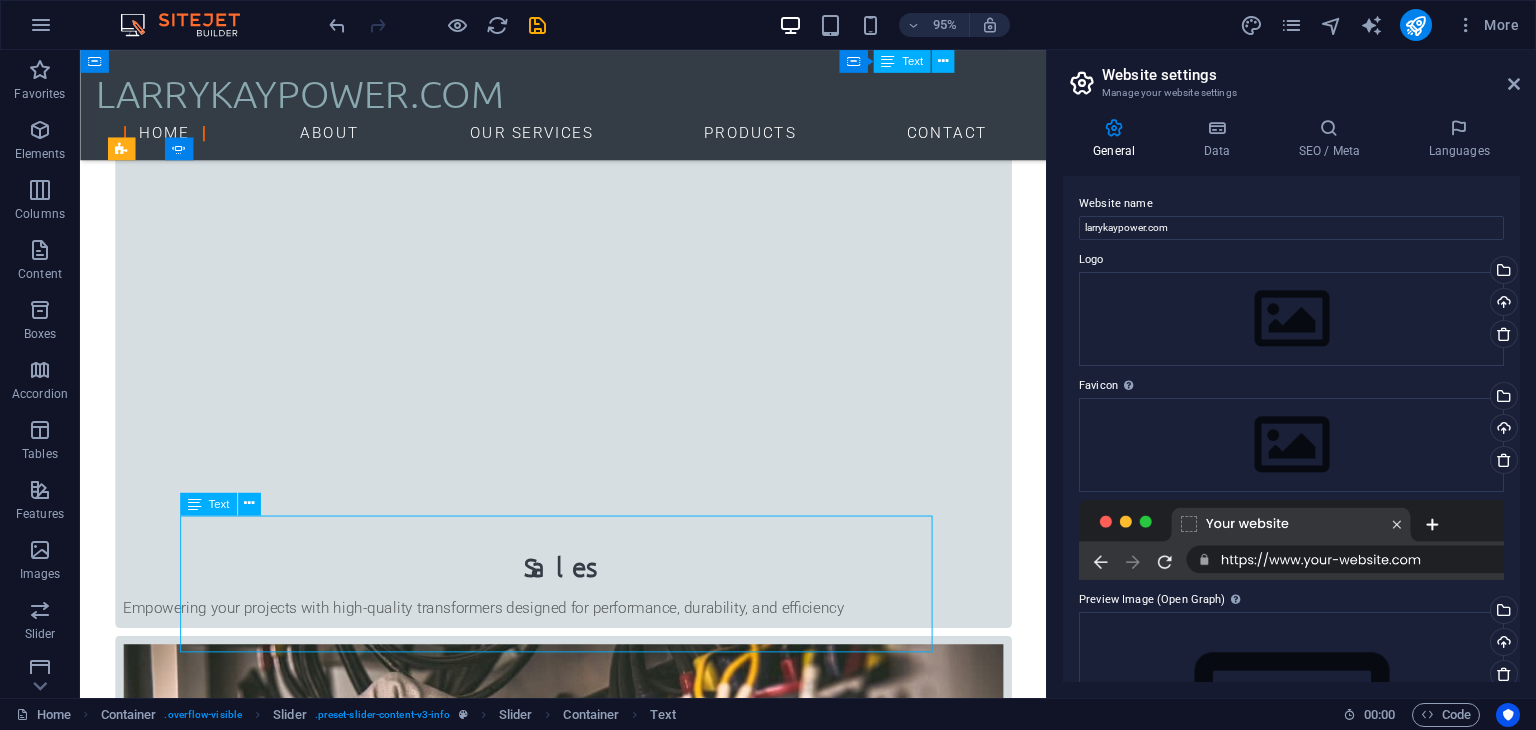 click on "Lorem Ipsum   is simply dummy text of the printing and typesetting industry. Lorem Ipsum has been the industry's standard dummy text ever since the 1500s, when an unknown printer took a galley of type and scrambled it to make a type specimen book. It has survived not only five centuries, but also the leap into electronic typesetting, remaining essentially unchanged. It was popularised in the 1960s with the release of Letraset sheets containing Lorem Ipsum passages, and more recently with desktop publishing software like Aldus PageMaker including versions of Lorem Ipsum." at bounding box center [-251, 4141] 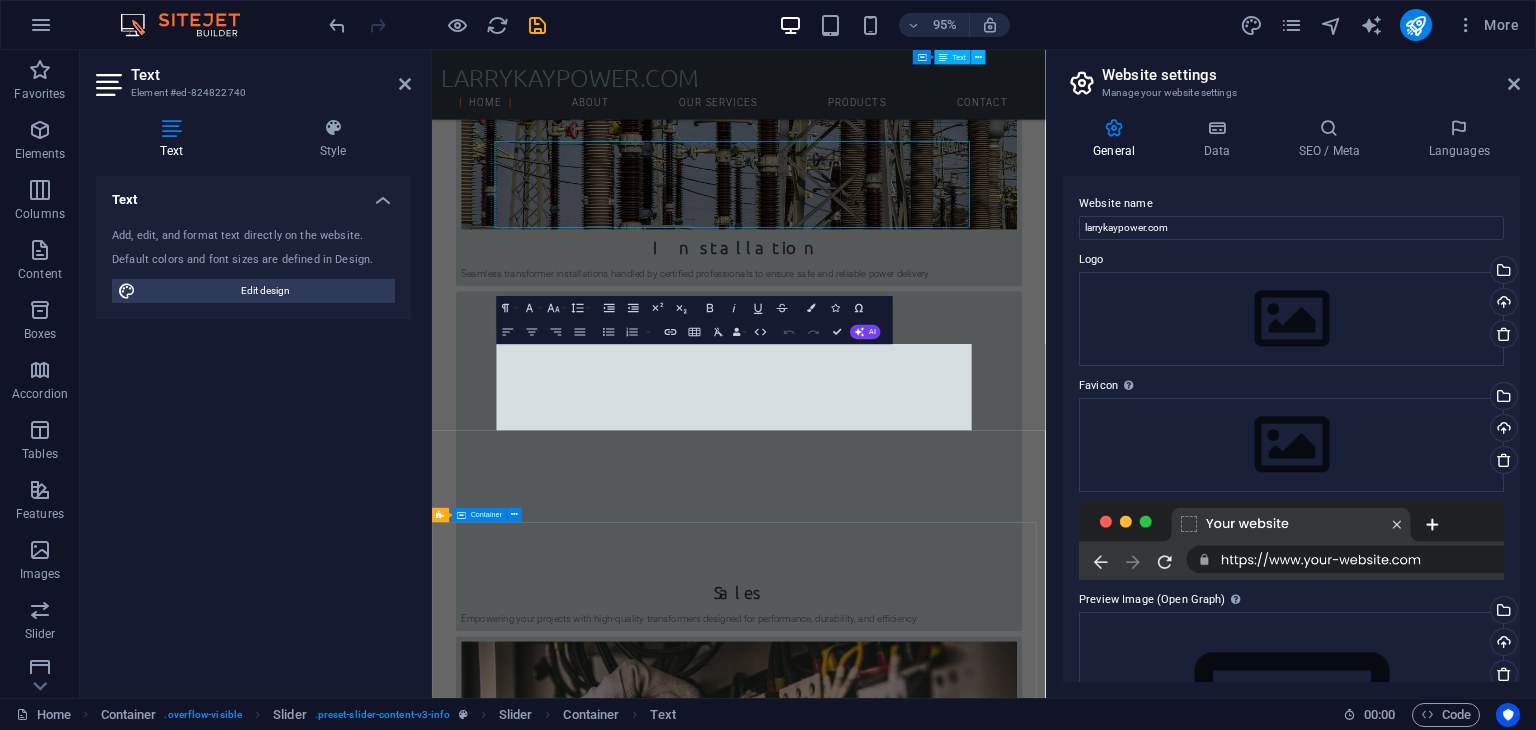 scroll, scrollTop: 1808, scrollLeft: 0, axis: vertical 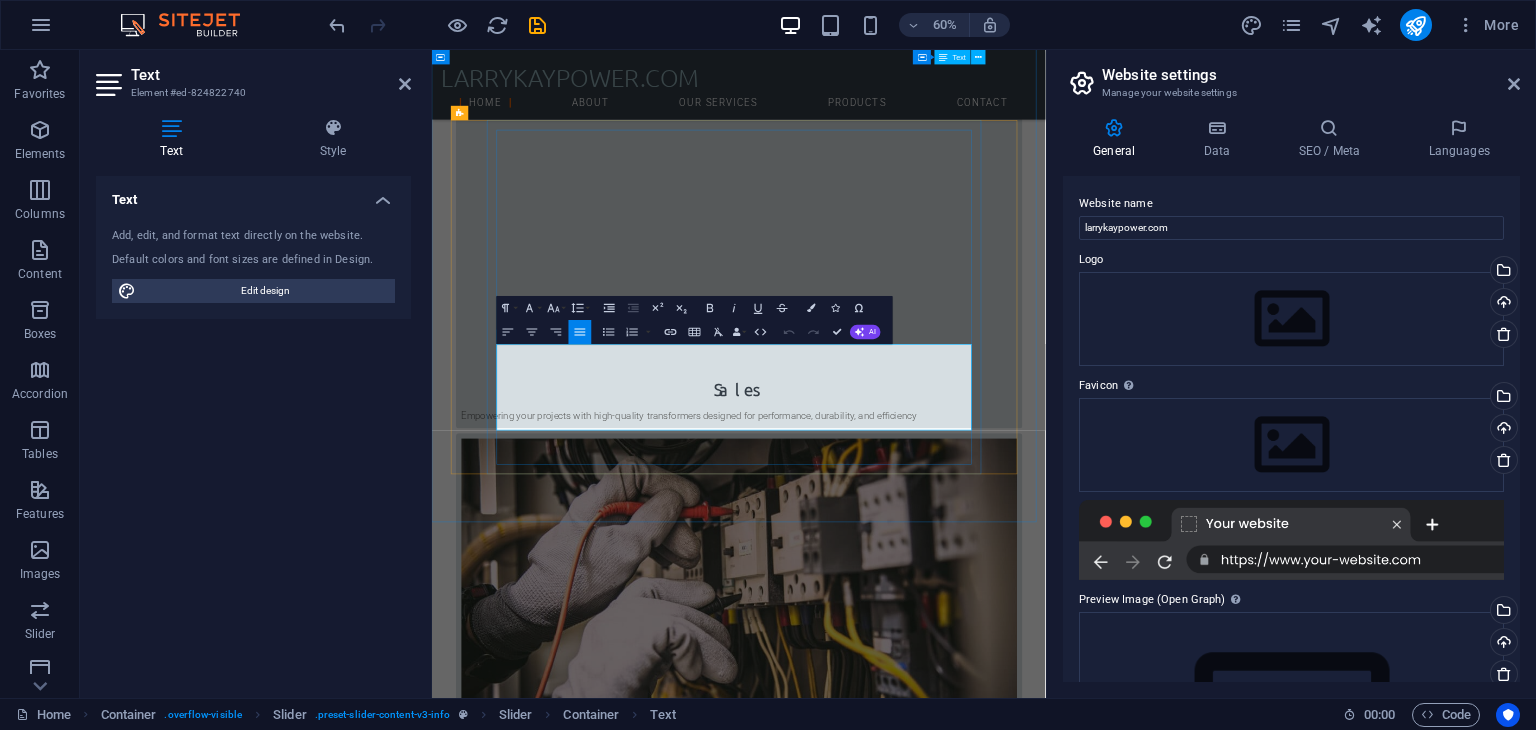 click on "Lorem Ipsum   is simply dummy text of the printing and typesetting industry. Lorem Ipsum has been the industry's standard dummy text ever since the 1500s, when an unknown printer took a galley of type and scrambled it to make a type specimen book. It has survived not only five centuries, but also the leap into electronic typesetting, remaining essentially unchanged. It was popularised in the 1960s with the release of Letraset sheets containing Lorem Ipsum passages, and more recently with desktop publishing software like Aldus PageMaker including versions of Lorem Ipsum." at bounding box center (104, 4362) 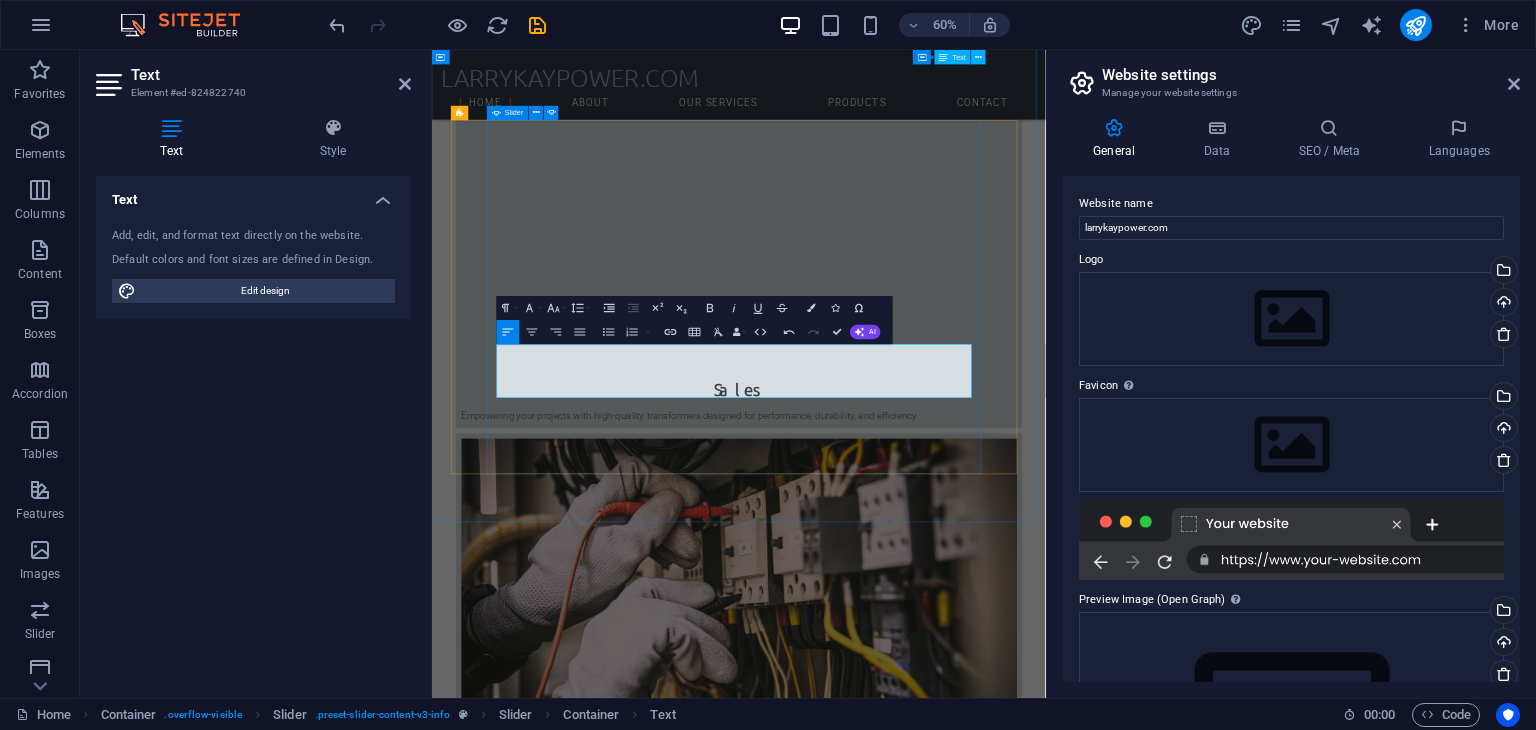 drag, startPoint x: 669, startPoint y: 565, endPoint x: 526, endPoint y: 565, distance: 143 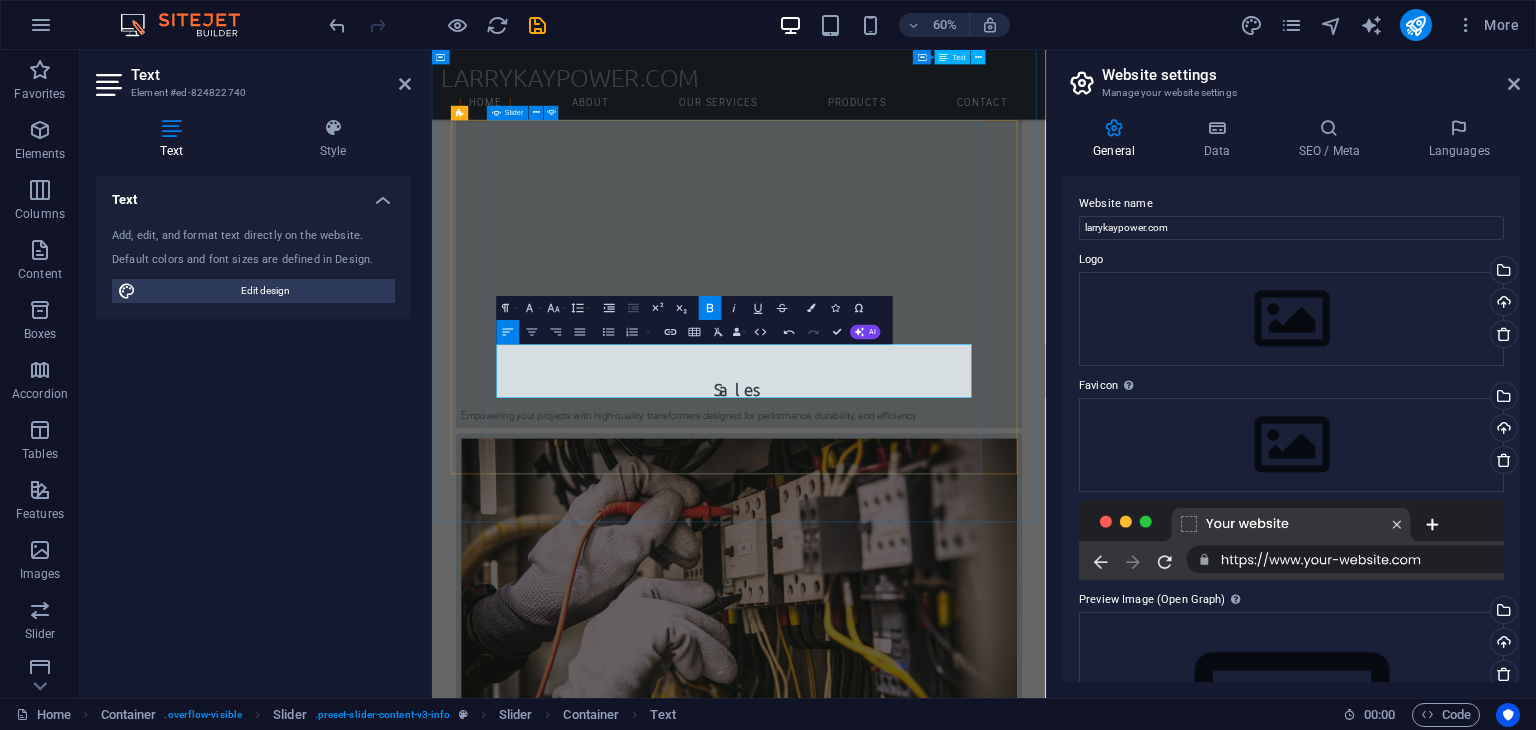 copy on "Our Vision" 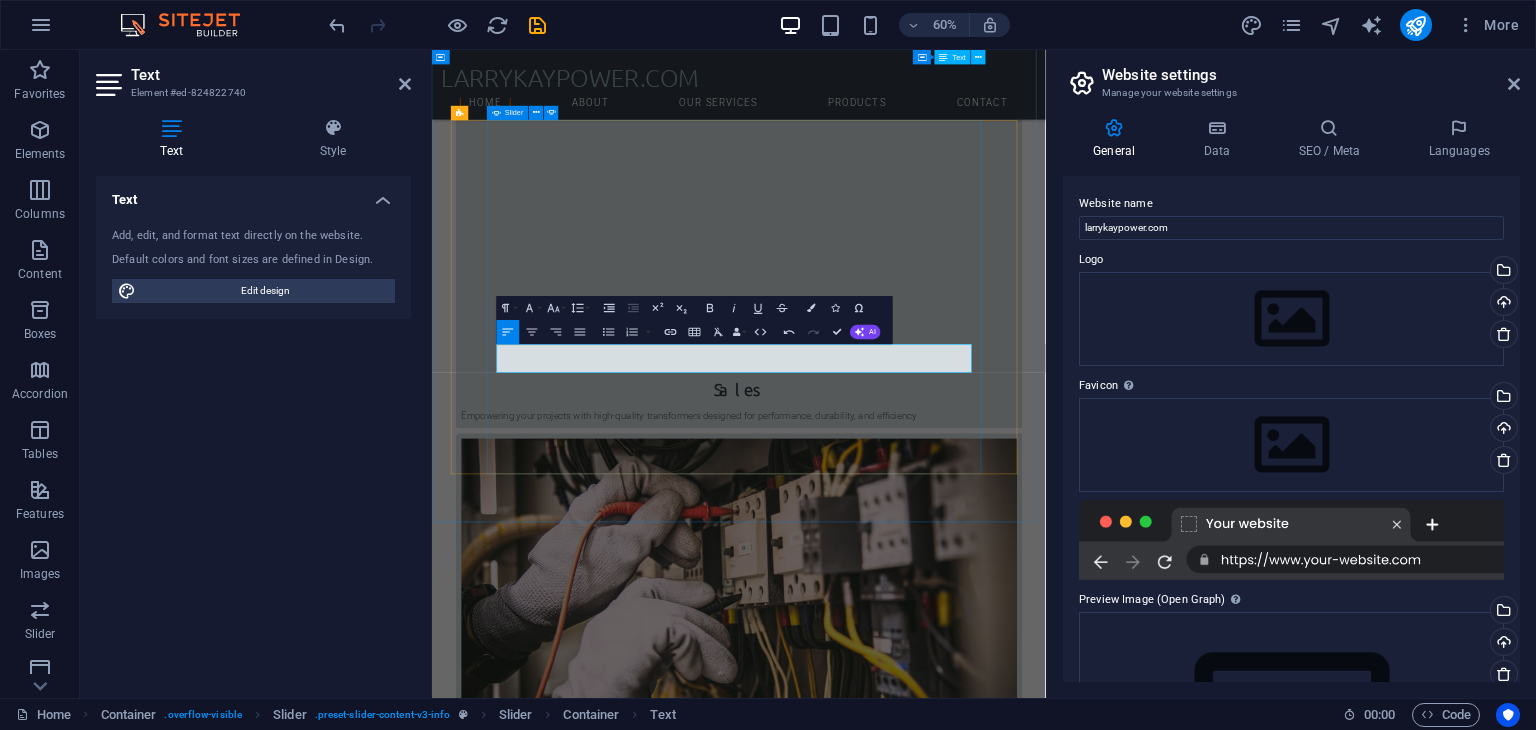 click on "Let’s Power Your Vision From transformer procurement to lifelong performance,  LarryKayPower  is your dependable partner in power. Whether you are powering a new site or upgrading old systems, our team is ready to support your journey with excellence and care. Get informed Computerworld To be the leading provider of transformer solutions across West Africa, known for reliability, innovation, and customer commitment. Get informed Custom PC Lorem Ipsum is simply dummy text of the printing and typesetting industry. Lorem Ipsum has been the industry's standard dummy text ever since the 1500s, when an unknown printer took a galley of type and scrambled it to make a type specimen book. Get informed Let’s Power Your Vision From transformer procurement to lifelong performance,  LarryKayPower  is your dependable partner in power. Whether you are powering a new site or upgrading old systems, our team is ready to support your journey with excellence and care. Get informed Computerworld Lorem Ipsum   Get informed" at bounding box center [944, 3719] 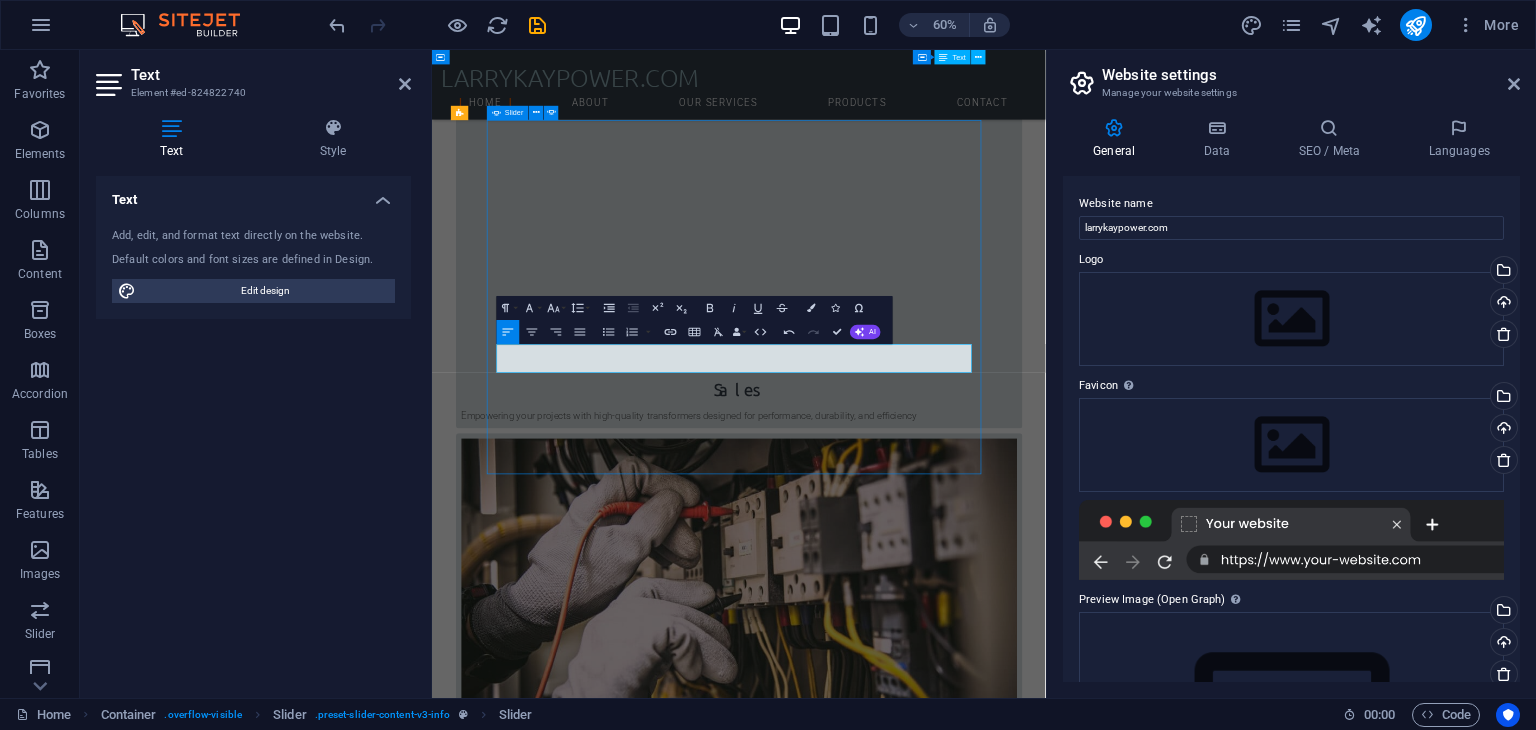 scroll, scrollTop: 1470, scrollLeft: 0, axis: vertical 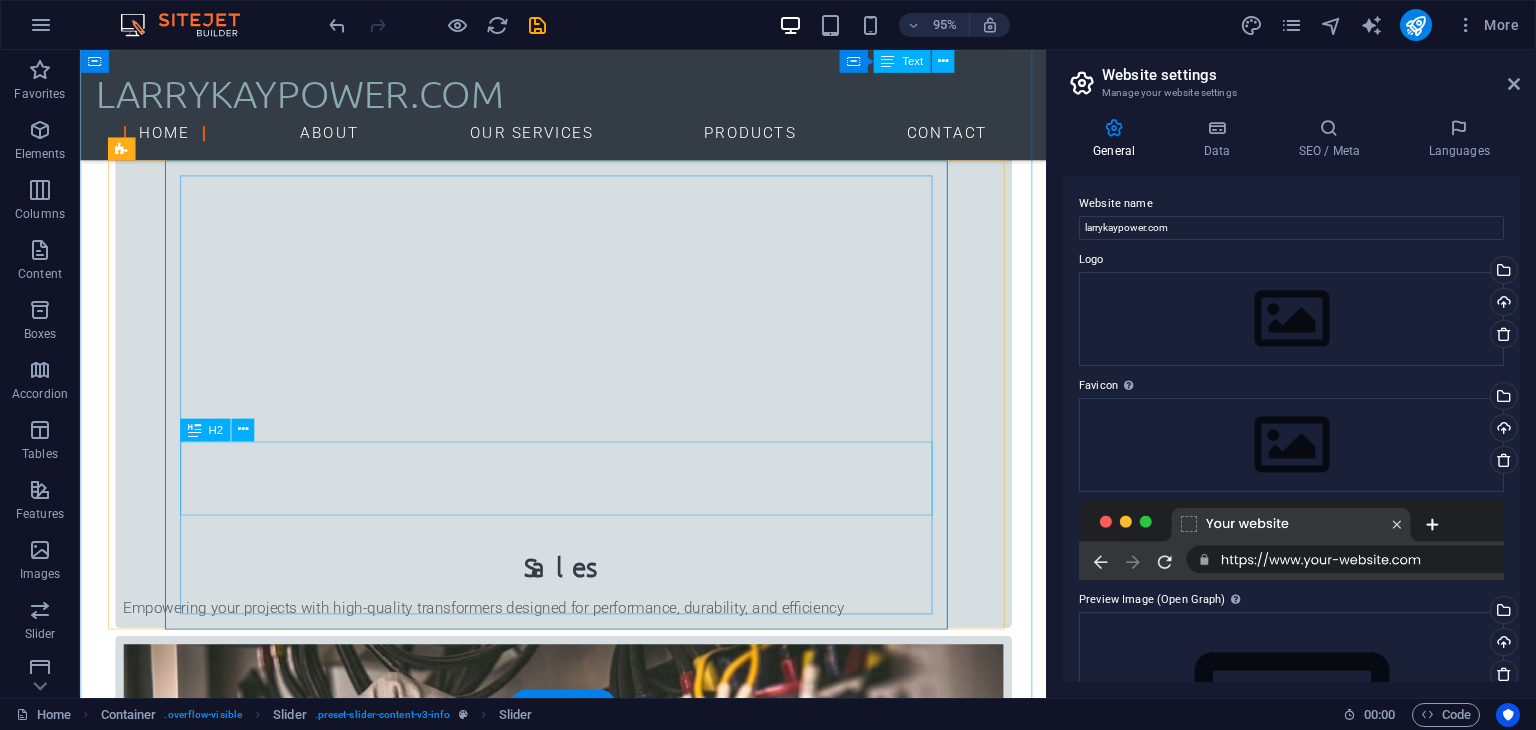 click on "Computerworld" at bounding box center [-251, 4022] 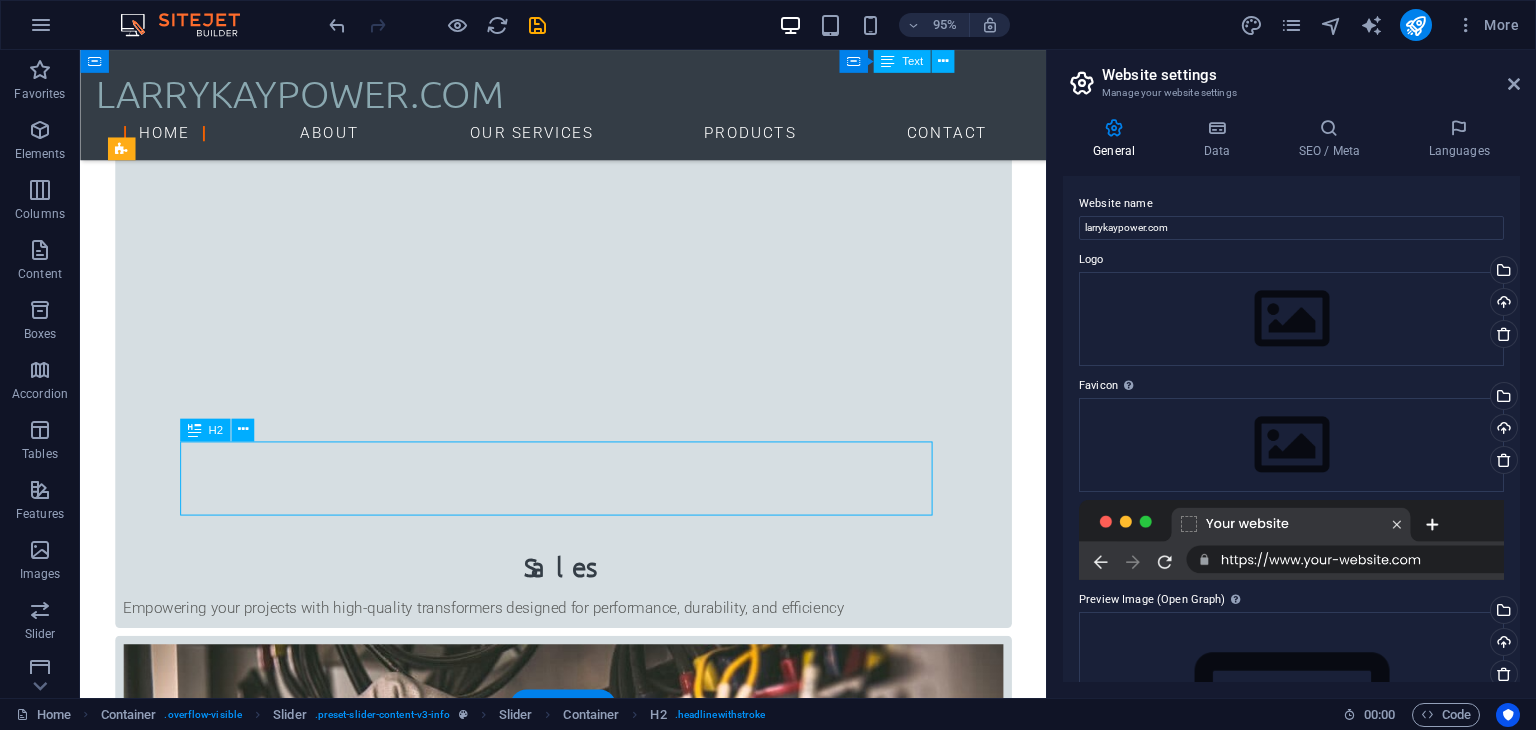 click on "Computerworld" at bounding box center (-251, 4022) 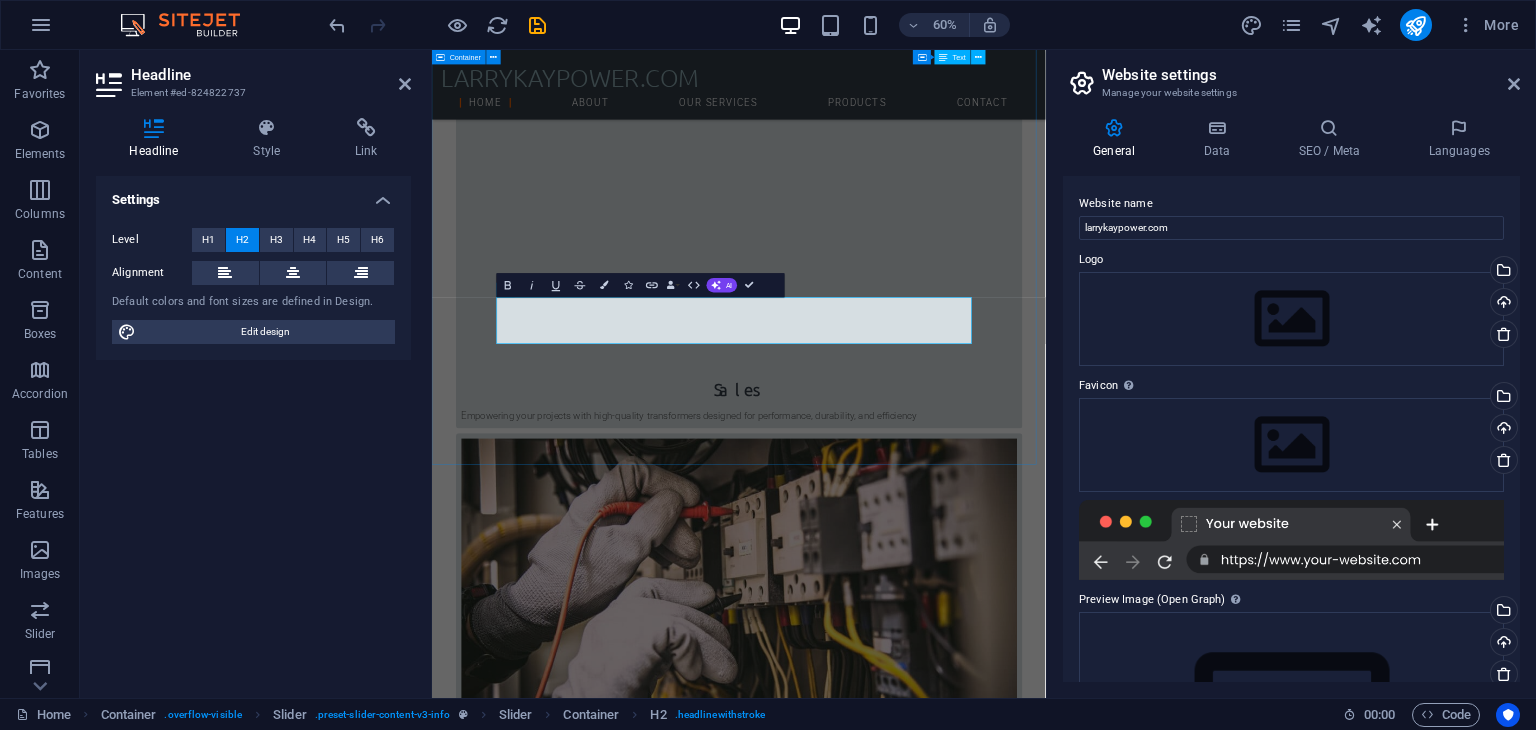 click on "Did you already know... Let’s Power Your Vision From transformer procurement to lifelong performance,  LarryKayPower  is your dependable partner in power. Whether you are powering a new site or upgrading old systems, our team is ready to support your journey with excellence and care. Get informed Our Vision To be the leading provider of transformer solutions across West Africa, known for reliability, innovation, and customer commitment. Get informed Custom PC Lorem Ipsum is simply dummy text of the printing and typesetting industry. Lorem Ipsum has been the industry's standard dummy text ever since the 1500s, when an unknown printer took a galley of type and scrambled it to make a type specimen book. Get informed Let’s Power Your Vision From transformer procurement to lifelong performance,  LarryKayPower  is your dependable partner in power. Whether you are powering a new site or upgrading old systems, our team is ready to support your journey with excellence and care. Get informed Computerworld" at bounding box center (943, 3632) 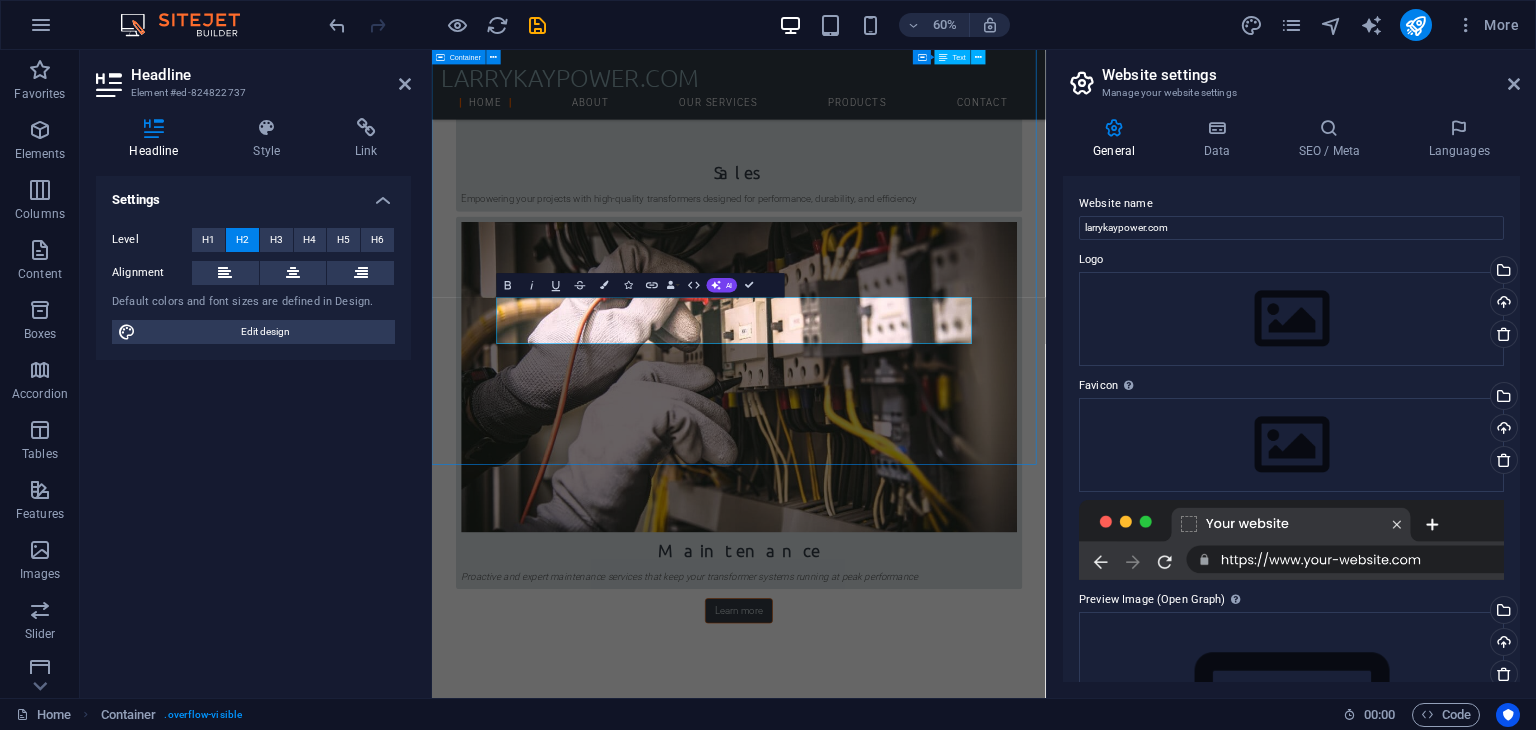 scroll, scrollTop: 1470, scrollLeft: 0, axis: vertical 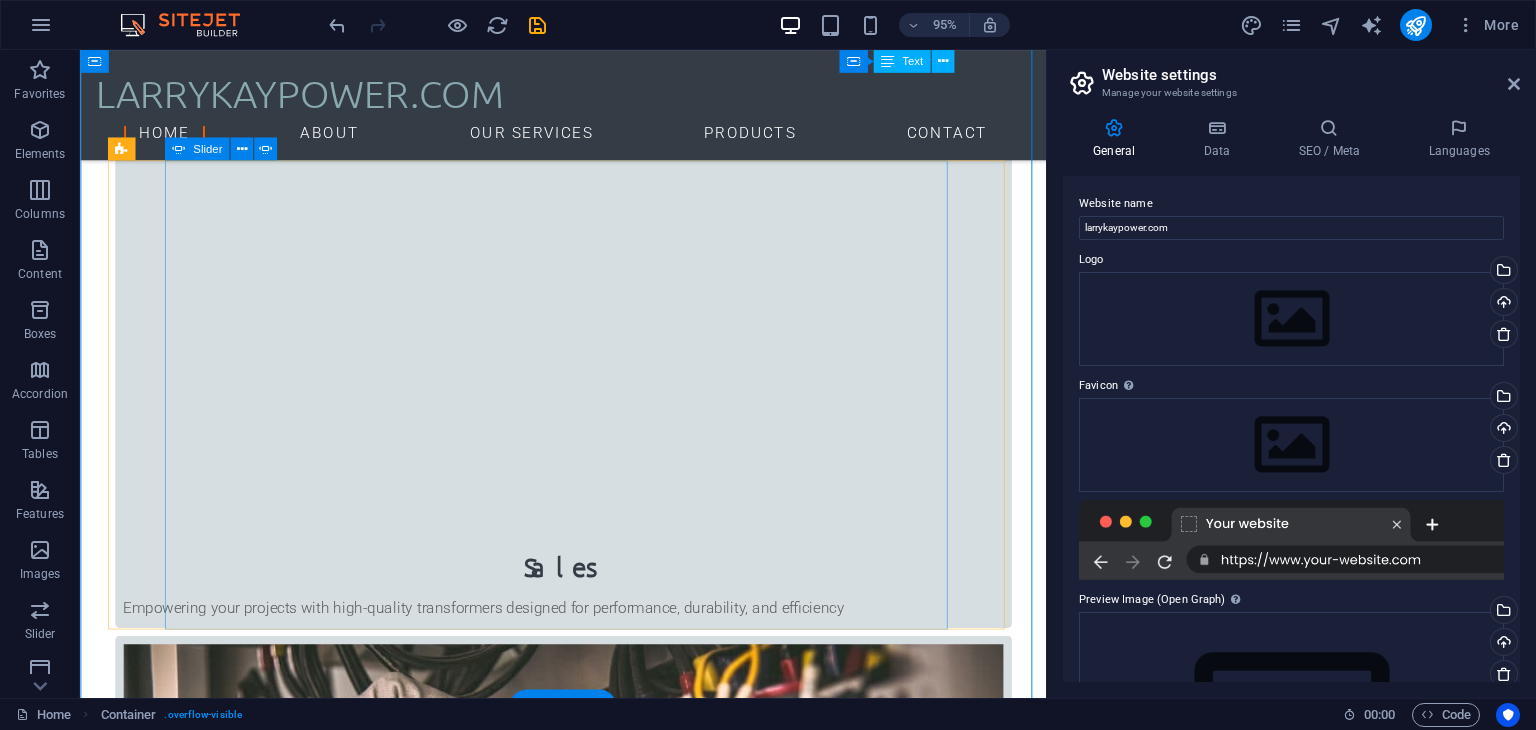 click at bounding box center [589, 3717] 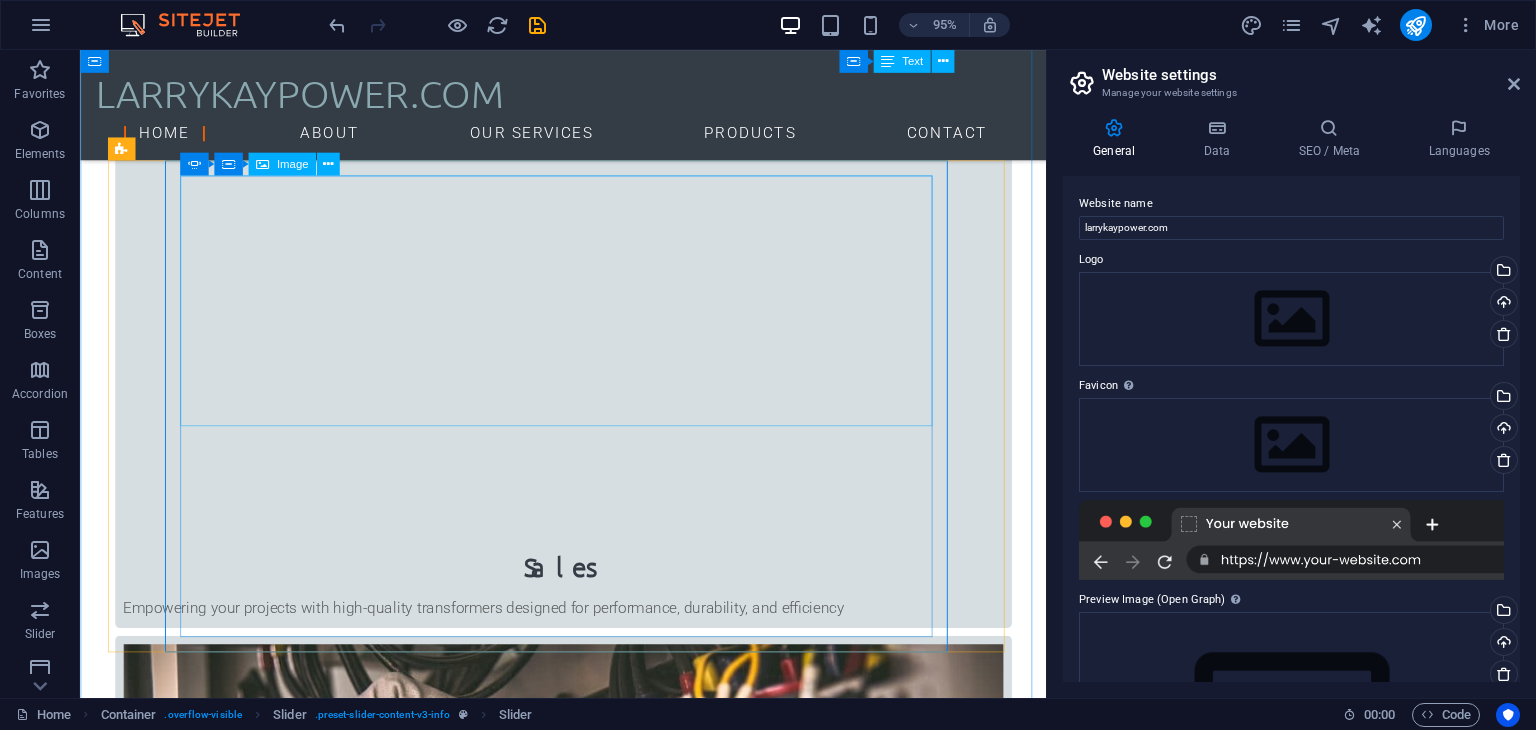 click at bounding box center (-1075, 4332) 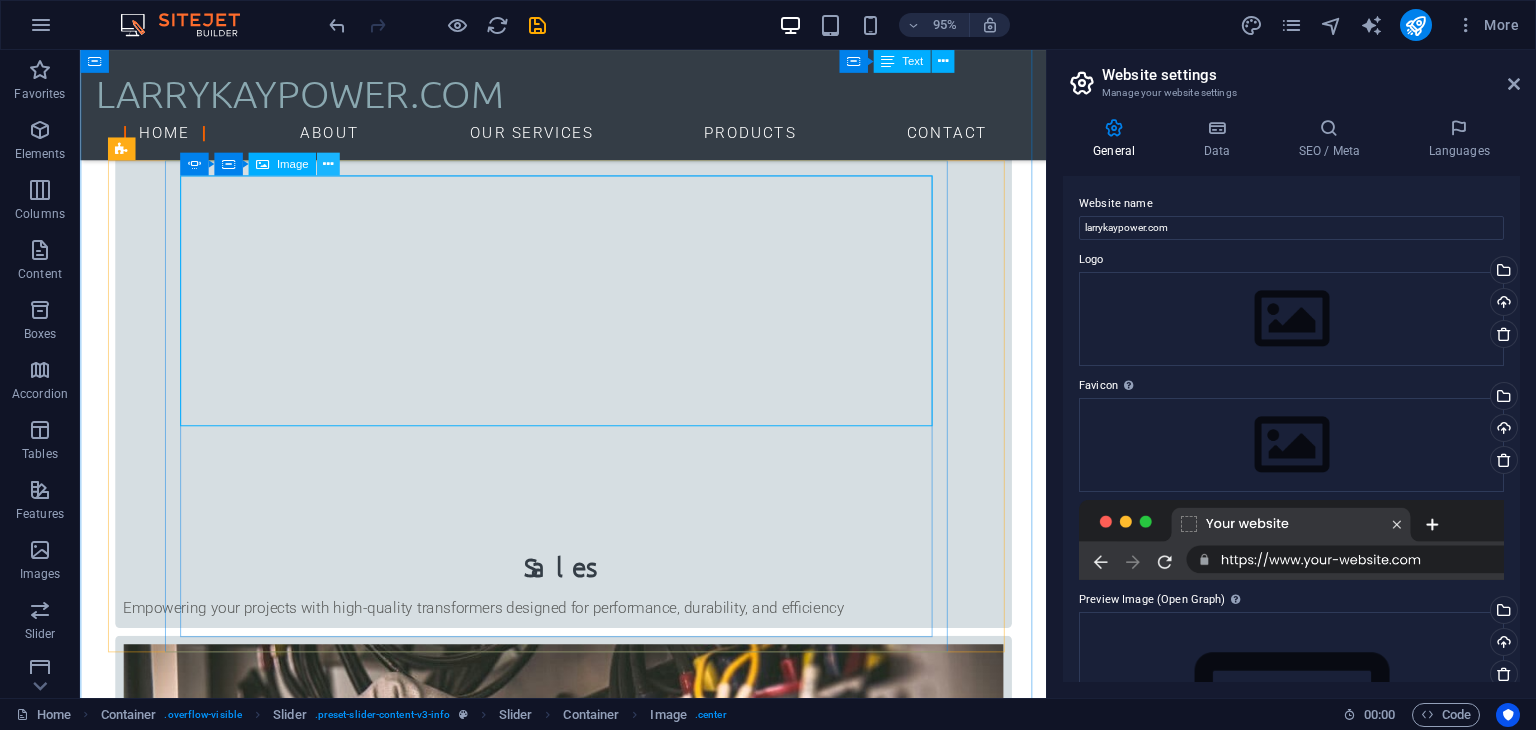 click at bounding box center (328, 164) 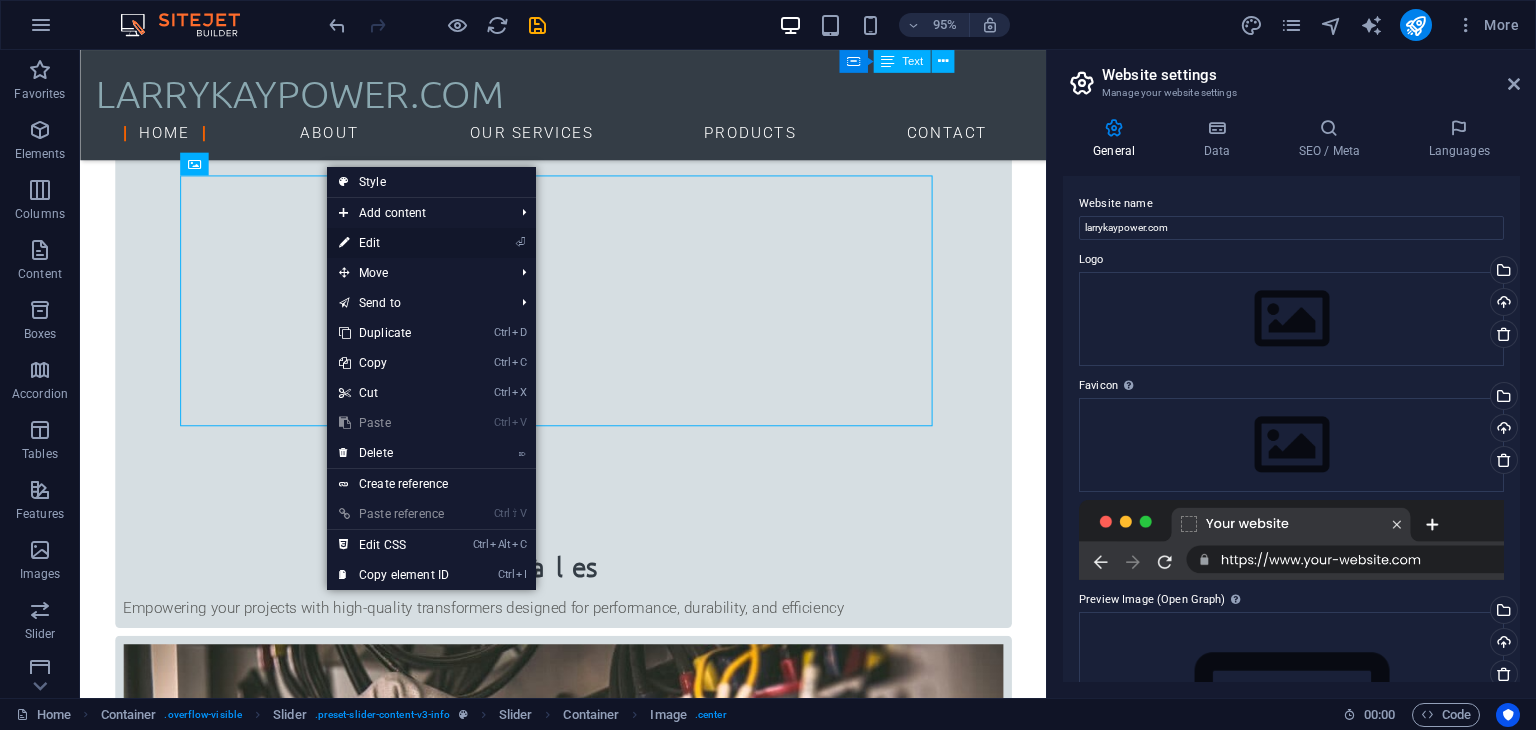 click on "⏎  Edit" at bounding box center [394, 243] 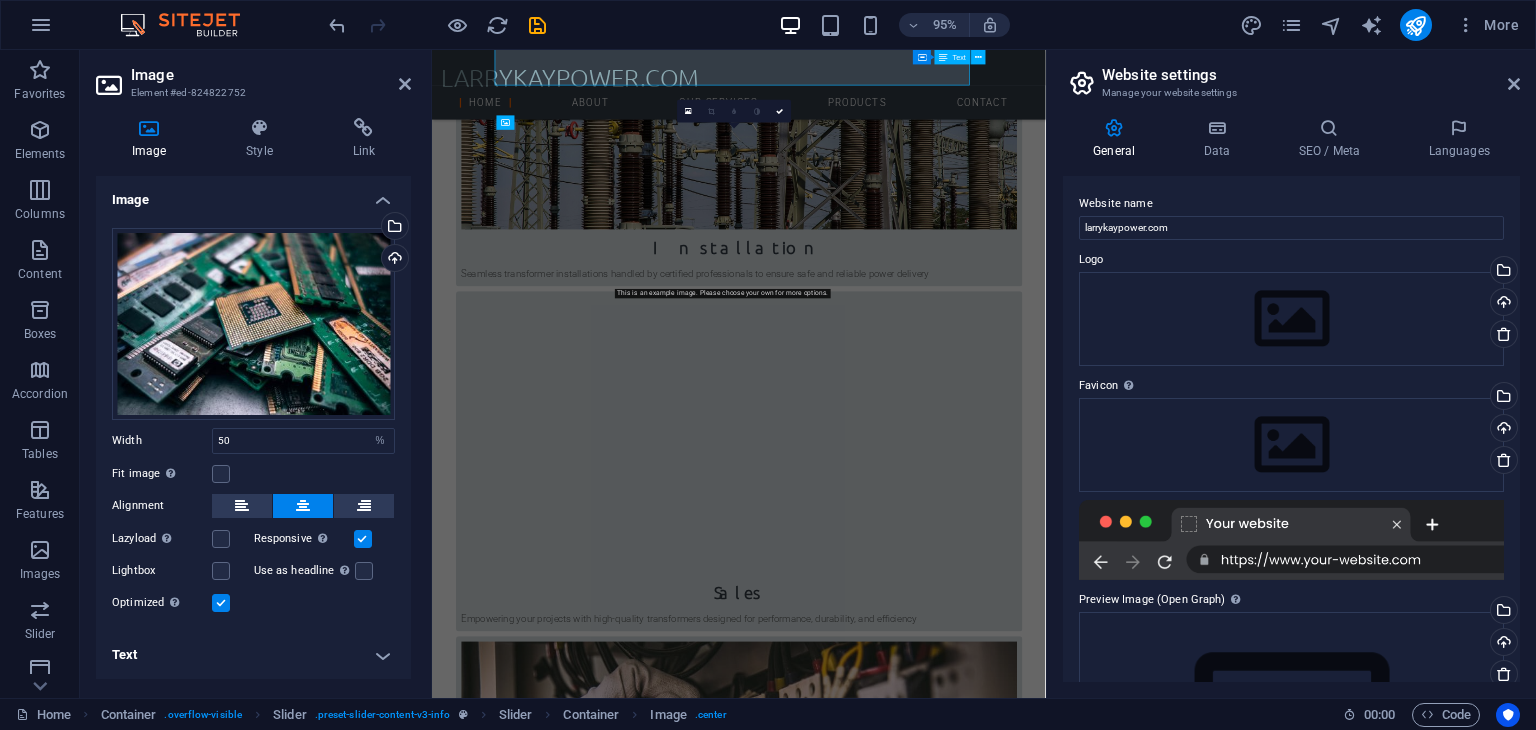 scroll, scrollTop: 1808, scrollLeft: 0, axis: vertical 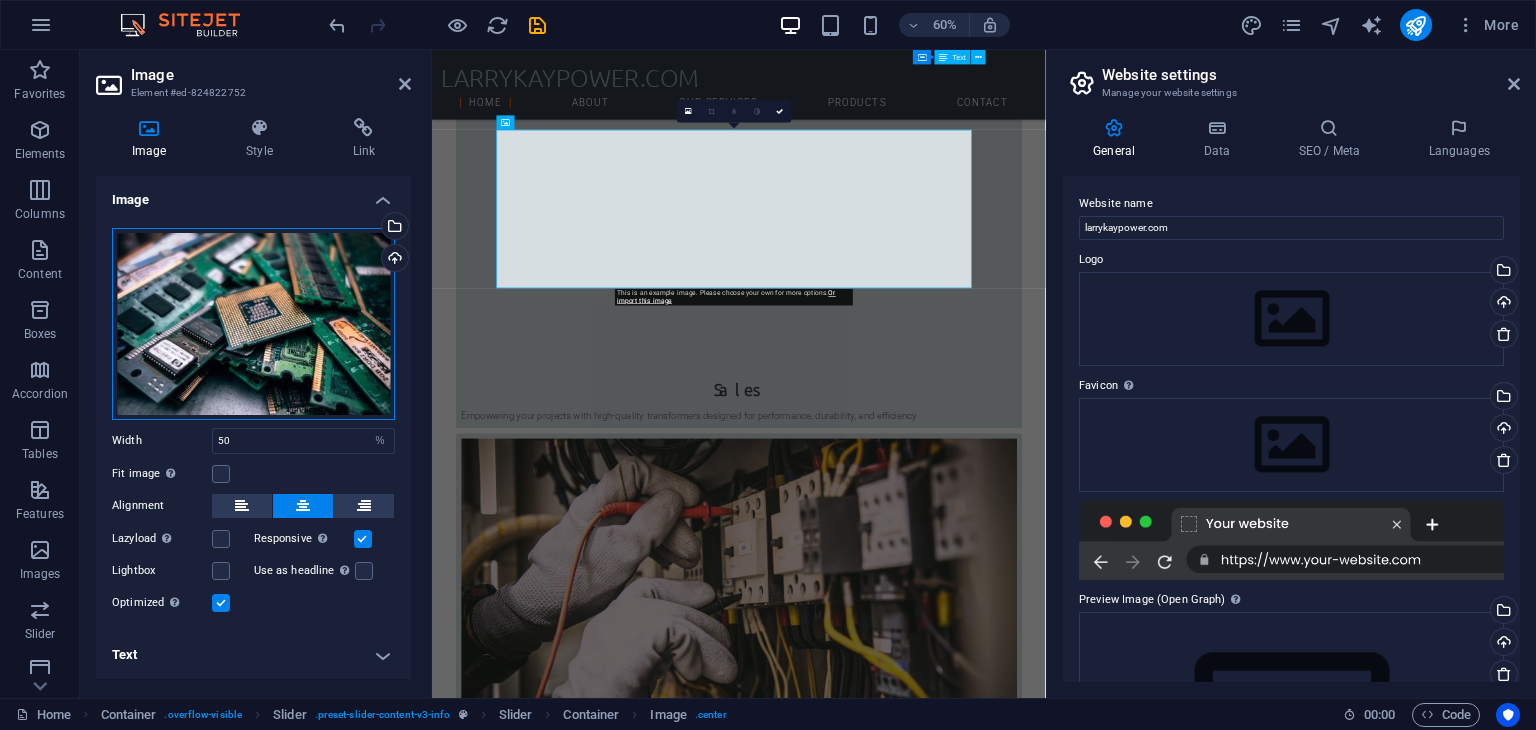 click on "Drag files here, click to choose files or select files from Files or our free stock photos & videos" at bounding box center [253, 324] 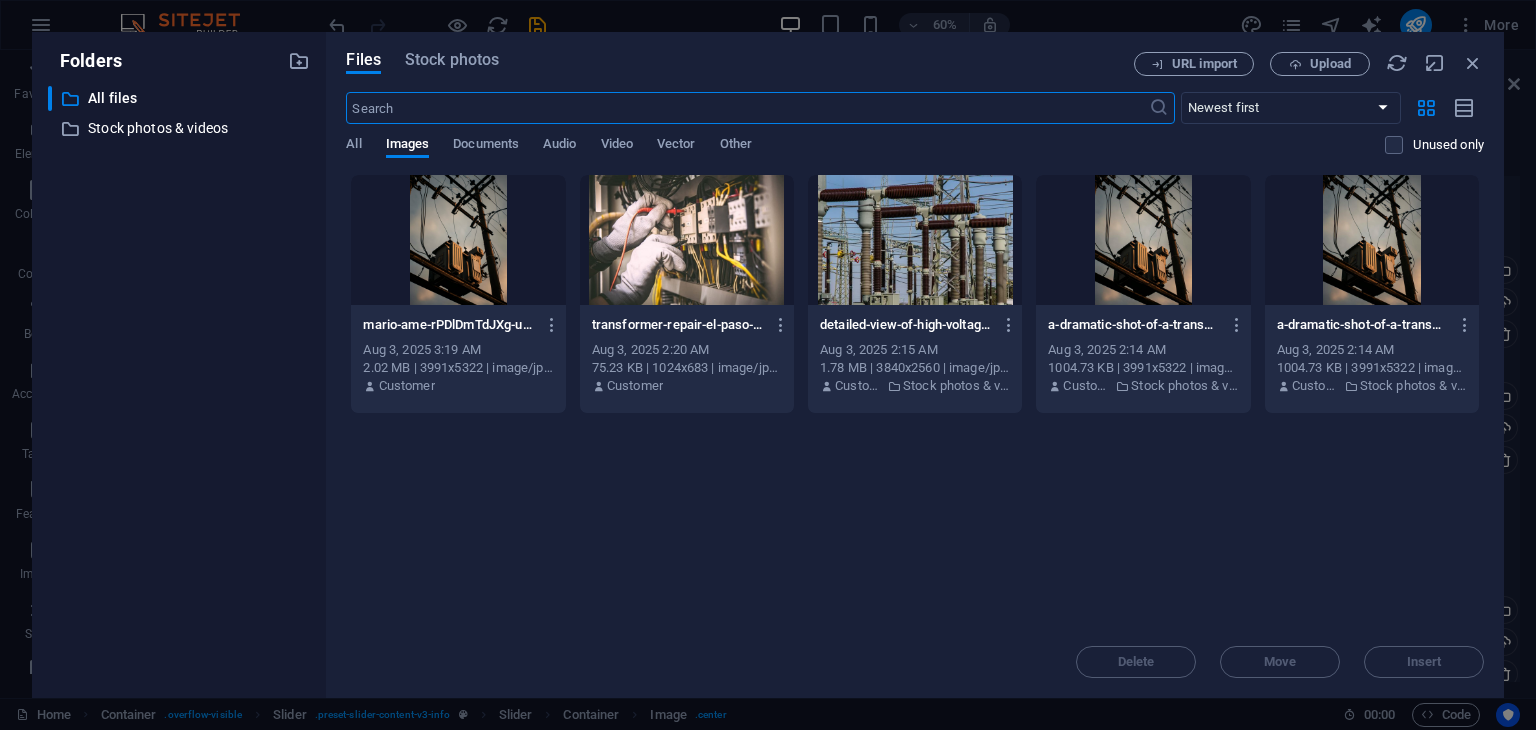 scroll, scrollTop: 1790, scrollLeft: 0, axis: vertical 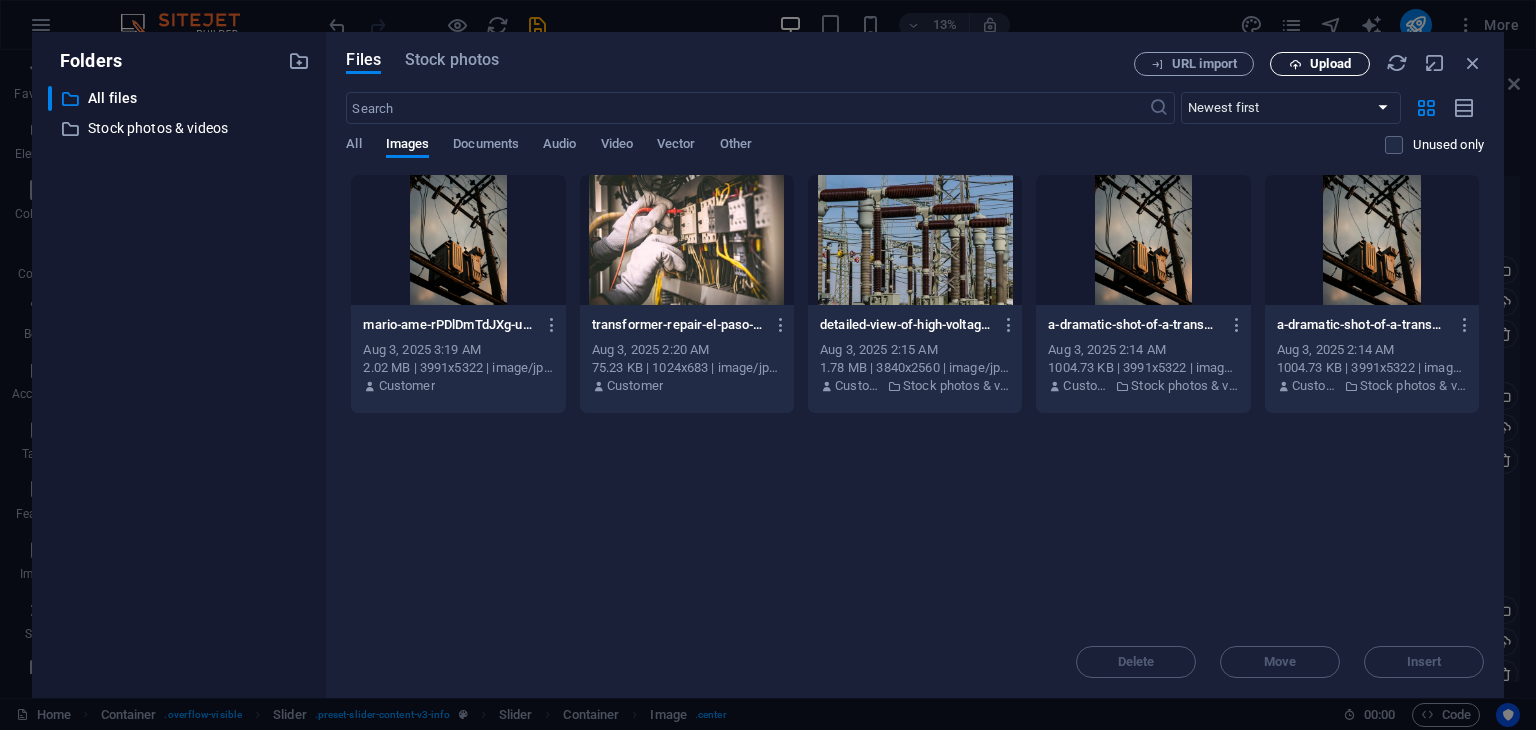 click on "Upload" at bounding box center [1320, 64] 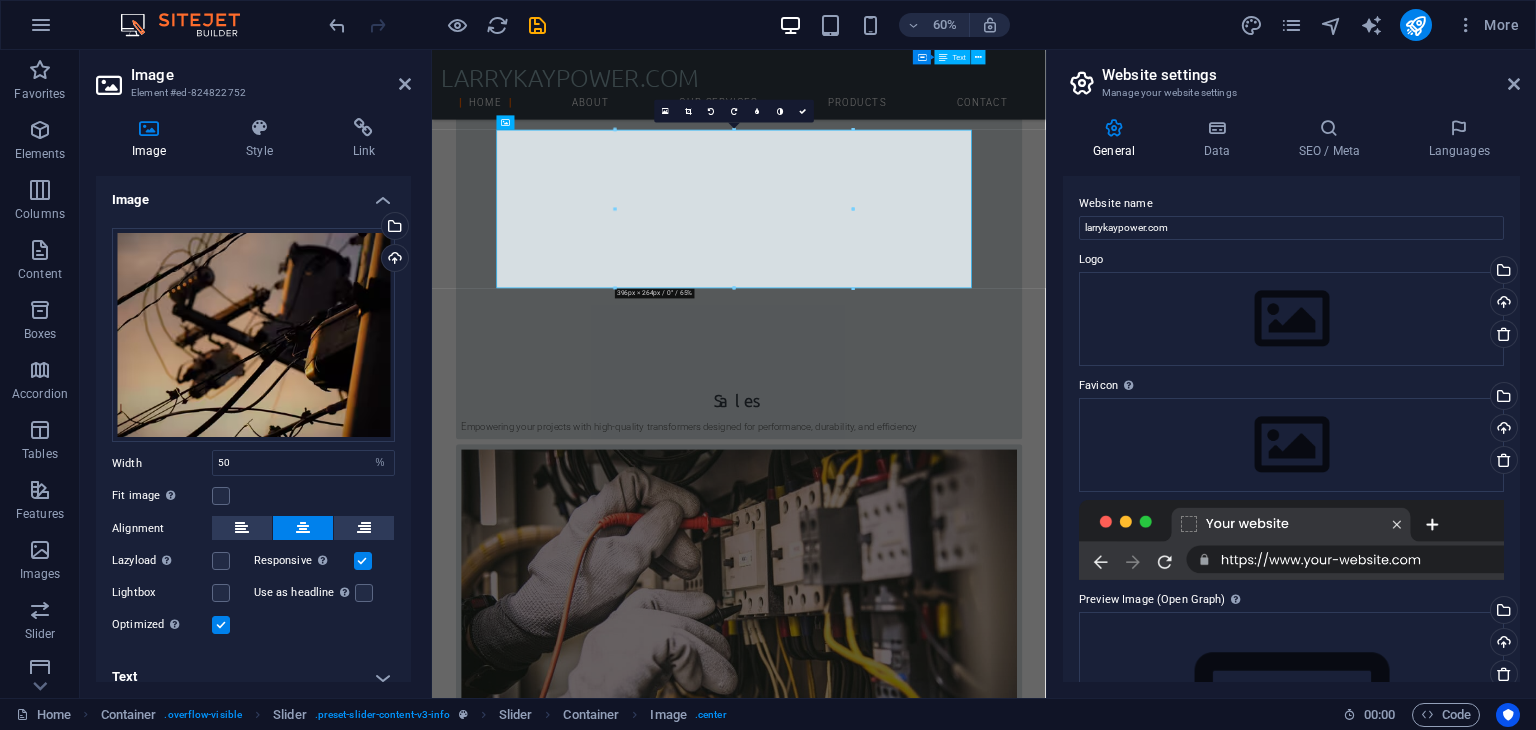 scroll, scrollTop: 1808, scrollLeft: 0, axis: vertical 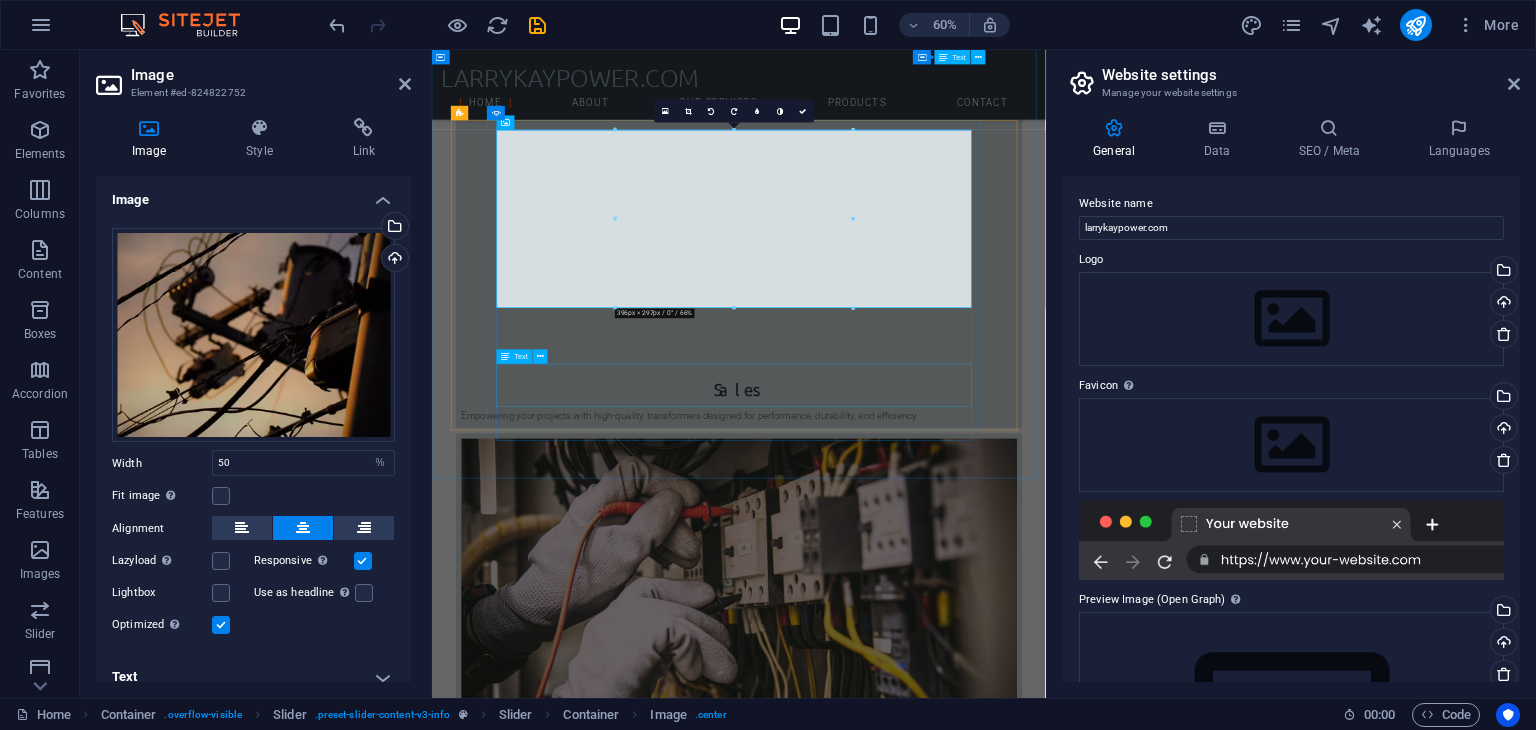 click on "Lorem Ipsum is simply dummy text of the printing and typesetting industry. Lorem Ipsum has been the industry's standard dummy text ever since the 1500s, when an unknown printer took a galley of type and scrambled it to make a type specimen book." at bounding box center (-720, 4841) 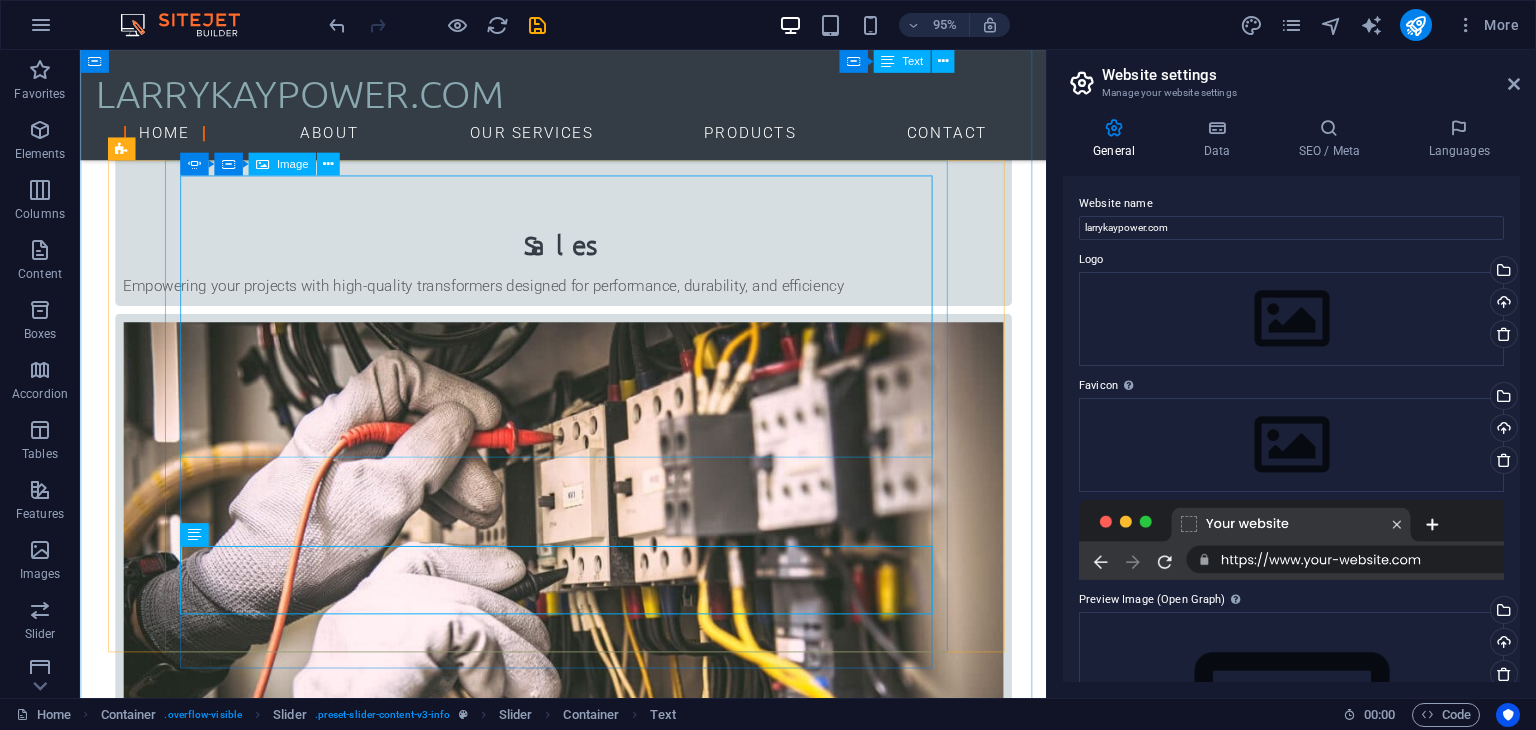 scroll, scrollTop: 1470, scrollLeft: 0, axis: vertical 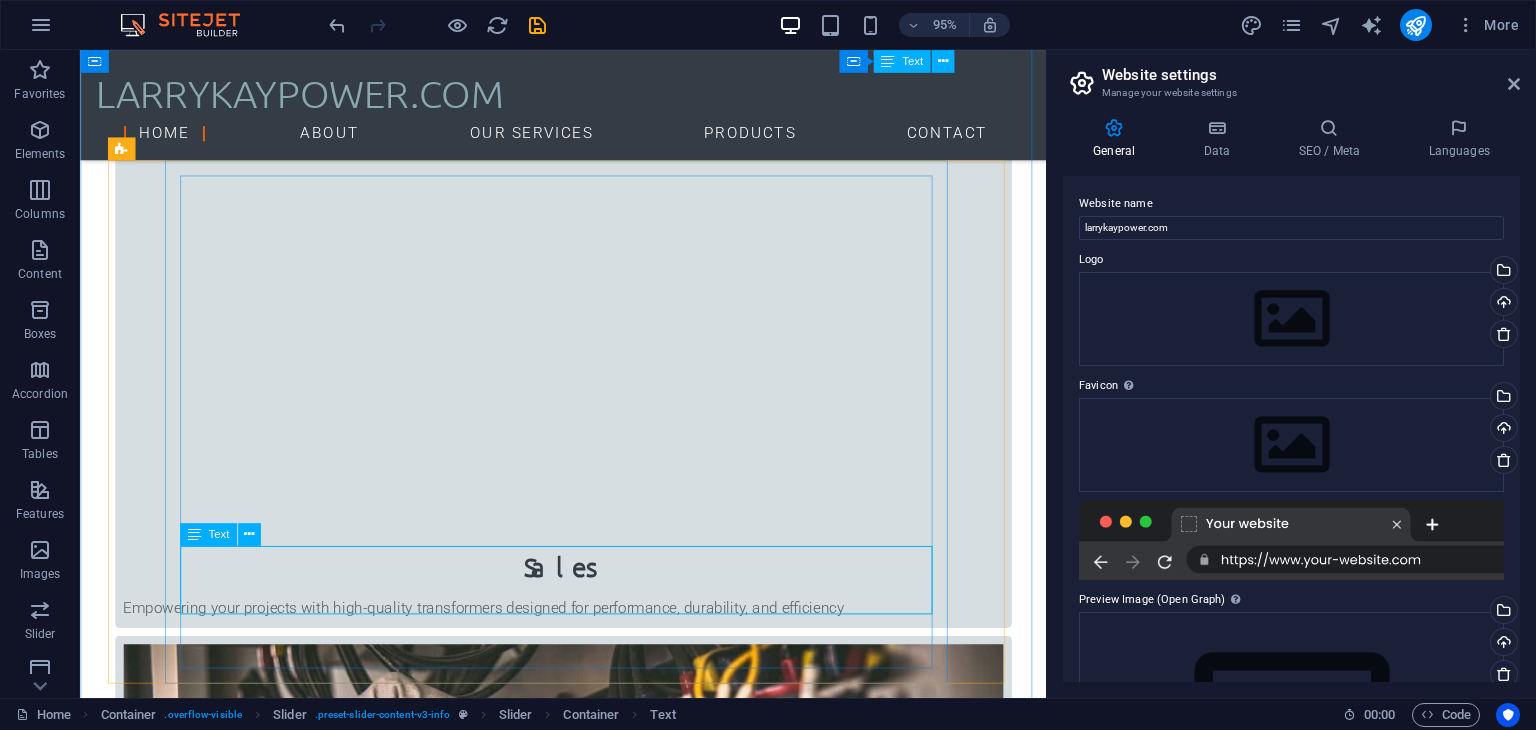 click on "Lorem Ipsum is simply dummy text of the printing and typesetting industry. Lorem Ipsum has been the industry's standard dummy text ever since the 1500s, when an unknown printer took a galley of type and scrambled it to make a type specimen book." at bounding box center [-1075, 4620] 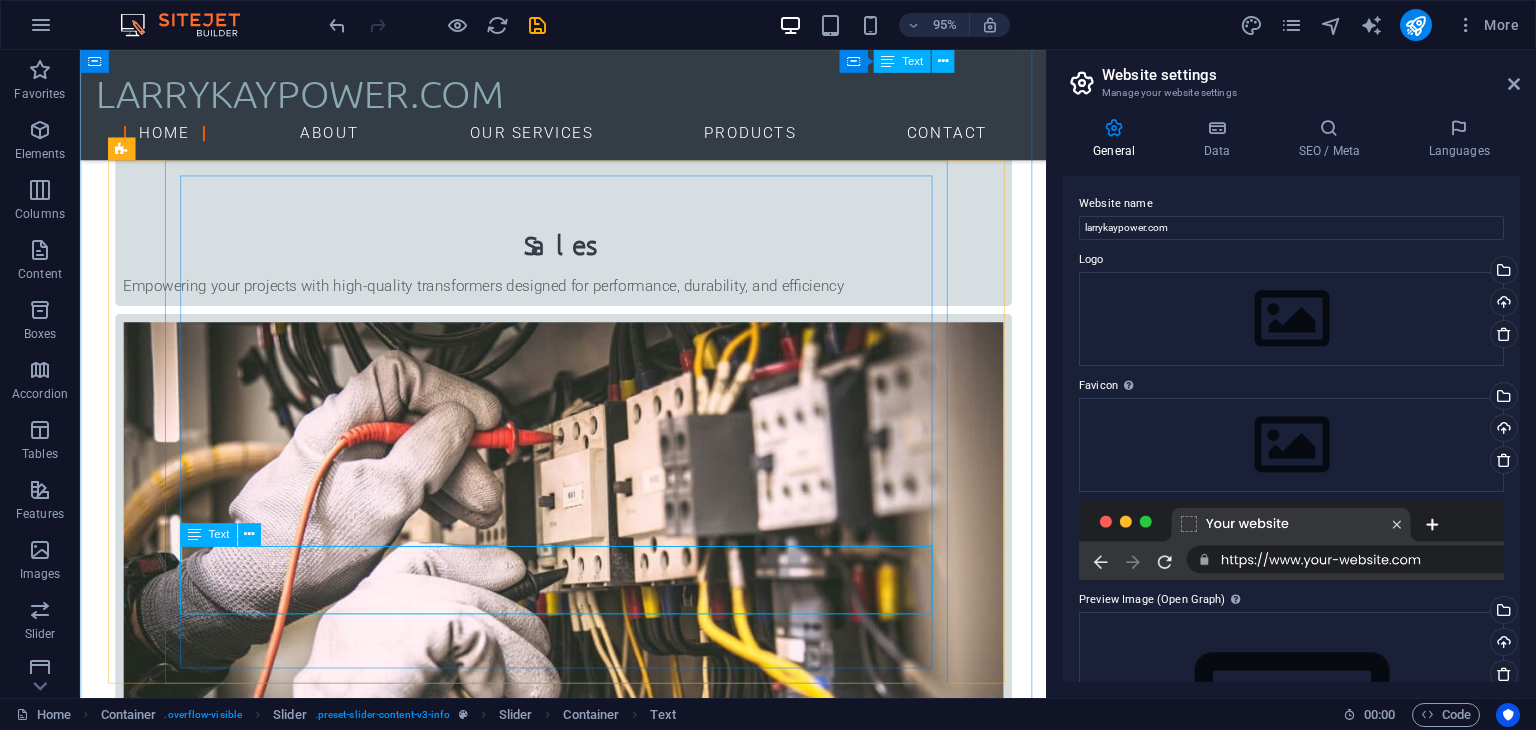 click on "Address 19 Akin Akinsehwa St. Ibeju Lekki Exp. Way, Lagos Phone Phone:  08058884555 Mobile:  09044477705 Contact info@larrykaypower.com" at bounding box center (588, 3894) 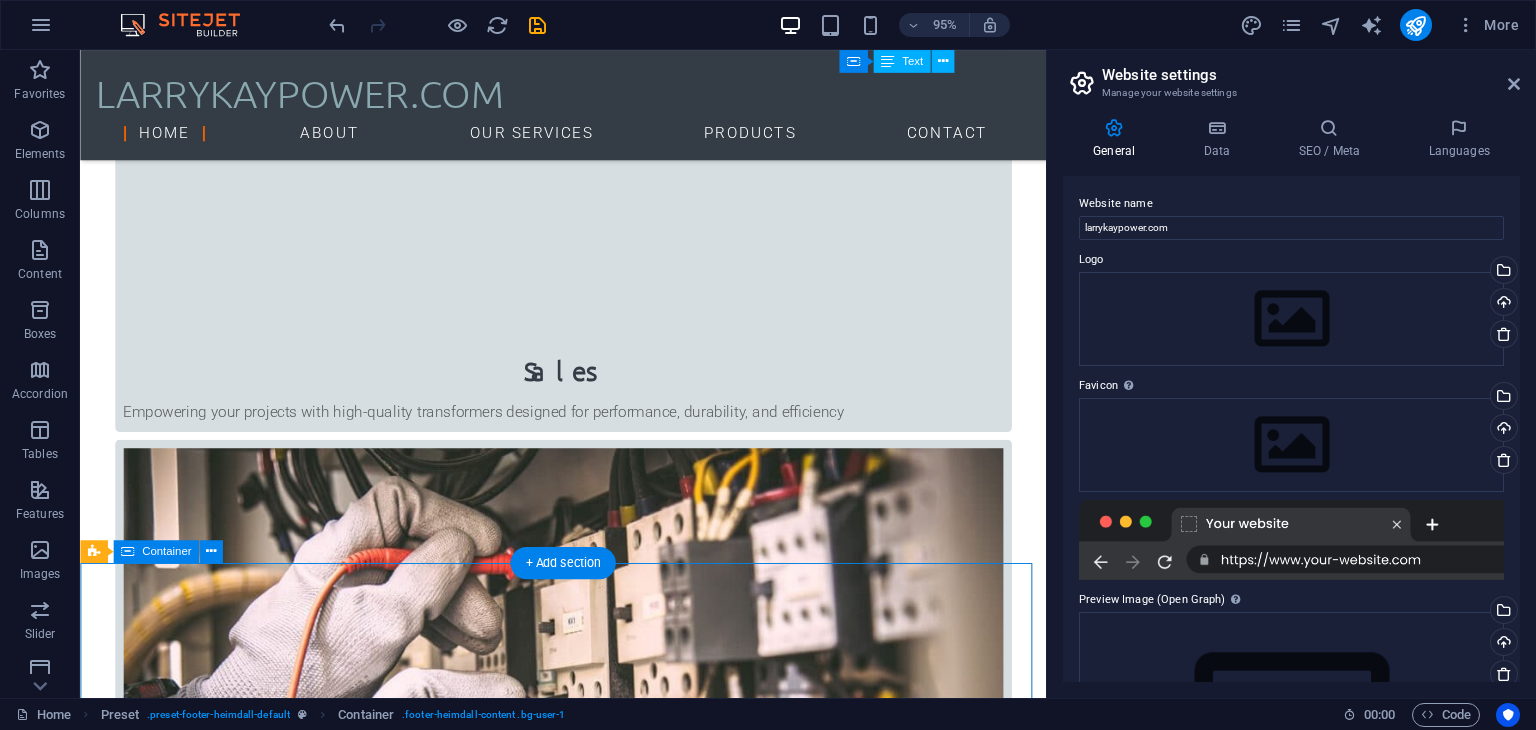 scroll, scrollTop: 1675, scrollLeft: 0, axis: vertical 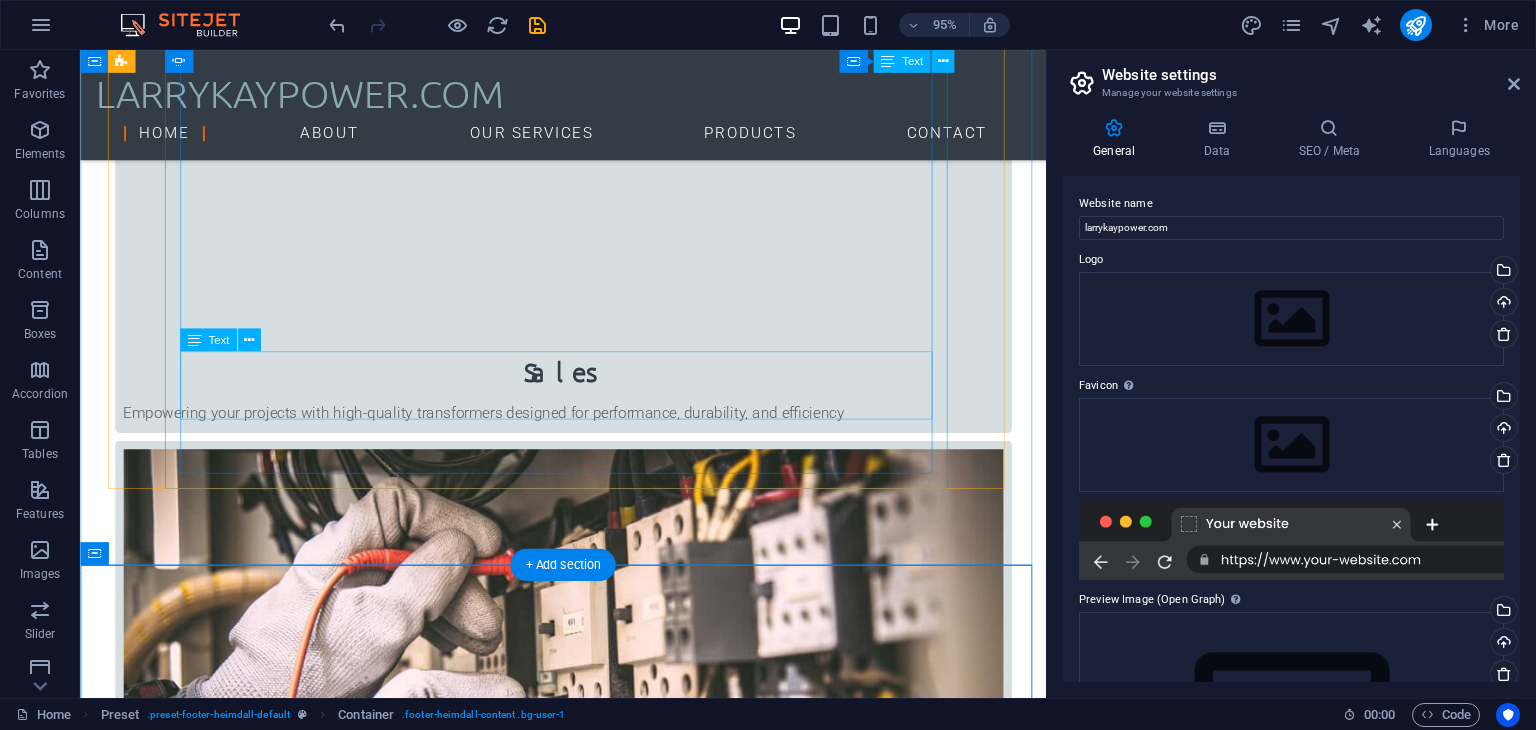 click on "Lorem Ipsum is simply dummy text of the printing and typesetting industry. Lorem Ipsum has been the industry's standard dummy text ever since the 1500s, when an unknown printer took a galley of type and scrambled it to make a type specimen book." at bounding box center [-1075, 4415] 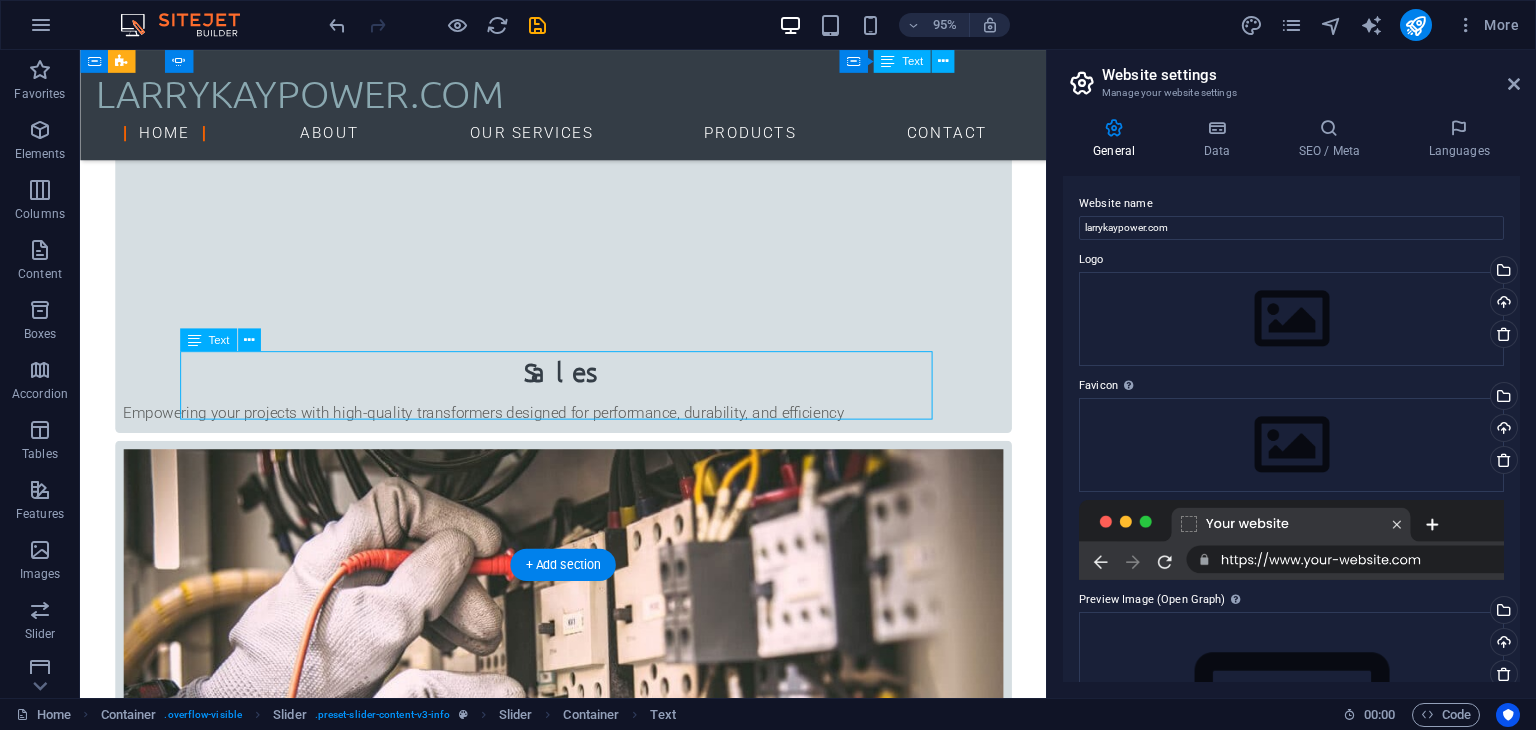click on "Lorem Ipsum is simply dummy text of the printing and typesetting industry. Lorem Ipsum has been the industry's standard dummy text ever since the 1500s, when an unknown printer took a galley of type and scrambled it to make a type specimen book." at bounding box center (-1075, 4415) 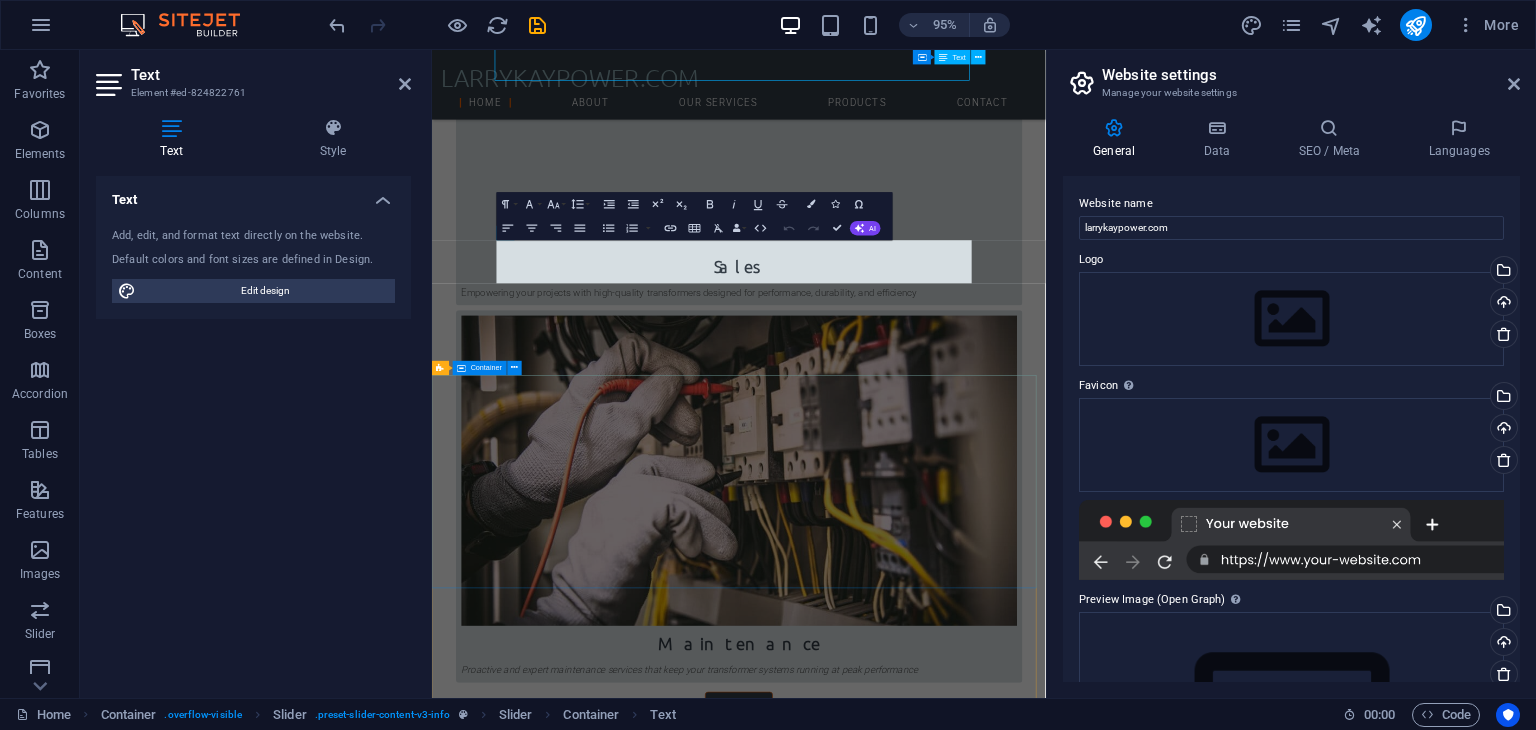 click on "Address 19 Akin Akinsehwa St. Ibeju Lekki Exp. Way, Lagos Phone Phone:  08058884555 Mobile:  09044477705 Contact info@larrykaypower.com" at bounding box center (943, 4248) 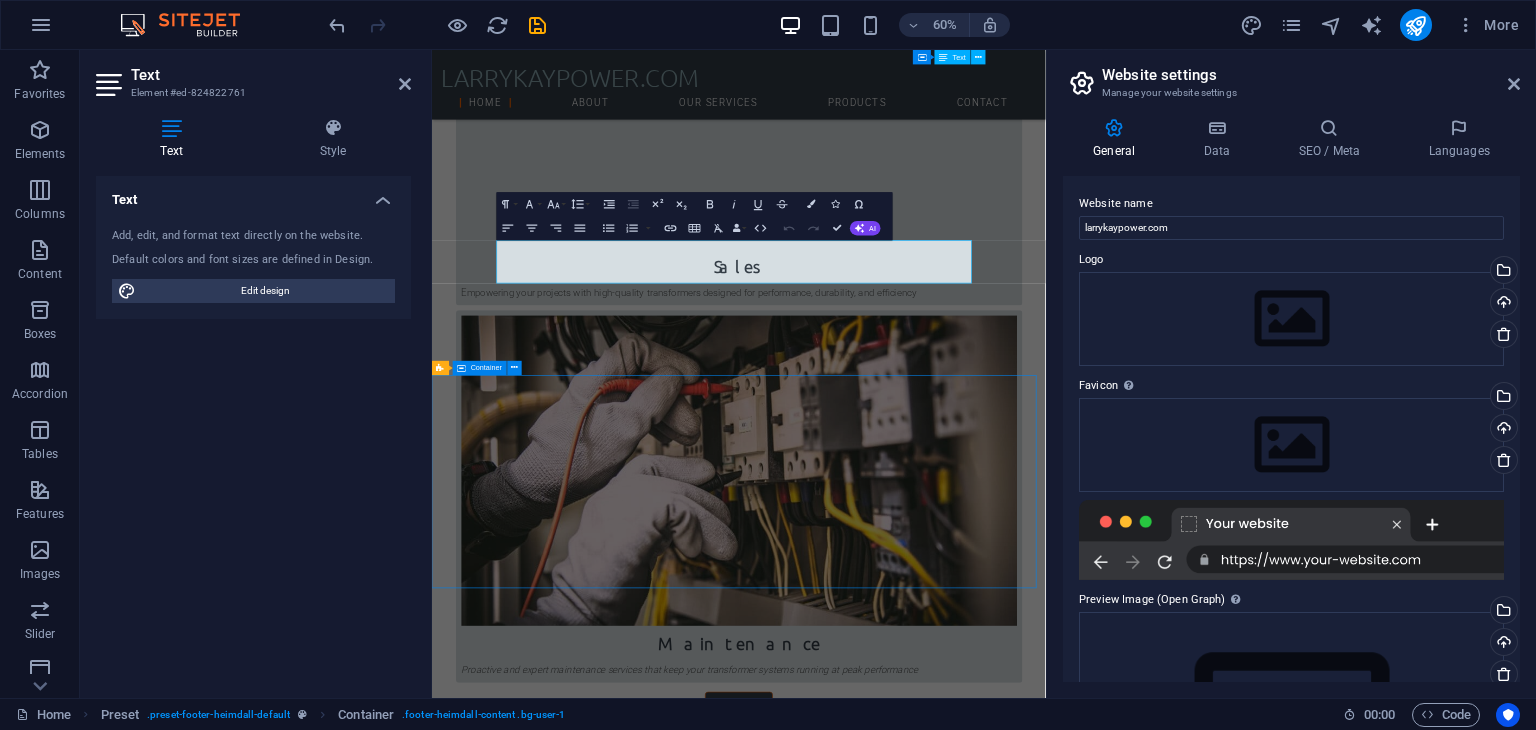 scroll, scrollTop: 1675, scrollLeft: 0, axis: vertical 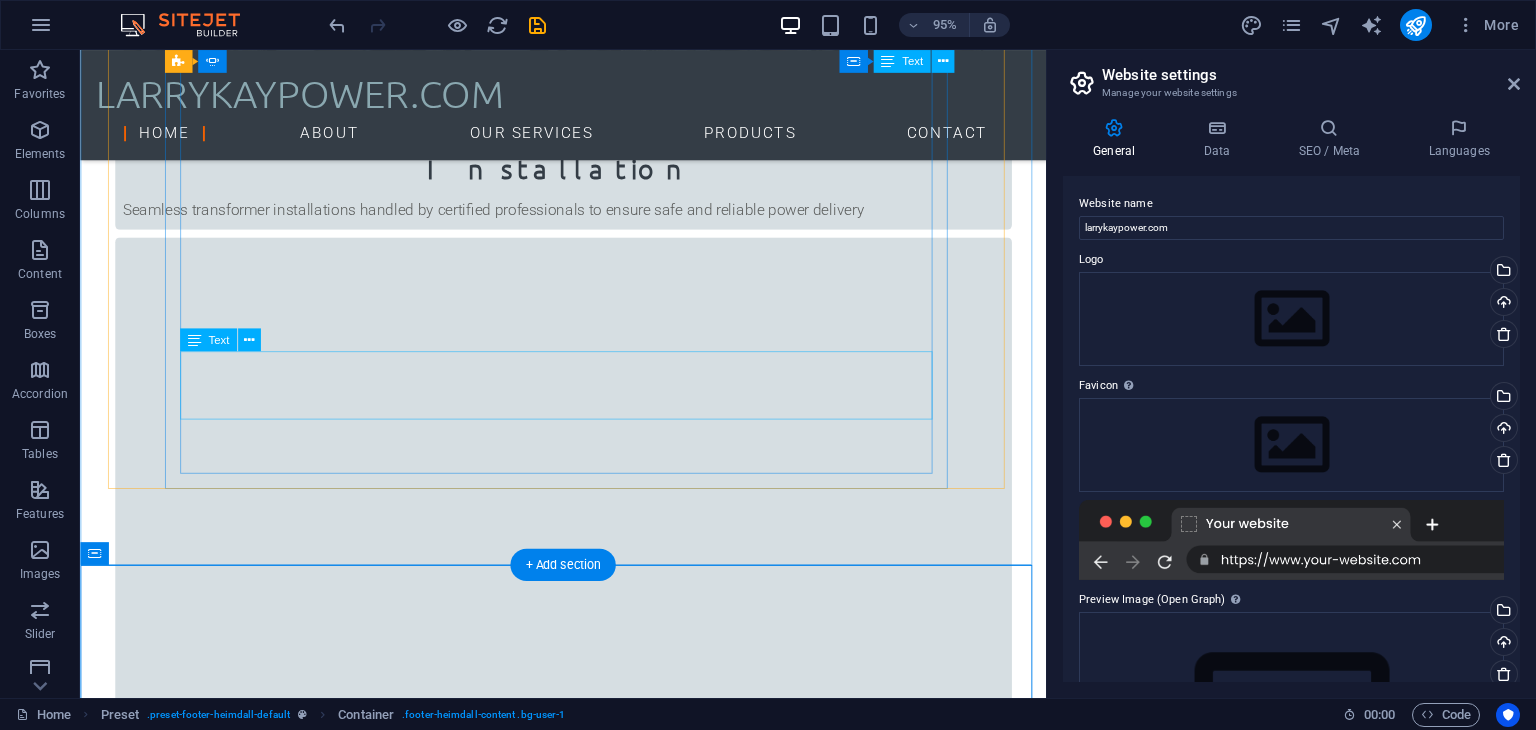 click on "Lorem Ipsum is simply dummy text of the printing and typesetting industry. Lorem Ipsum has been the industry's standard dummy text ever since the 1500s, when an unknown printer took a galley of type and scrambled it to make a type specimen book." at bounding box center [-1075, 4974] 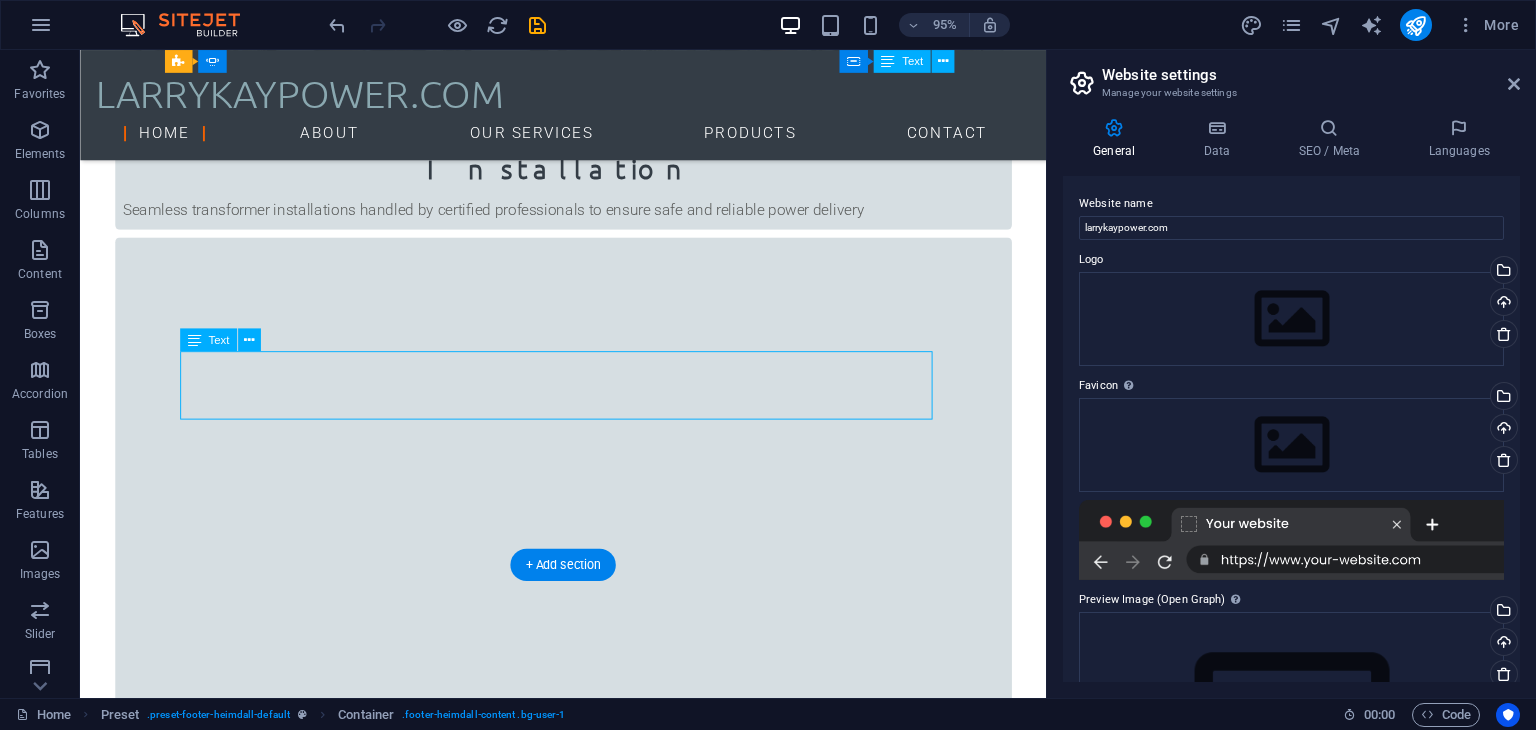 click on "Lorem Ipsum is simply dummy text of the printing and typesetting industry. Lorem Ipsum has been the industry's standard dummy text ever since the 1500s, when an unknown printer took a galley of type and scrambled it to make a type specimen book." at bounding box center (-1075, 4974) 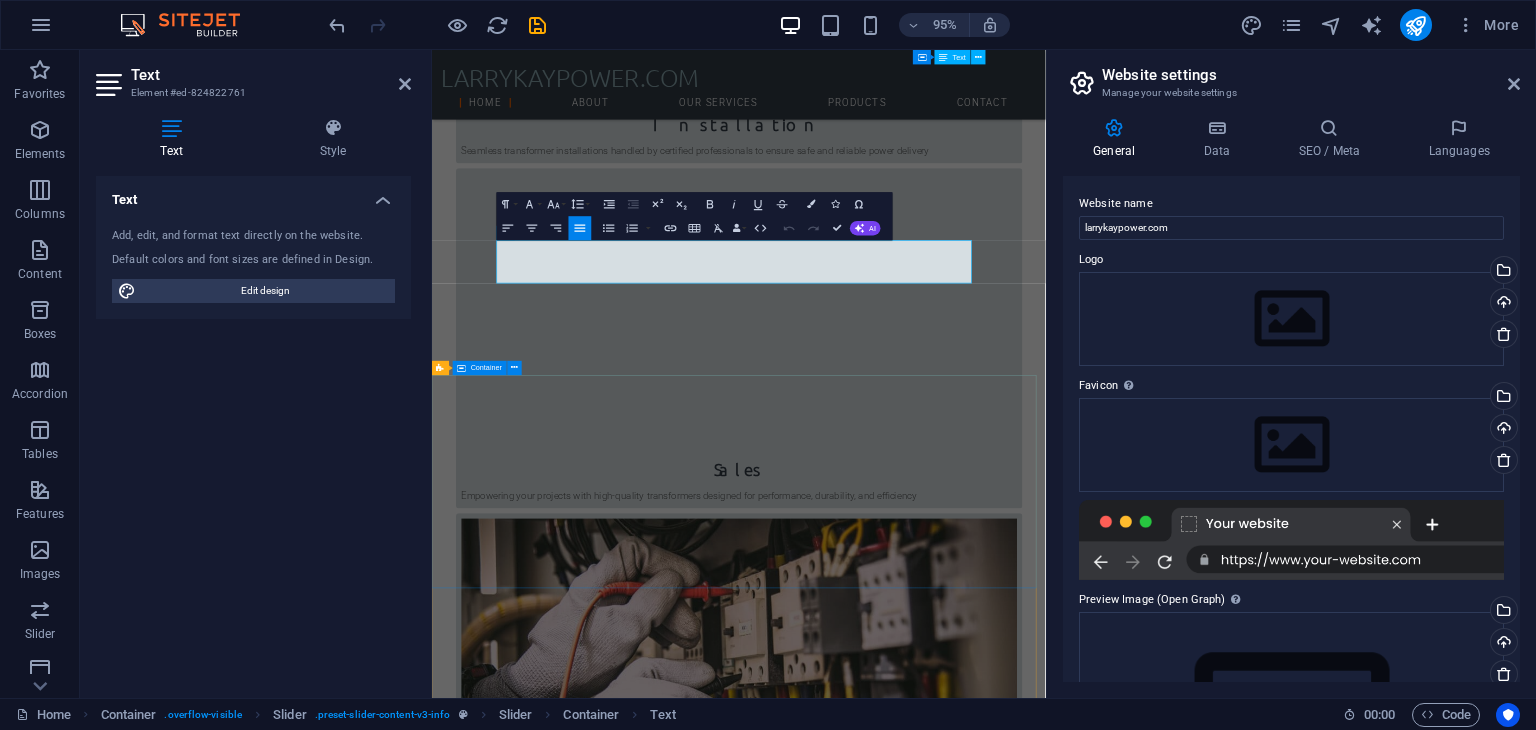 scroll, scrollTop: 2013, scrollLeft: 0, axis: vertical 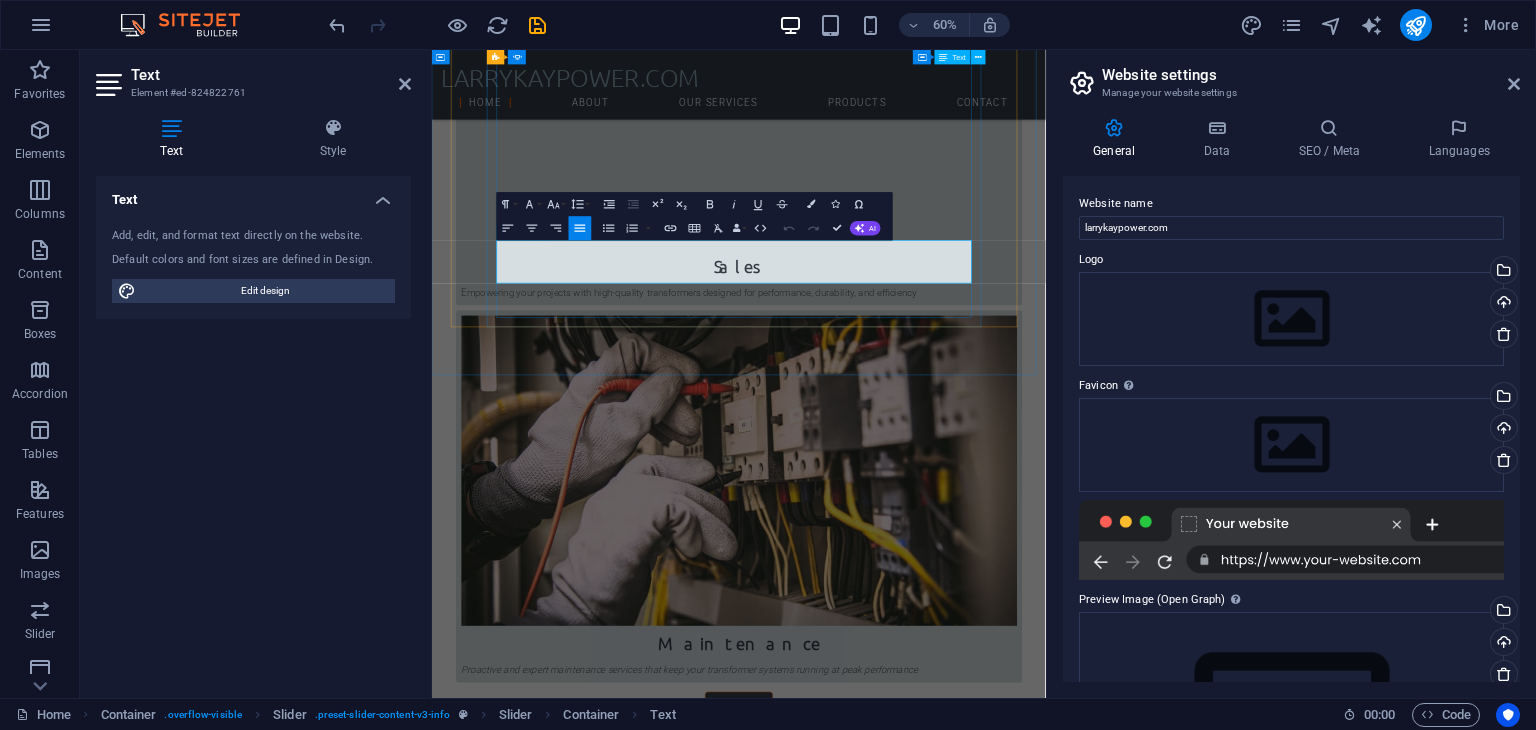 click on "Lorem Ipsum is simply dummy text of the printing and typesetting industry. Lorem Ipsum has been the industry's standard dummy text ever since the 1500s, when an unknown printer took a galley of type and scrambled it to make a type specimen book." at bounding box center [-720, 4636] 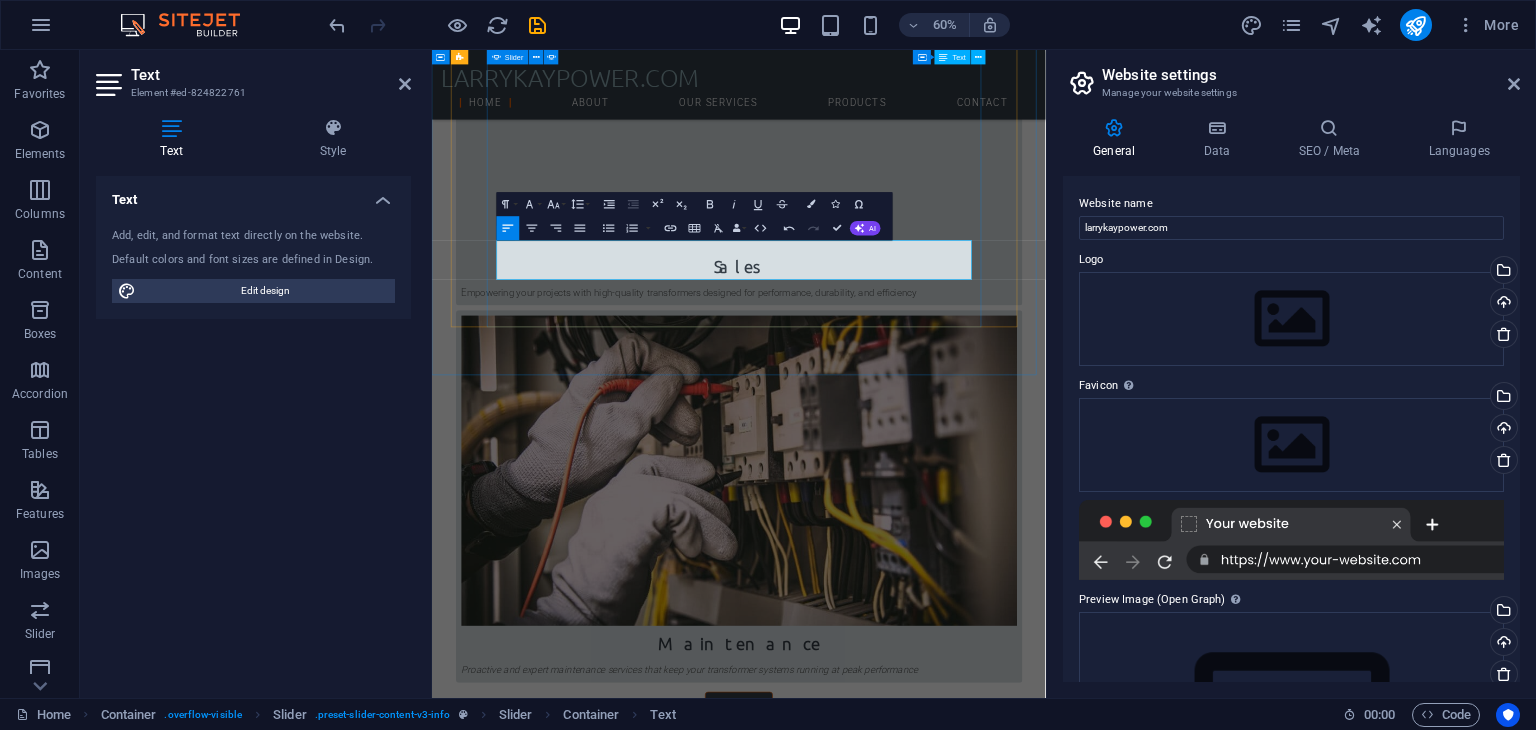 drag, startPoint x: 699, startPoint y: 388, endPoint x: 521, endPoint y: 377, distance: 178.33957 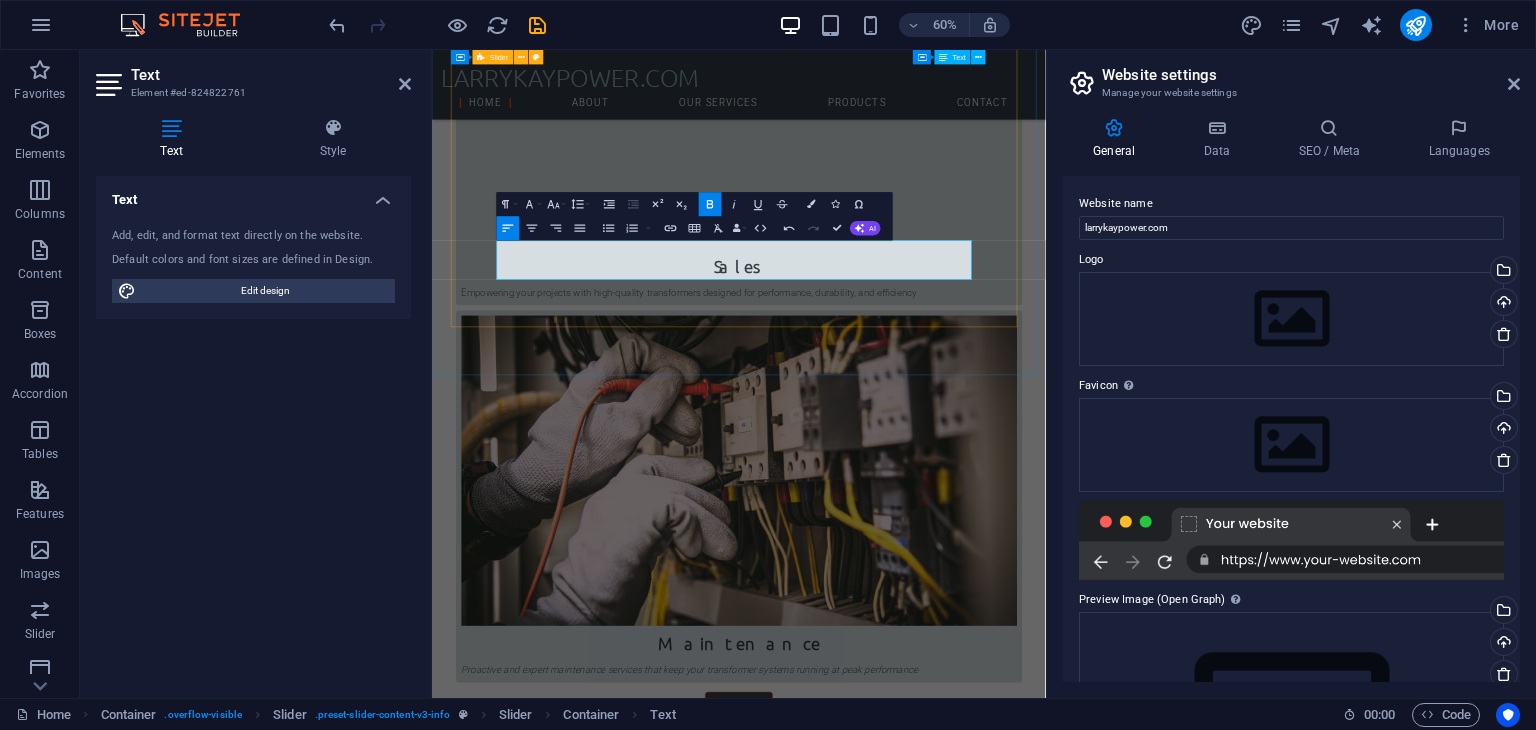 copy on "Our Mission" 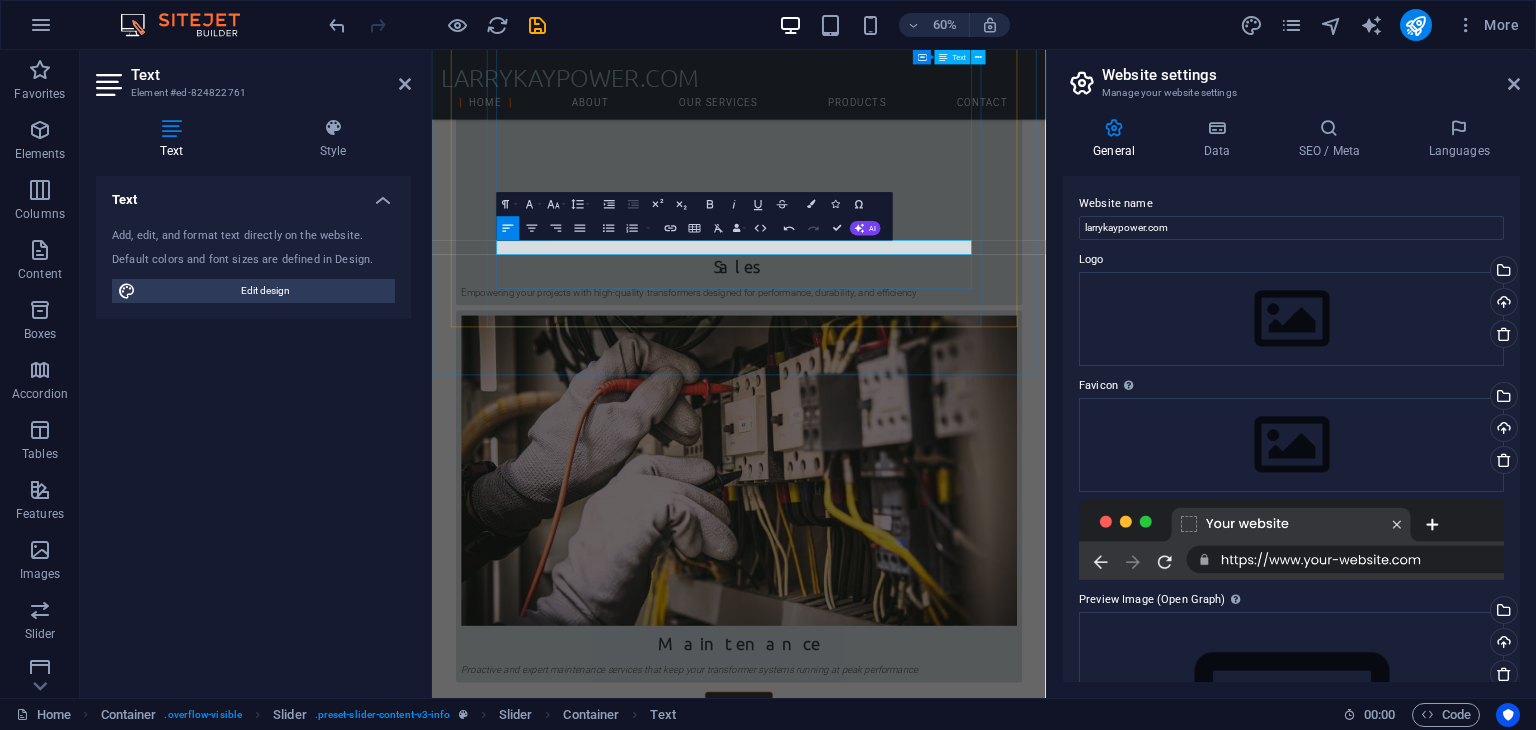 click on "To power progress by providing smart, safe, and sustainable energy solutions." at bounding box center (-720, 4612) 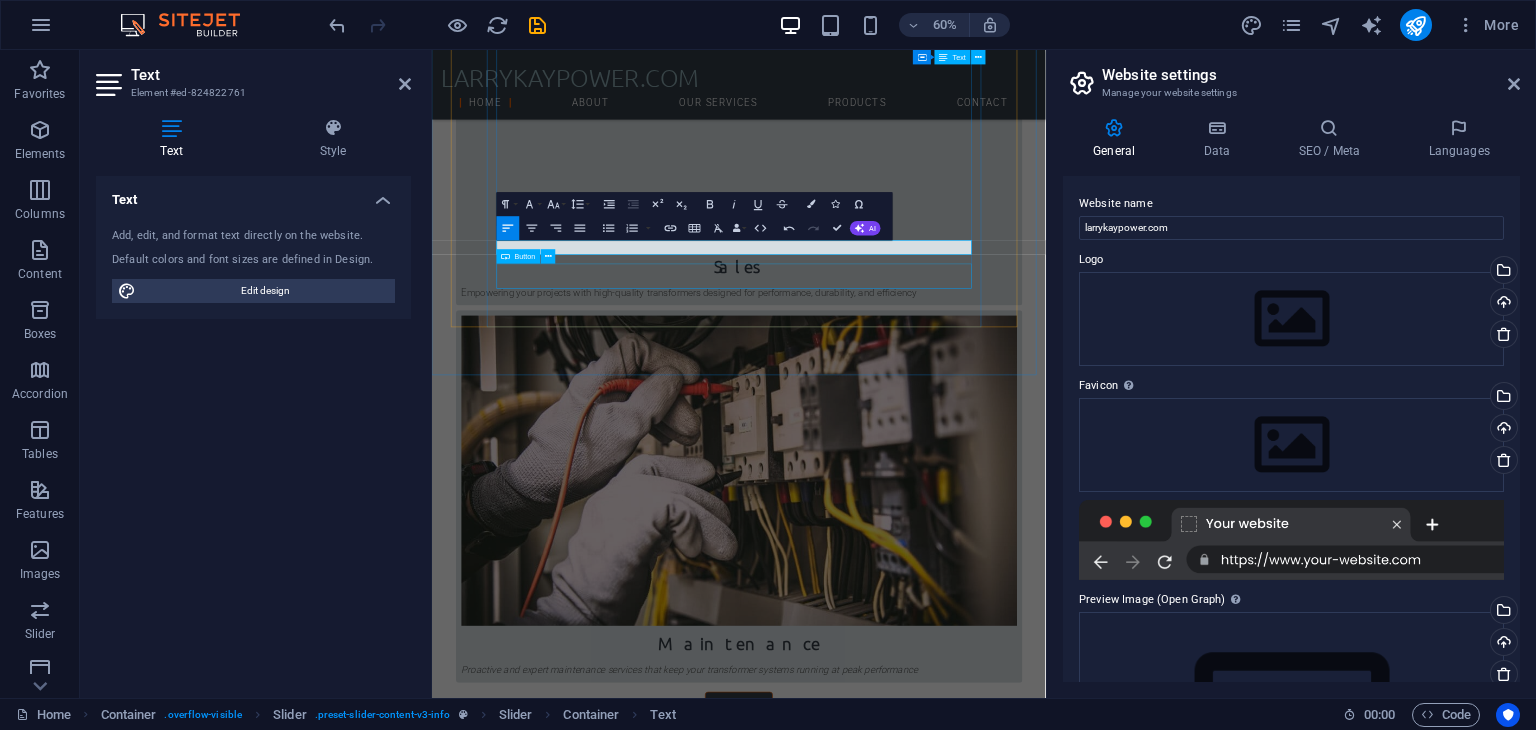 click on "Get informed" at bounding box center [-720, 4660] 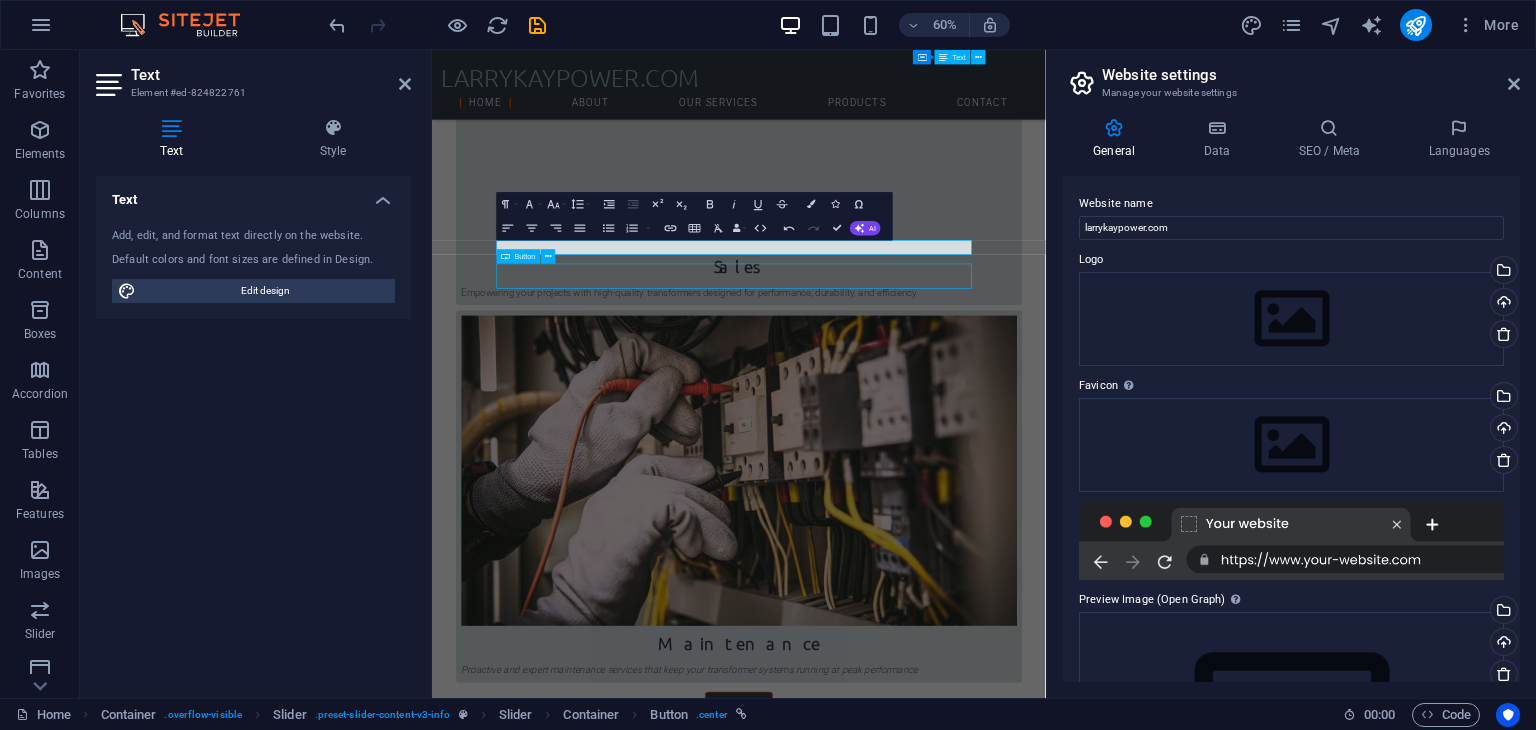 scroll, scrollTop: 1675, scrollLeft: 0, axis: vertical 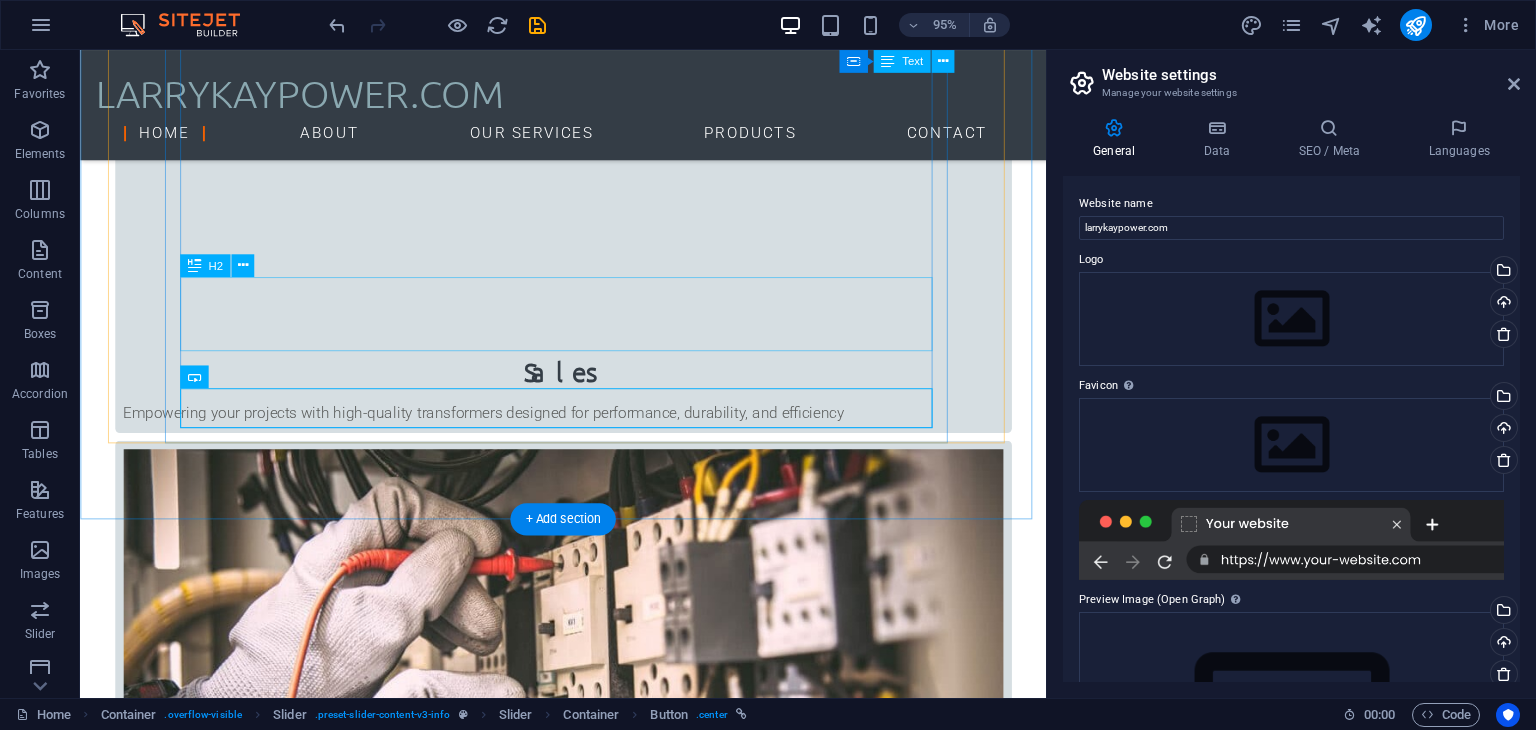 click on "Custom PC" at bounding box center [-1075, 4332] 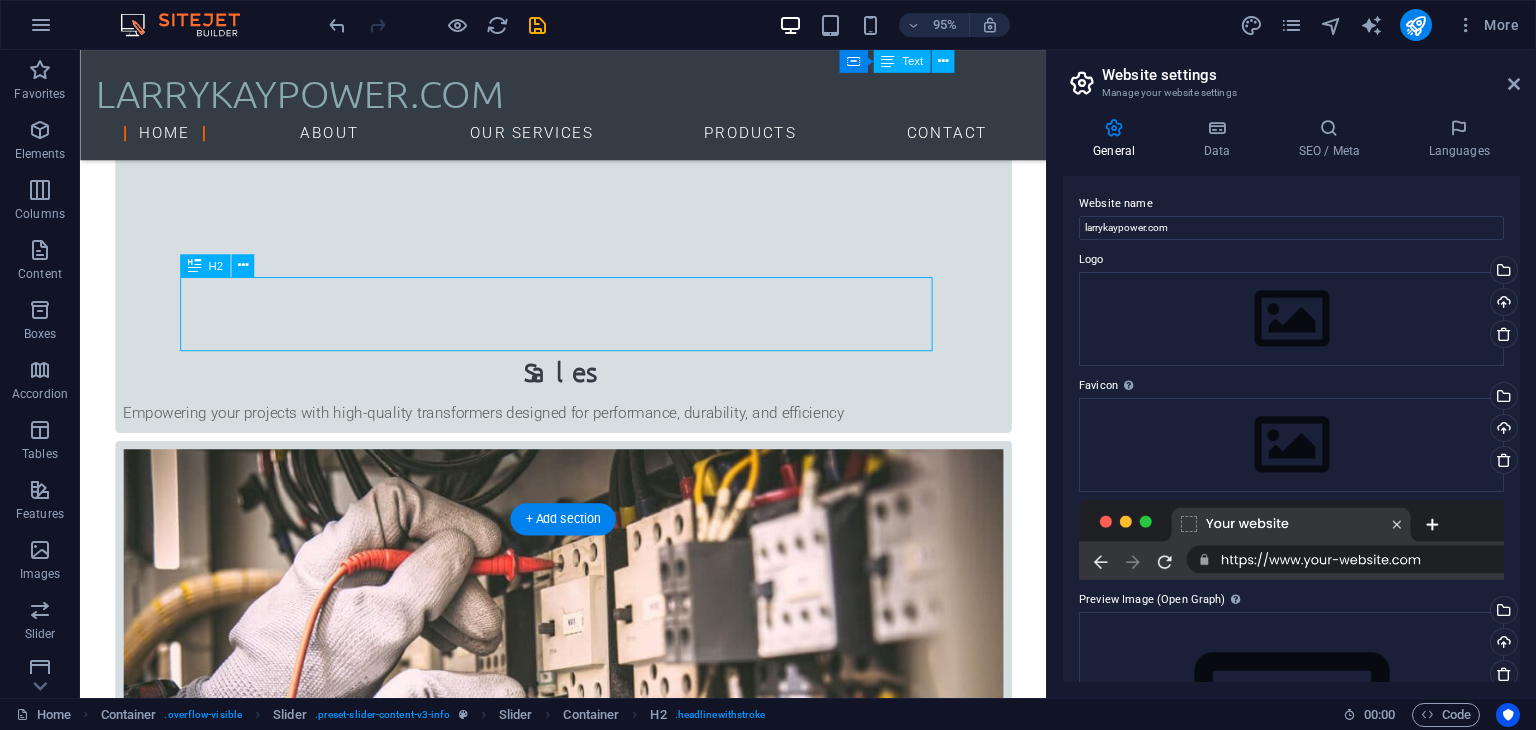 click on "Custom PC" at bounding box center [-1075, 4332] 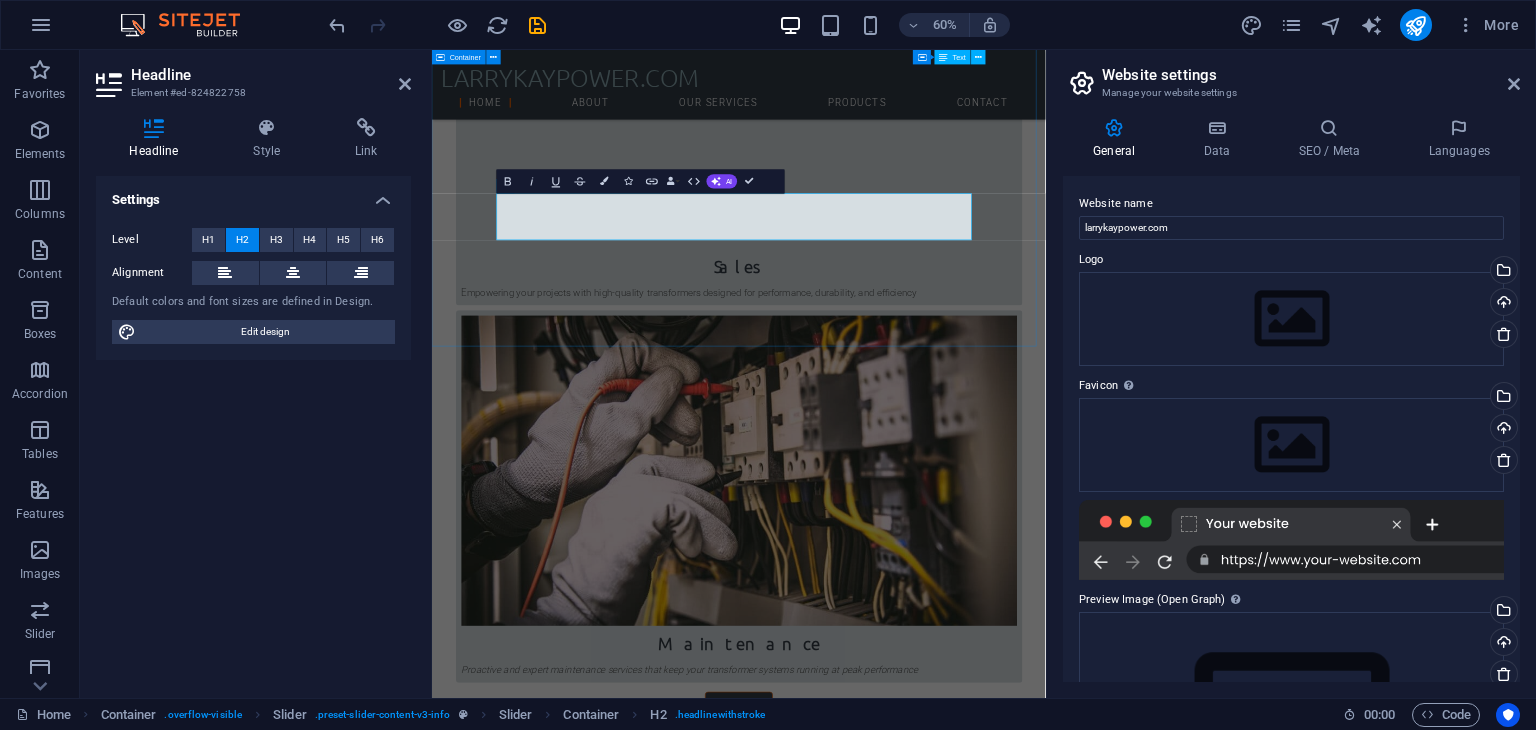 click on "Did you already know... Let’s Power Your Vision From transformer procurement to lifelong performance,  LarryKayPower  is your dependable partner in power. Whether you are powering a new site or upgrading old systems, our team is ready to support your journey with excellence and care. Get informed Our Vision To be the leading provider of transformer solutions across West Africa, known for reliability, innovation, and customer commitment. Get informed Our Mission To power progress by providing smart, safe, and sustainable energy solutions. Get informed Let’s Power Your Vision From transformer procurement to lifelong performance,  LarryKayPower  is your dependable partner in power. Whether you are powering a new site or upgrading old systems, our team is ready to support your journey with excellence and care. Get informed Our Vision To be the leading provider of transformer solutions across West Africa, known for reliability, innovation, and customer commitment. Get informed" at bounding box center (943, 3431) 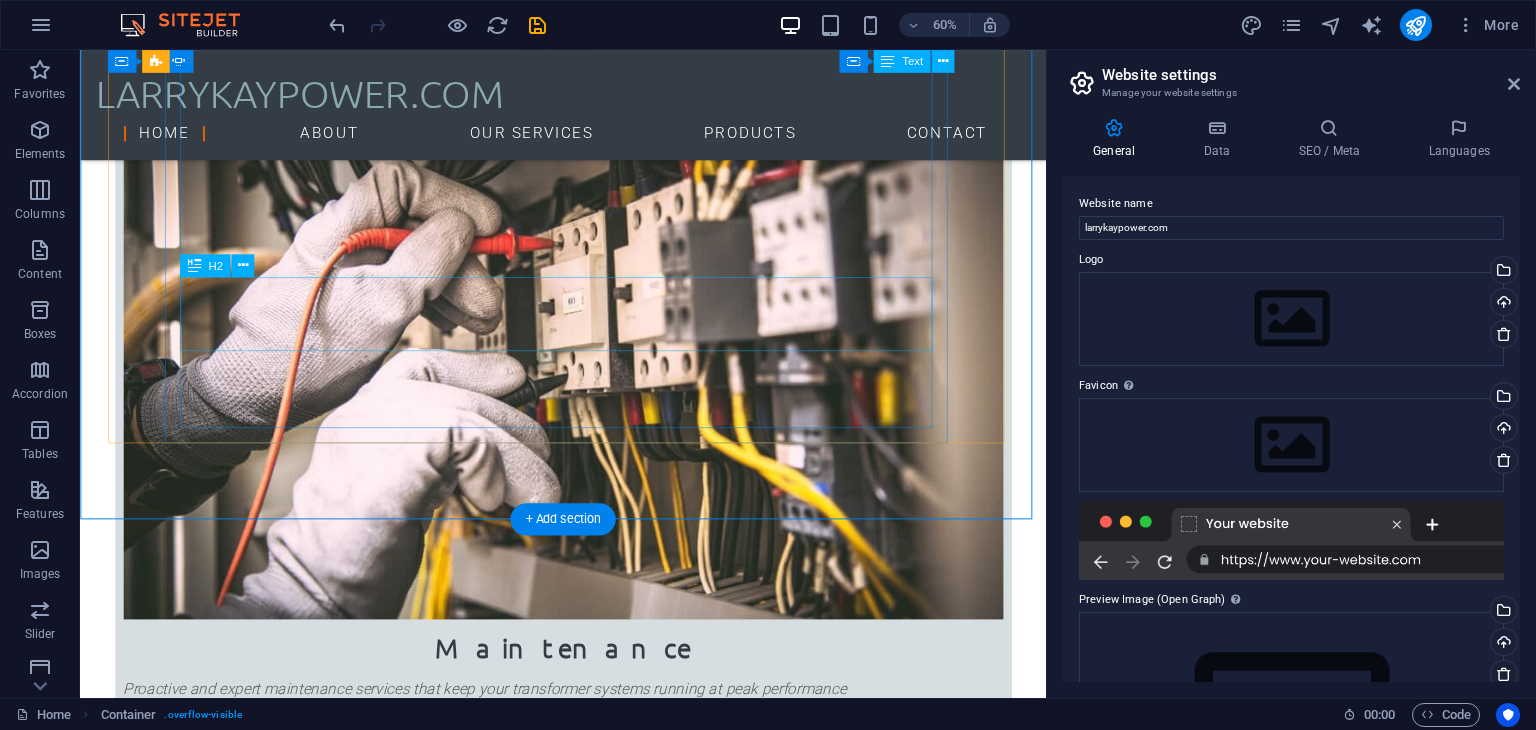 scroll, scrollTop: 1675, scrollLeft: 0, axis: vertical 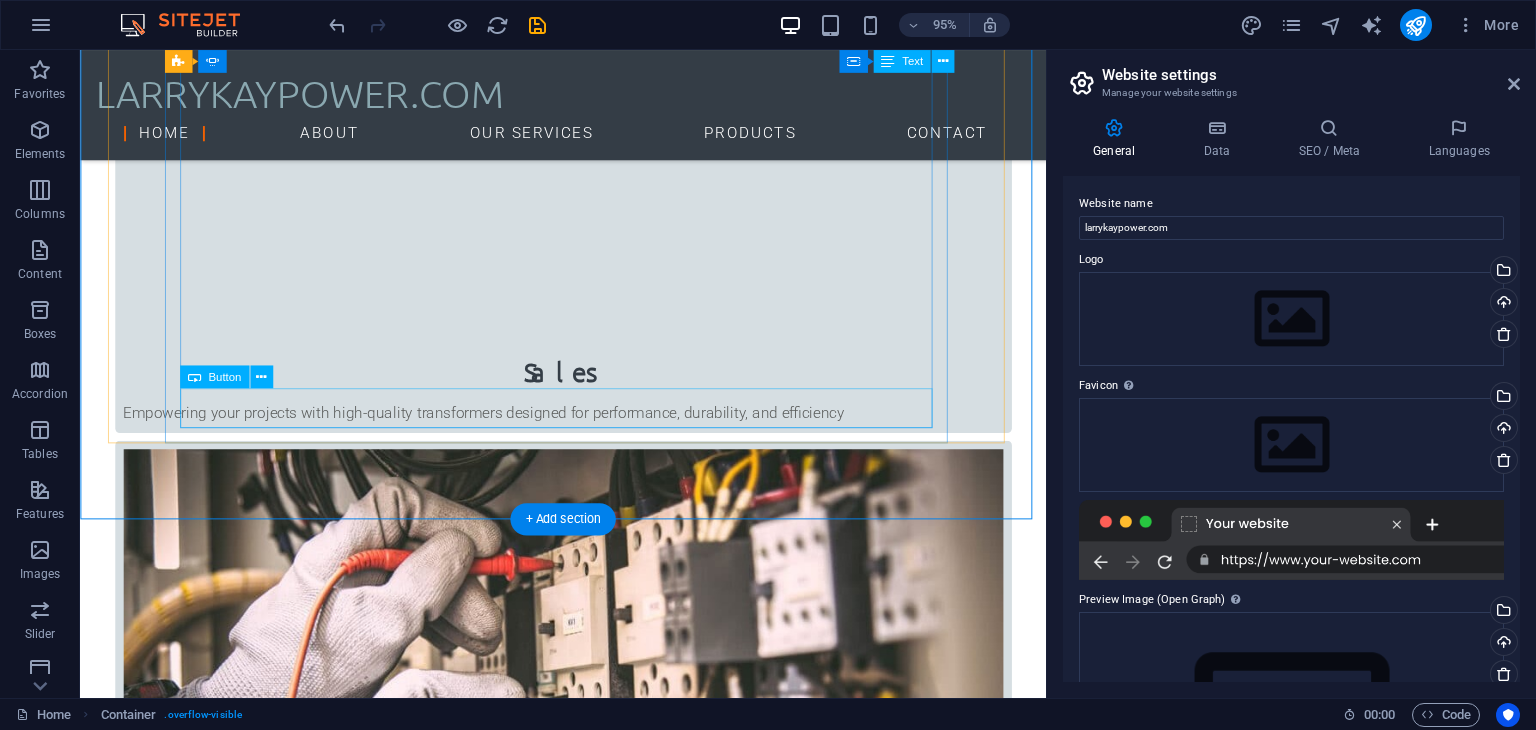 click on "Get informed" at bounding box center (-1075, 4439) 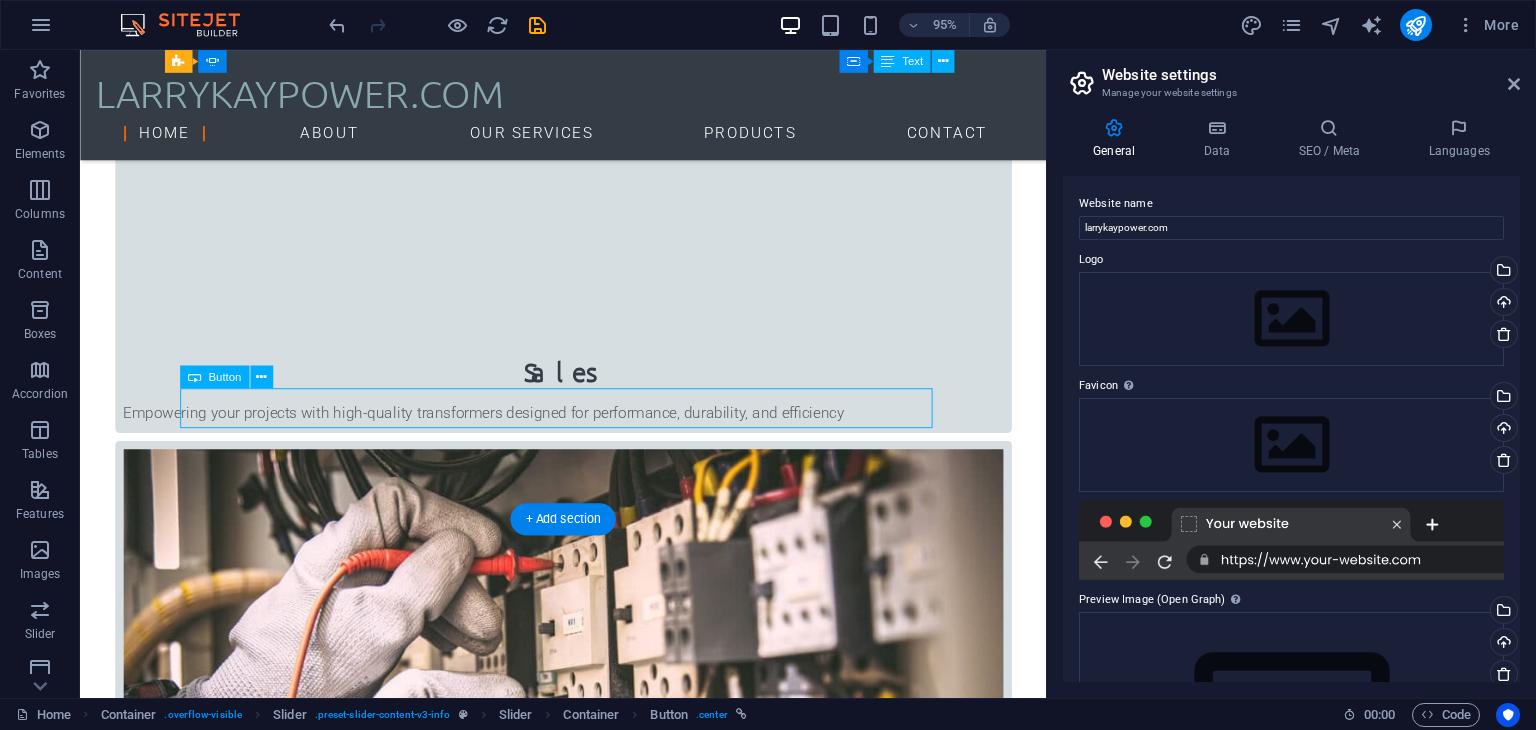 click on "Get informed" at bounding box center (-1075, 4439) 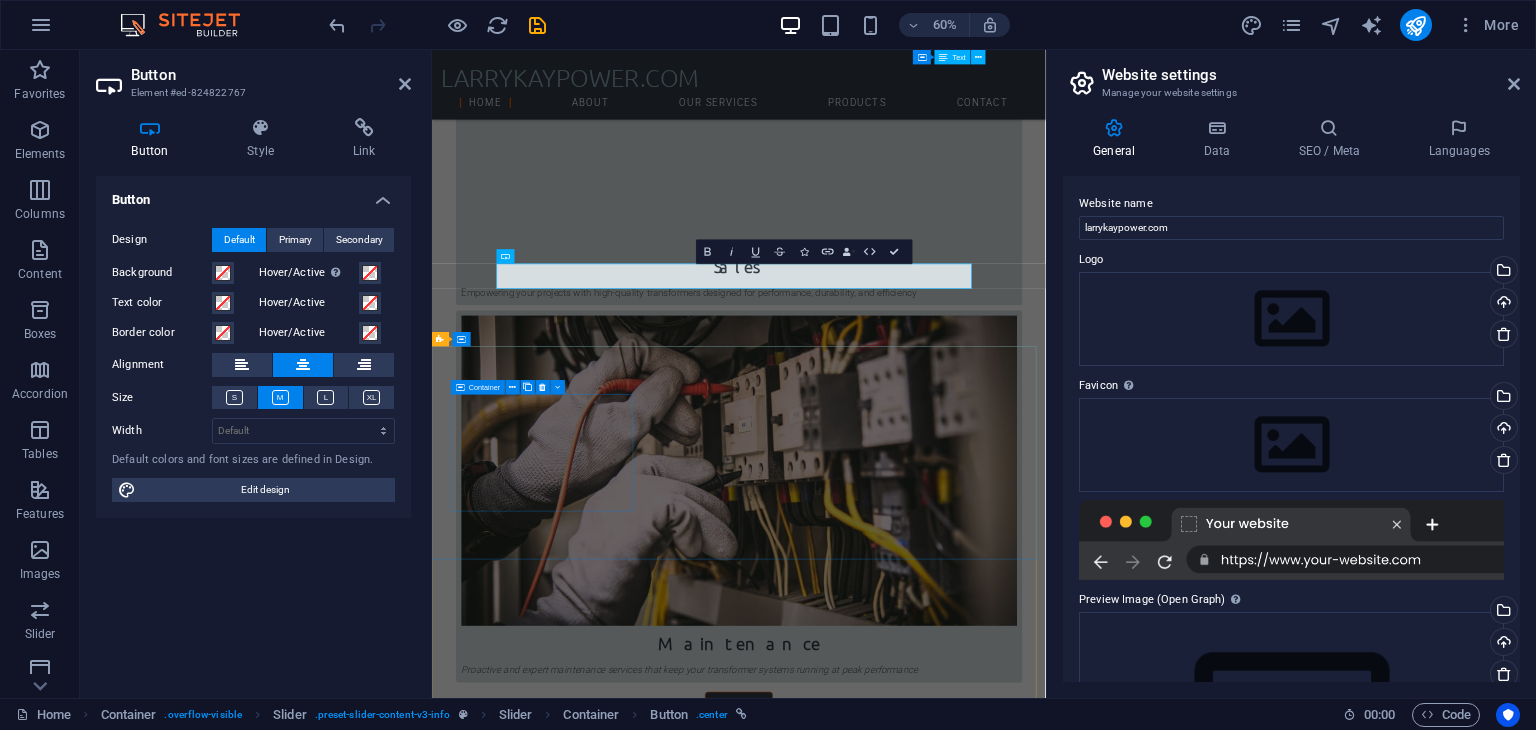 type 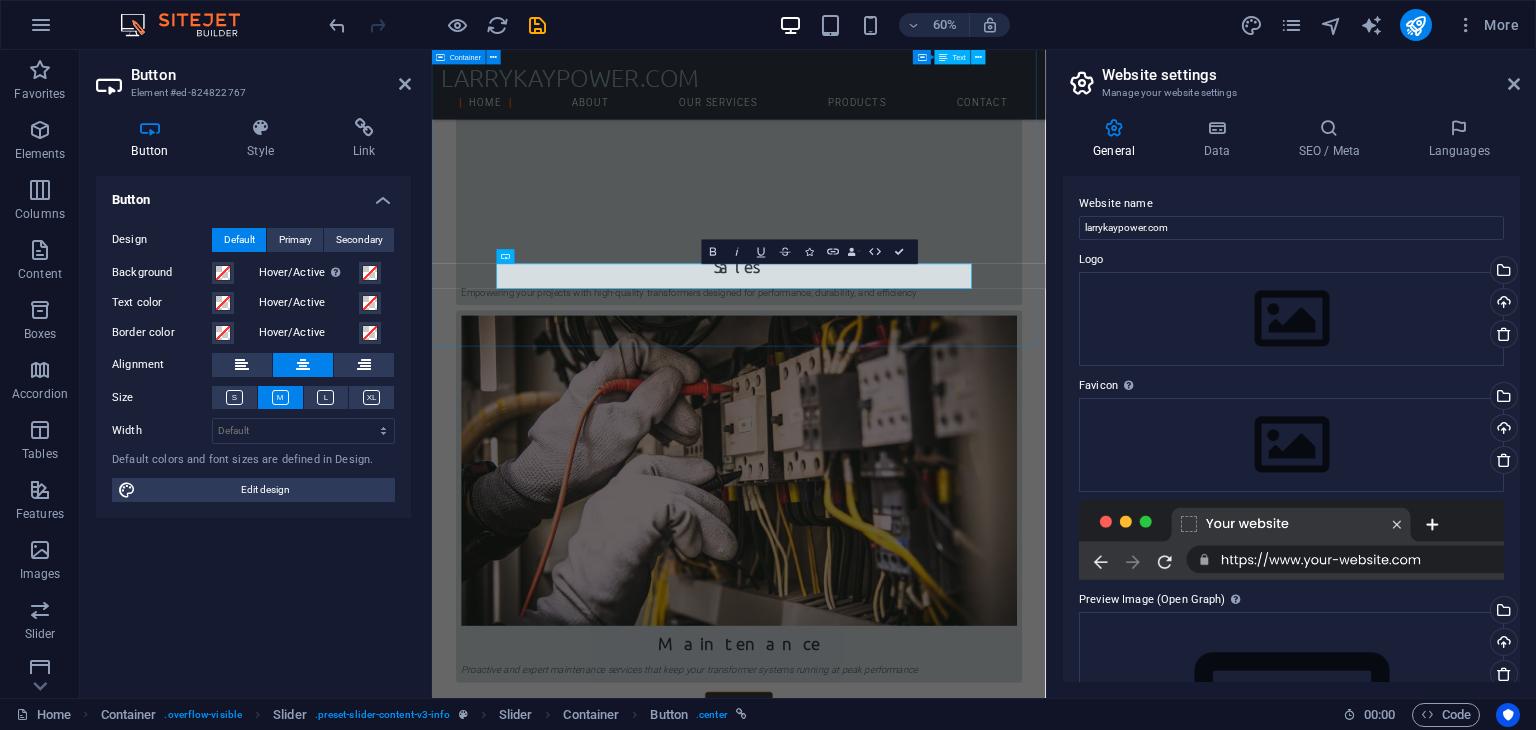 click on "Did you already know... Let’s Power Your Vision From transformer procurement to lifelong performance,  LarryKayPower  is your dependable partner in power. Whether you are powering a new site or upgrading old systems, our team is ready to support your journey with excellence and care. Get informed Our Vision To be the leading provider of transformer solutions across West Africa, known for reliability, innovation, and customer commitment. Get informed Our Mission To power progress by providing smart, safe, and sustainable energy solutions. See more.. Let’s Power Your Vision From transformer procurement to lifelong performance,  LarryKayPower  is your dependable partner in power. Whether you are powering a new site or upgrading old systems, our team is ready to support your journey with excellence and care. Get informed Our Vision To be the leading provider of transformer solutions across West Africa, known for reliability, innovation, and customer commitment. Get informed" at bounding box center (943, 3431) 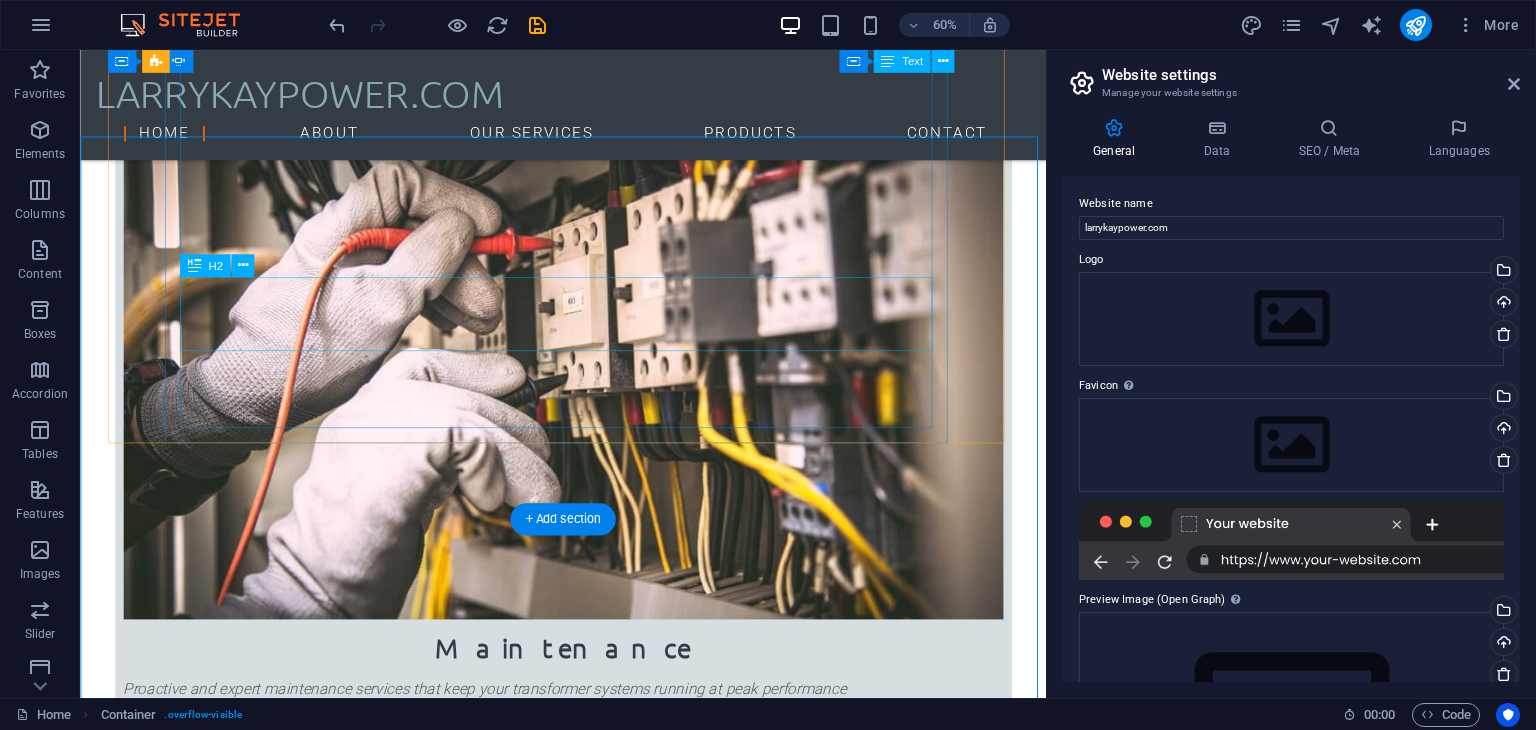 scroll, scrollTop: 1675, scrollLeft: 0, axis: vertical 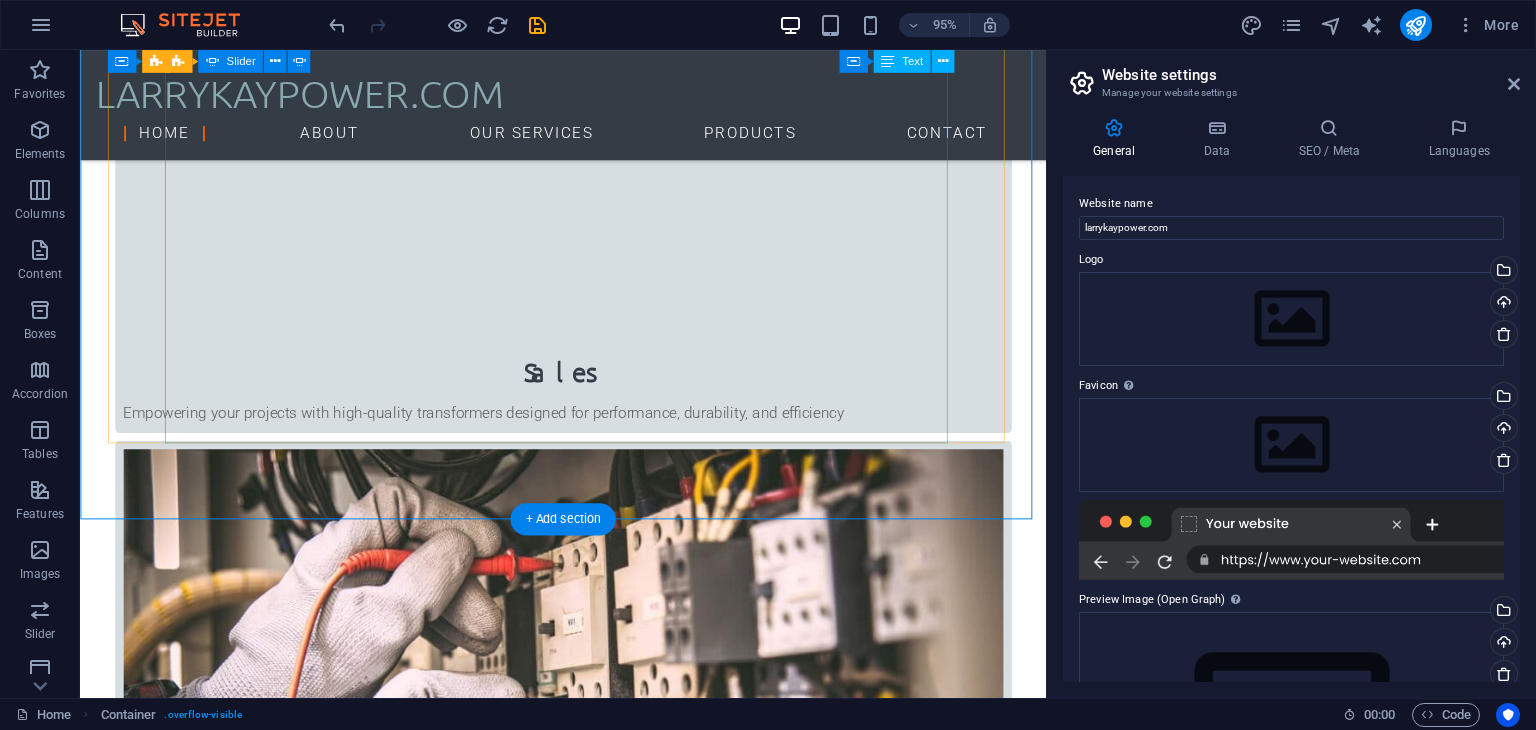 click at bounding box center [589, 3521] 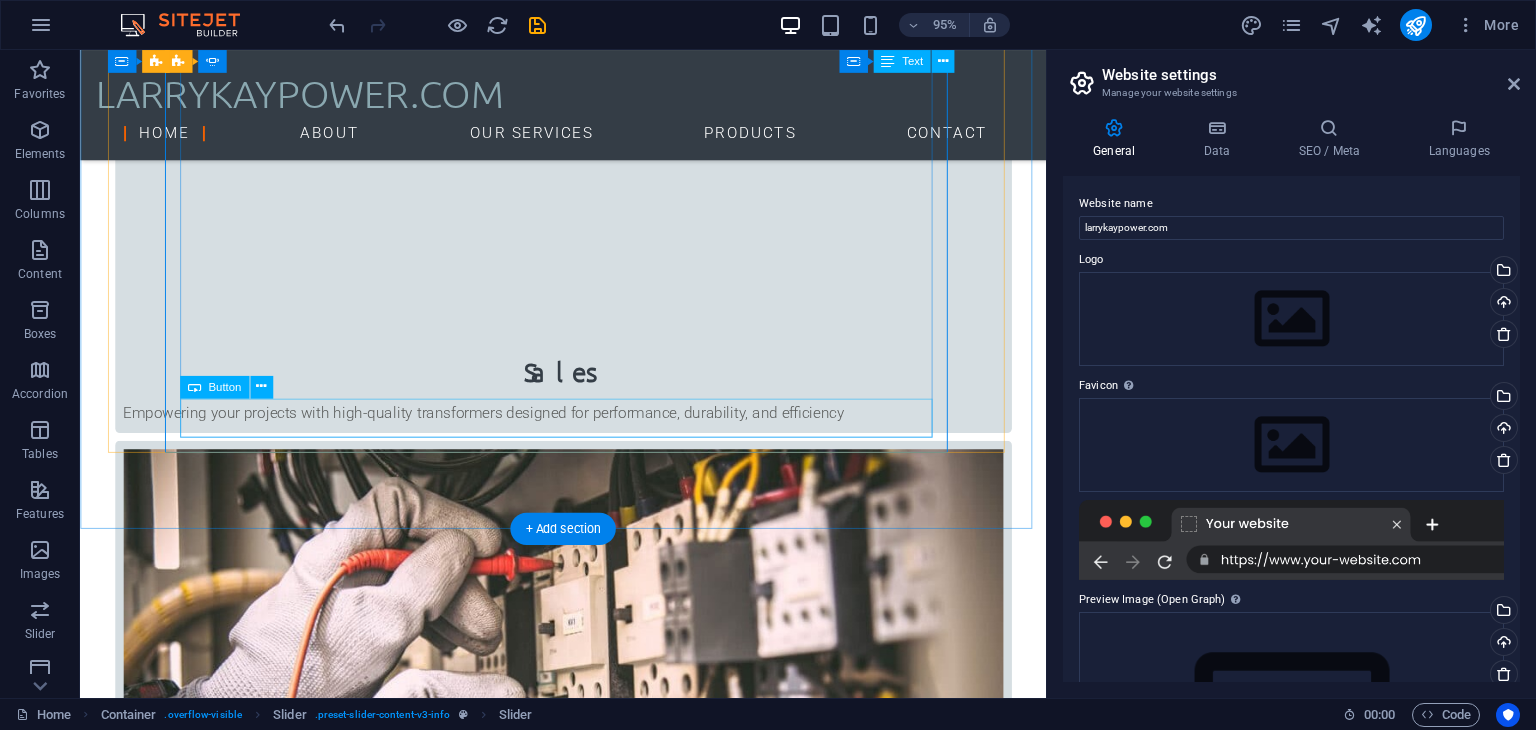 click on "Get informed" at bounding box center [-1899, 4942] 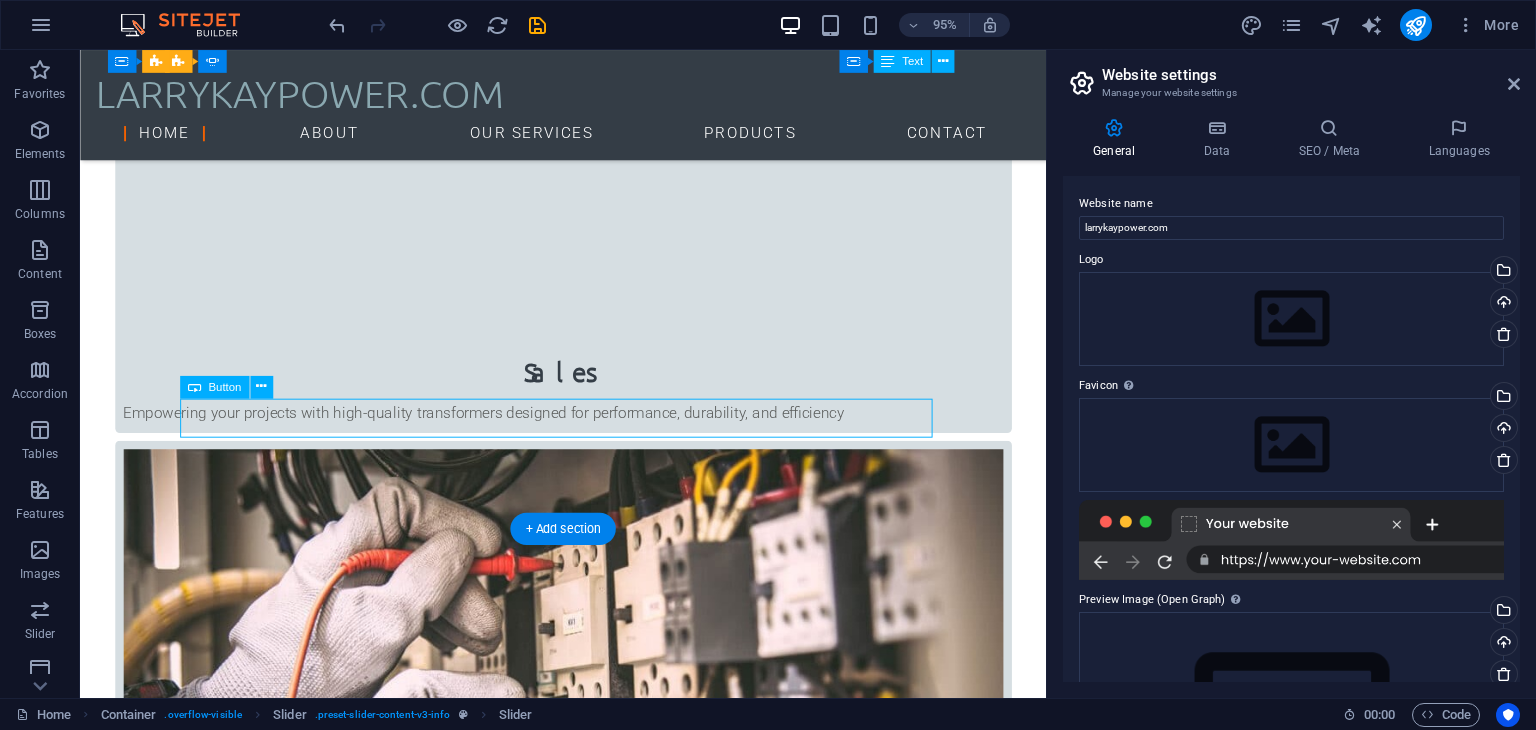 click on "Get informed" at bounding box center (-1899, 4942) 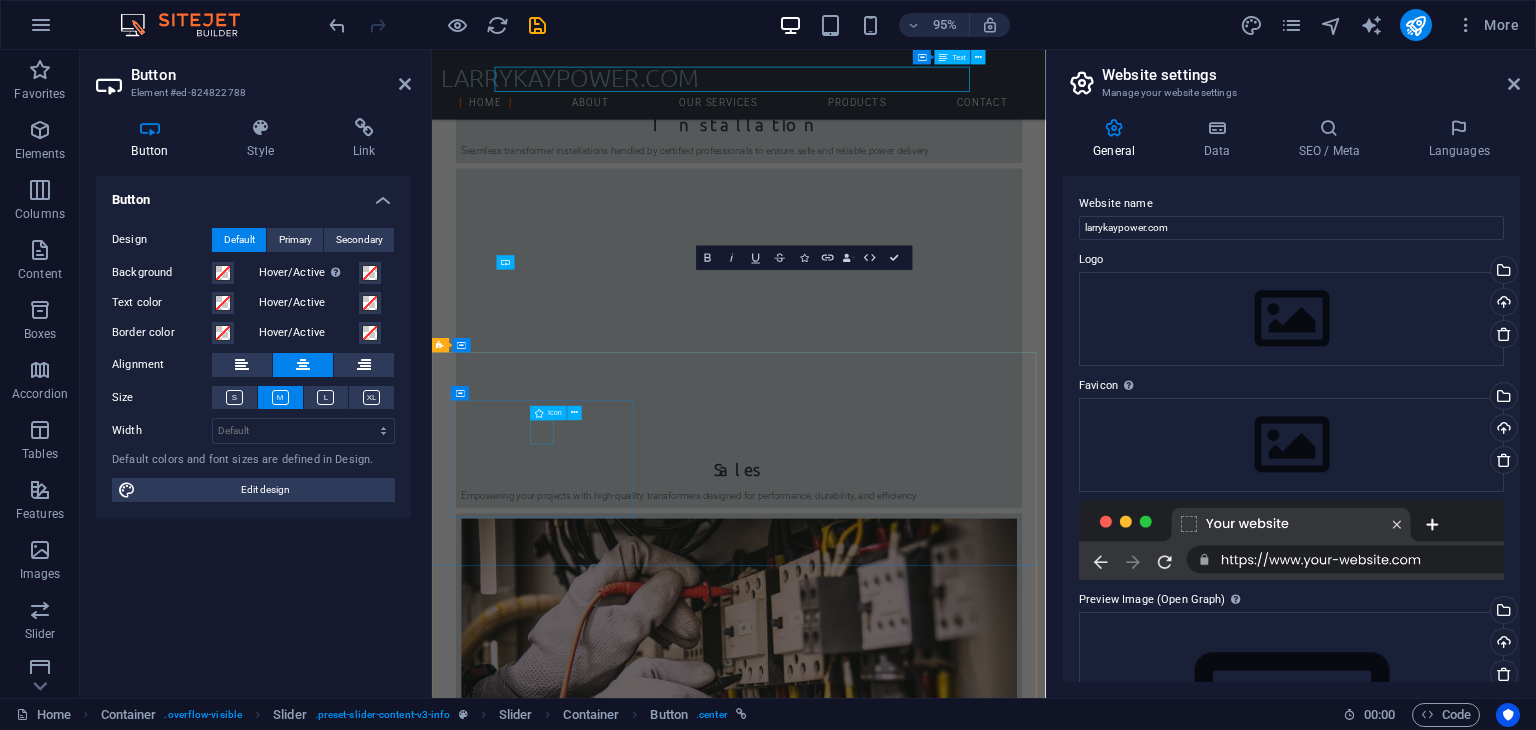 scroll, scrollTop: 2013, scrollLeft: 0, axis: vertical 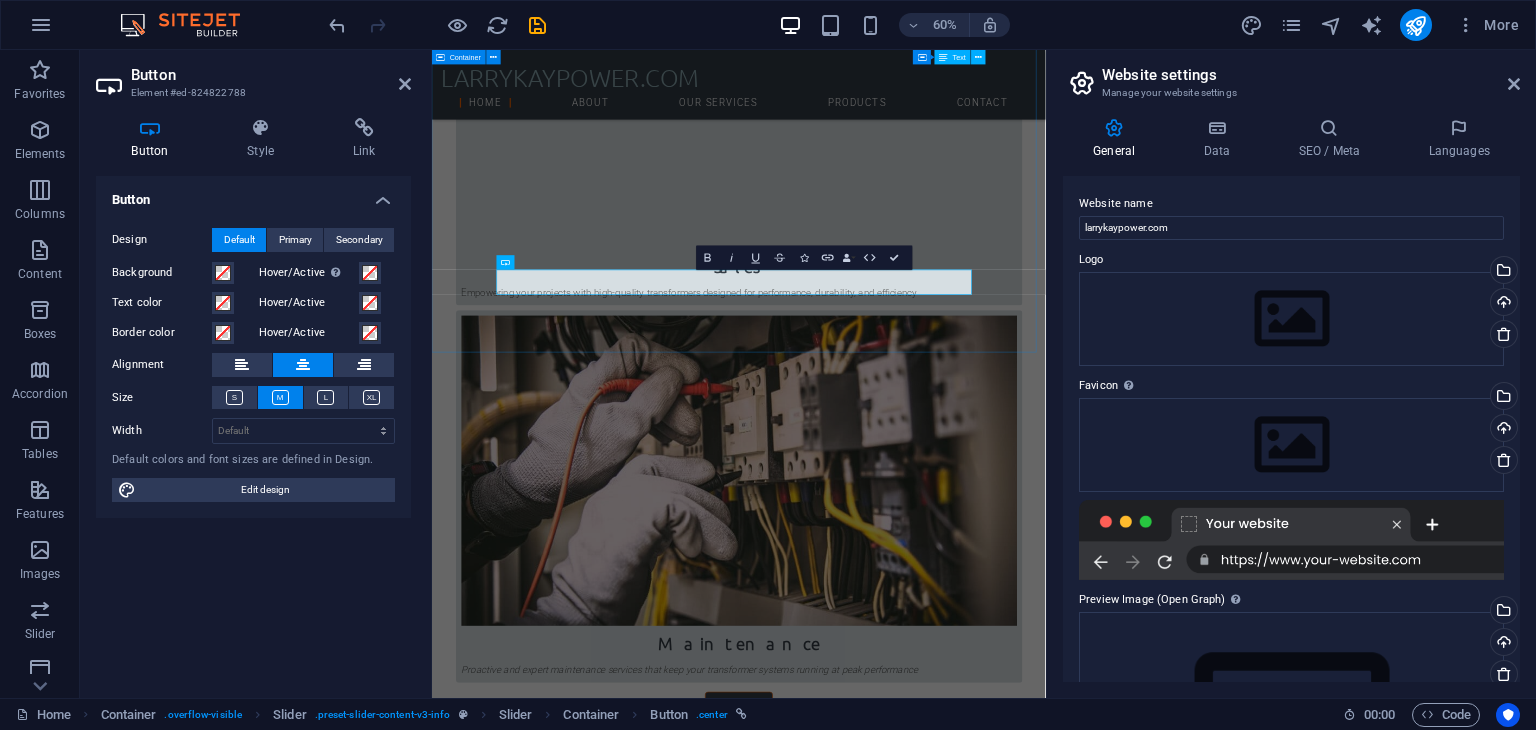 type 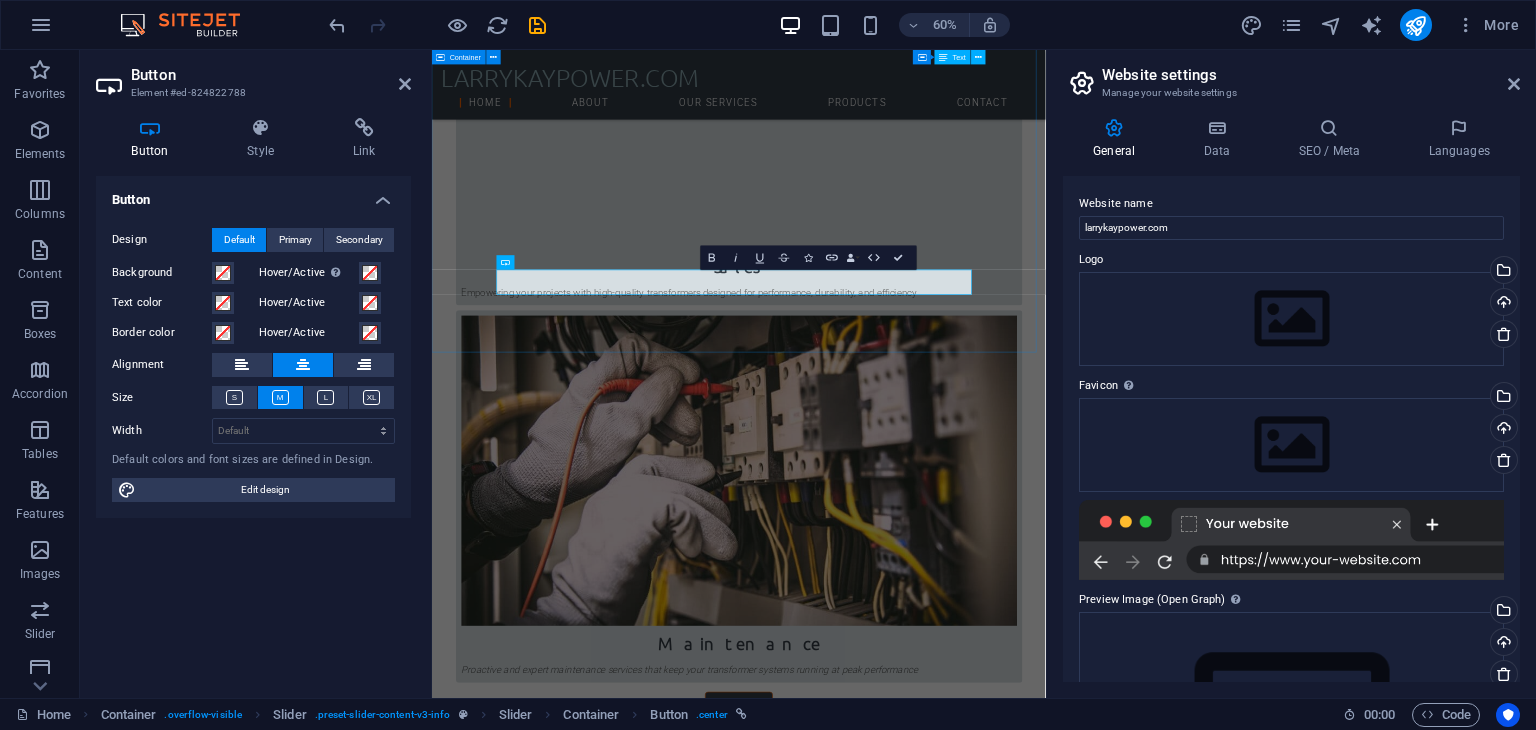 click on "Did you already know... Let’s Power Your Vision From transformer procurement to lifelong performance,  LarryKayPower  is your dependable partner in power. Whether you are powering a new site or upgrading old systems, our team is ready to support your journey with excellence and care. Get informed Our Vision To be the leading provider of transformer solutions across West Africa, known for reliability, innovation, and customer commitment. Get informed Our Mission To power progress by providing smart, safe, and sustainable energy solutions. See more.. Let’s Power Your Vision From transformer procurement to lifelong performance,  LarryKayPower  is your dependable partner in power. Whether you are powering a new site or upgrading old systems, our team is ready to support your journey with excellence and care. See more... Our Vision To be the leading provider of transformer solutions across West Africa, known for reliability, innovation, and customer commitment. Get informed" at bounding box center [943, 3436] 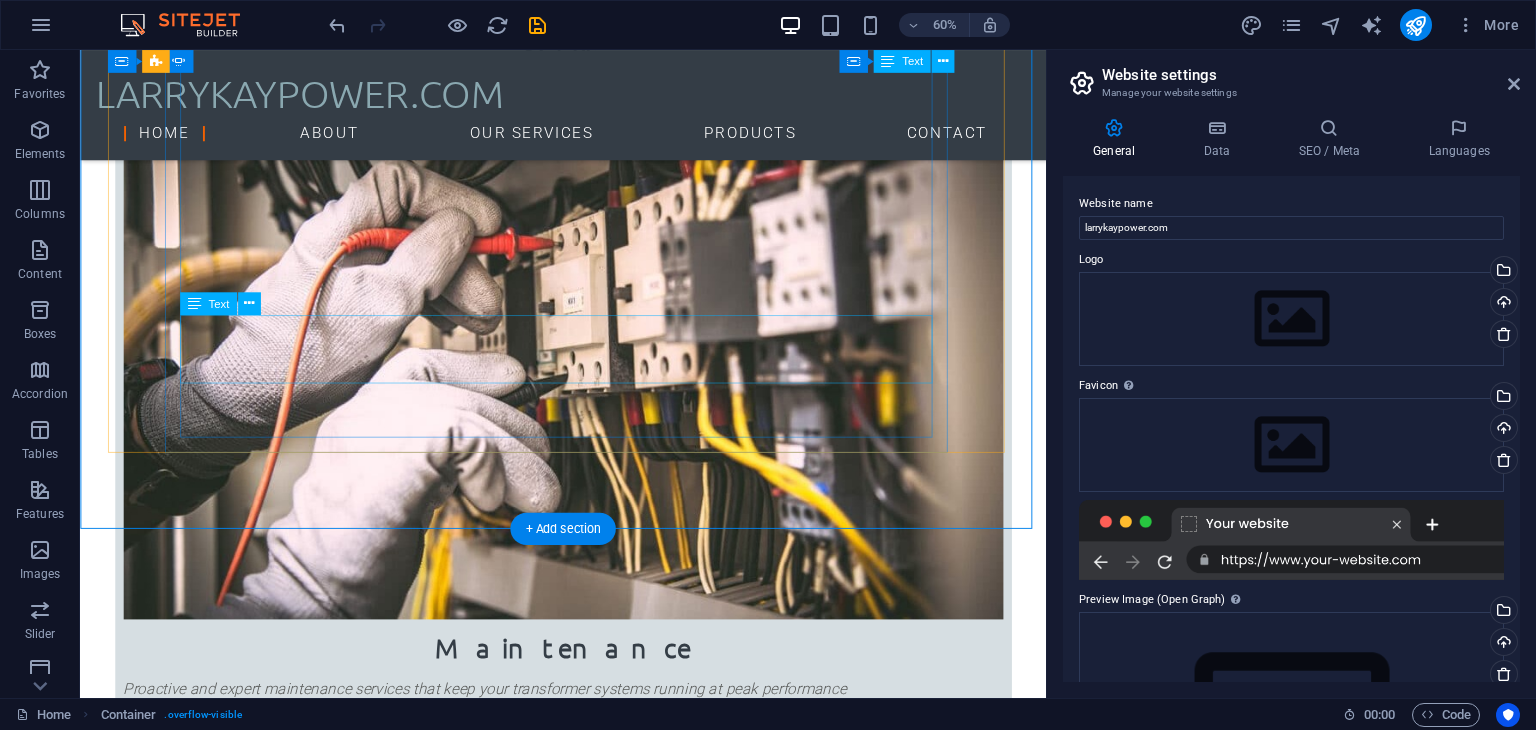 scroll, scrollTop: 1676, scrollLeft: 0, axis: vertical 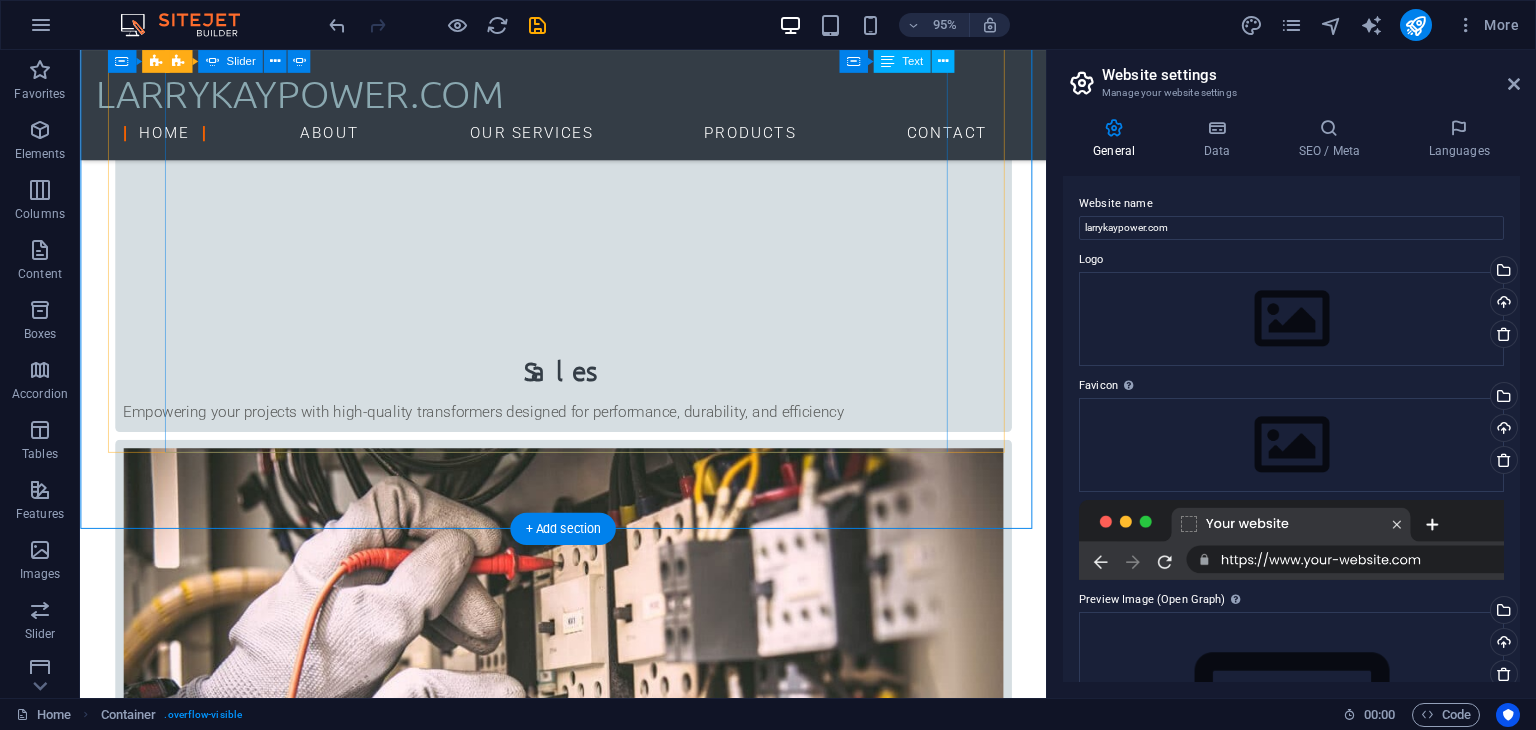 click at bounding box center [589, 2977] 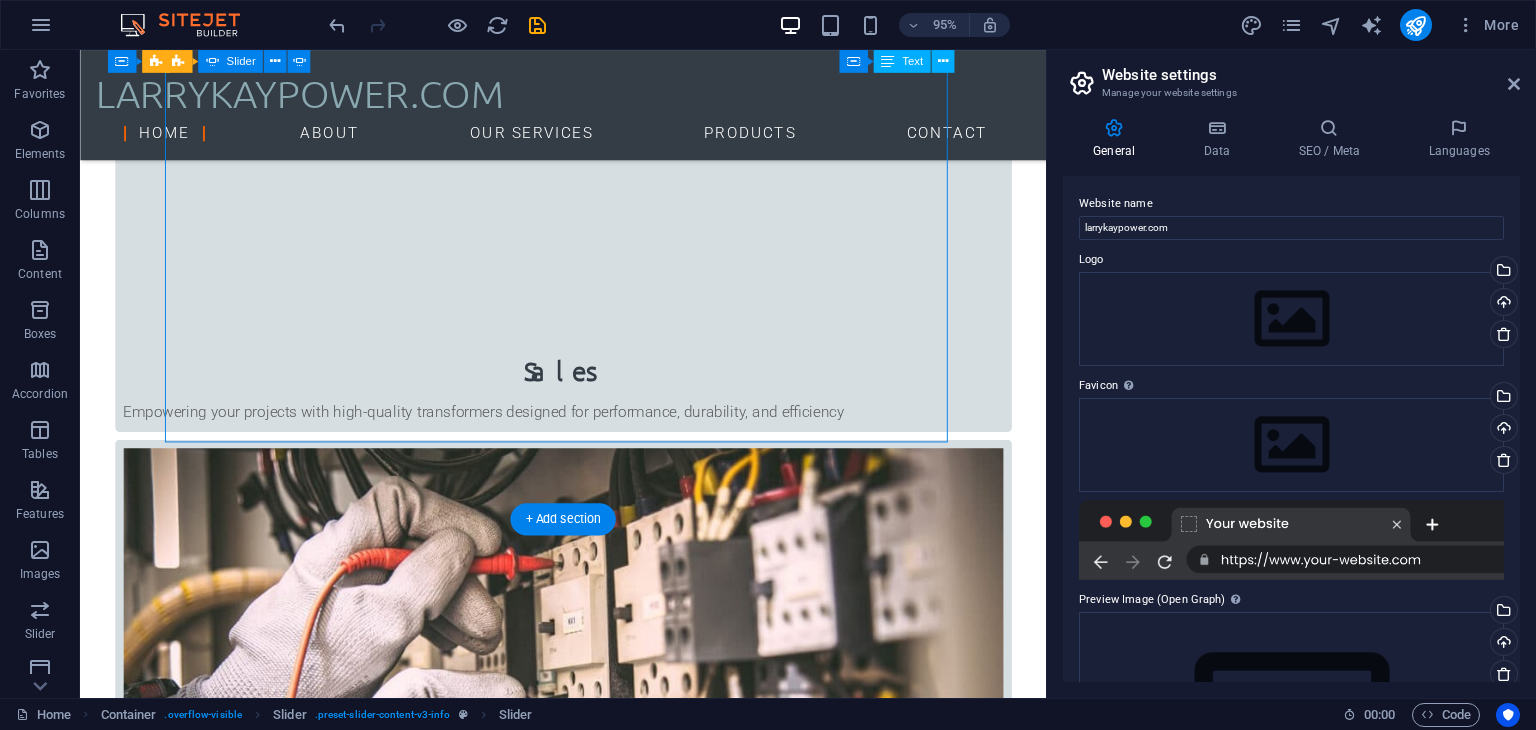 click at bounding box center (589, 2977) 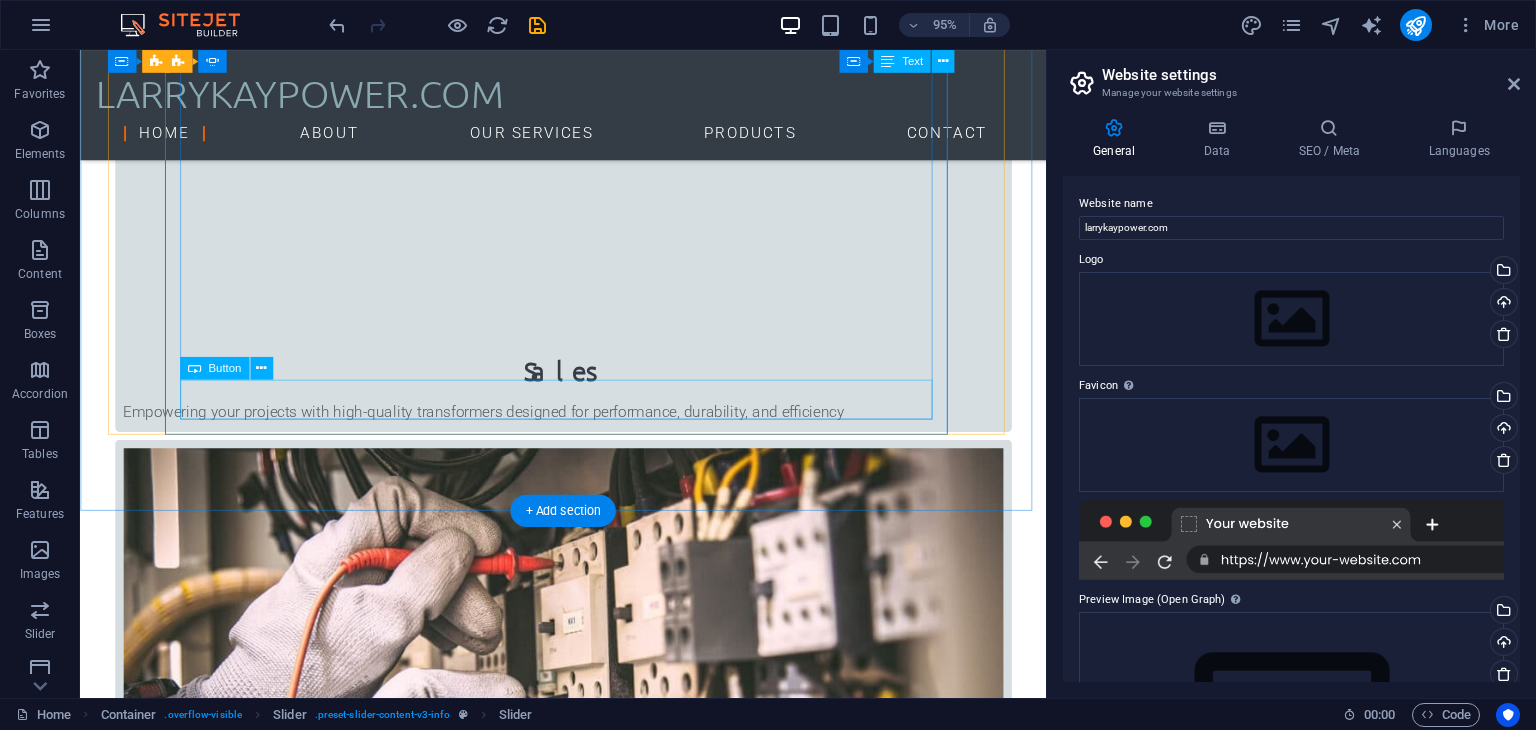 click on "Get informed" at bounding box center [-251, 3947] 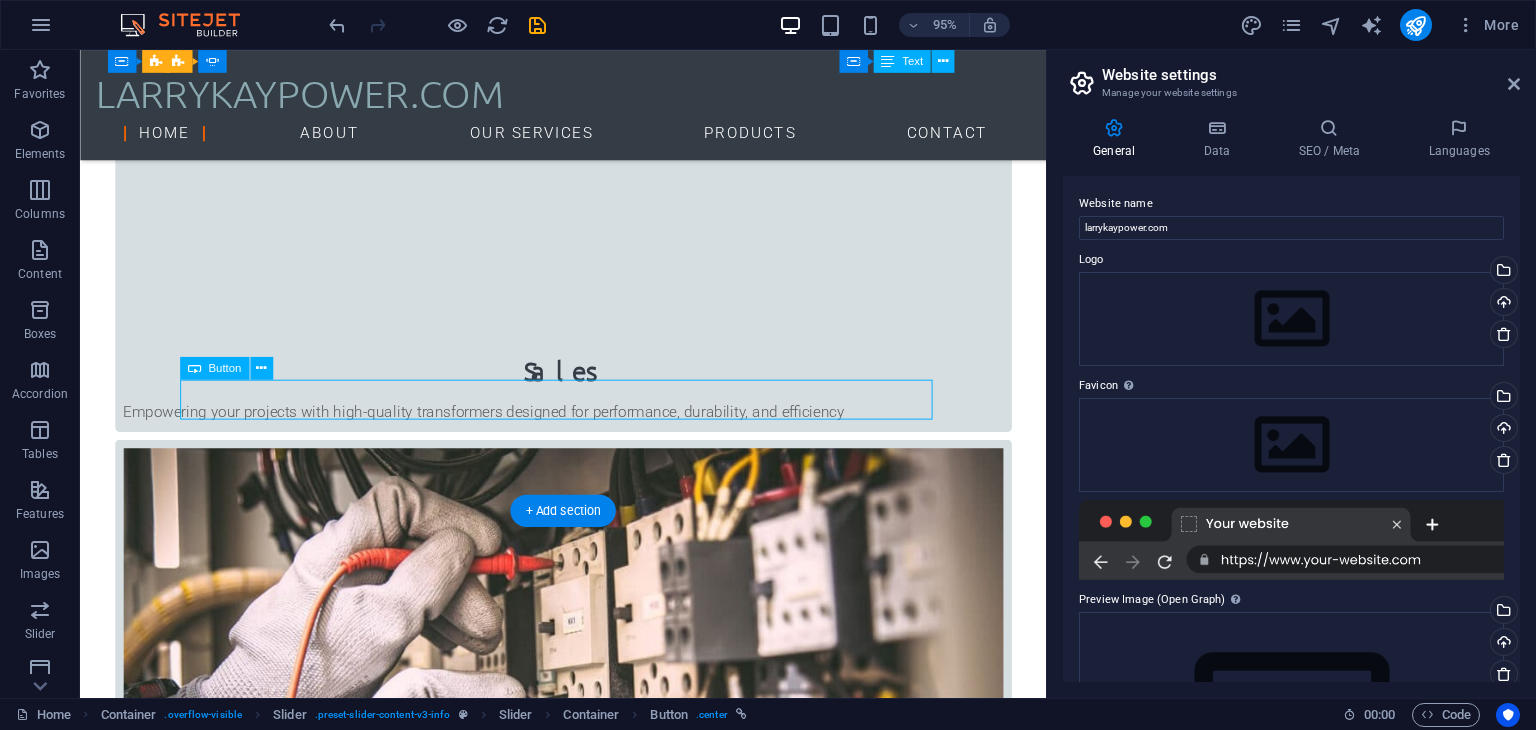 click on "Get informed" at bounding box center (-251, 3947) 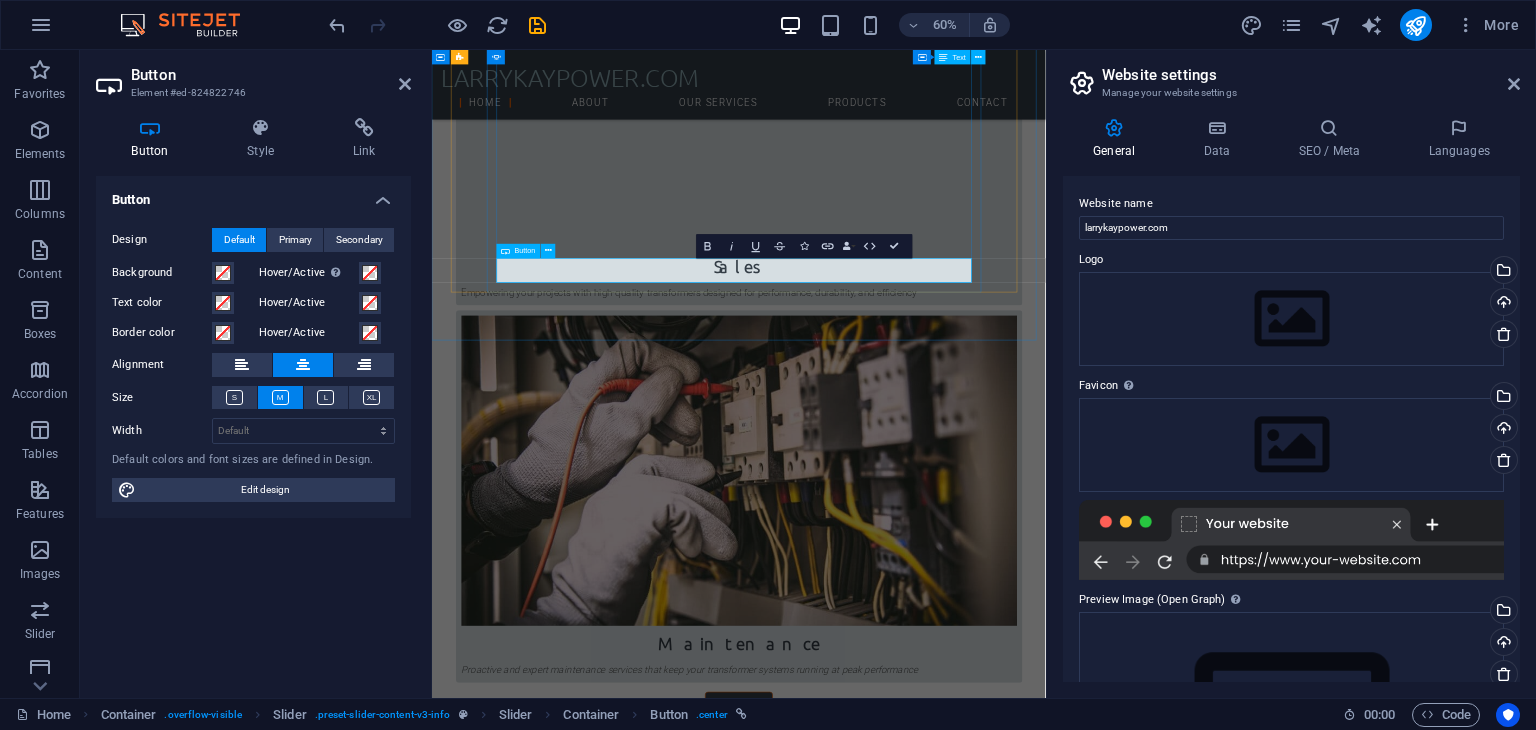 type 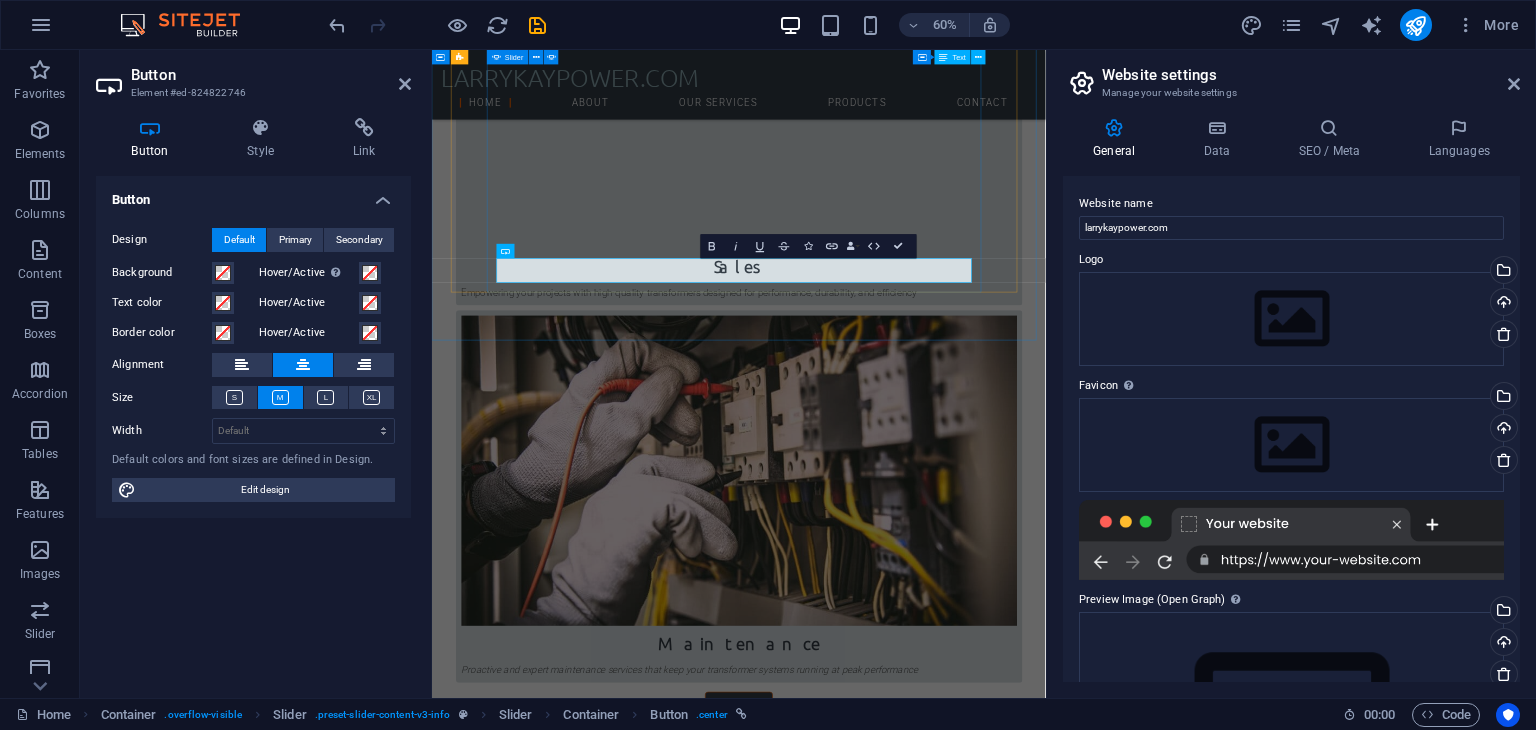 click on "Let’s Power Your Vision From transformer procurement to lifelong performance,  LarryKayPower  is your dependable partner in power. Whether you are powering a new site or upgrading old systems, our team is ready to support your journey with excellence and care. See more... Our Vision To be the leading provider of transformer solutions across West Africa, known for reliability, innovation, and customer commitment. See more... Our Mission To power progress by providing smart, safe, and sustainable energy solutions. See more.. Let’s Power Your Vision From transformer procurement to lifelong performance,  LarryKayPower  is your dependable partner in power. Whether you are powering a new site or upgrading old systems, our team is ready to support your journey with excellence and care. See more... Our Vision To be the leading provider of transformer solutions across West Africa, known for reliability, innovation, and customer commitment. Get informed" at bounding box center [944, 3465] 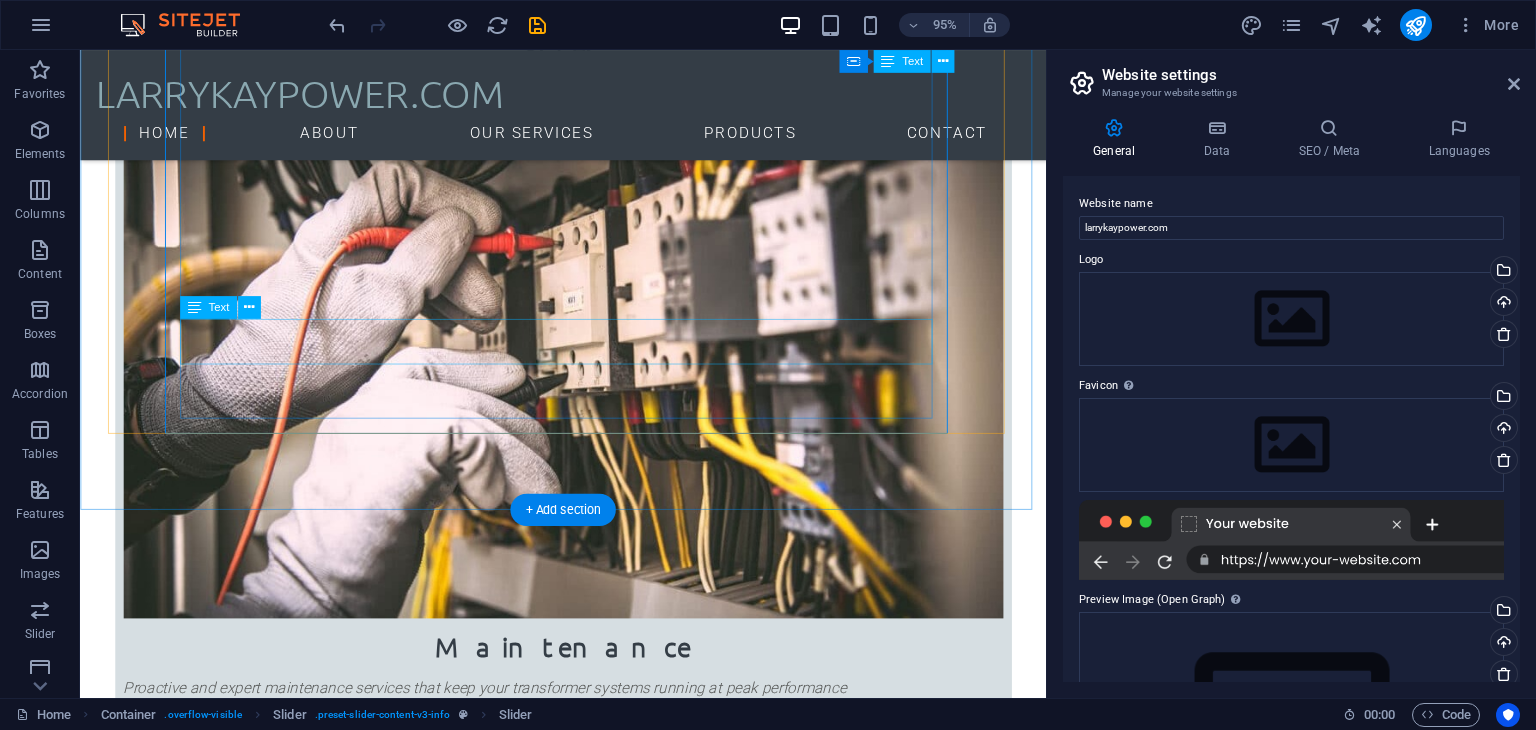scroll, scrollTop: 1676, scrollLeft: 0, axis: vertical 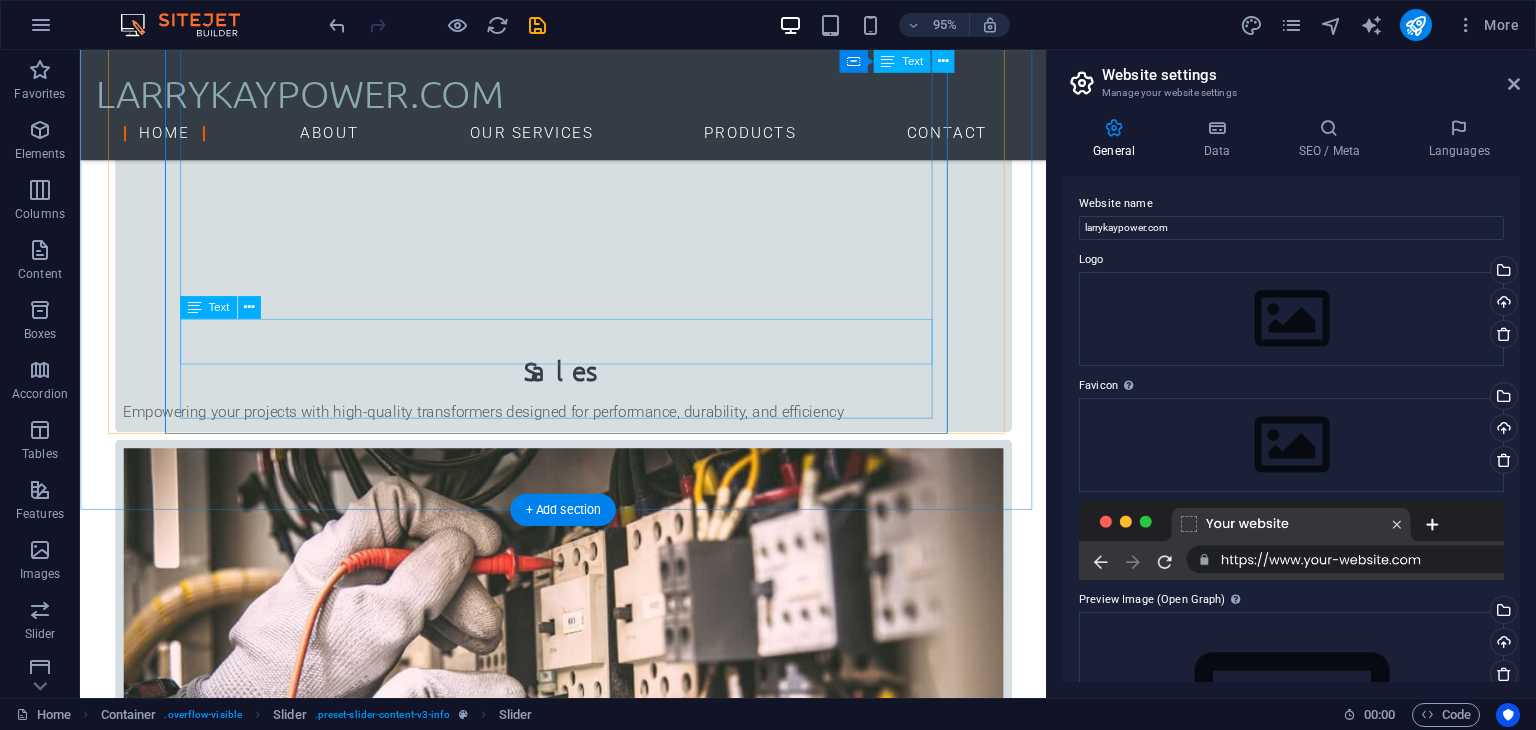 click on "To be the leading provider of transformer solutions across West Africa, known for reliability, innovation, and customer commitment." at bounding box center (-251, 3887) 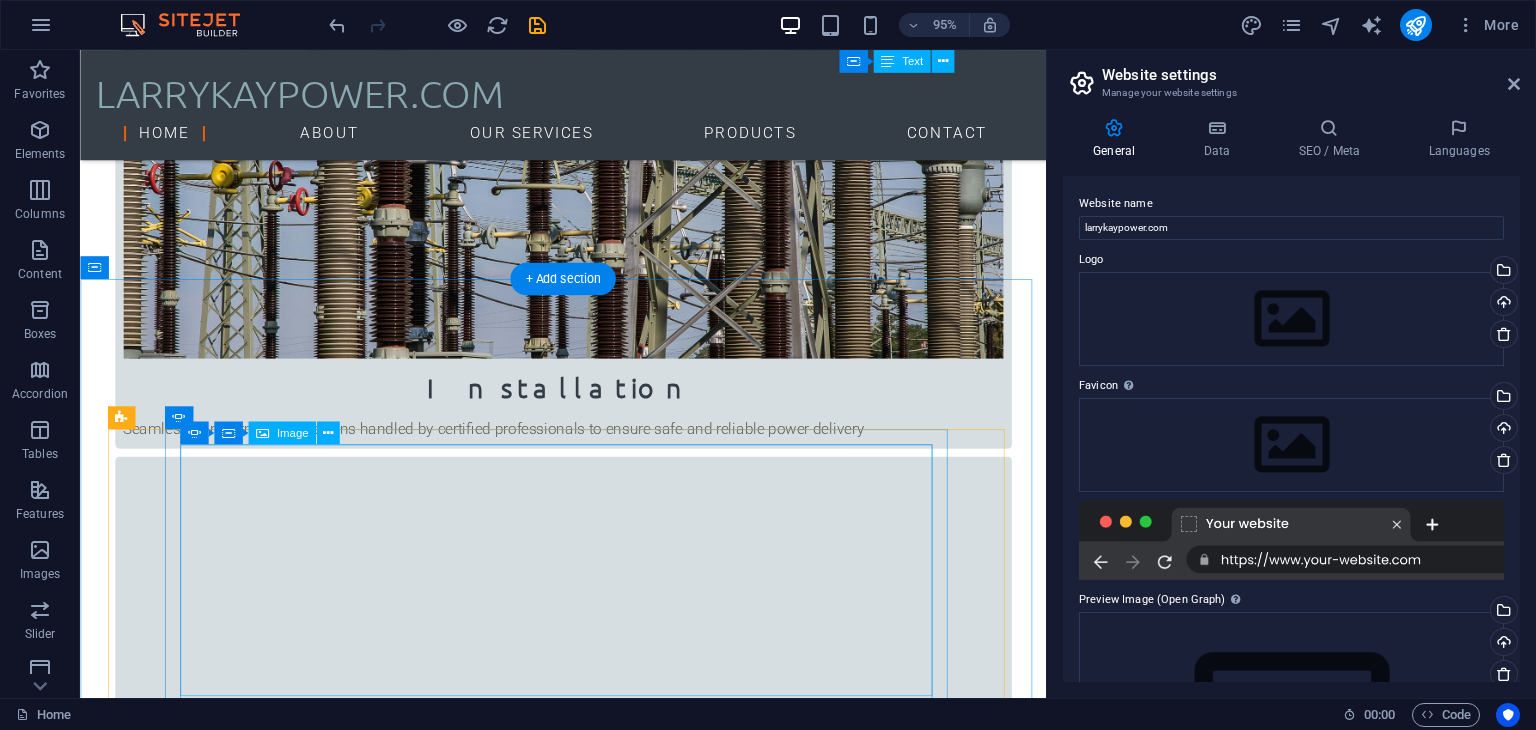 scroll, scrollTop: 1271, scrollLeft: 0, axis: vertical 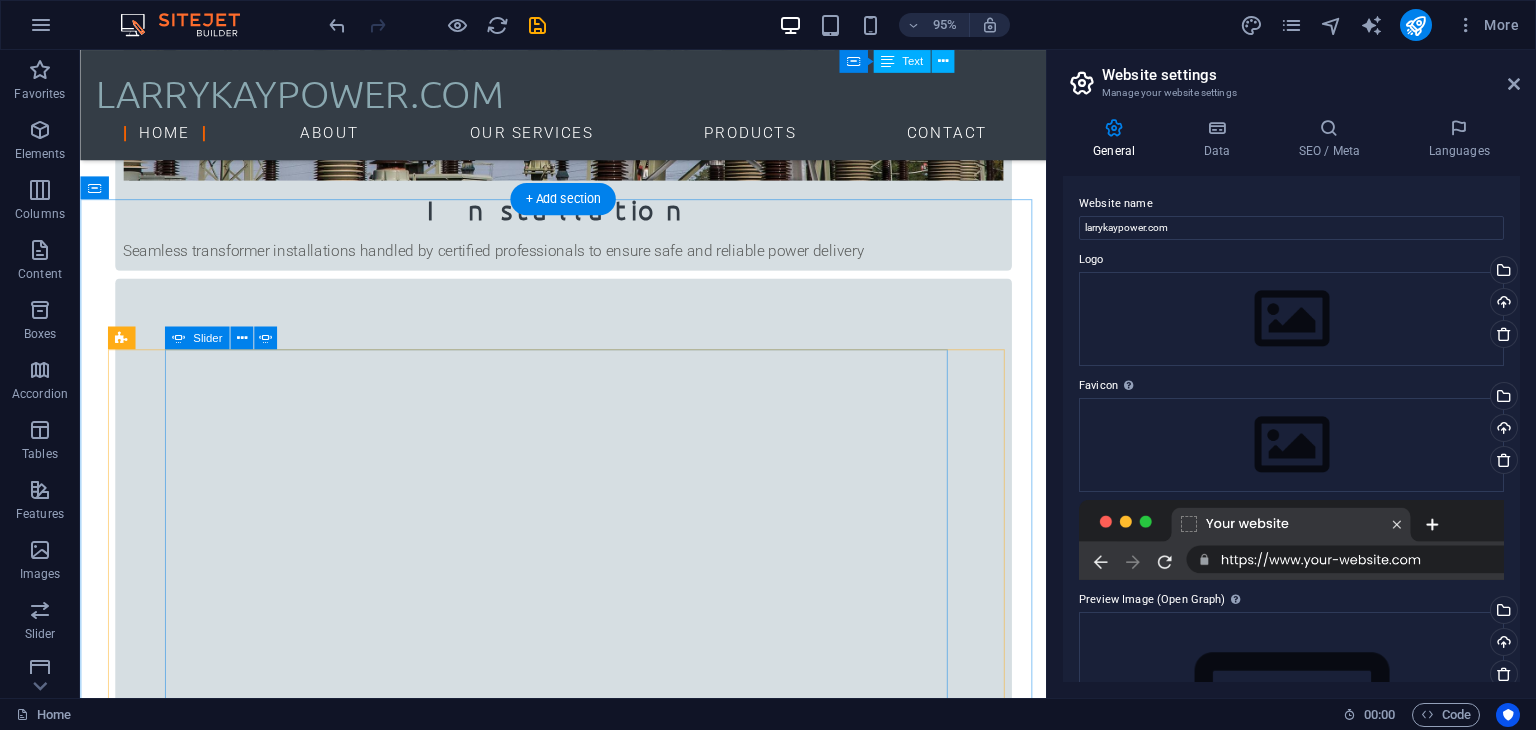 click at bounding box center (589, 3916) 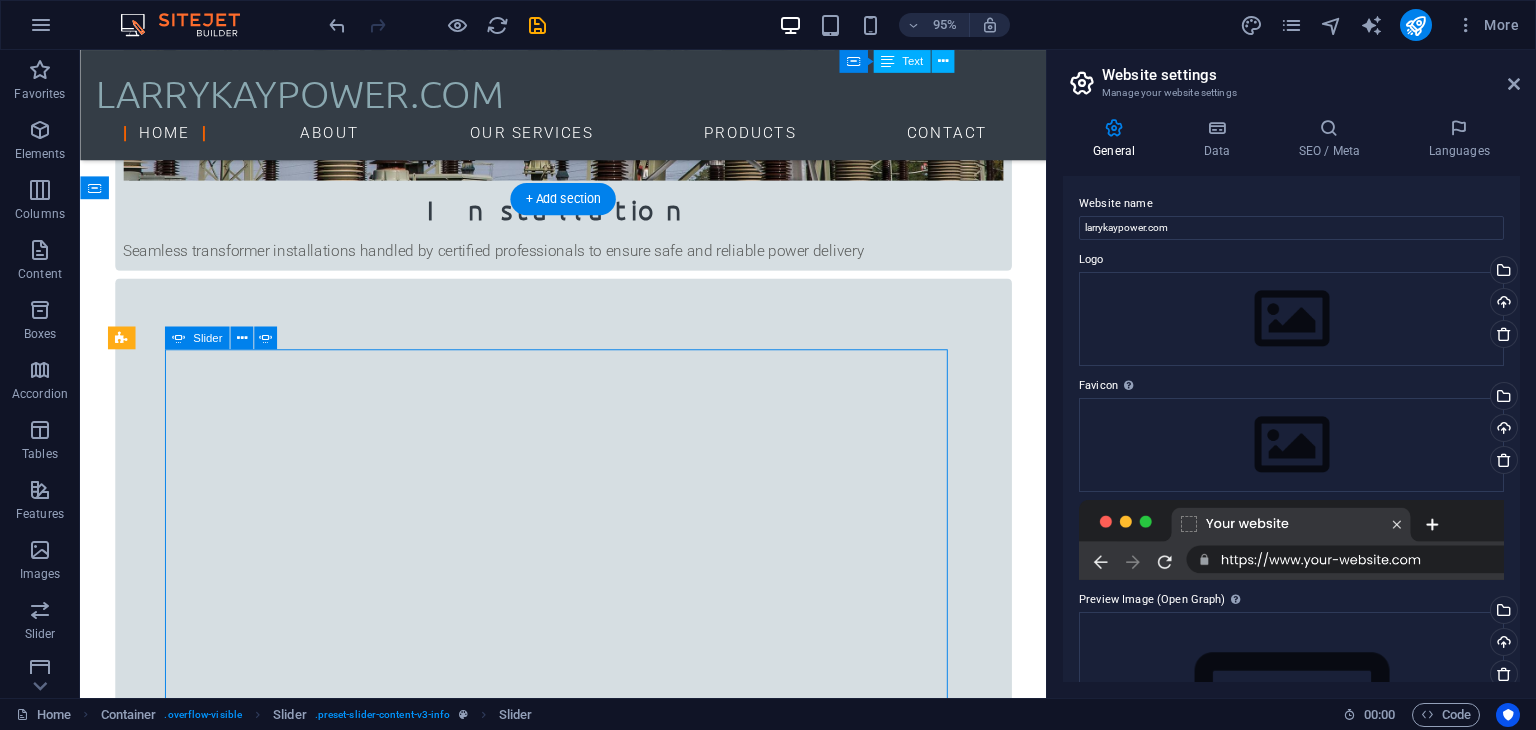 click at bounding box center (589, 3925) 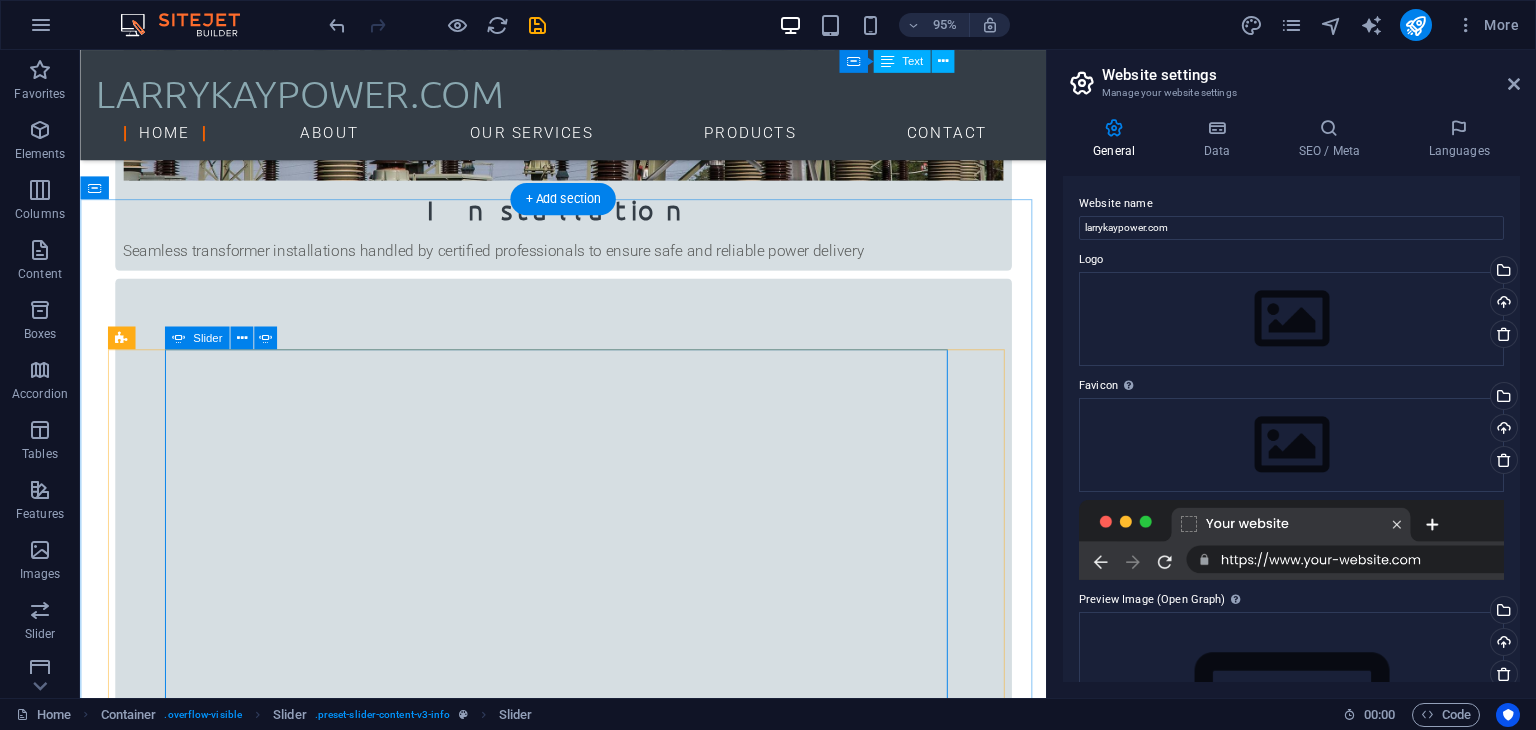 click at bounding box center (589, 3935) 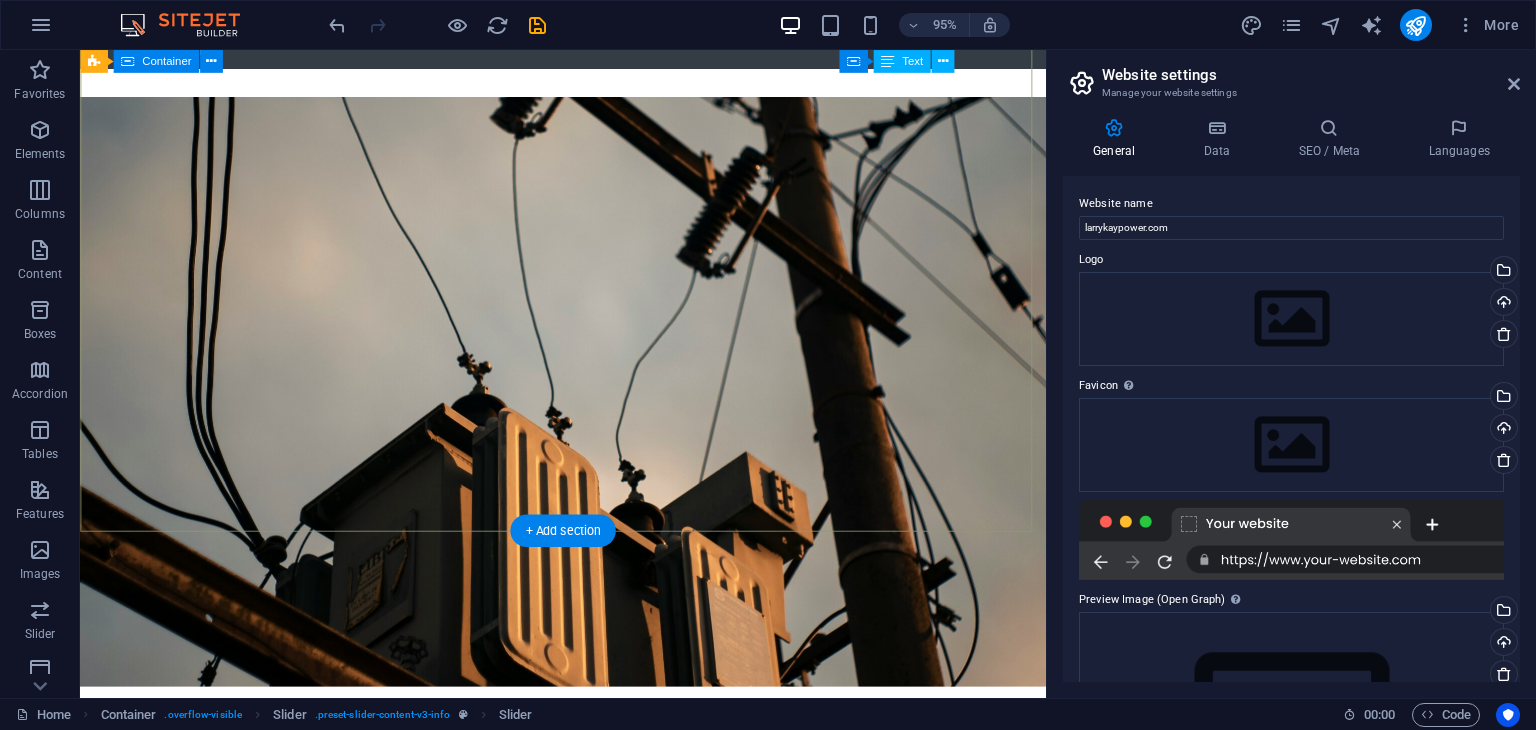 scroll, scrollTop: 0, scrollLeft: 0, axis: both 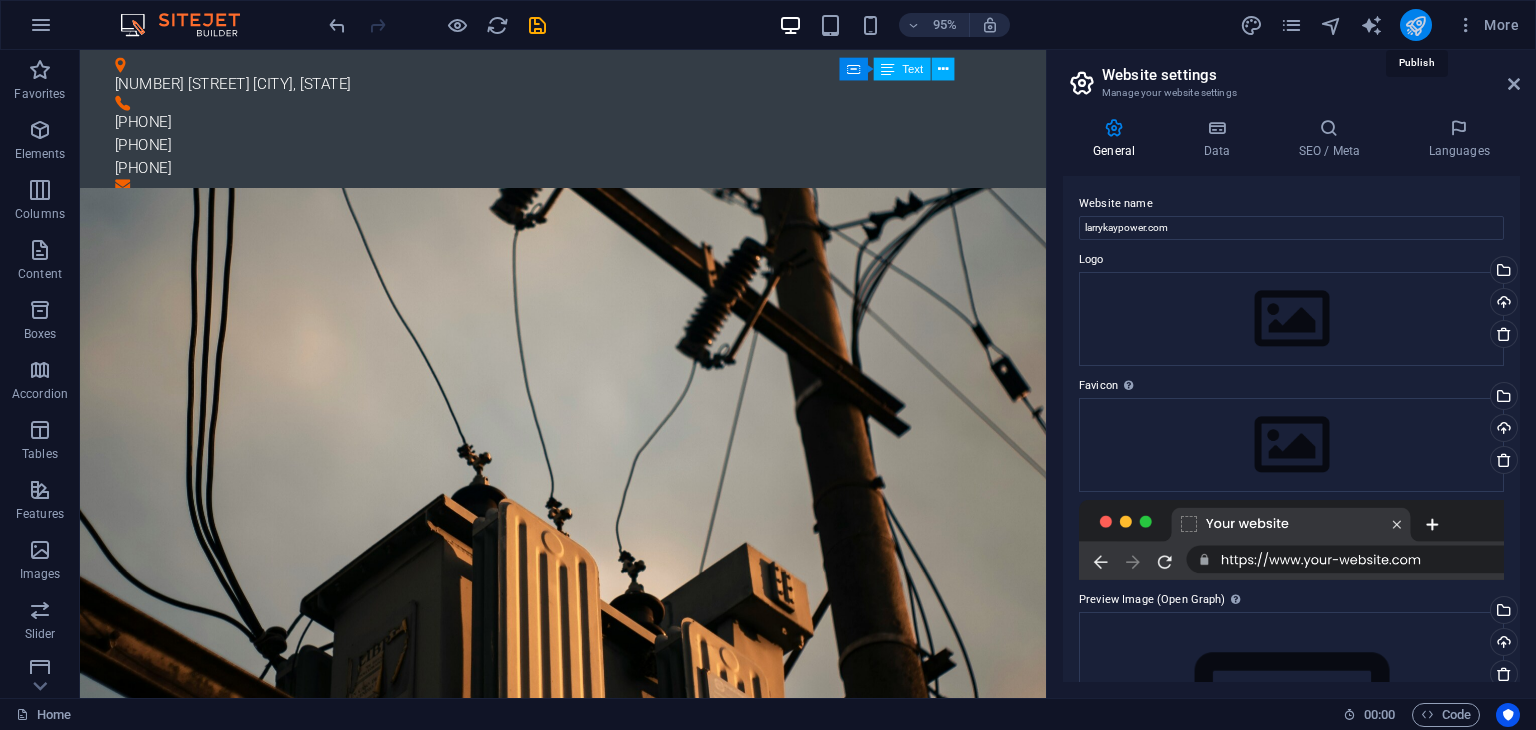 click at bounding box center (1415, 25) 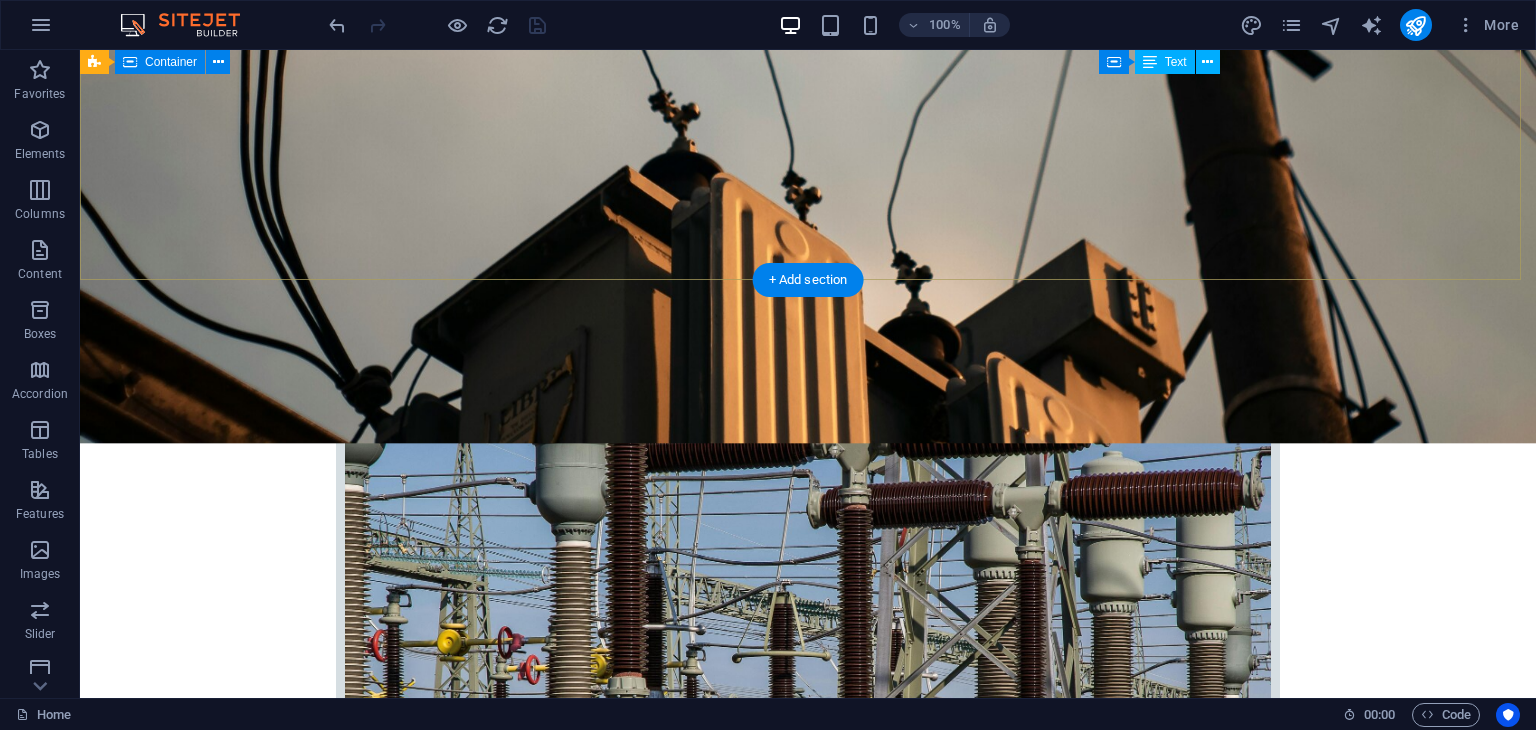 scroll, scrollTop: 626, scrollLeft: 0, axis: vertical 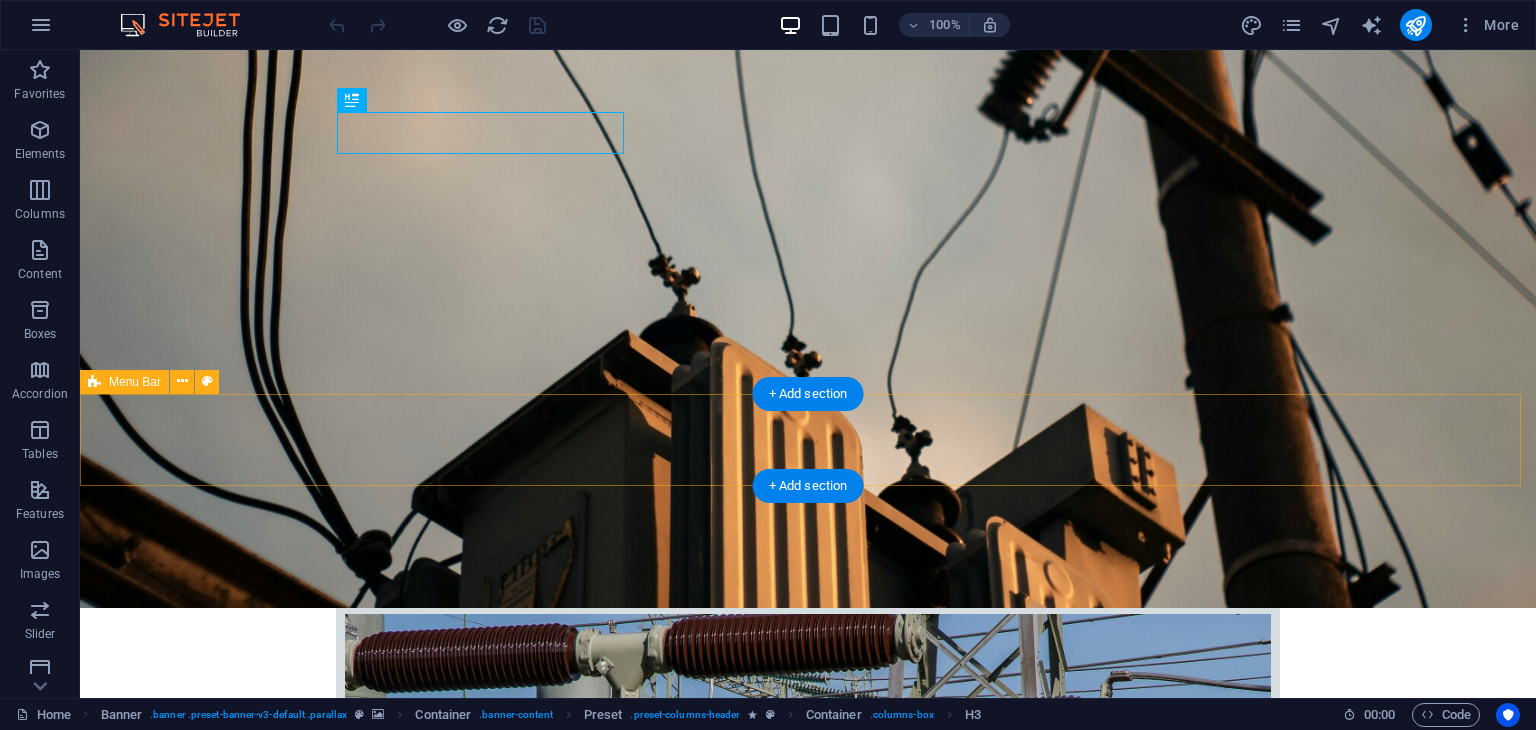 click on "[DOMAIN] - [CITY], [STATE]" at bounding box center [808, 2626] 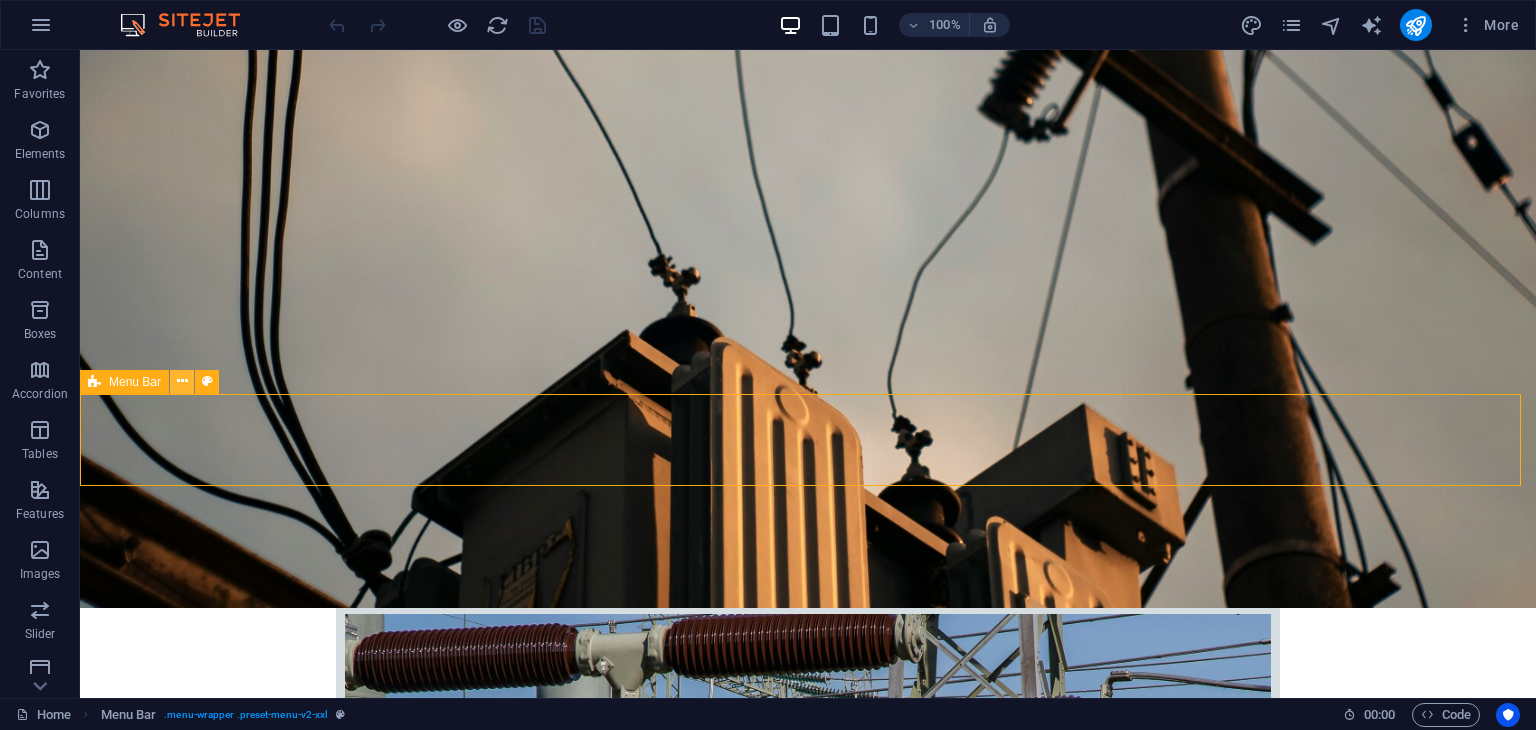 click at bounding box center (182, 381) 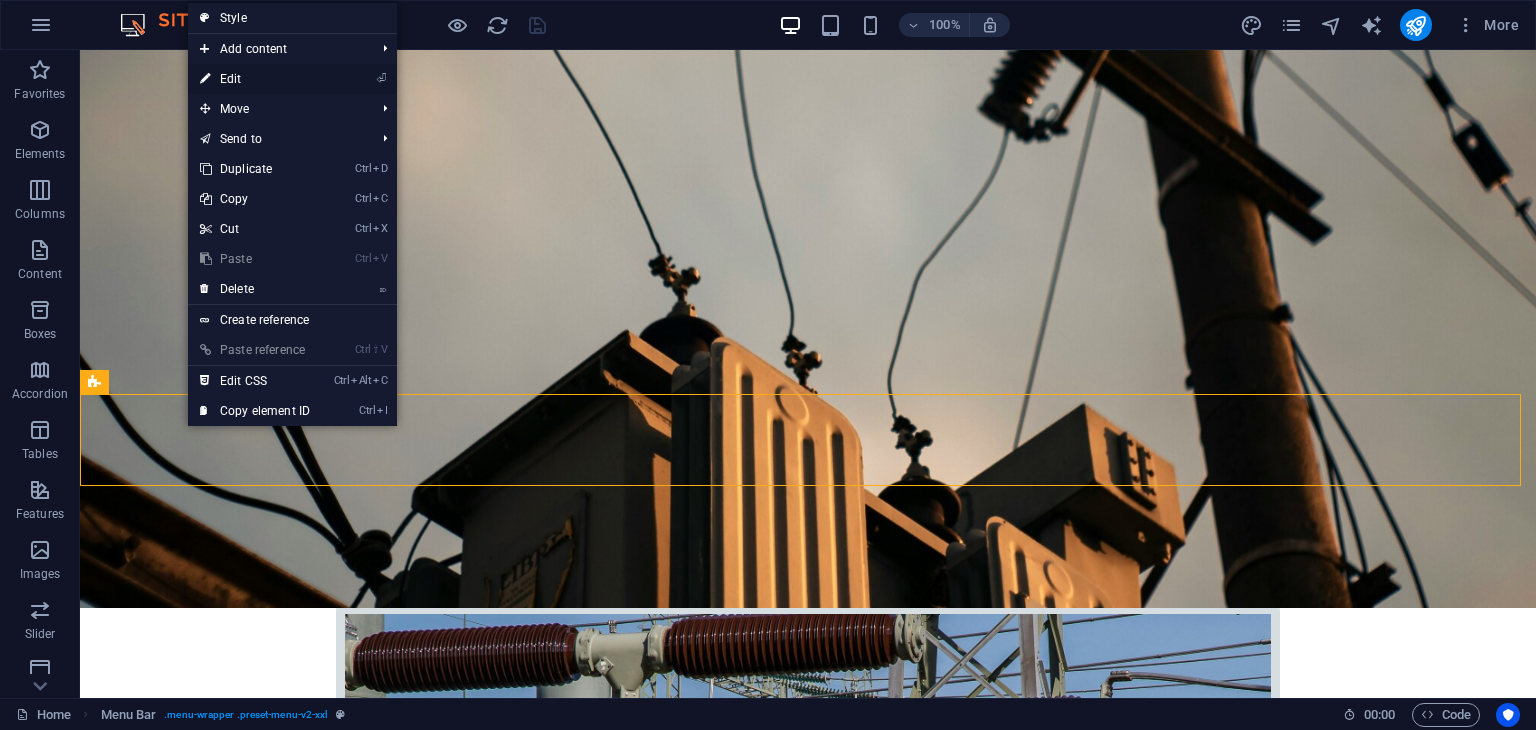 click on "⏎  Edit" at bounding box center [255, 79] 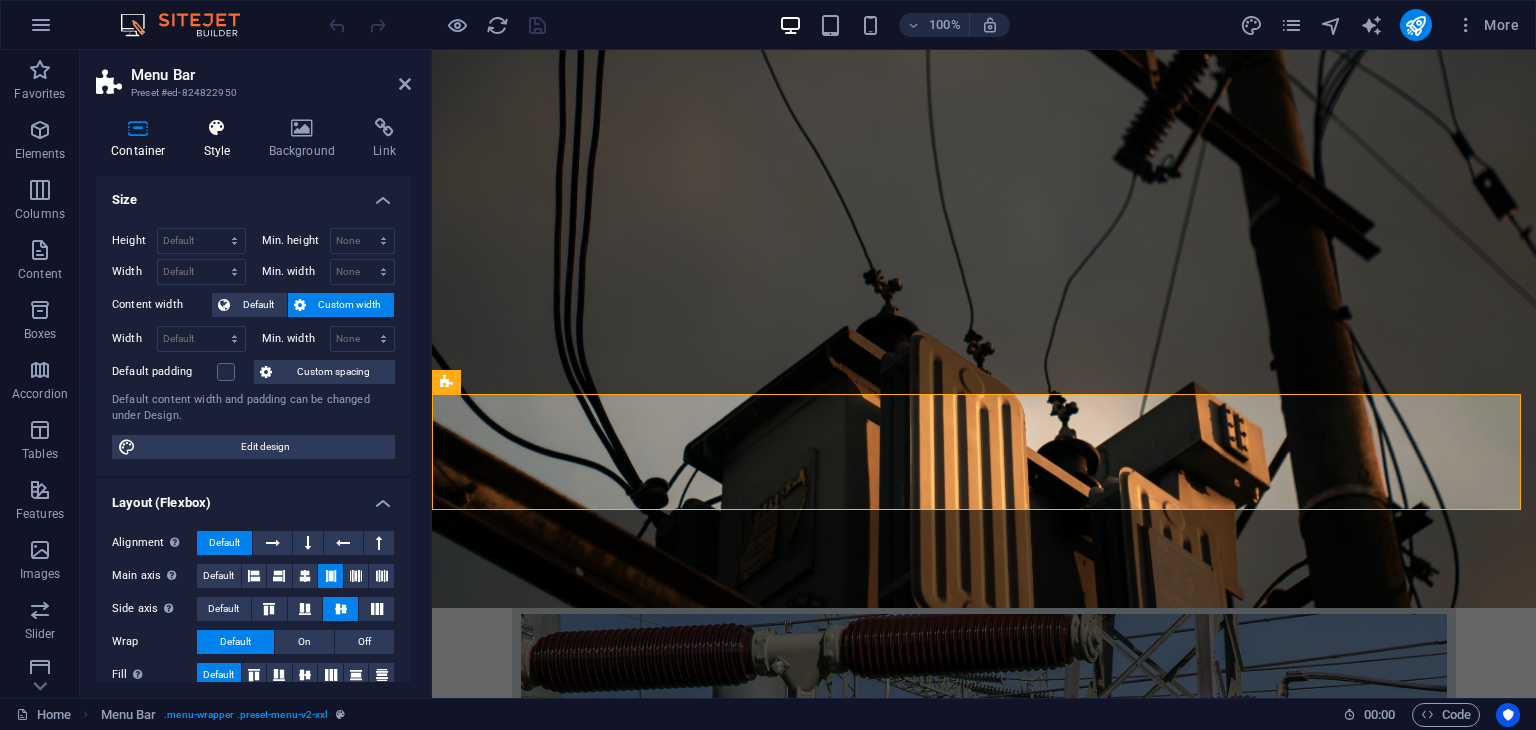 click at bounding box center (217, 128) 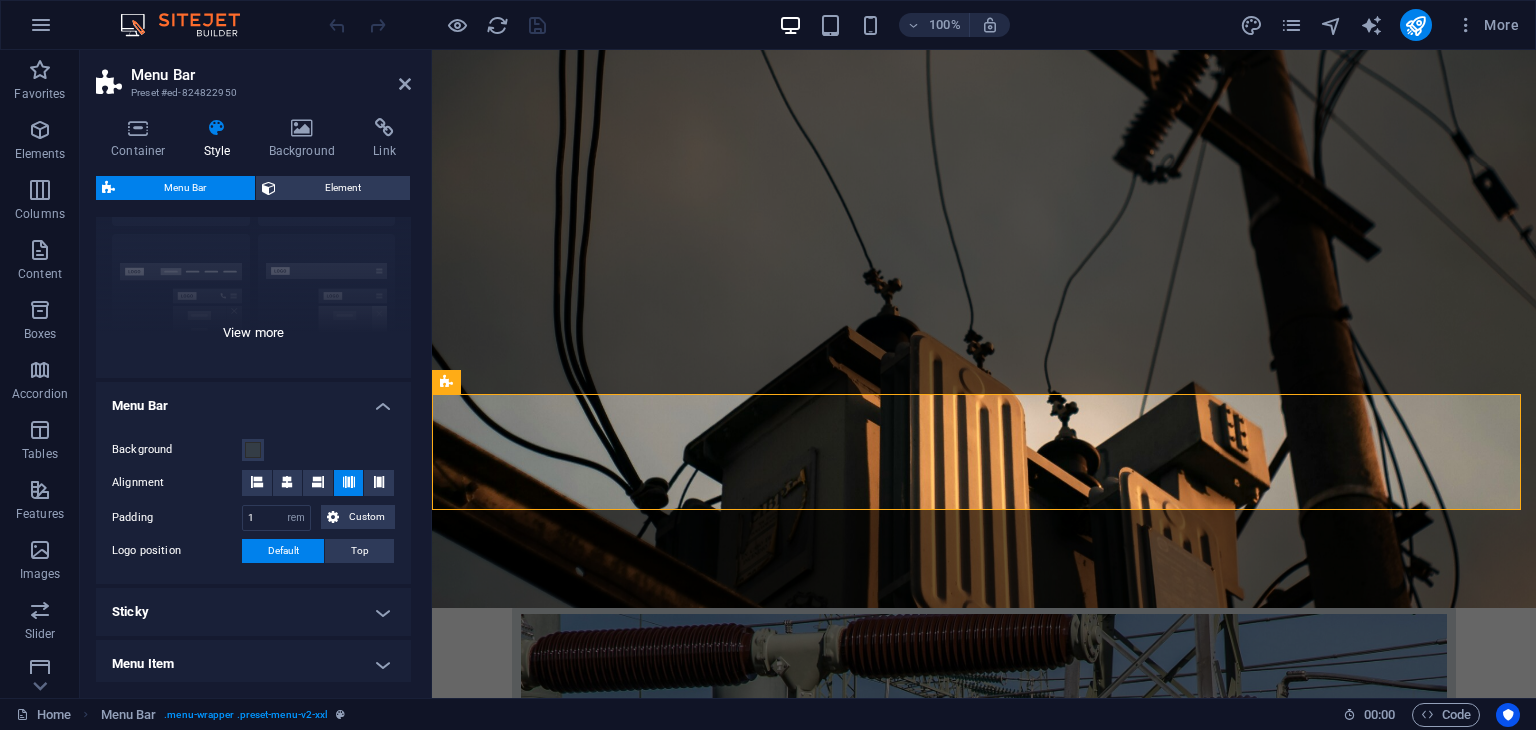 scroll, scrollTop: 183, scrollLeft: 0, axis: vertical 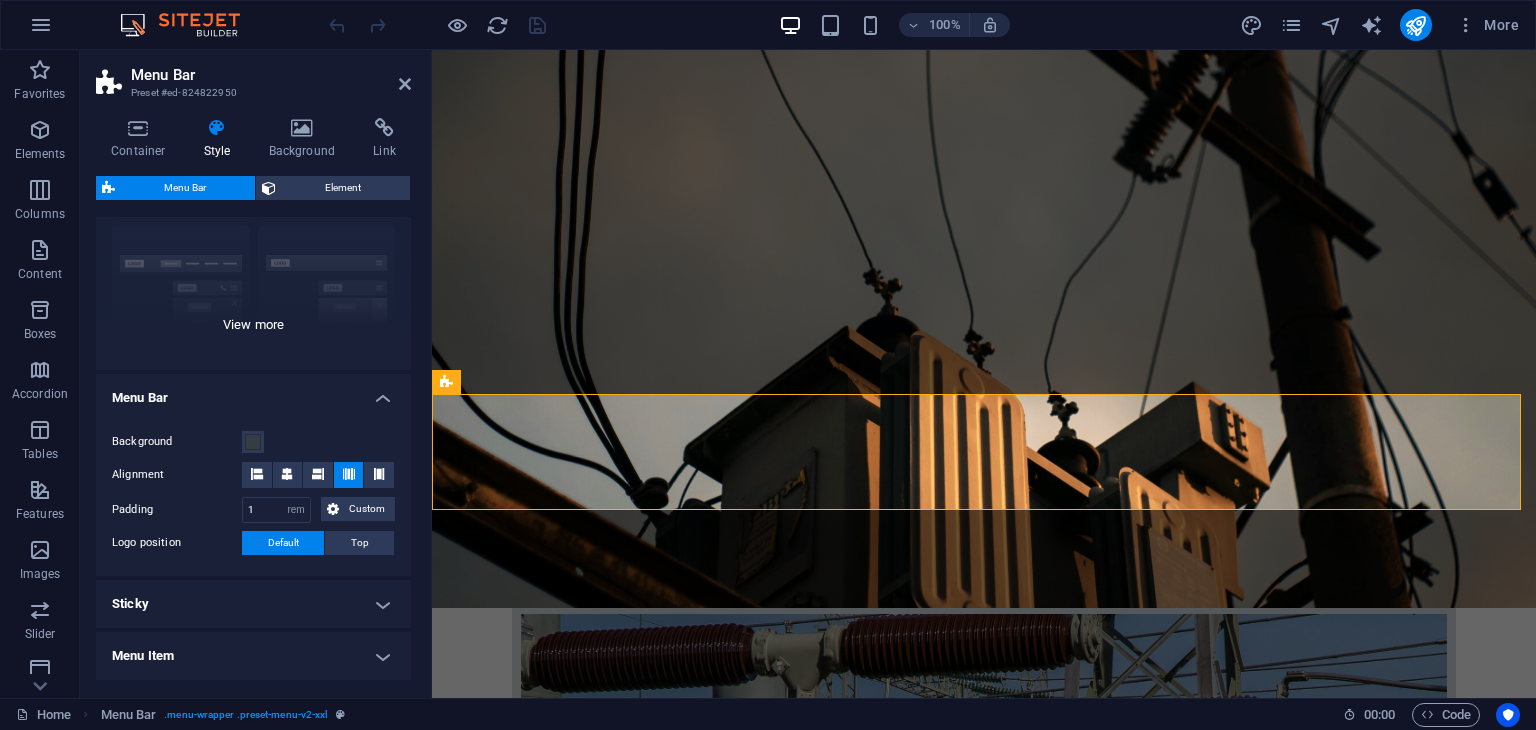 click on "Border Centered Default Fixed Loki Trigger Wide XXL" at bounding box center (253, 220) 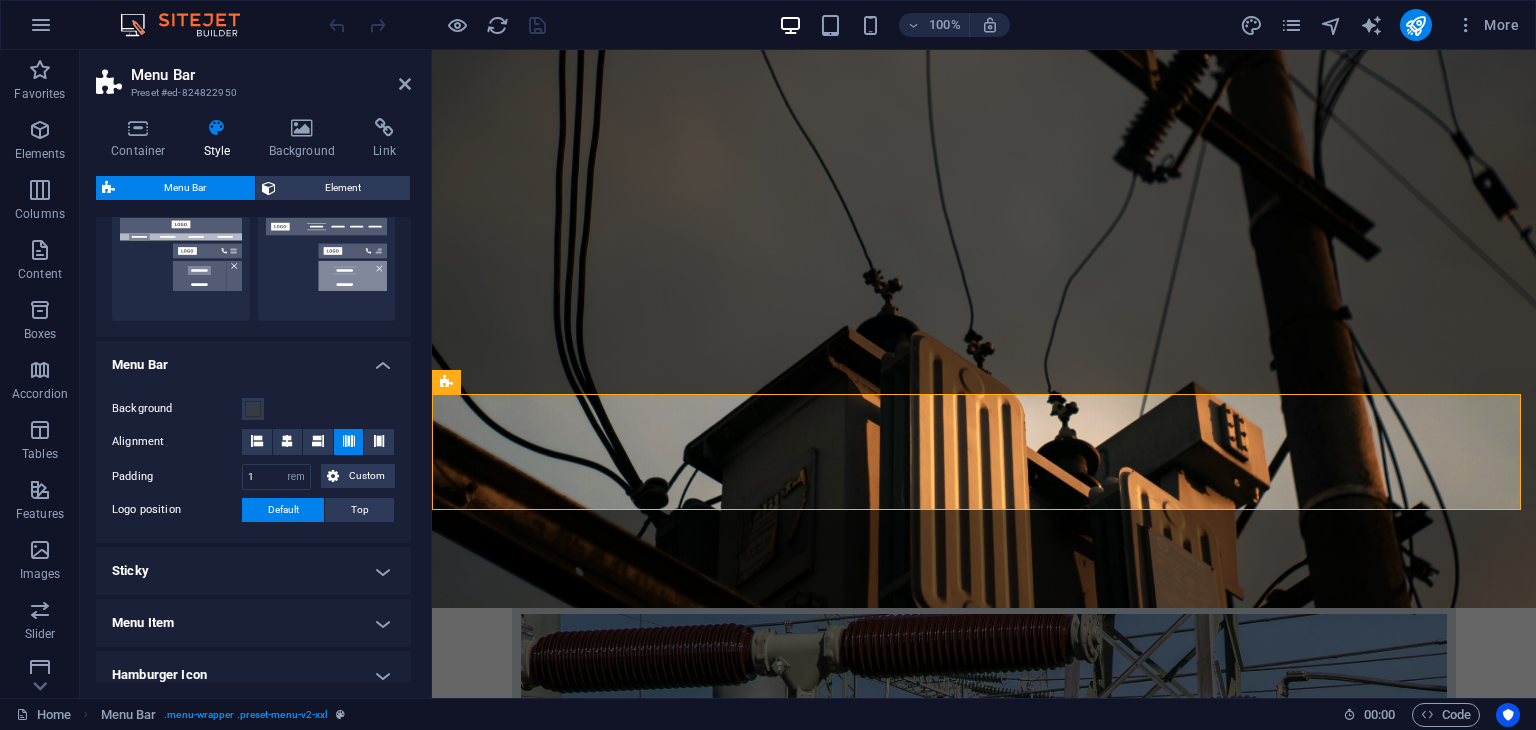 scroll, scrollTop: 502, scrollLeft: 0, axis: vertical 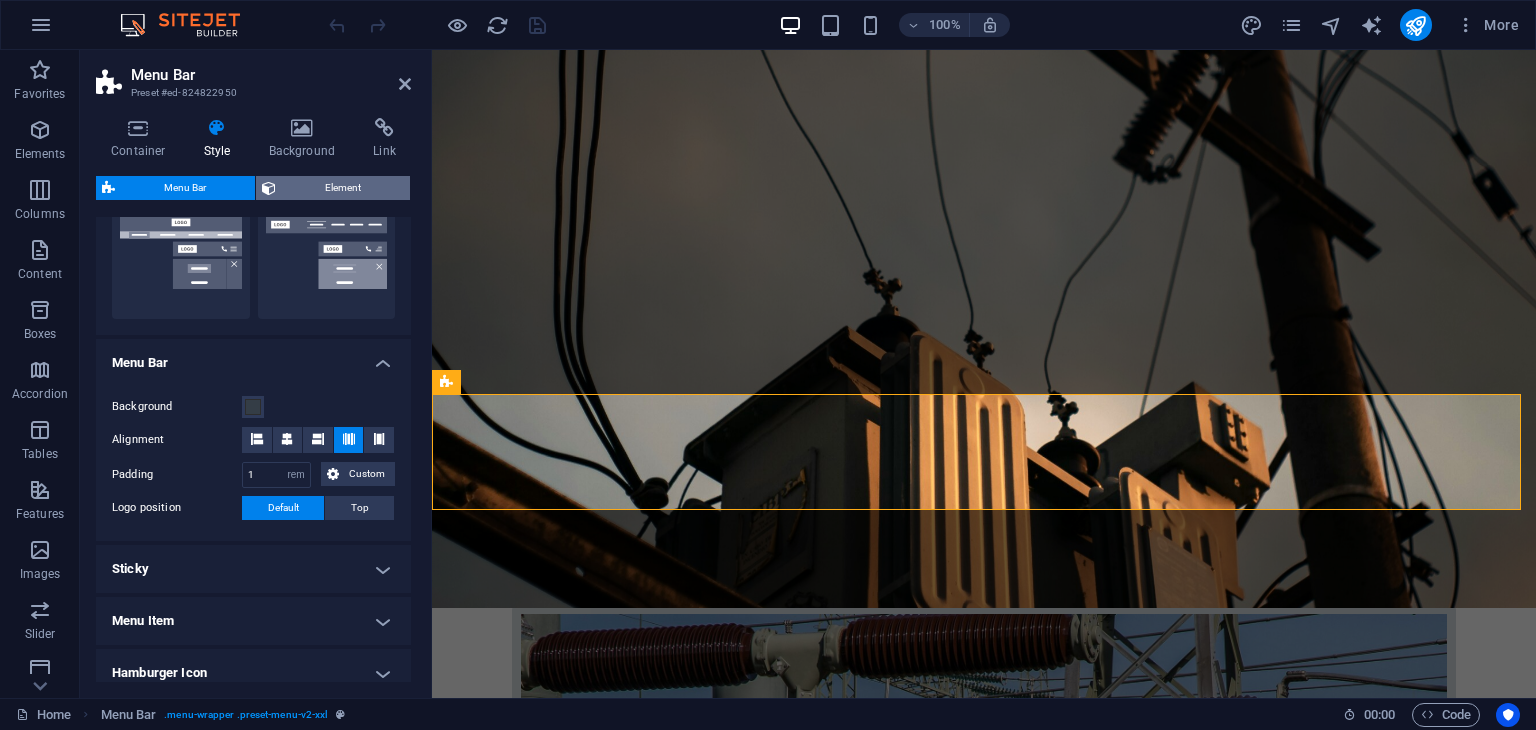 click on "Element" at bounding box center (343, 188) 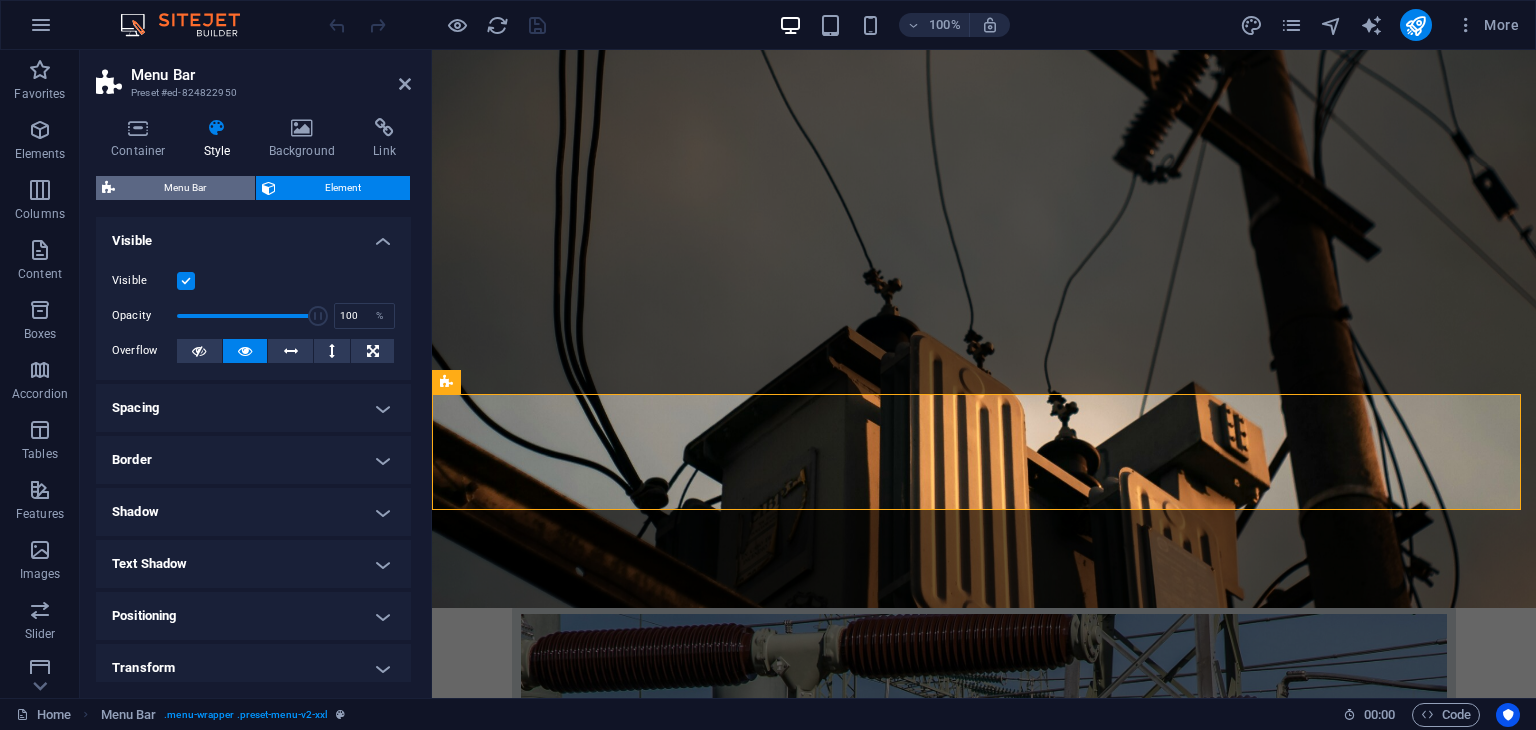 click on "Menu Bar" at bounding box center (185, 188) 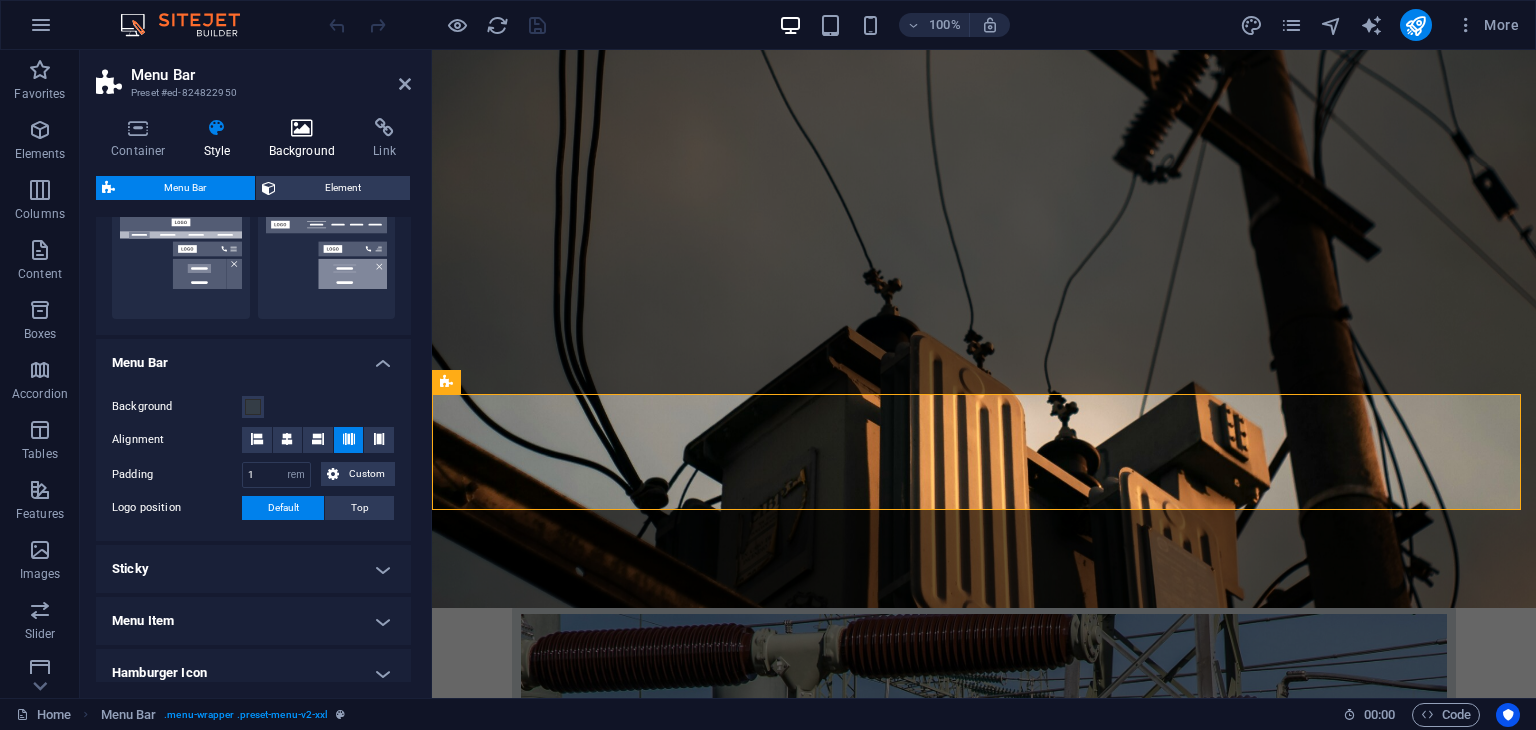 click at bounding box center [302, 128] 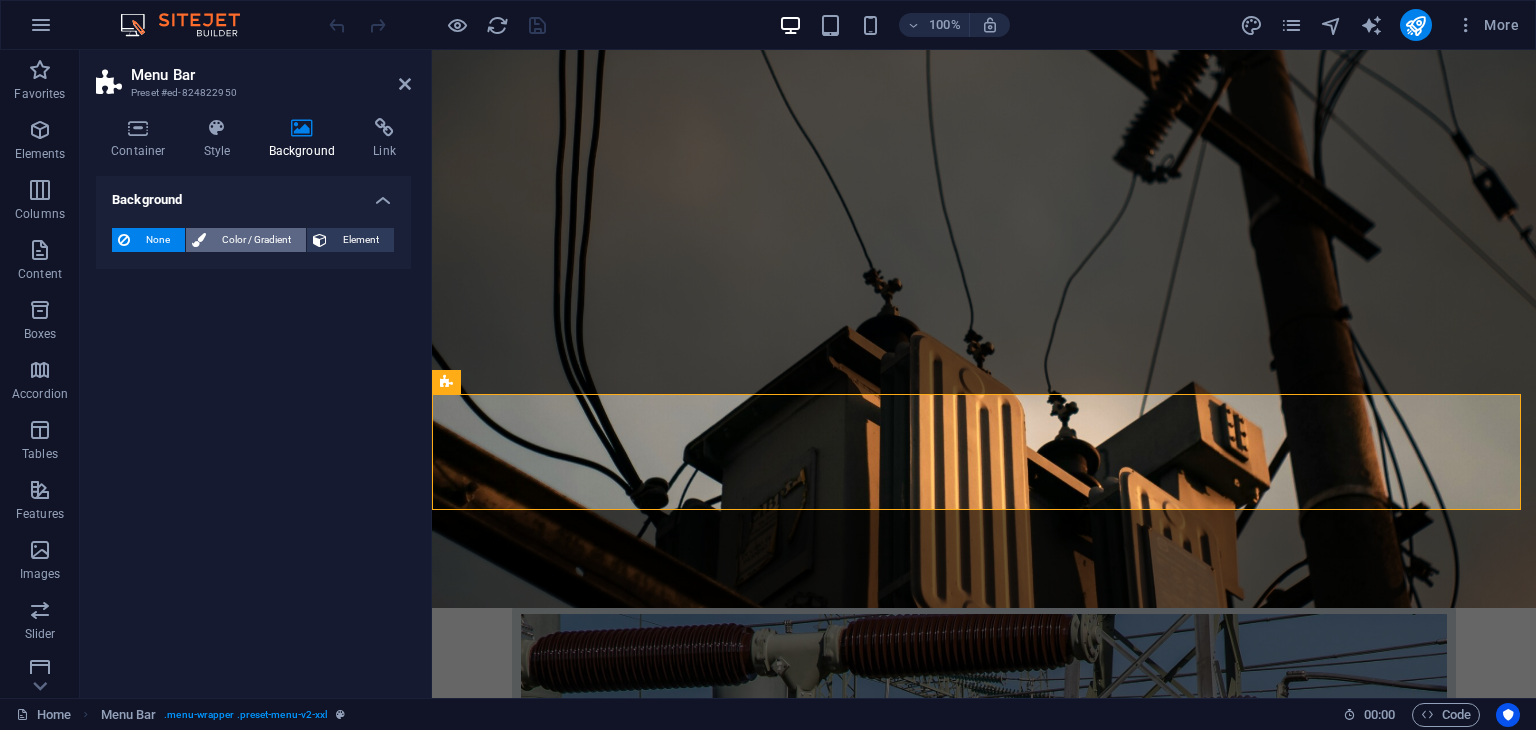 click on "Color / Gradient" at bounding box center (256, 240) 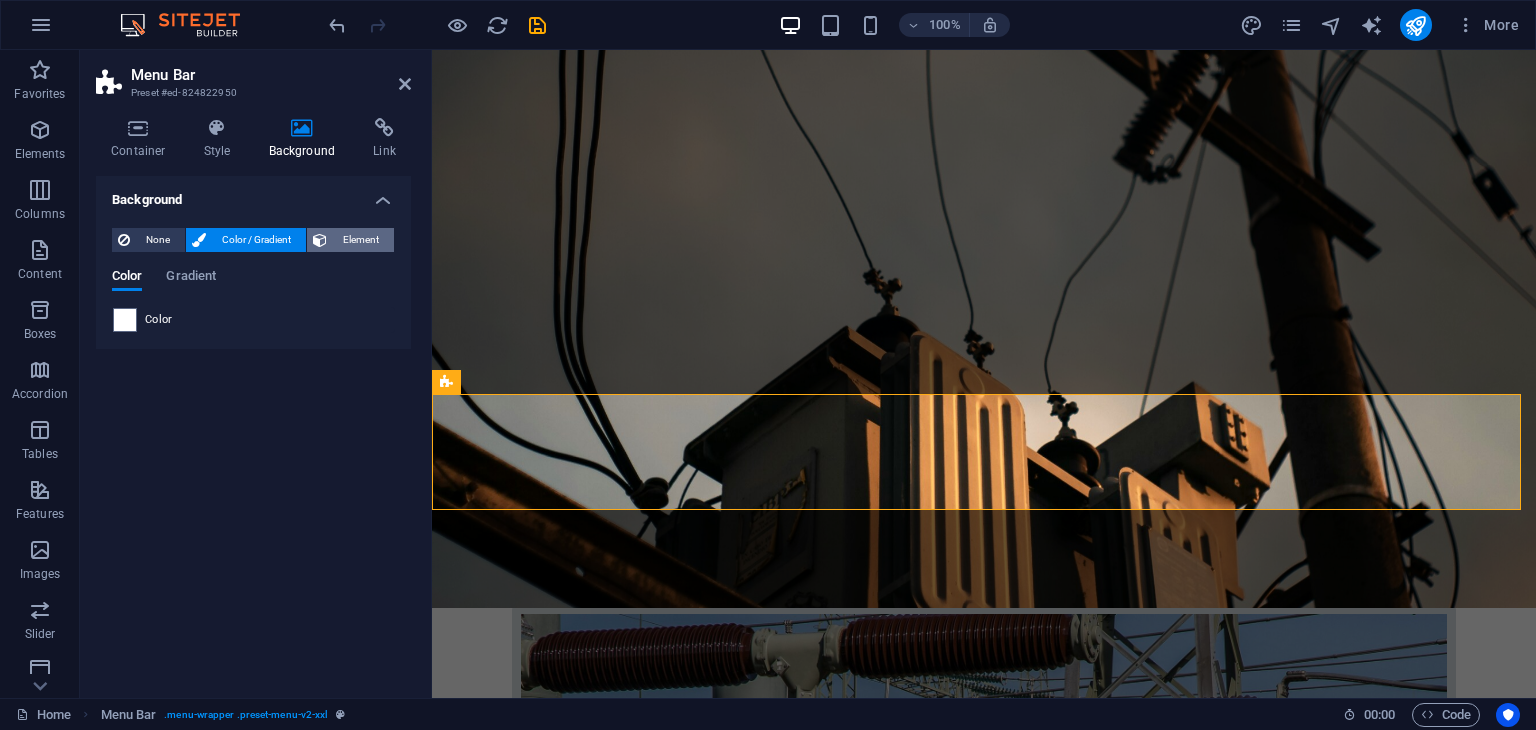 click on "Element" at bounding box center [360, 240] 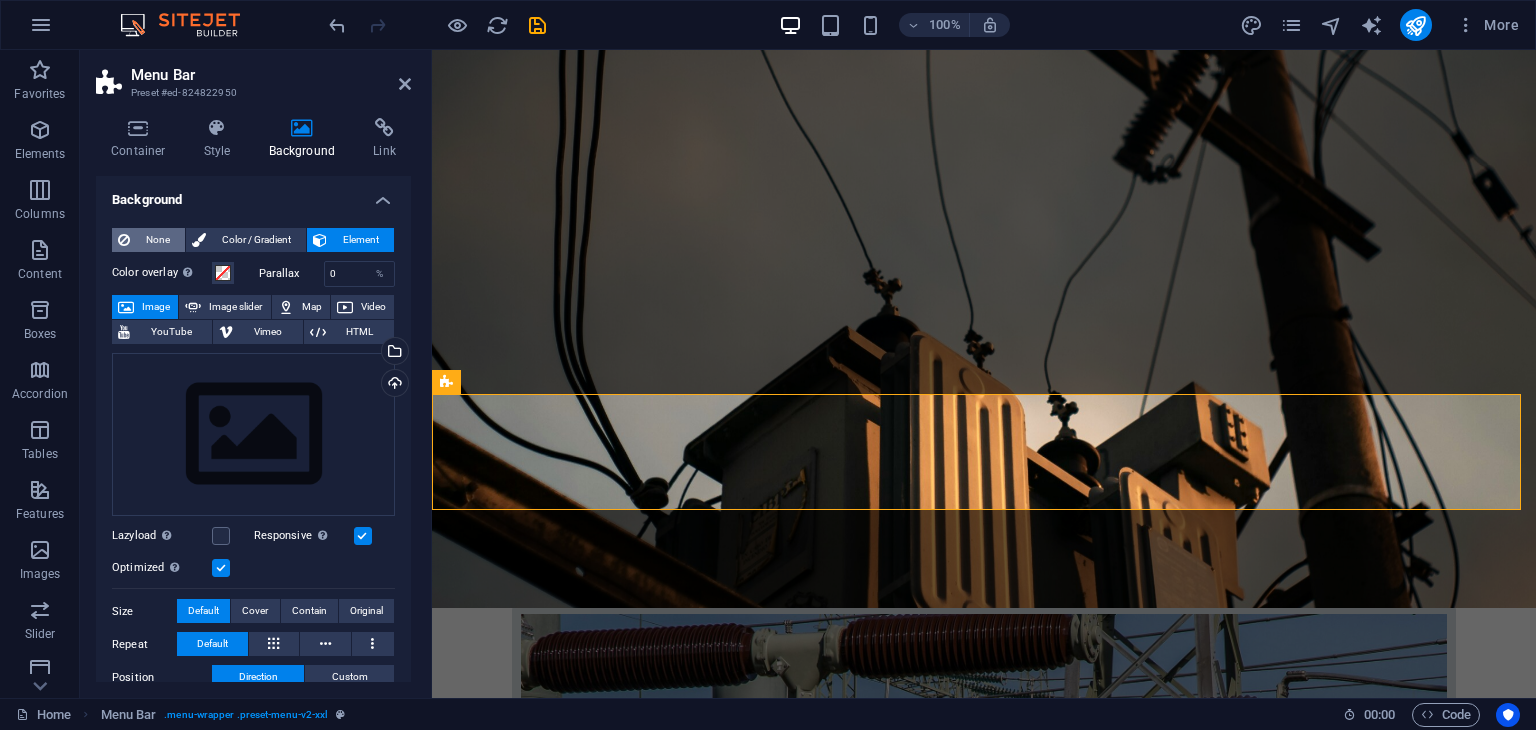 click on "None" at bounding box center [157, 240] 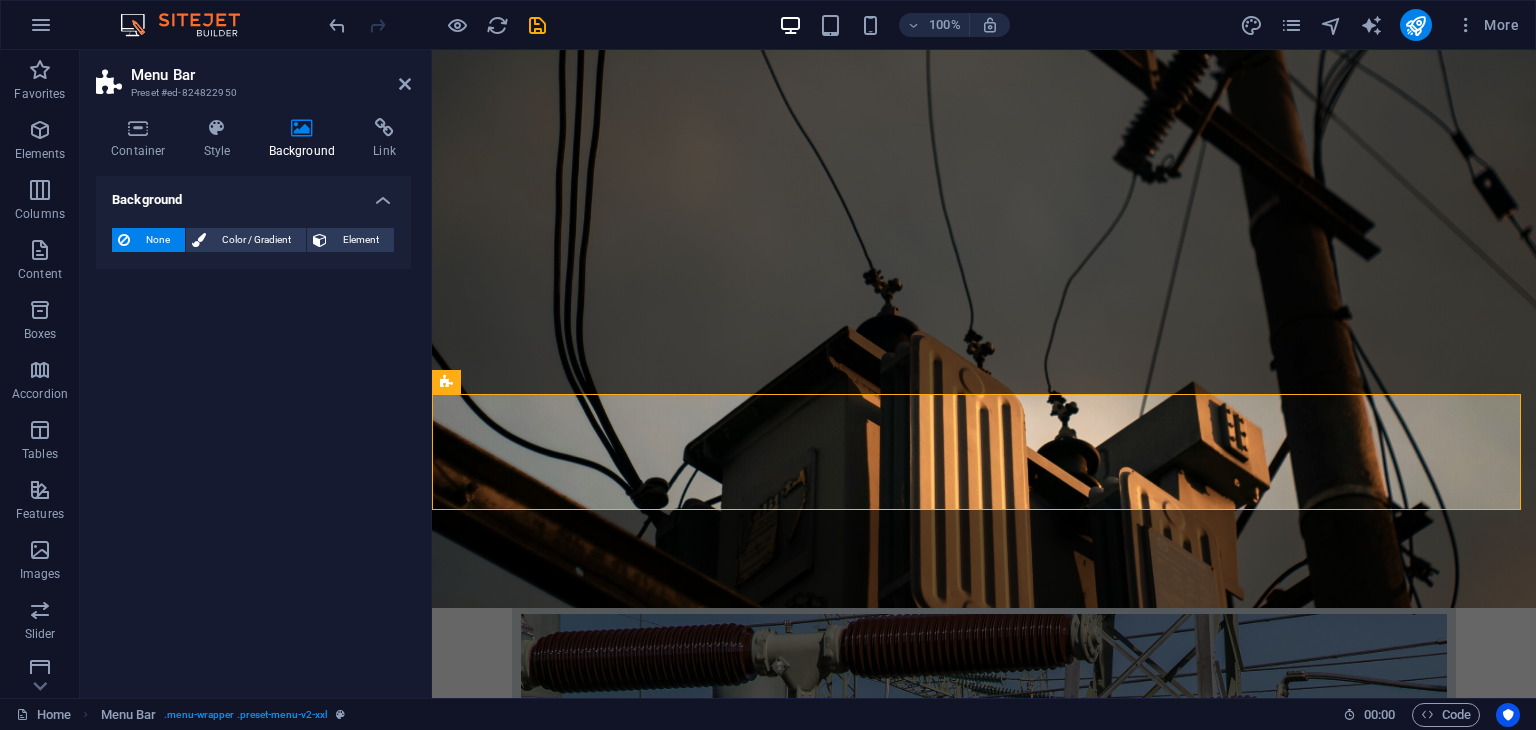click on "Menu Bar Preset #ed-824822950" at bounding box center (253, 76) 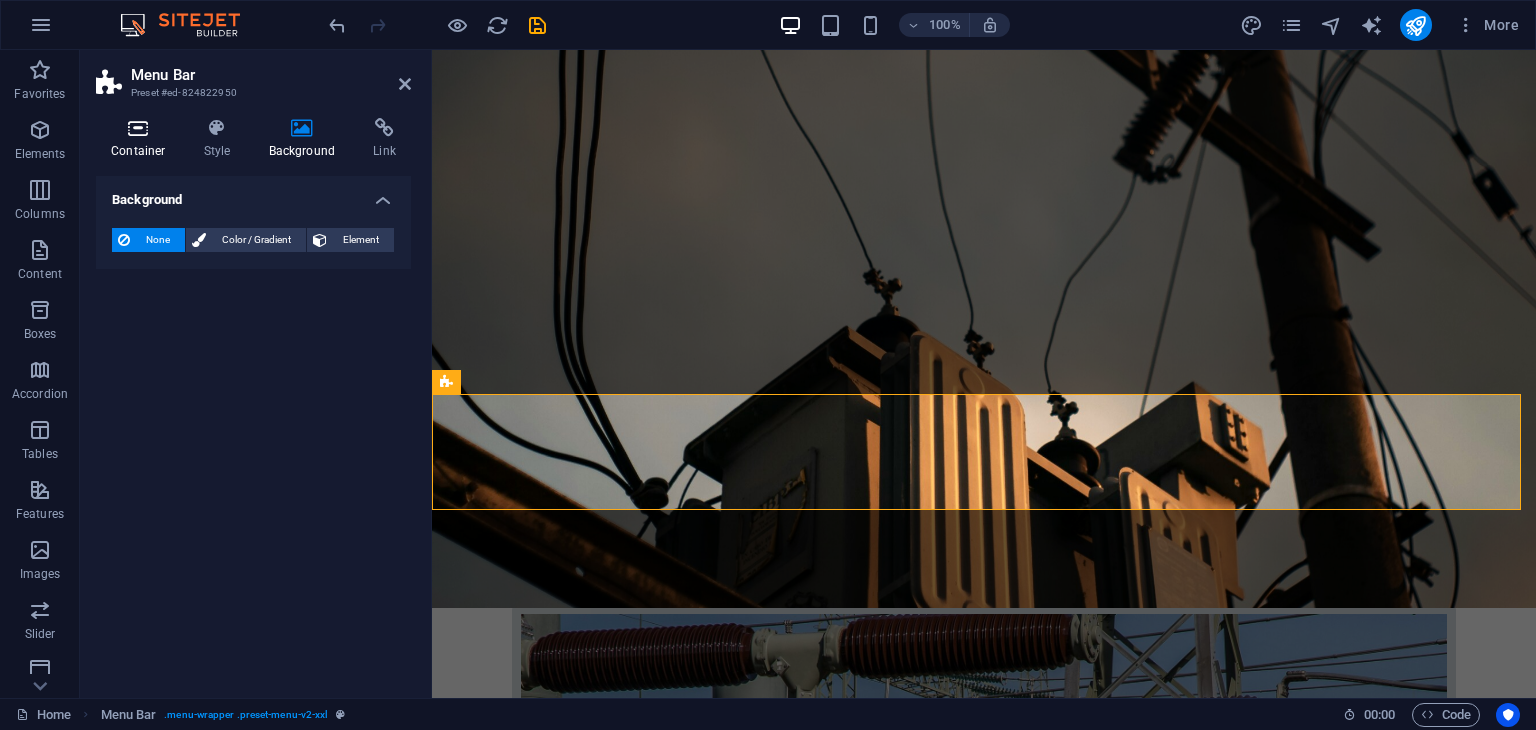 click at bounding box center (138, 128) 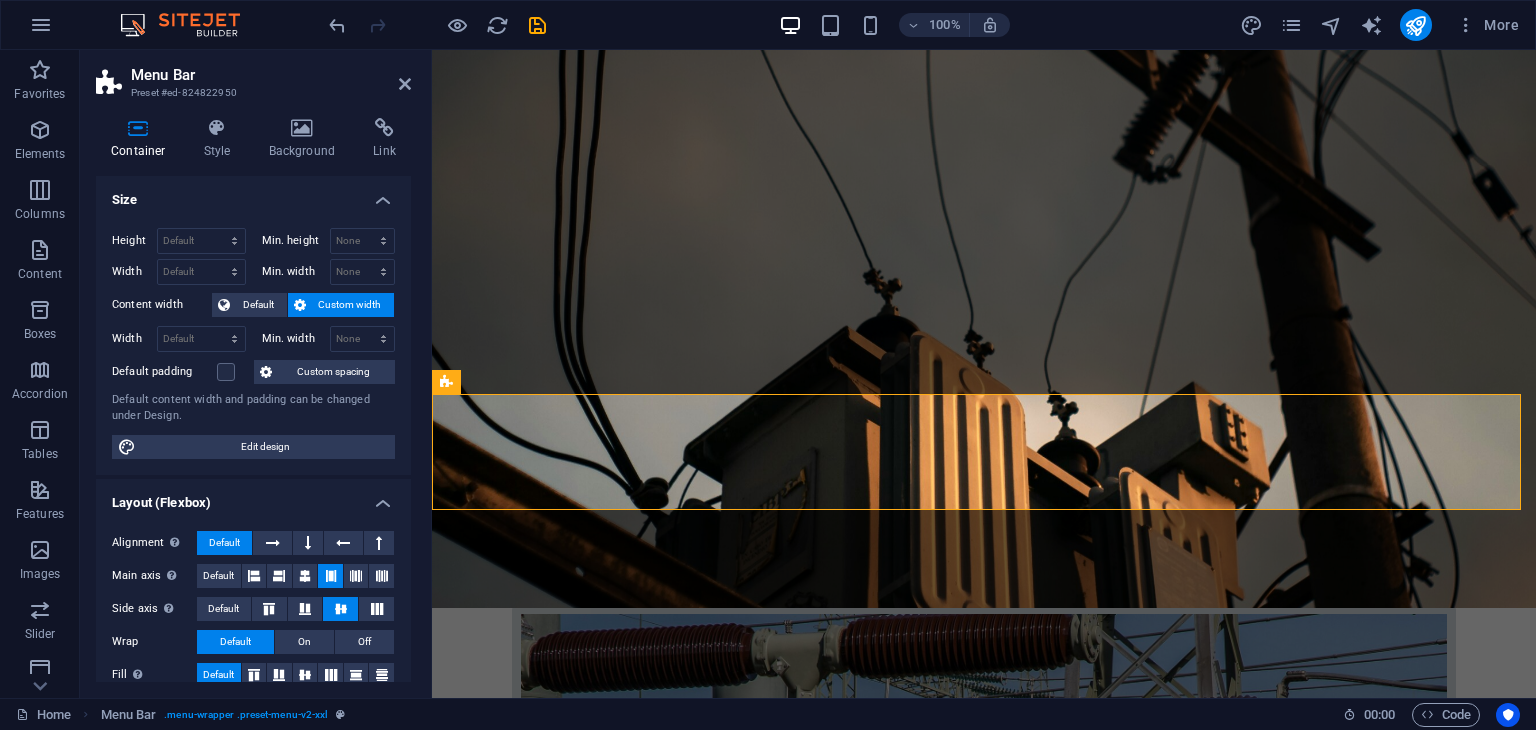 scroll, scrollTop: 301, scrollLeft: 0, axis: vertical 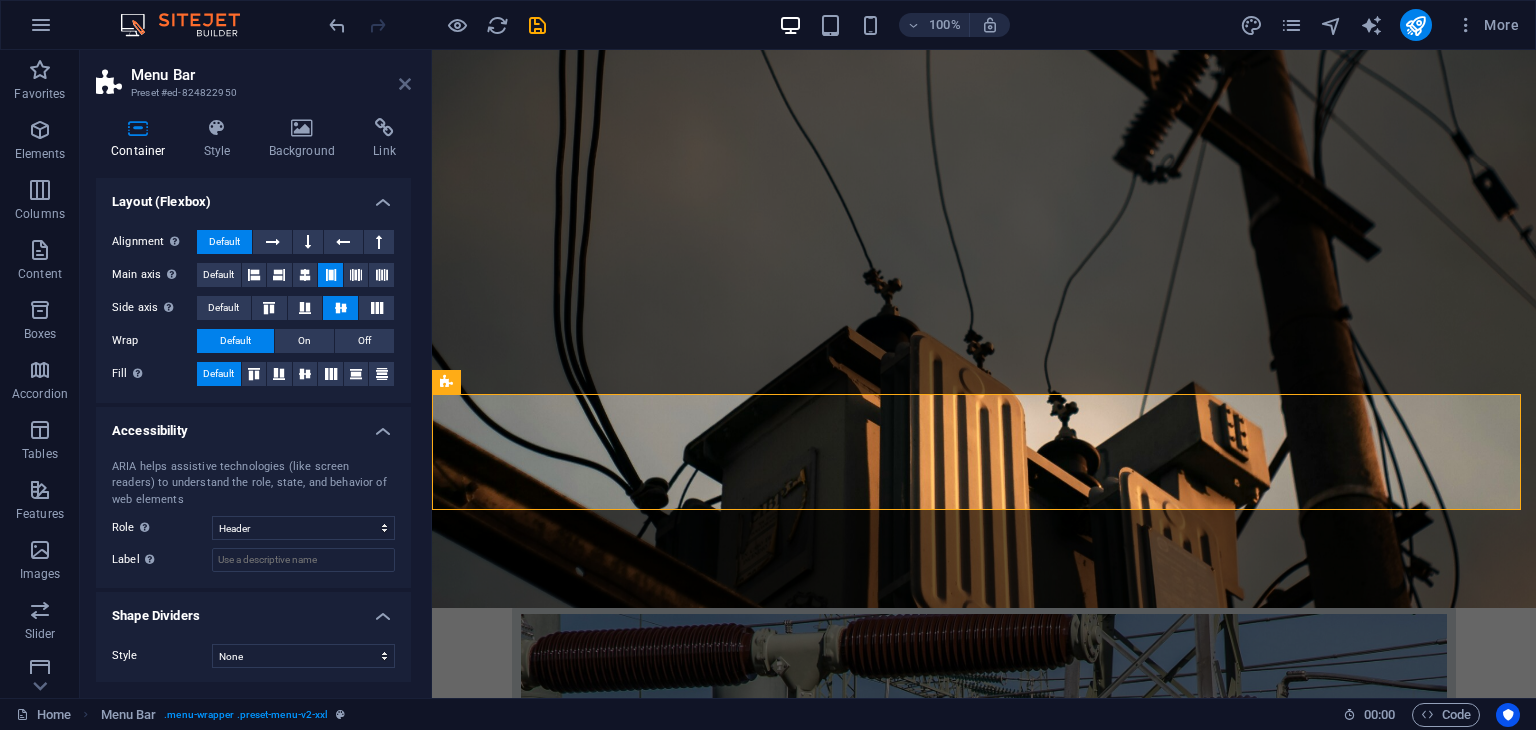 click at bounding box center [405, 84] 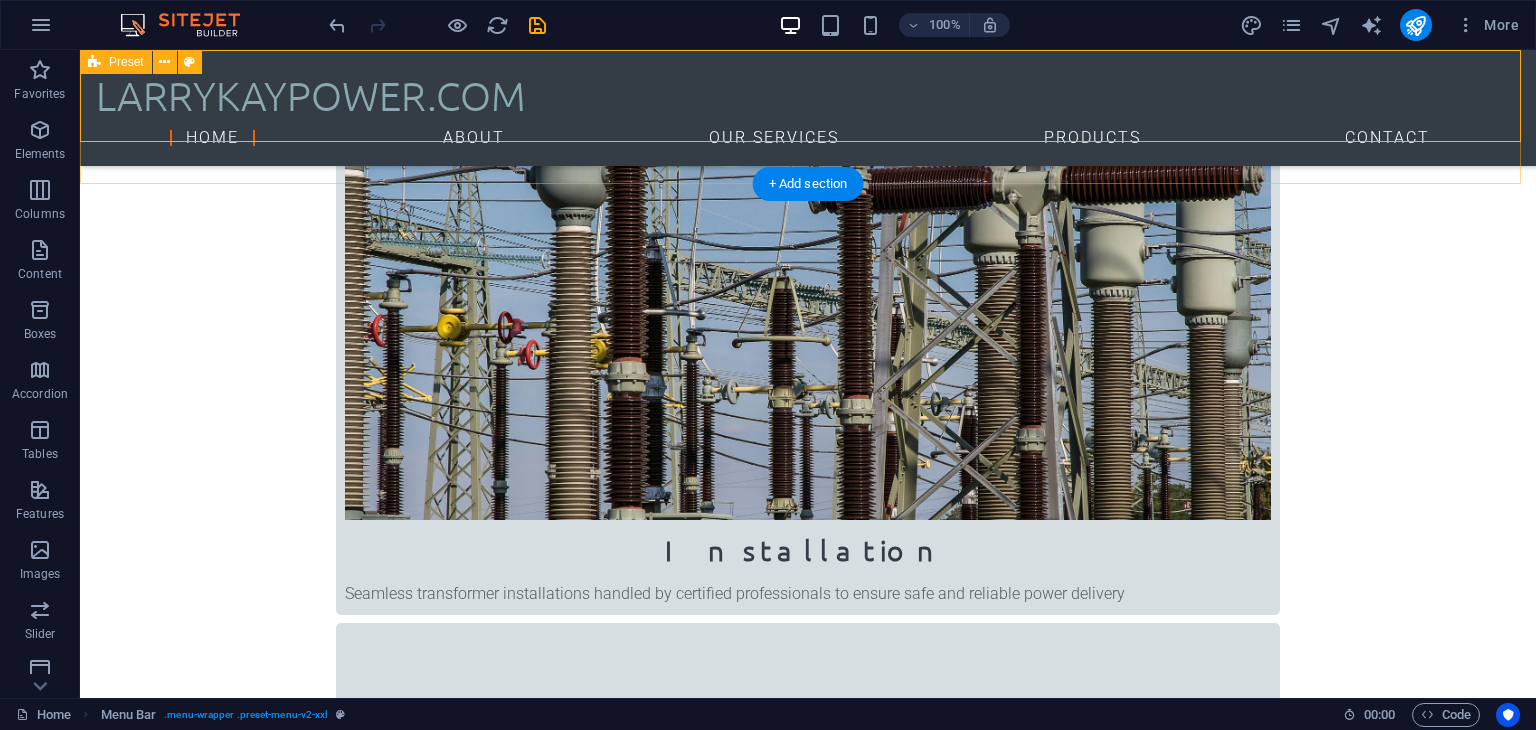 scroll, scrollTop: 772, scrollLeft: 0, axis: vertical 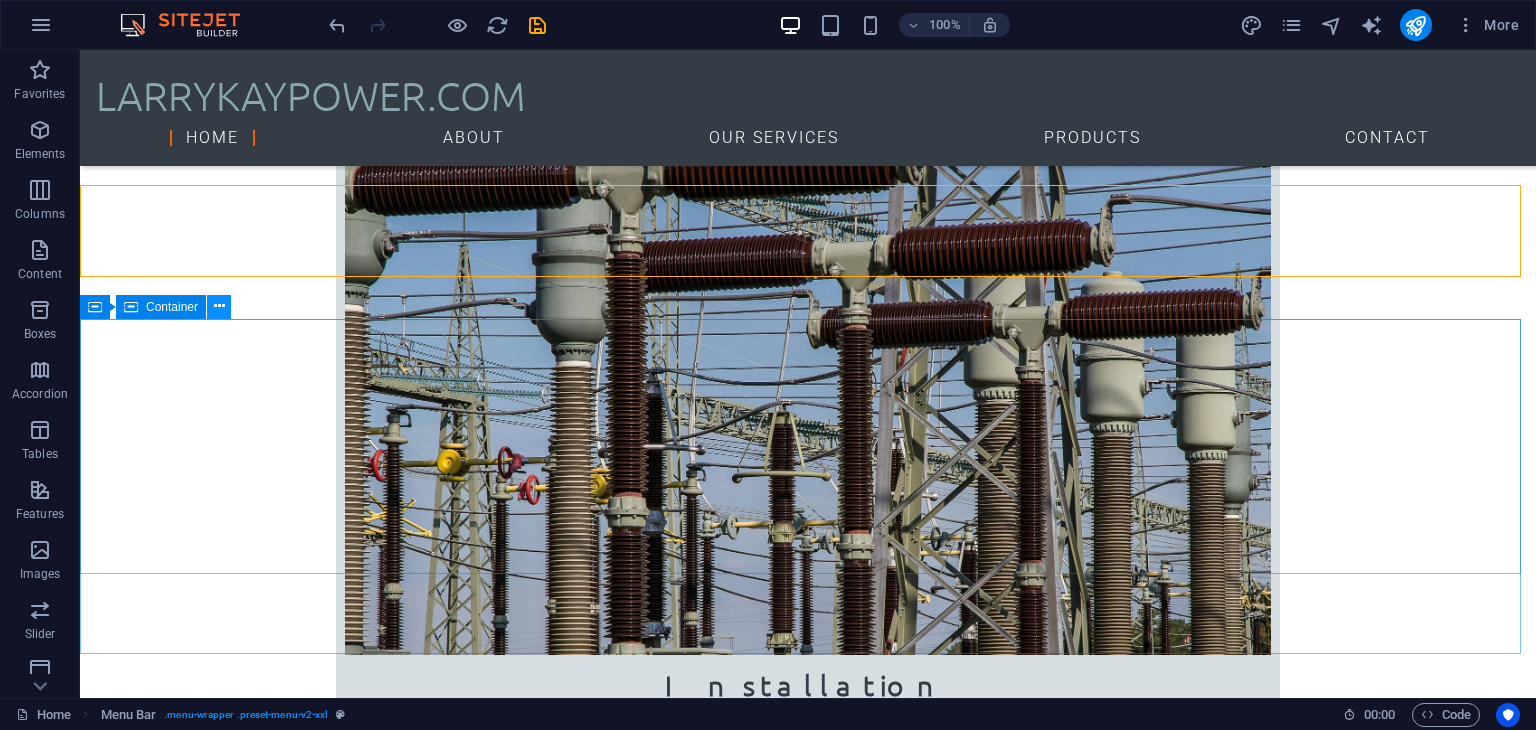 click at bounding box center [219, 306] 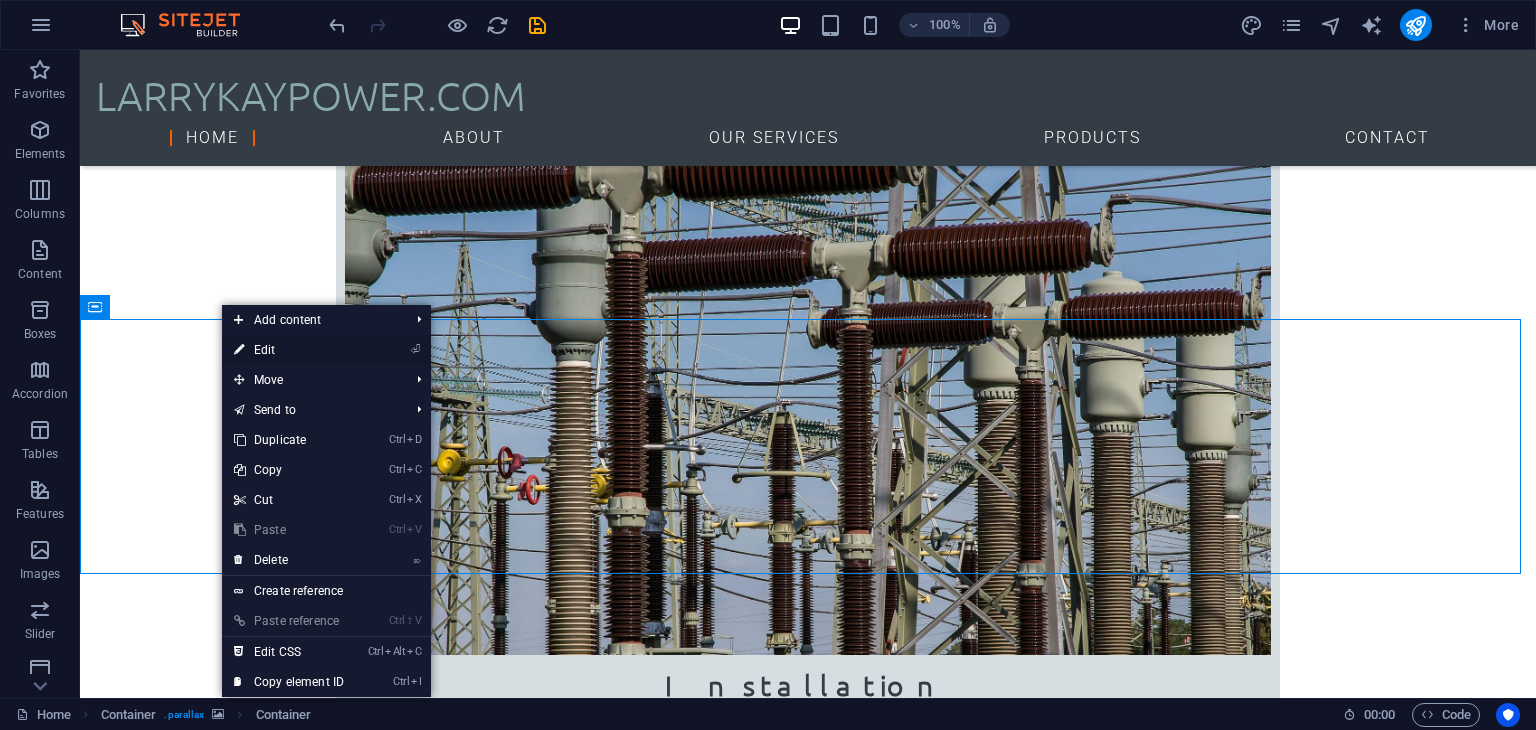 click on "⏎  Edit" at bounding box center (289, 350) 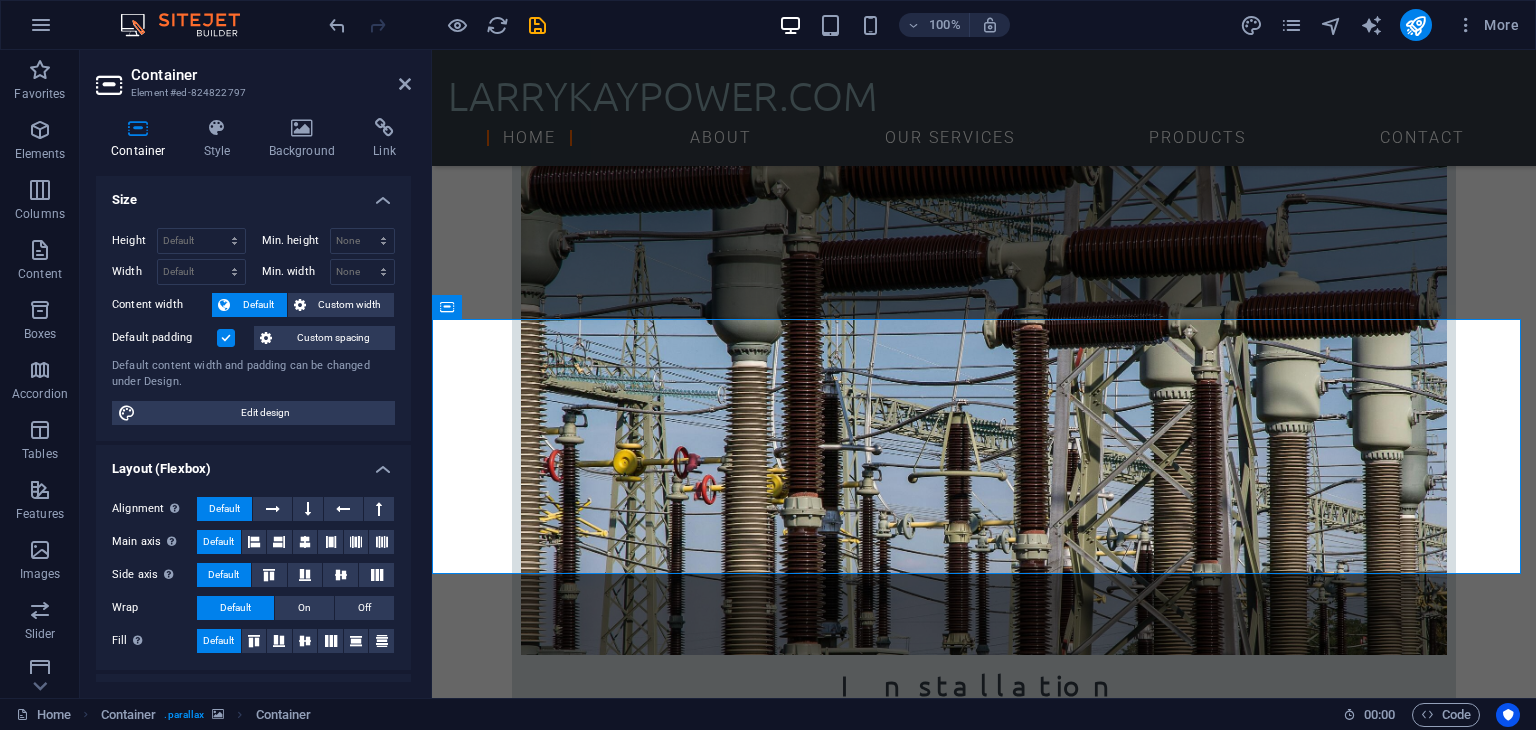 scroll, scrollTop: 796, scrollLeft: 0, axis: vertical 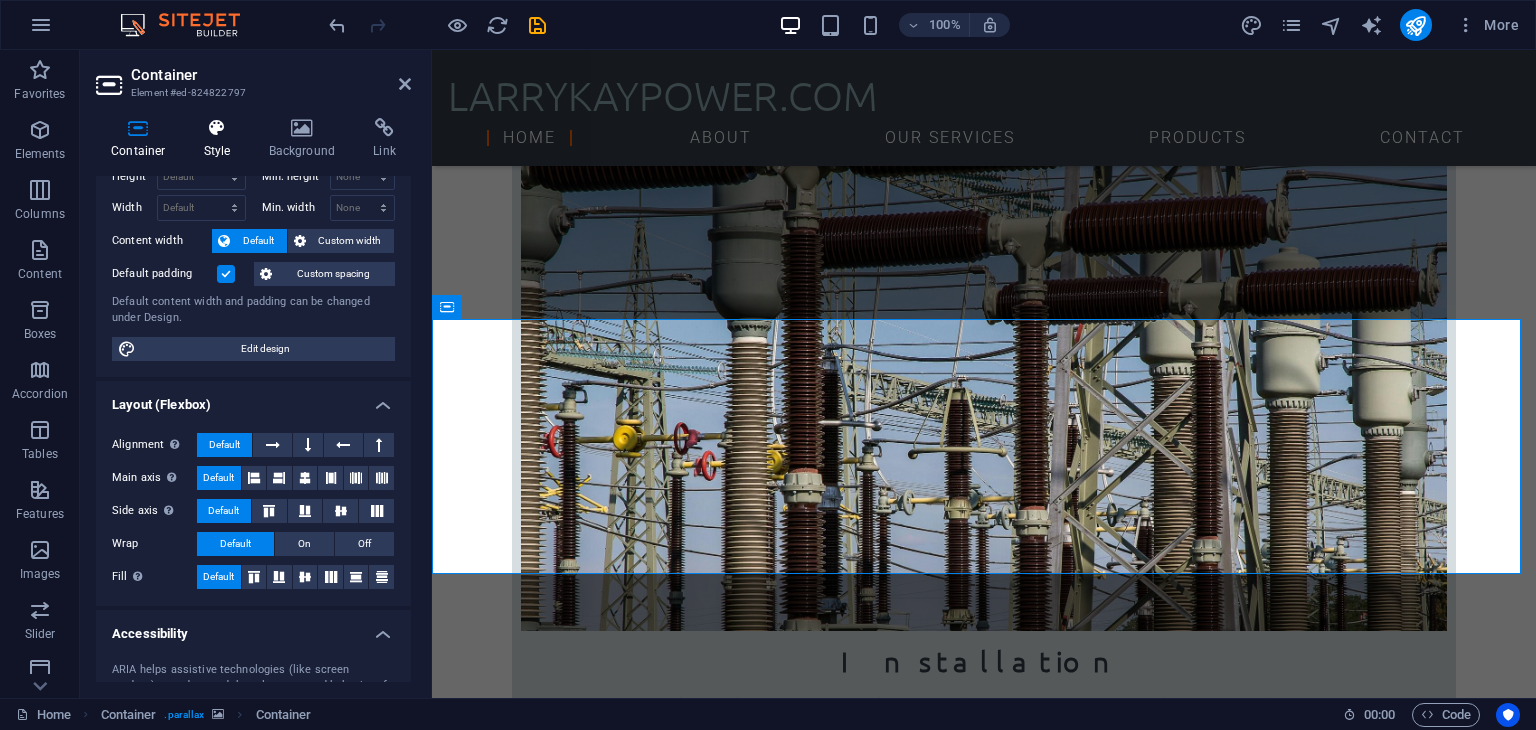 click on "Style" at bounding box center [221, 139] 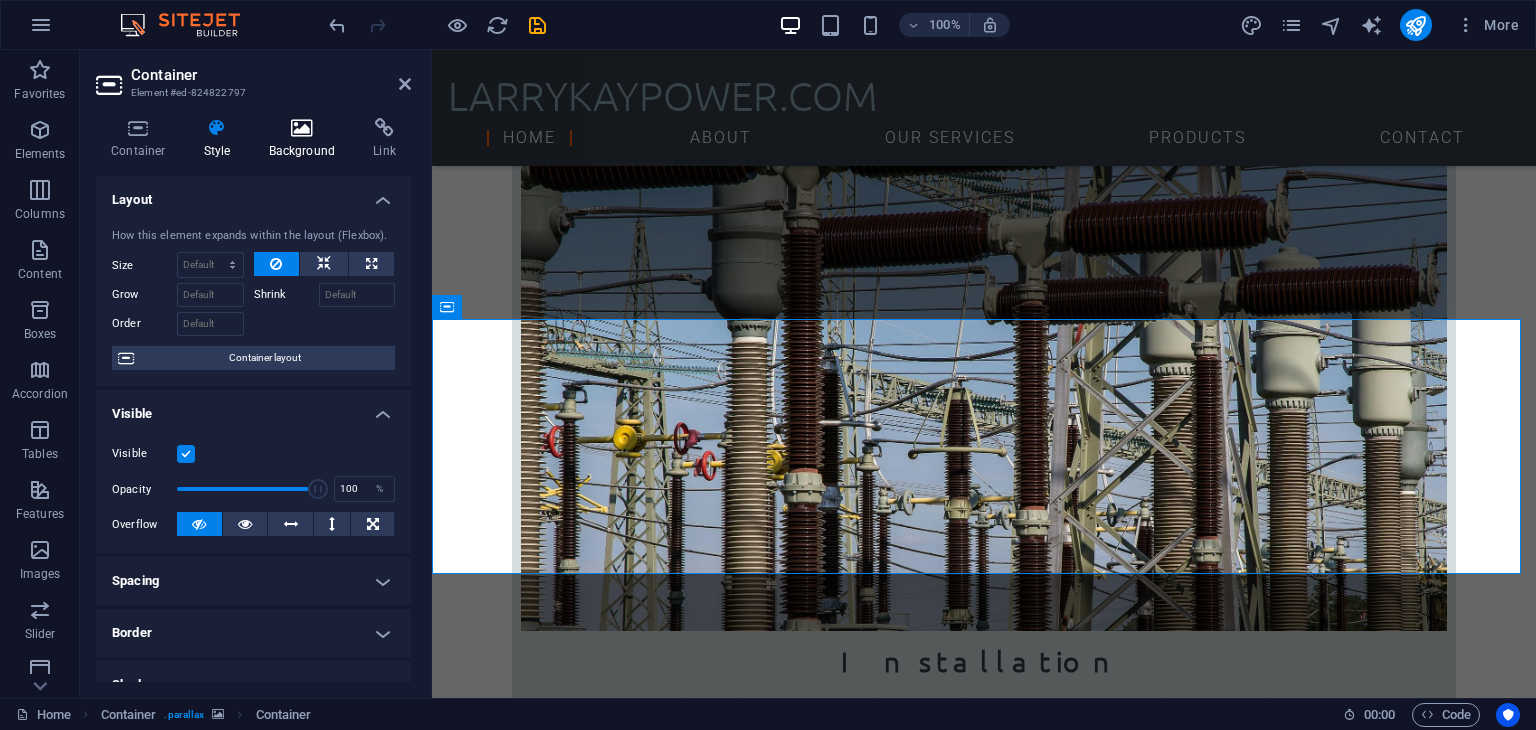 click on "Background" at bounding box center (306, 139) 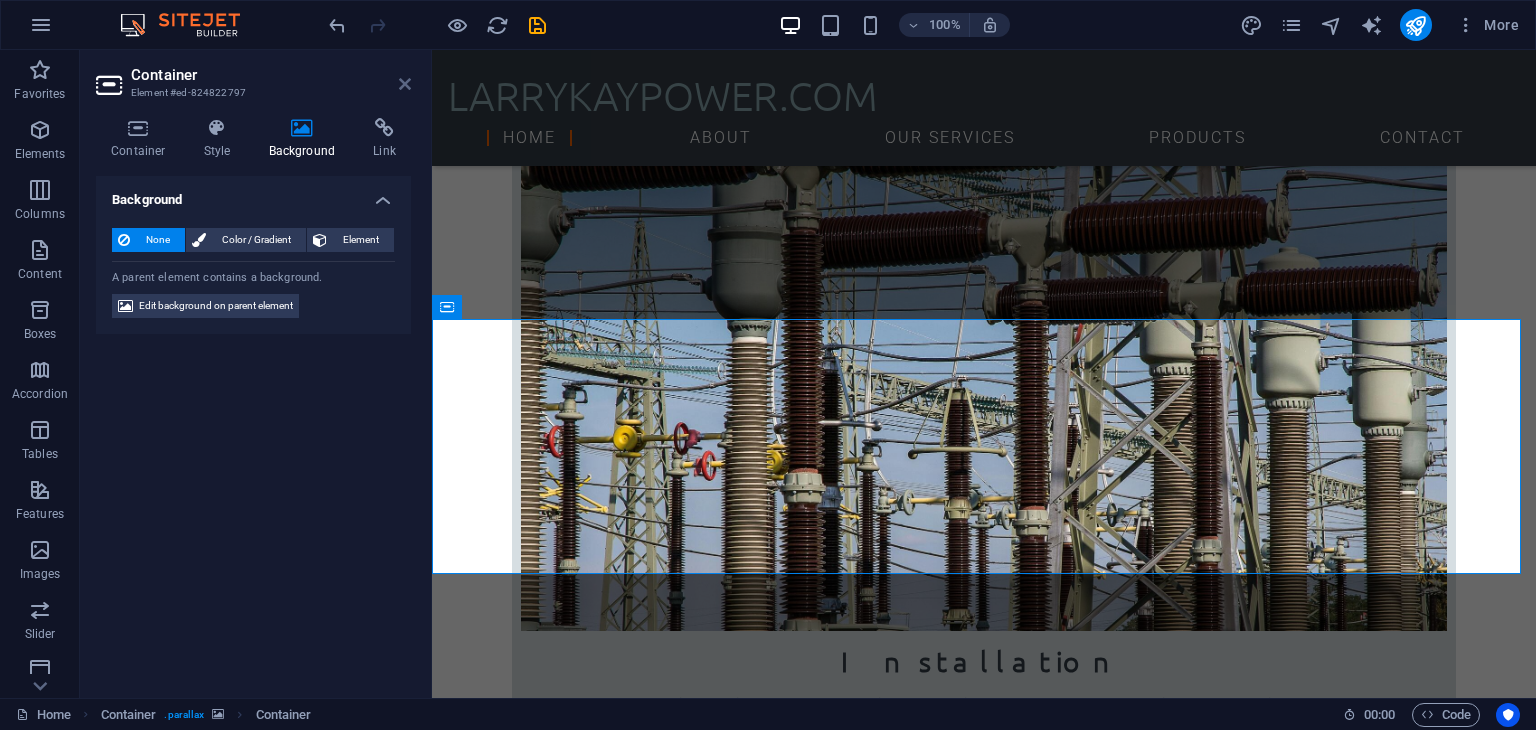 click at bounding box center [405, 84] 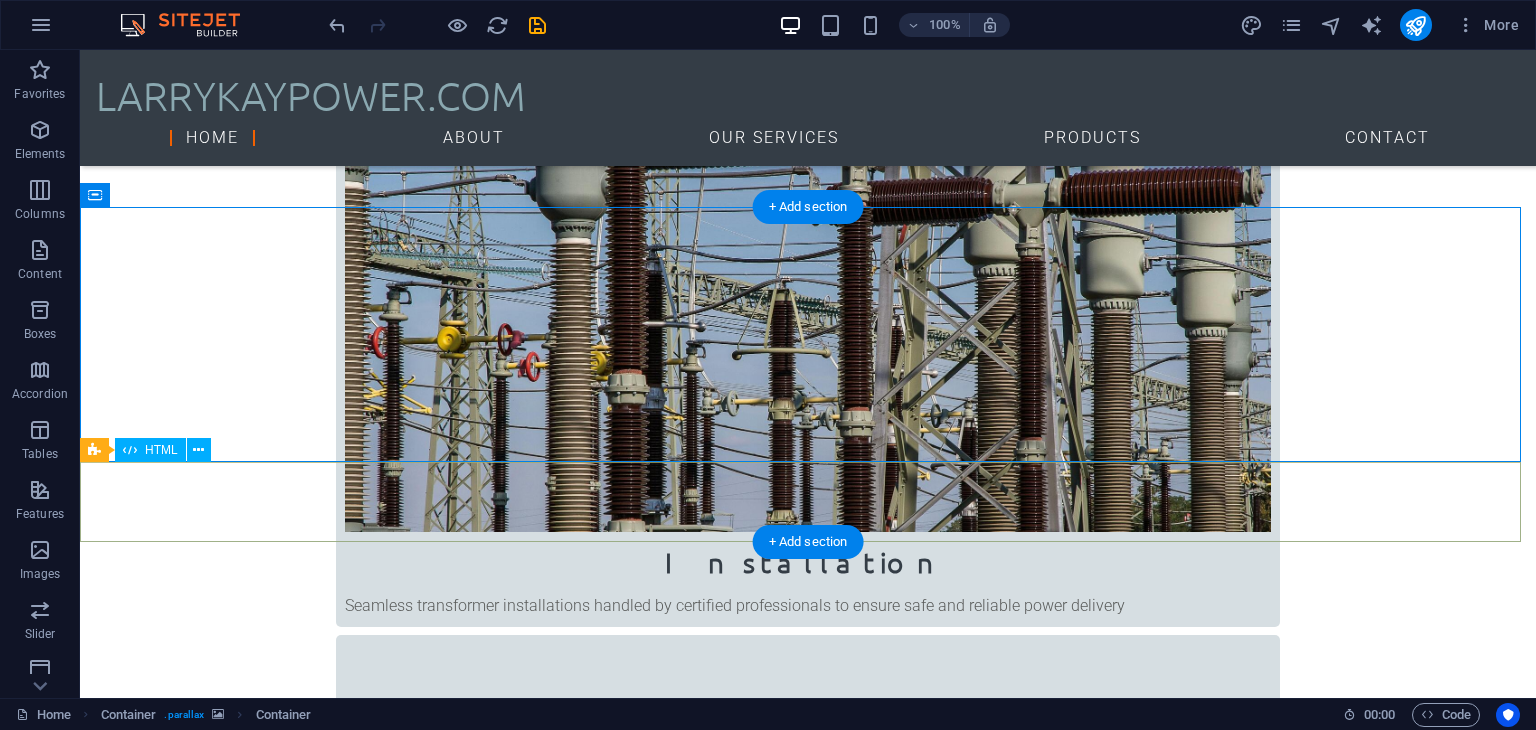 scroll, scrollTop: 872, scrollLeft: 0, axis: vertical 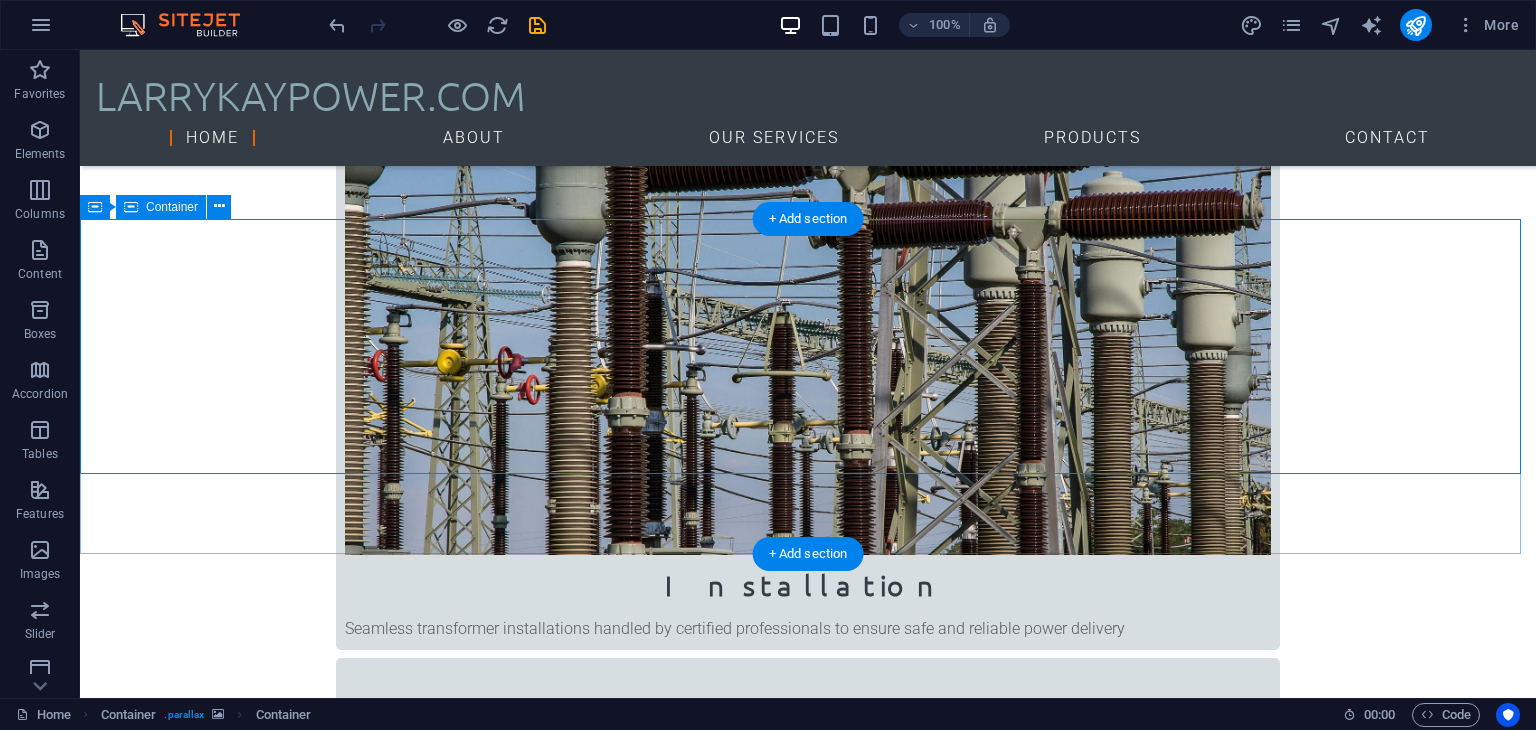 click on "Networks 1340 Transformers 18 Data Sizes up to 20  M Countries invested in 89" at bounding box center [808, 3168] 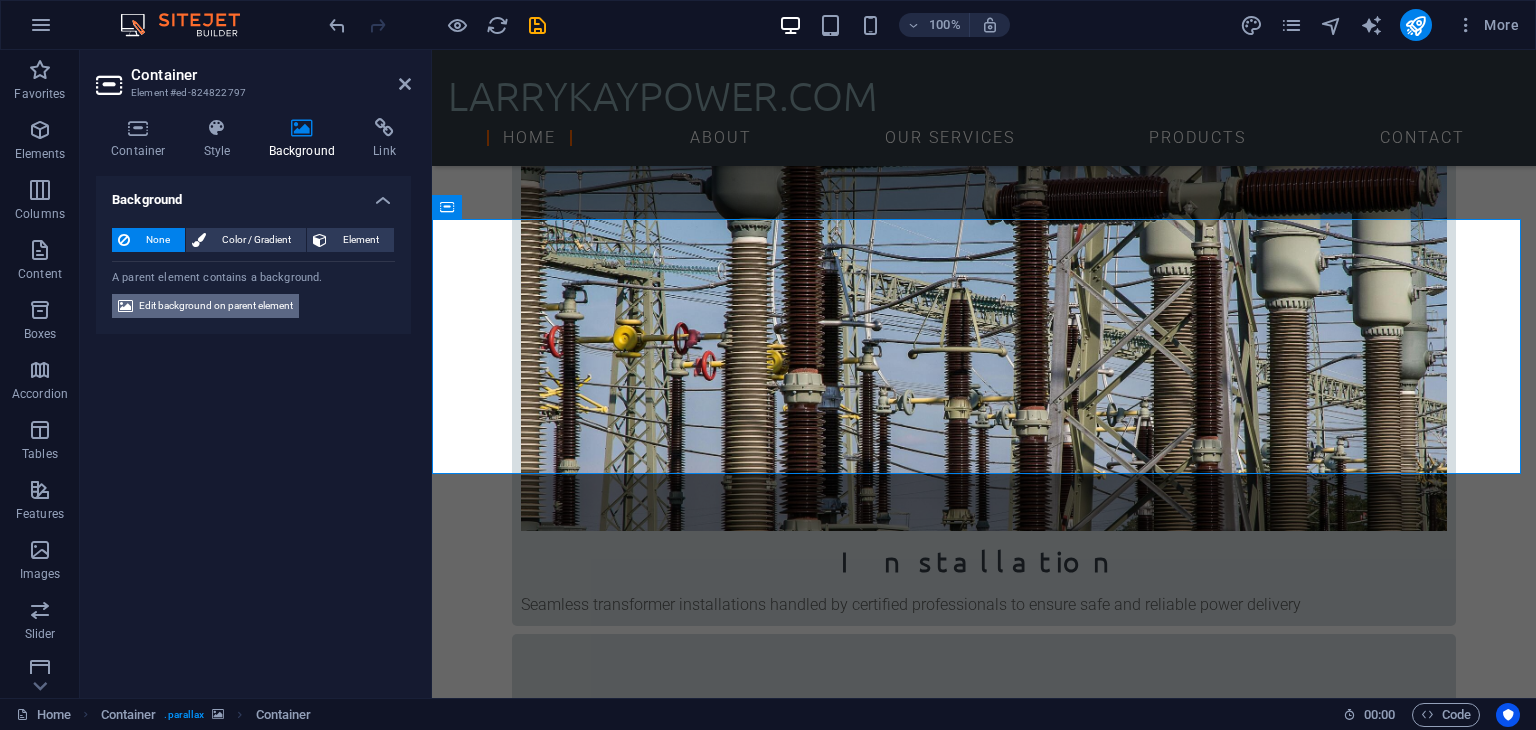 click on "Edit background on parent element" at bounding box center [216, 306] 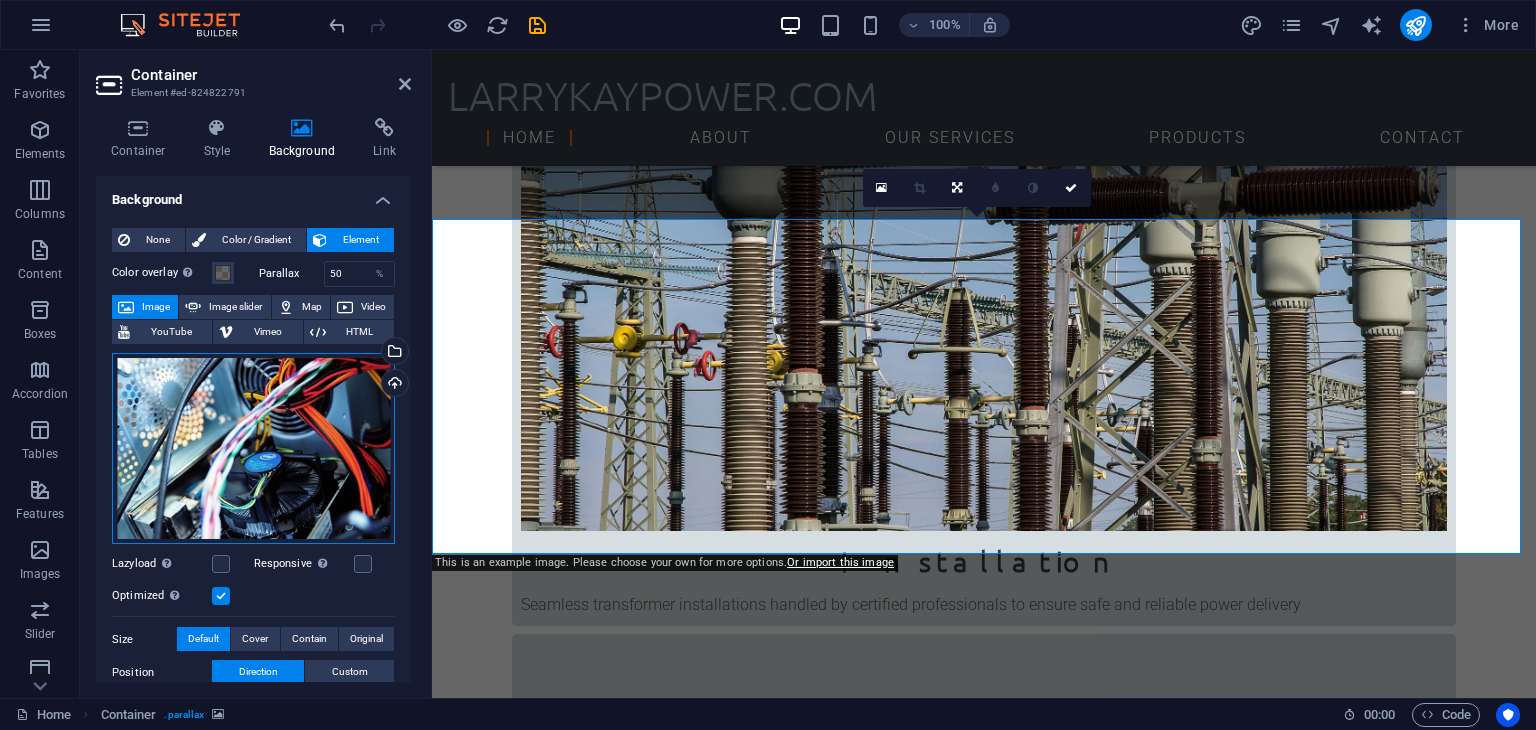 click on "Drag files here, click to choose files or select files from Files or our free stock photos & videos" at bounding box center [253, 449] 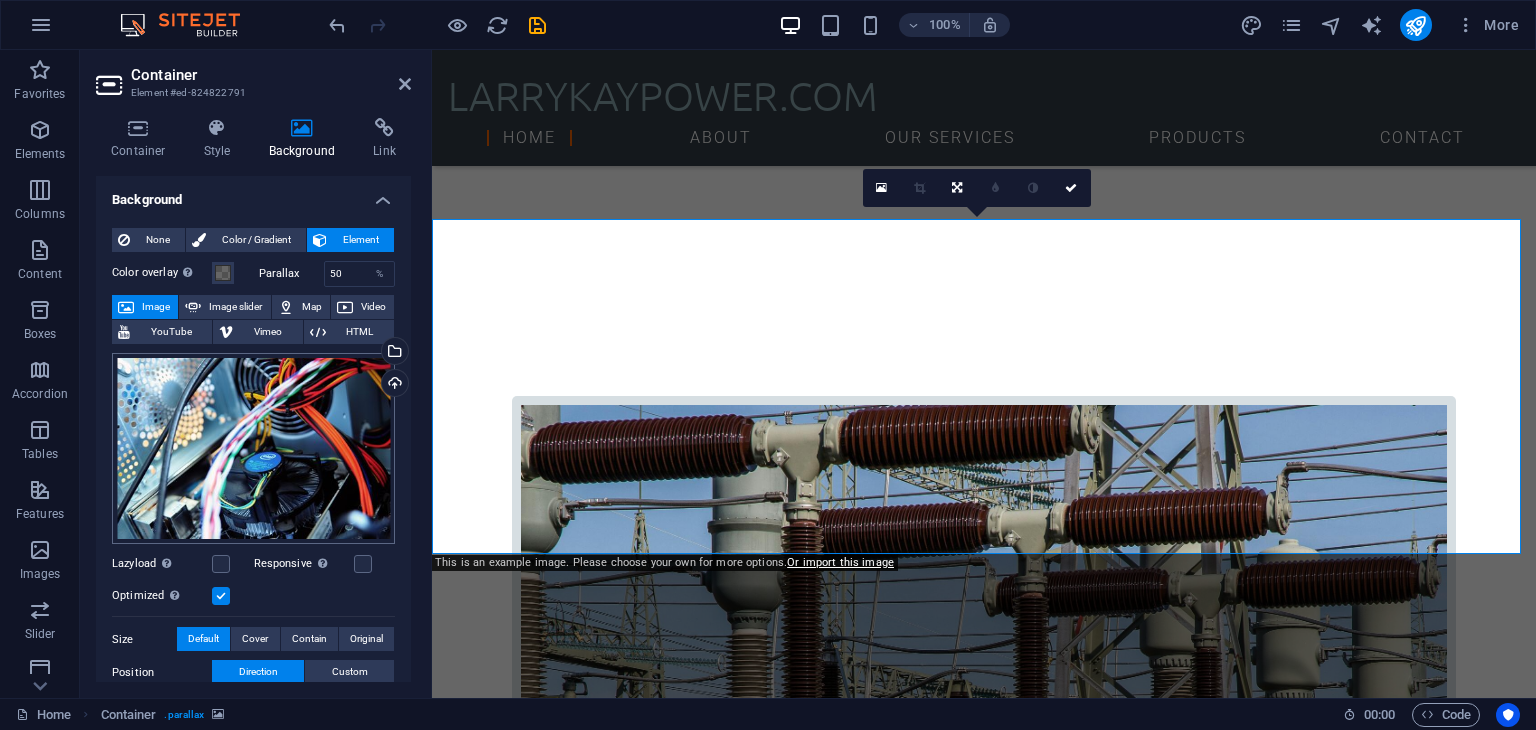 scroll, scrollTop: 1262, scrollLeft: 0, axis: vertical 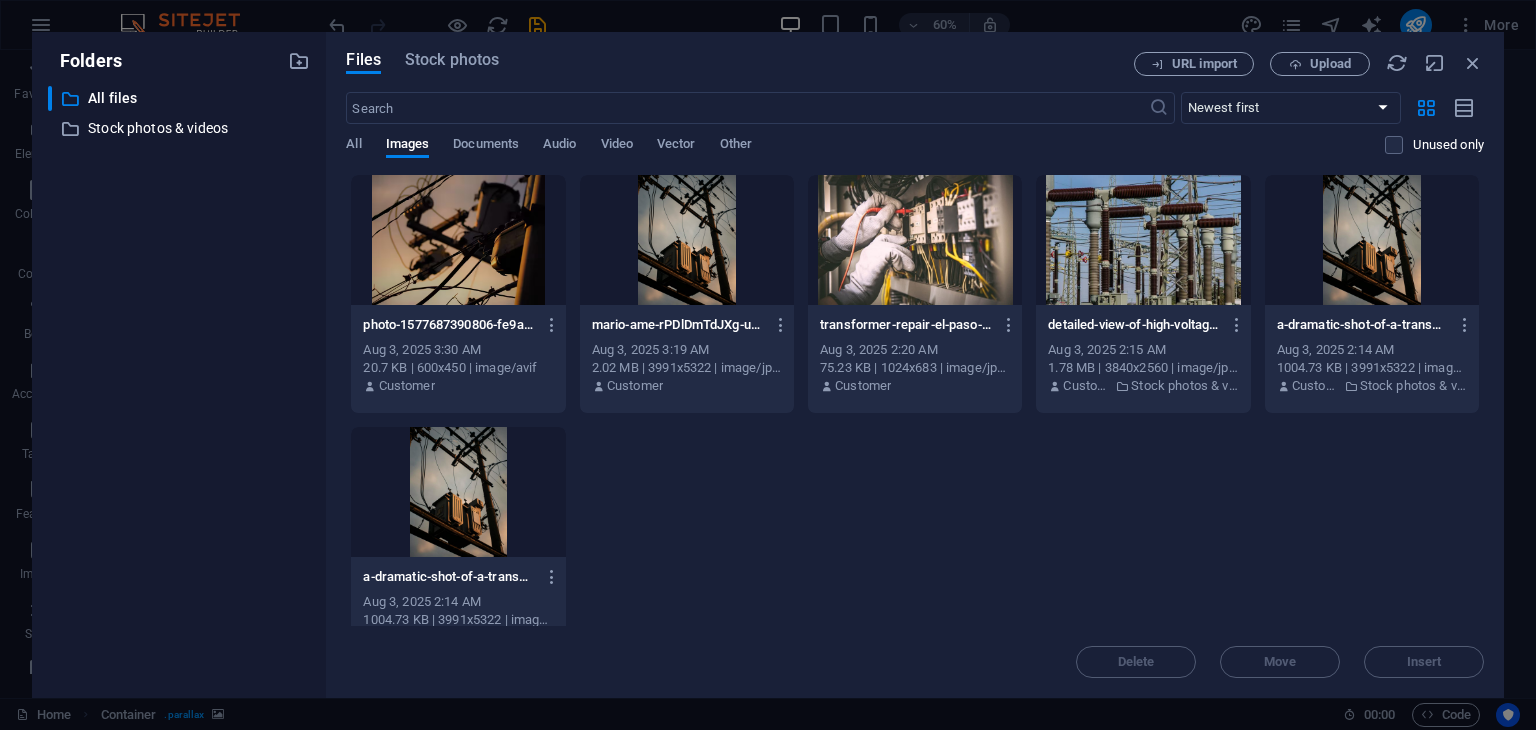 click at bounding box center (458, 240) 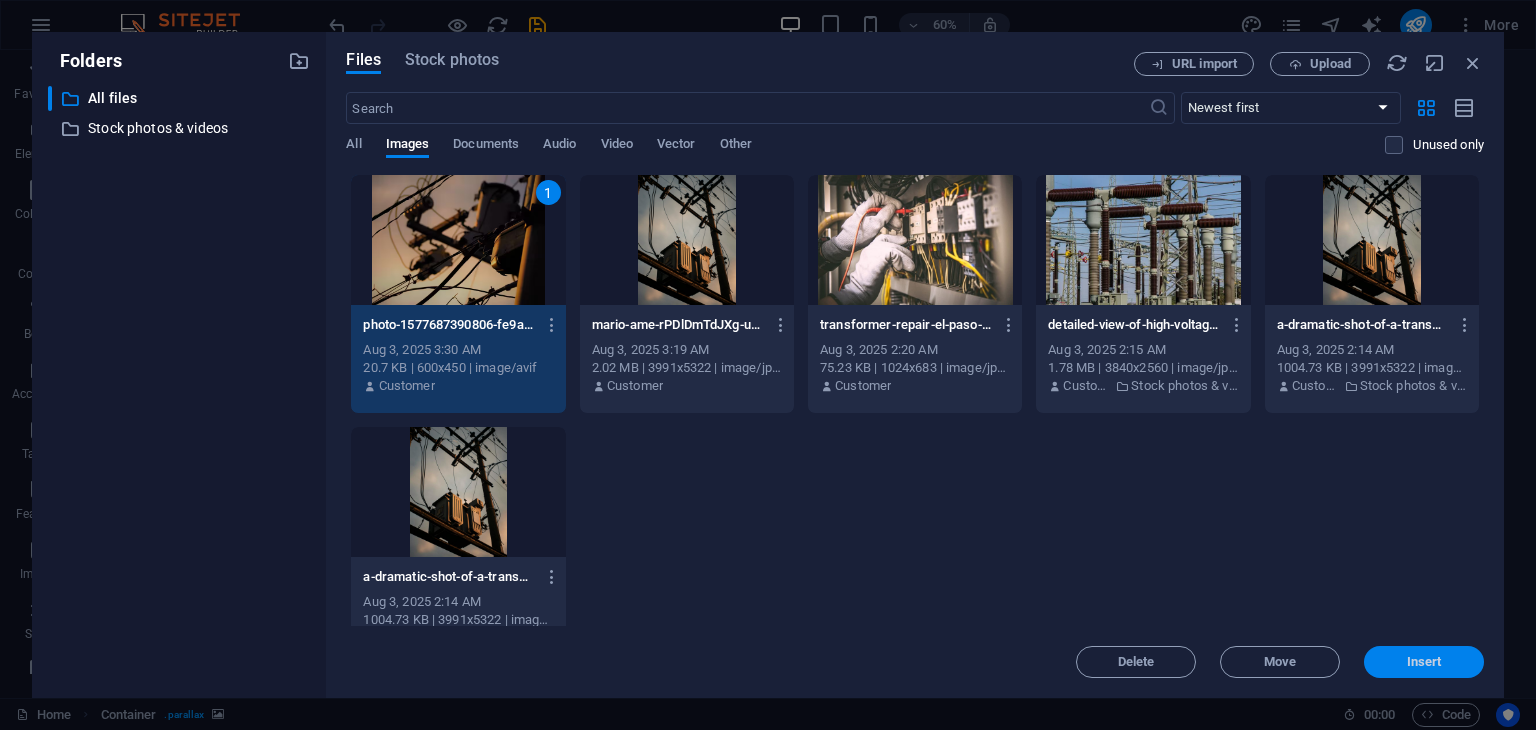 click on "Insert" at bounding box center [1424, 662] 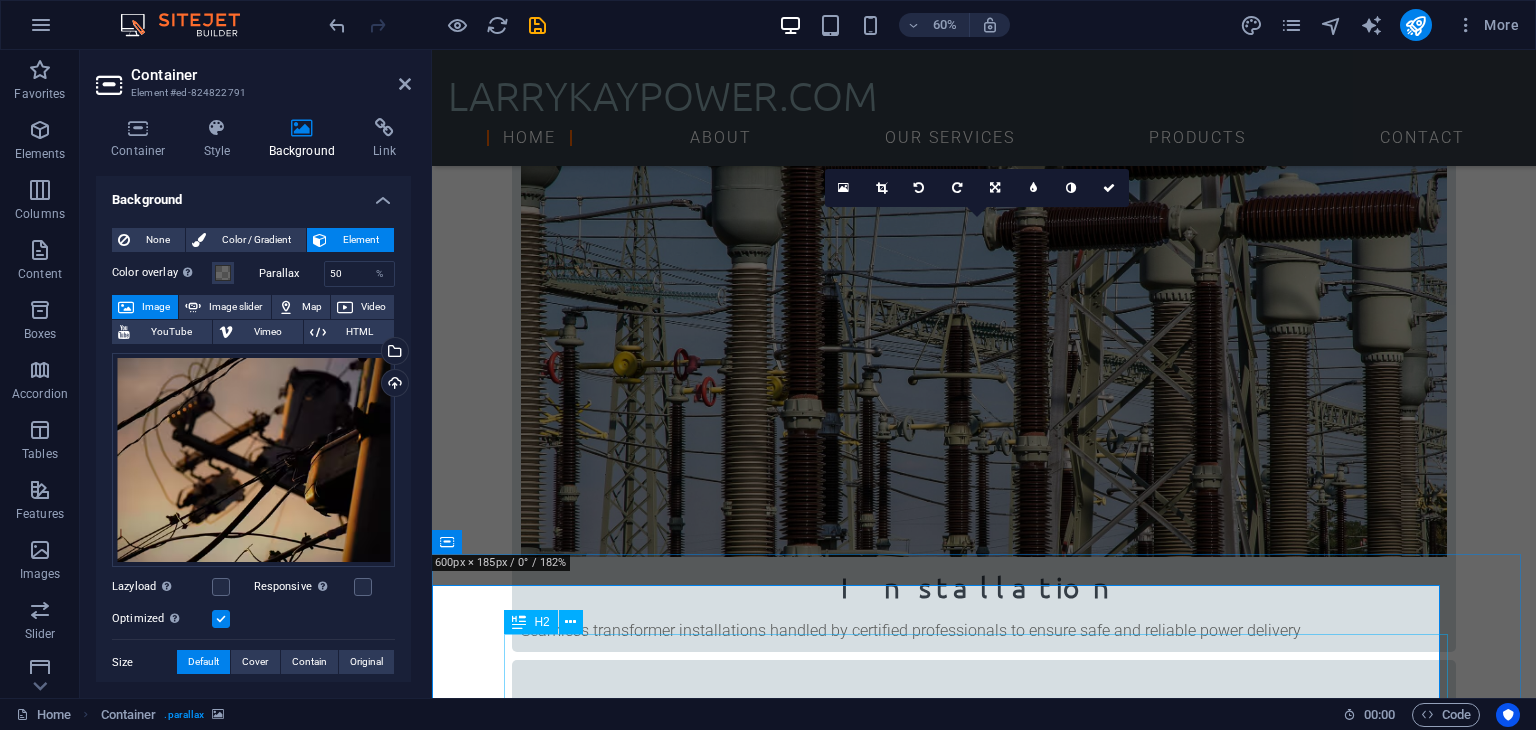 scroll, scrollTop: 896, scrollLeft: 0, axis: vertical 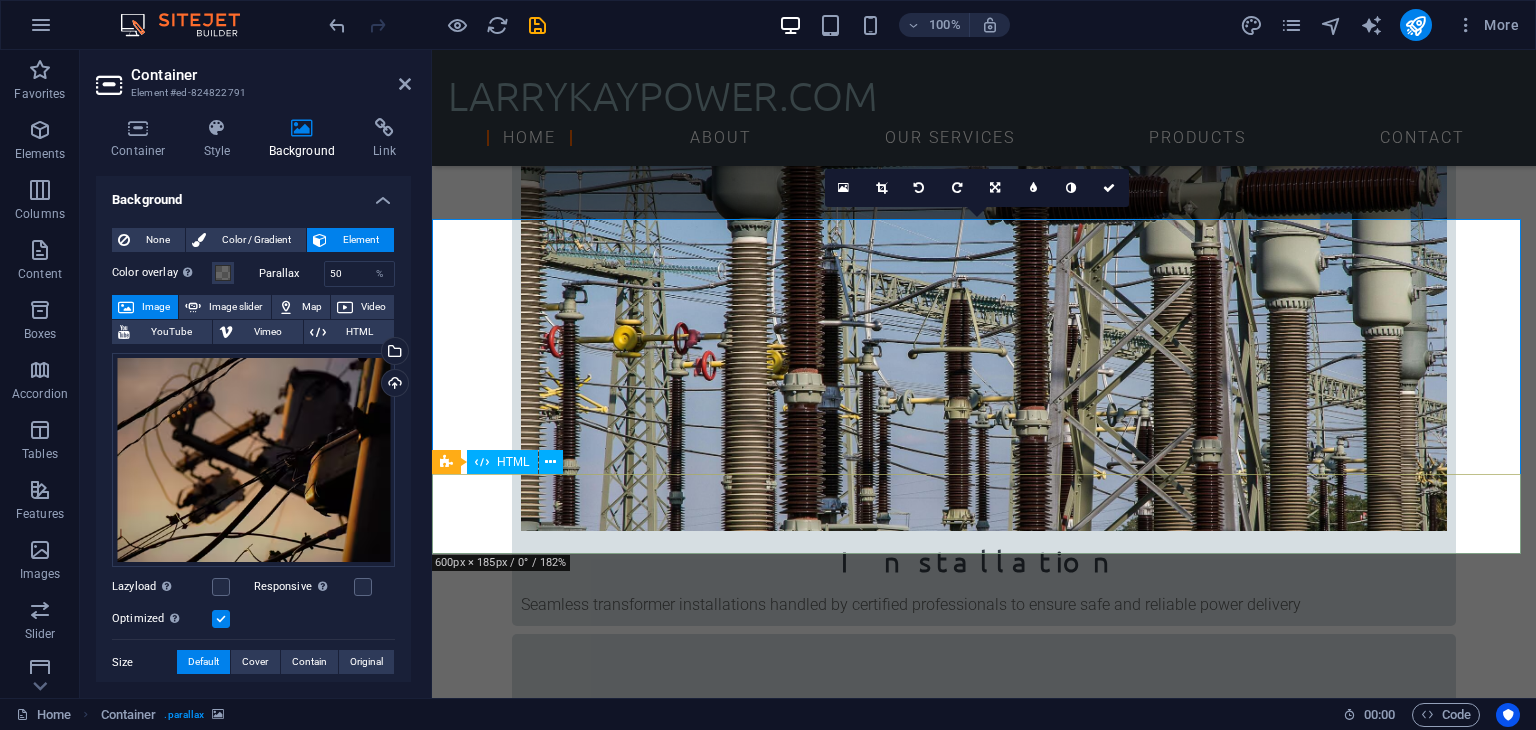 click at bounding box center (984, 3491) 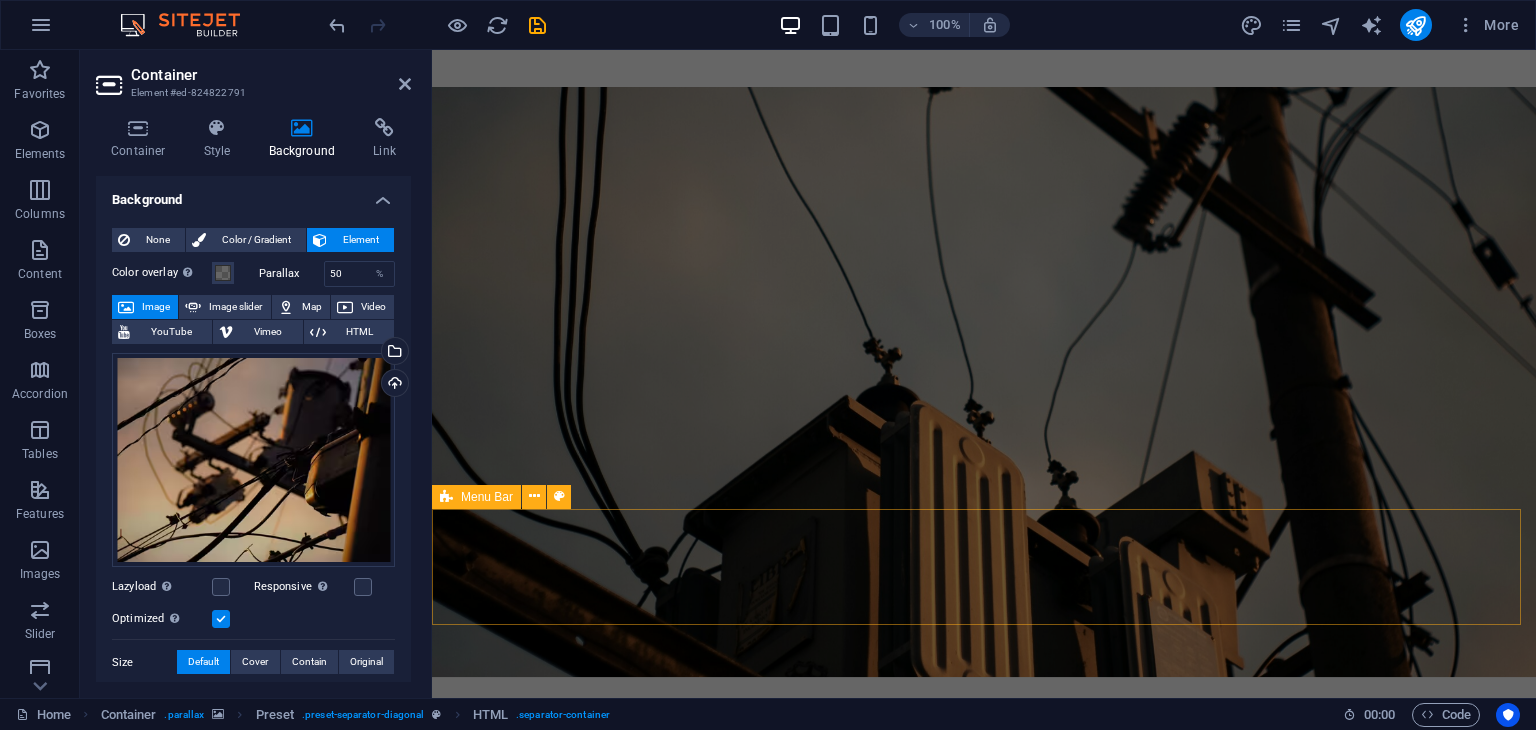 scroll, scrollTop: 11, scrollLeft: 0, axis: vertical 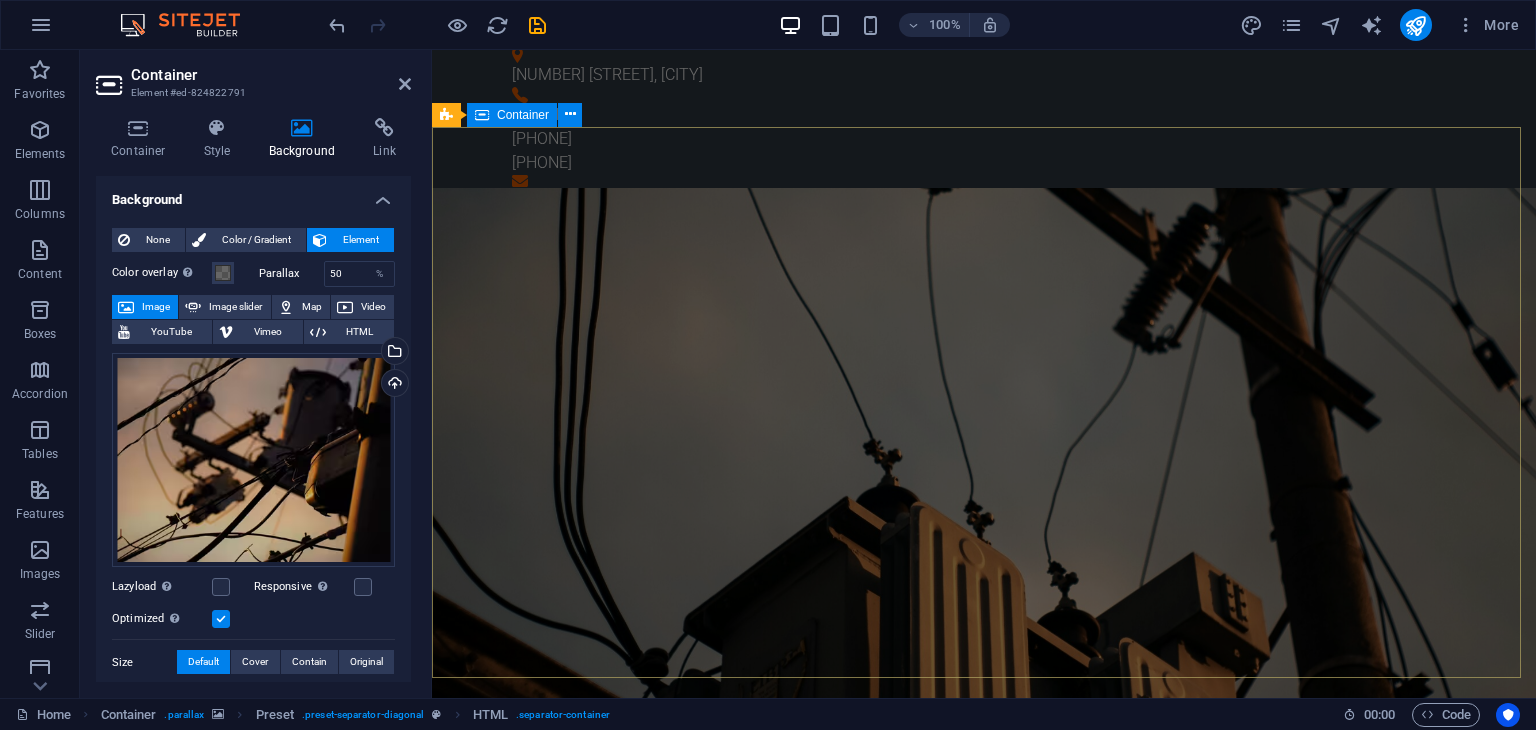 click on "Installation Seamless transformer installations handled by certified professionals to ensure safe and reliable power delivery Sales Empowering your projects with high-quality transformers designed for performance, durability, and efficiency Maintenance Proactive and expert maintenance services that keep your transformer systems running at peak performance Learn more" at bounding box center (984, 1830) 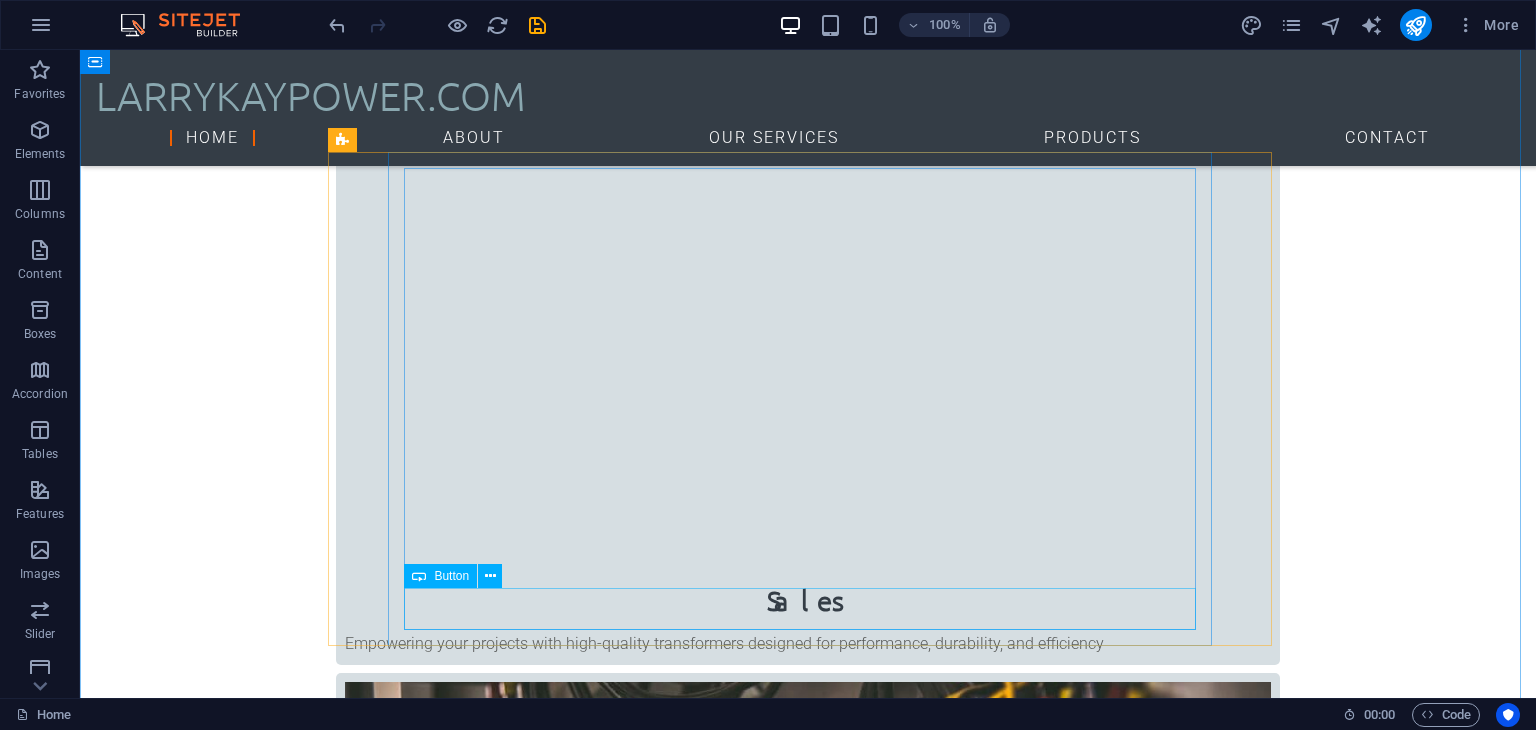 scroll, scrollTop: 1375, scrollLeft: 0, axis: vertical 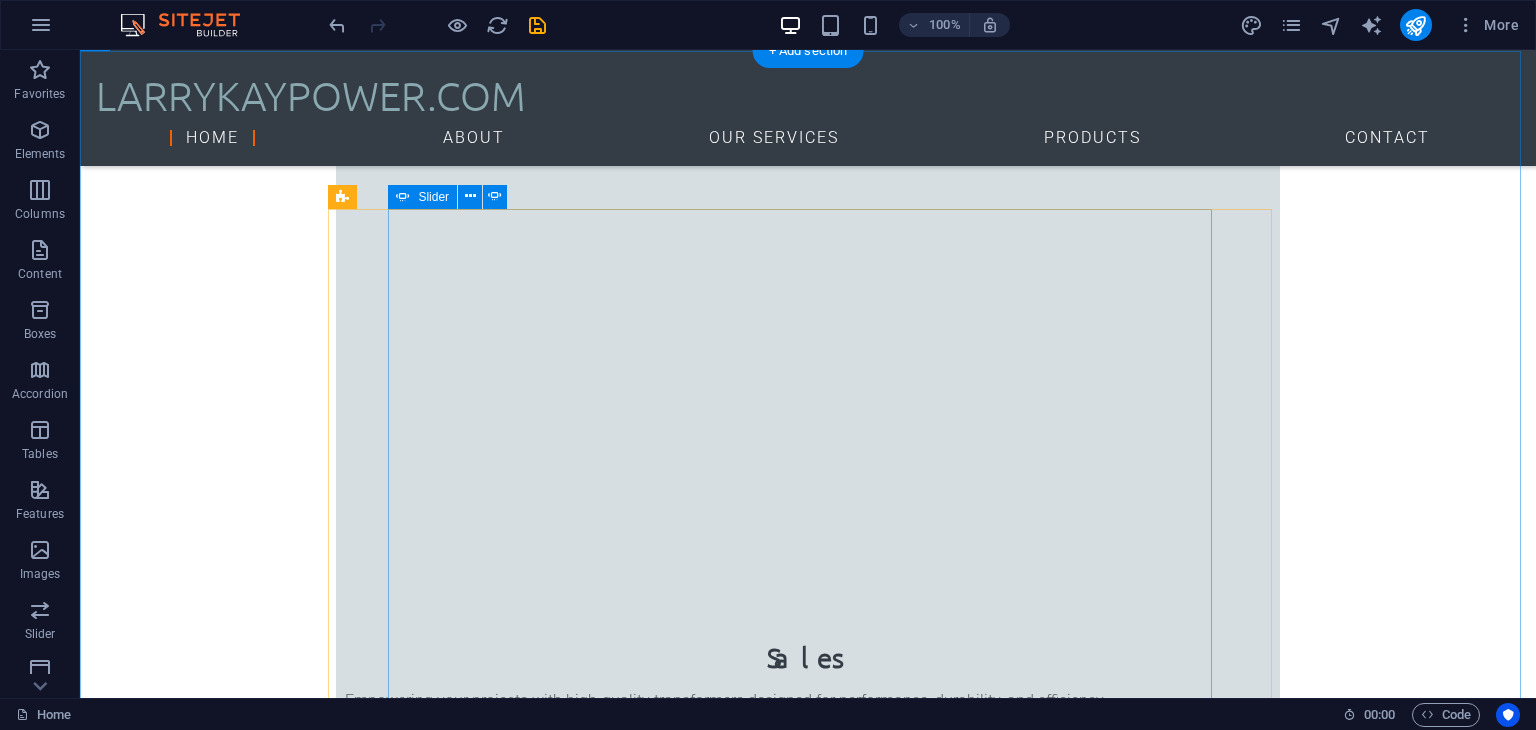 click at bounding box center [808, 3740] 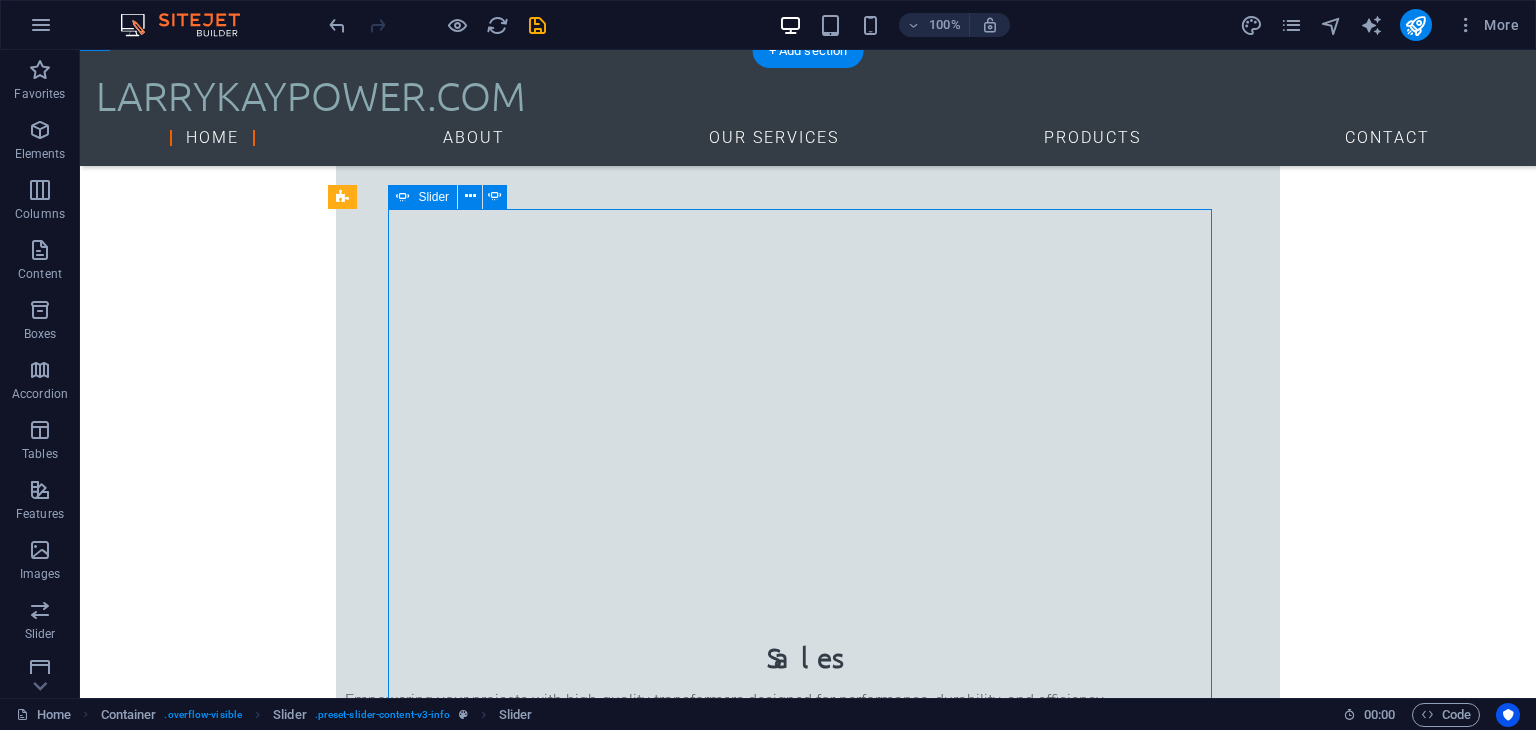 click at bounding box center [808, 3749] 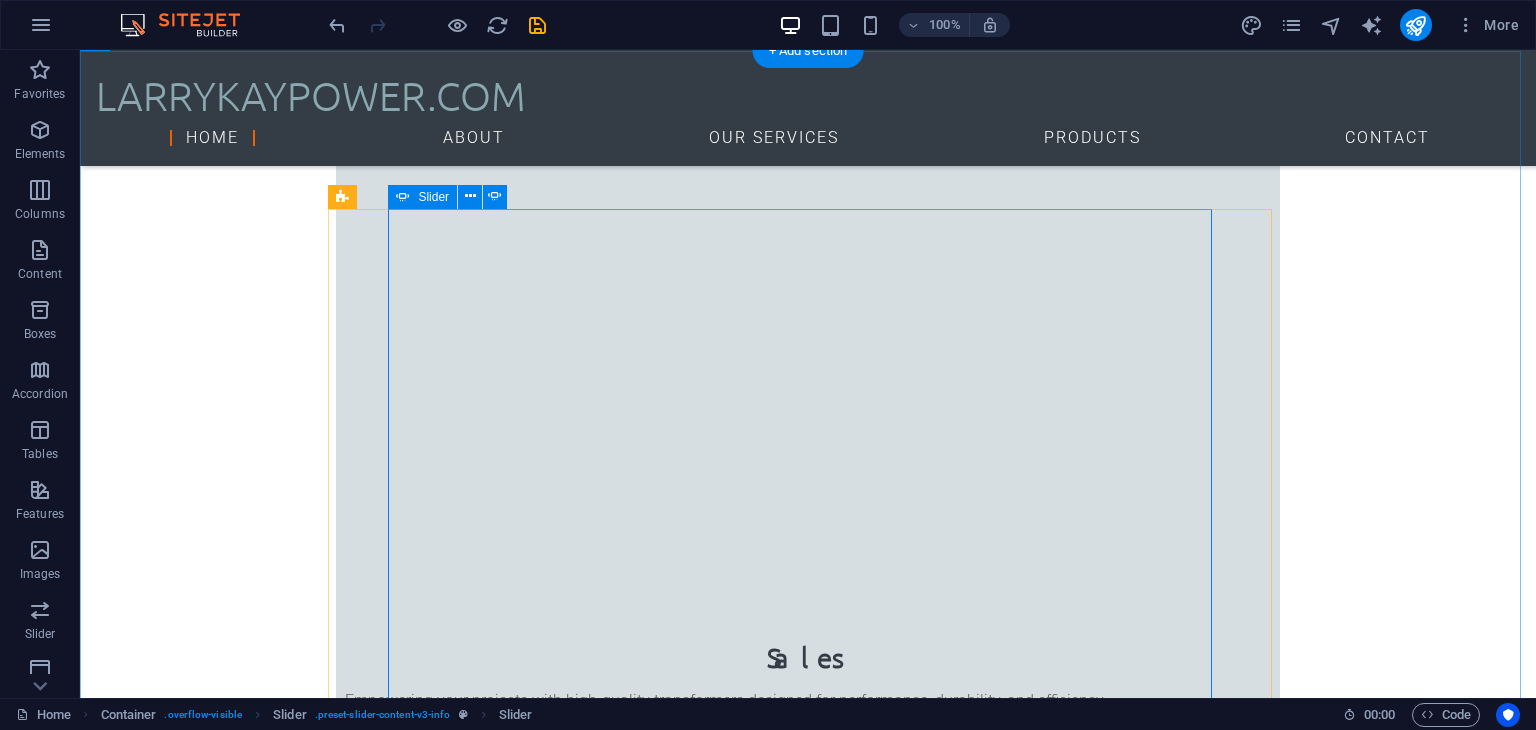 click at bounding box center (808, 3759) 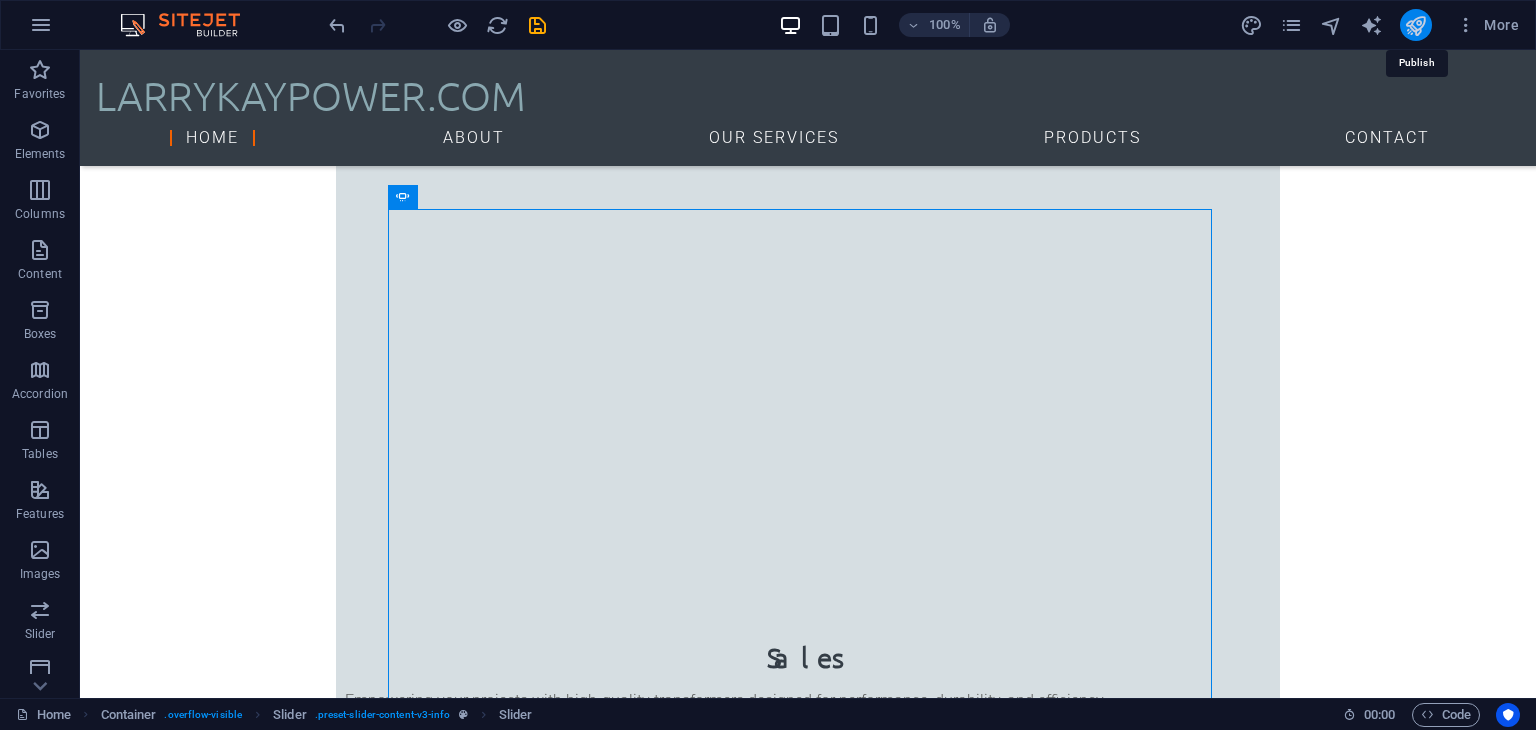 click at bounding box center (1415, 25) 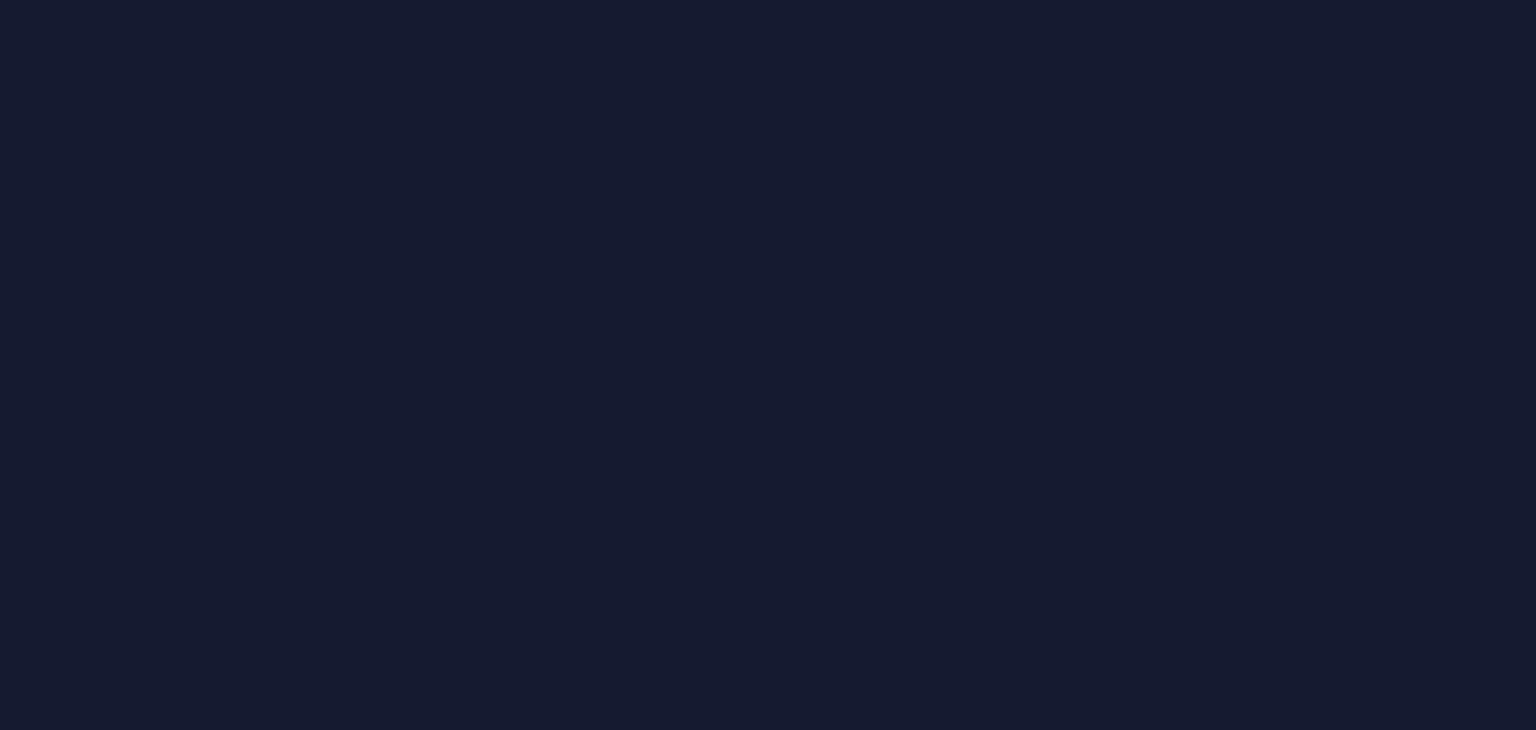 scroll, scrollTop: 0, scrollLeft: 0, axis: both 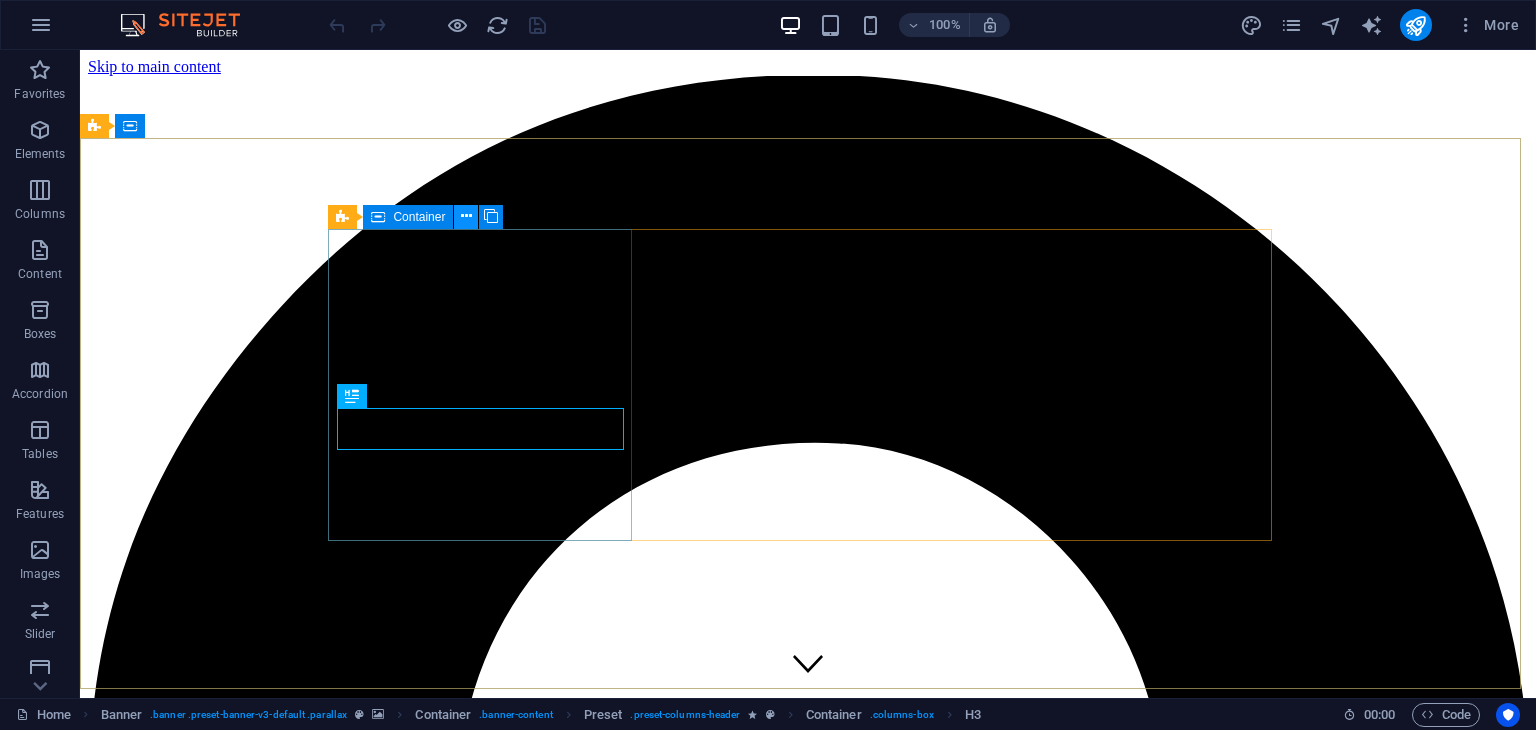click at bounding box center (466, 216) 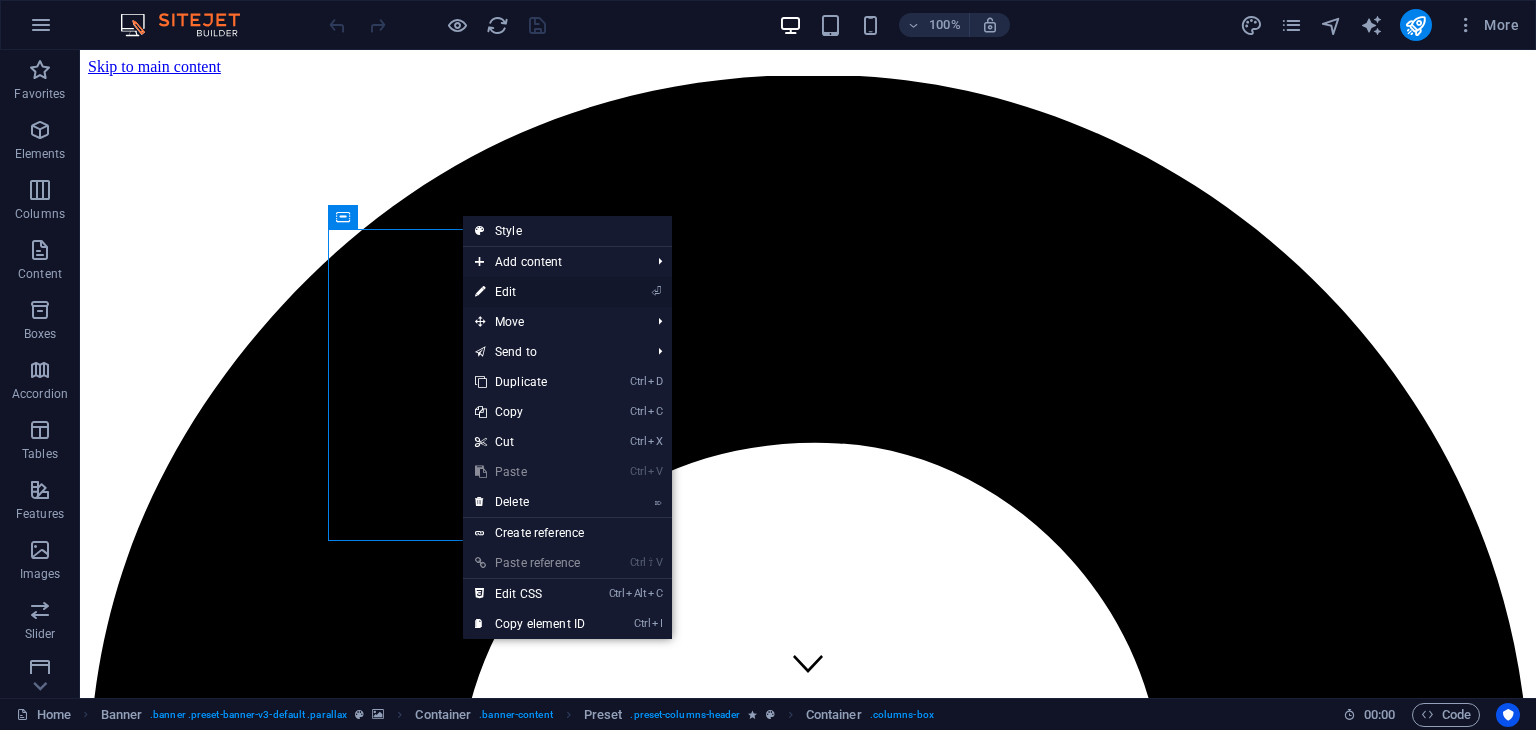 click on "⏎  Edit" at bounding box center (530, 292) 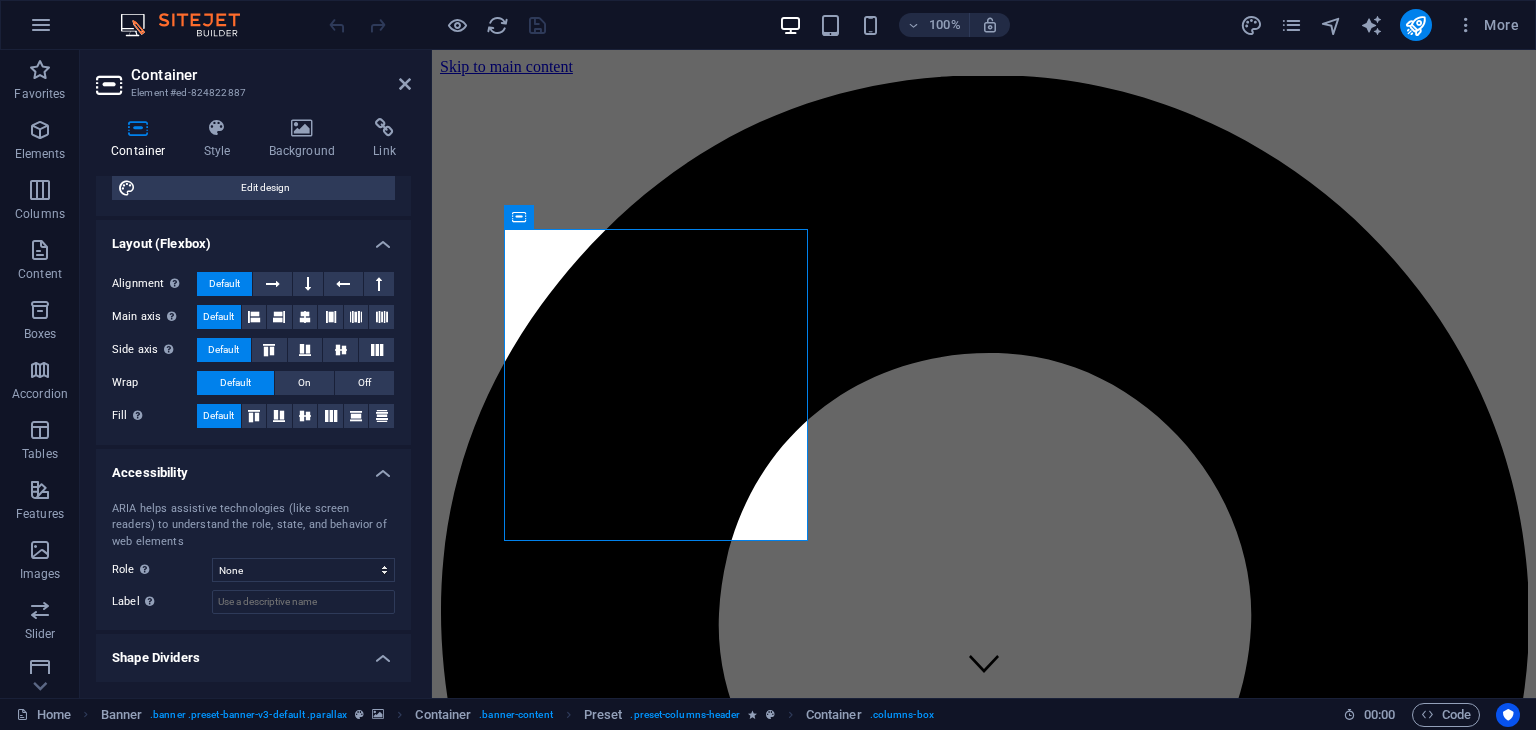 scroll, scrollTop: 301, scrollLeft: 0, axis: vertical 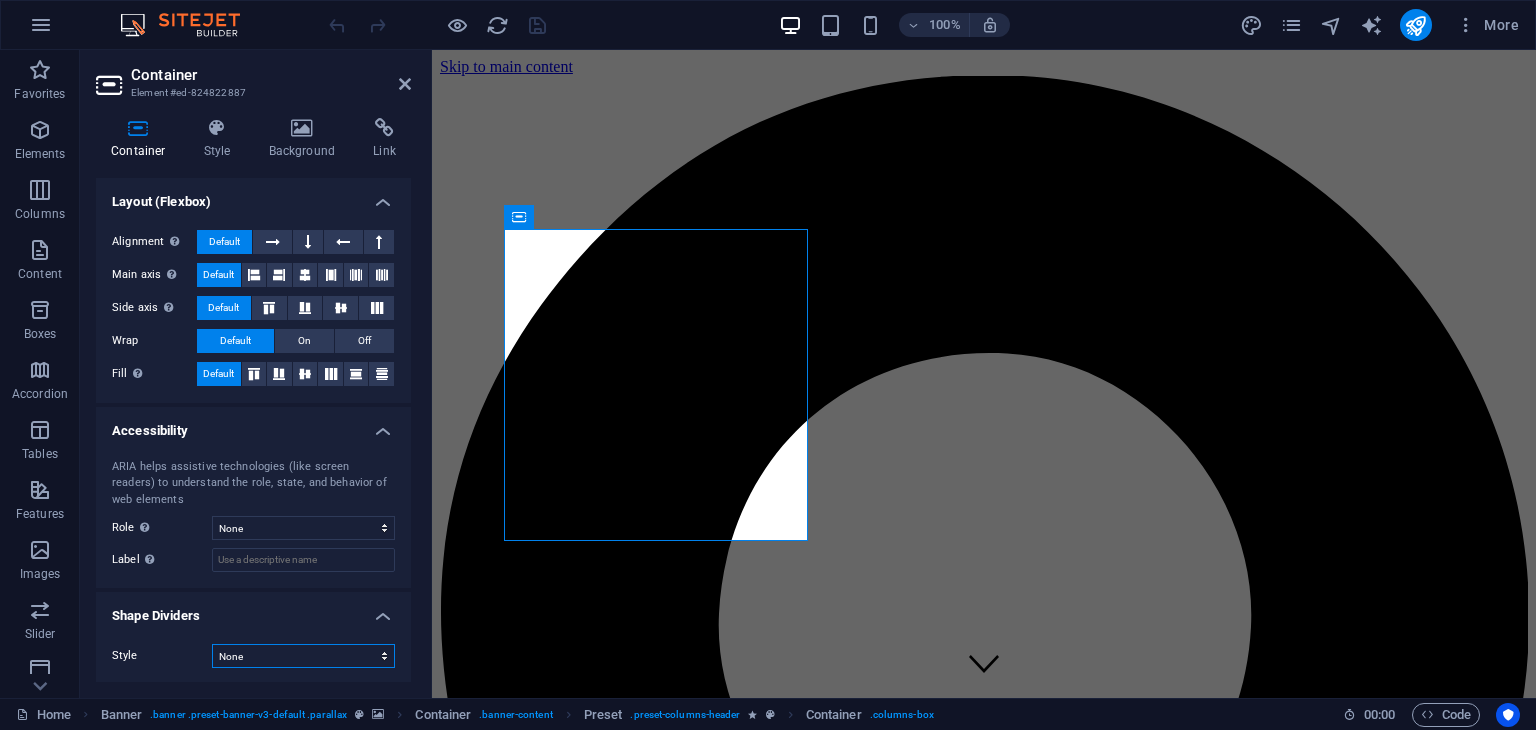 click on "None Triangle Square Diagonal Polygon 1 Polygon 2 Zigzag Multiple Zigzags Waves Multiple Waves Half Circle Circle Circle Shadow Blocks Hexagons Clouds Multiple Clouds Fan Pyramids Book Paint Drip Fire Shredded Paper Arrow" at bounding box center (303, 656) 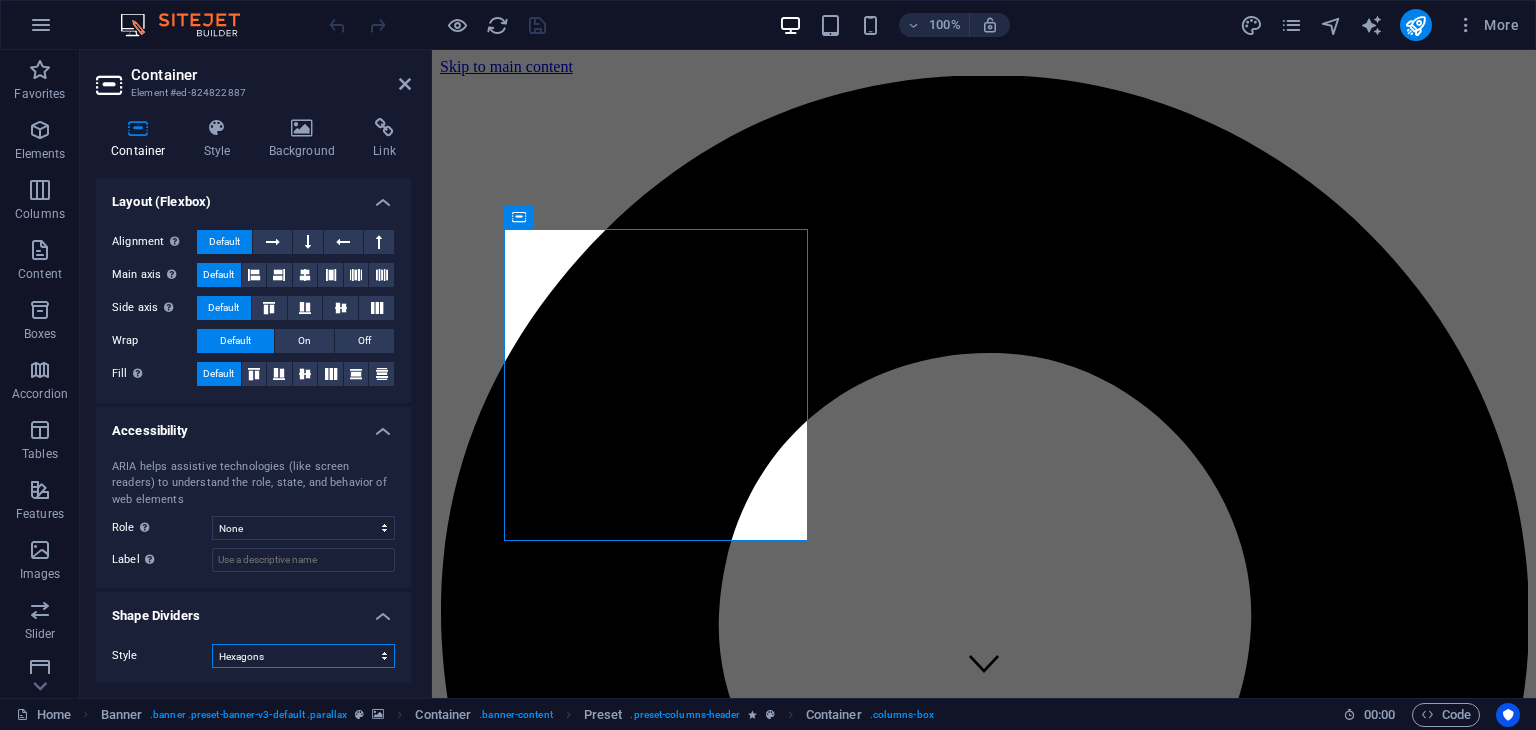 click on "None Triangle Square Diagonal Polygon 1 Polygon 2 Zigzag Multiple Zigzags Waves Multiple Waves Half Circle Circle Circle Shadow Blocks Hexagons Clouds Multiple Clouds Fan Pyramids Book Paint Drip Fire Shredded Paper Arrow" at bounding box center [303, 656] 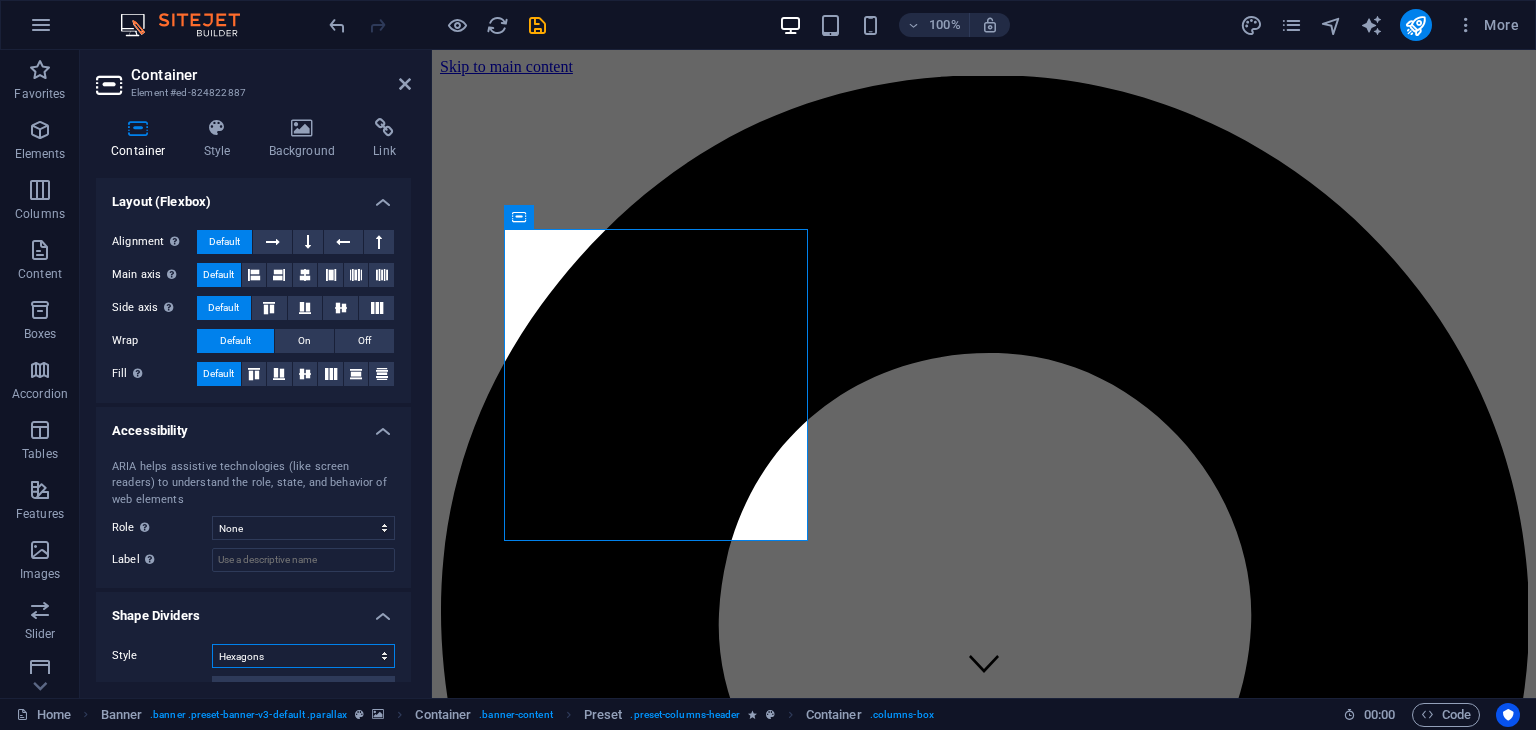 click on "None Triangle Square Diagonal Polygon 1 Polygon 2 Zigzag Multiple Zigzags Waves Multiple Waves Half Circle Circle Circle Shadow Blocks Hexagons Clouds Multiple Clouds Fan Pyramids Book Paint Drip Fire Shredded Paper Arrow" at bounding box center [303, 656] 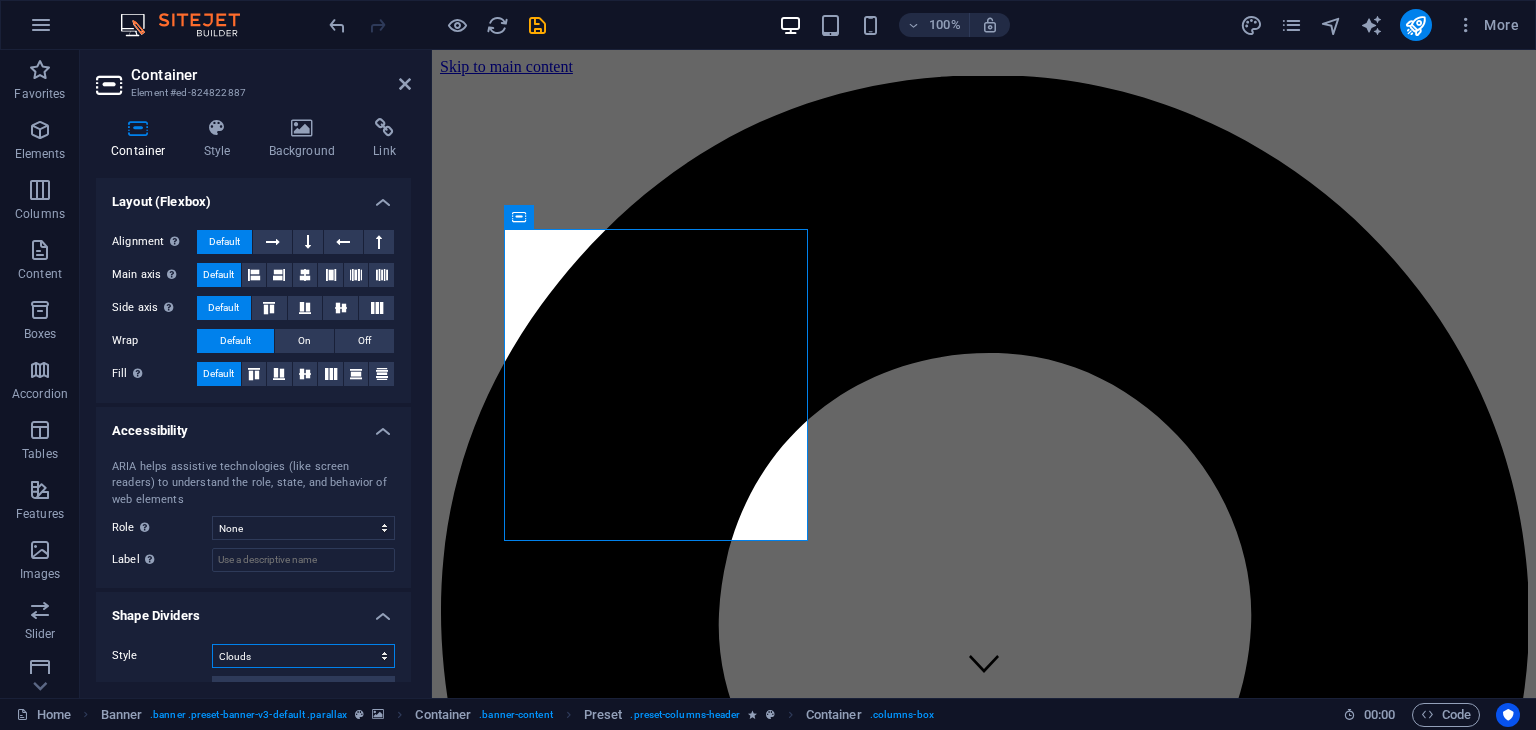 click on "None Triangle Square Diagonal Polygon 1 Polygon 2 Zigzag Multiple Zigzags Waves Multiple Waves Half Circle Circle Circle Shadow Blocks Hexagons Clouds Multiple Clouds Fan Pyramids Book Paint Drip Fire Shredded Paper Arrow" at bounding box center [303, 656] 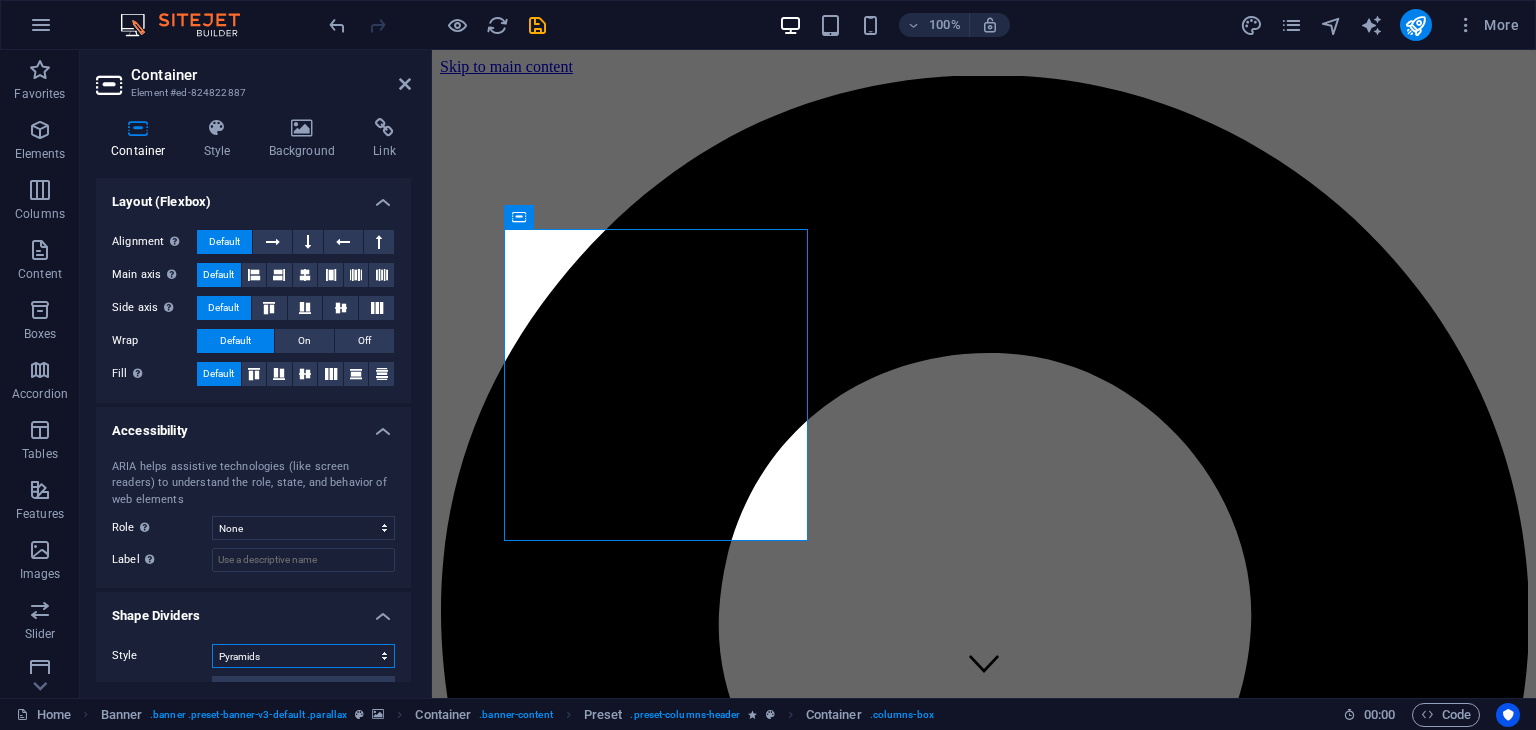 click on "None Triangle Square Diagonal Polygon 1 Polygon 2 Zigzag Multiple Zigzags Waves Multiple Waves Half Circle Circle Circle Shadow Blocks Hexagons Clouds Multiple Clouds Fan Pyramids Book Paint Drip Fire Shredded Paper Arrow" at bounding box center (303, 656) 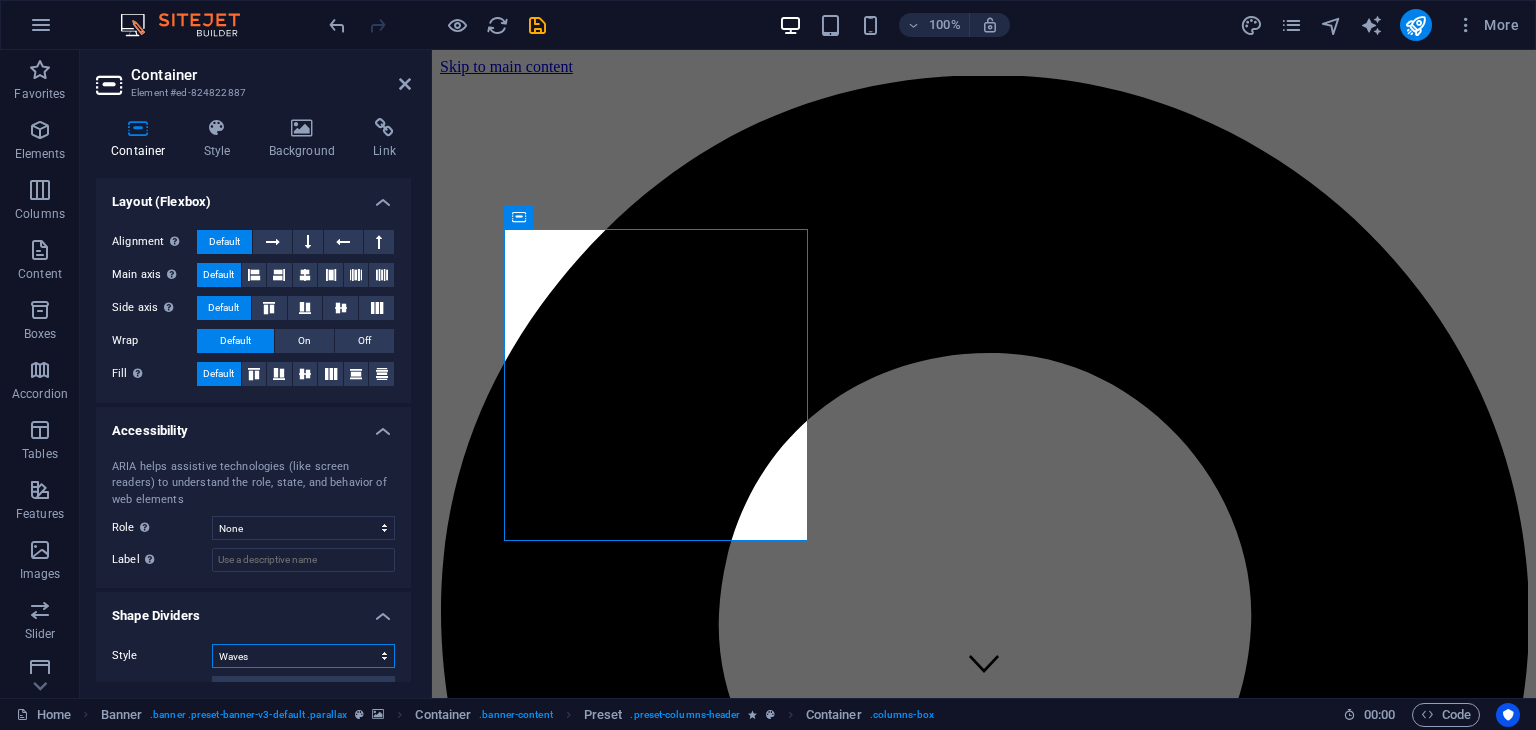 click on "None Triangle Square Diagonal Polygon 1 Polygon 2 Zigzag Multiple Zigzags Waves Multiple Waves Half Circle Circle Circle Shadow Blocks Hexagons Clouds Multiple Clouds Fan Pyramids Book Paint Drip Fire Shredded Paper Arrow" at bounding box center [303, 656] 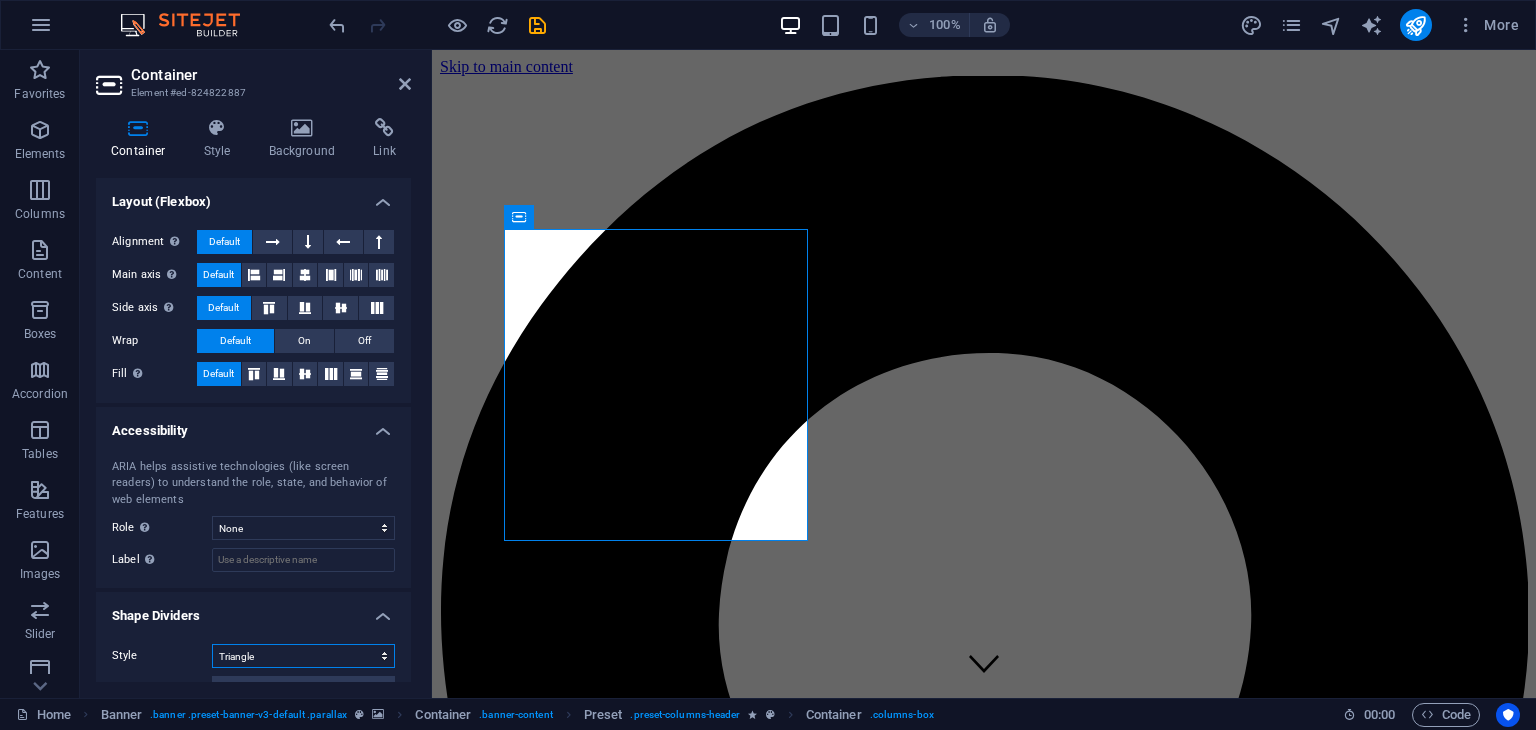 click on "None Triangle Square Diagonal Polygon 1 Polygon 2 Zigzag Multiple Zigzags Waves Multiple Waves Half Circle Circle Circle Shadow Blocks Hexagons Clouds Multiple Clouds Fan Pyramids Book Paint Drip Fire Shredded Paper Arrow" at bounding box center [303, 656] 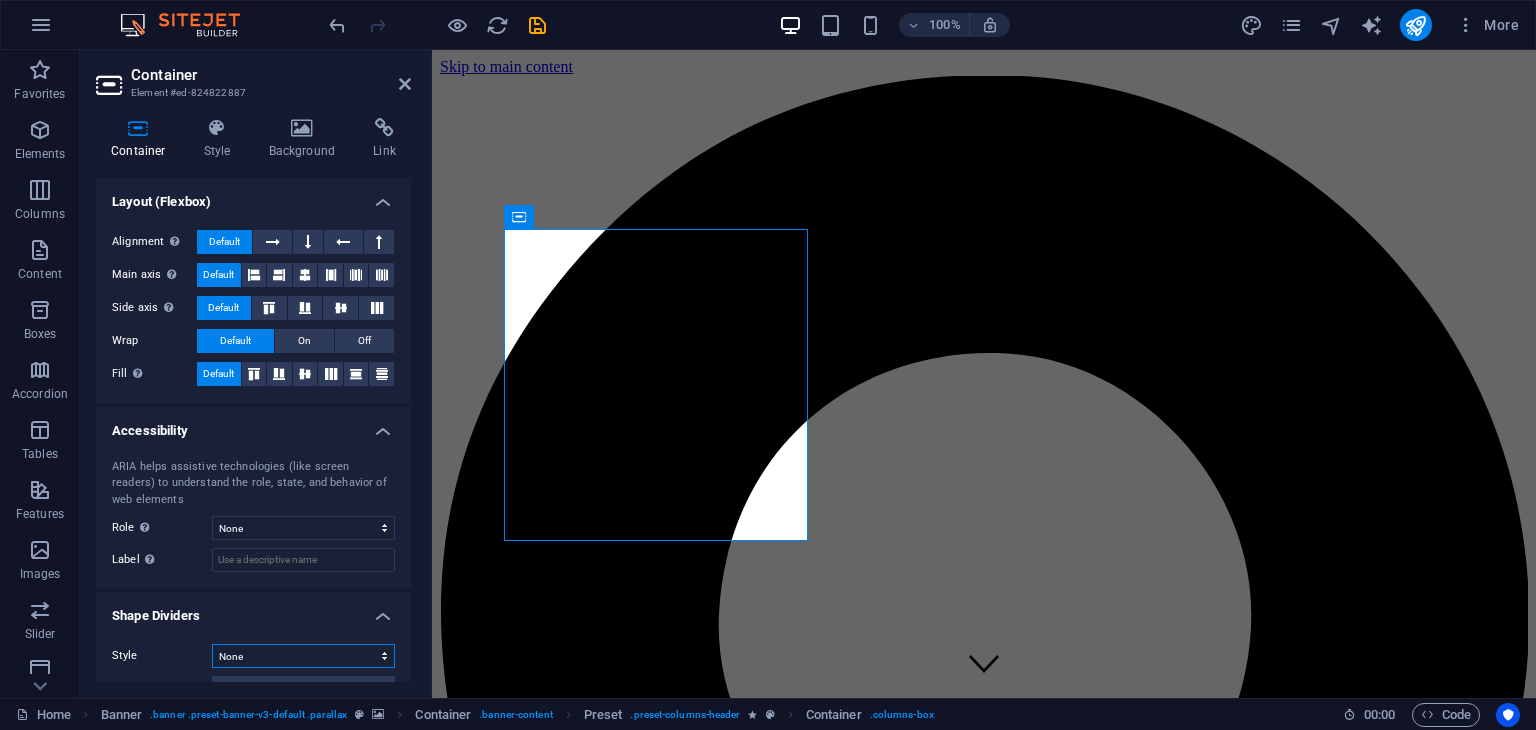 click on "None Triangle Square Diagonal Polygon 1 Polygon 2 Zigzag Multiple Zigzags Waves Multiple Waves Half Circle Circle Circle Shadow Blocks Hexagons Clouds Multiple Clouds Fan Pyramids Book Paint Drip Fire Shredded Paper Arrow" at bounding box center (303, 656) 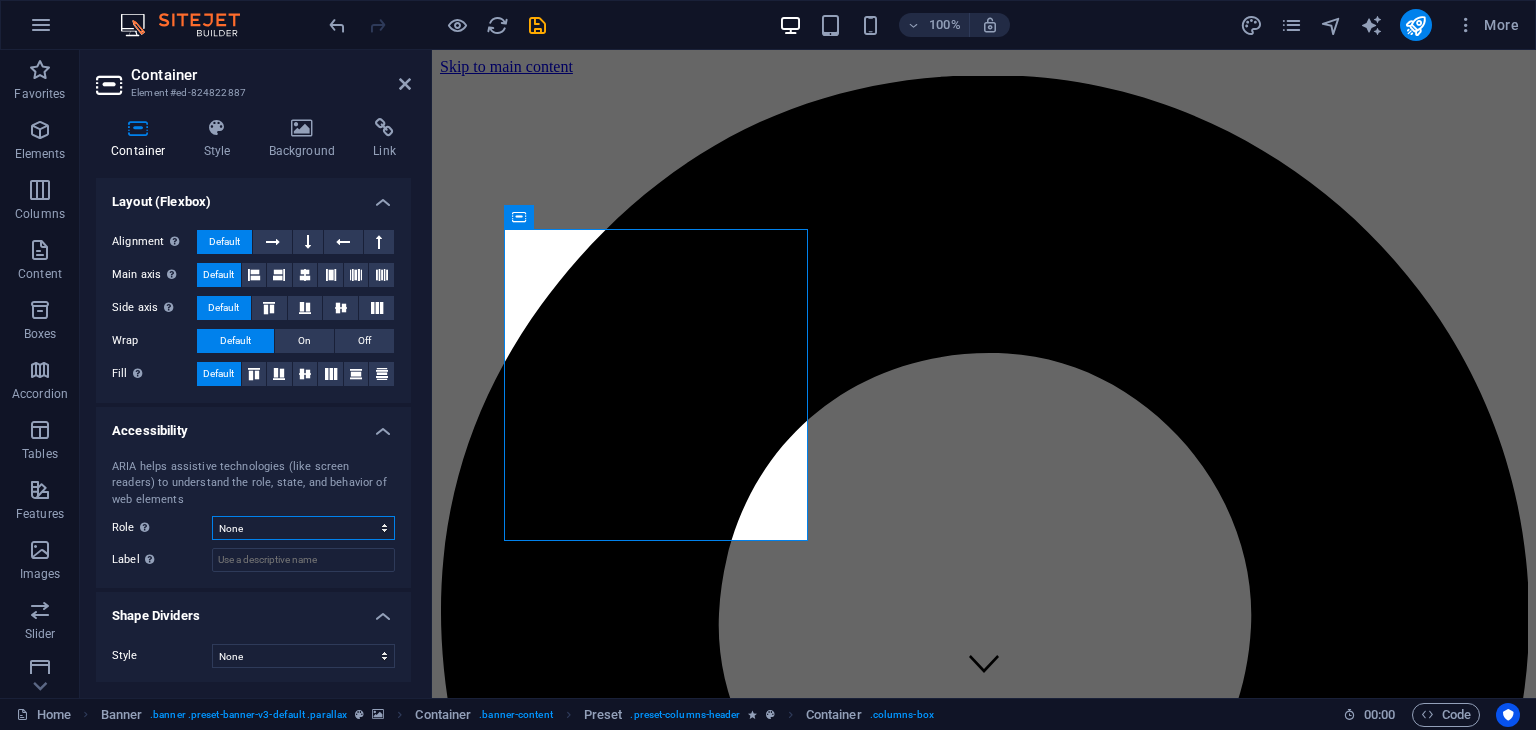 click on "None Alert Article Banner Comment Complementary Dialog Footer Header Marquee Presentation Region Section Separator Status Timer" at bounding box center (303, 528) 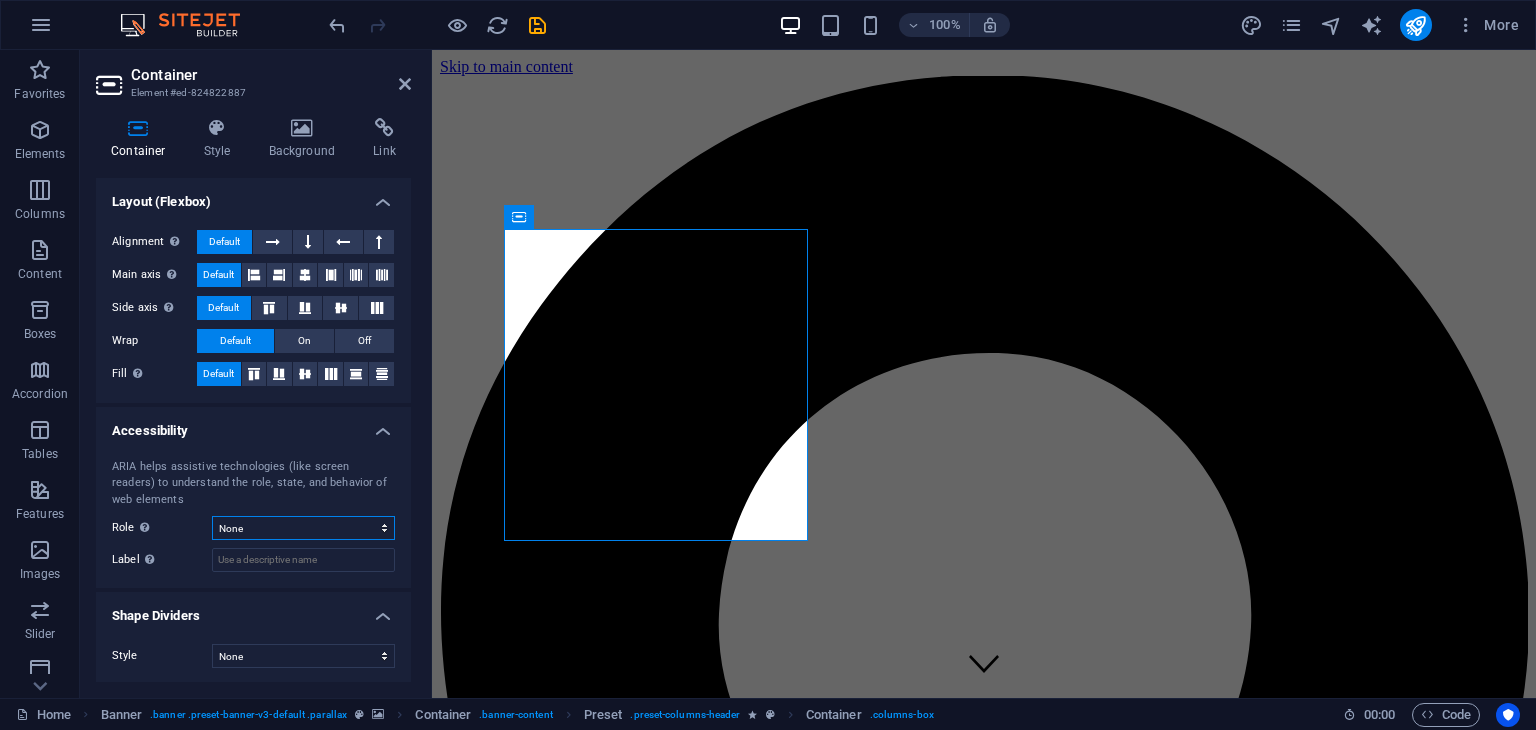 click on "None Alert Article Banner Comment Complementary Dialog Footer Header Marquee Presentation Region Section Separator Status Timer" at bounding box center [303, 528] 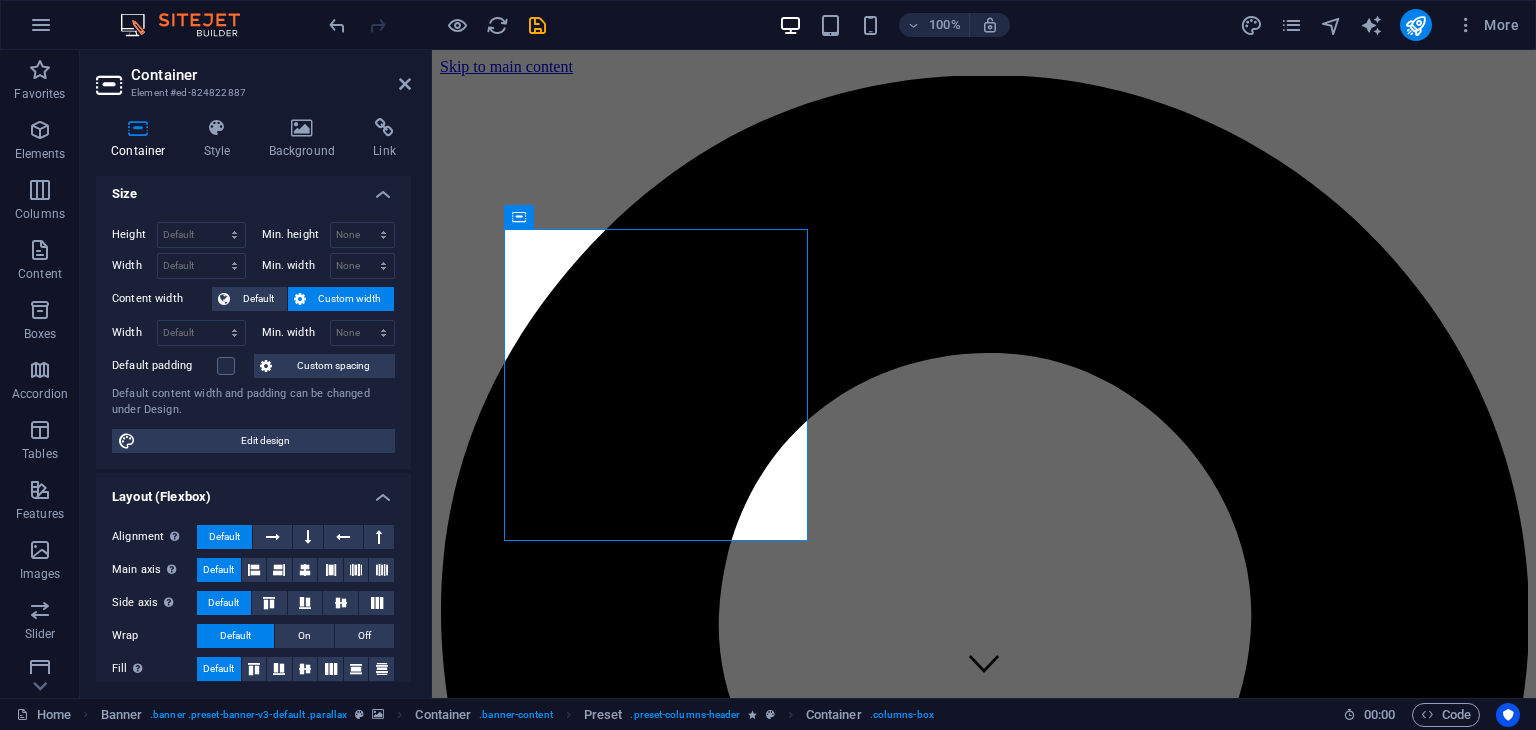 scroll, scrollTop: 5, scrollLeft: 0, axis: vertical 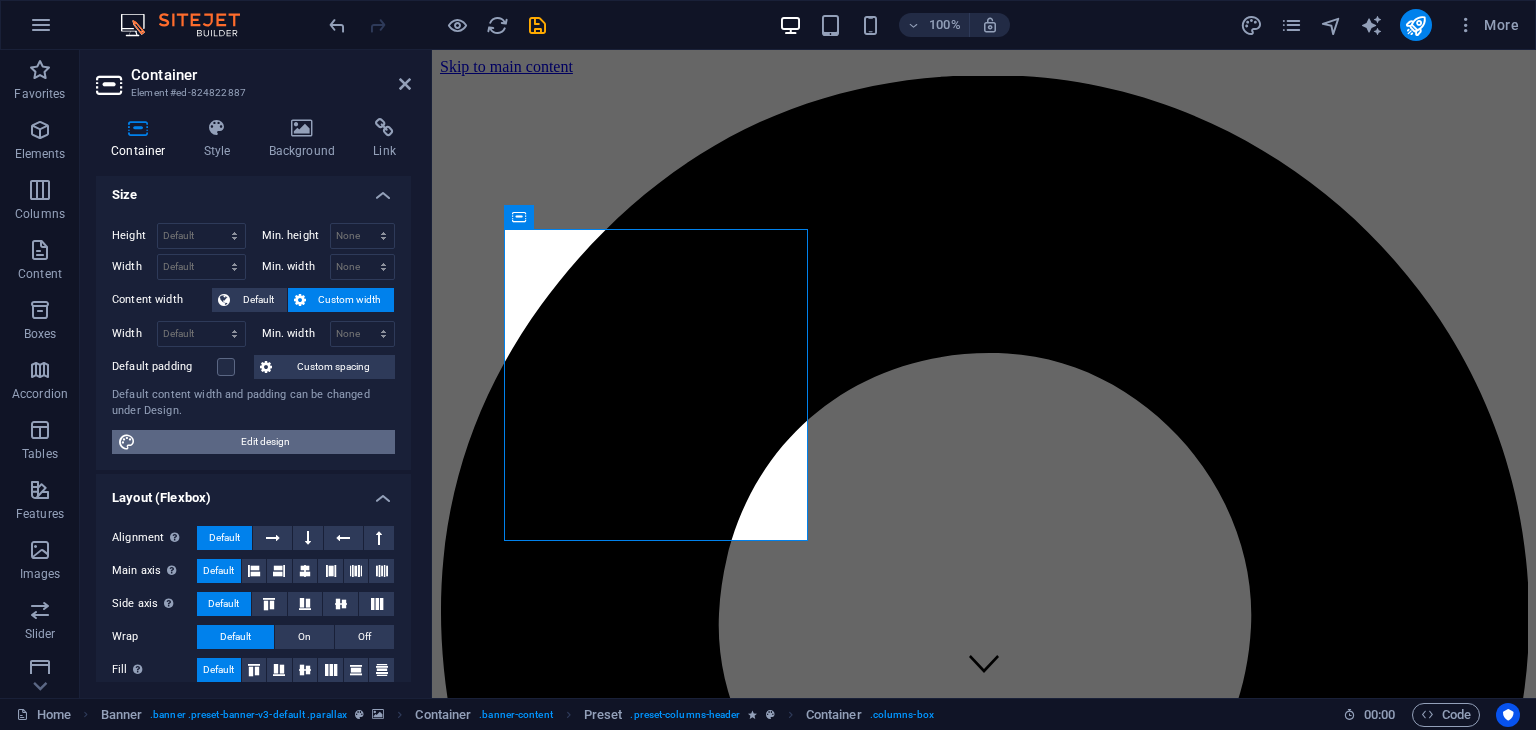 click on "Edit design" at bounding box center (265, 442) 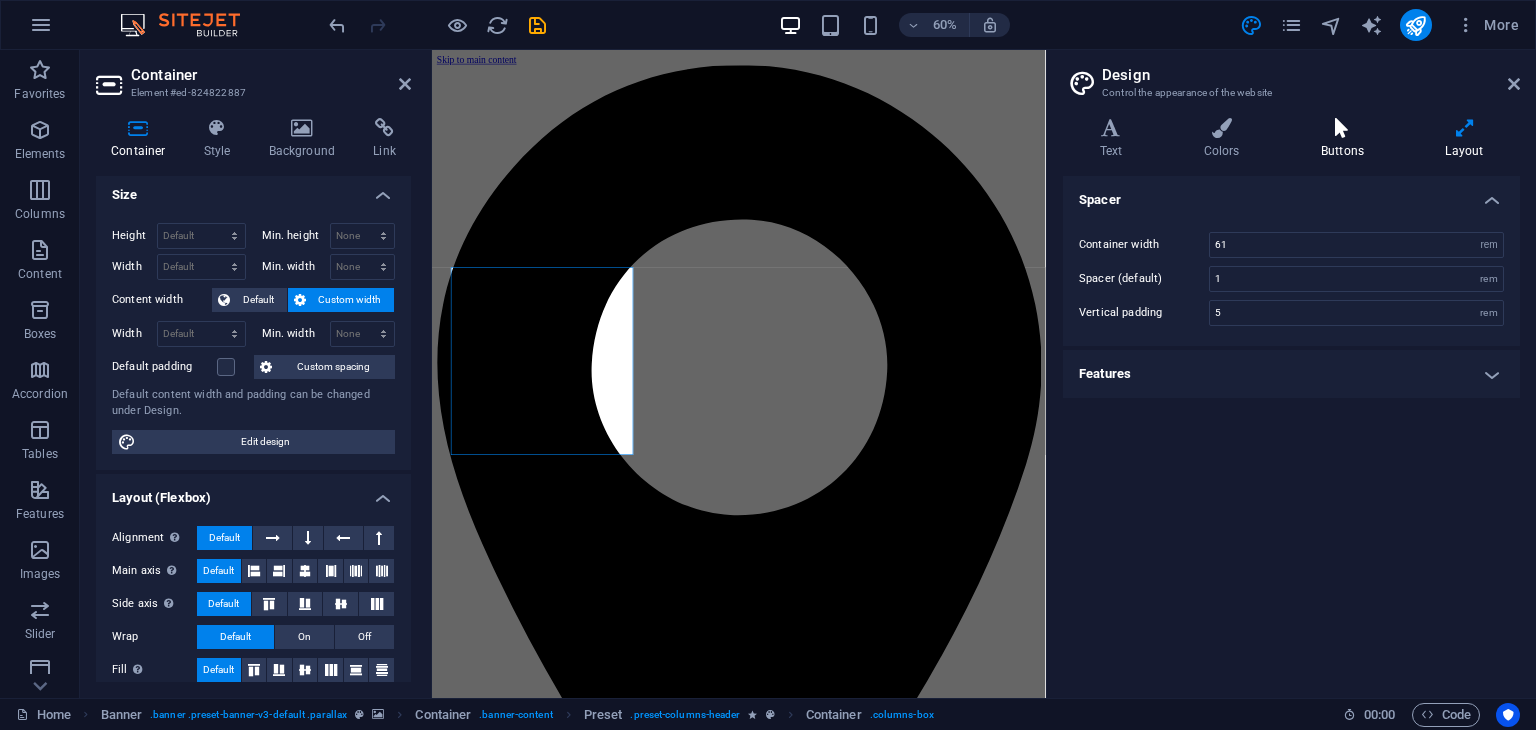 click at bounding box center (1342, 128) 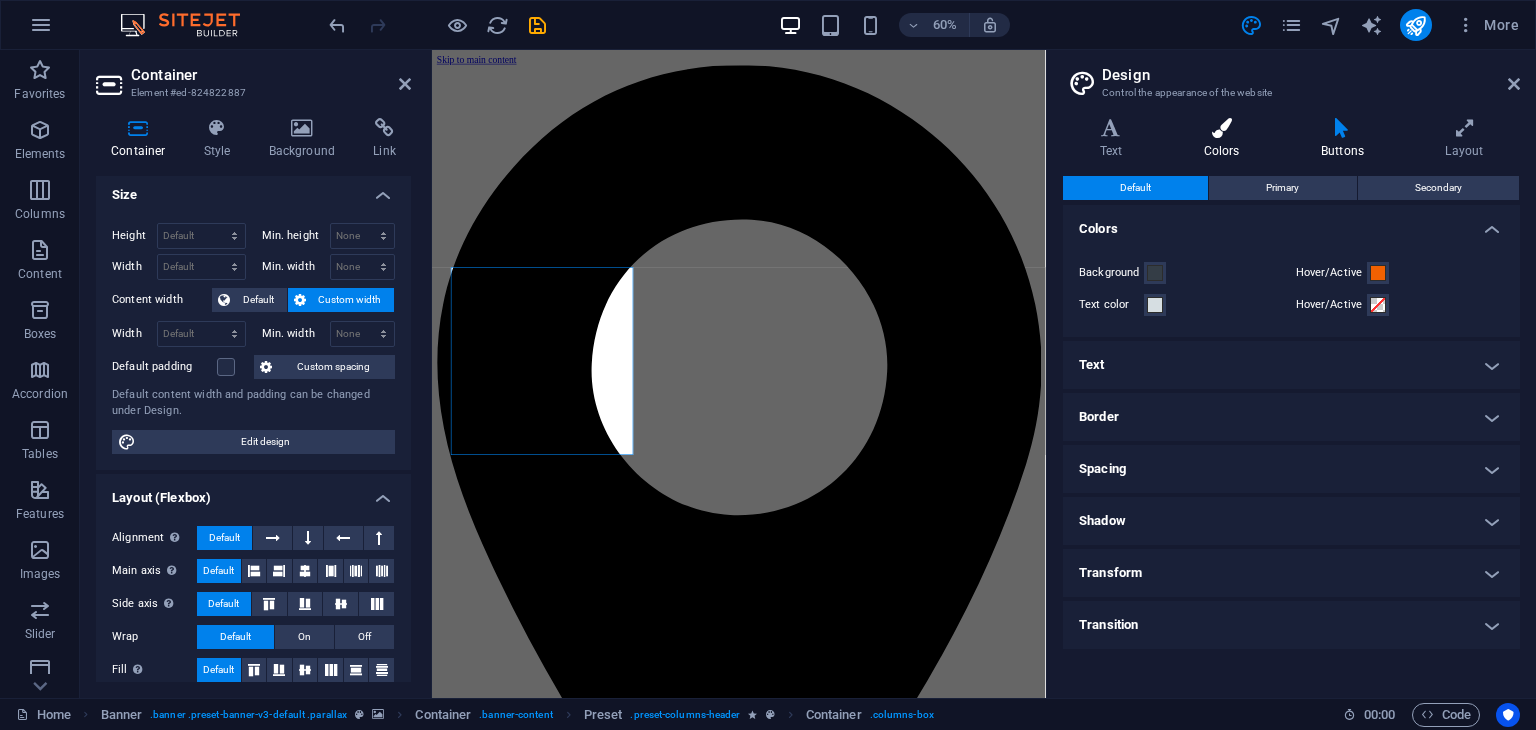 click at bounding box center [1221, 128] 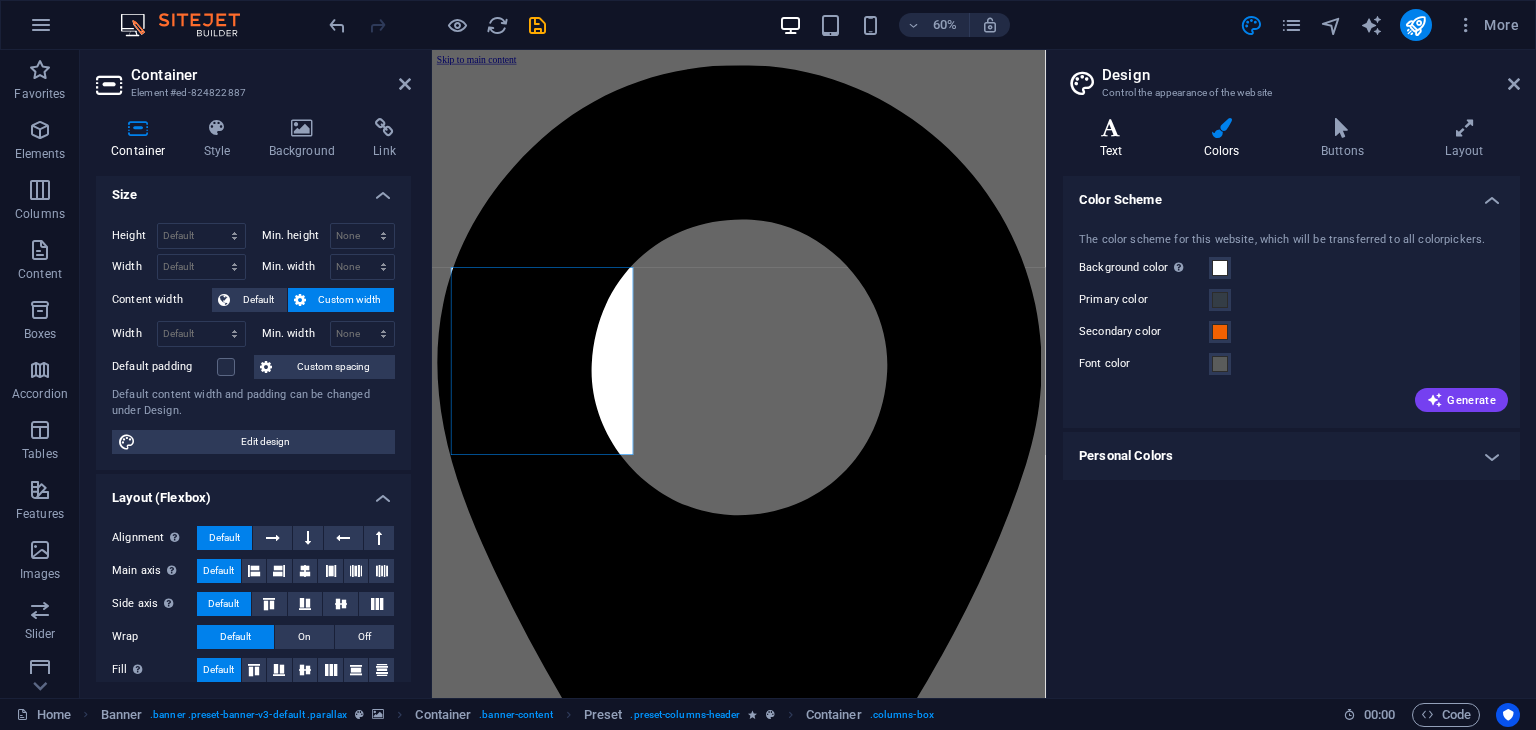 click at bounding box center (1111, 128) 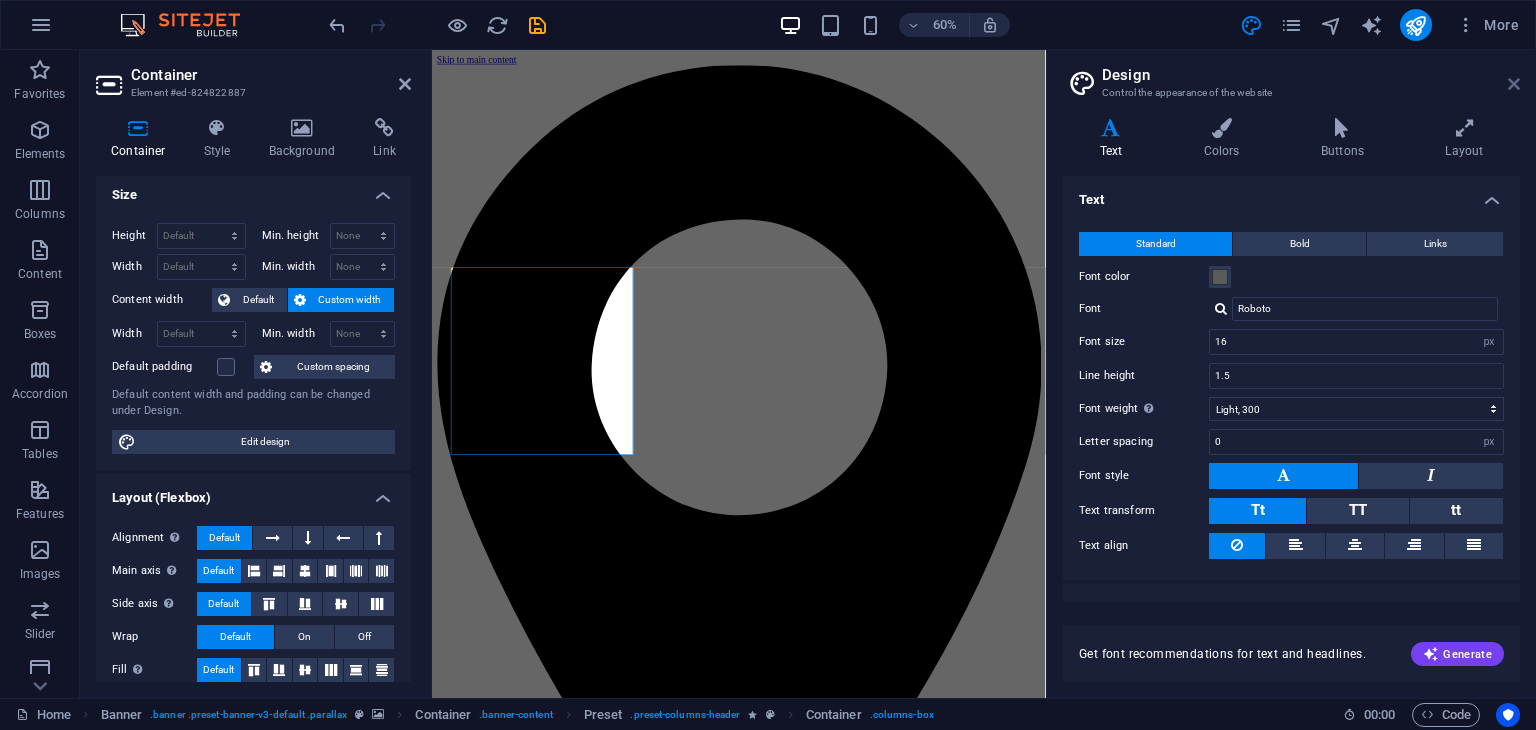 click at bounding box center [1514, 84] 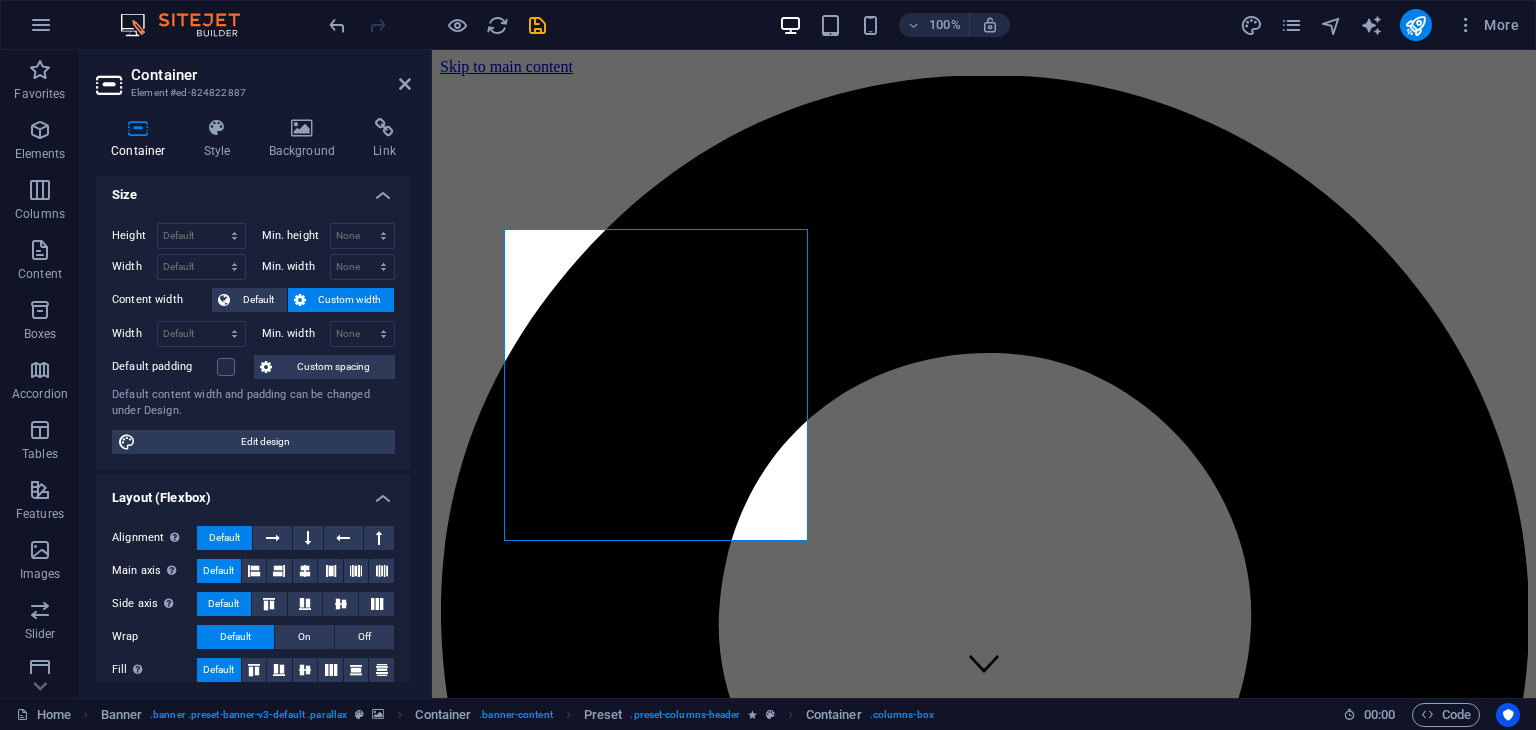 click on "Custom width" at bounding box center (350, 300) 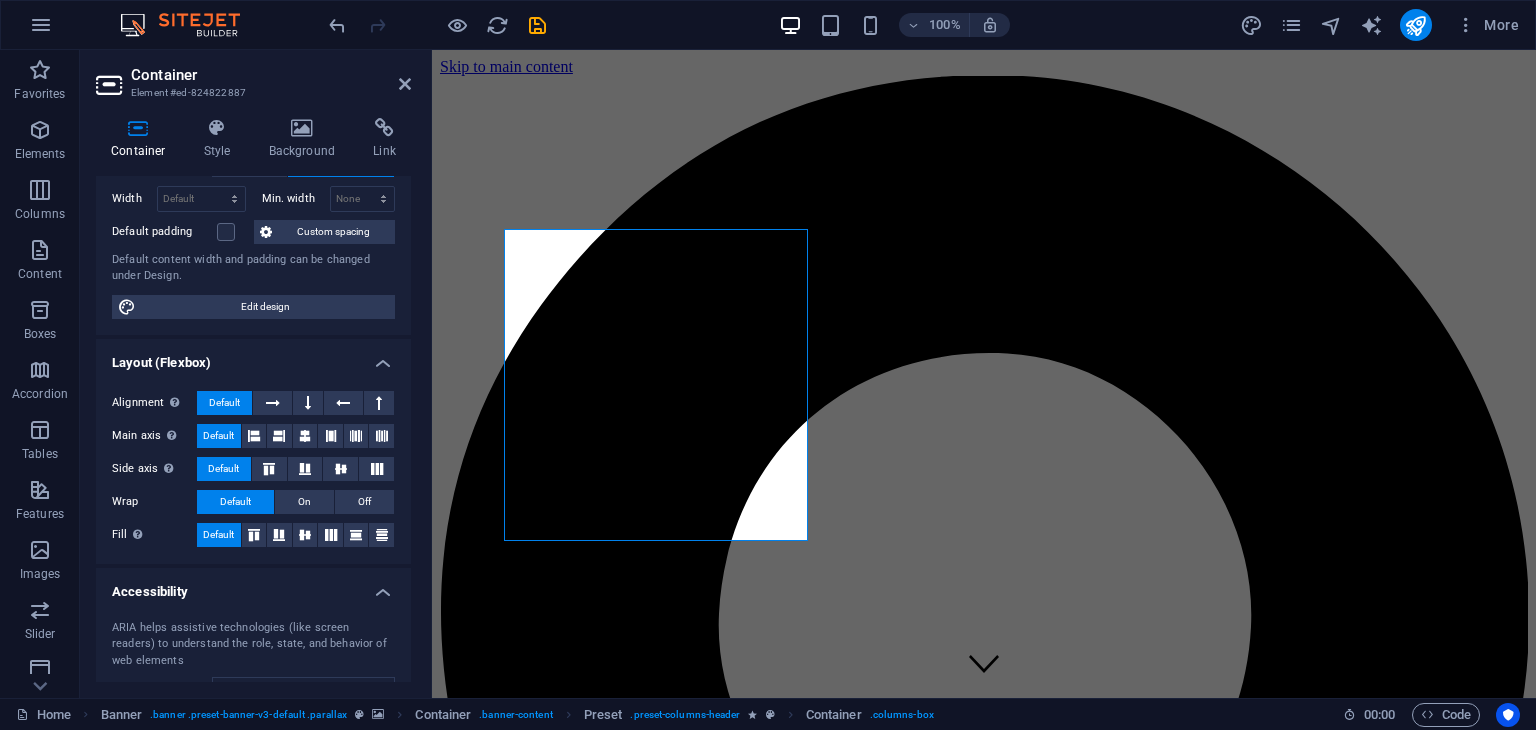 scroll, scrollTop: 140, scrollLeft: 0, axis: vertical 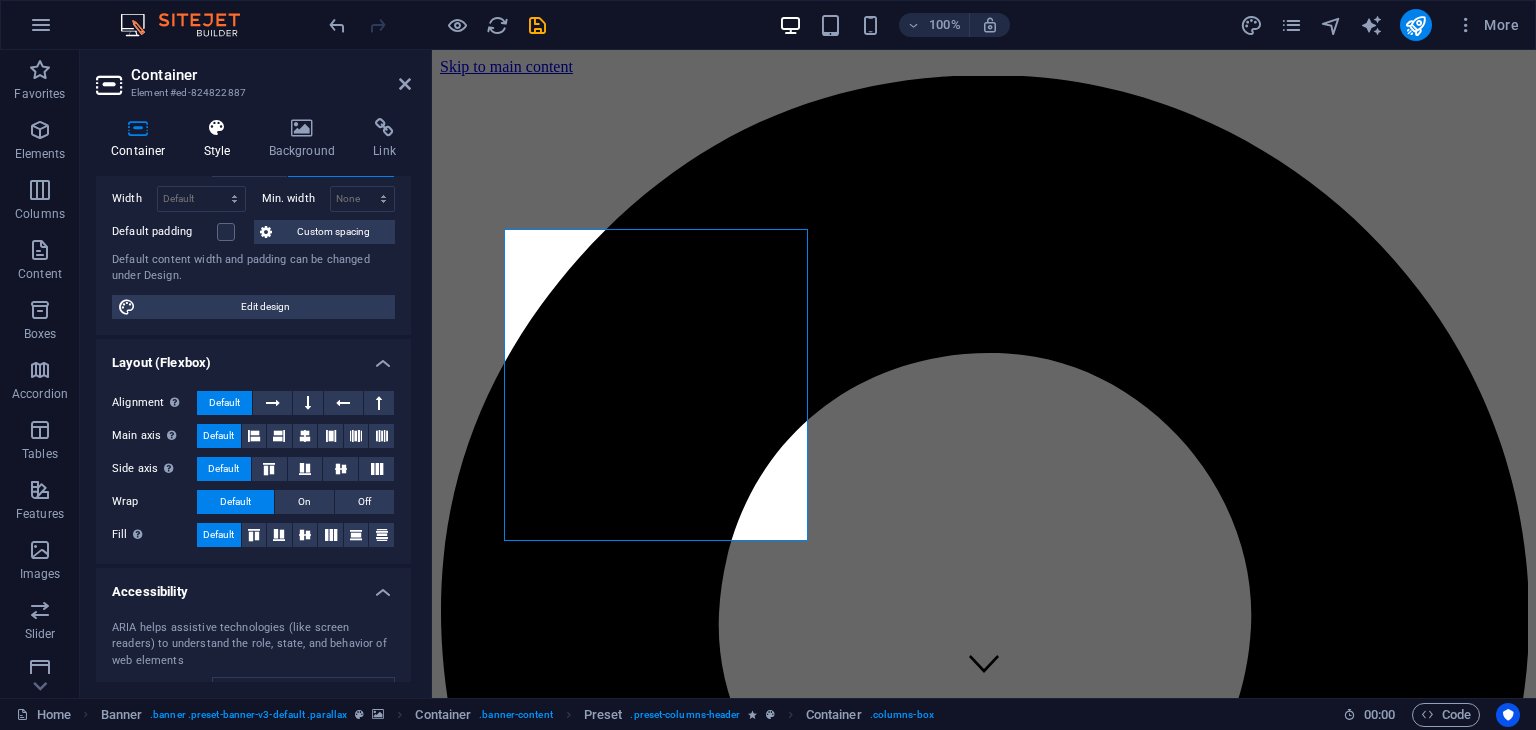 click on "Style" at bounding box center (221, 139) 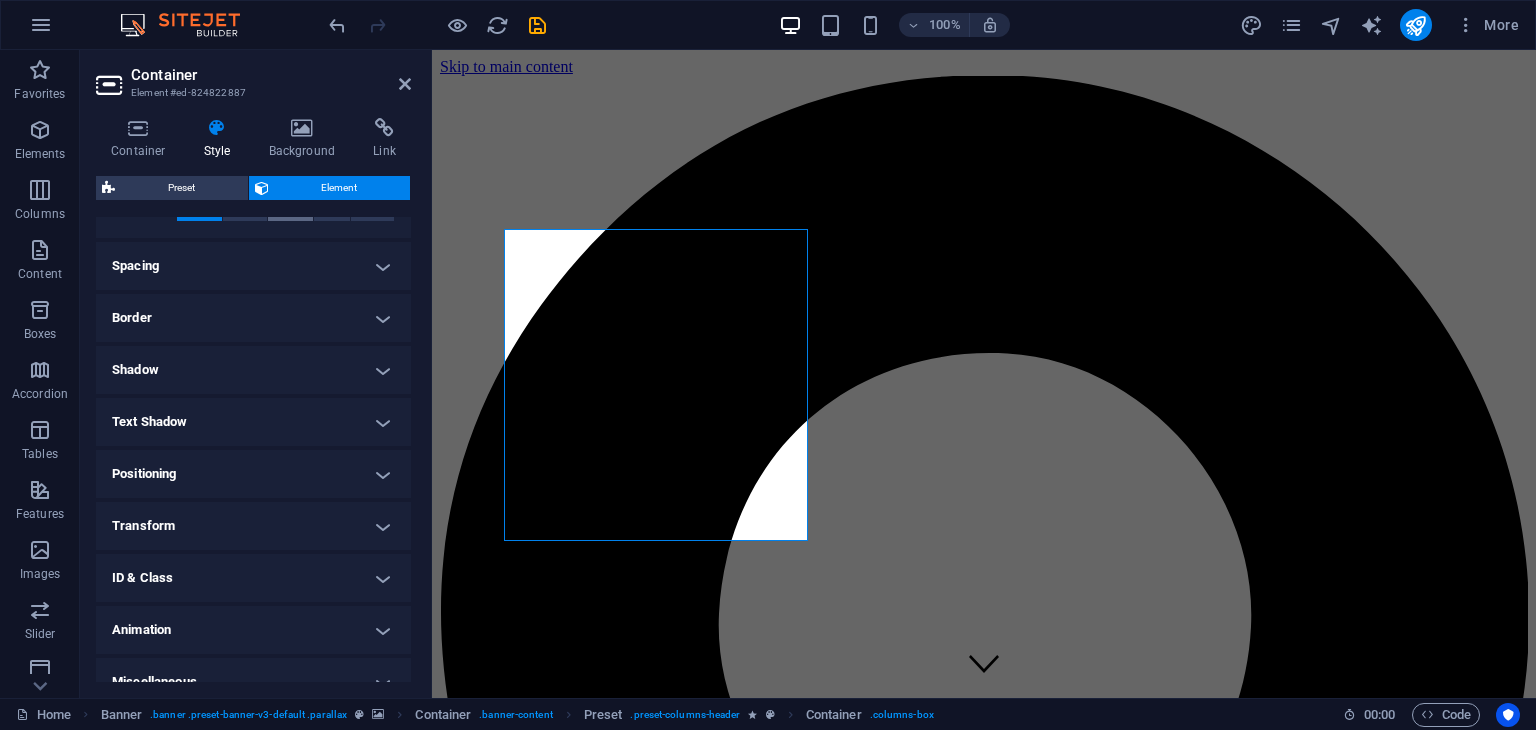 scroll, scrollTop: 380, scrollLeft: 0, axis: vertical 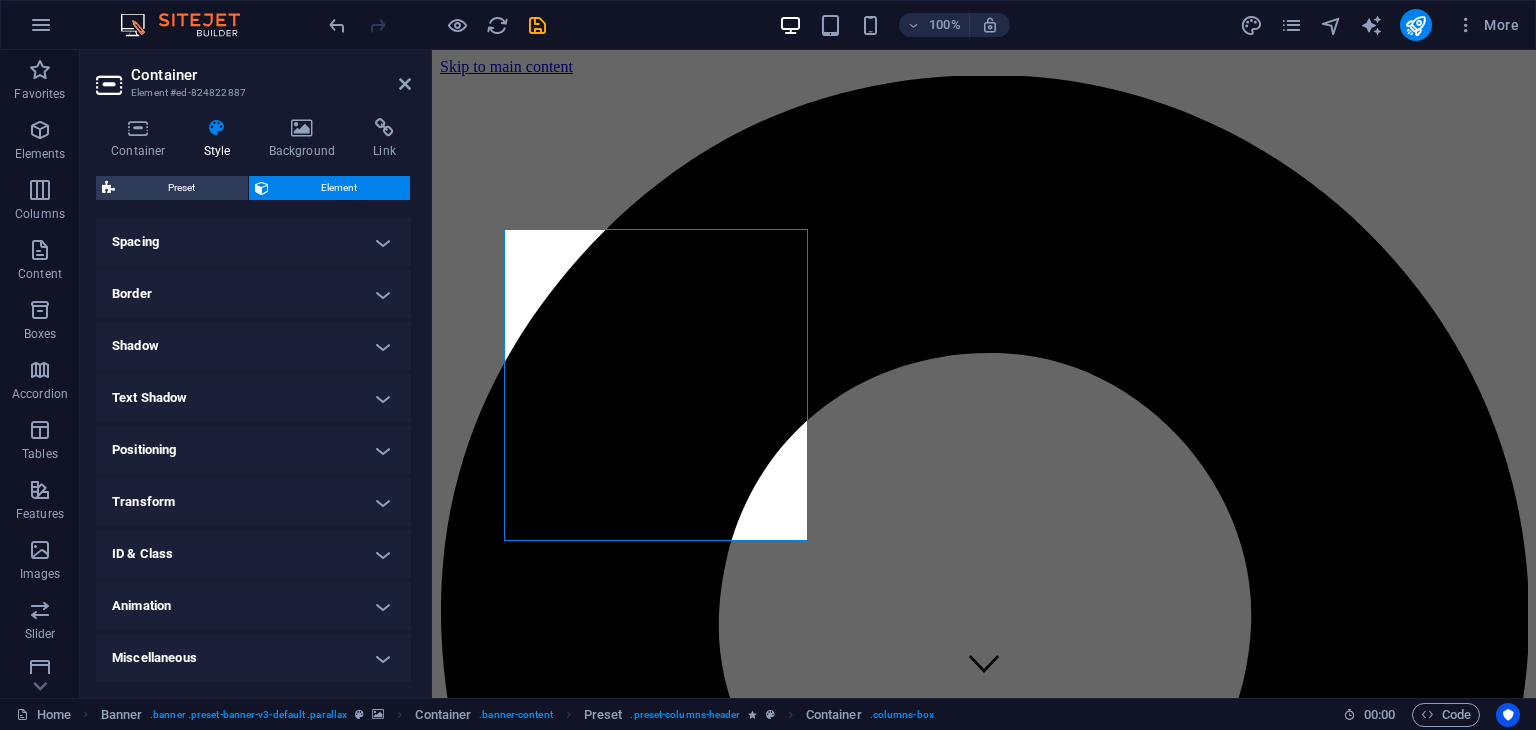 click on "Miscellaneous" at bounding box center [253, 658] 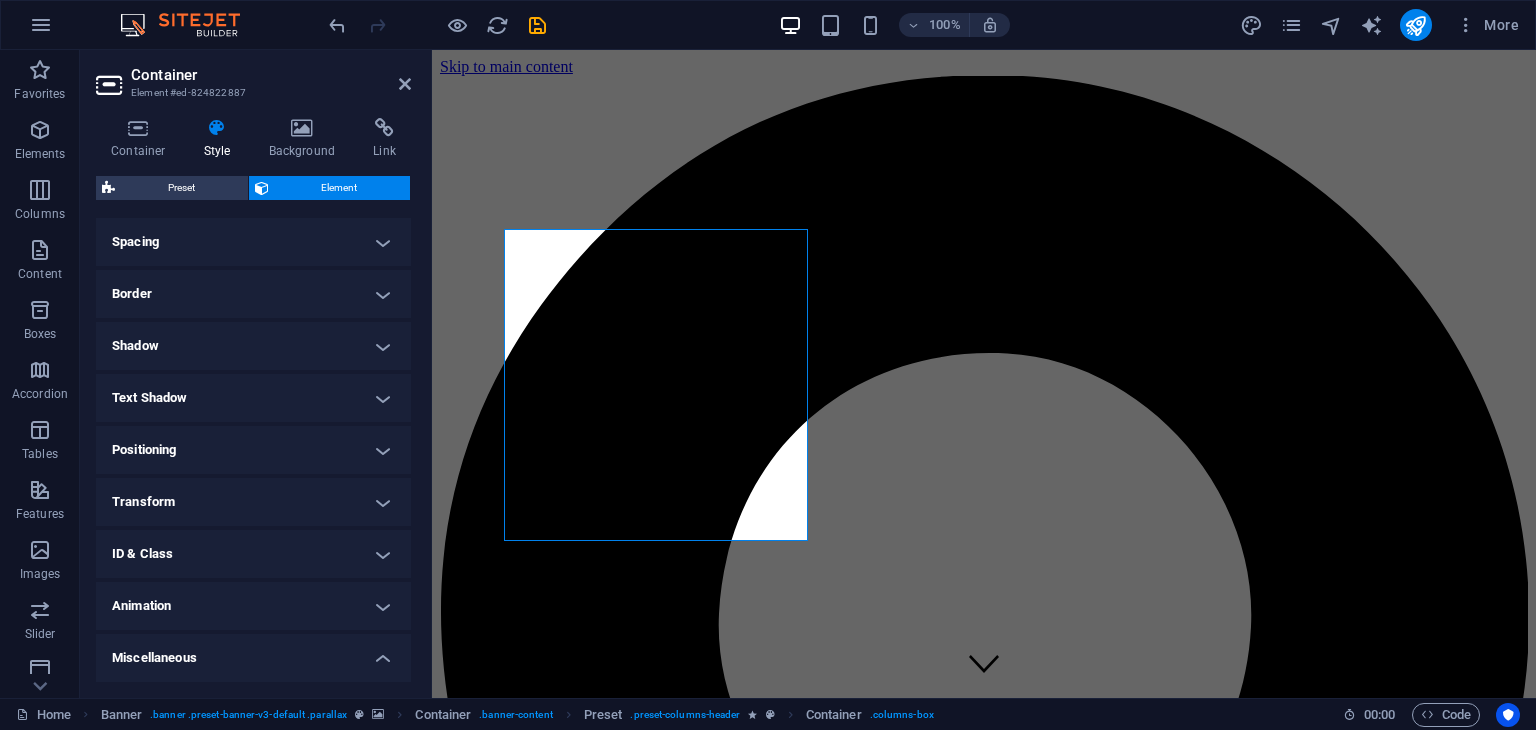 scroll, scrollTop: 503, scrollLeft: 0, axis: vertical 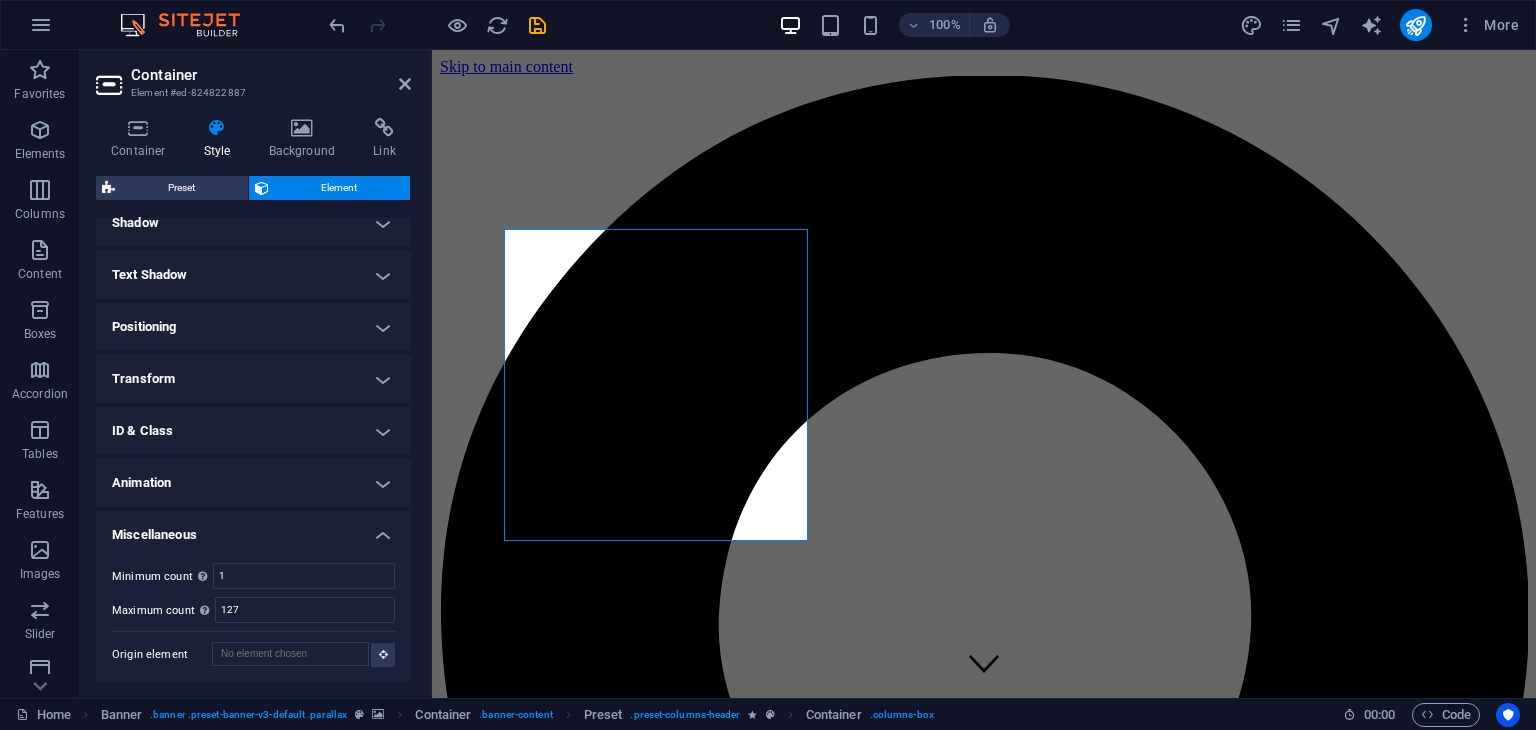 click on "Animation" at bounding box center [253, 483] 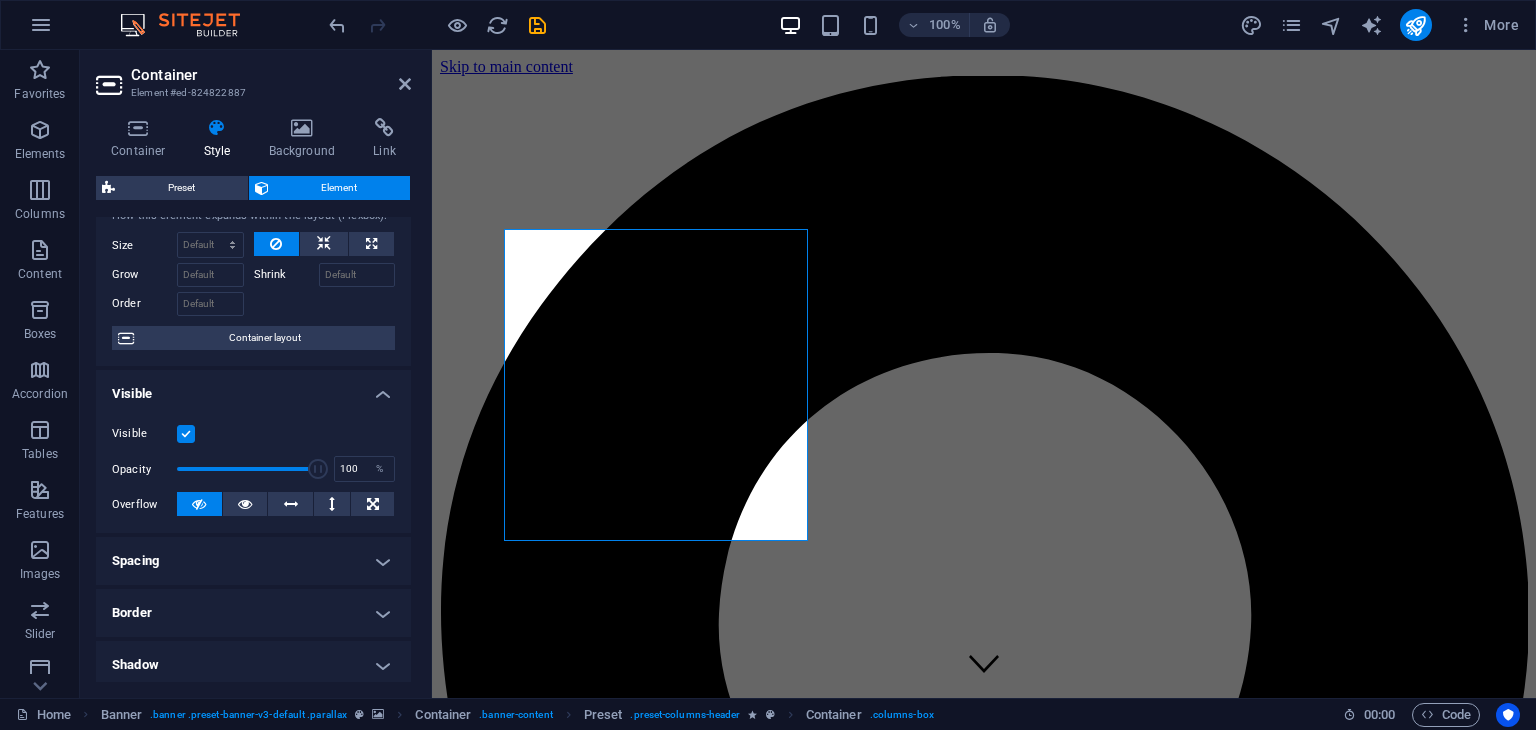 scroll, scrollTop: 0, scrollLeft: 0, axis: both 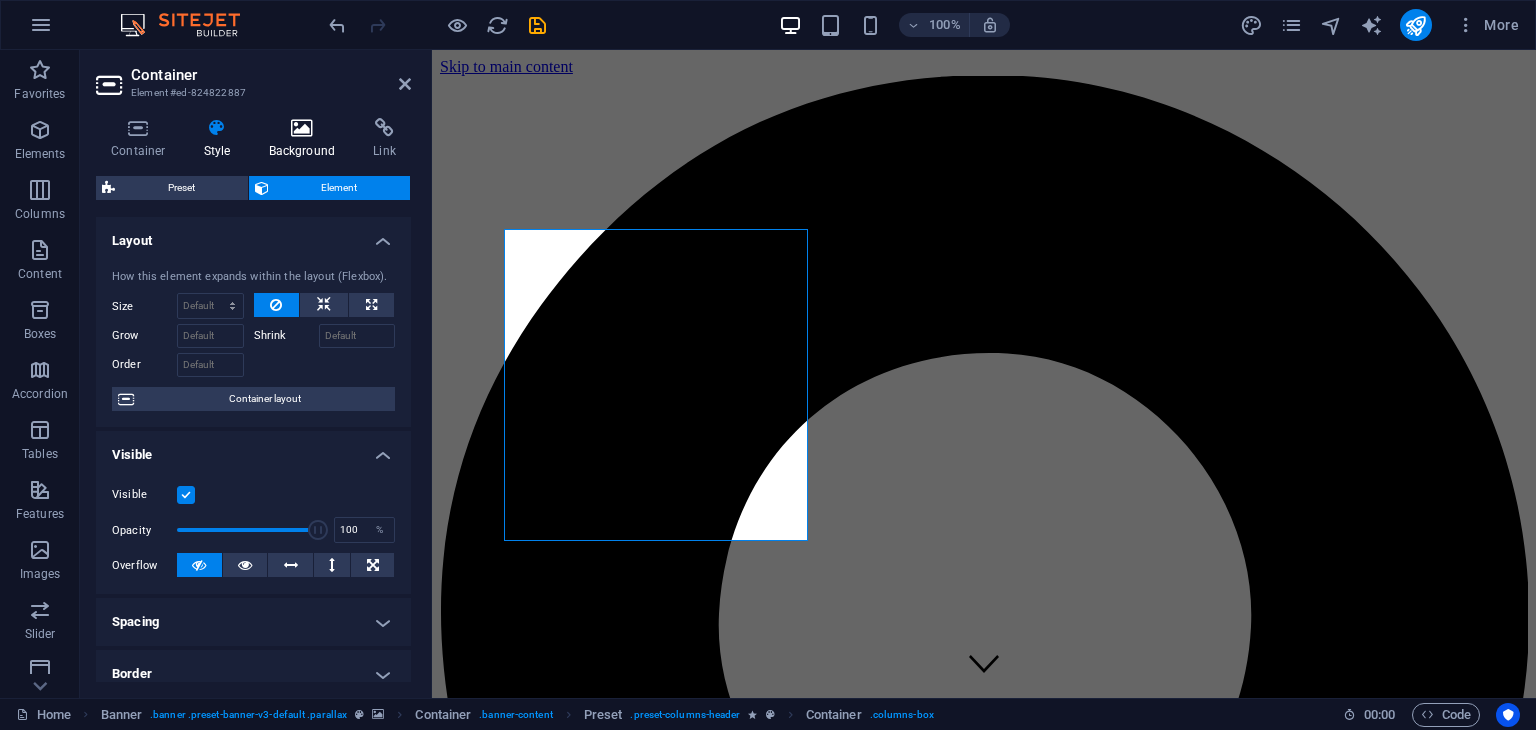 click at bounding box center [302, 128] 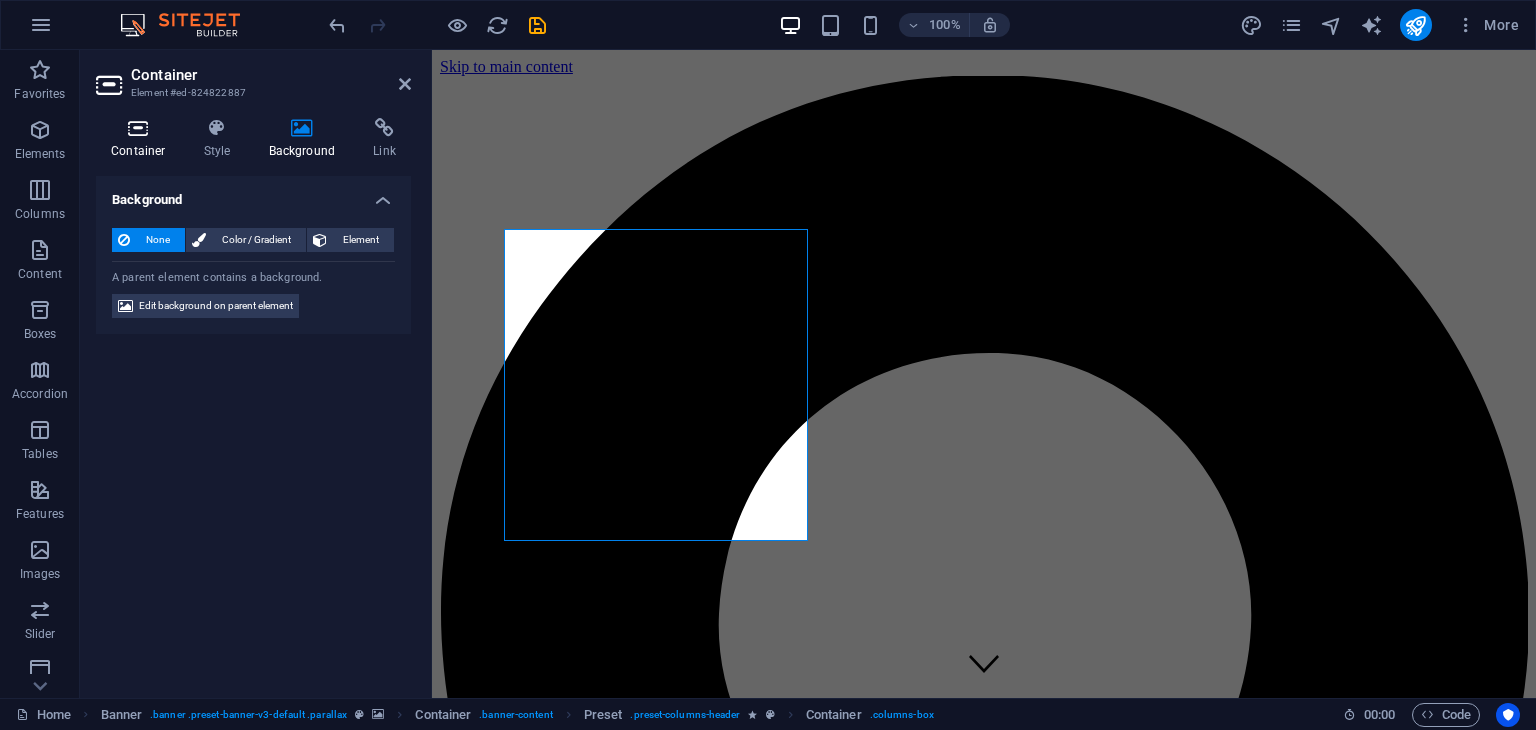 click at bounding box center (138, 128) 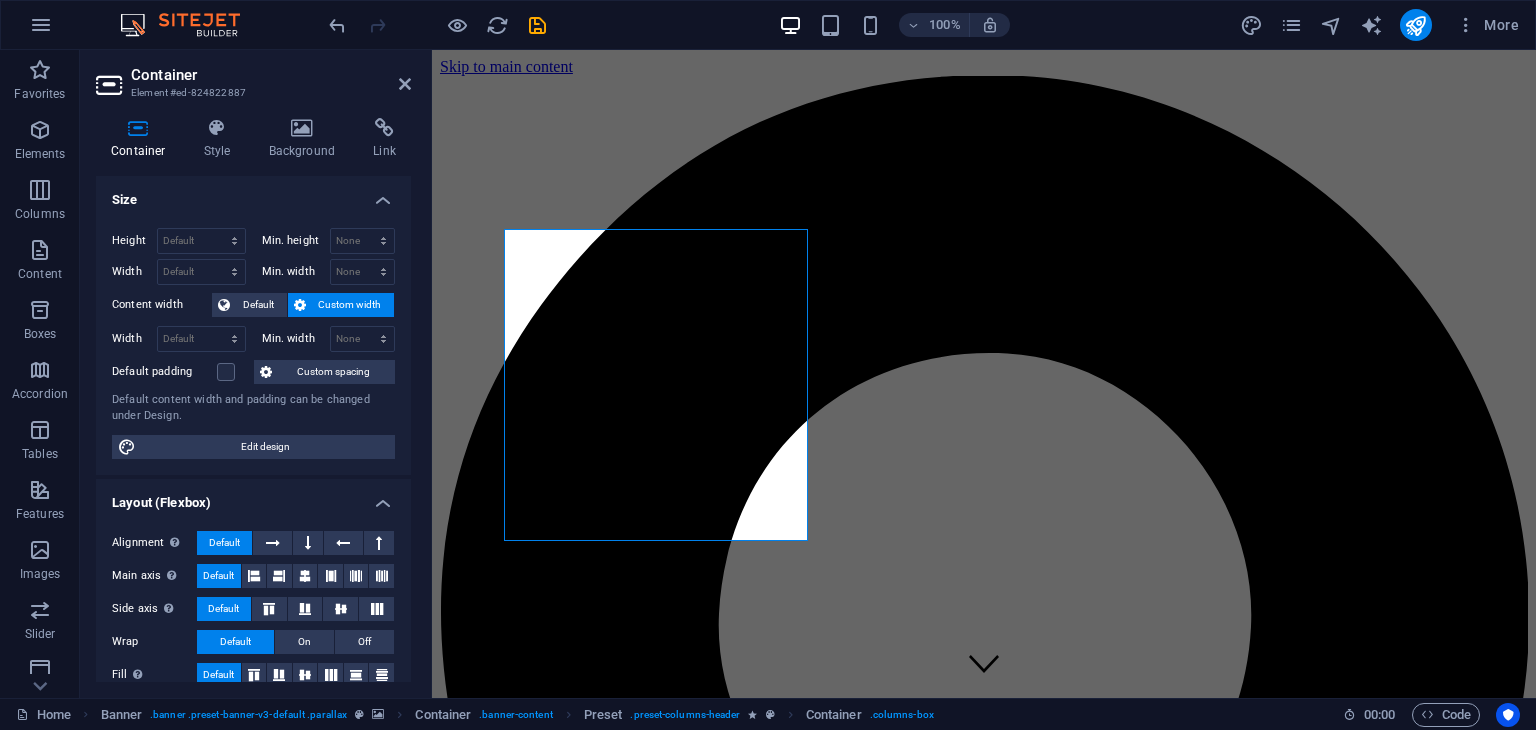 scroll, scrollTop: 0, scrollLeft: 0, axis: both 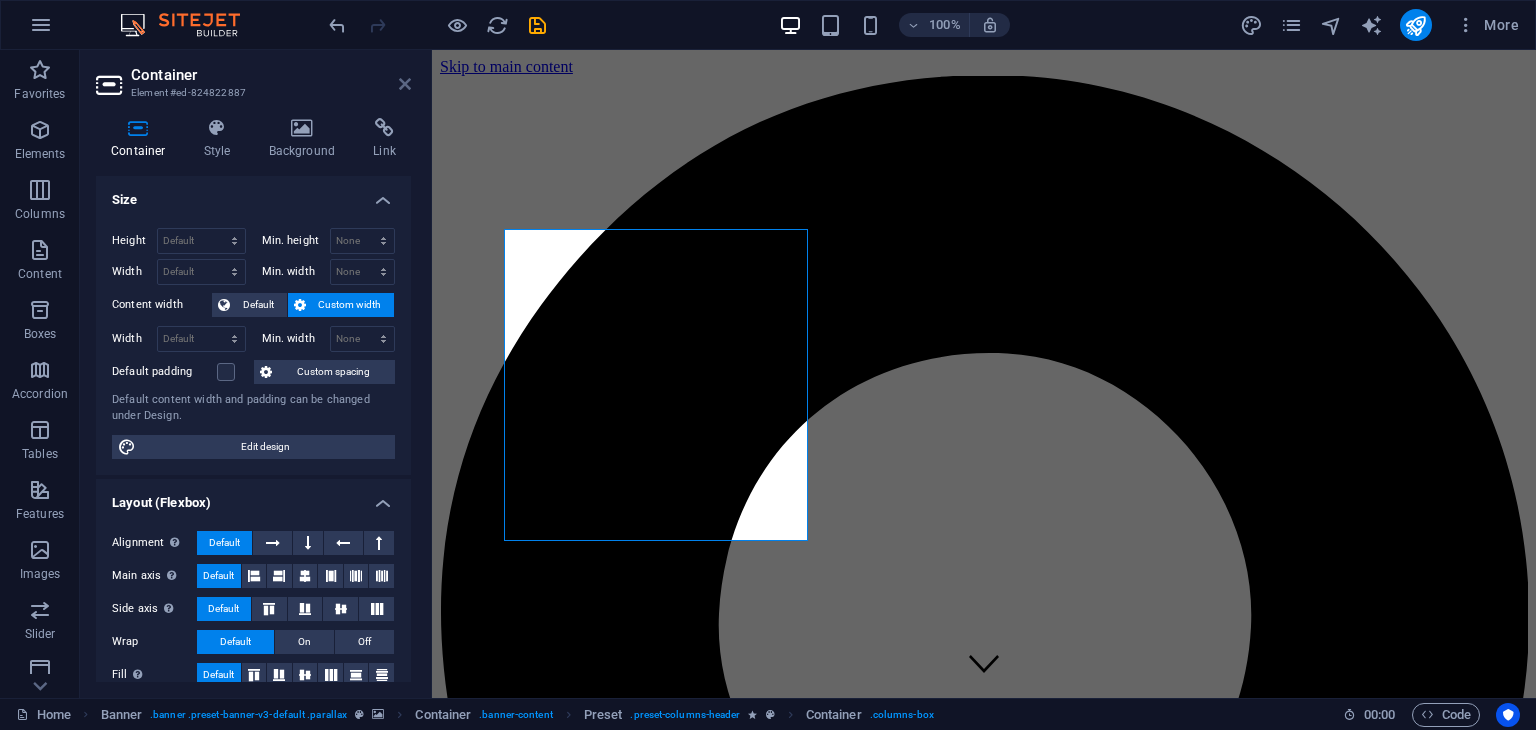 click at bounding box center [405, 84] 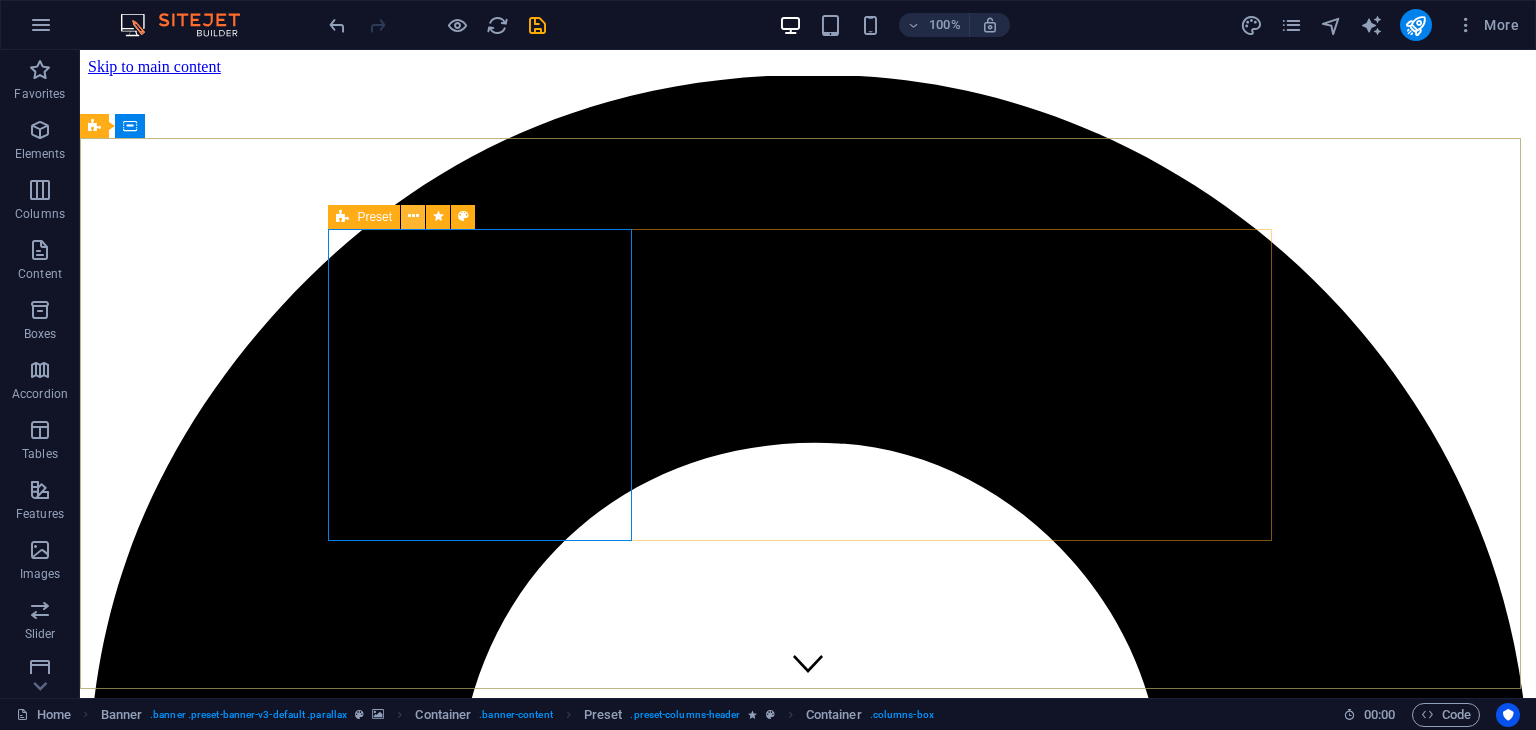 click at bounding box center (413, 216) 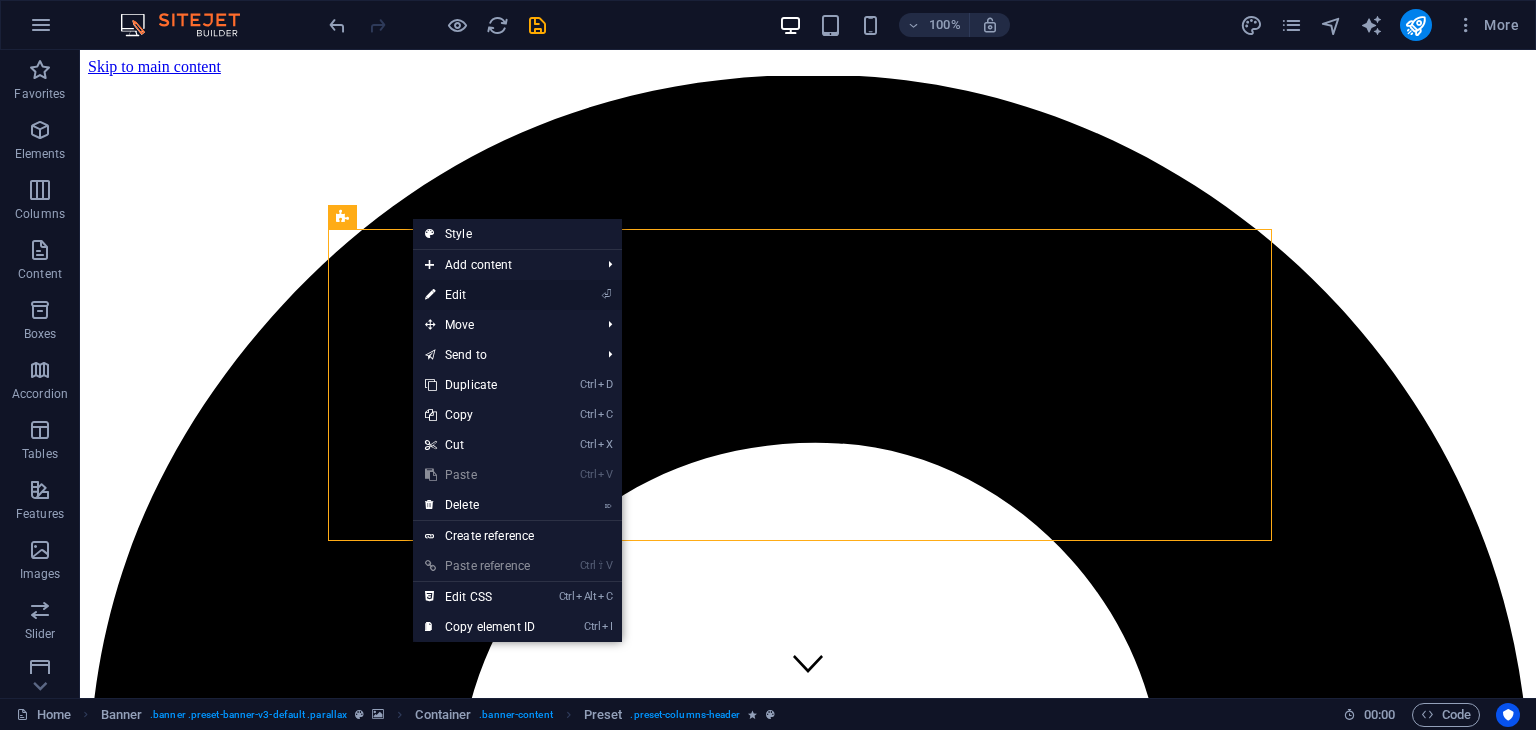 click on "⏎  Edit" at bounding box center (480, 295) 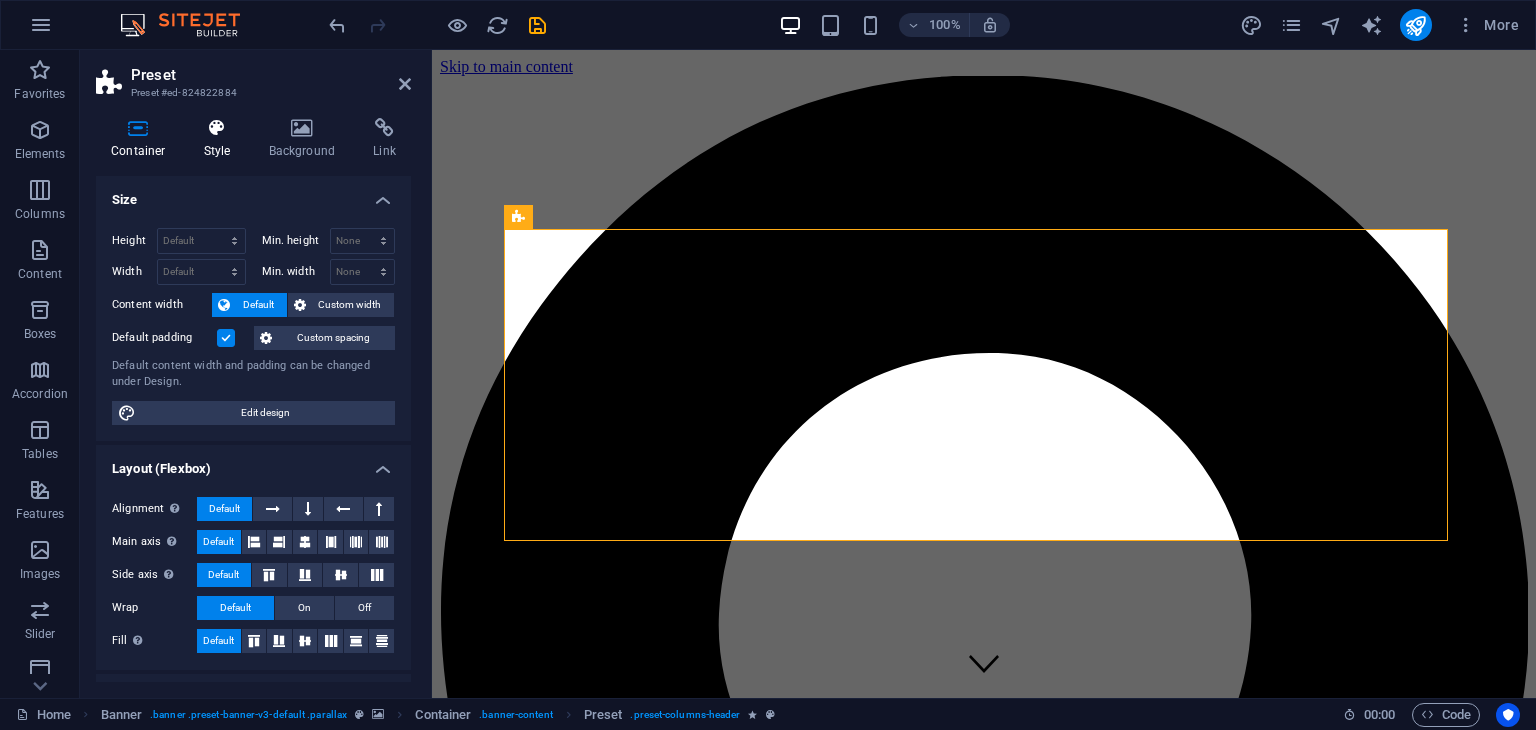 click on "Style" at bounding box center [221, 139] 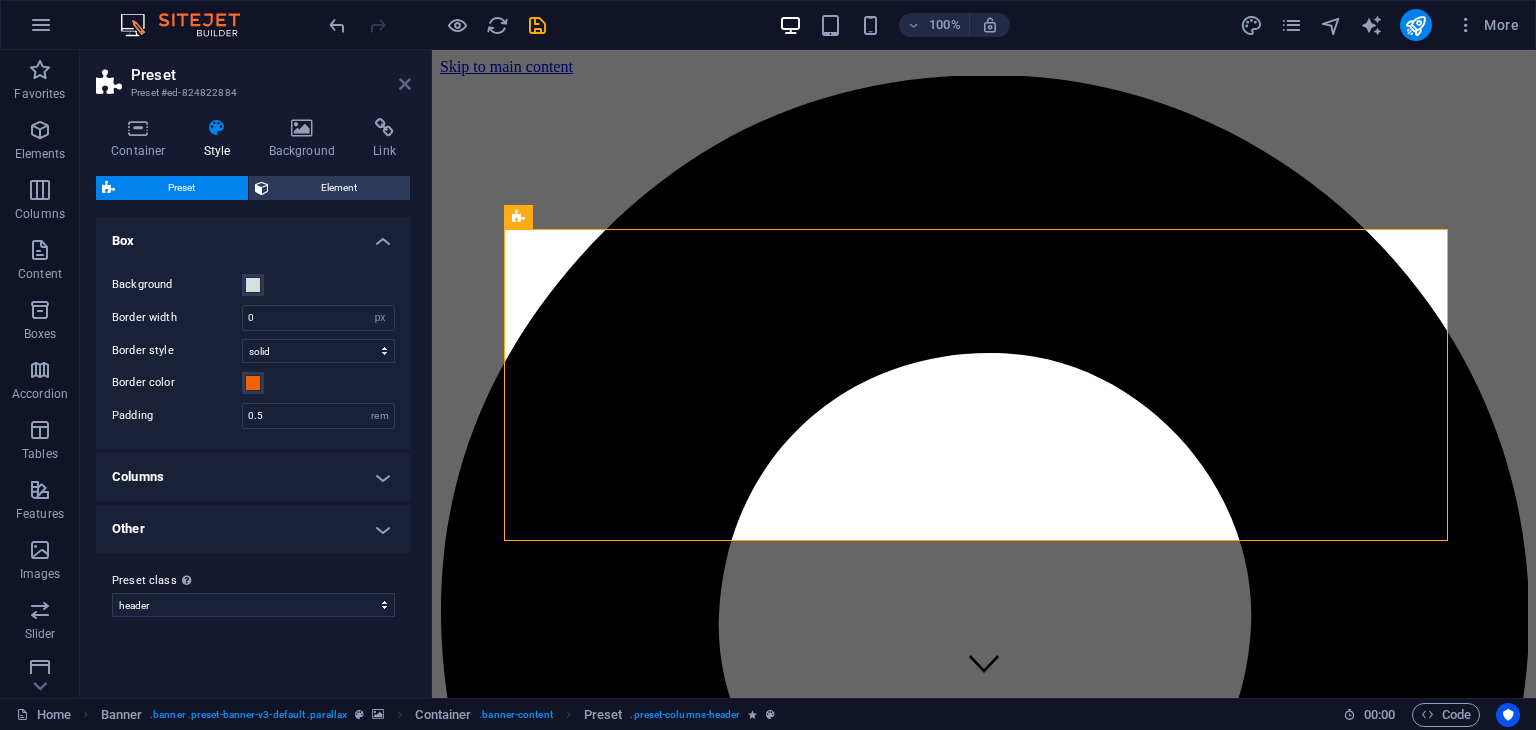 click at bounding box center (405, 84) 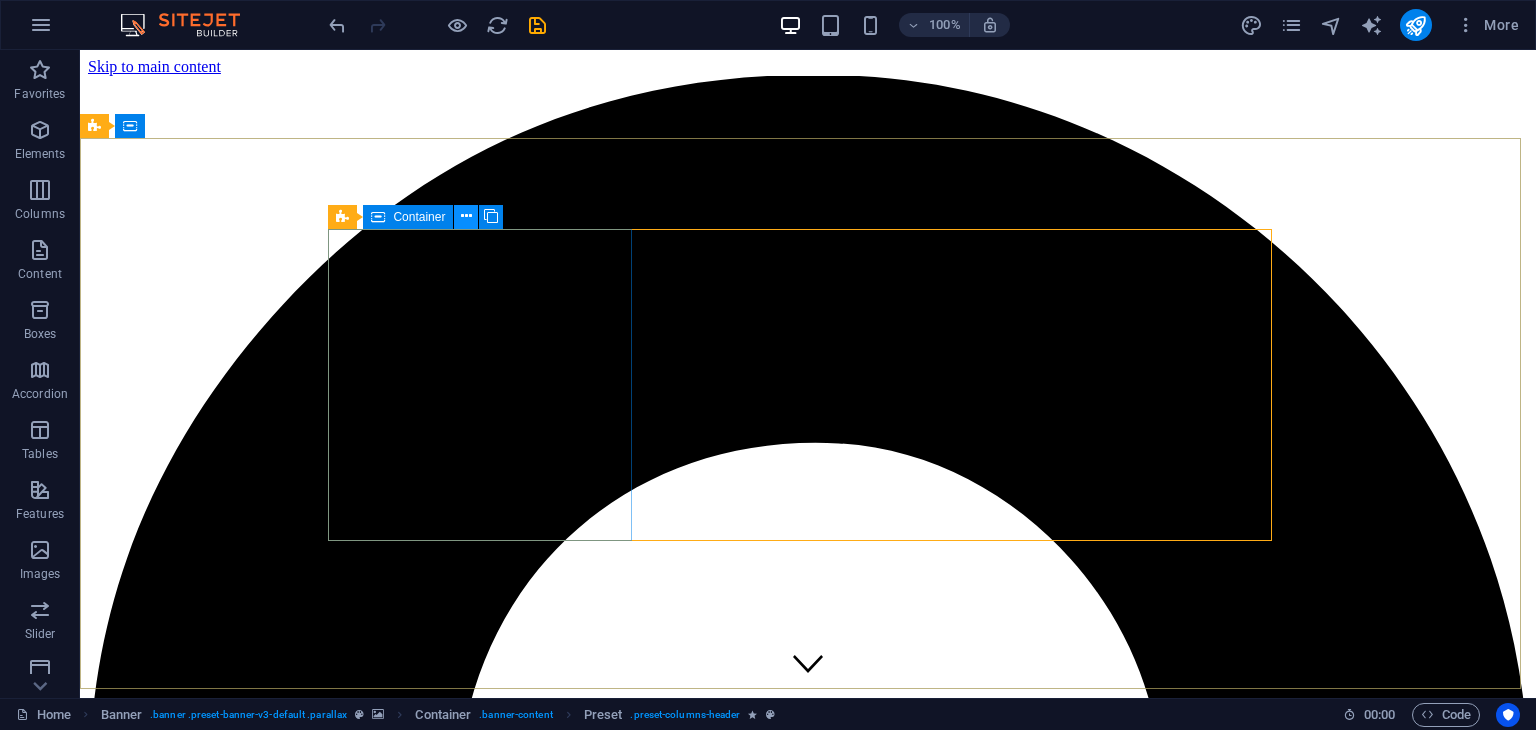 click at bounding box center [466, 216] 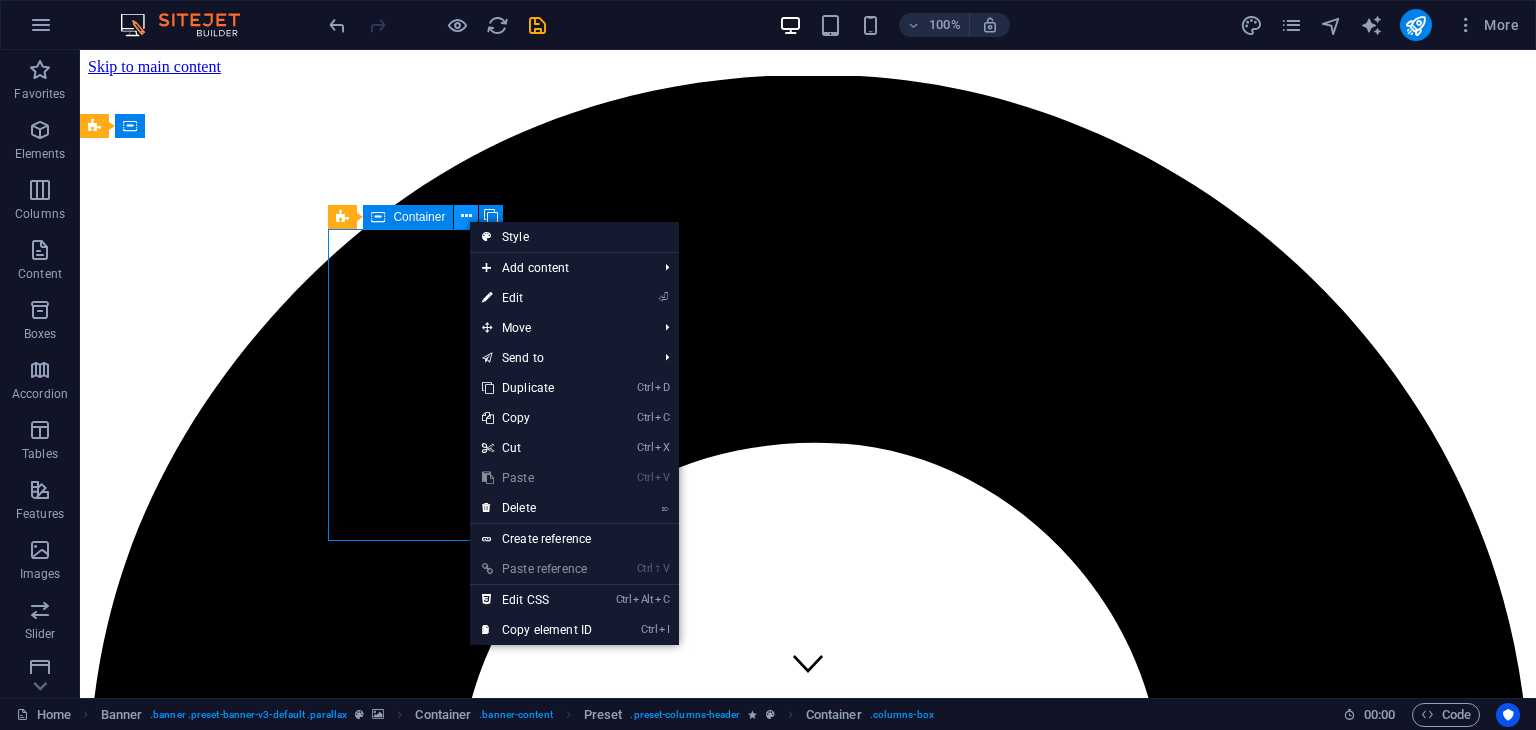 click at bounding box center [466, 216] 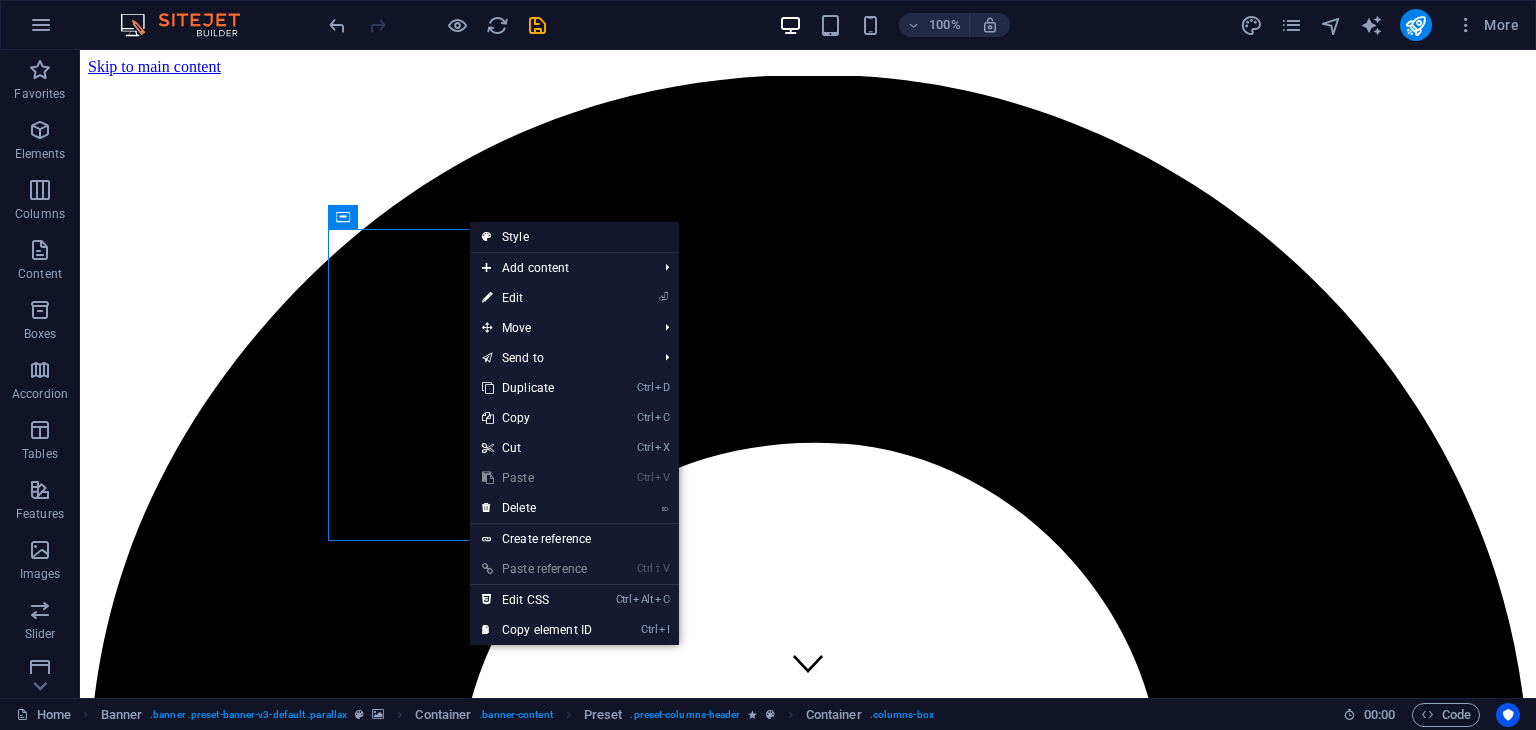 click on "Style" at bounding box center (574, 237) 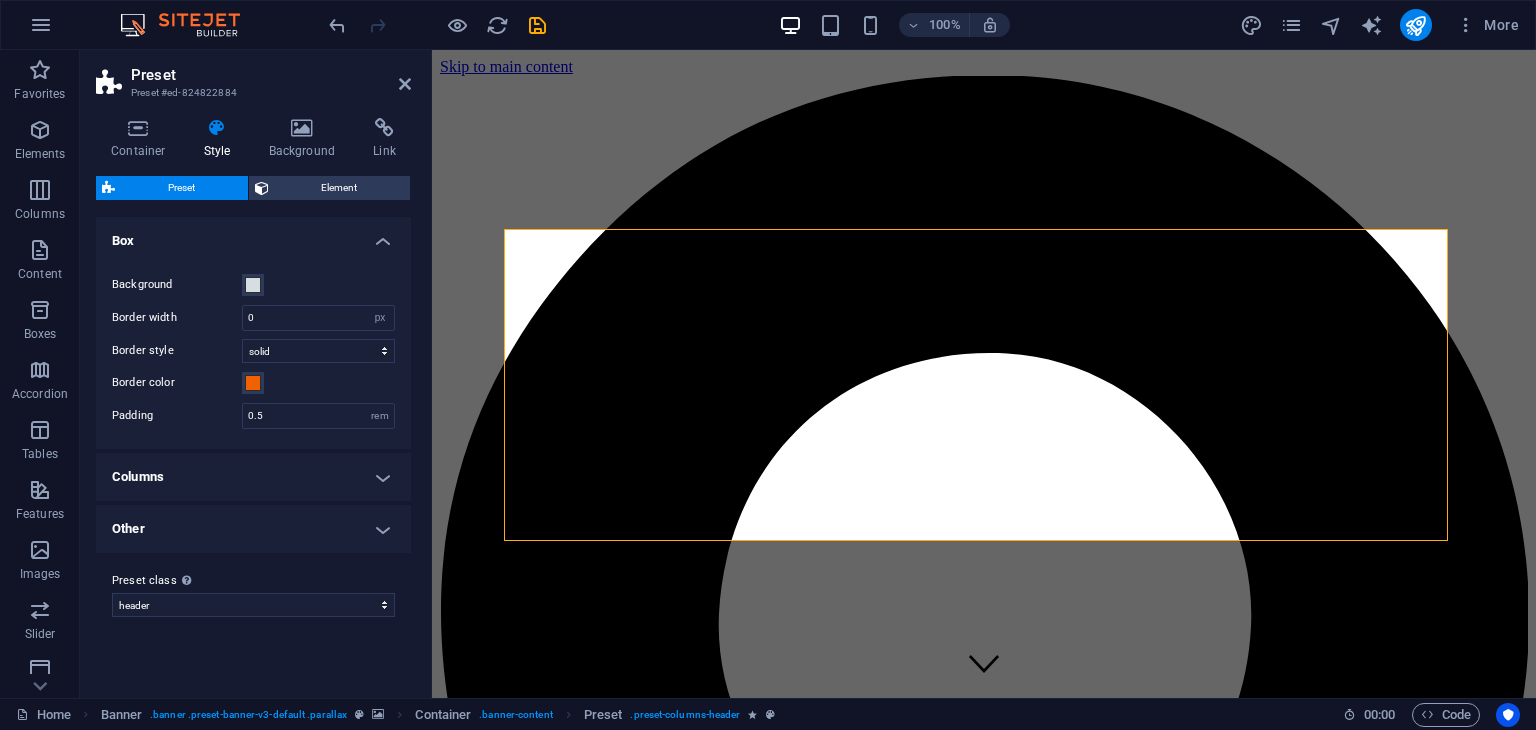 click at bounding box center (217, 128) 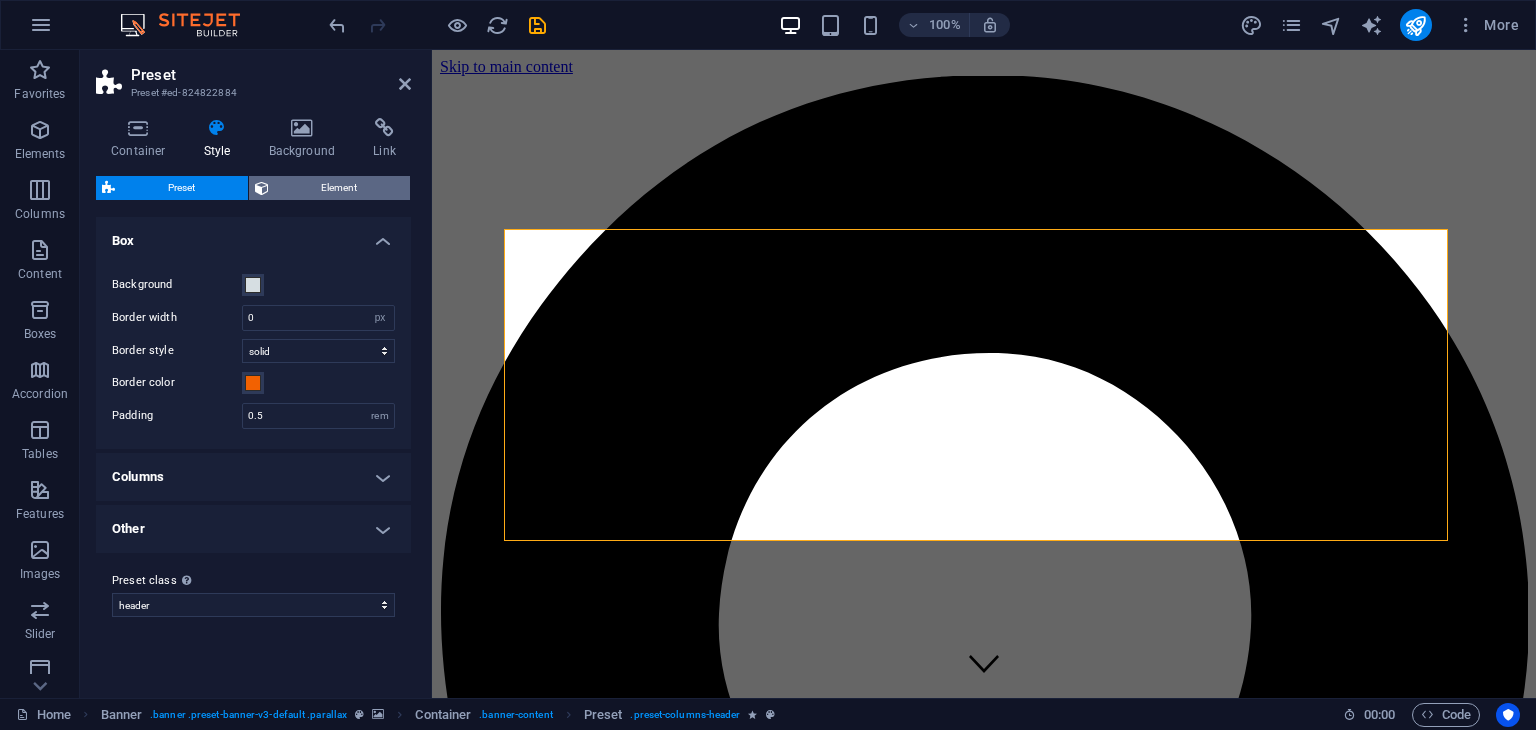 click on "Element" at bounding box center (340, 188) 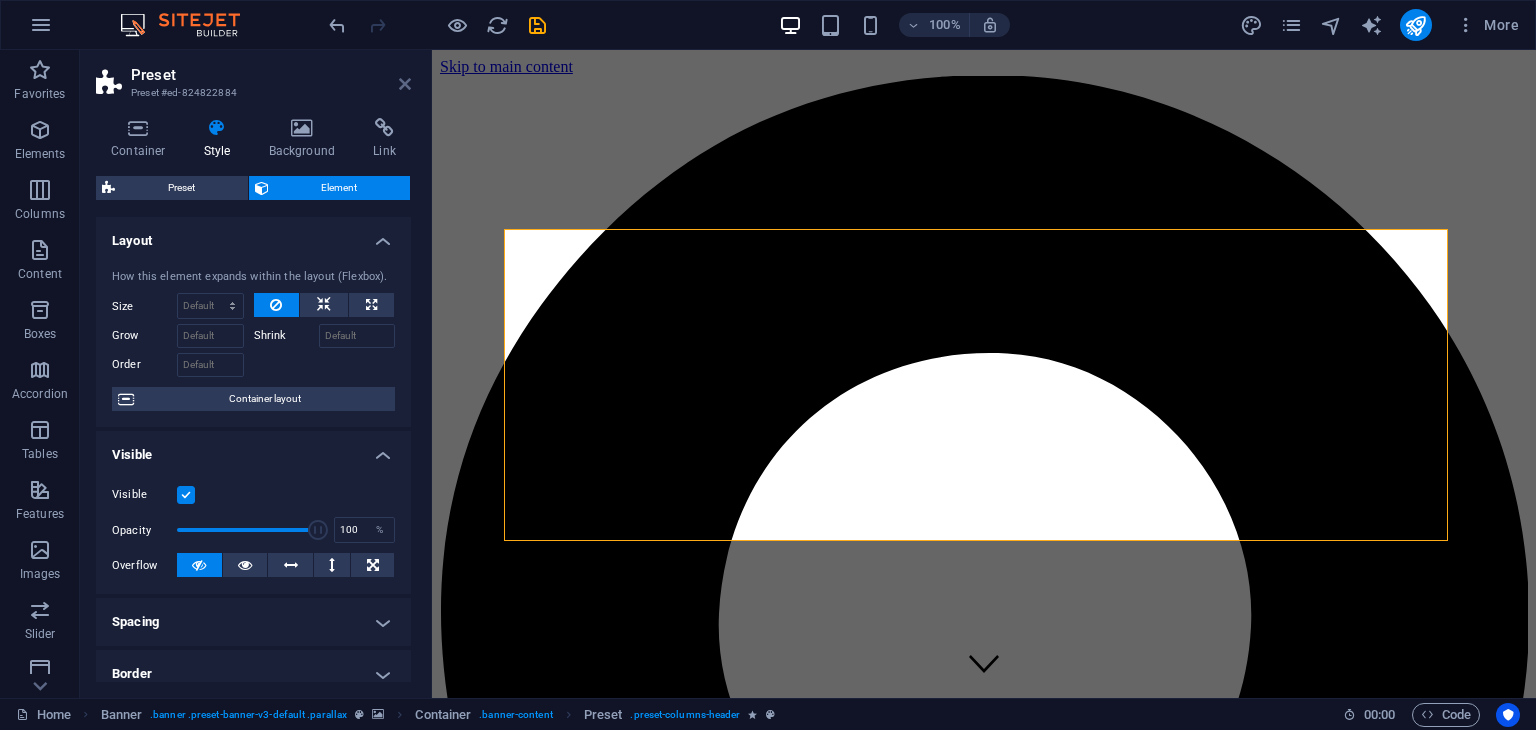 click at bounding box center [405, 84] 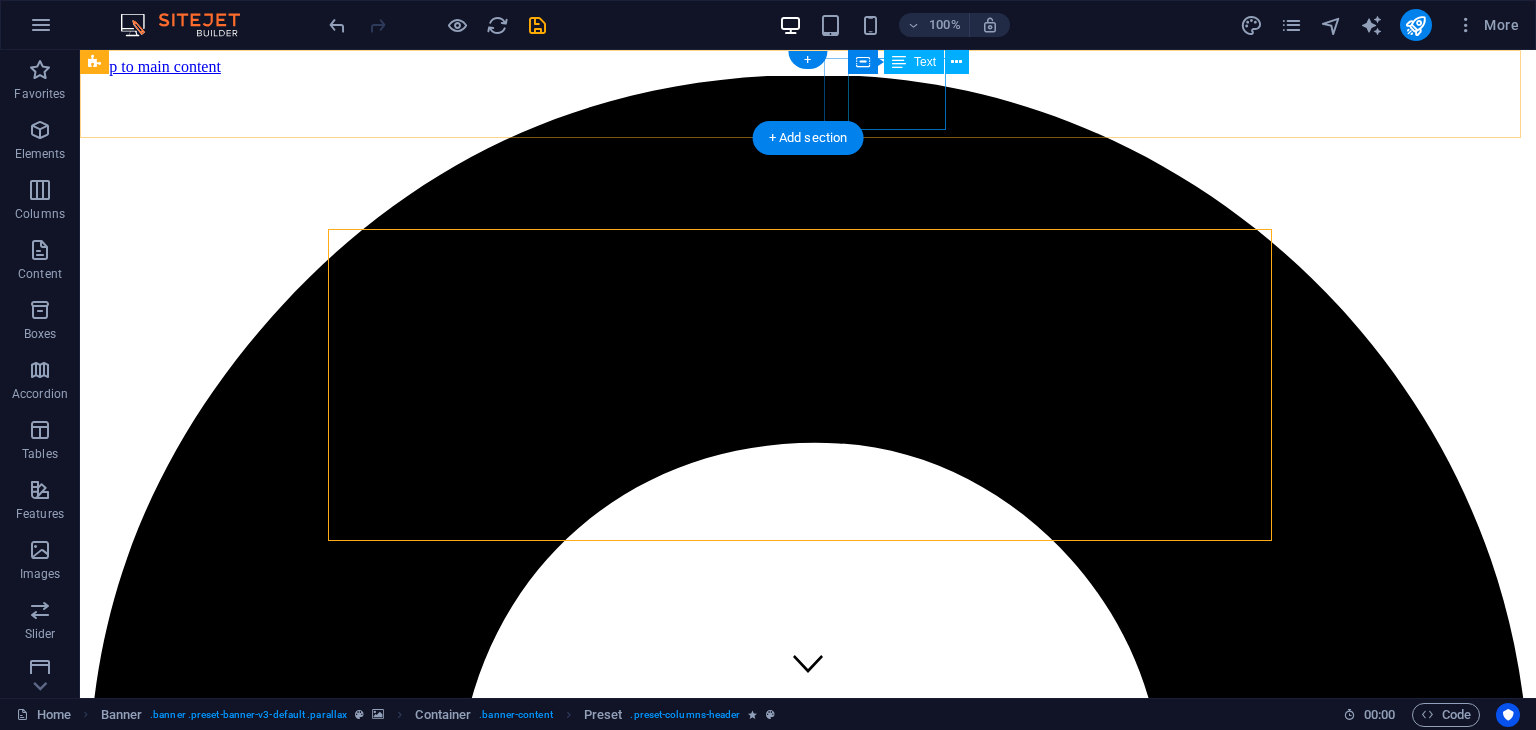 click on "[PHONE] [PHONE] [PHONE]" at bounding box center [808, 3751] 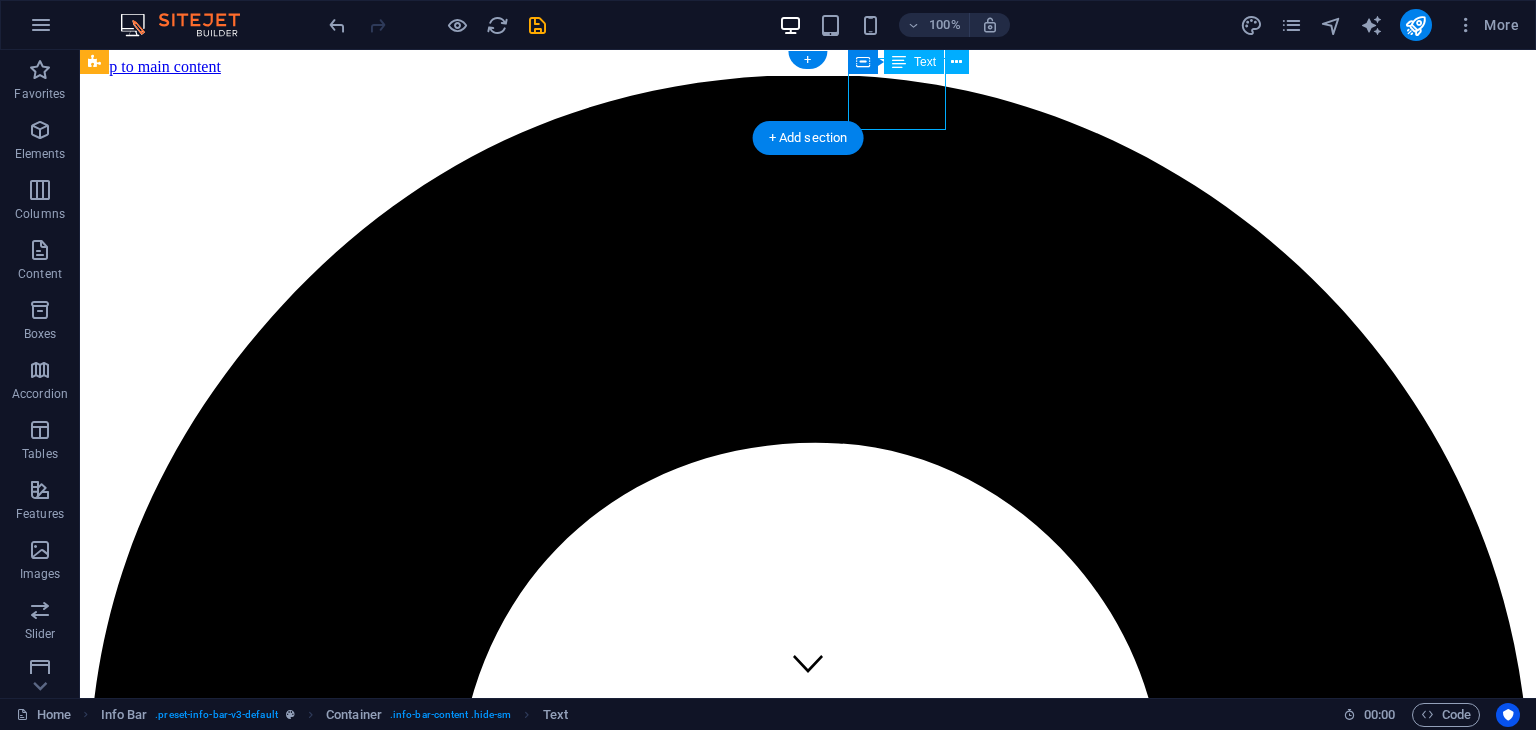 click on "[PHONE] [PHONE] [PHONE]" at bounding box center [808, 3751] 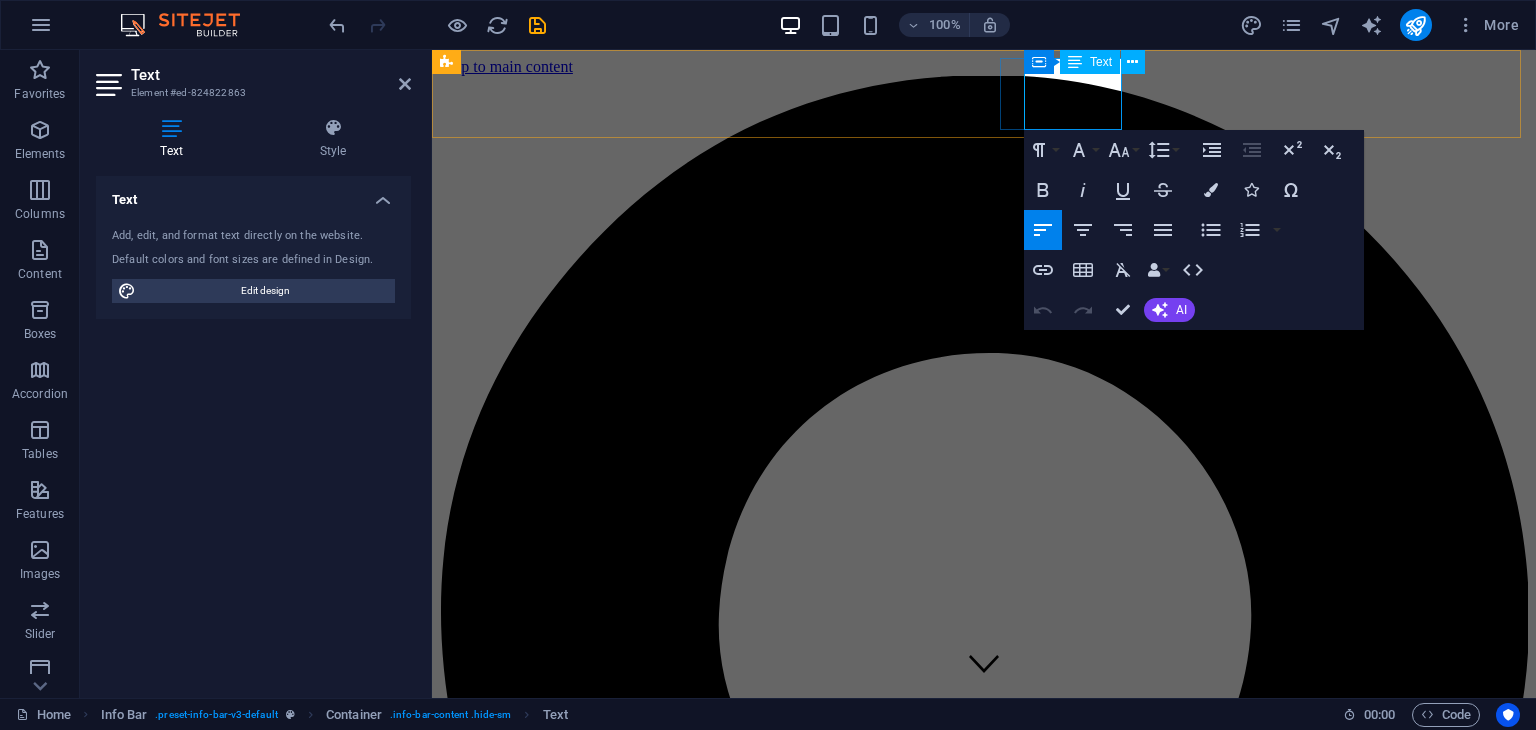 click on "[PHONE]" at bounding box center [984, 2915] 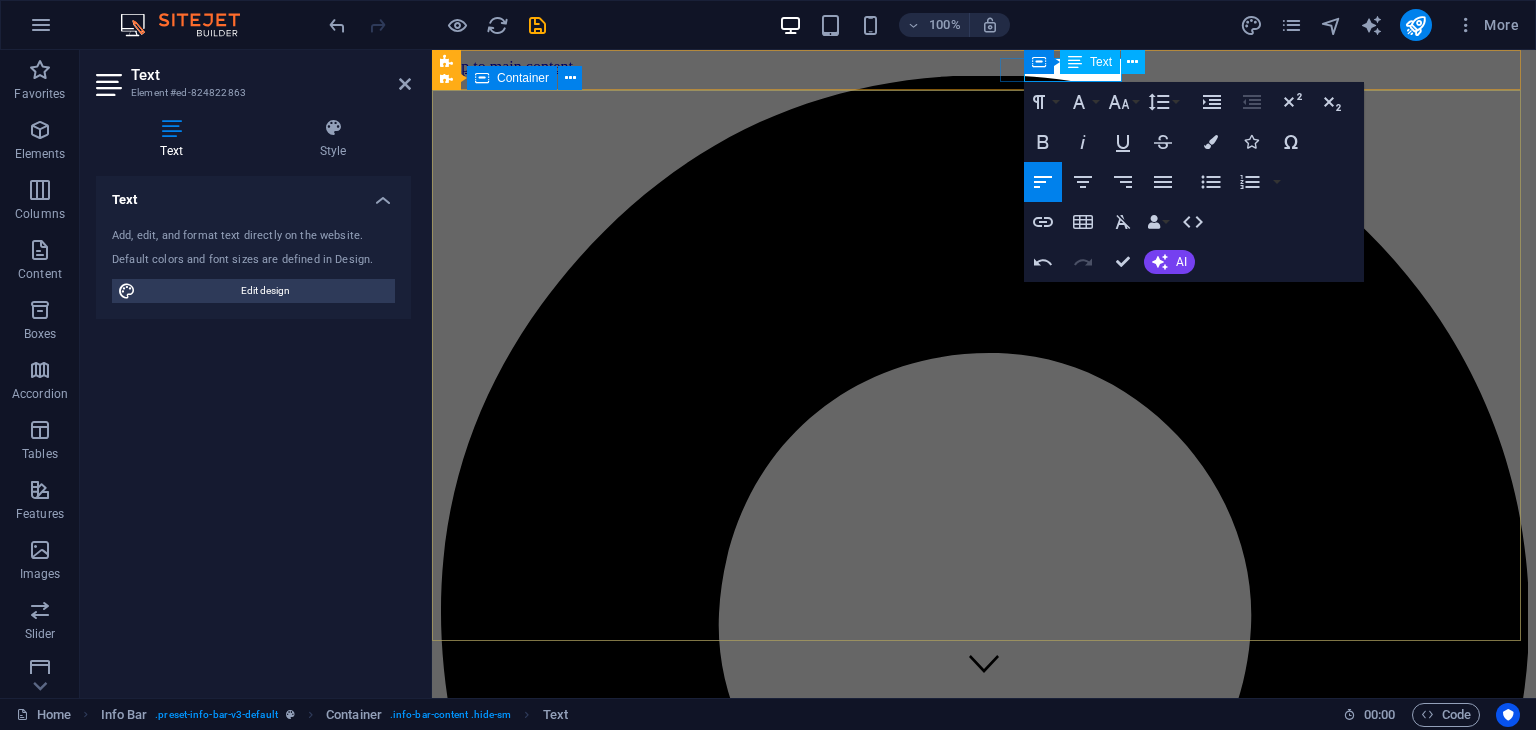 click on "Installation Seamless transformer installations handled by certified professionals to ensure safe and reliable power delivery Sales Empowering your projects with high-quality transformers designed for performance, durability, and efficiency Maintenance Proactive and expert maintenance services that keep your transformer systems running at peak performance Learn more" at bounding box center [984, 5428] 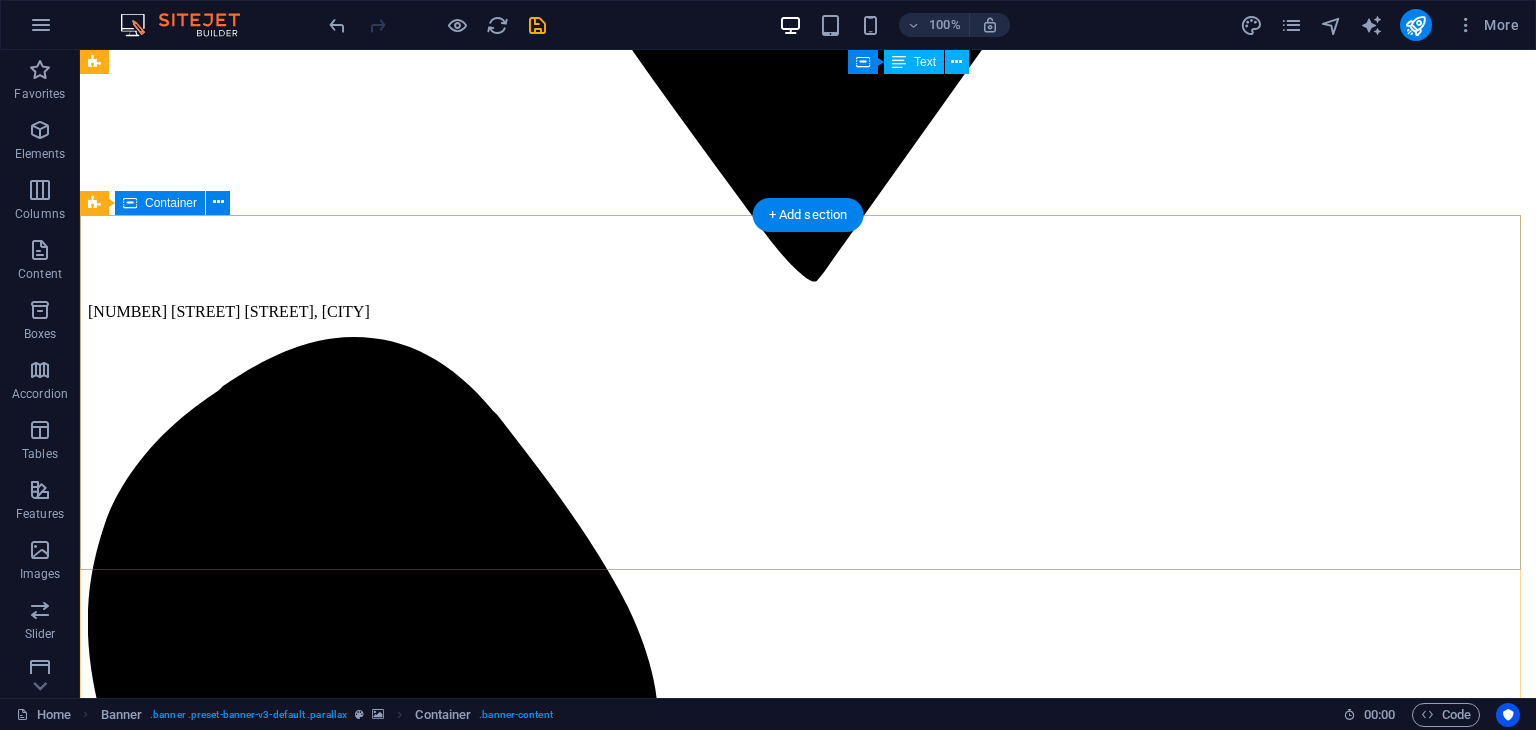 scroll, scrollTop: 1924, scrollLeft: 0, axis: vertical 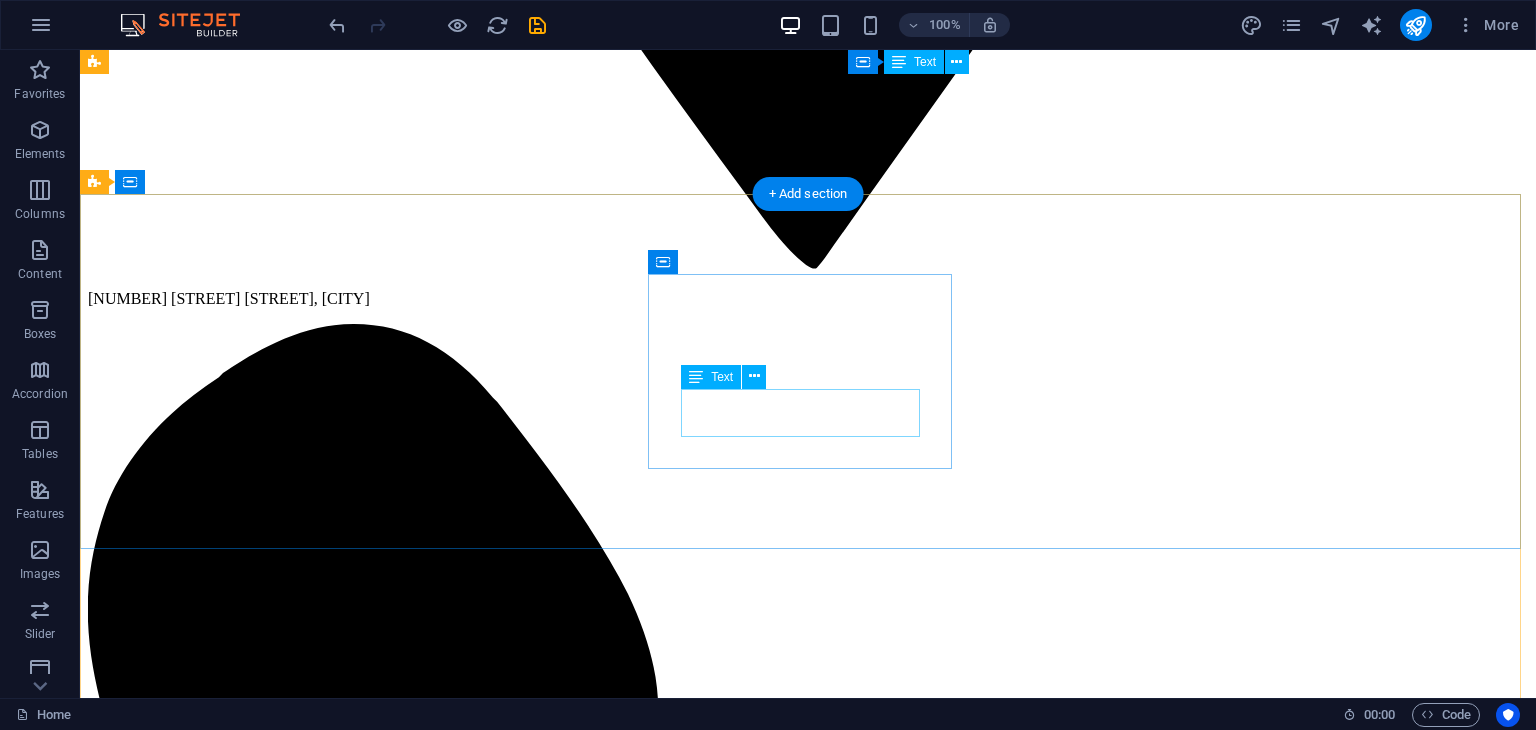 click on "Phone:  [PHONE] Mobile:  [PHONE]" at bounding box center (808, 16076) 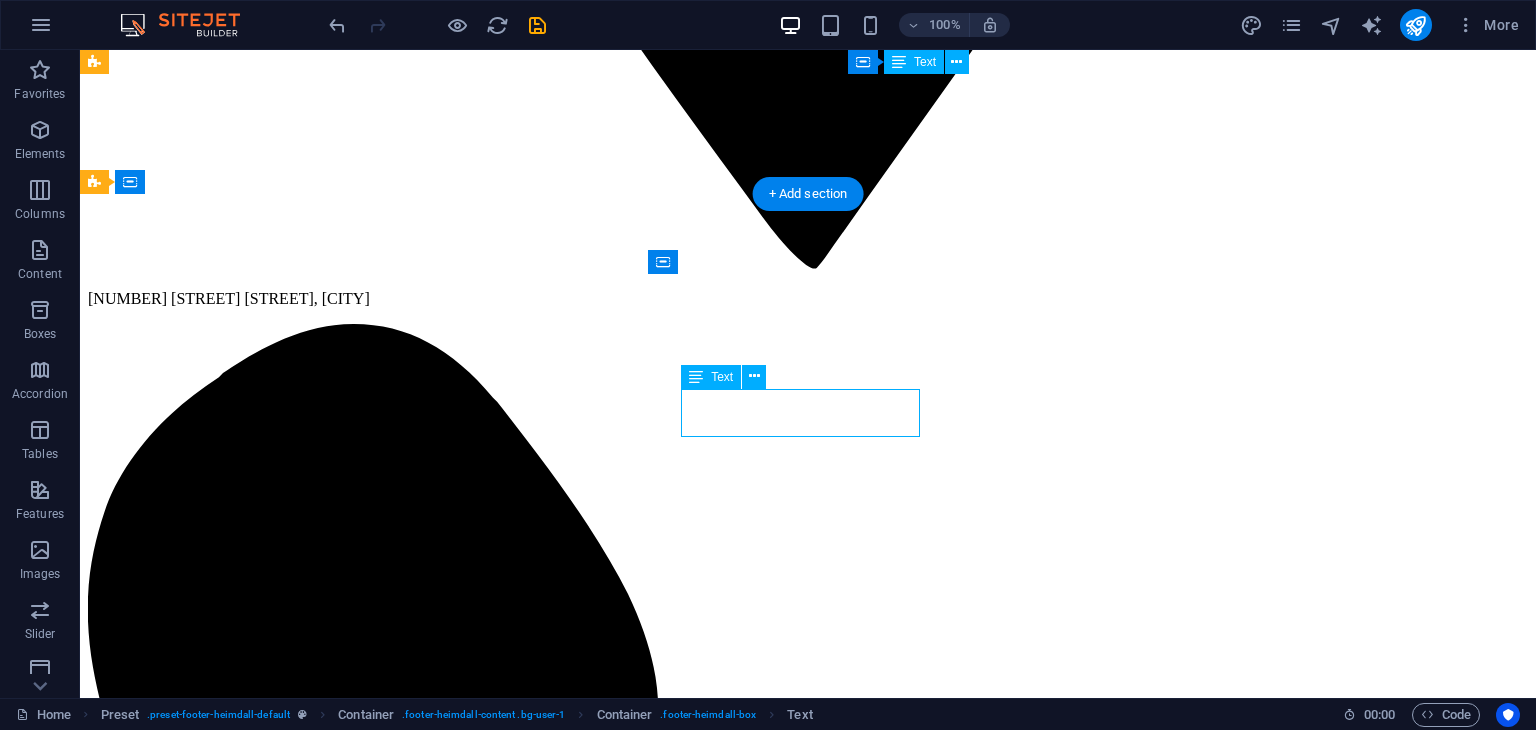 click on "Phone:  [PHONE] Mobile:  [PHONE]" at bounding box center (808, 16076) 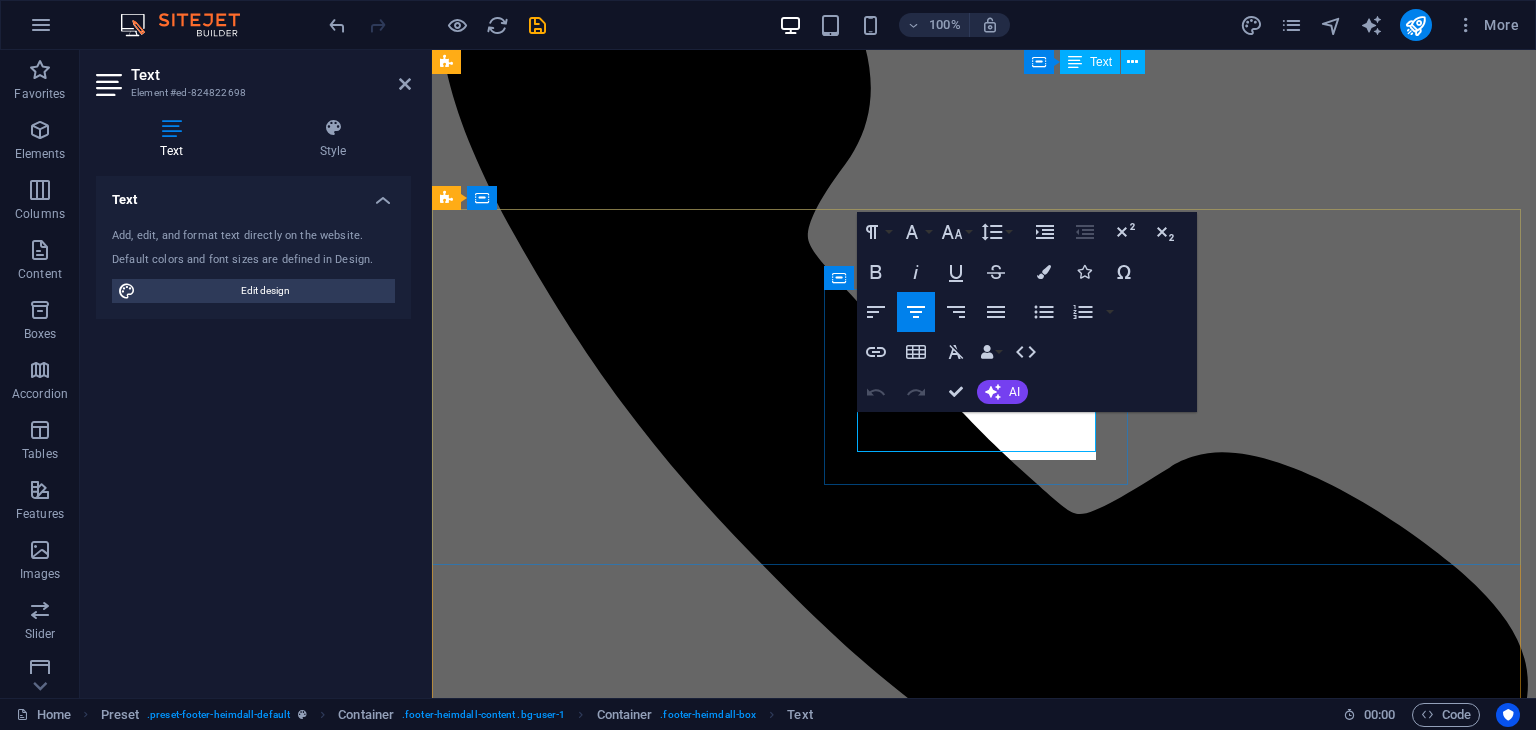 scroll, scrollTop: 1935, scrollLeft: 0, axis: vertical 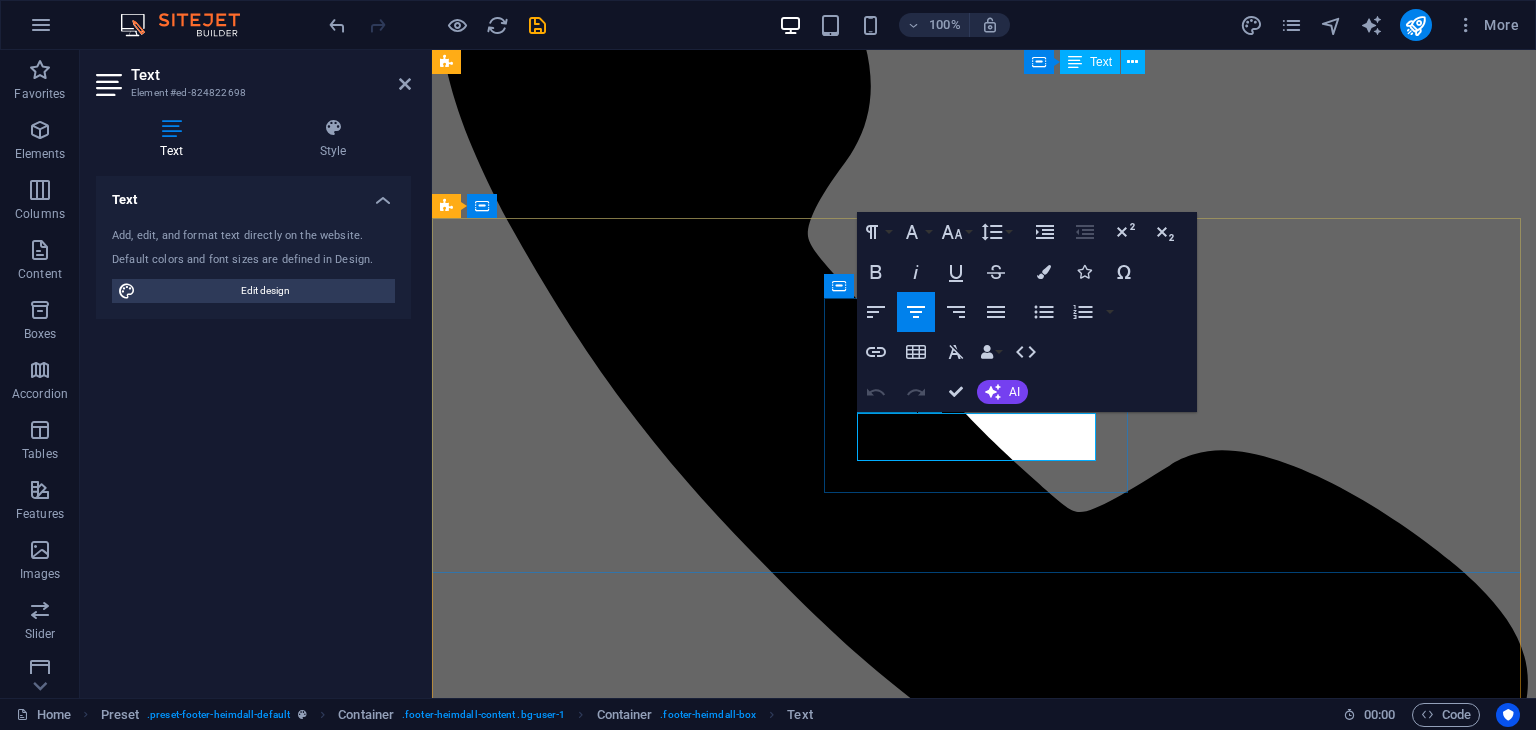 click on "[PHONE]" 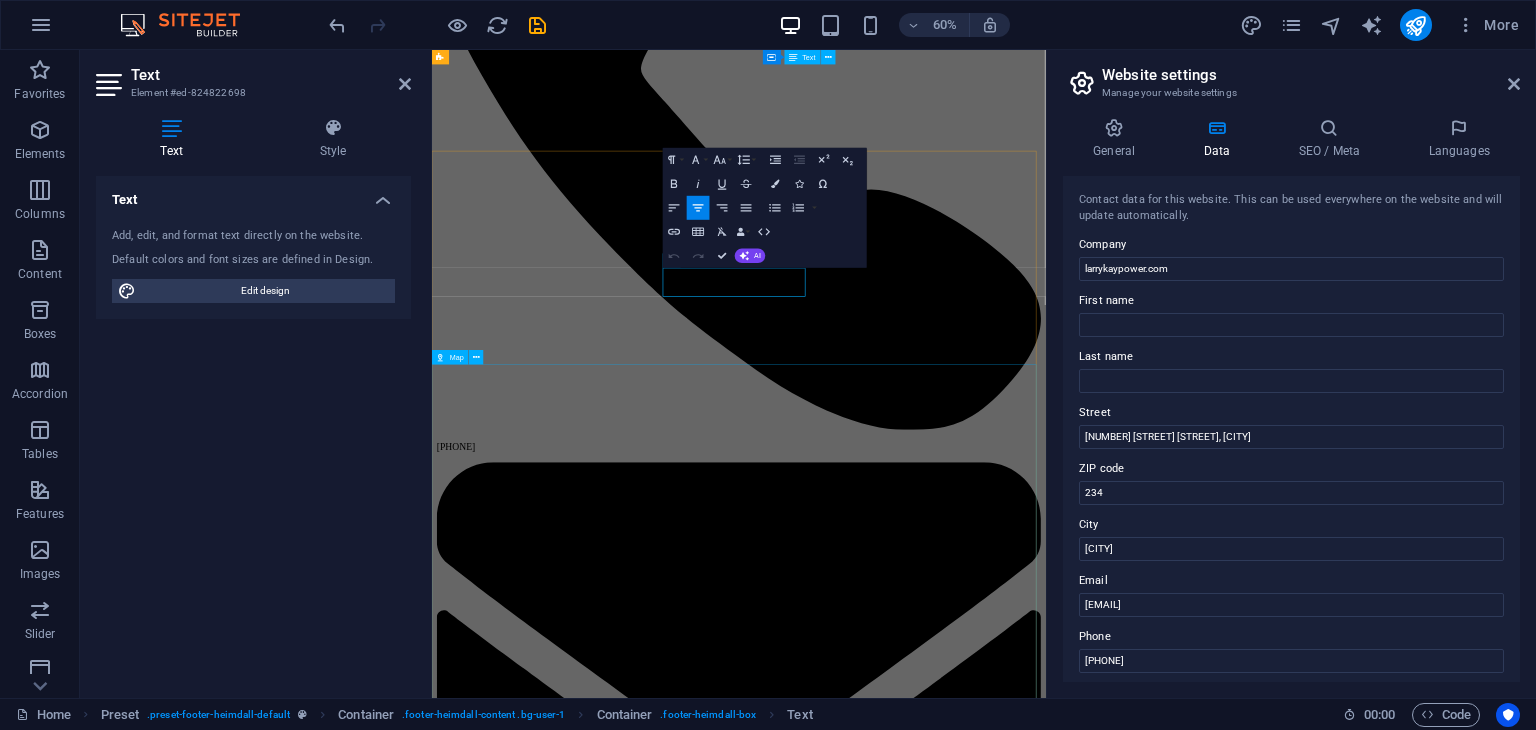 scroll, scrollTop: 2301, scrollLeft: 0, axis: vertical 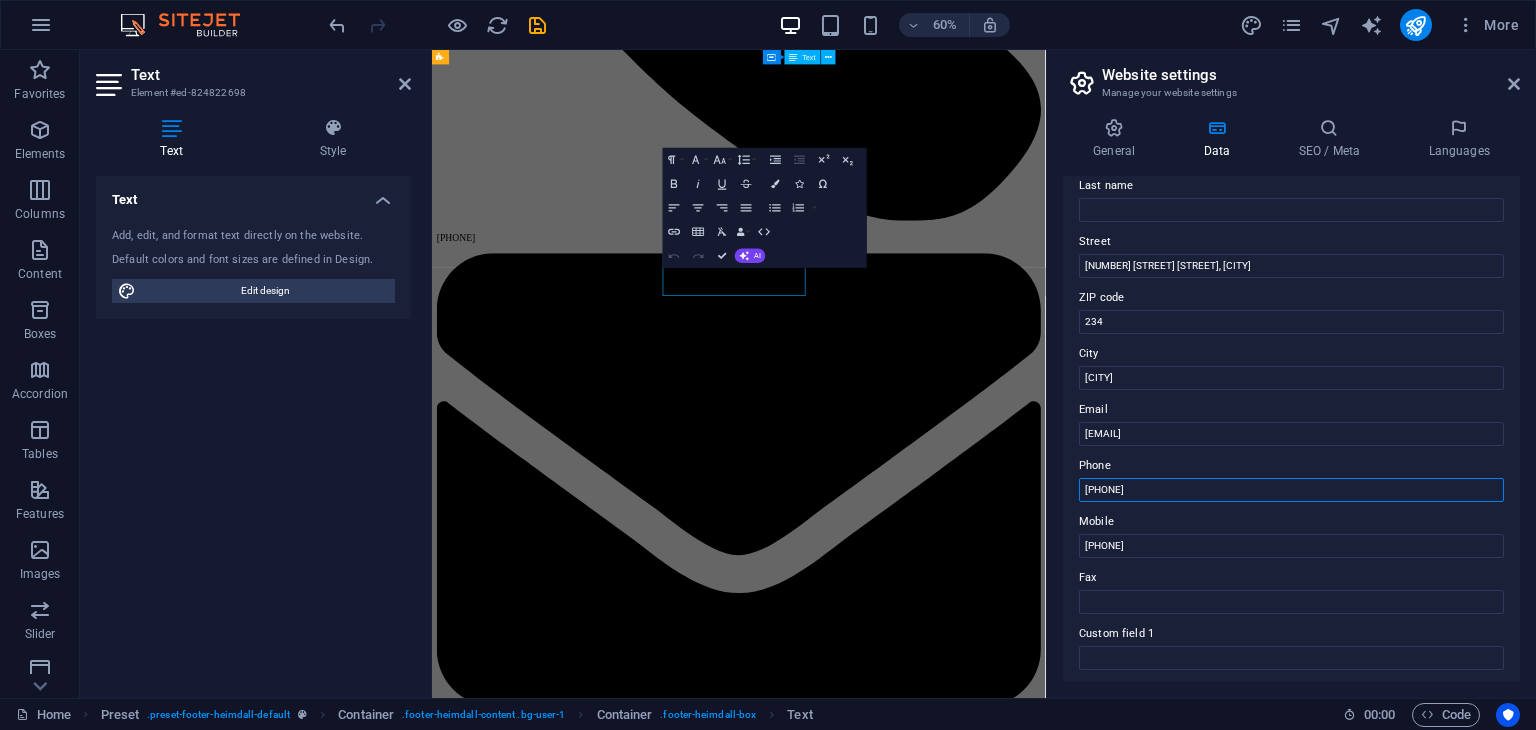 click on "[PHONE]" at bounding box center [1291, 490] 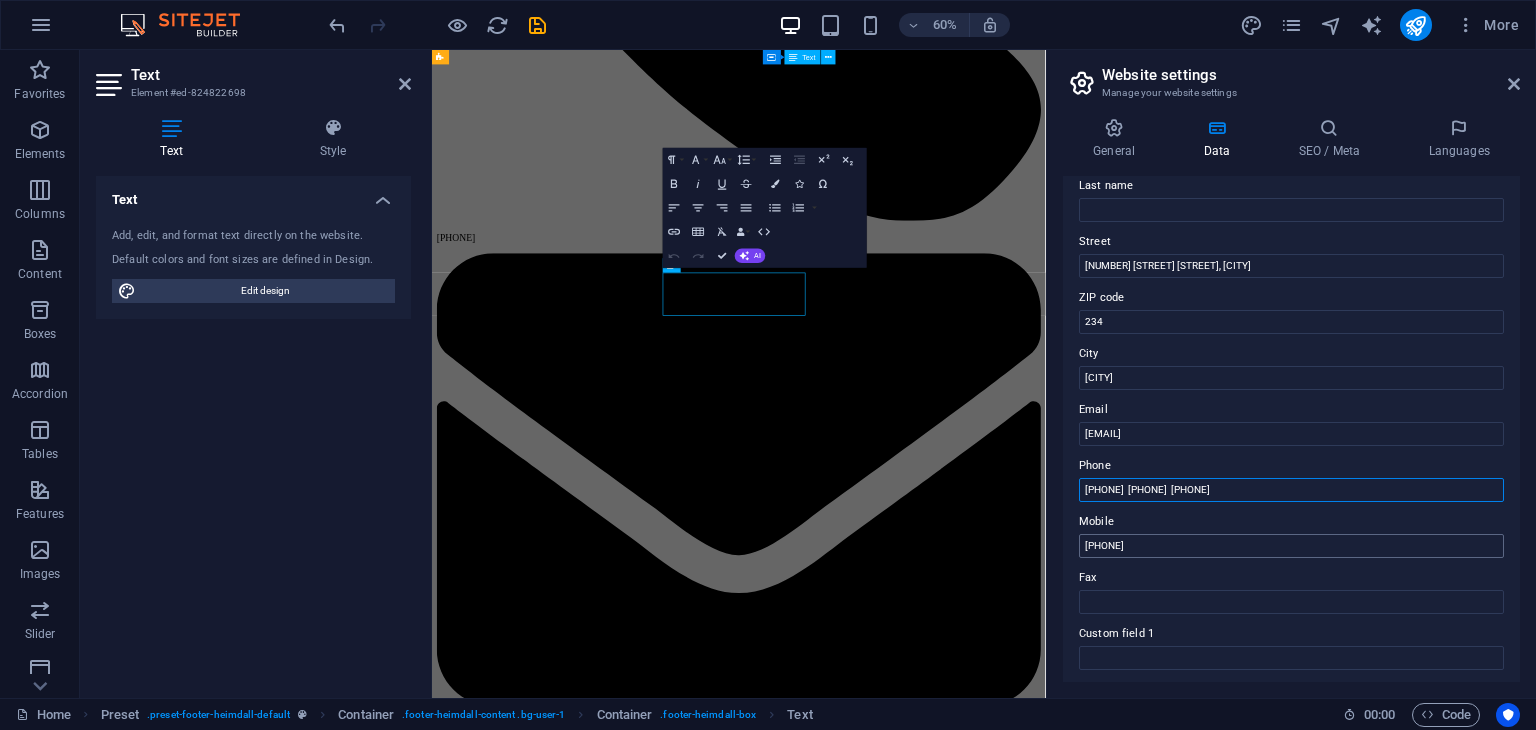 type on "[PHONE]  [PHONE]  [PHONE]" 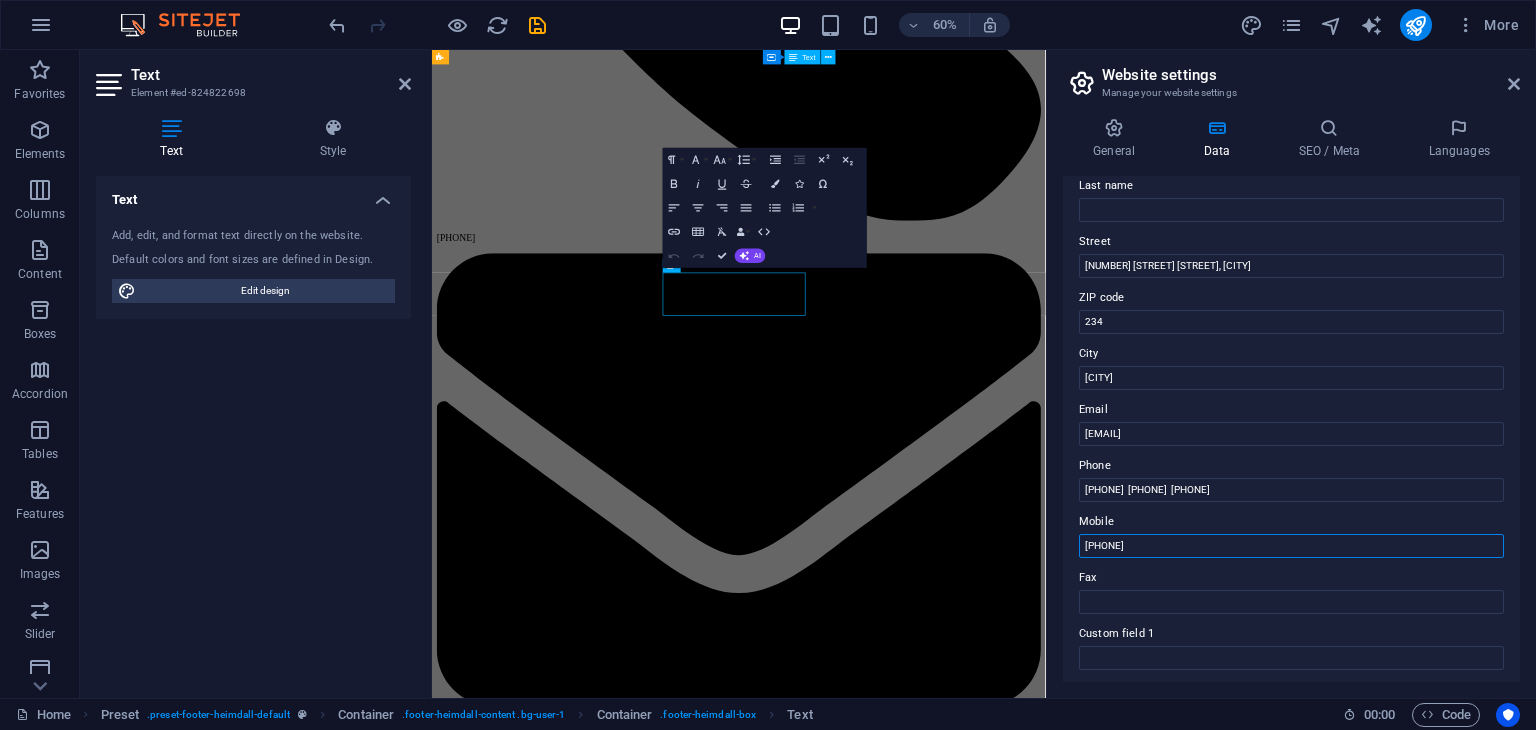 click on "[PHONE]" at bounding box center (1291, 546) 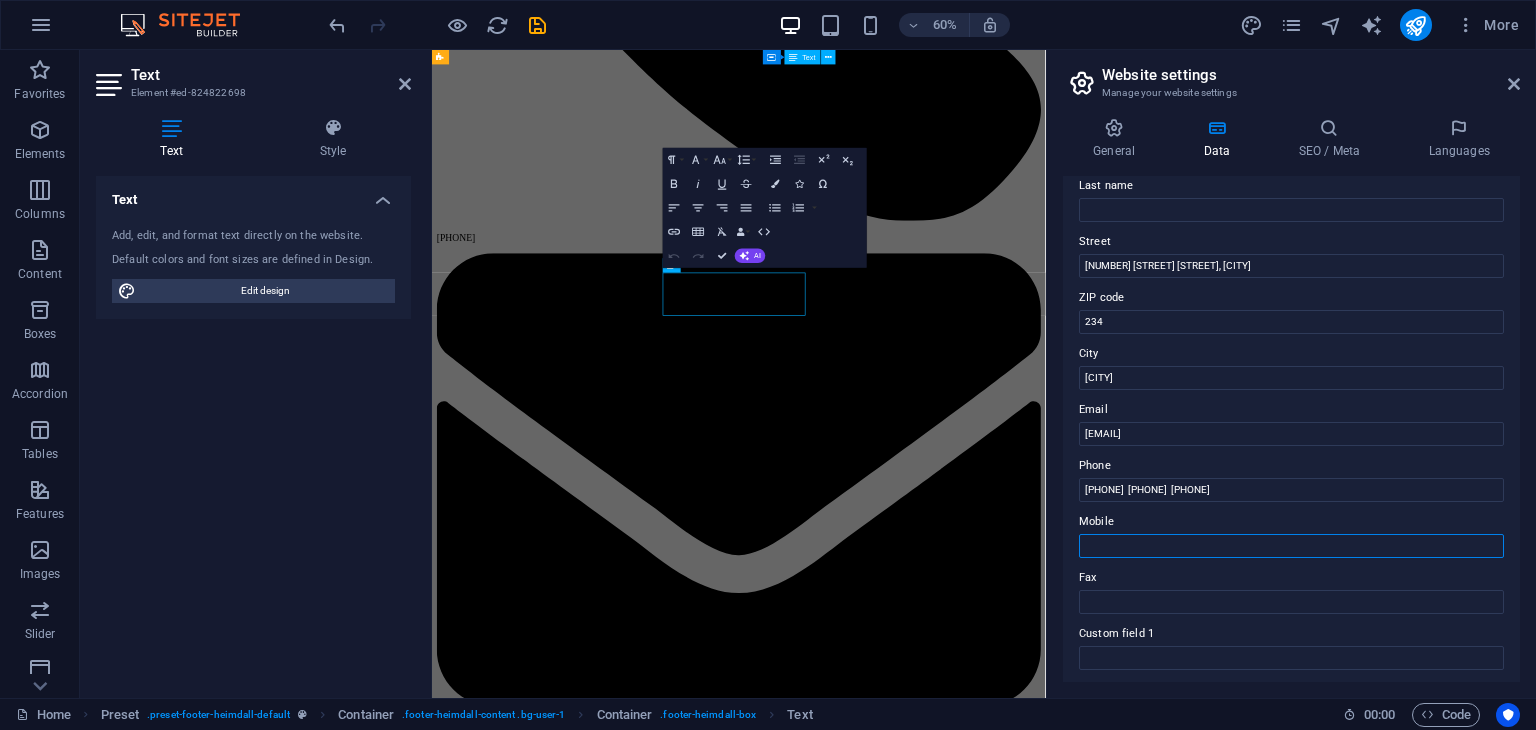 paste on "[PHONE]  [PHONE]  [PHONE]" 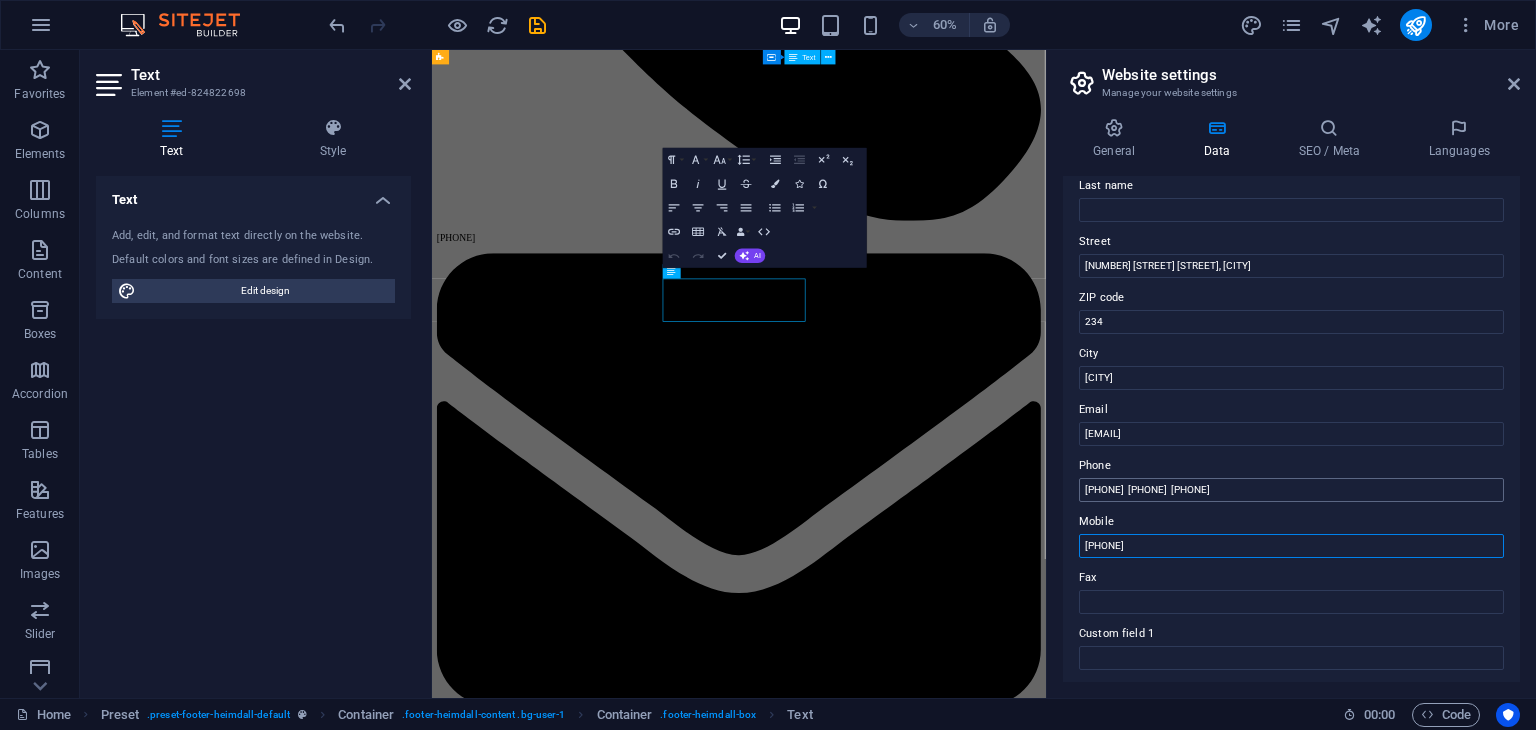 type on "[PHONE]" 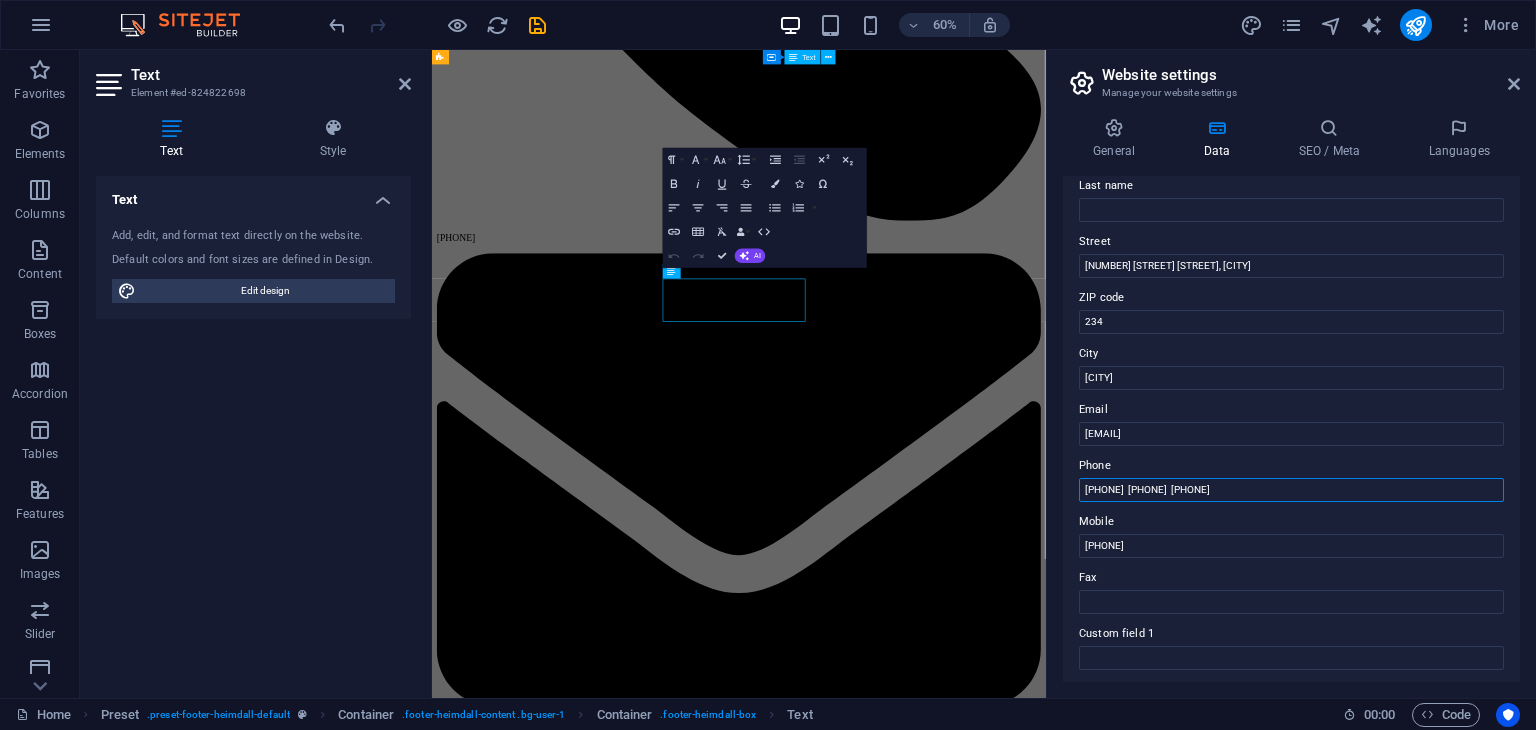 drag, startPoint x: 1297, startPoint y: 493, endPoint x: 1152, endPoint y: 485, distance: 145.22052 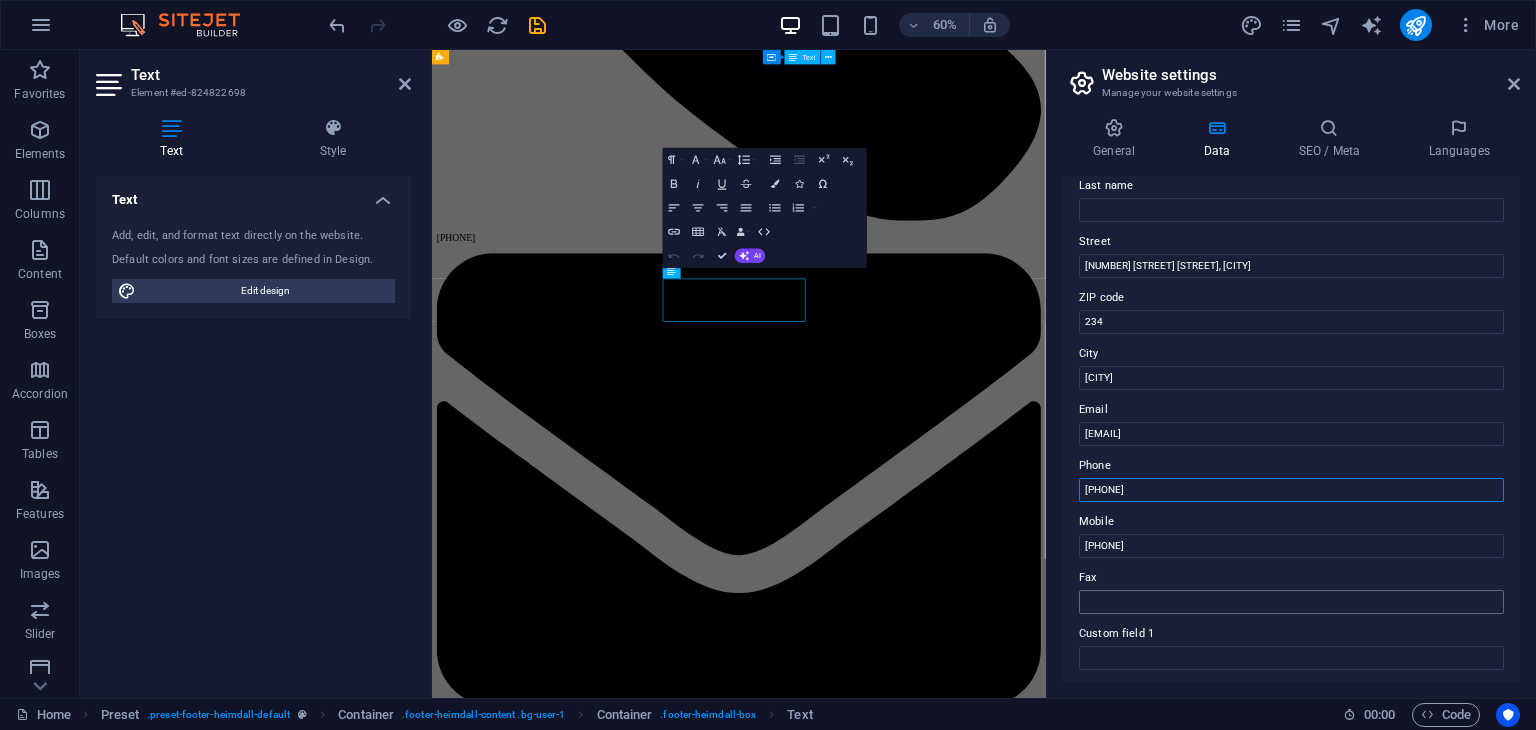 type on "[PHONE]" 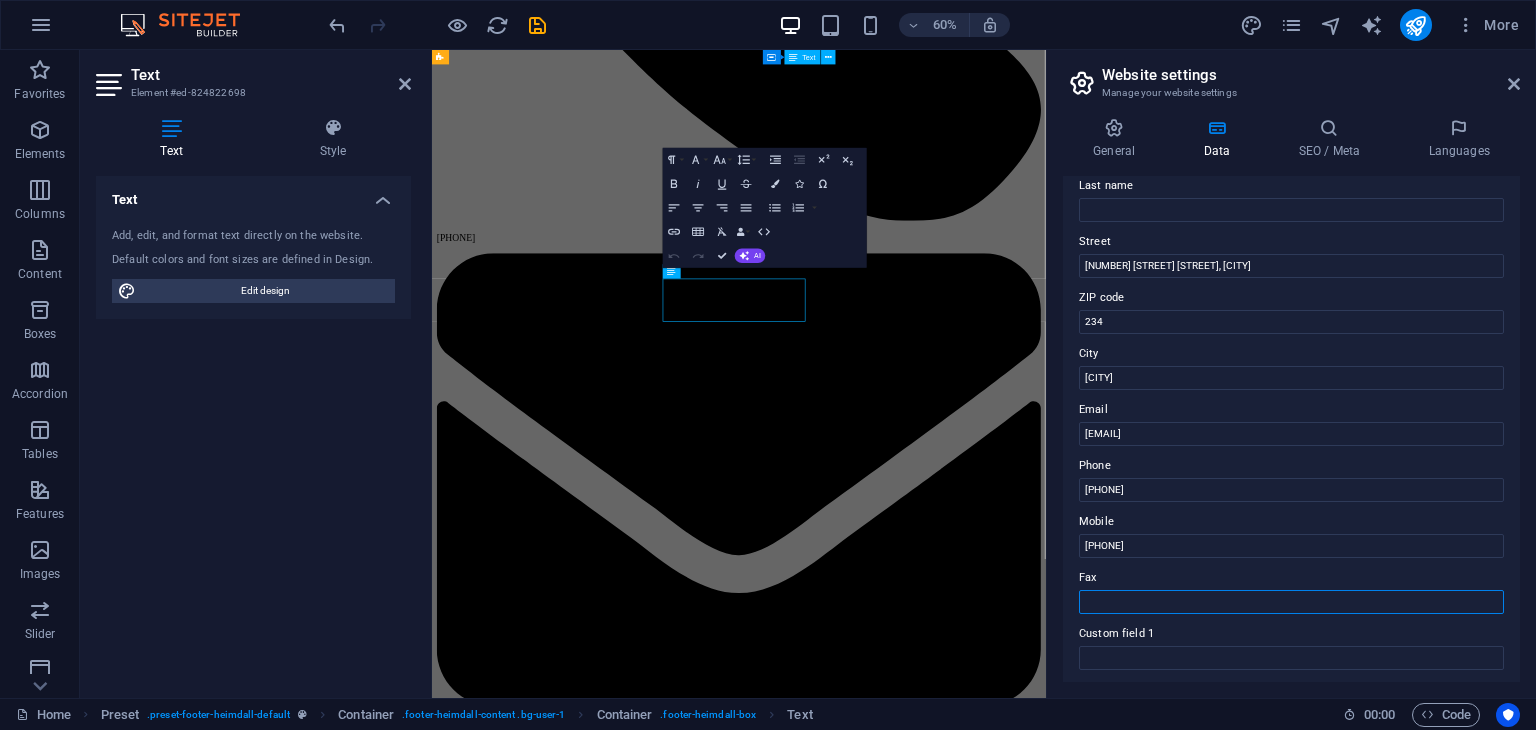 click on "Fax" at bounding box center [1291, 602] 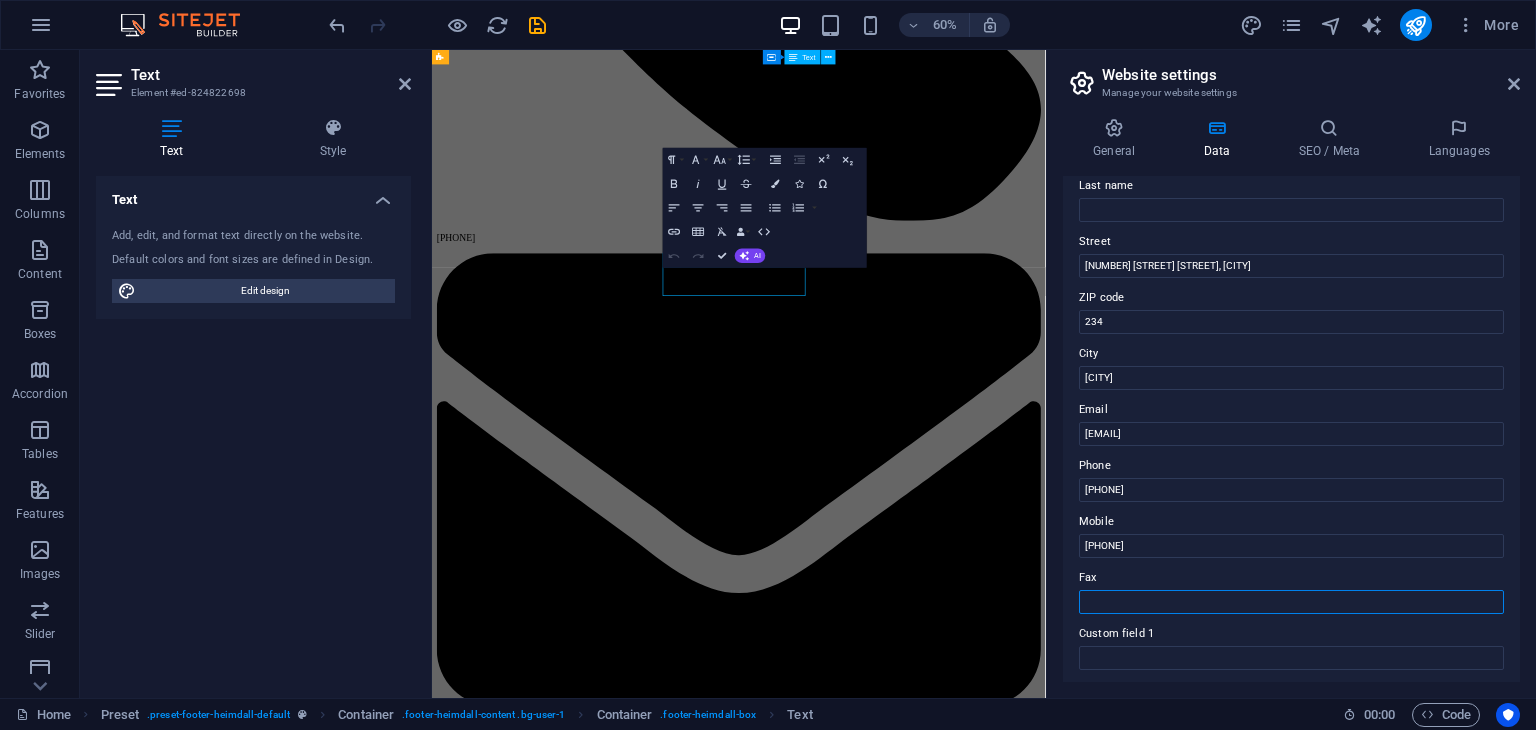 paste on "[PHONE]  [PHONE]  [PHONE]" 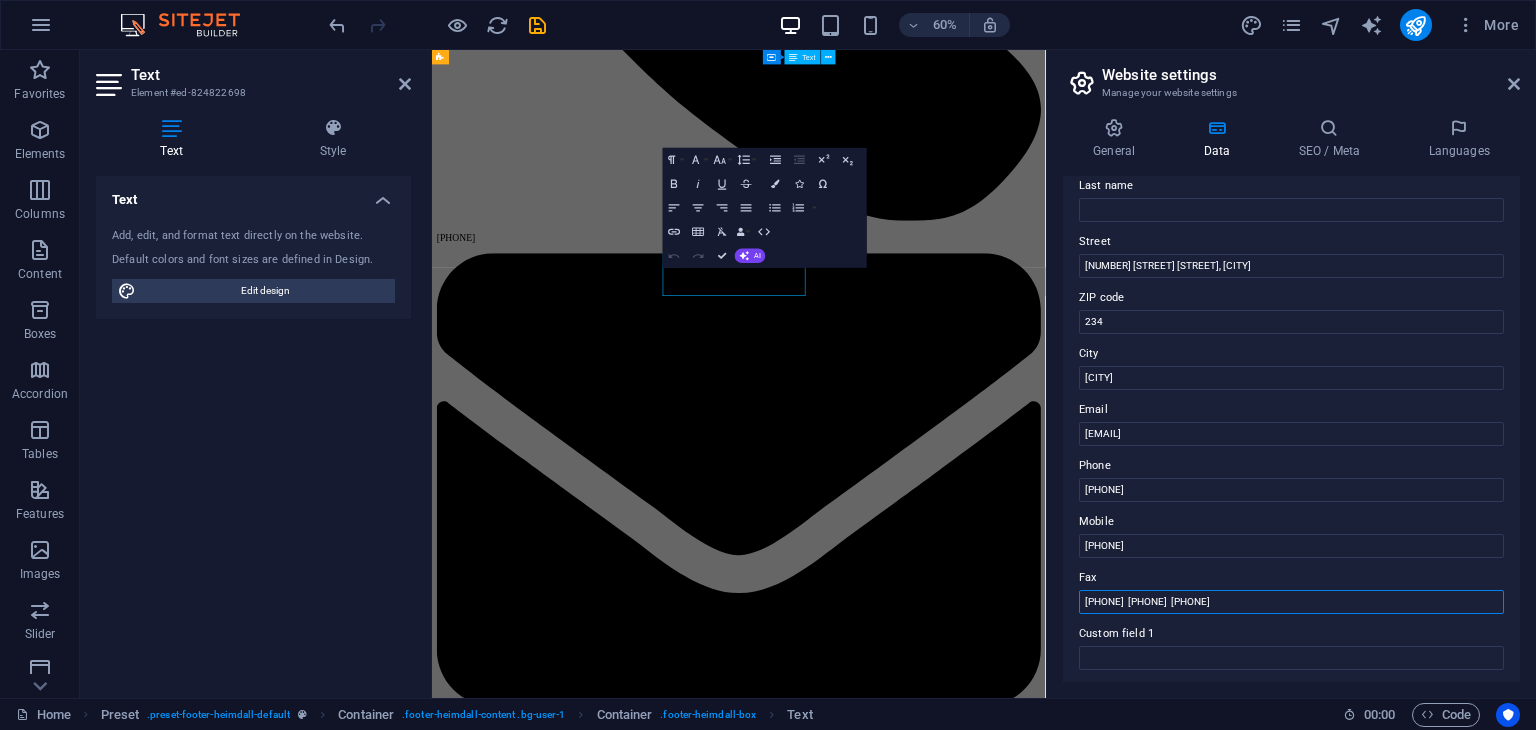 drag, startPoint x: 1217, startPoint y: 602, endPoint x: 1088, endPoint y: 589, distance: 129.65338 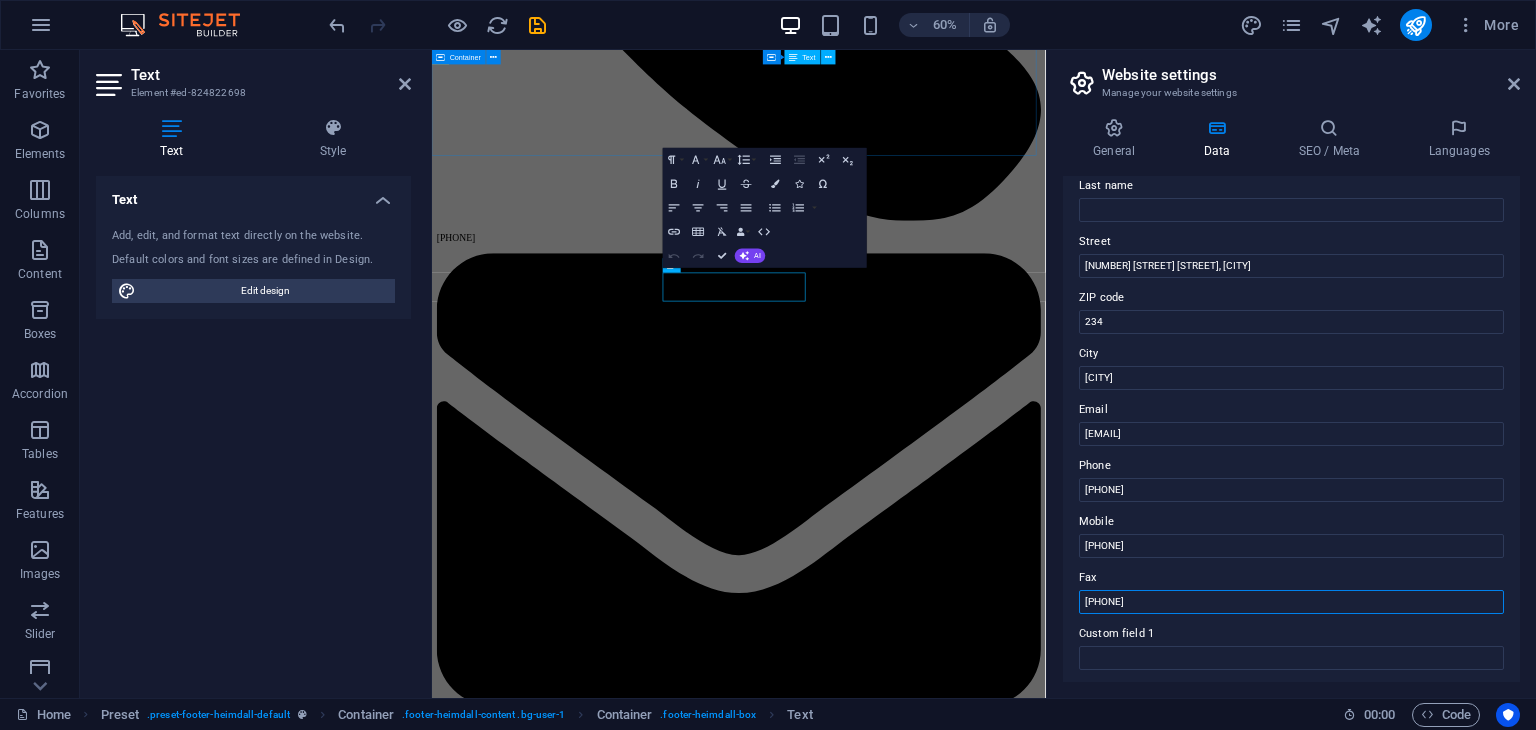 type on "[PHONE]" 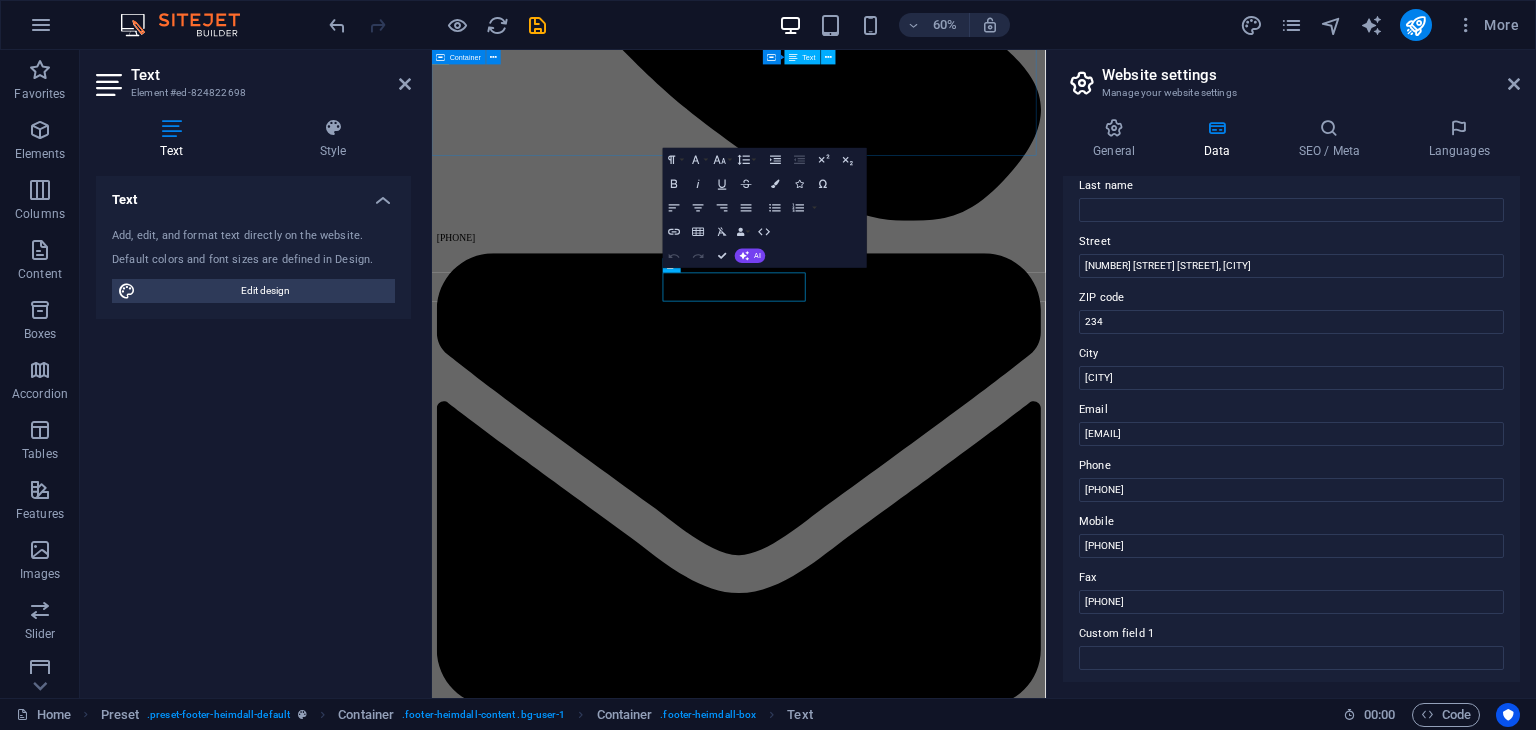 click on "Did you already know... Let’s Power Your Vision From transformer procurement to lifelong performance,  [COMPANY]  is your dependable partner in power. Whether you are powering a new site or upgrading old systems, our team is ready to support your journey with excellence and care. See more... Our Vision To be the leading provider of transformer solutions across West Africa, known for reliability, innovation, and customer commitment. See more... Our Mission To power progress by providing smart, safe, and sustainable energy solutions. See more.. Let’s Power Your Vision From transformer procurement to lifelong performance,  [COMPANY]  is your dependable partner in power. Whether you are powering a new site or upgrading old systems, our team is ready to support your journey with excellence and care. See more... Our Vision To be the leading provider of transformer solutions across West Africa, known for reliability, innovation, and customer commitment. See more..." at bounding box center [943, 8959] 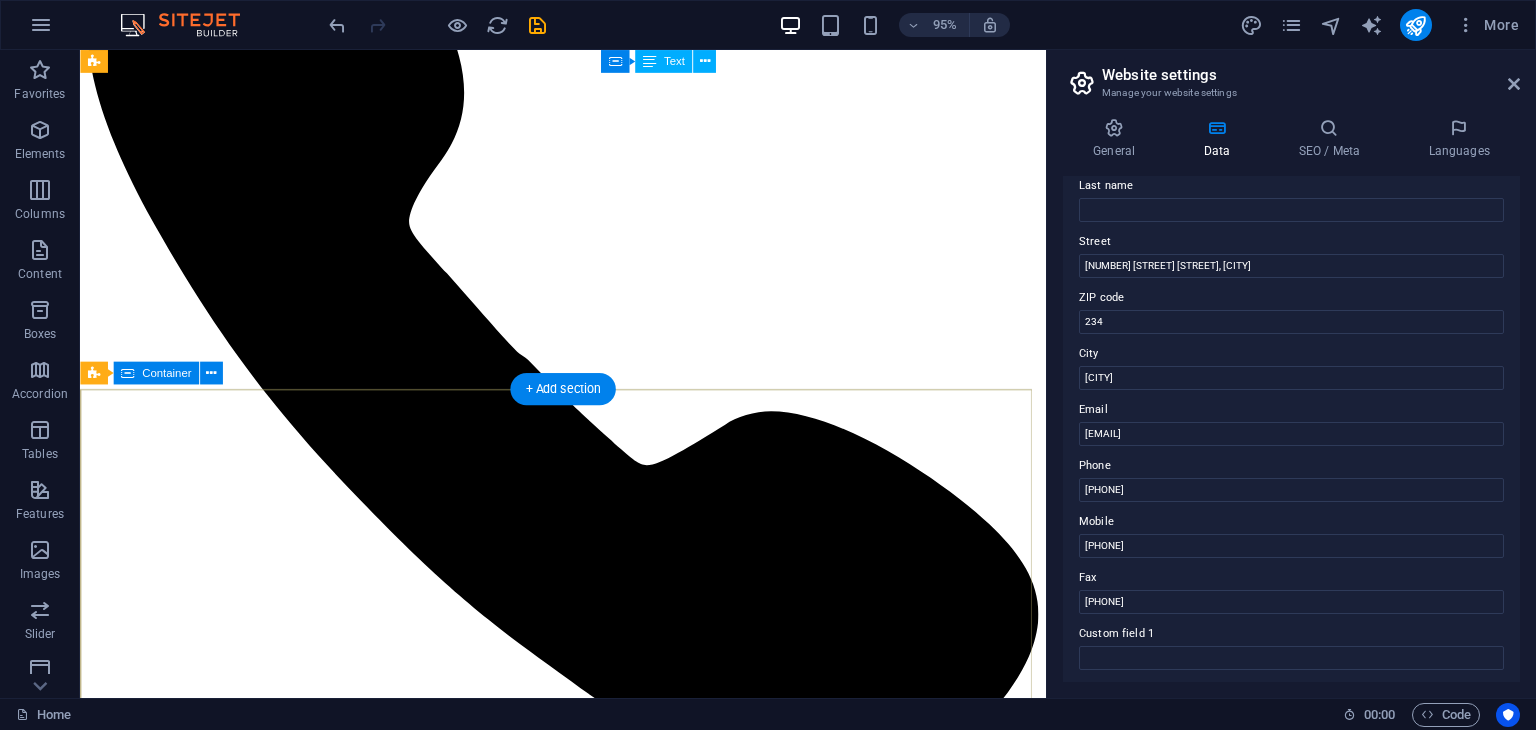 scroll, scrollTop: 1773, scrollLeft: 0, axis: vertical 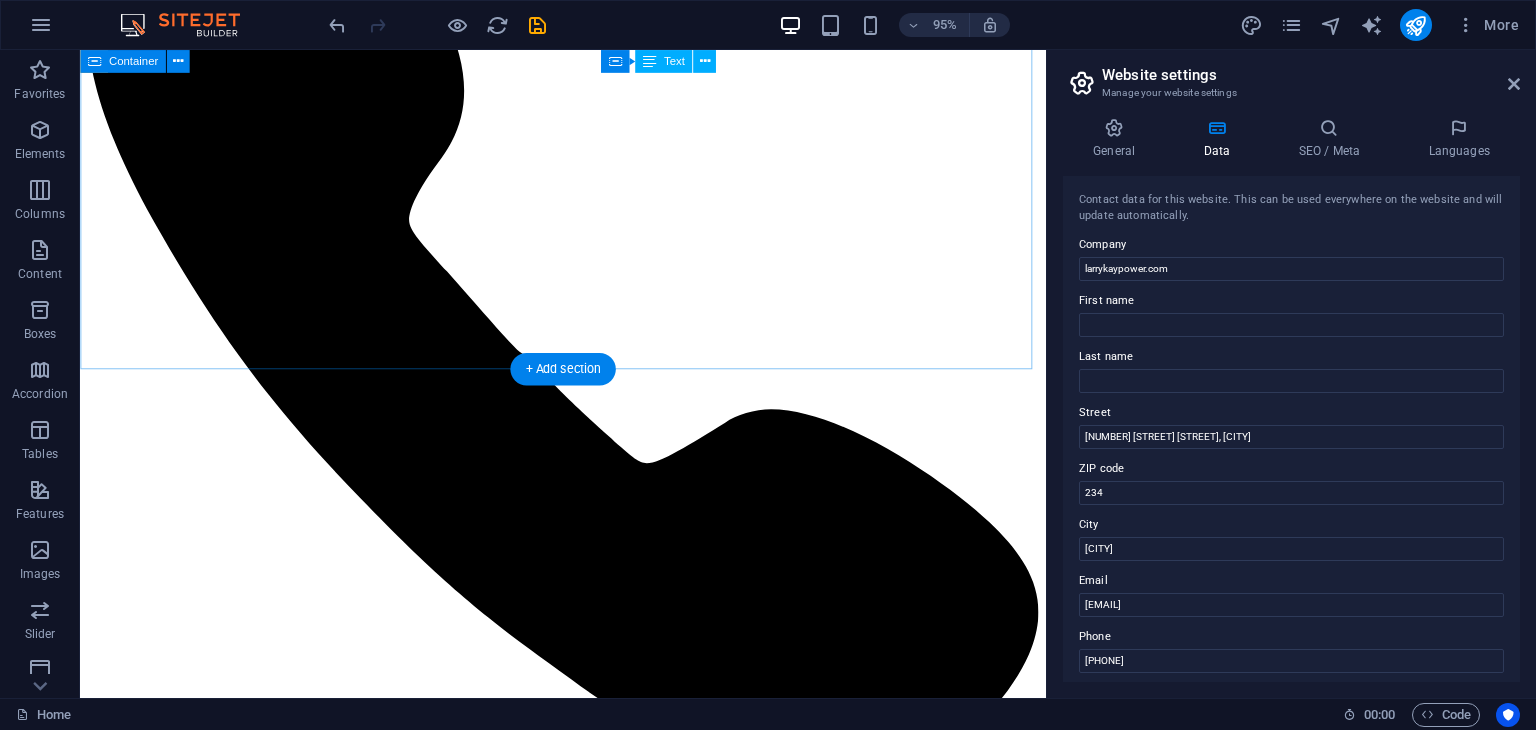 click on "Did you already know... Let’s Power Your Vision From transformer procurement to lifelong performance,  [COMPANY]  is your dependable partner in power. Whether you are powering a new site or upgrading old systems, our team is ready to support your journey with excellence and care. See more... Our Vision To be the leading provider of transformer solutions across West Africa, known for reliability, innovation, and customer commitment. See more... Our Mission To power progress by providing smart, safe, and sustainable energy solutions. See more.. Let’s Power Your Vision From transformer procurement to lifelong performance,  [COMPANY]  is your dependable partner in power. Whether you are powering a new site or upgrading old systems, our team is ready to support your journey with excellence and care. See more... Our Vision To be the leading provider of transformer solutions across West Africa, known for reliability, innovation, and customer commitment. See more..." at bounding box center [588, 8859] 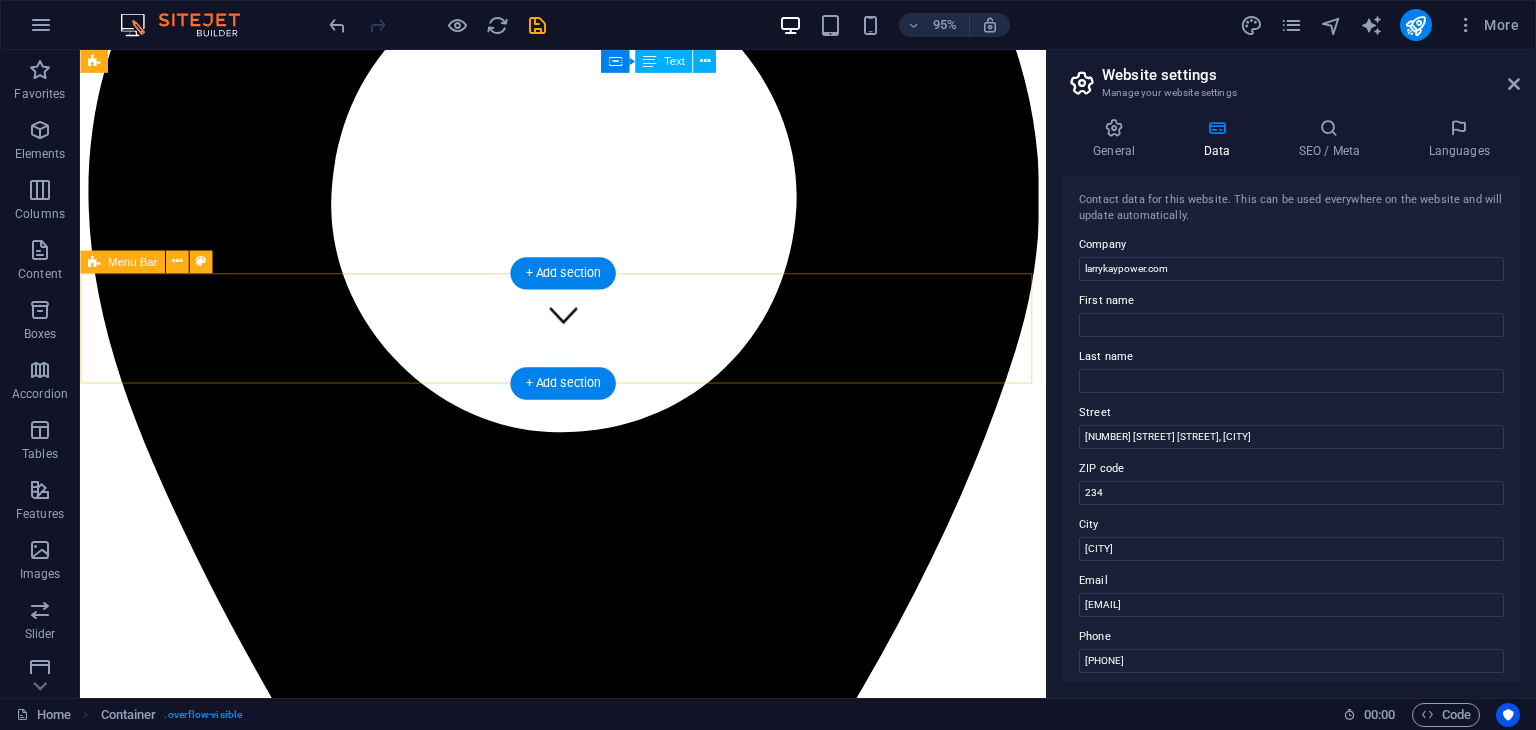 scroll, scrollTop: 0, scrollLeft: 0, axis: both 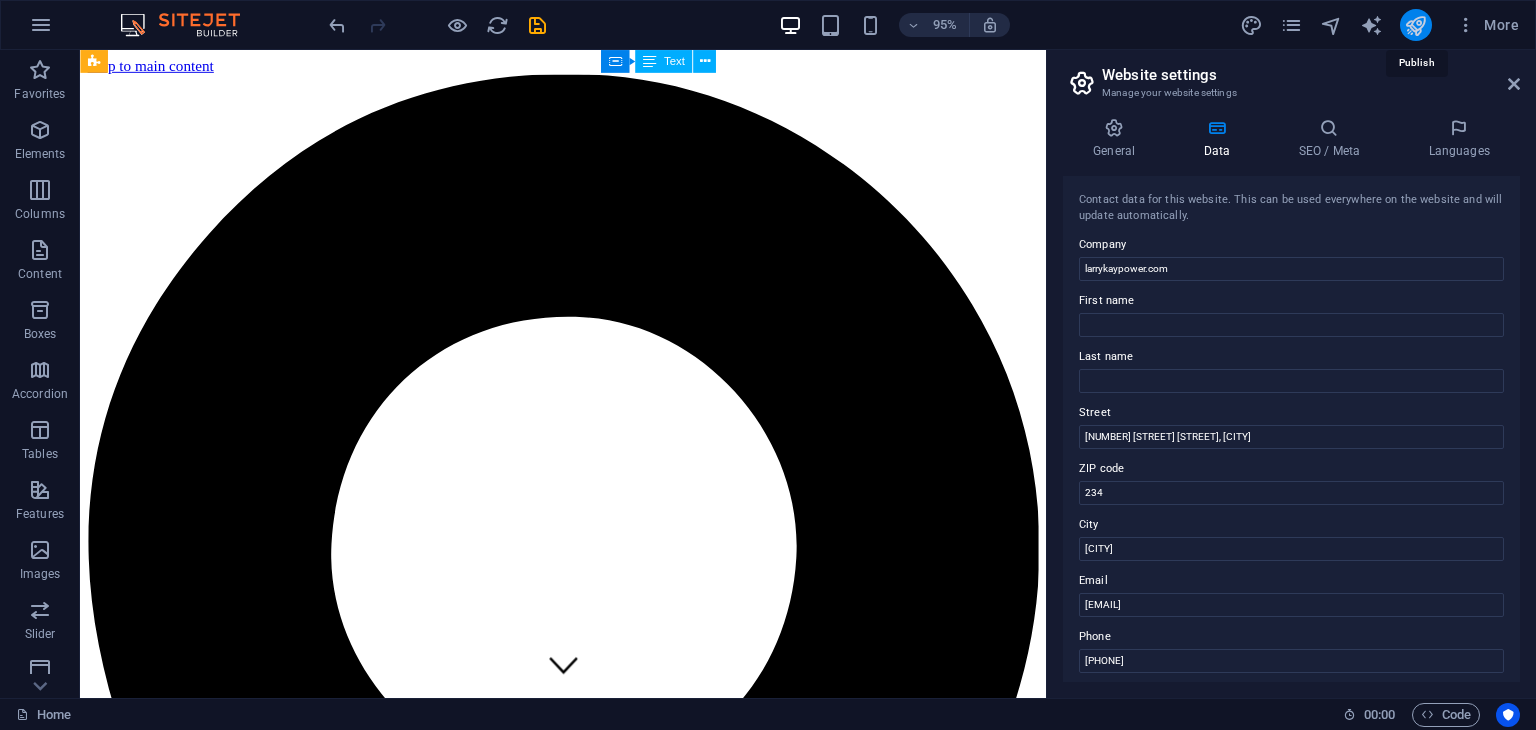 click at bounding box center [1415, 25] 